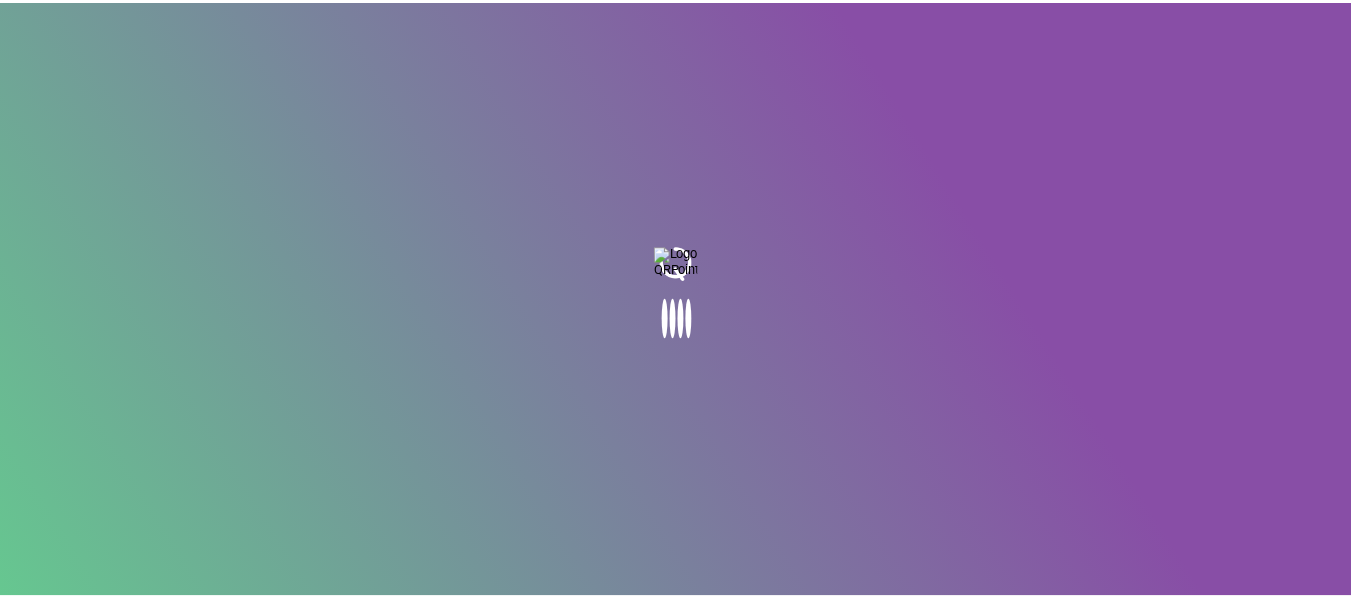 scroll, scrollTop: 0, scrollLeft: 0, axis: both 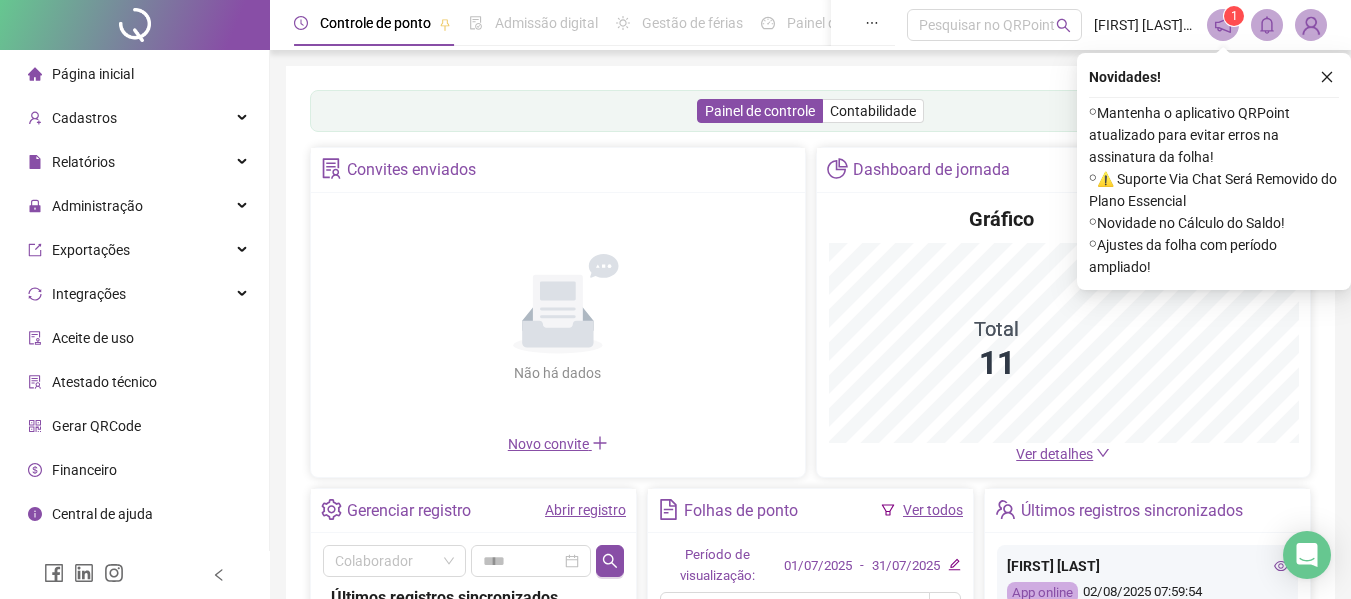 click 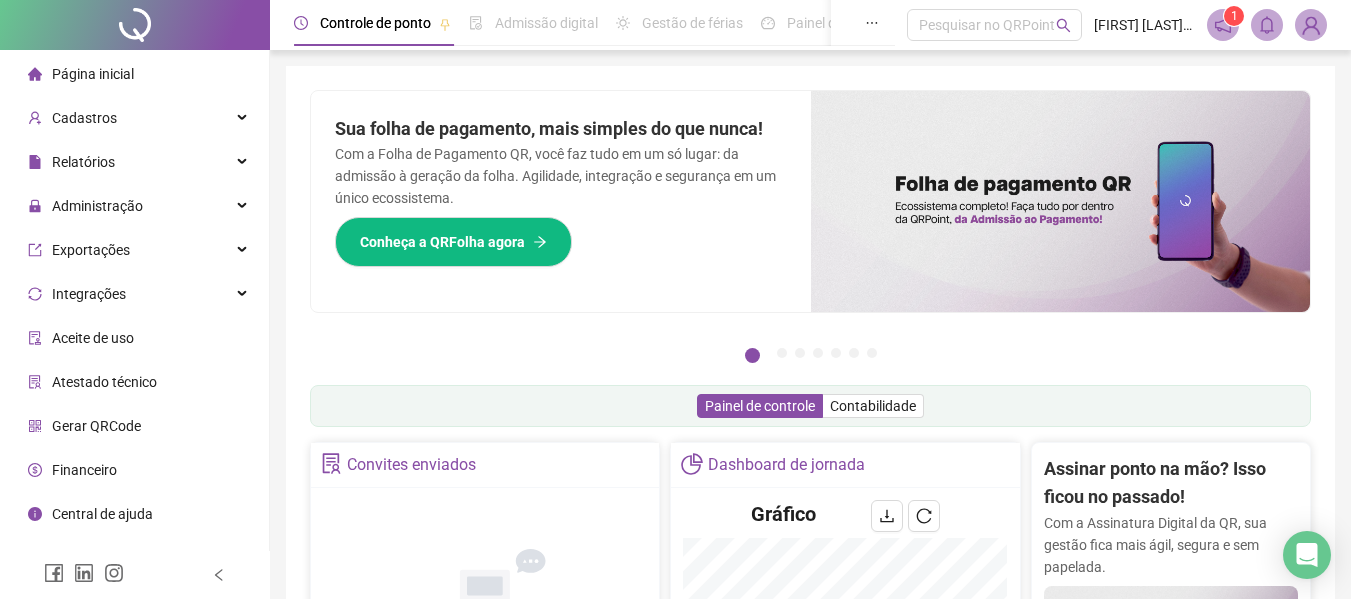 click on "Pague o QRPoint com Cartão de Crédito Sua assinatura: mais segurança, prática e sem preocupações com boletos! Saiba mais Sua folha de pagamento, mais simples do que nunca! Com a Folha de Pagamento QR, você faz tudo em um só lugar: da admissão à geração da folha. Agilidade, integração e segurança em um único ecossistema. Conheça a QRFolha agora 🔍 Precisa de Ajuda? Conte com o Suporte da QRPoint! Encontre respostas rápidas e eficientes em nosso Guia Prático de Suporte. Acesse agora e descubra todos os nossos canais de atendimento! 🚀 Saiba Mais Automatize seu DP e ganhe mais tempo! 🚀 Agende uma demonstração agora e veja como simplificamos admissão, ponto, férias e holerites em um só lugar! Agendar Demonstração Agora Apoie seus colaboradores sem custo! Dinheiro na conta sem complicação. Solicite Mais Informações Seus Colaboradores Precisam de Apoio Financeiro? Ofereça empréstimo consignado e antecipação salarial com o QRPoint Crédito. Saiba mais Saiba mais Saiba Mais 1" at bounding box center (810, 651) 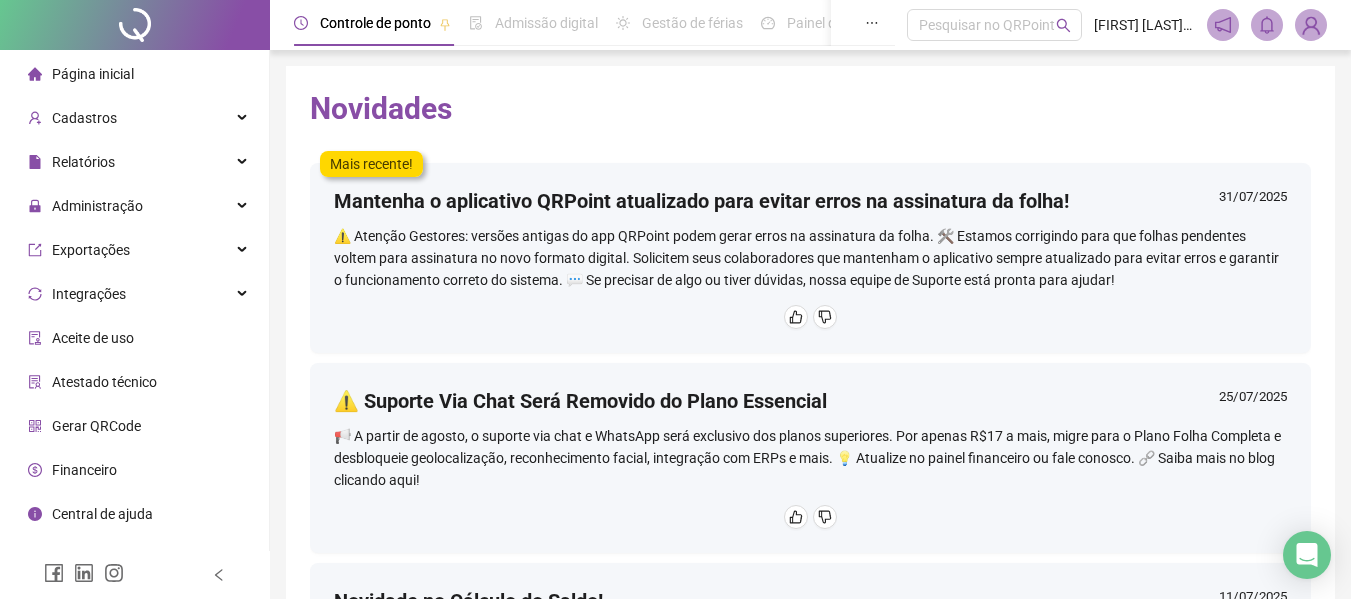 scroll, scrollTop: 0, scrollLeft: 0, axis: both 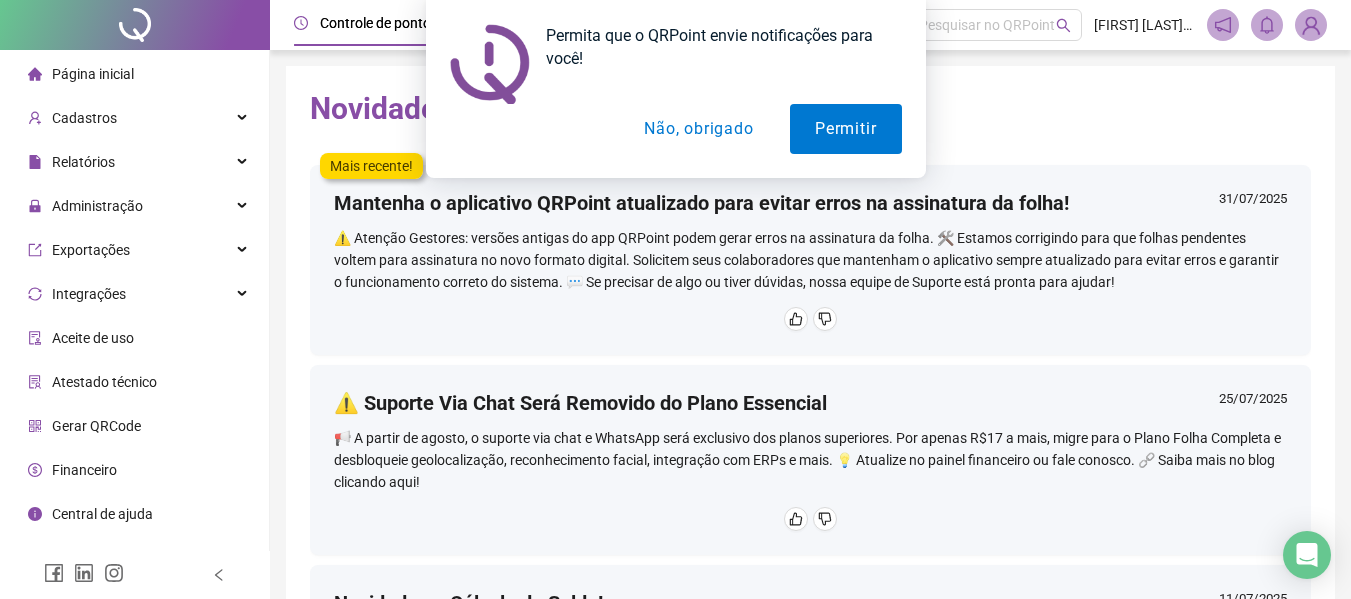 click on "Não, obrigado" at bounding box center (698, 129) 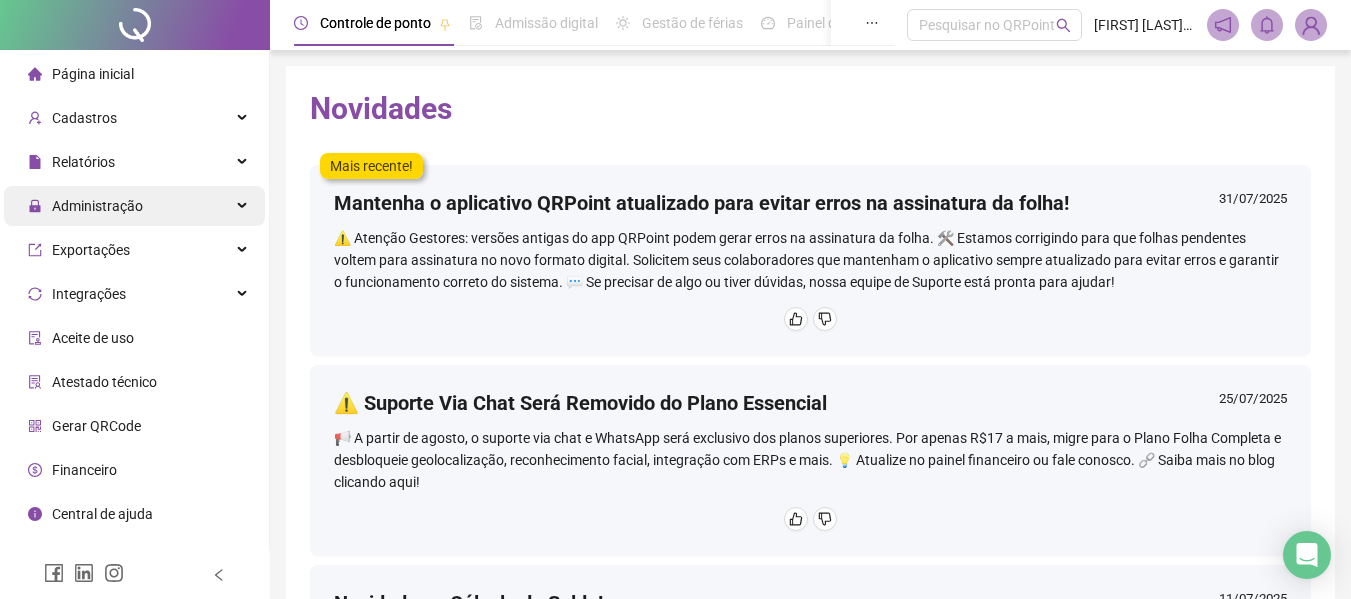 click on "Administração" at bounding box center (97, 206) 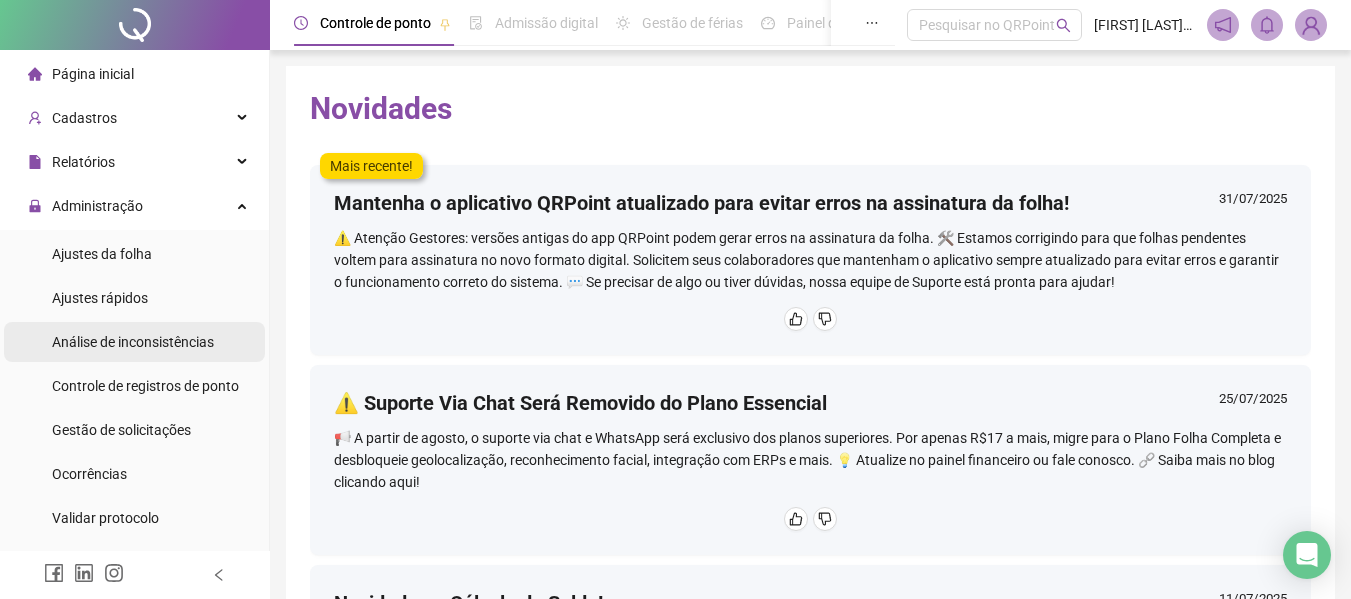 click on "Análise de inconsistências" at bounding box center (133, 342) 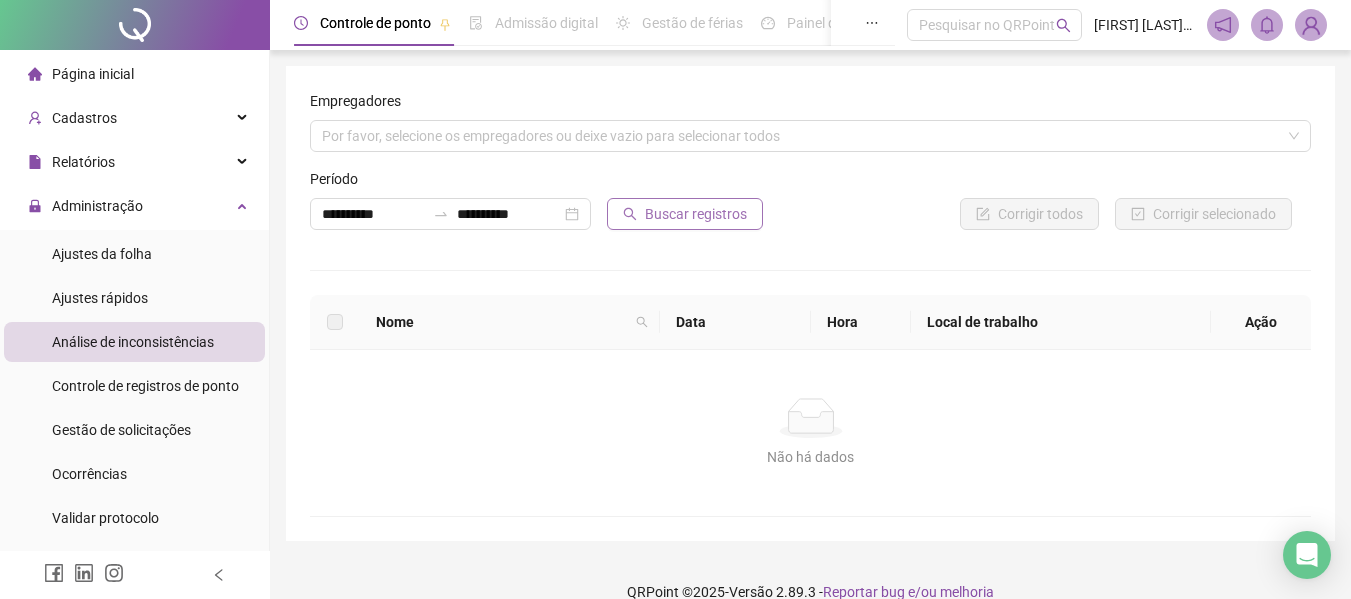 click on "Buscar registros" at bounding box center (696, 214) 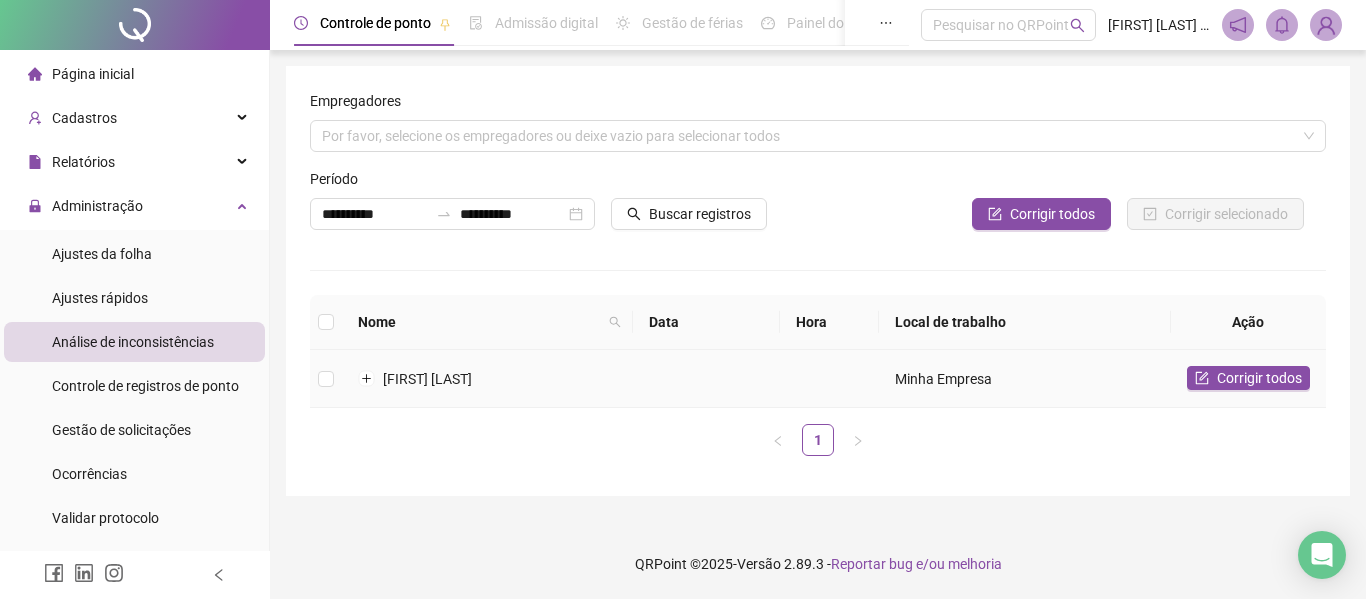 click on "[FIRST] [LAST]" at bounding box center (427, 379) 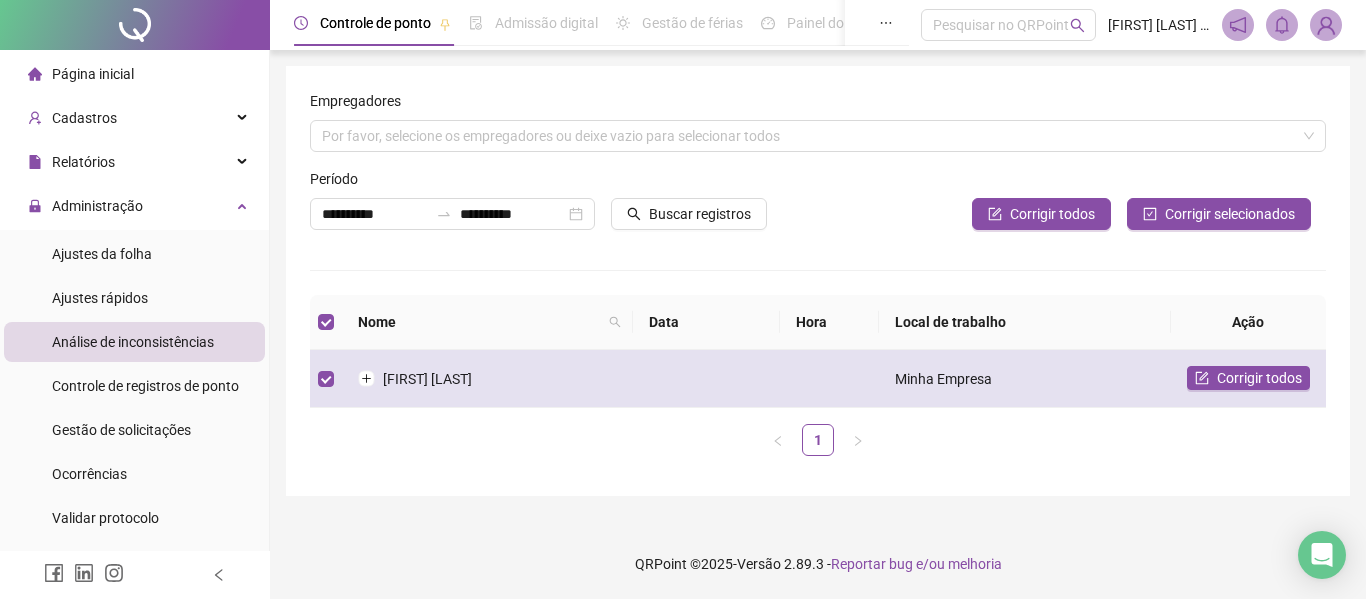 click on "Minha Empresa" at bounding box center (1024, 379) 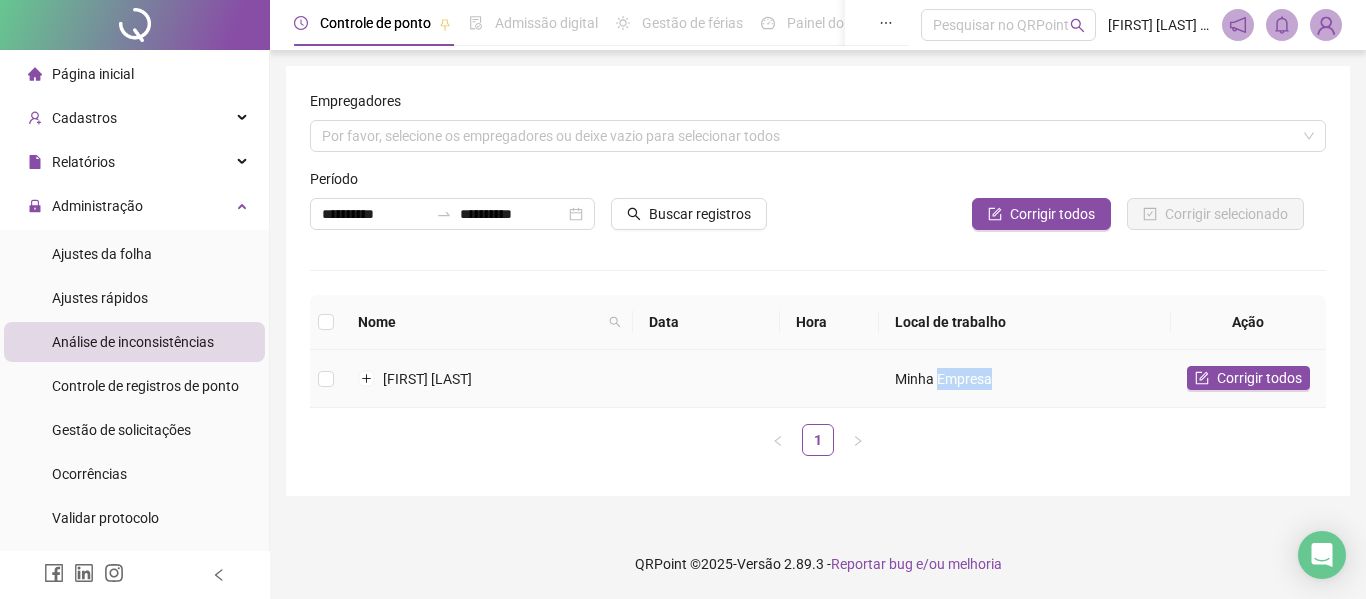 click on "Minha Empresa" at bounding box center (1024, 379) 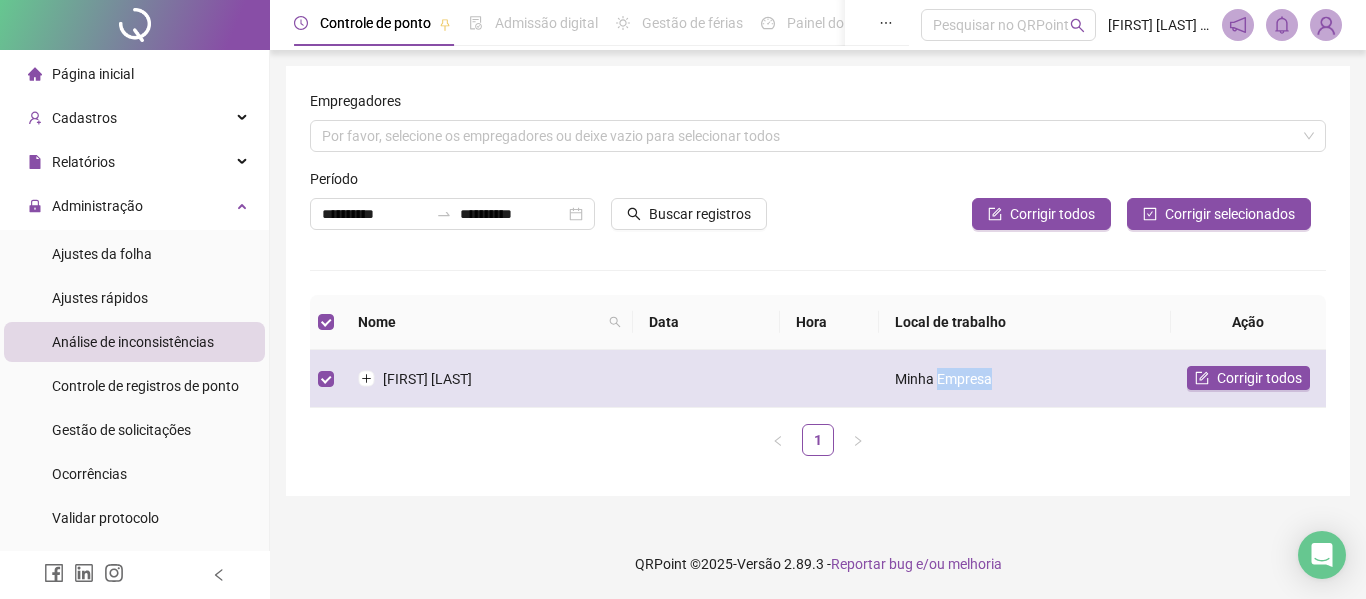 click on "Minha Empresa" at bounding box center (1024, 379) 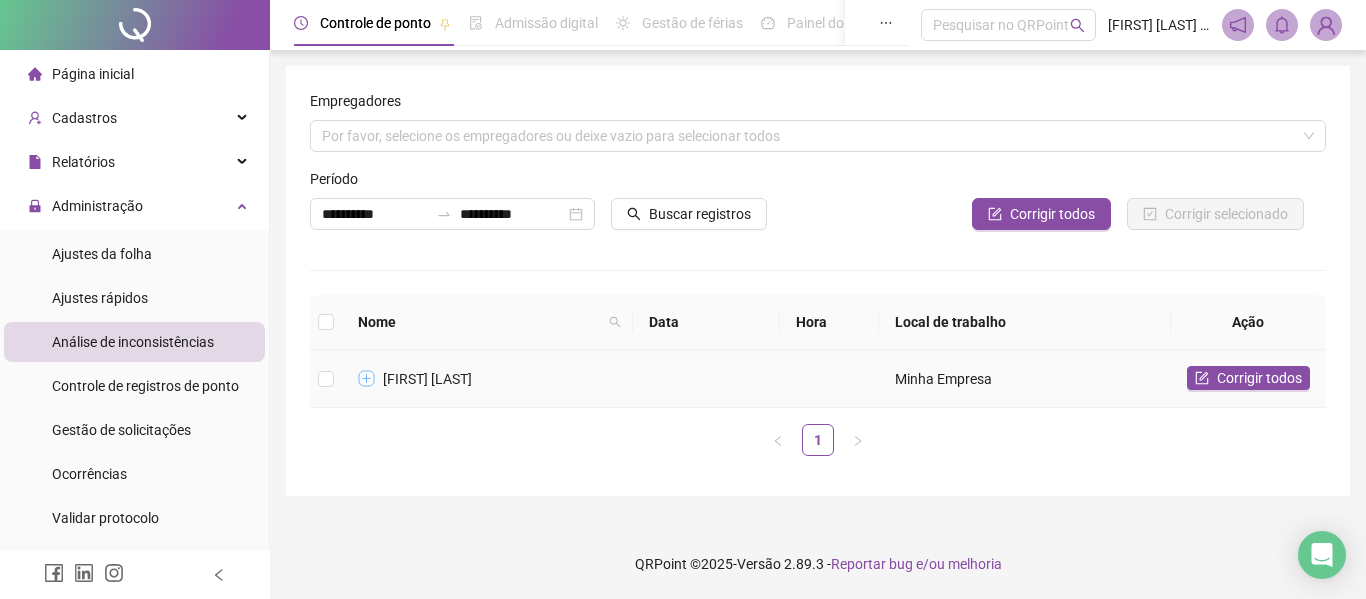 click at bounding box center [367, 379] 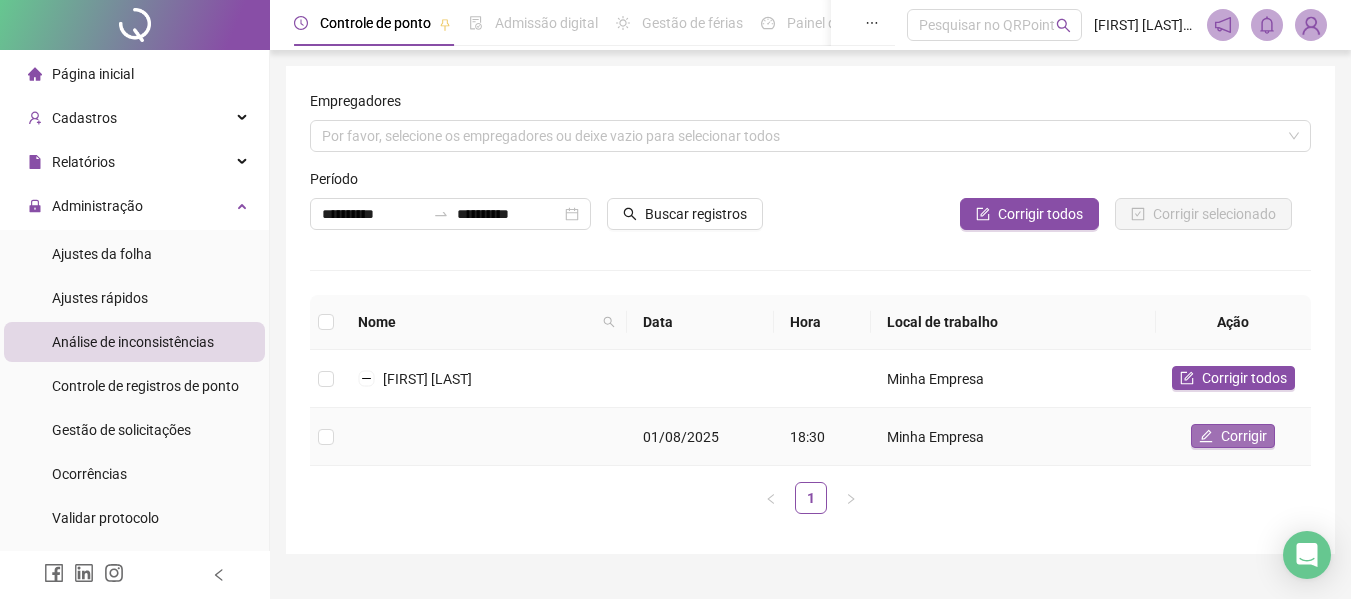 click on "Corrigir" at bounding box center (1244, 436) 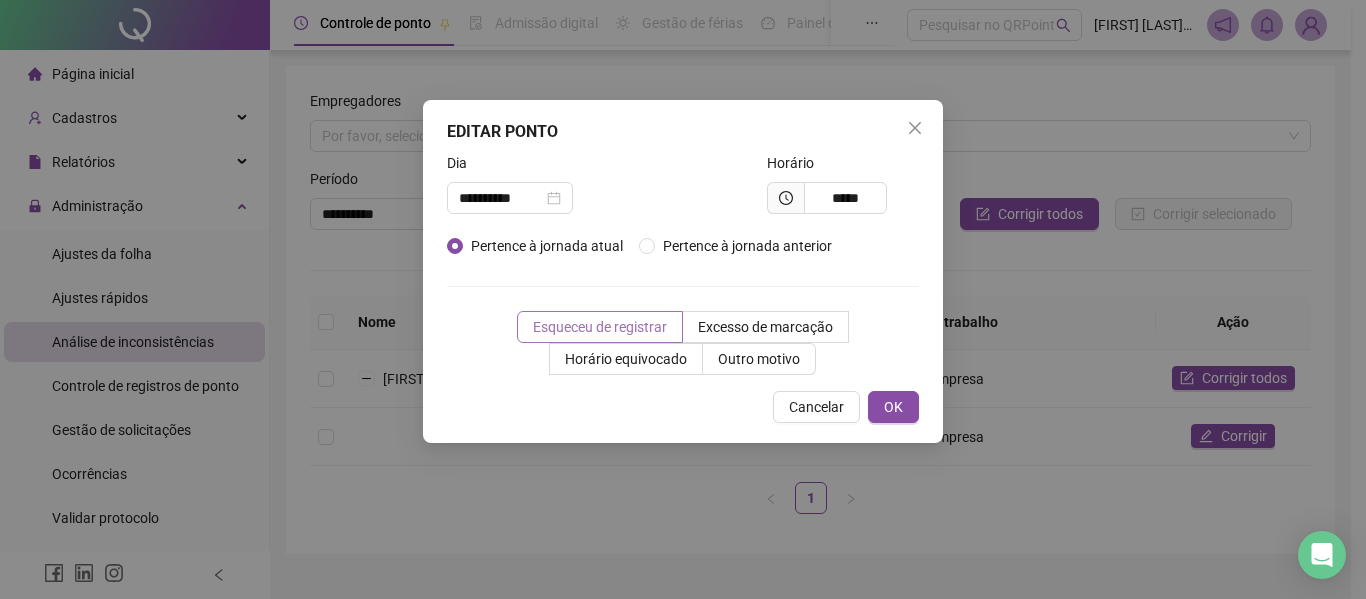 click on "Esqueceu de registrar" at bounding box center (600, 327) 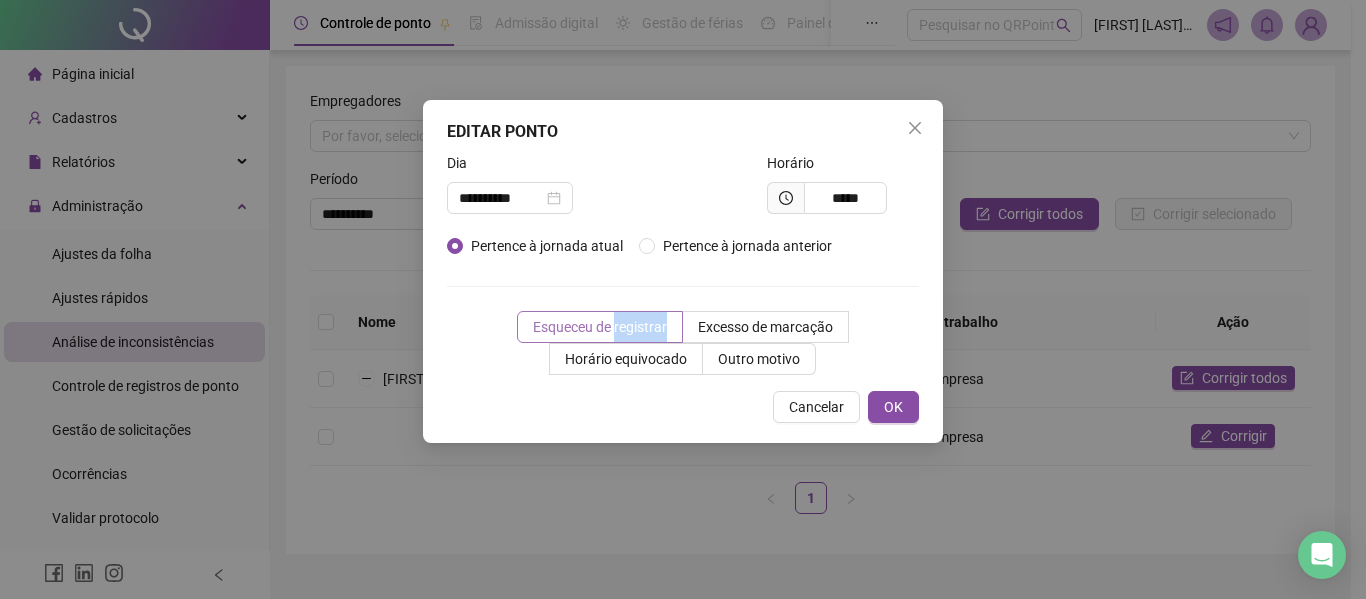 click on "Esqueceu de registrar" at bounding box center [600, 327] 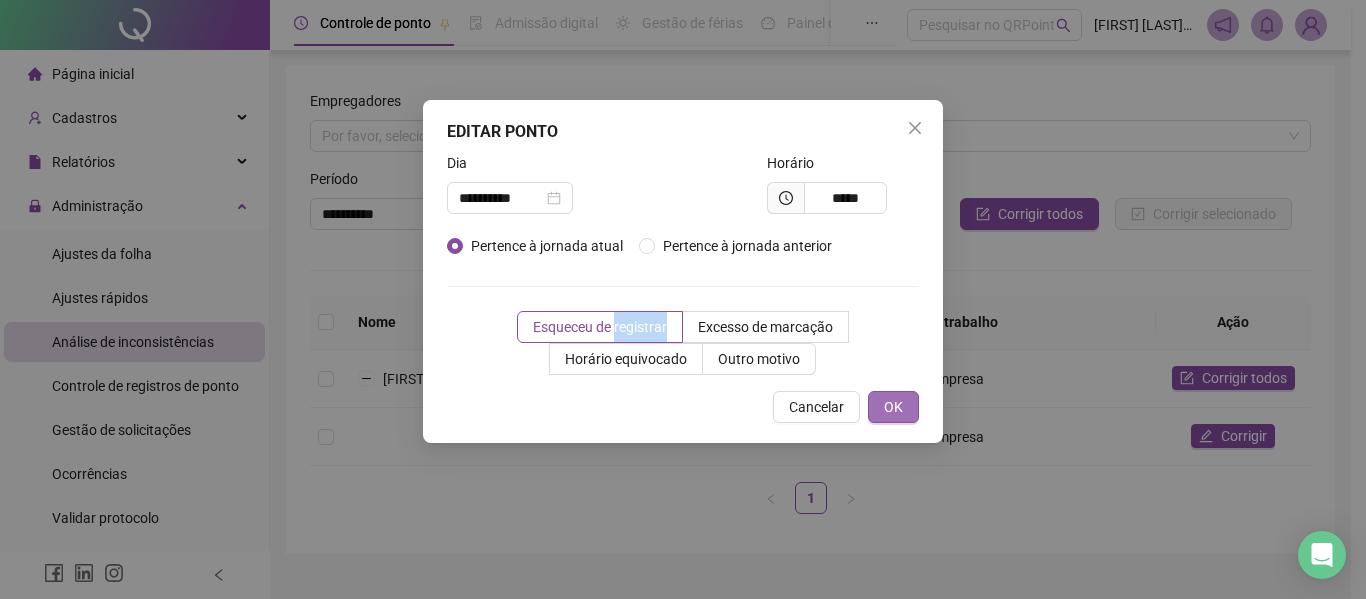 click on "OK" at bounding box center (893, 407) 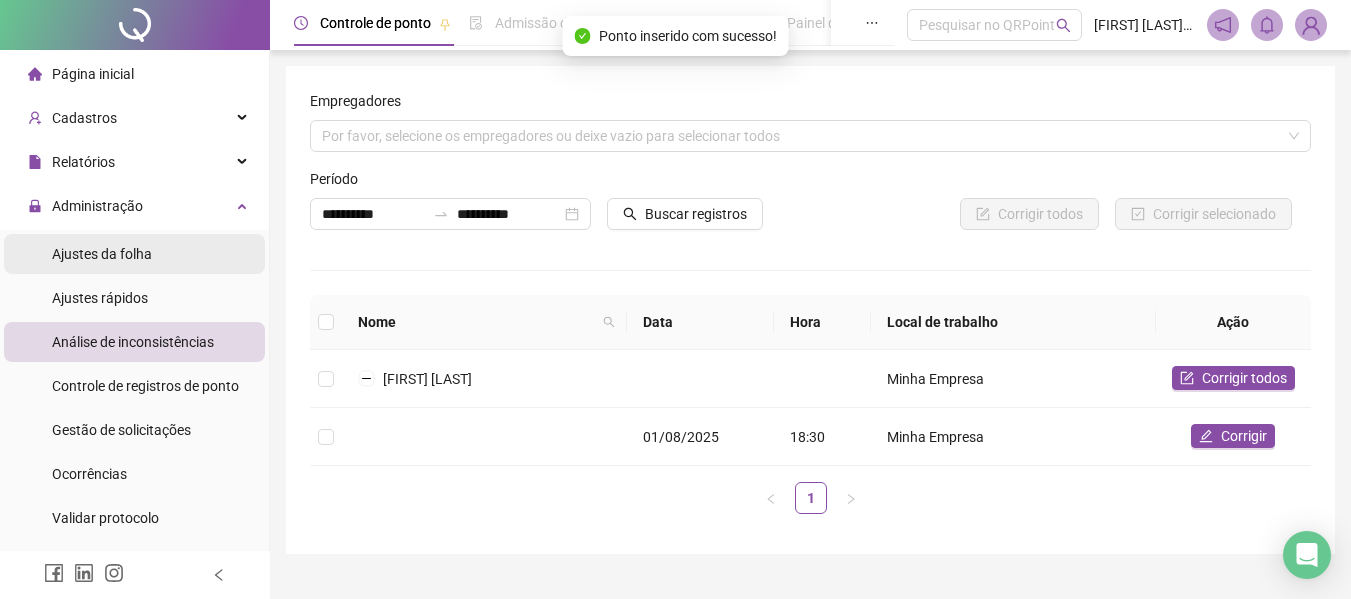 click on "Ajustes da folha" at bounding box center [102, 254] 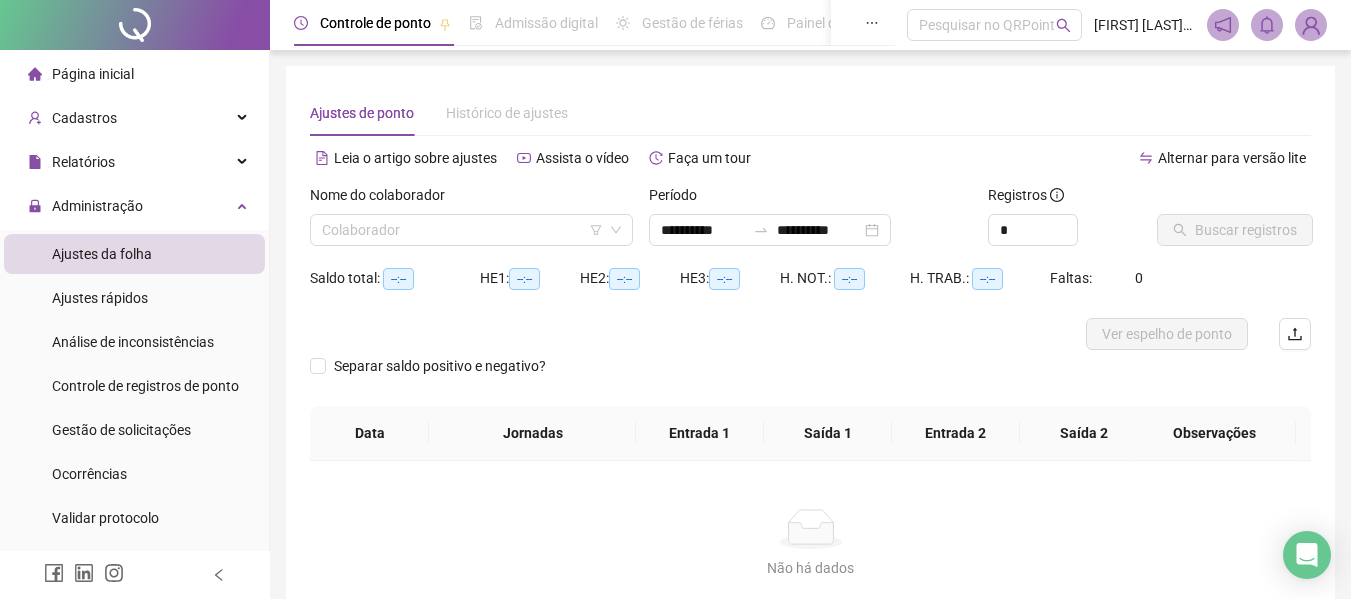 click on "--:--" at bounding box center (398, 279) 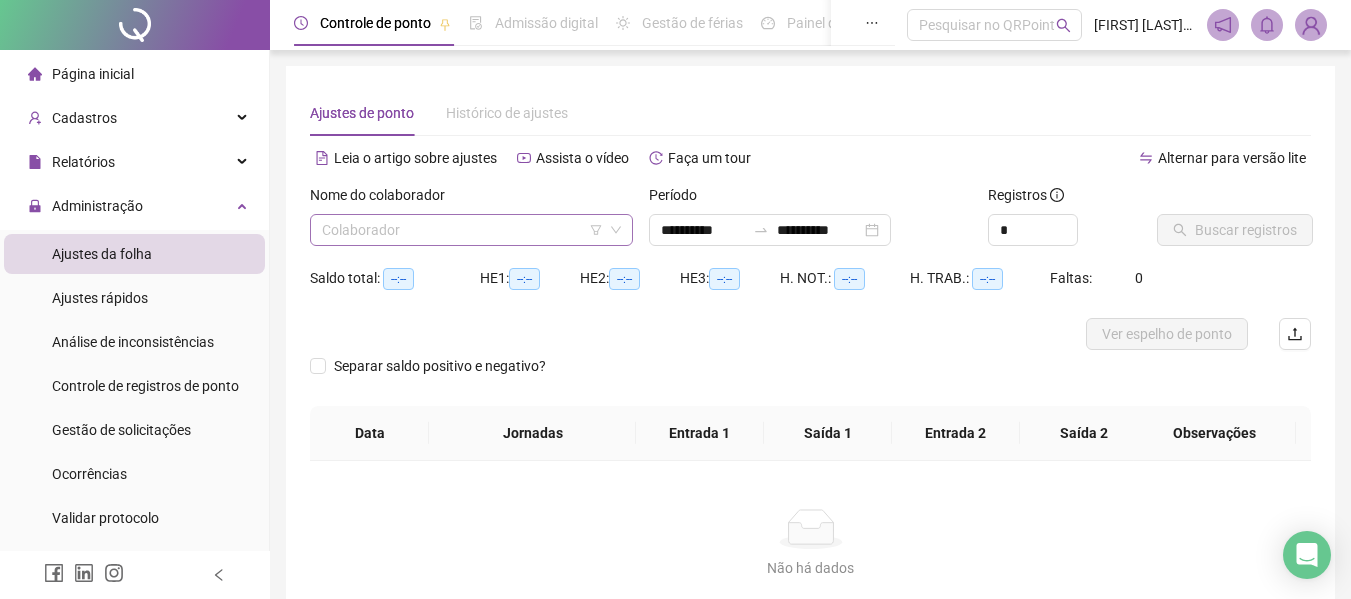 click at bounding box center (462, 230) 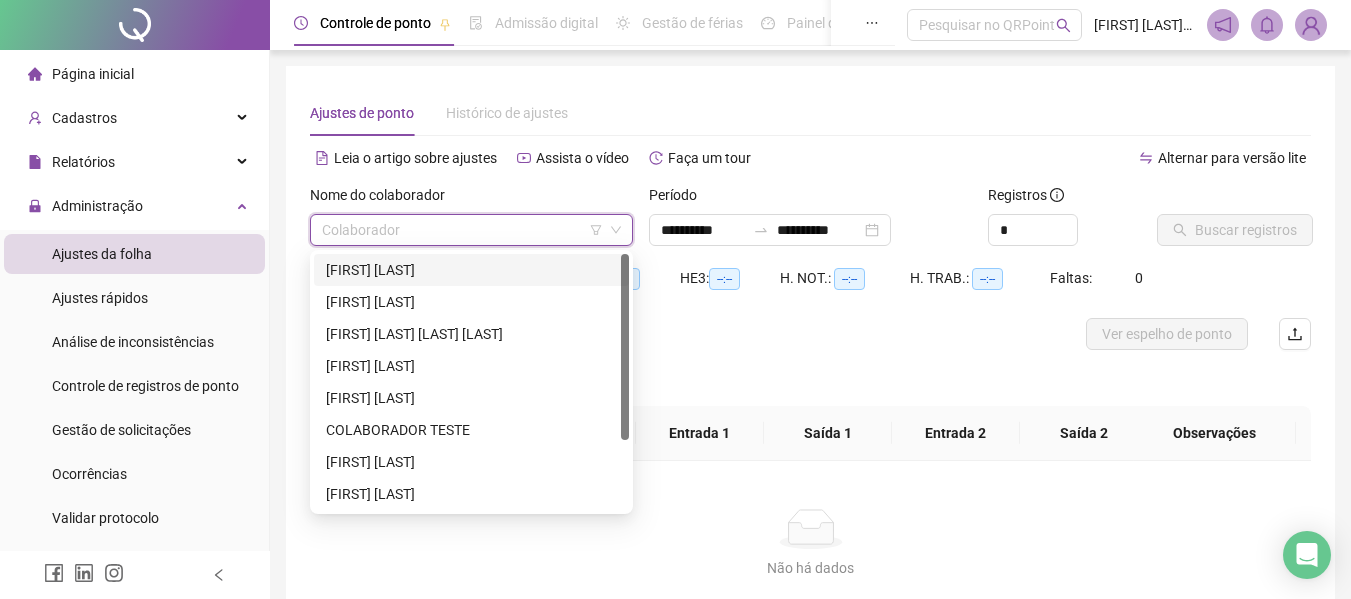 click on "[FIRST] [LAST]" at bounding box center (471, 270) 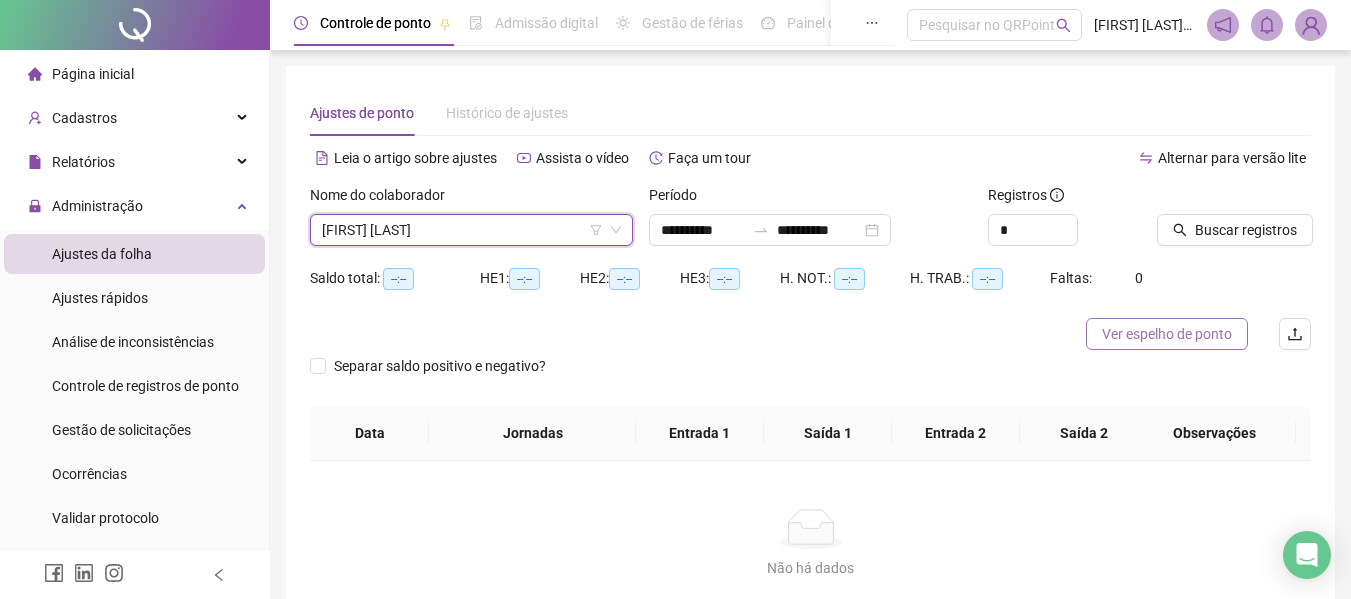 click on "Ver espelho de ponto" at bounding box center (1167, 334) 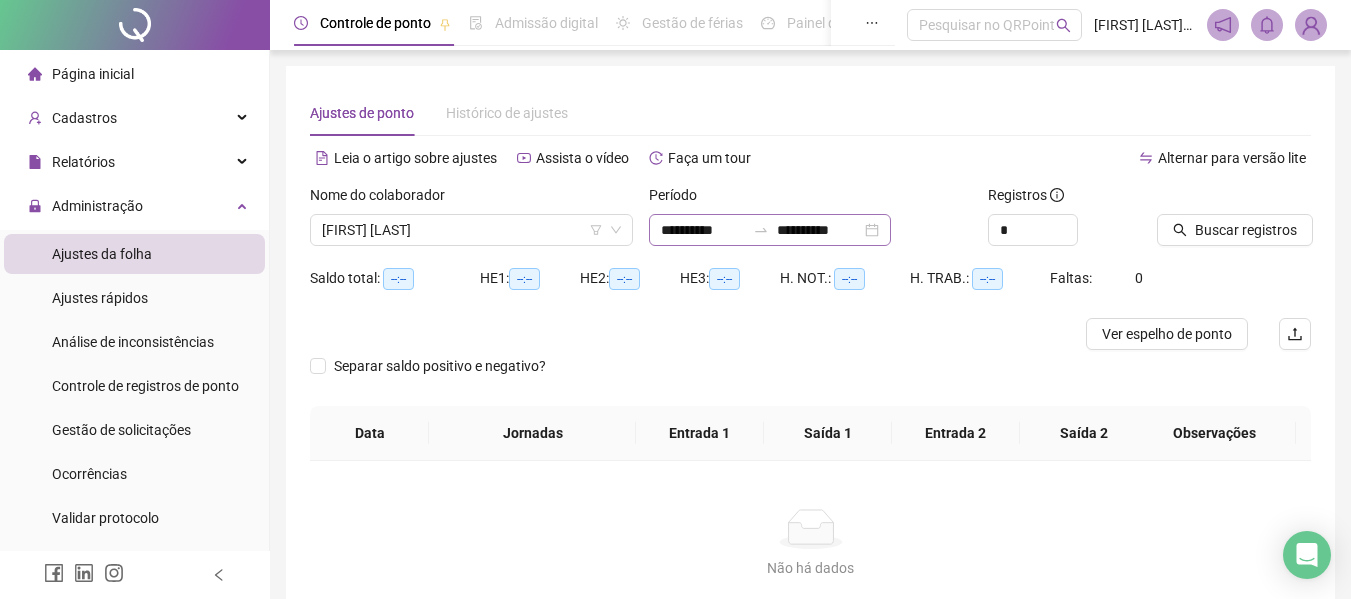 click on "**********" at bounding box center [770, 230] 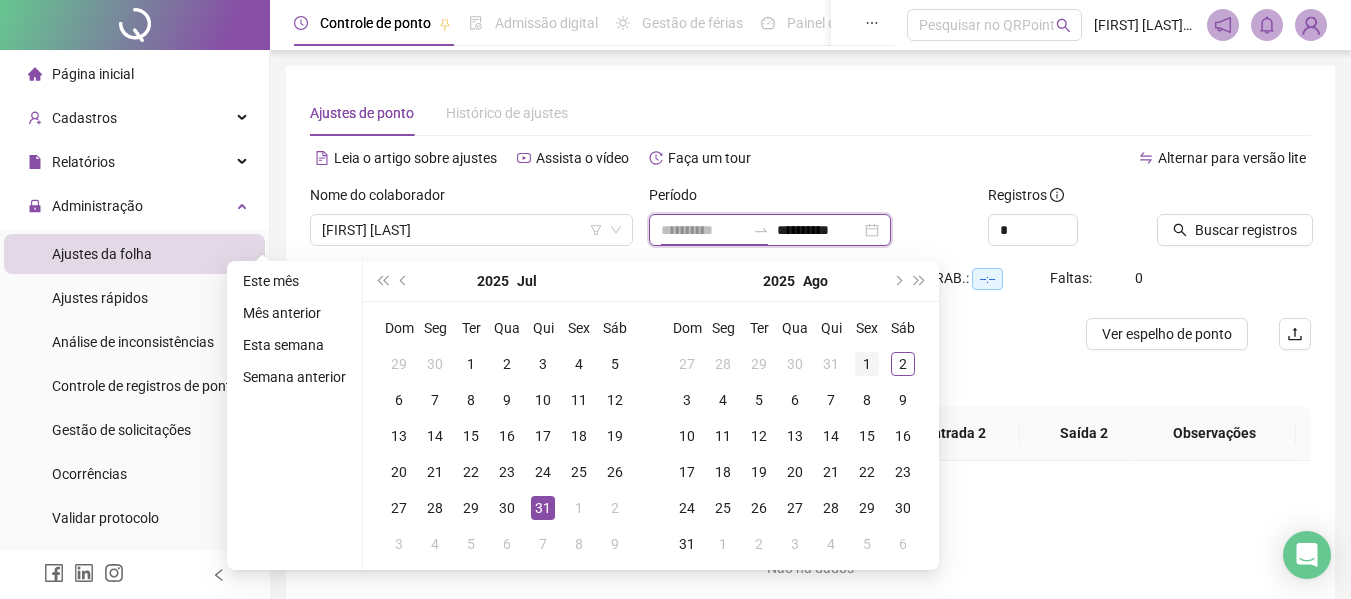 type on "**********" 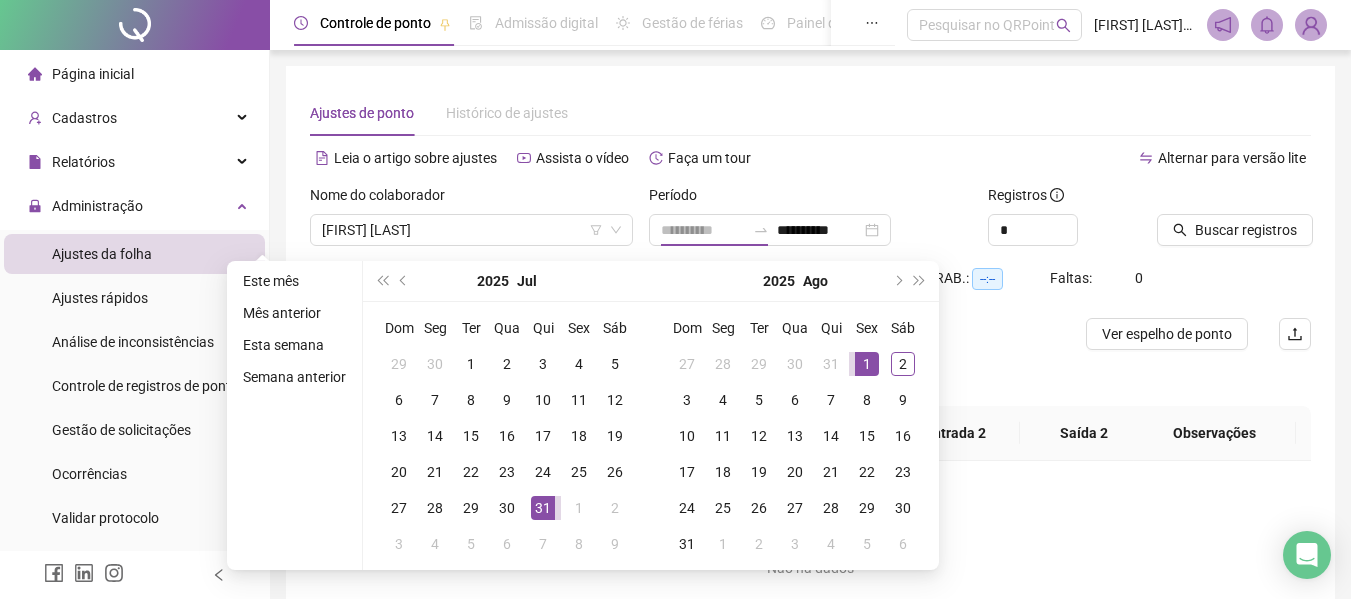 click on "1" at bounding box center (867, 364) 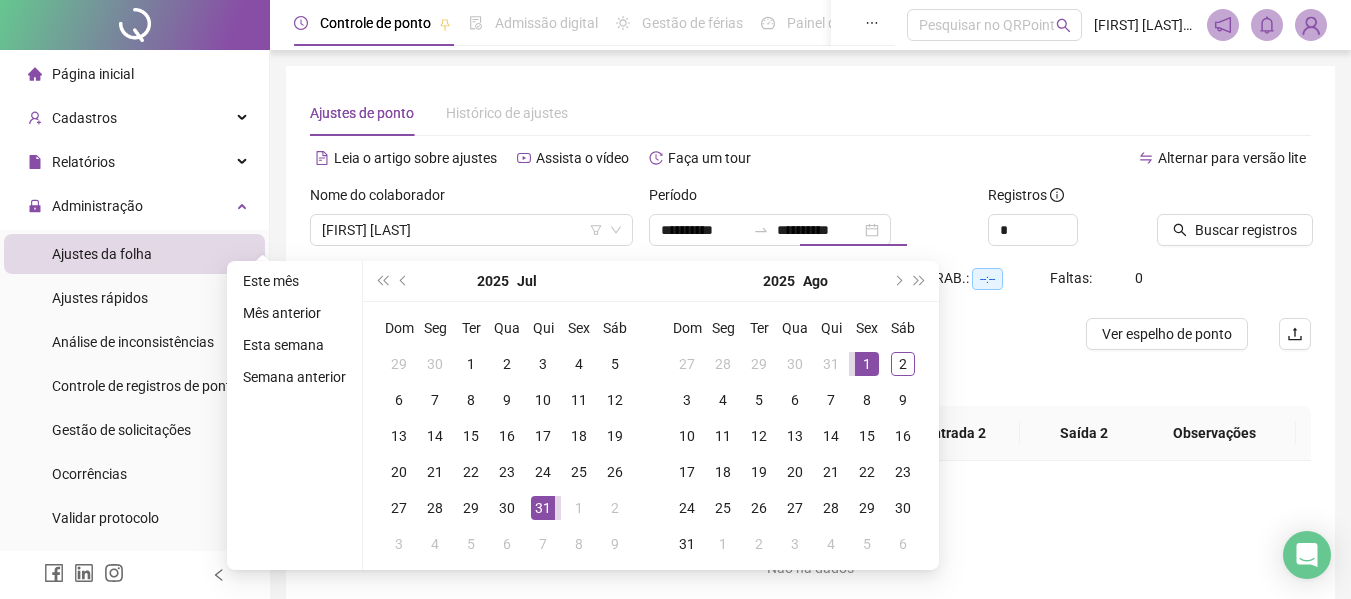 type on "**********" 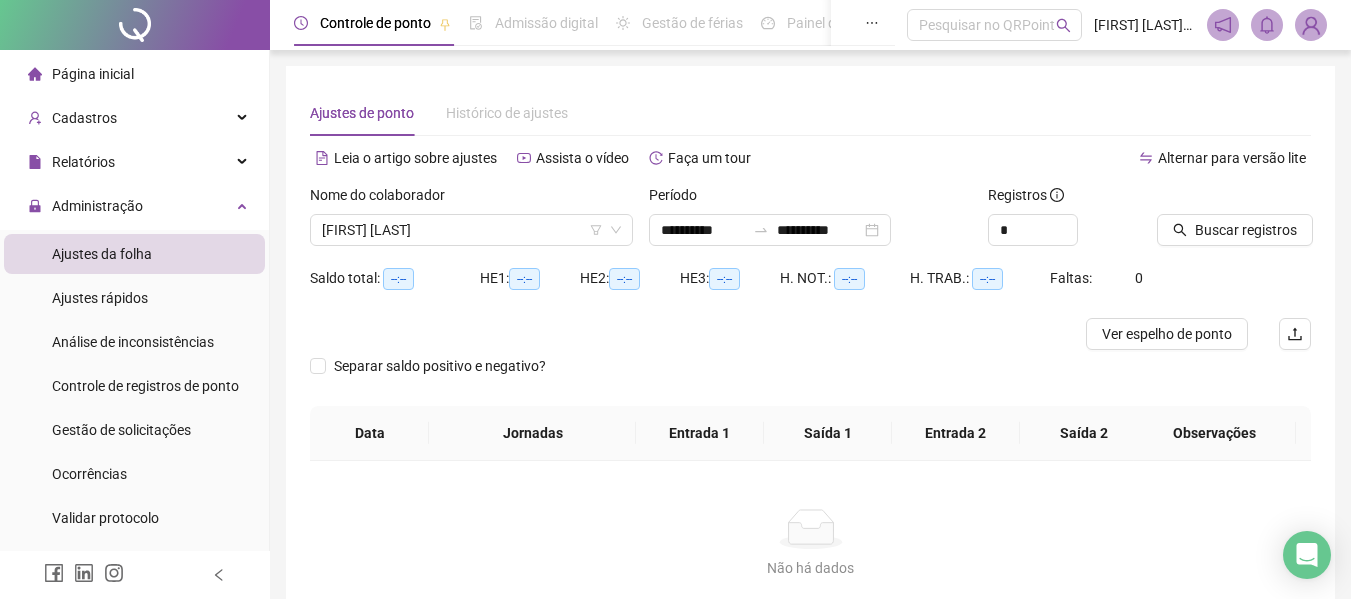 click on "Separar saldo positivo e negativo?" at bounding box center [810, 378] 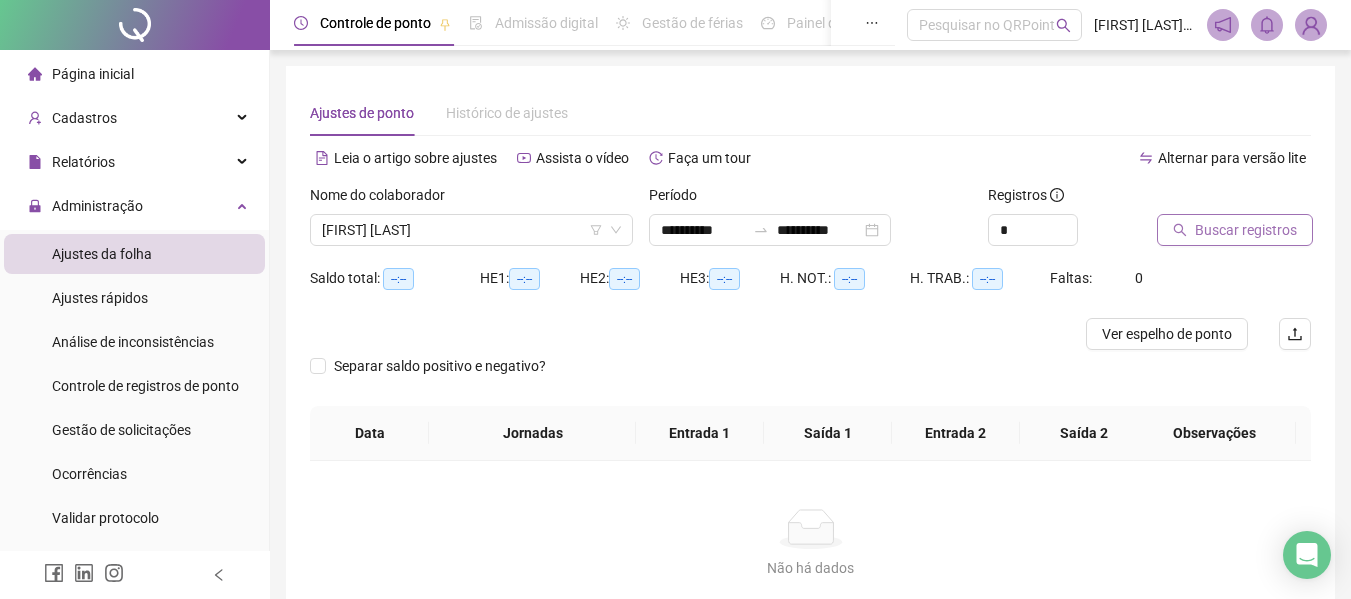 click on "Buscar registros" at bounding box center (1246, 230) 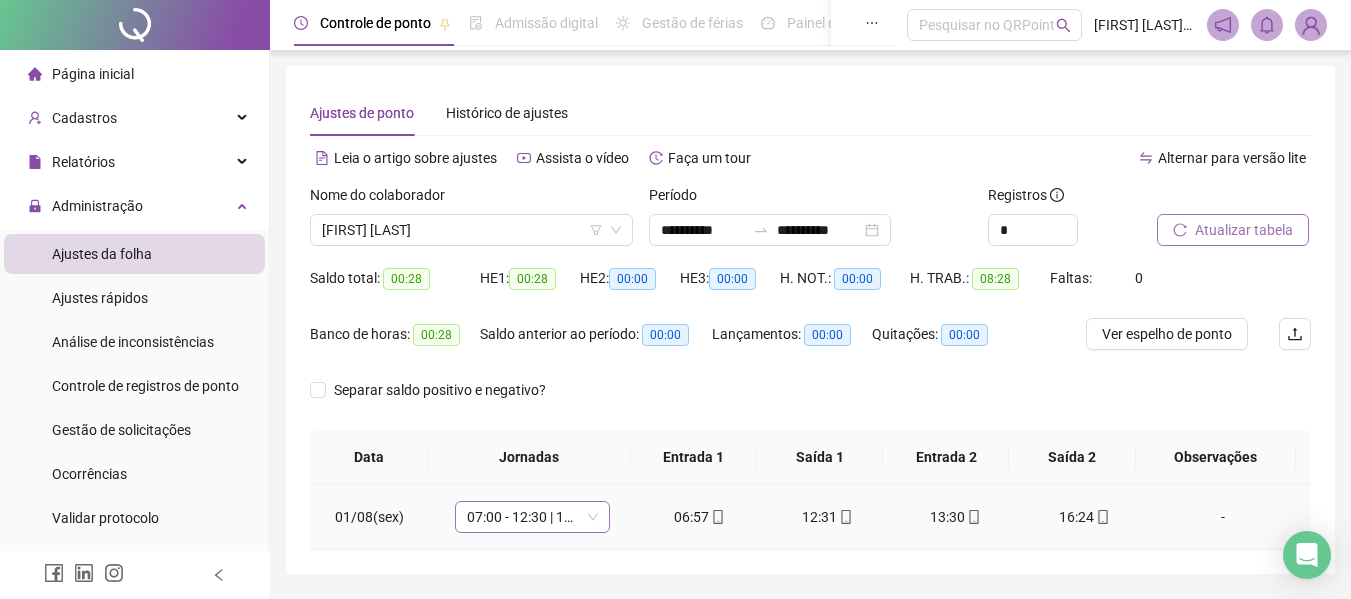 click on "07:00 - 12:30 | 13:30 - 16:00" at bounding box center (532, 517) 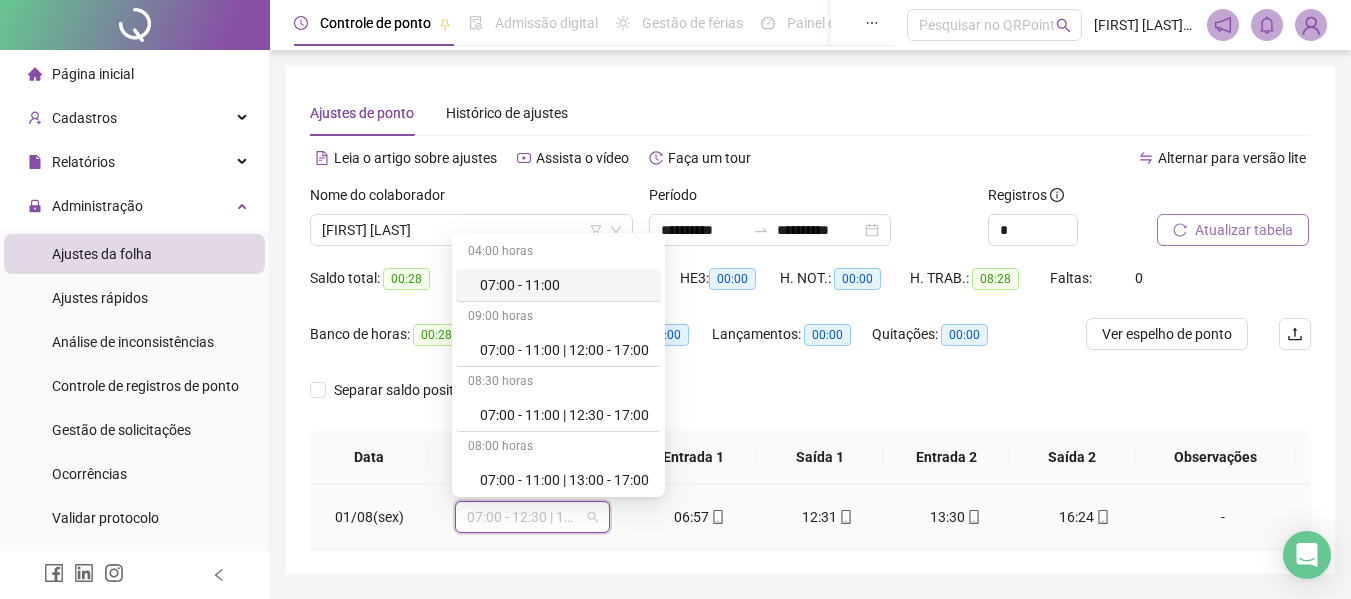 click on "07:00 - 12:30 | 13:30 - 16:00" at bounding box center (532, 517) 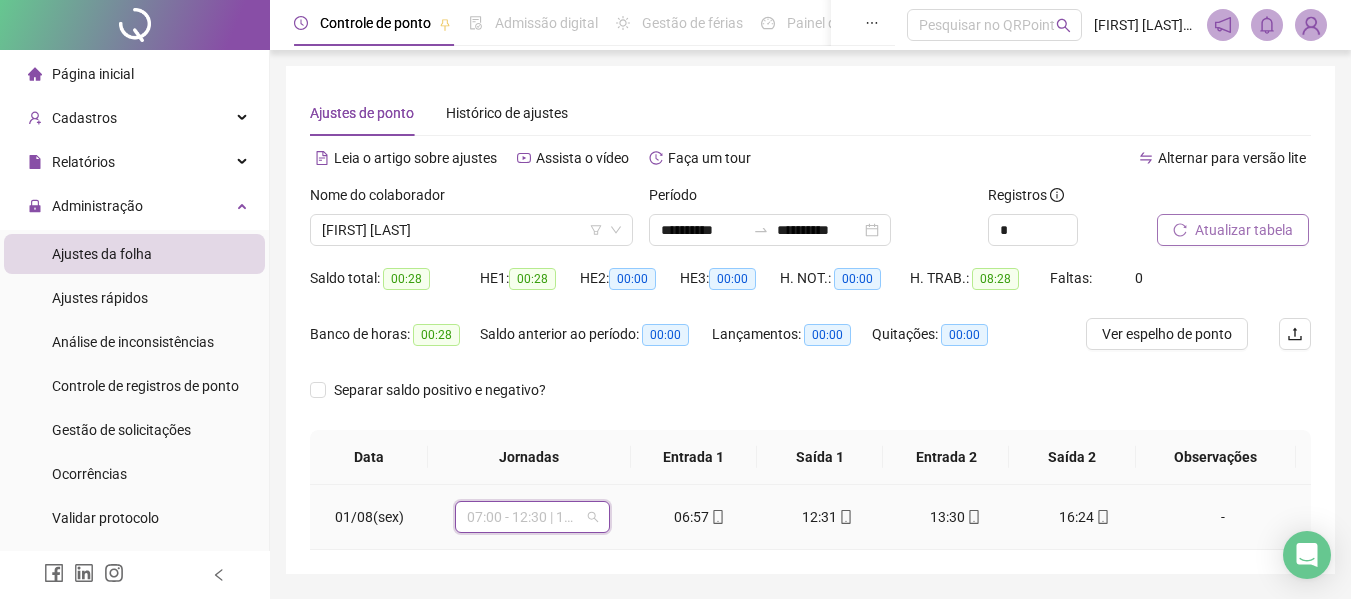 click on "07:00 - 12:30 | 13:30 - 16:00" at bounding box center [532, 517] 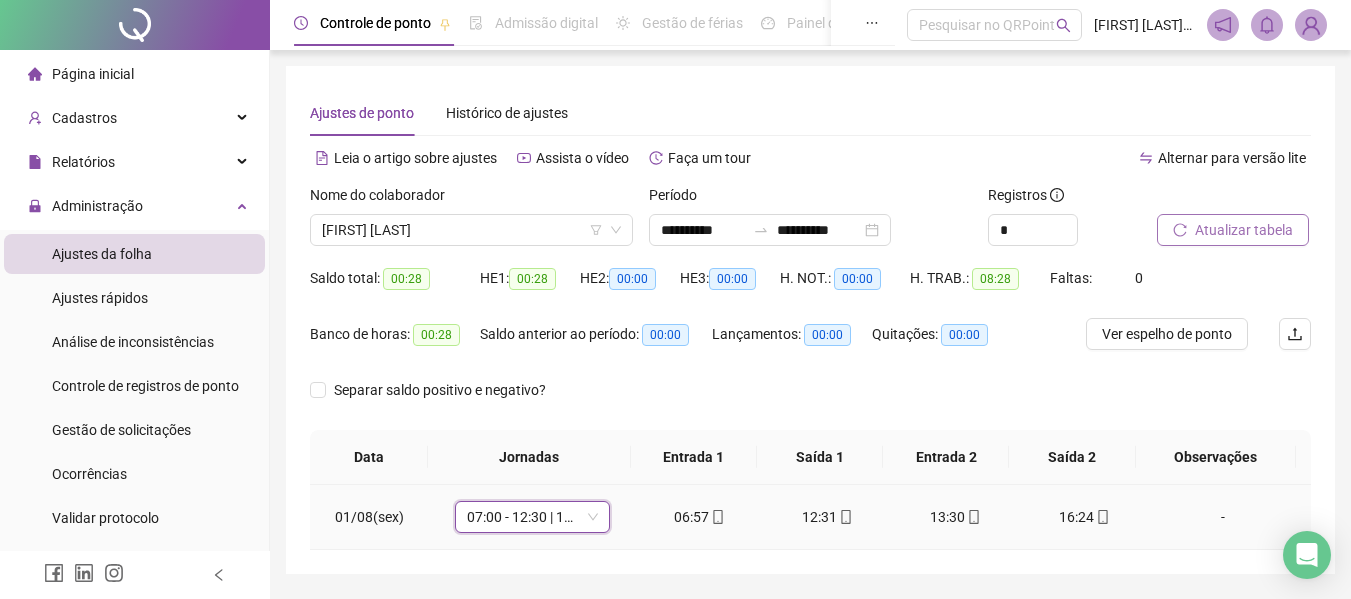 click on "07:00 - 12:30 | 13:30 - 16:00" at bounding box center [532, 517] 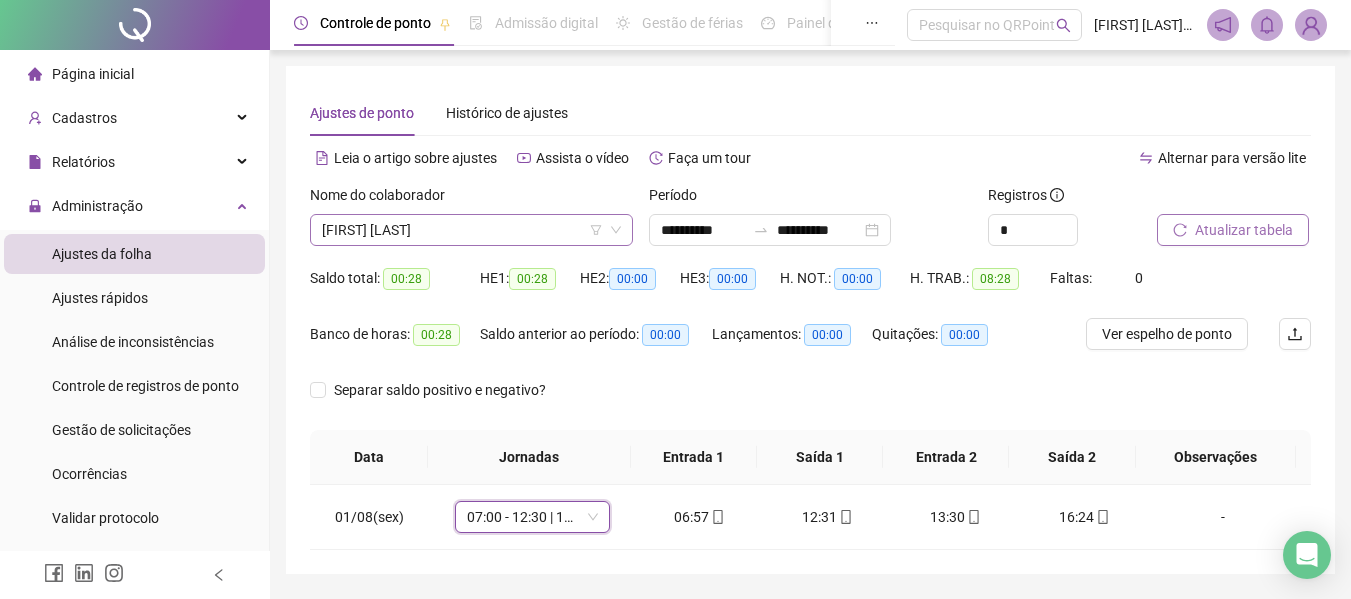 click 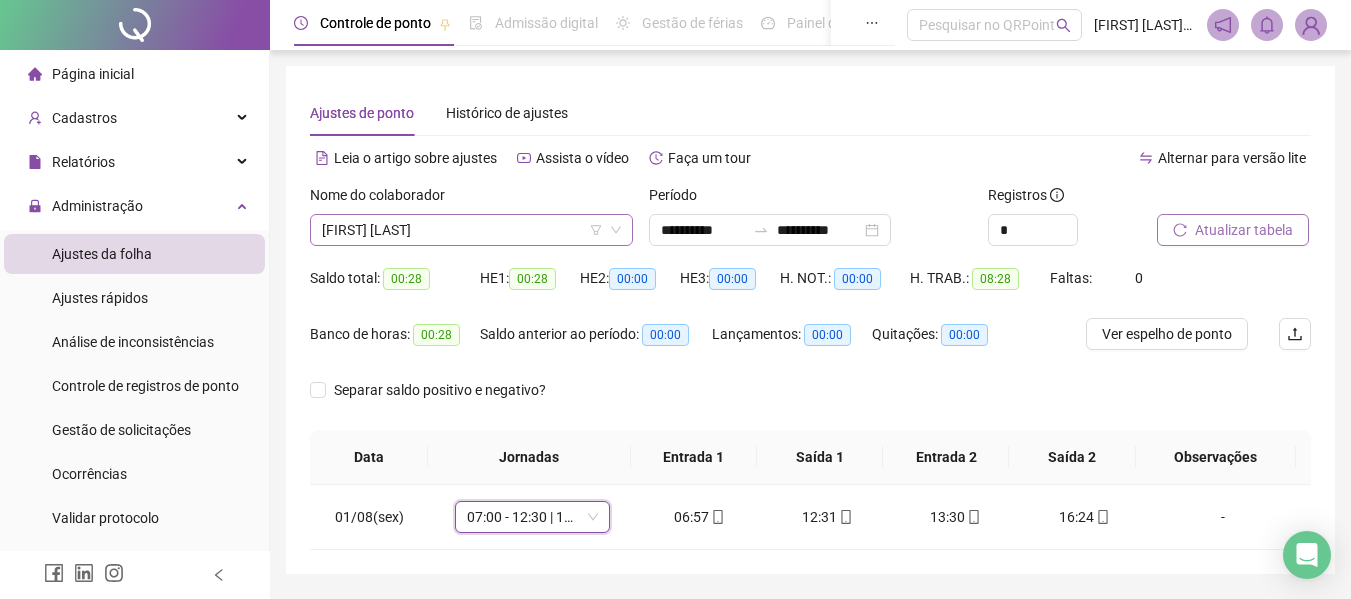 click 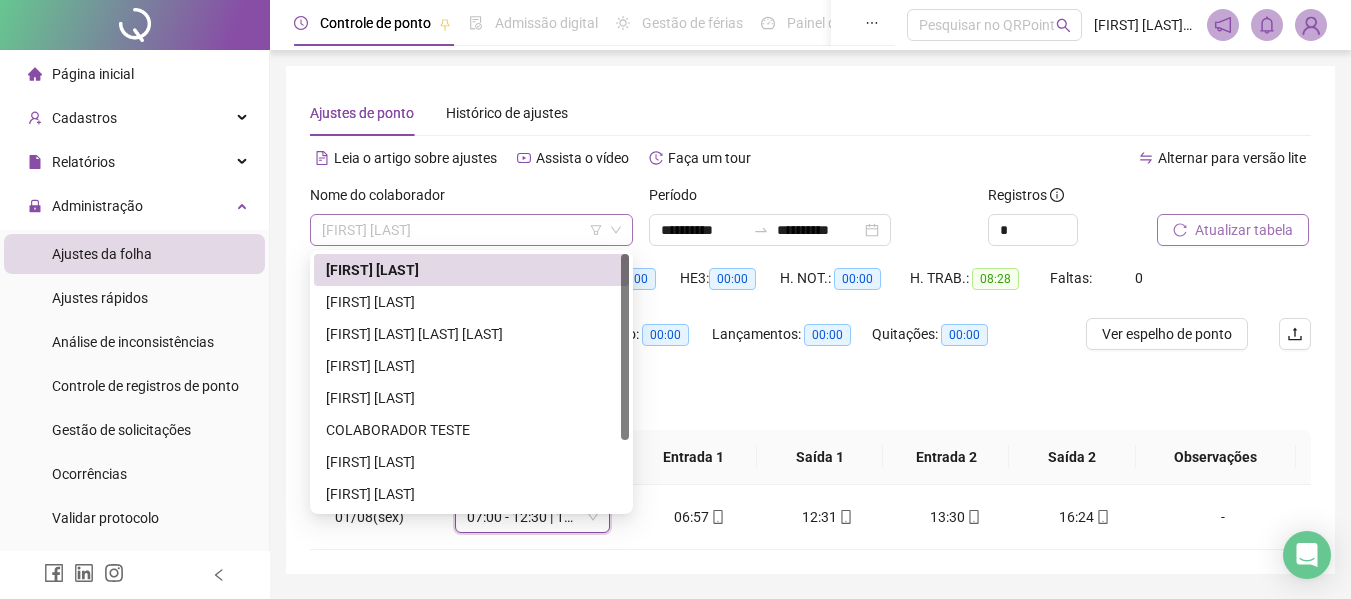 click on "[FIRST] [LAST]" at bounding box center (471, 230) 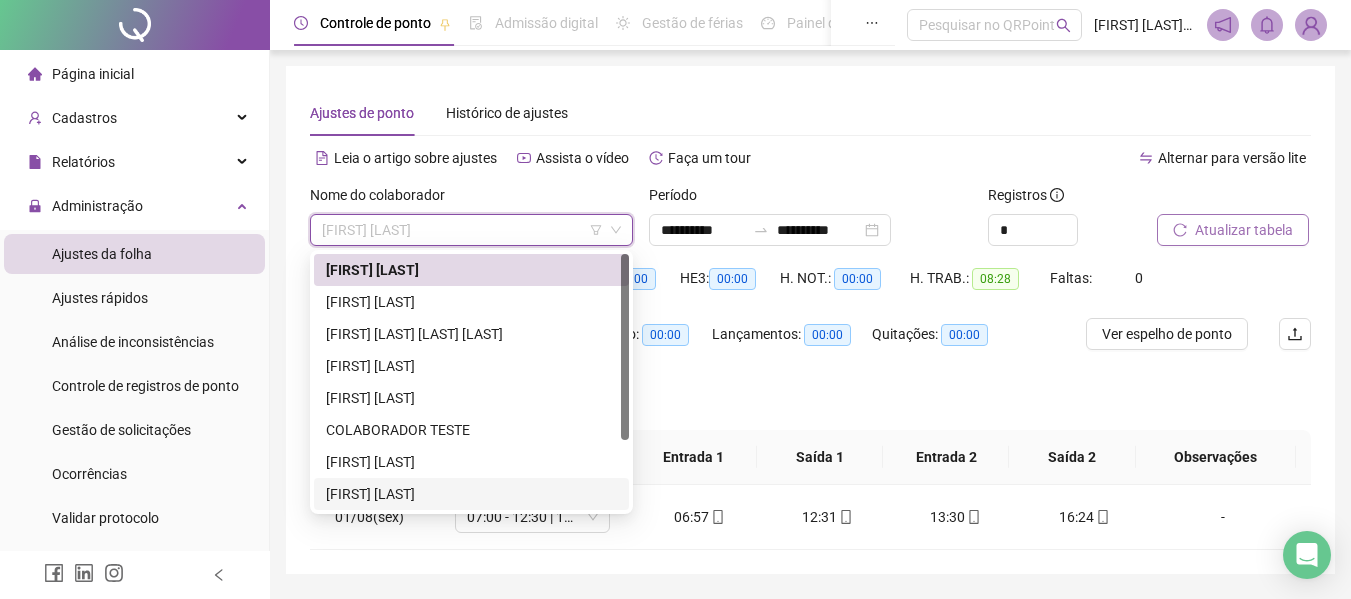 click on "[FIRST] [LAST]" at bounding box center [471, 494] 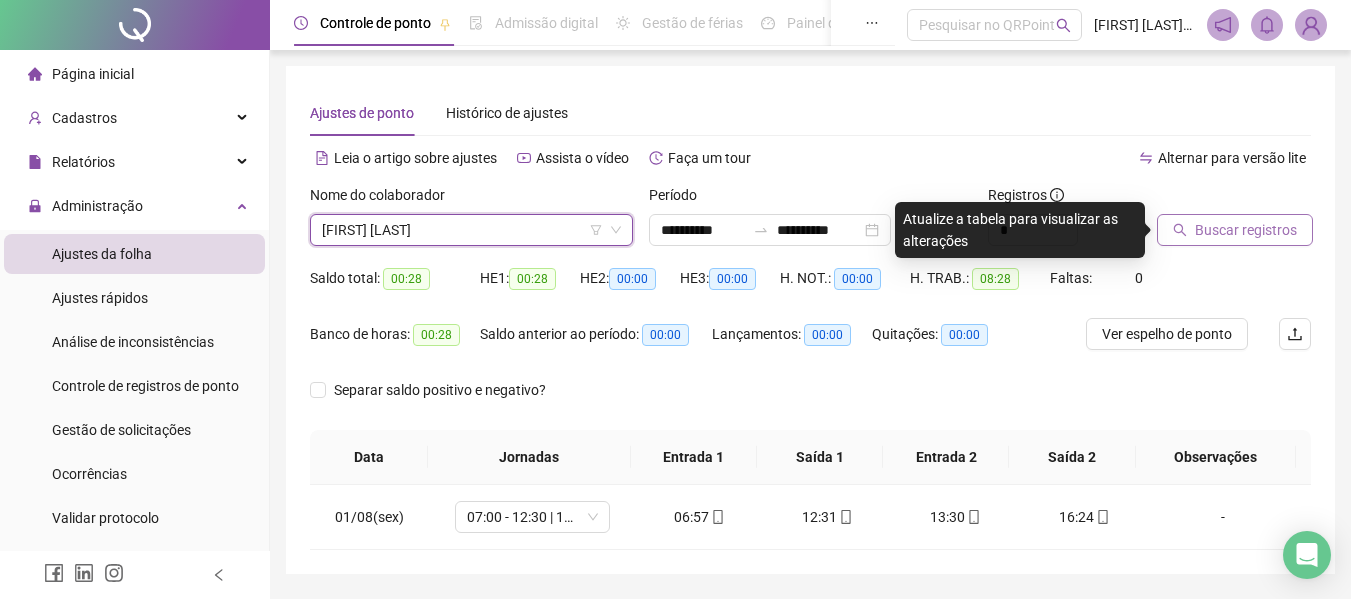 click on "Buscar registros" at bounding box center [1246, 230] 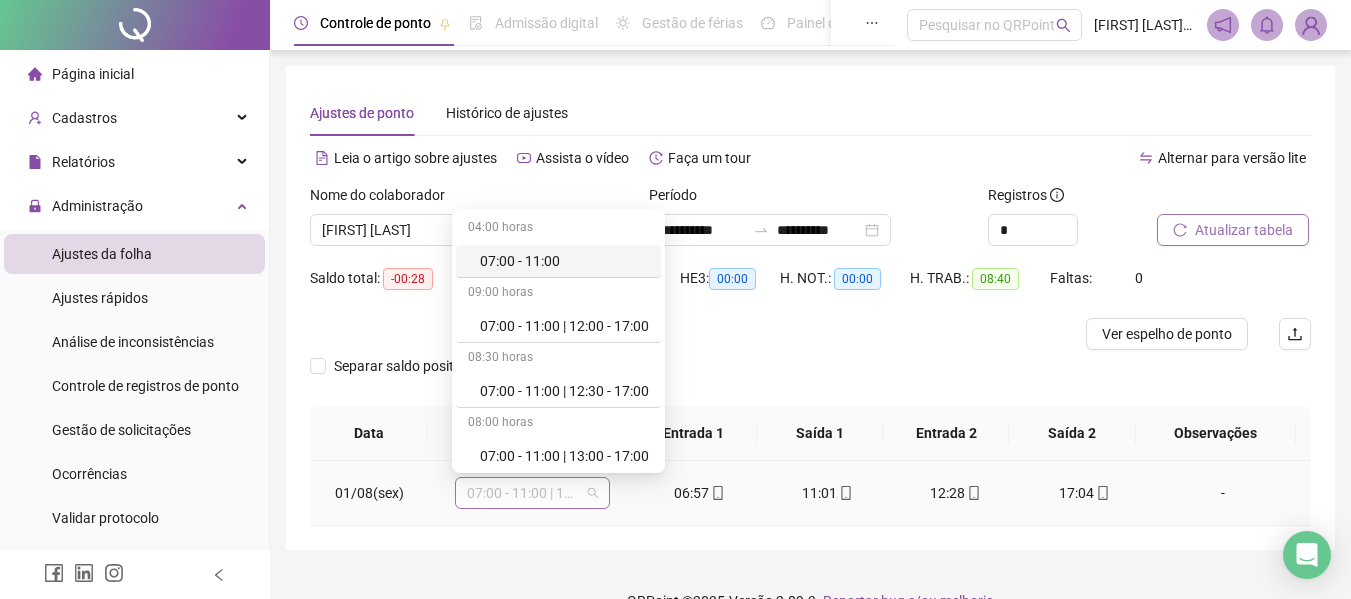 click on "07:00 - 11:00 | 12:00 - 17:00" at bounding box center (532, 493) 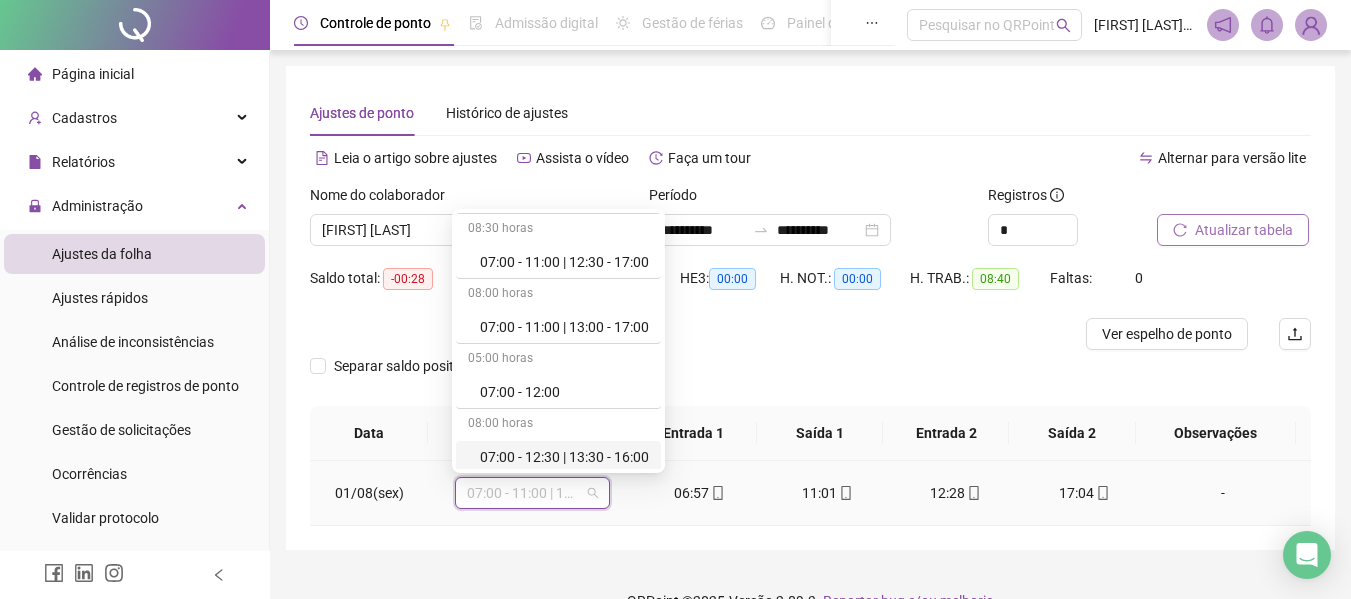 scroll, scrollTop: 100, scrollLeft: 0, axis: vertical 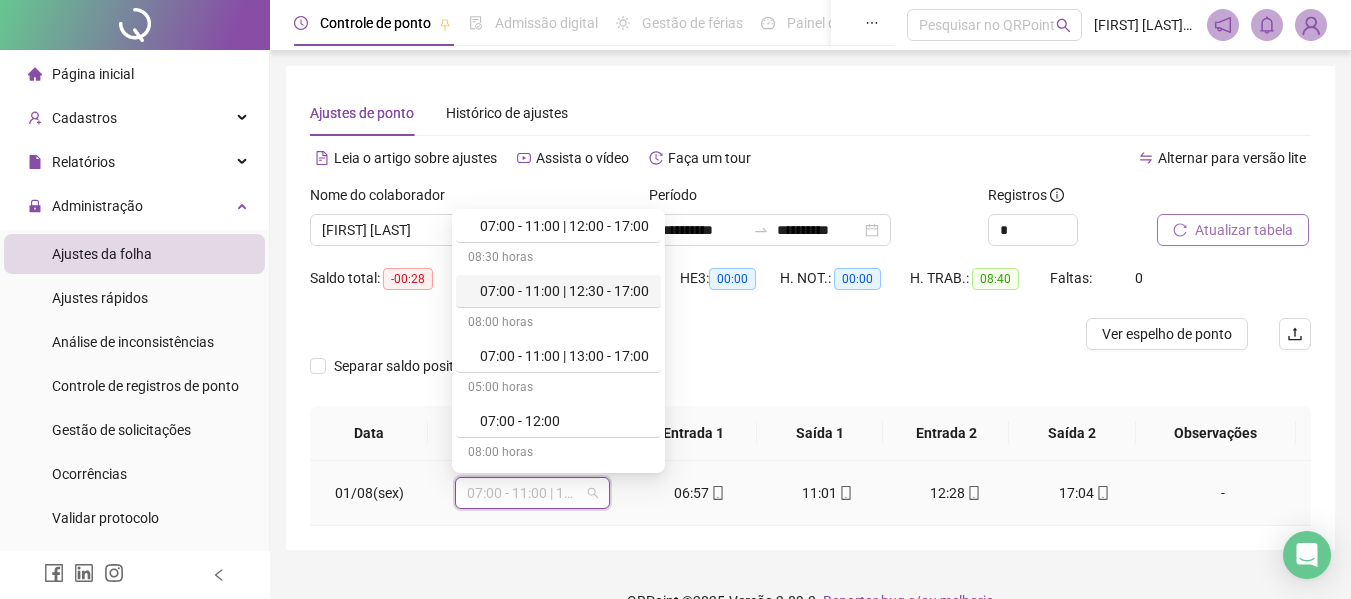 click on "07:00 - 11:00 | 12:30 - 17:00" at bounding box center [564, 291] 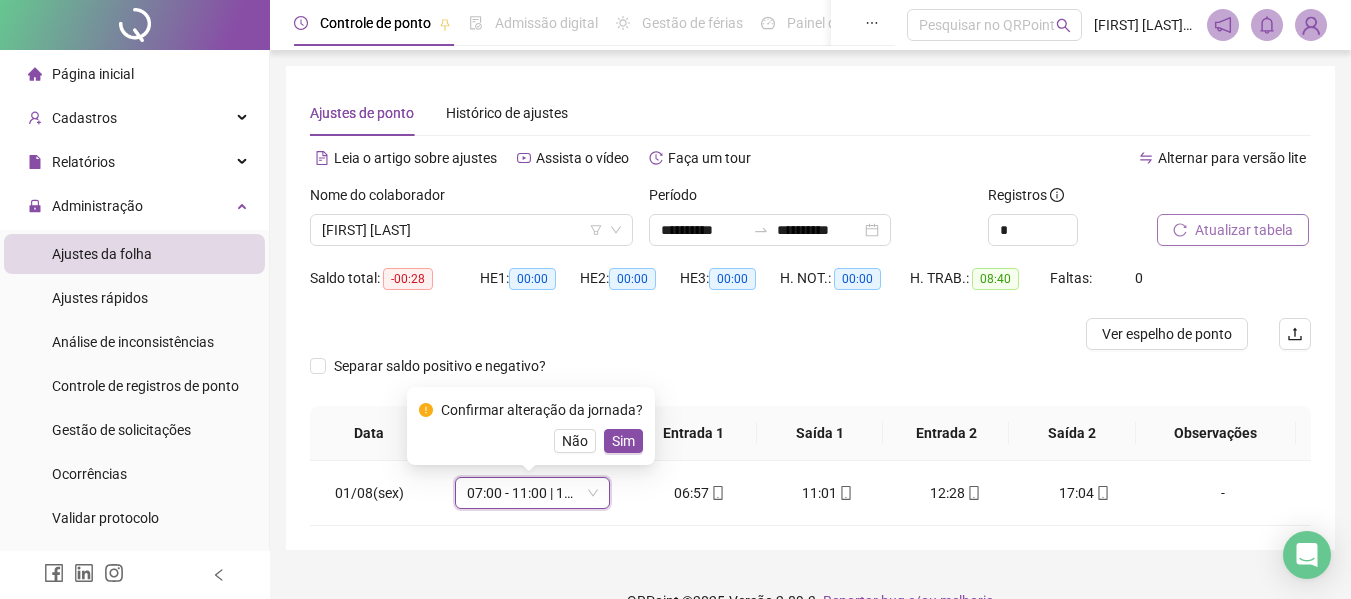 click on "Separar saldo positivo e negativo?" at bounding box center [810, 378] 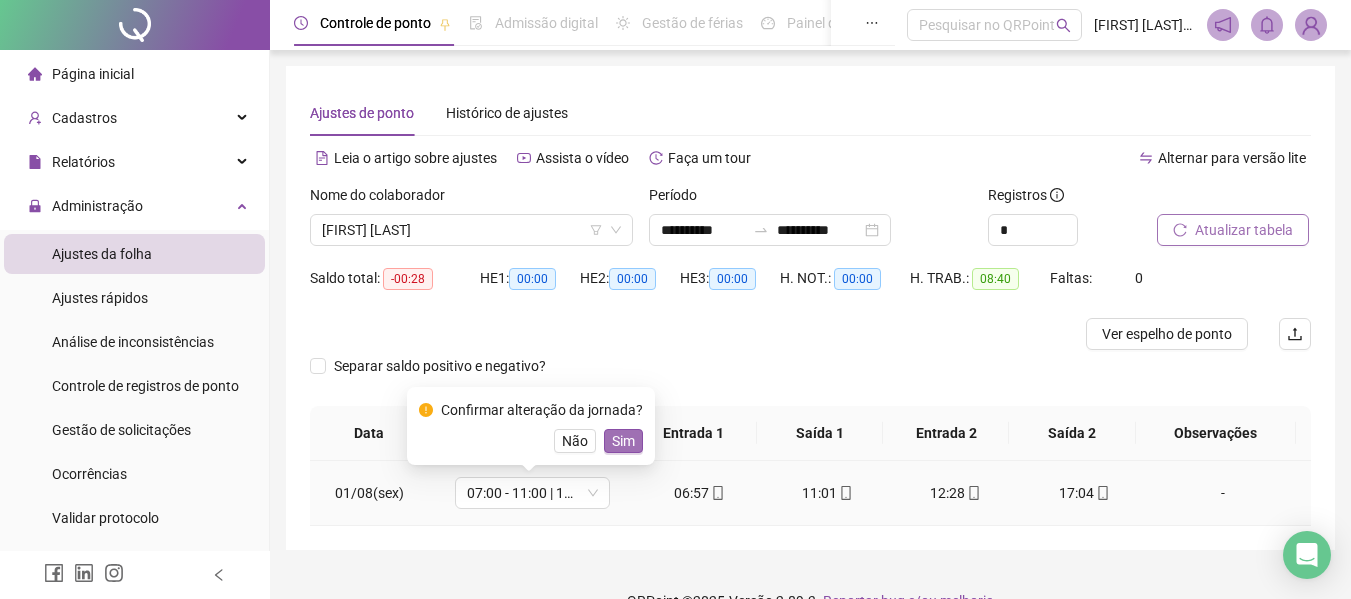 click on "Sim" at bounding box center (623, 441) 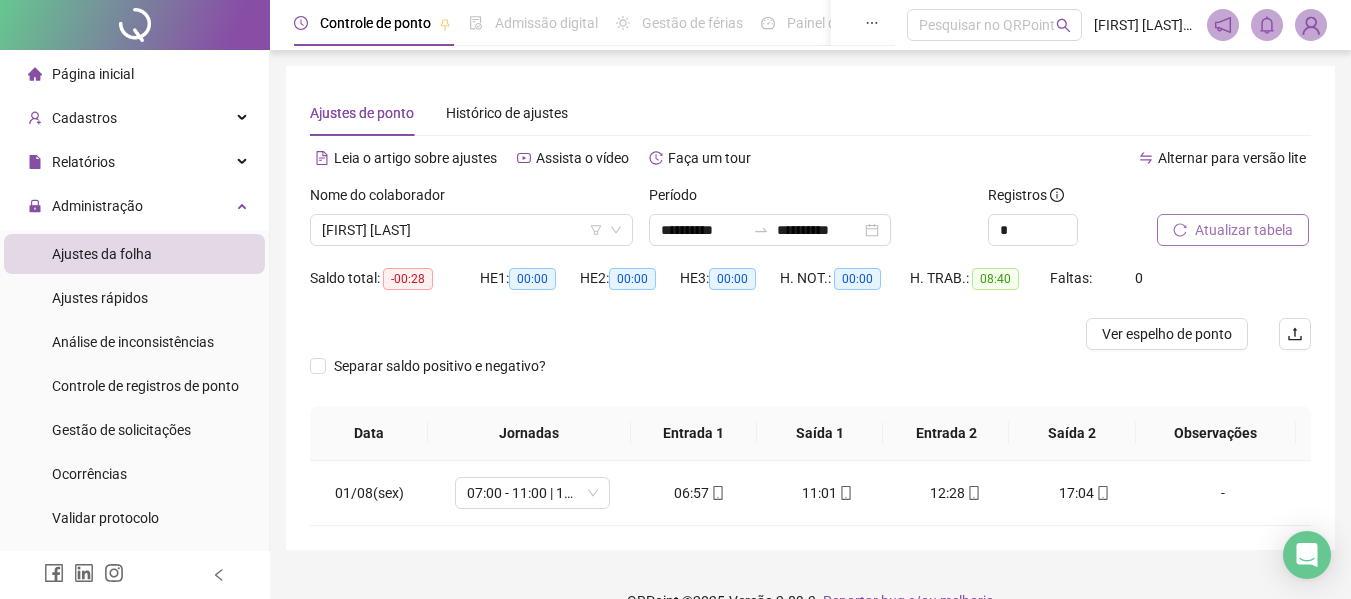 click on "Atualizar tabela" at bounding box center (1244, 230) 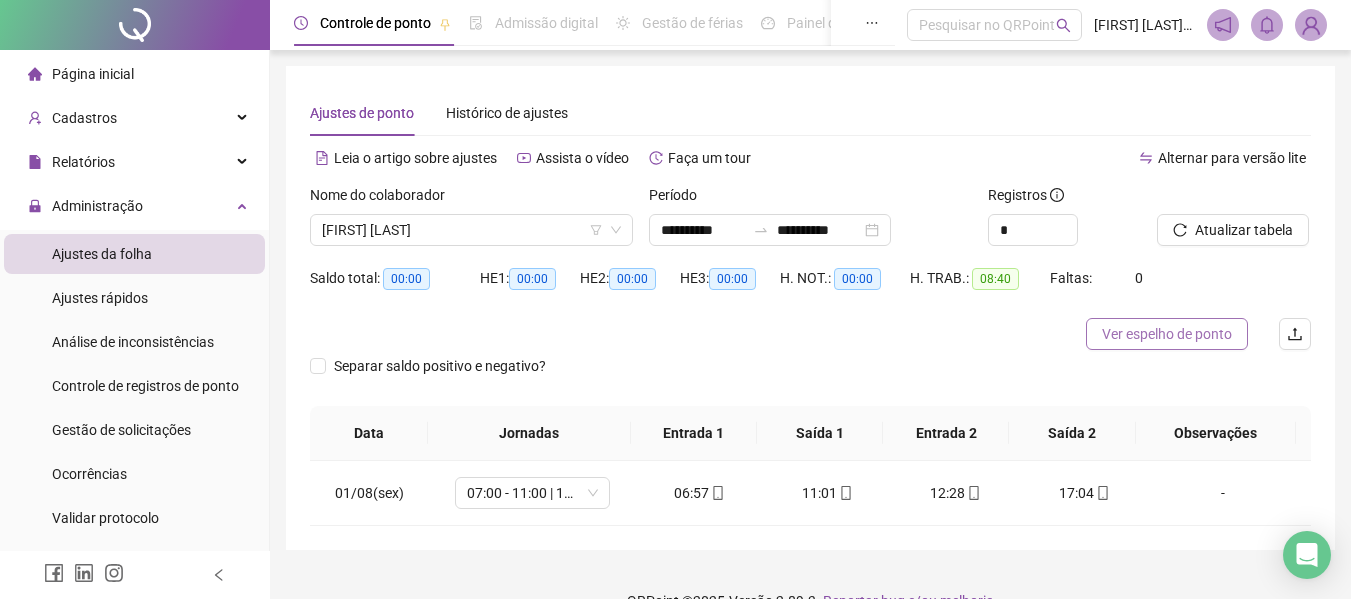 click on "Ver espelho de ponto" at bounding box center [1167, 334] 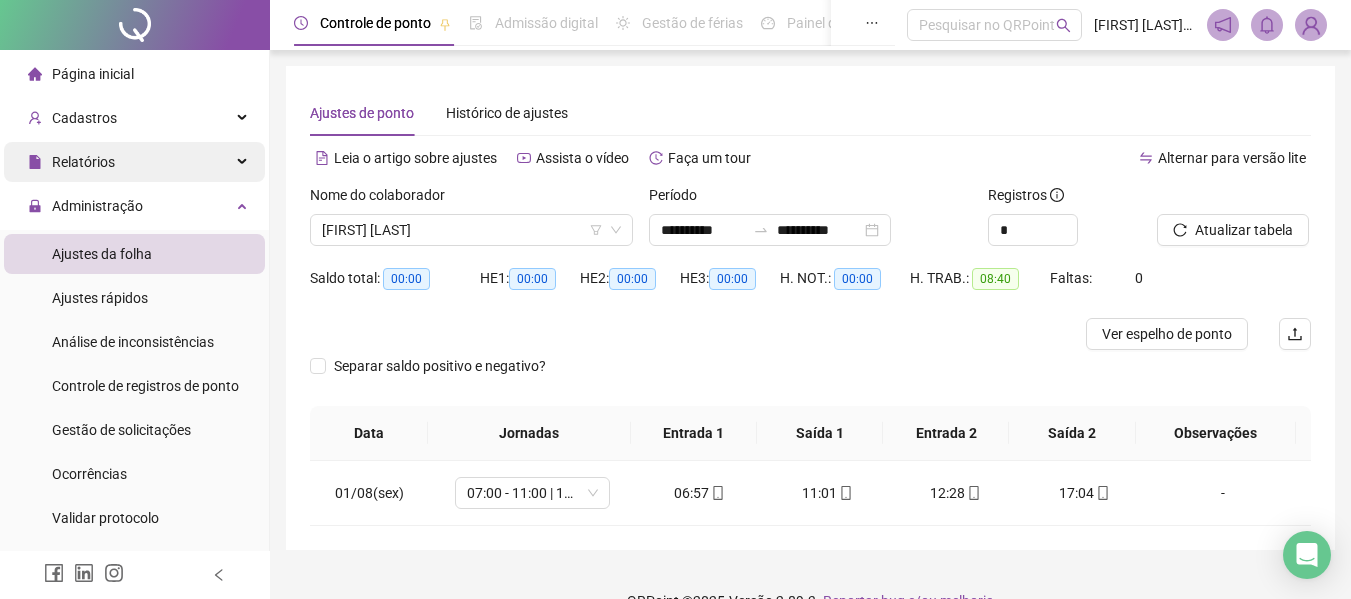 click on "Relatórios" at bounding box center [134, 162] 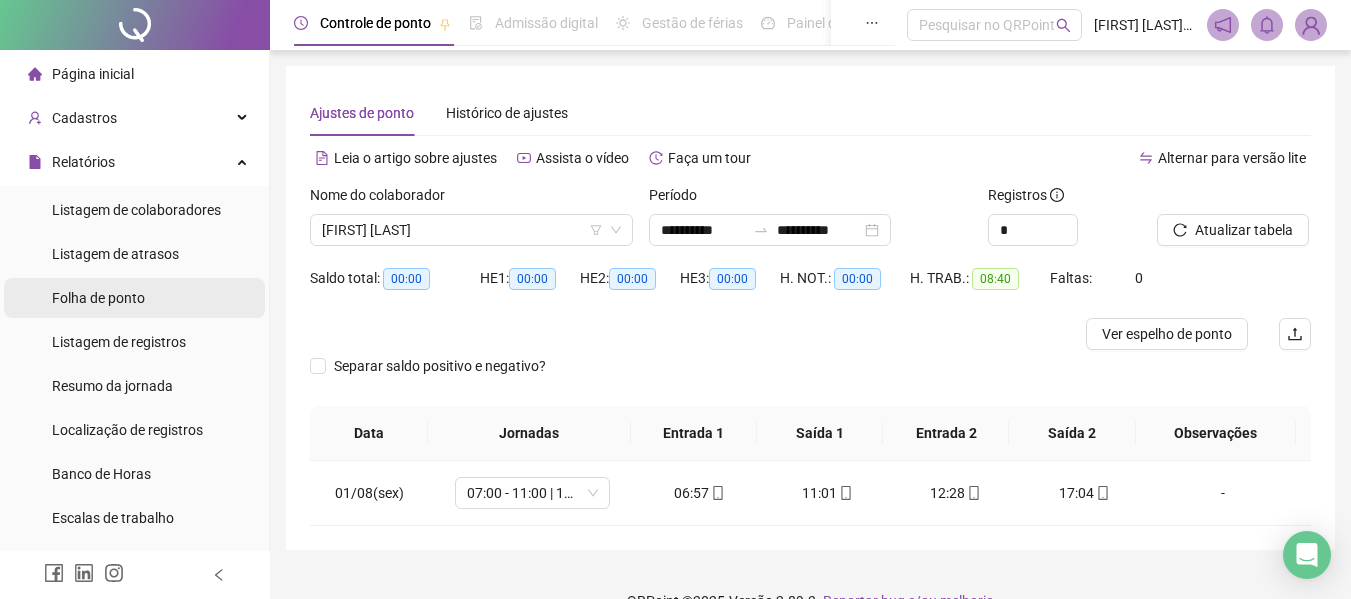 click on "Folha de ponto" at bounding box center (98, 298) 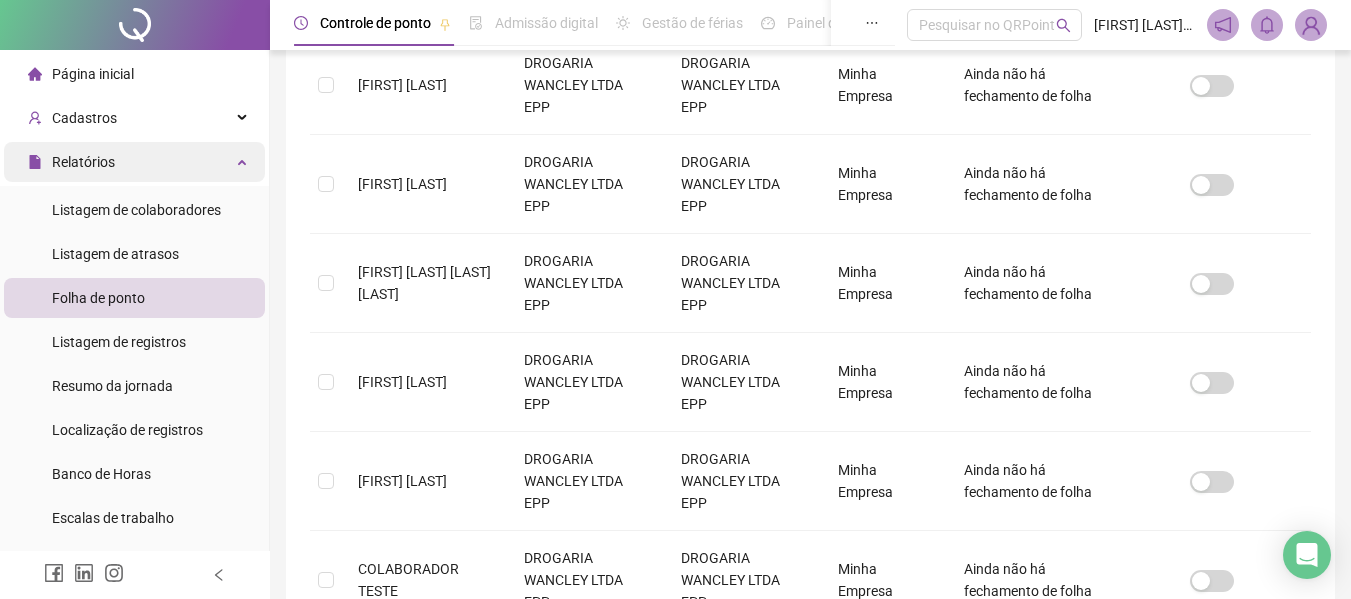 scroll, scrollTop: 410, scrollLeft: 0, axis: vertical 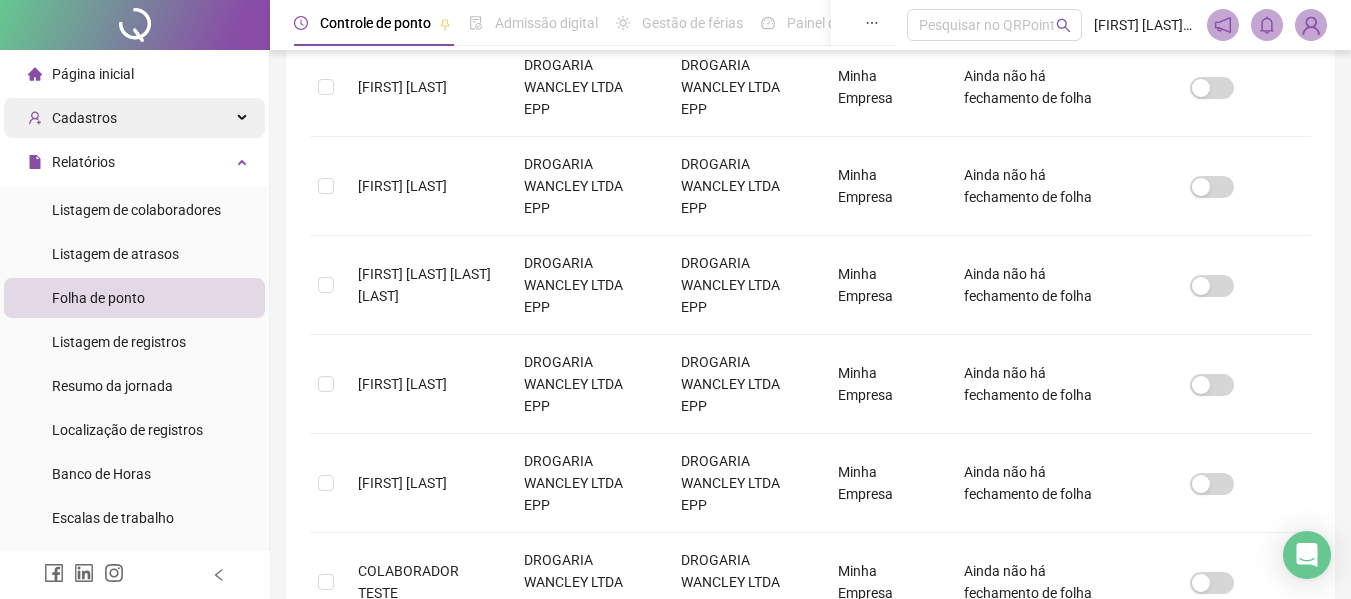 click on "Cadastros" at bounding box center (84, 118) 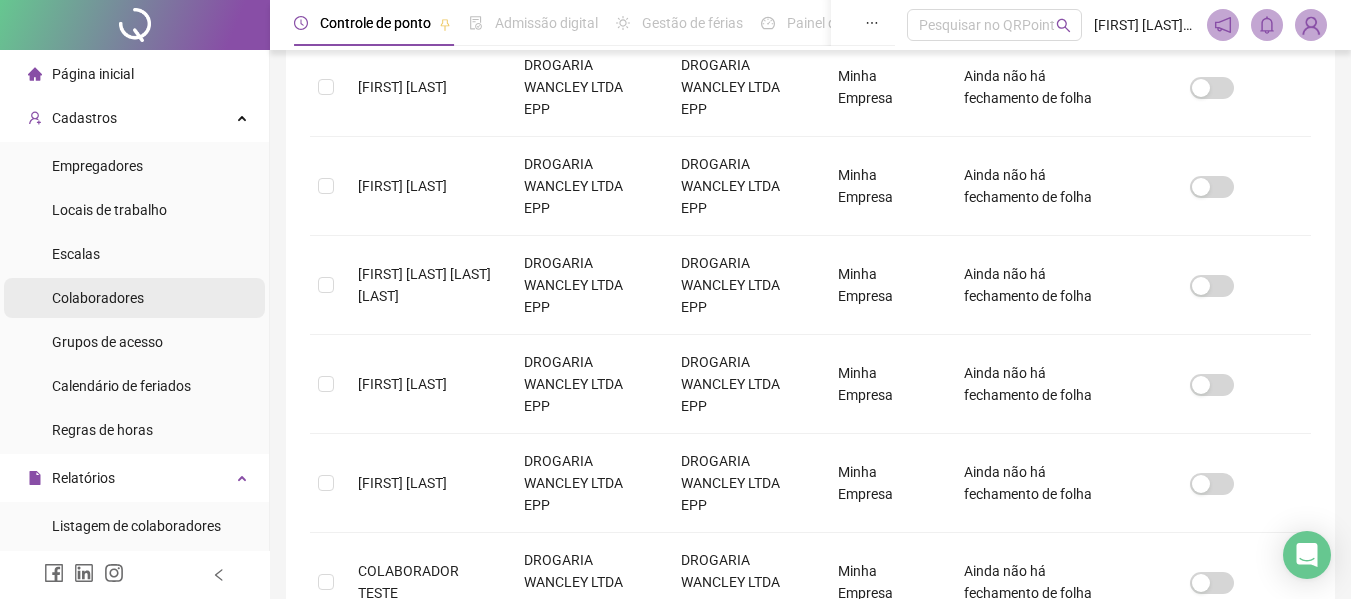 click on "Colaboradores" at bounding box center (134, 298) 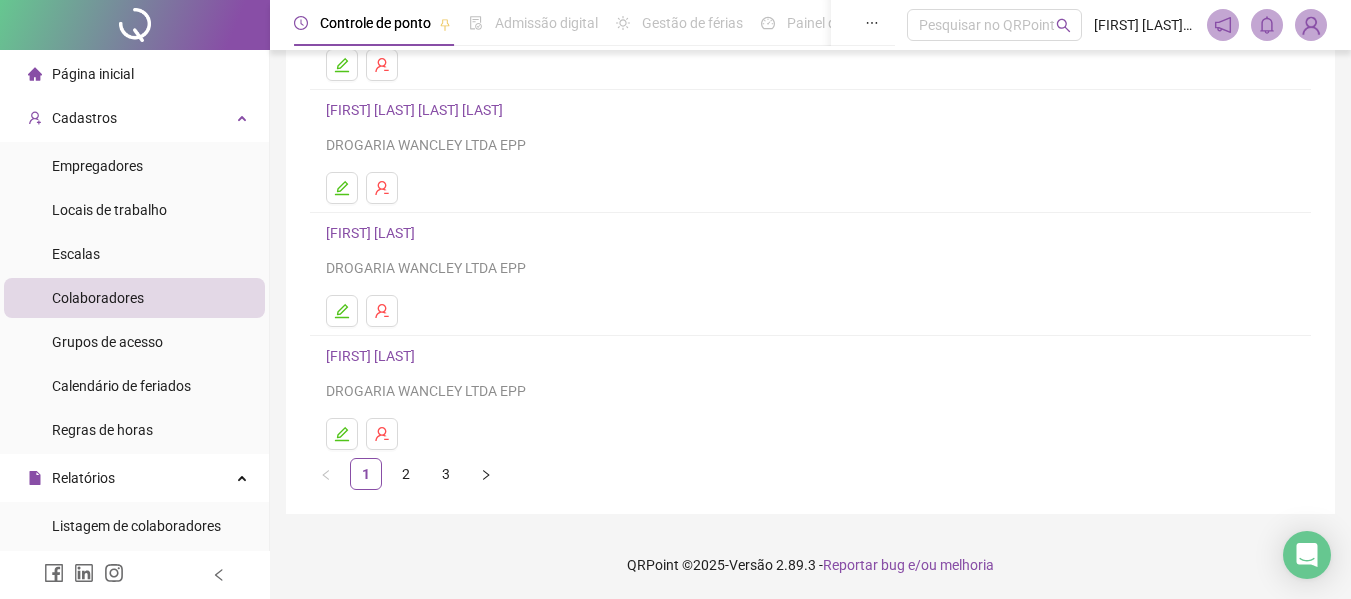 scroll, scrollTop: 368, scrollLeft: 0, axis: vertical 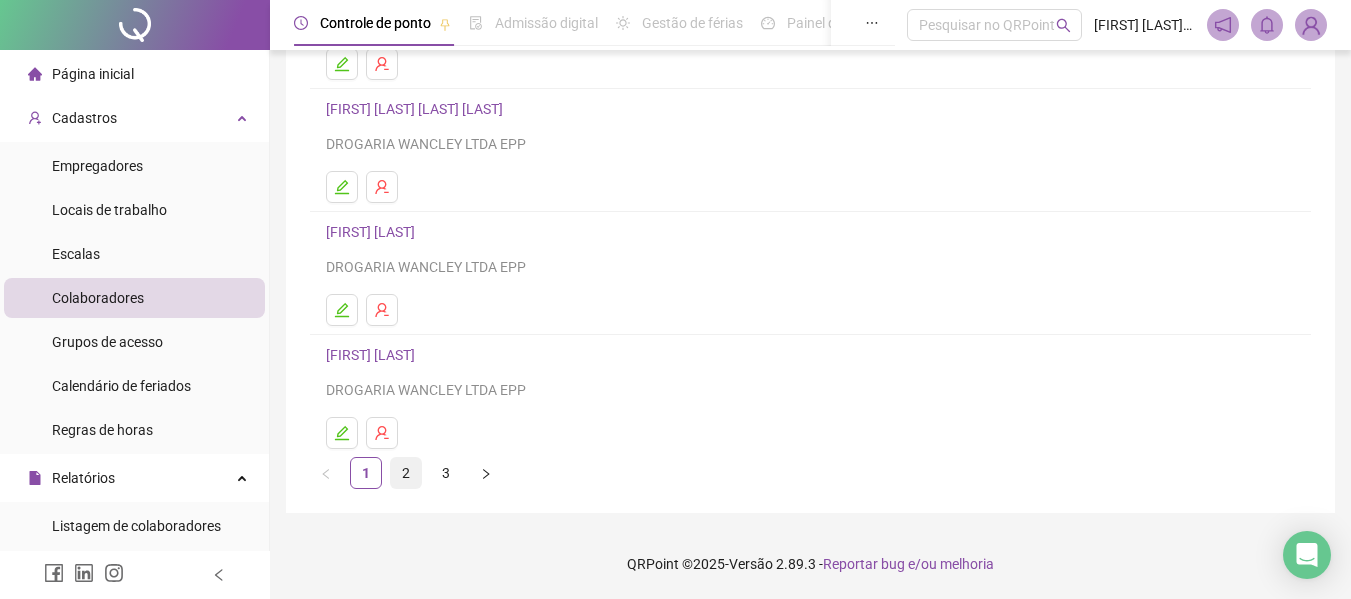 click on "2" at bounding box center (406, 473) 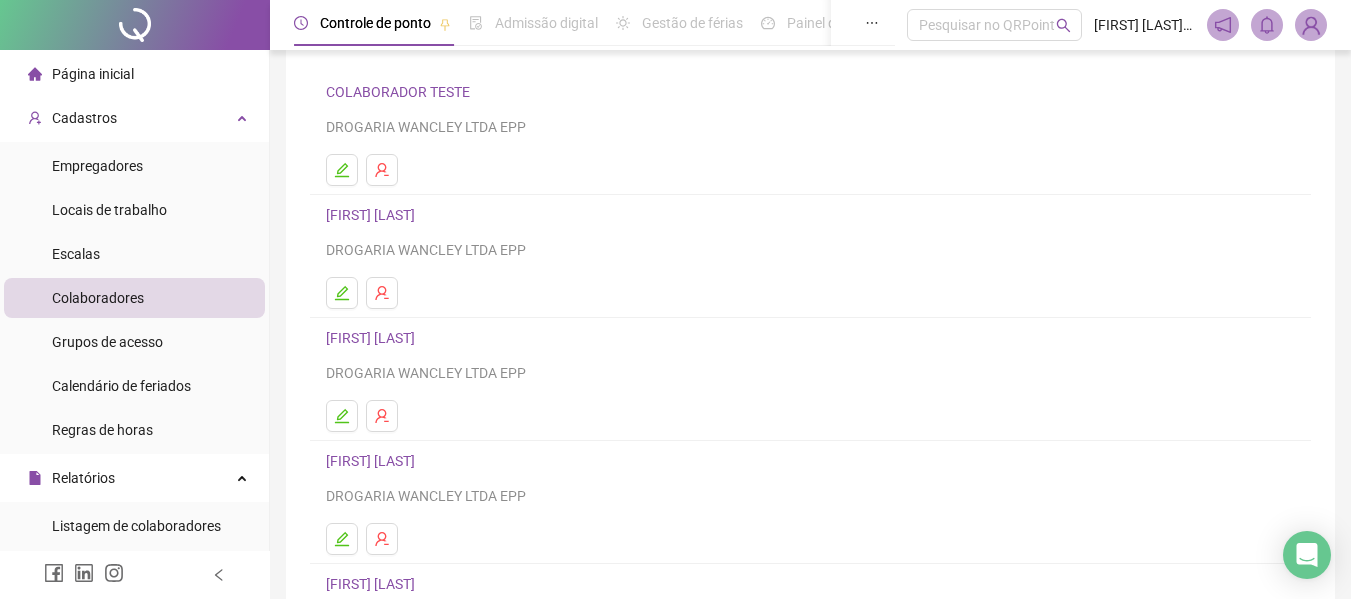 scroll, scrollTop: 200, scrollLeft: 0, axis: vertical 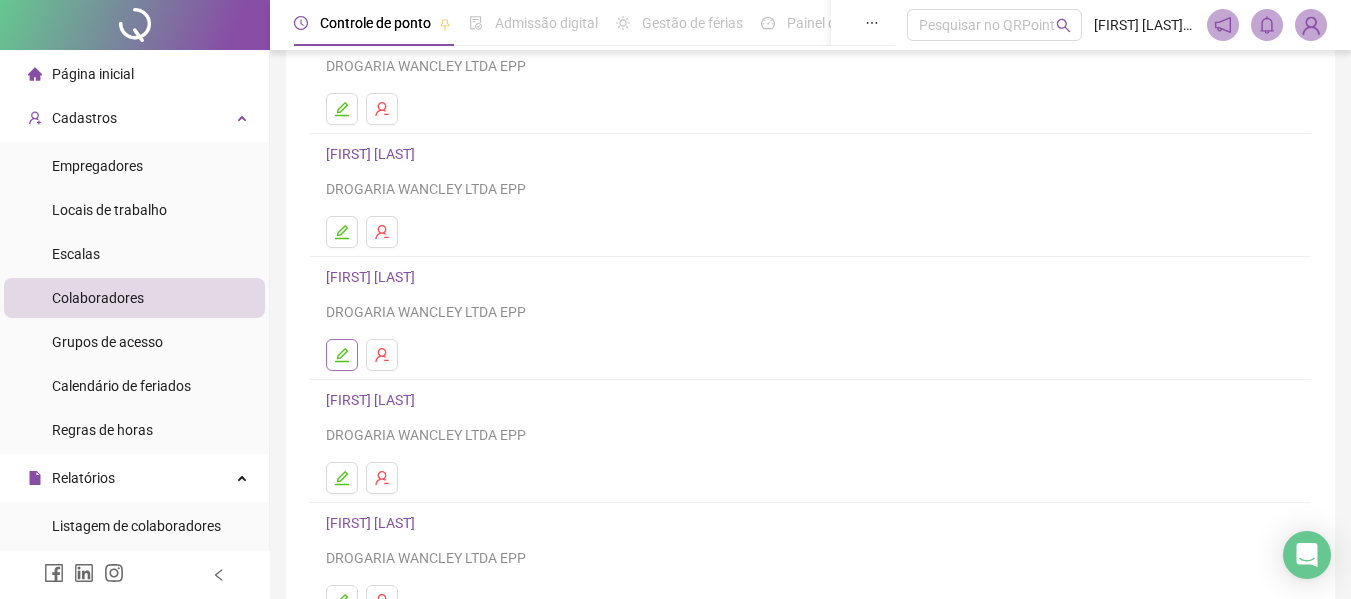 click at bounding box center [342, 355] 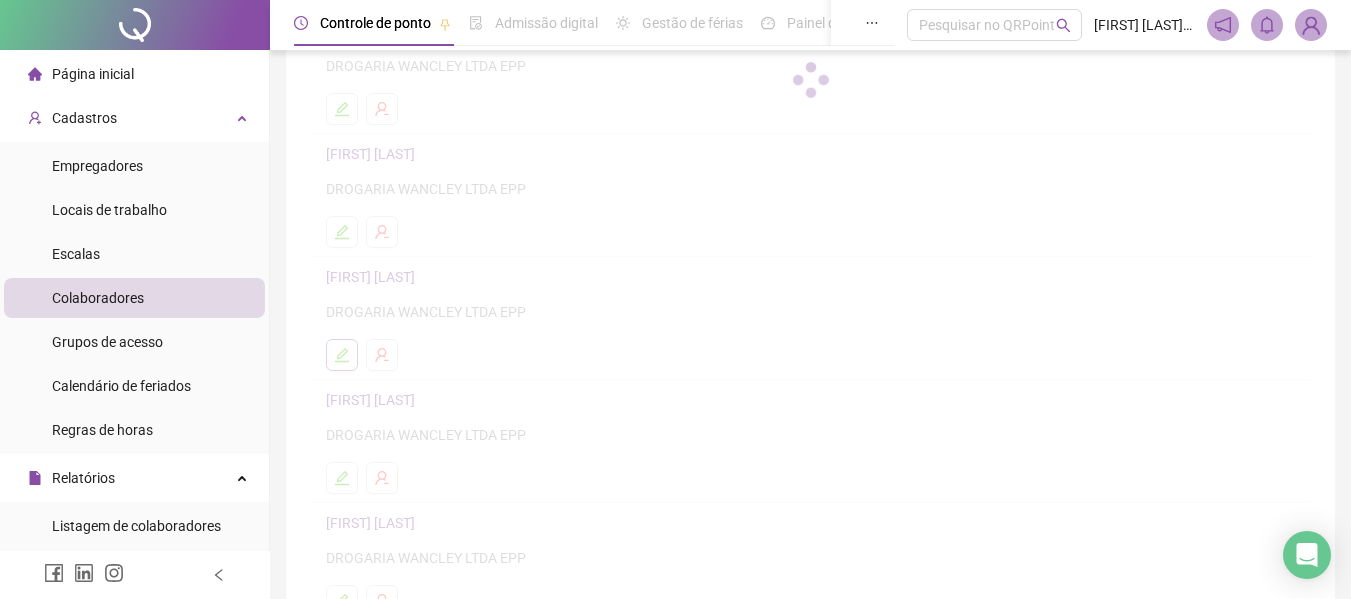 scroll, scrollTop: 210, scrollLeft: 0, axis: vertical 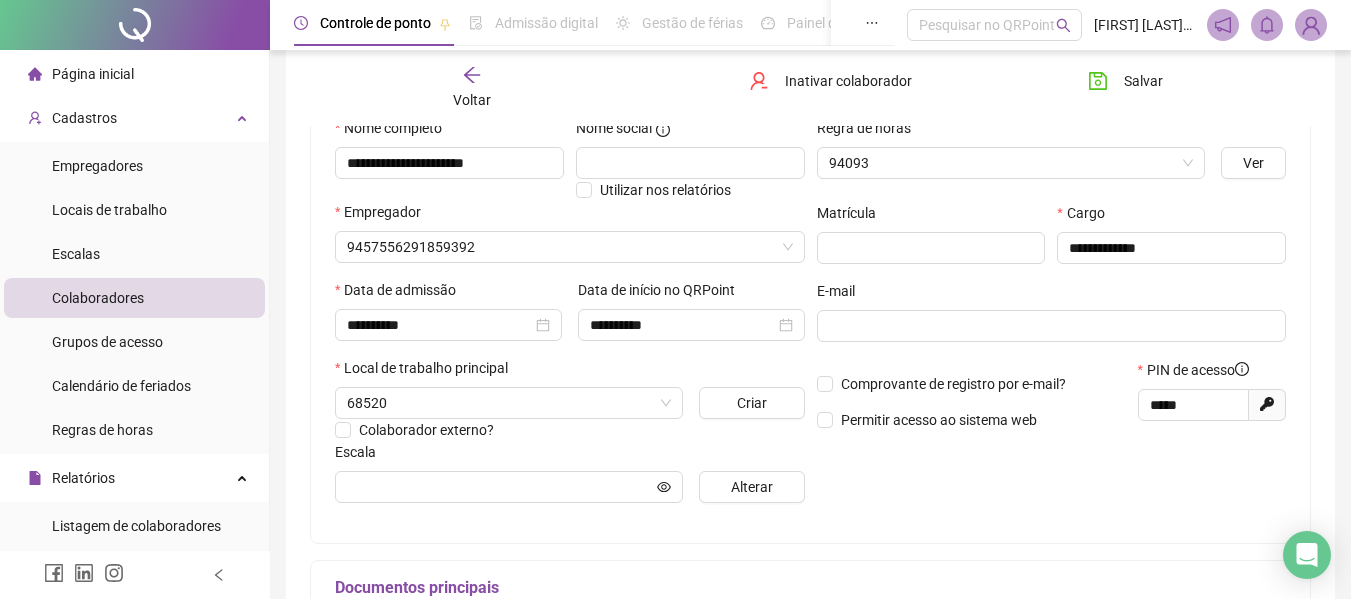 type on "******" 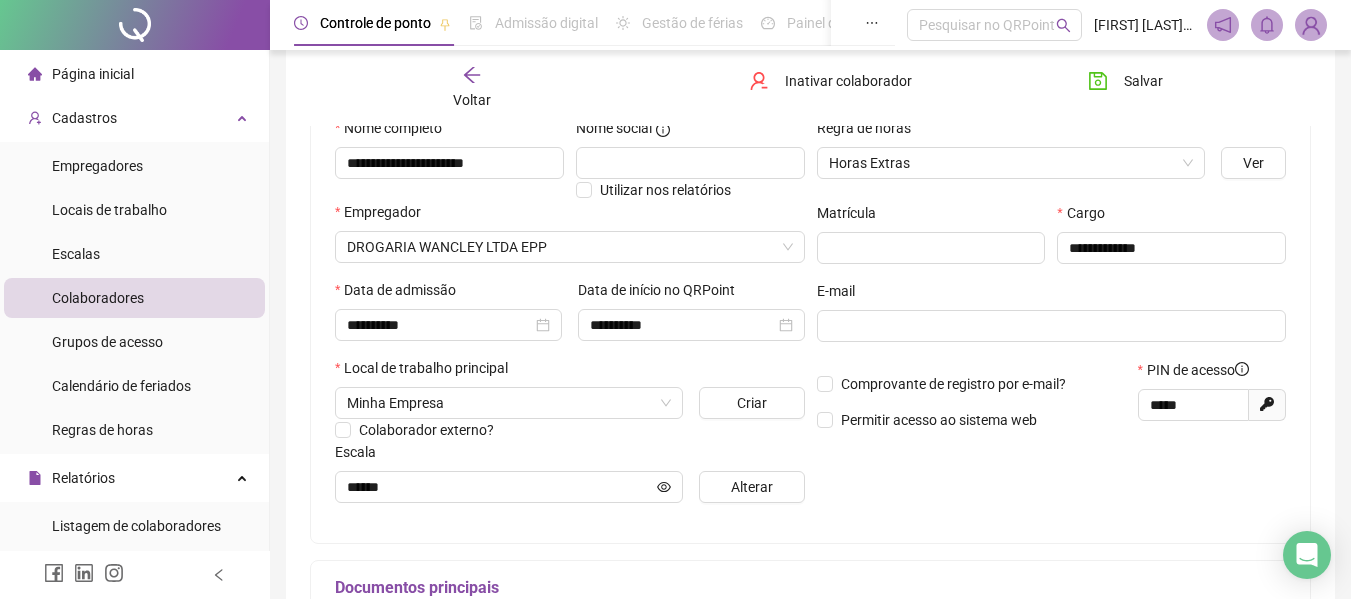 scroll, scrollTop: 110, scrollLeft: 0, axis: vertical 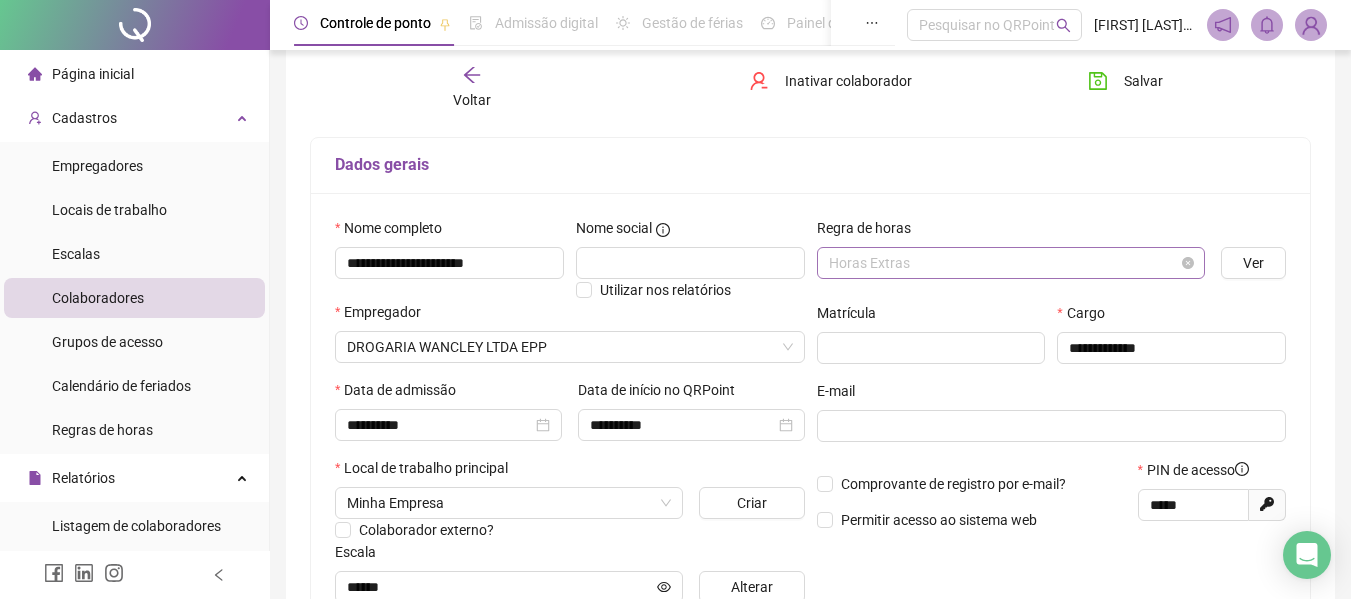 click on "Horas Extras" at bounding box center (1011, 263) 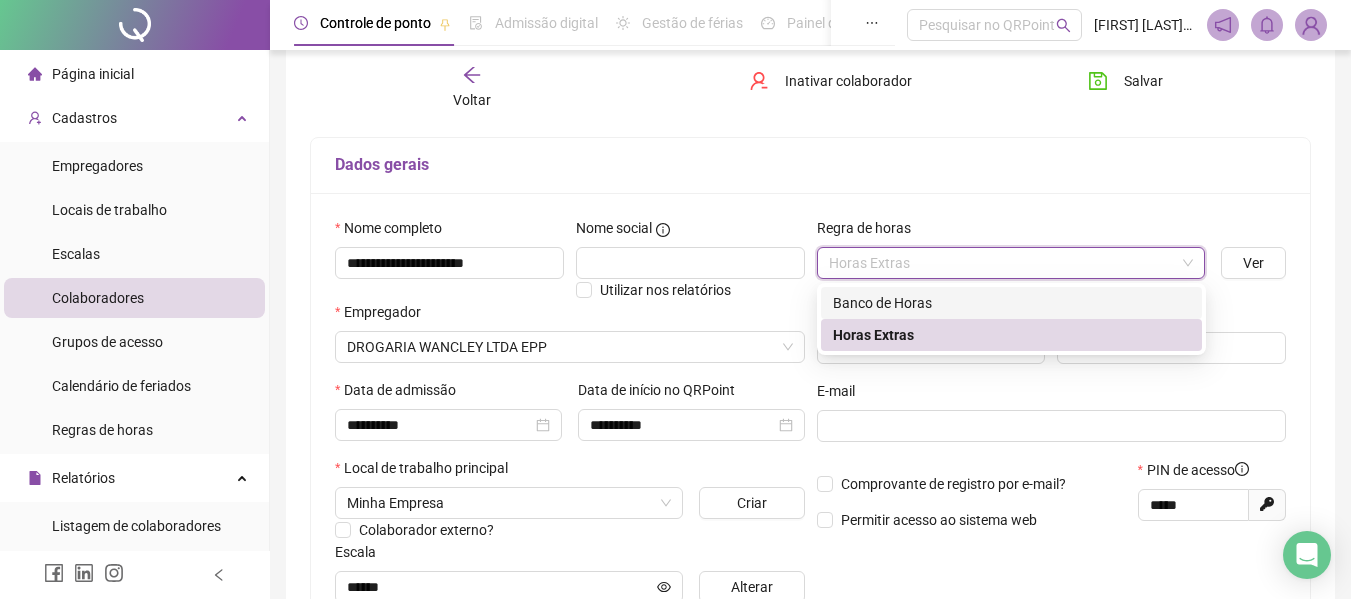 click on "Banco de Horas" at bounding box center (1011, 303) 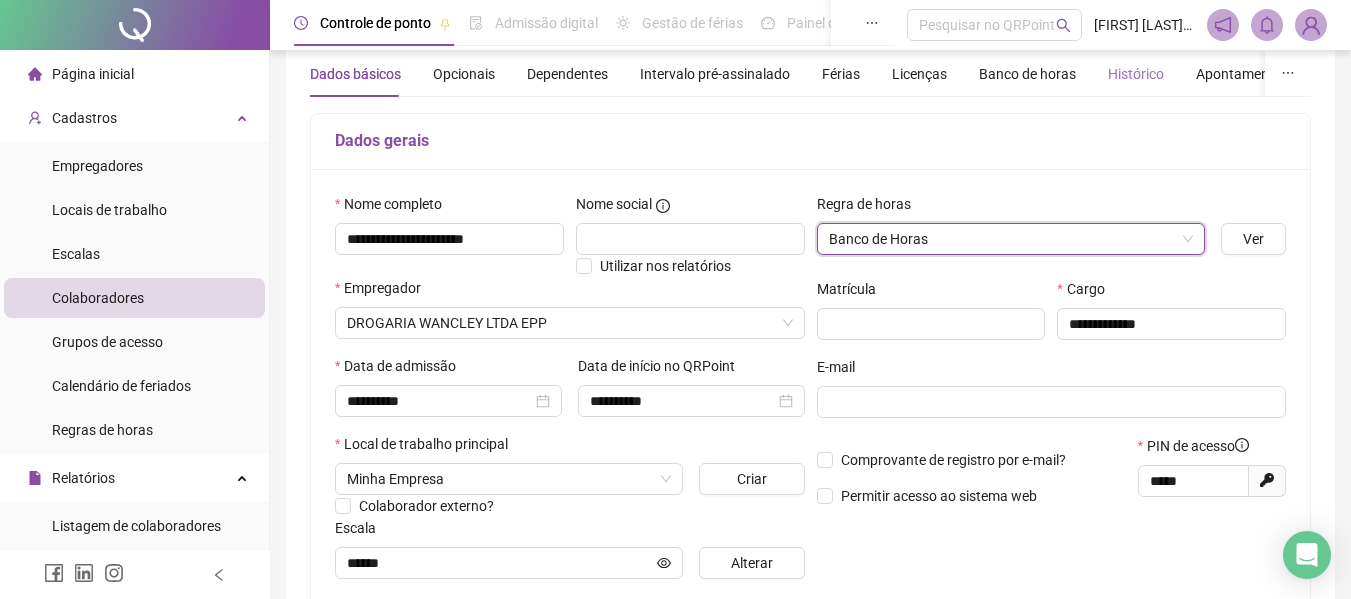 scroll, scrollTop: 0, scrollLeft: 0, axis: both 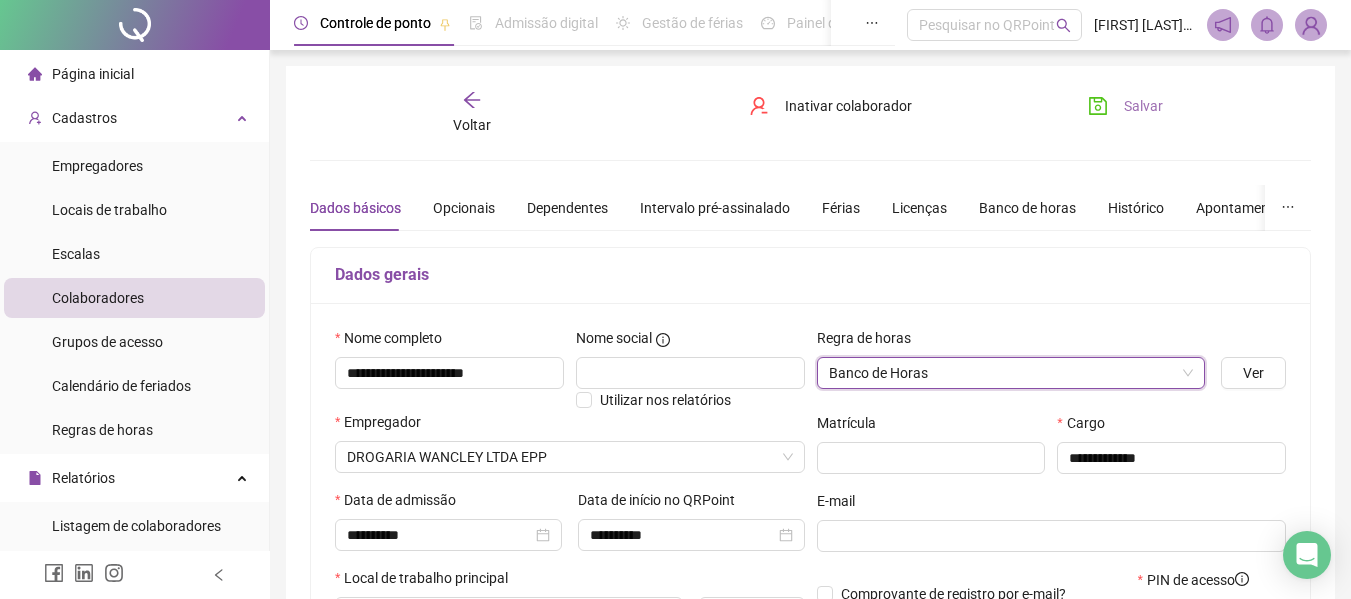 click on "Salvar" at bounding box center [1125, 106] 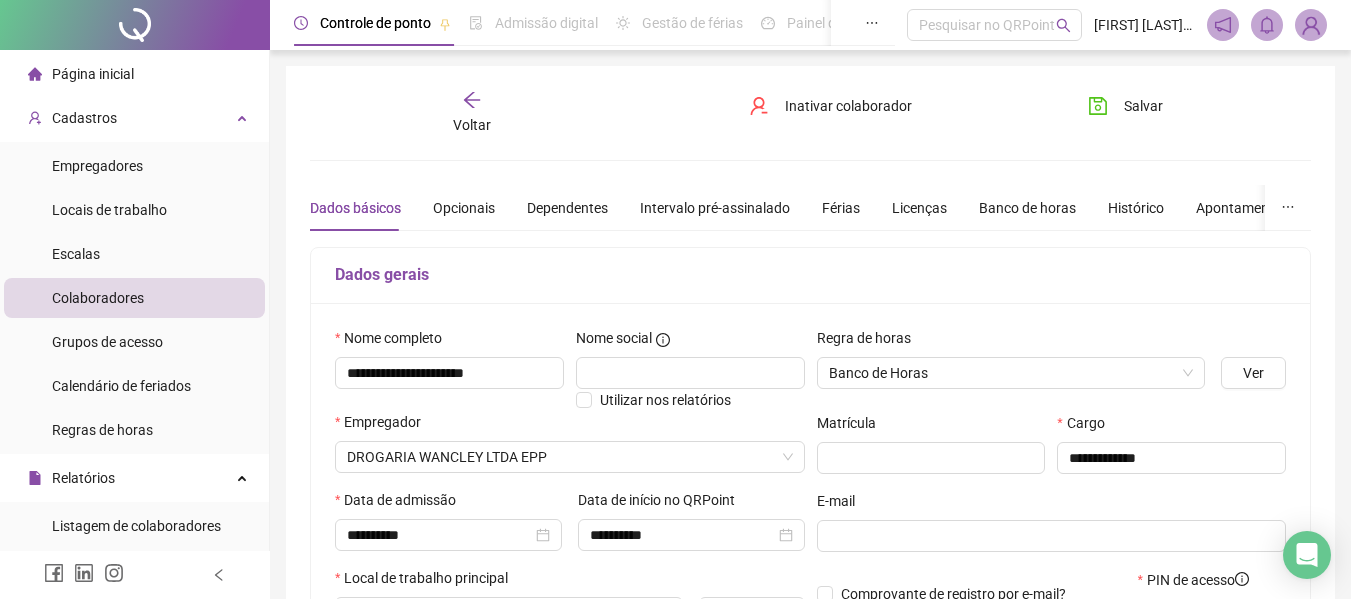 drag, startPoint x: 122, startPoint y: 301, endPoint x: 176, endPoint y: 288, distance: 55.542778 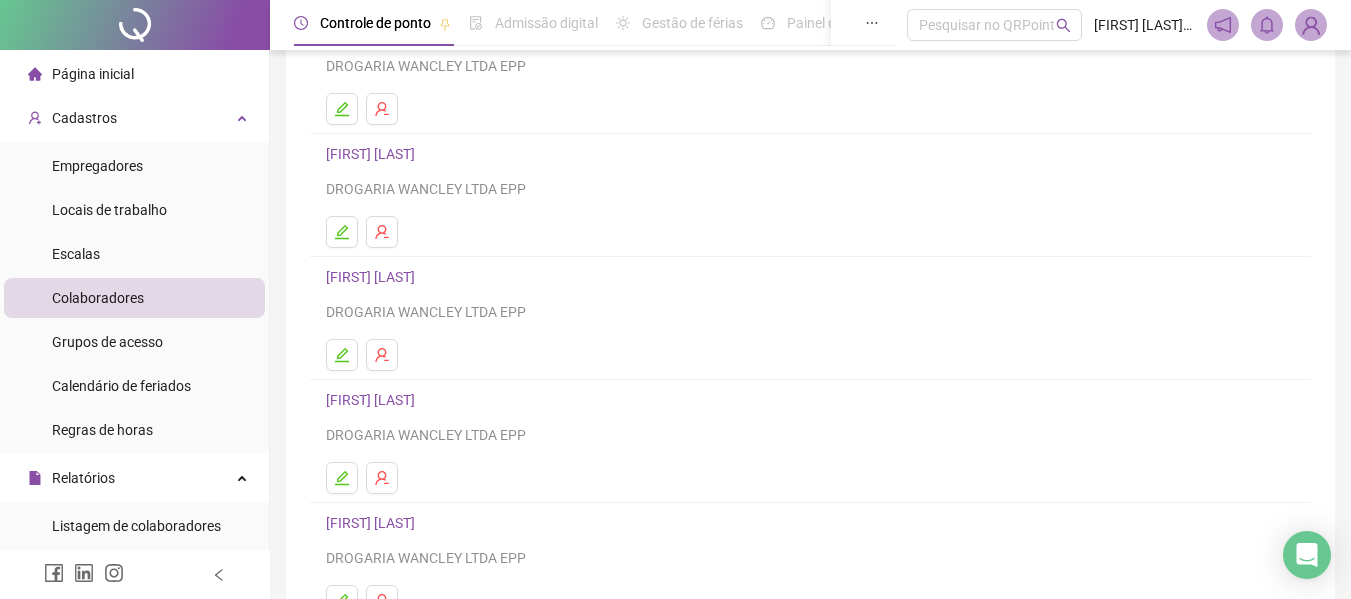 scroll, scrollTop: 300, scrollLeft: 0, axis: vertical 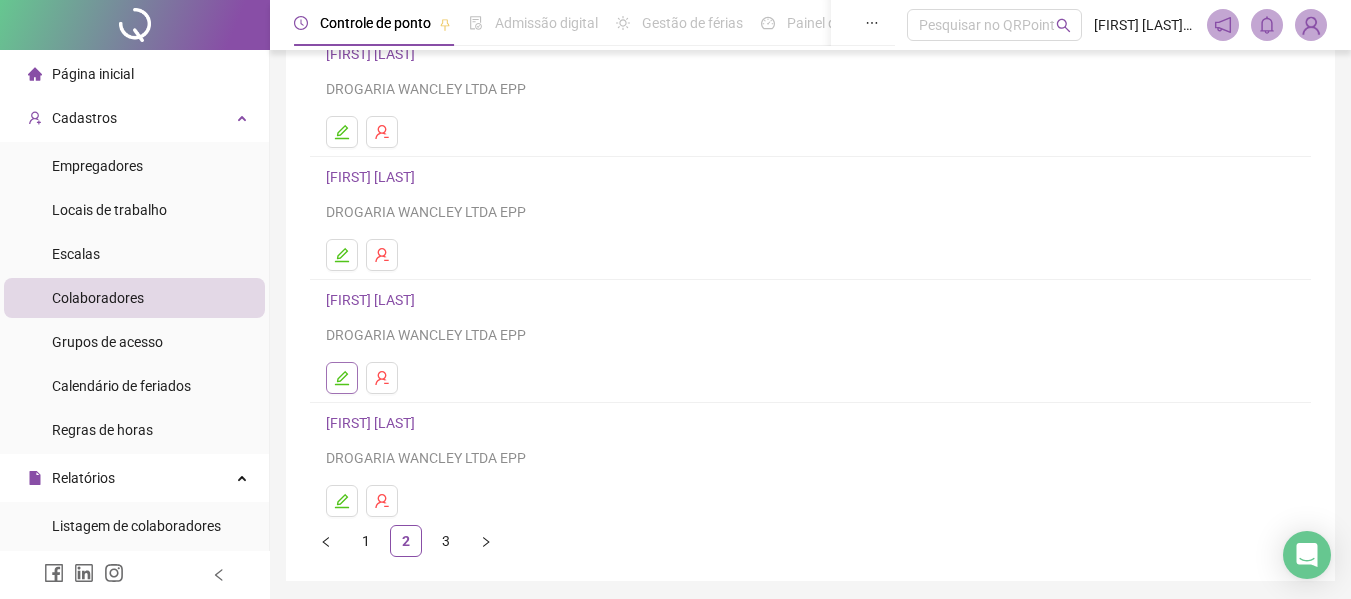 click at bounding box center [342, 378] 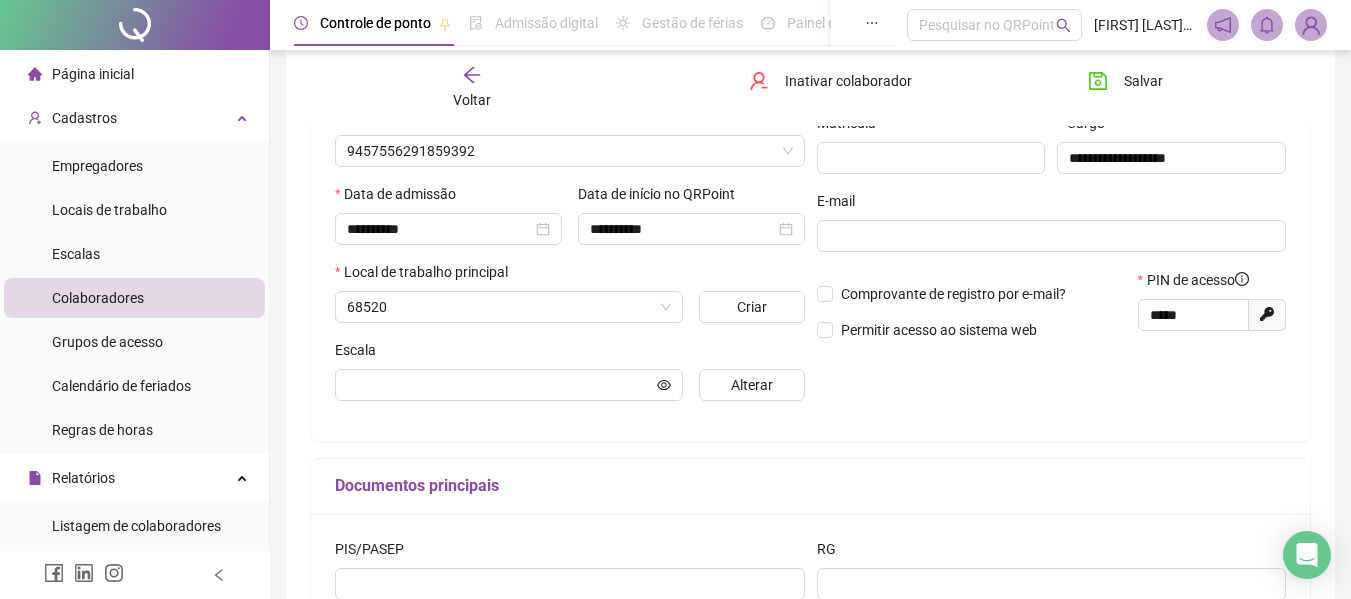 scroll, scrollTop: 310, scrollLeft: 0, axis: vertical 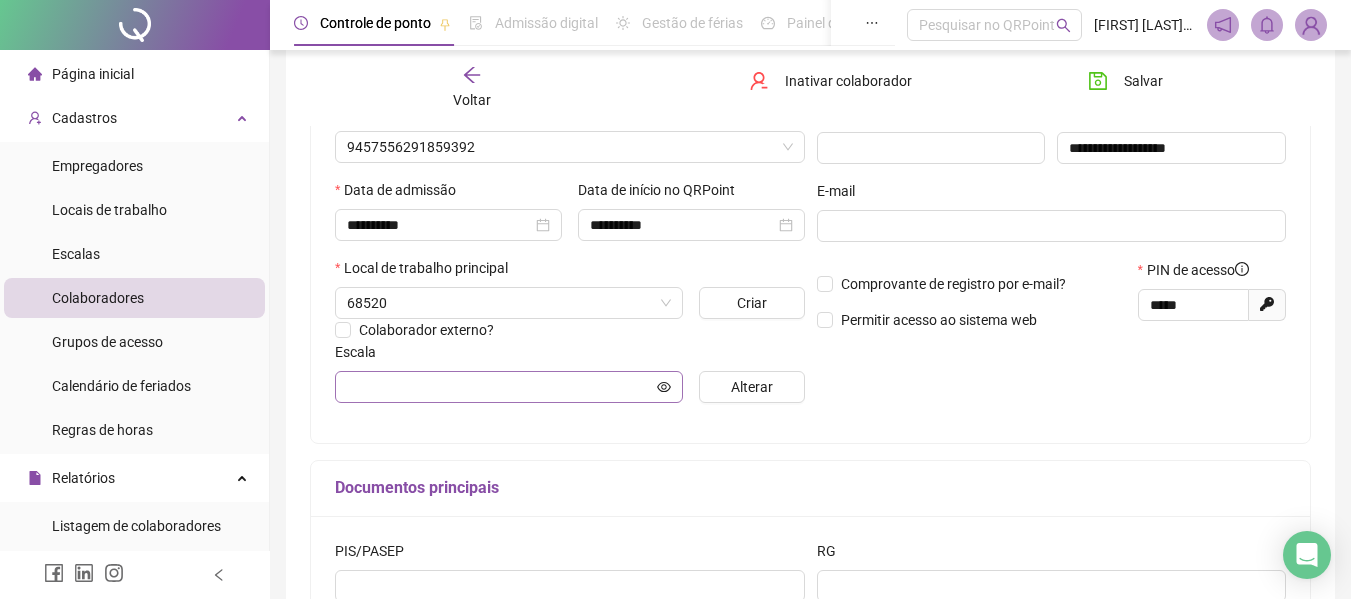 type on "******" 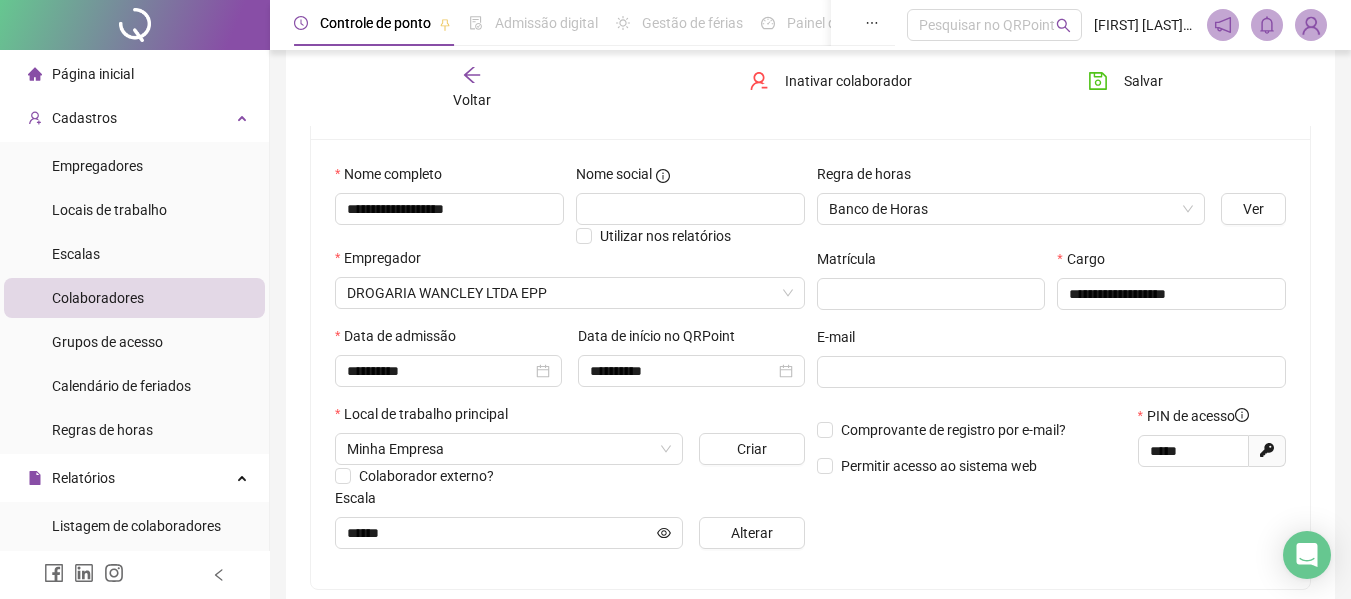 scroll, scrollTop: 110, scrollLeft: 0, axis: vertical 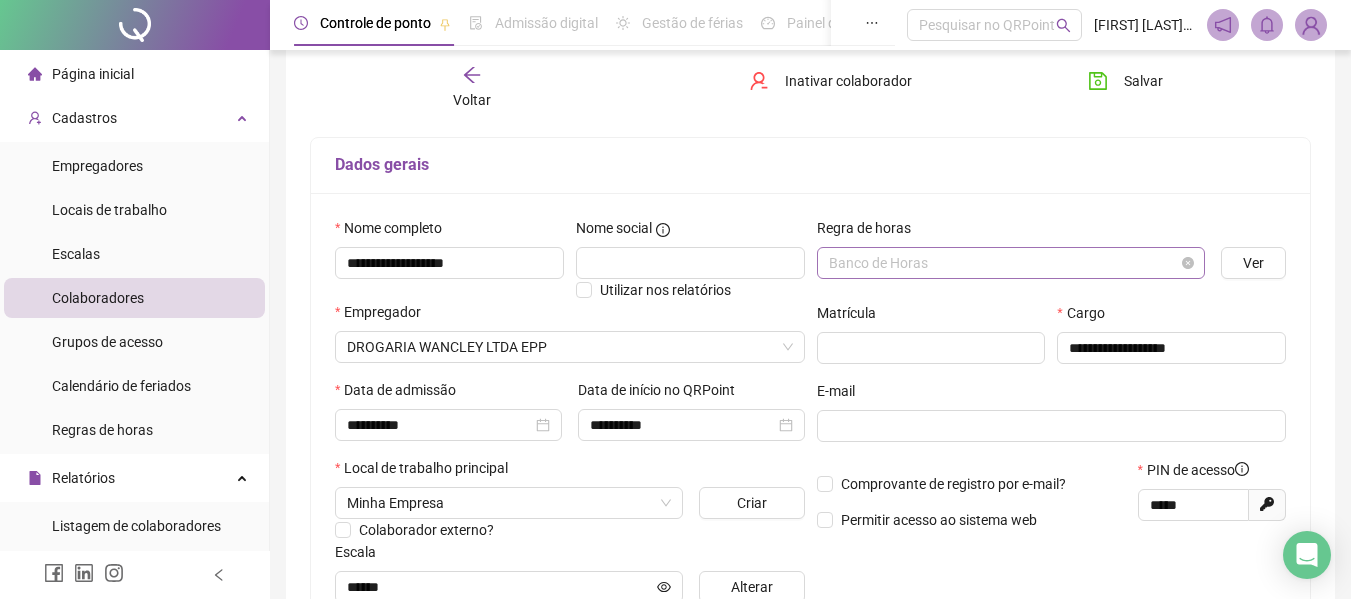 click on "Banco de Horas" at bounding box center (1011, 263) 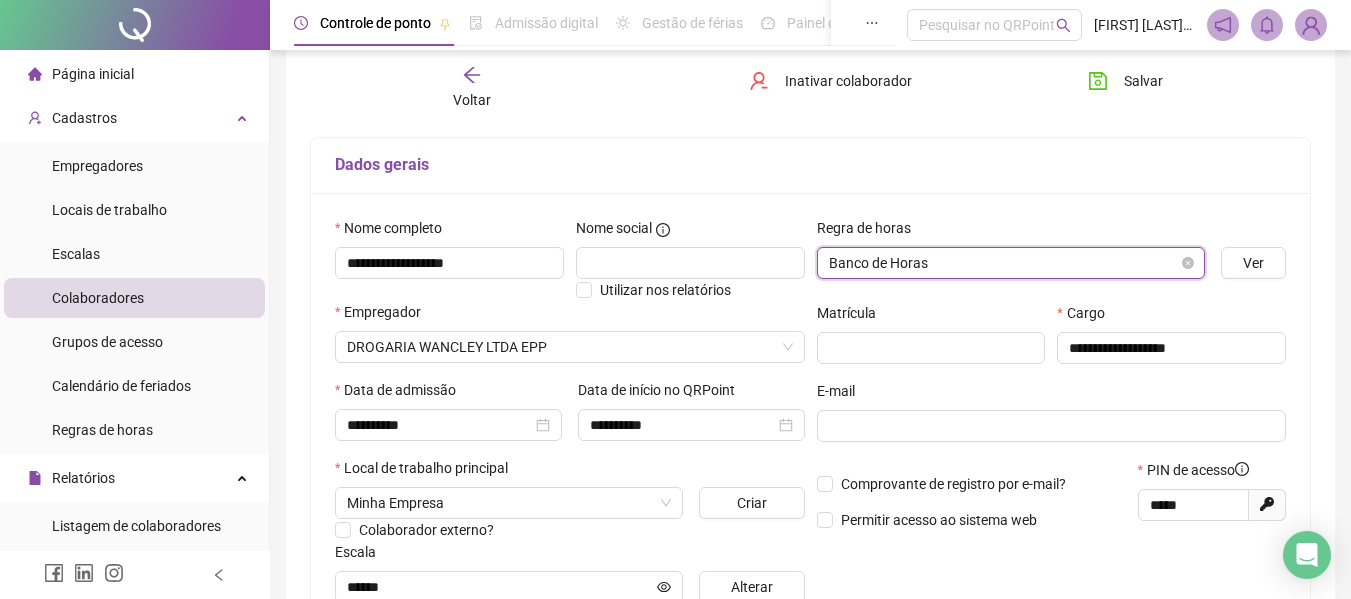 click on "Banco de Horas" at bounding box center [1011, 263] 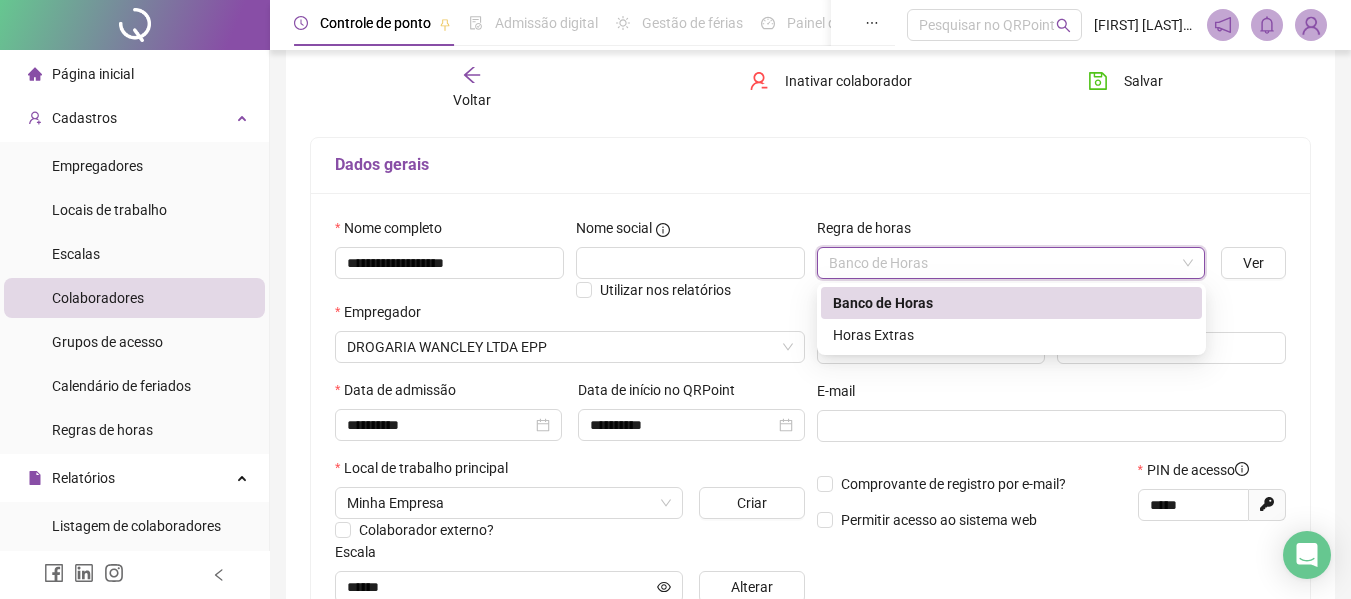 click on "Banco de Horas" at bounding box center (1011, 303) 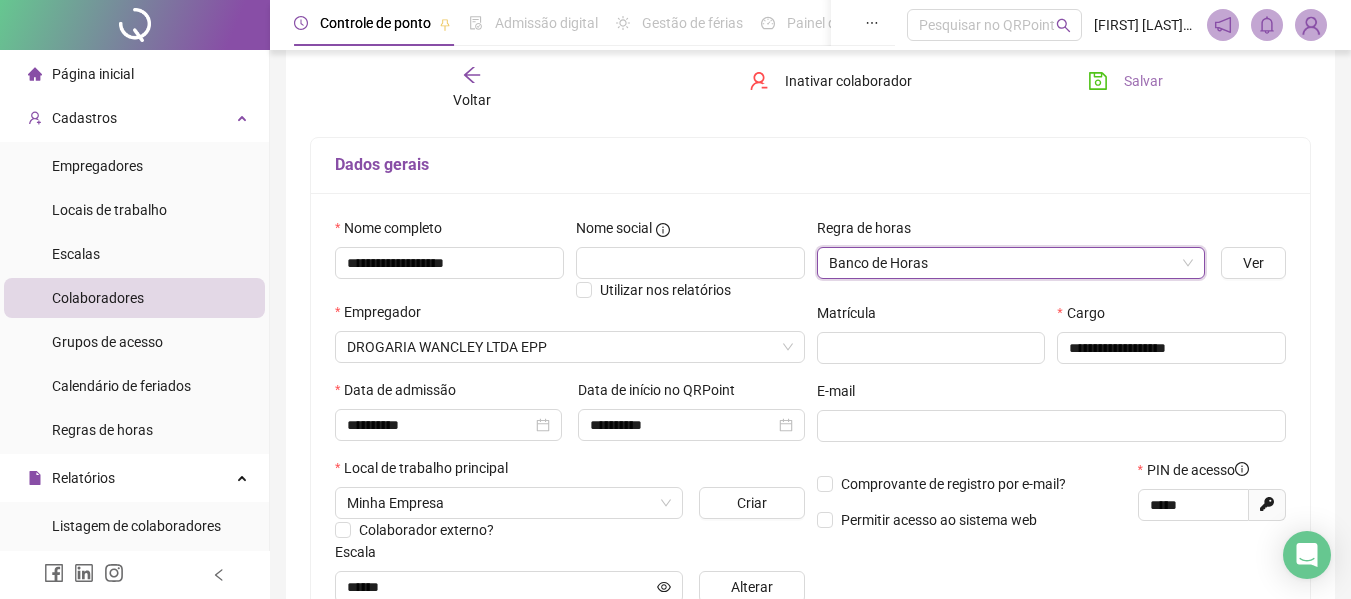 click on "Salvar" at bounding box center [1125, 81] 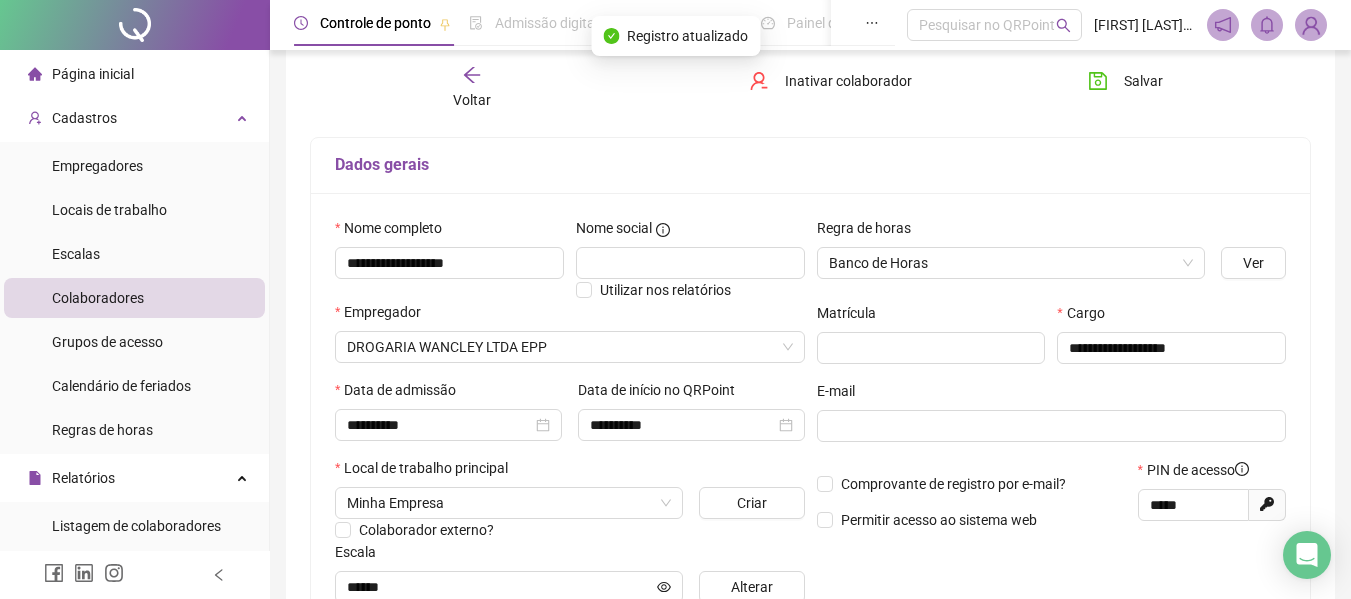 scroll, scrollTop: 0, scrollLeft: 0, axis: both 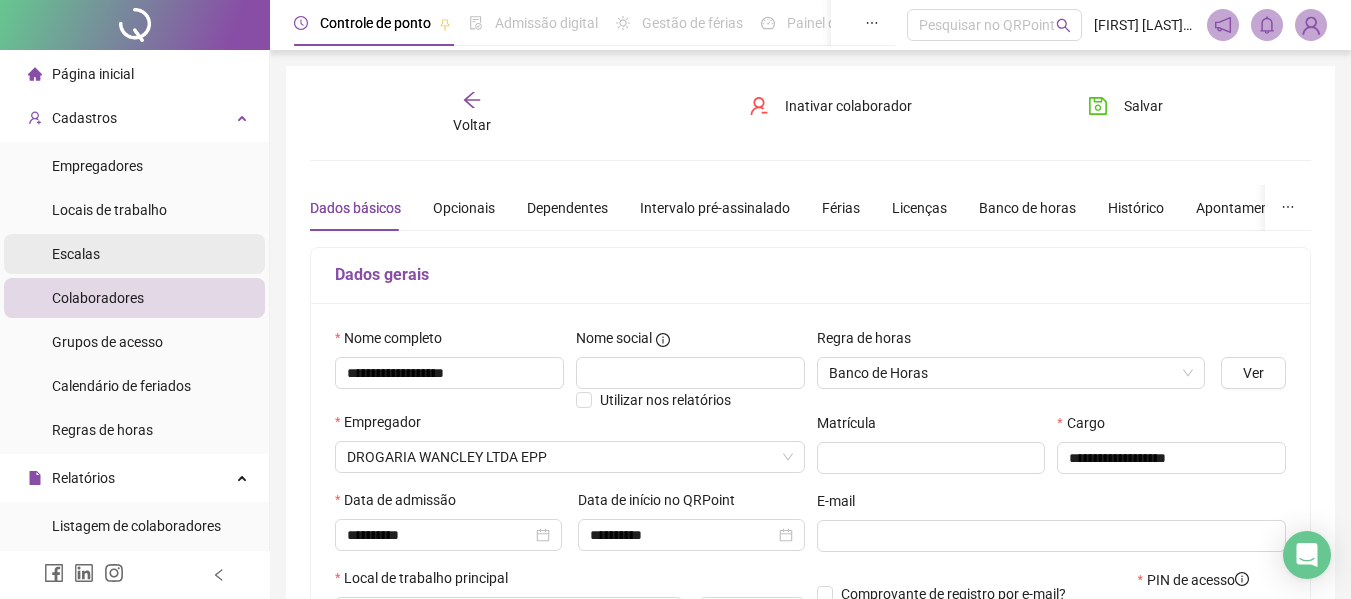 click on "Escalas" at bounding box center [134, 254] 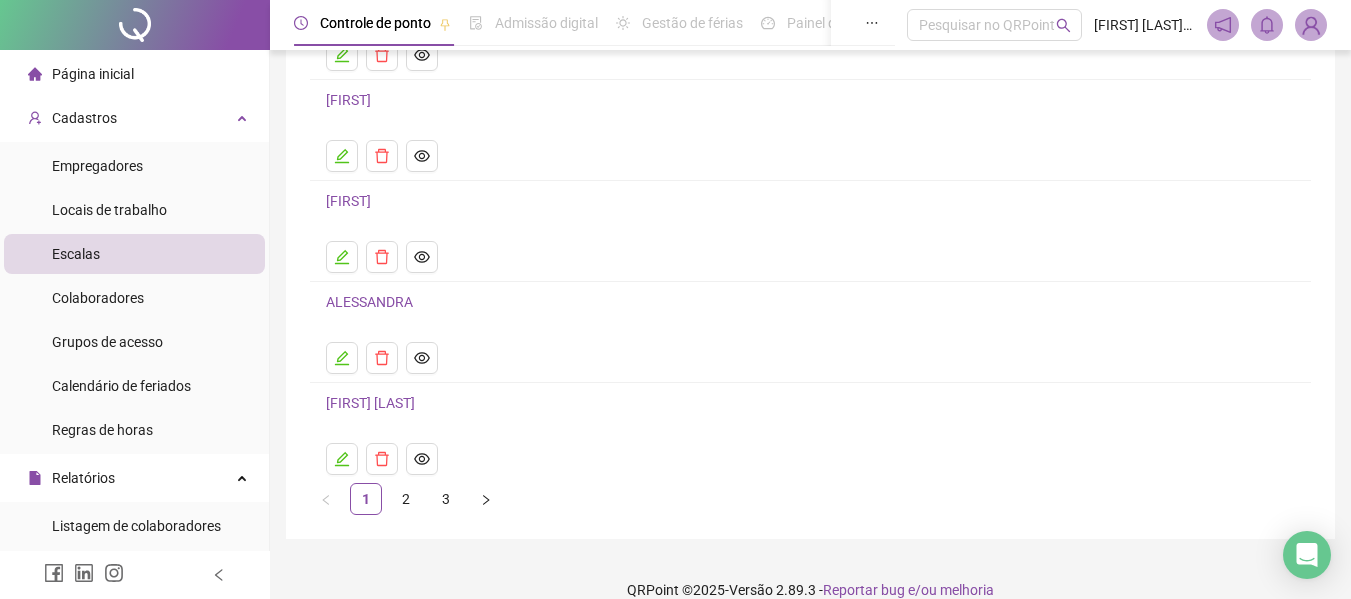 scroll, scrollTop: 258, scrollLeft: 0, axis: vertical 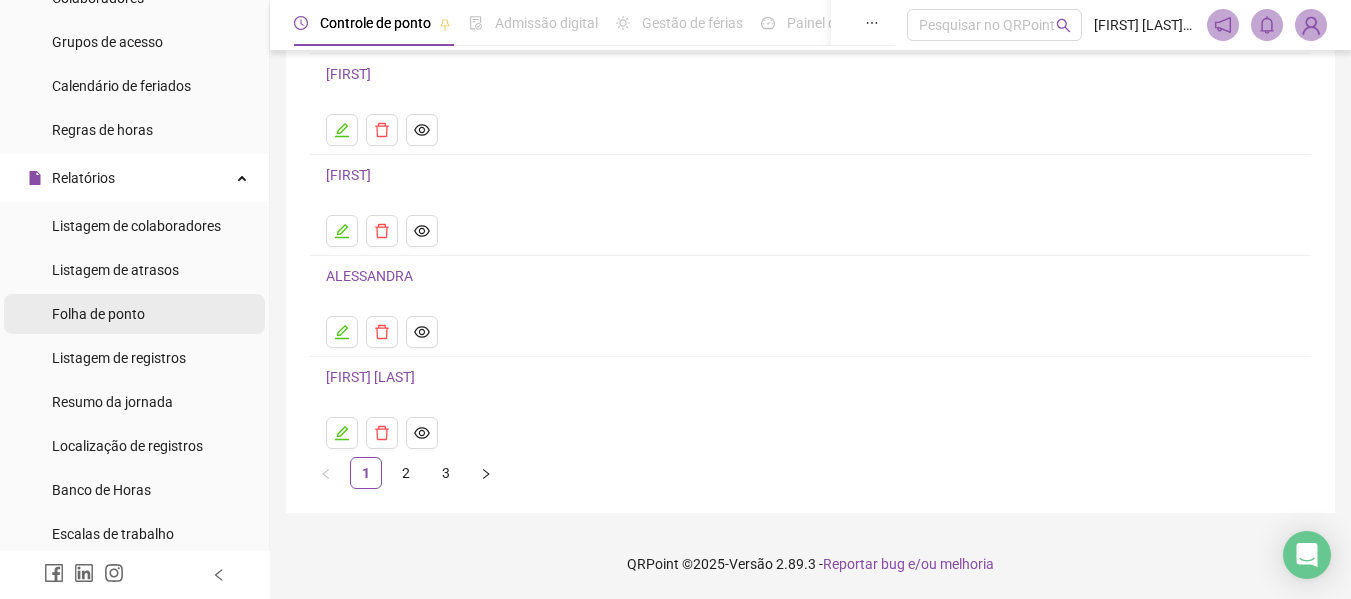 click on "Folha de ponto" at bounding box center [98, 314] 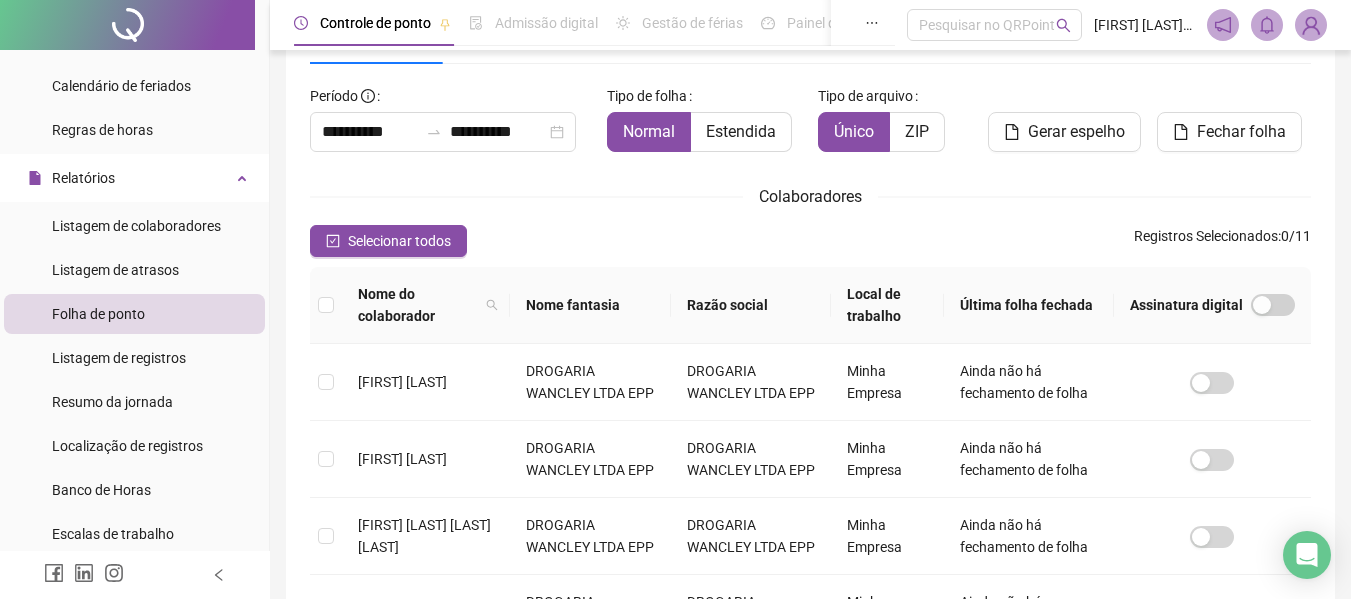 scroll, scrollTop: 110, scrollLeft: 0, axis: vertical 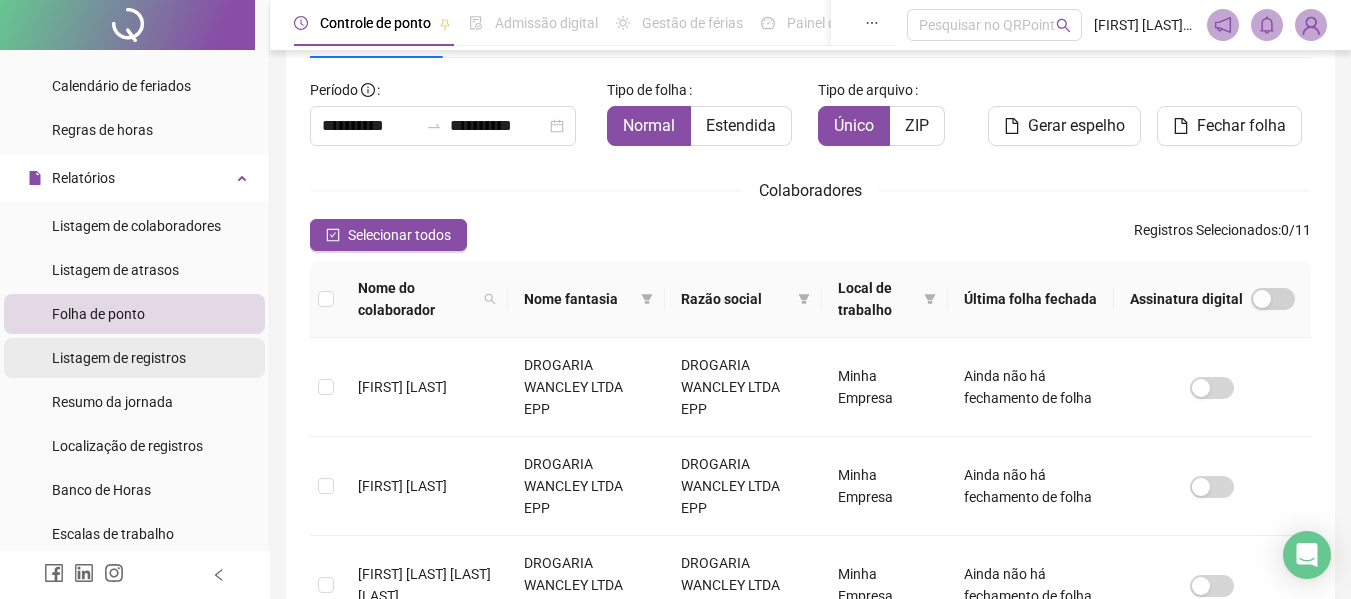 click on "Listagem de registros" at bounding box center (119, 358) 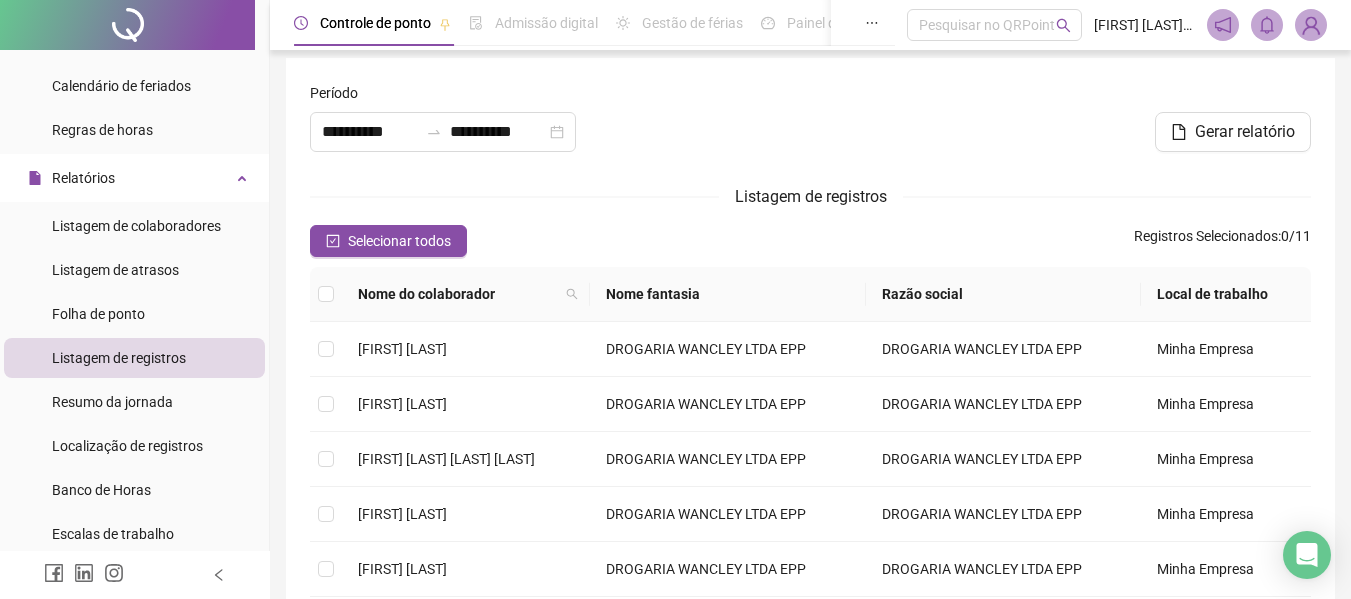 scroll, scrollTop: 110, scrollLeft: 0, axis: vertical 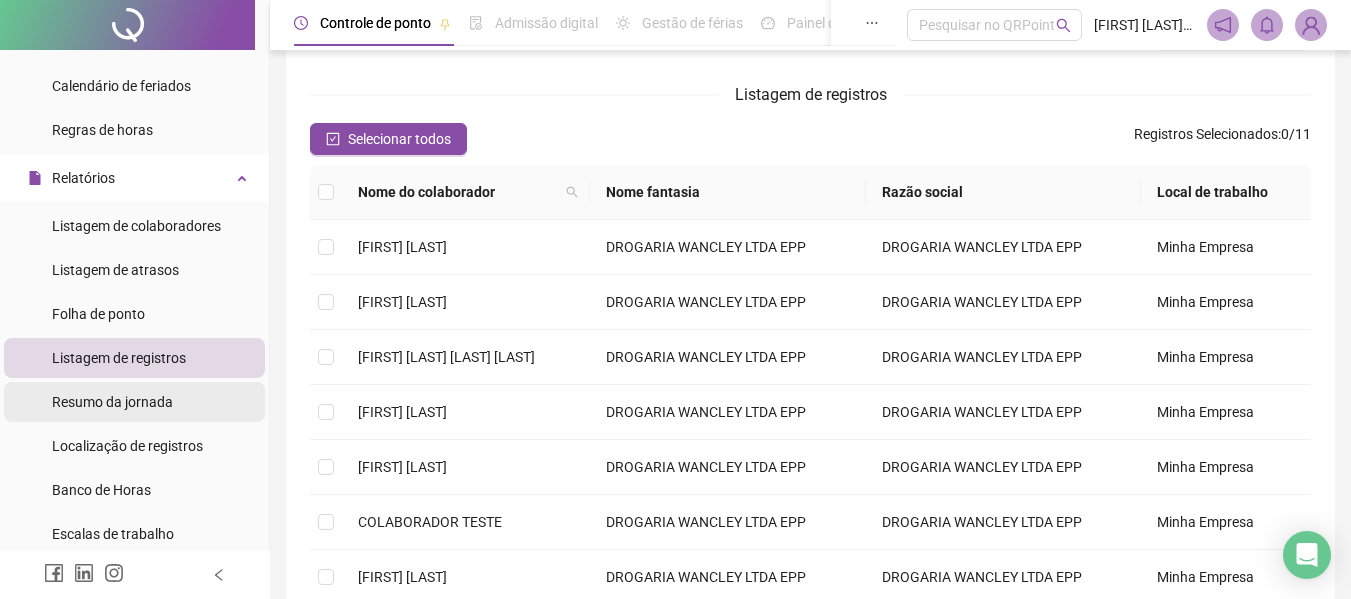 click on "Resumo da jornada" at bounding box center [112, 402] 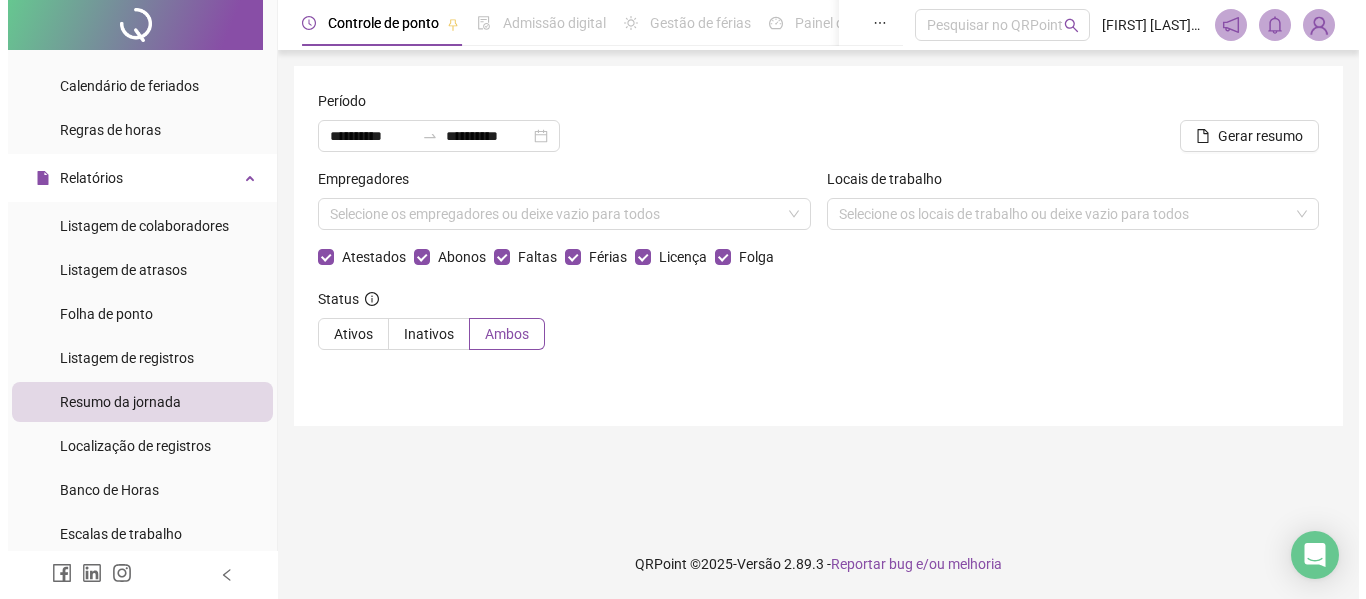 scroll, scrollTop: 0, scrollLeft: 0, axis: both 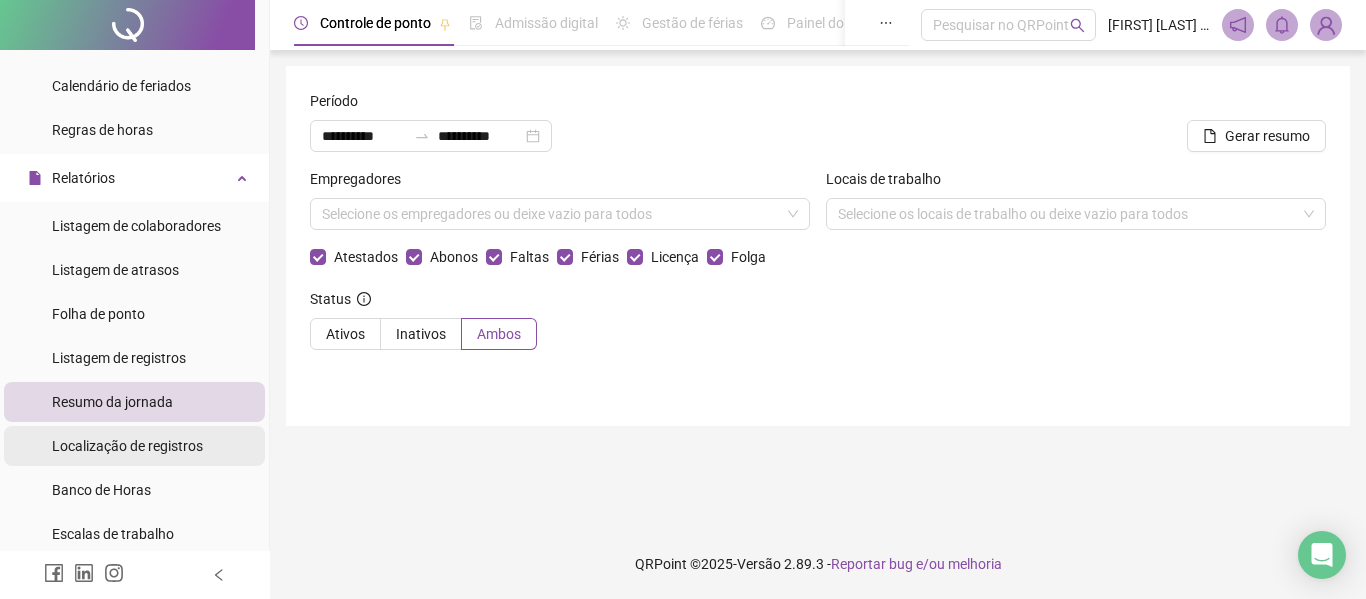 click on "Localização de registros" at bounding box center [127, 446] 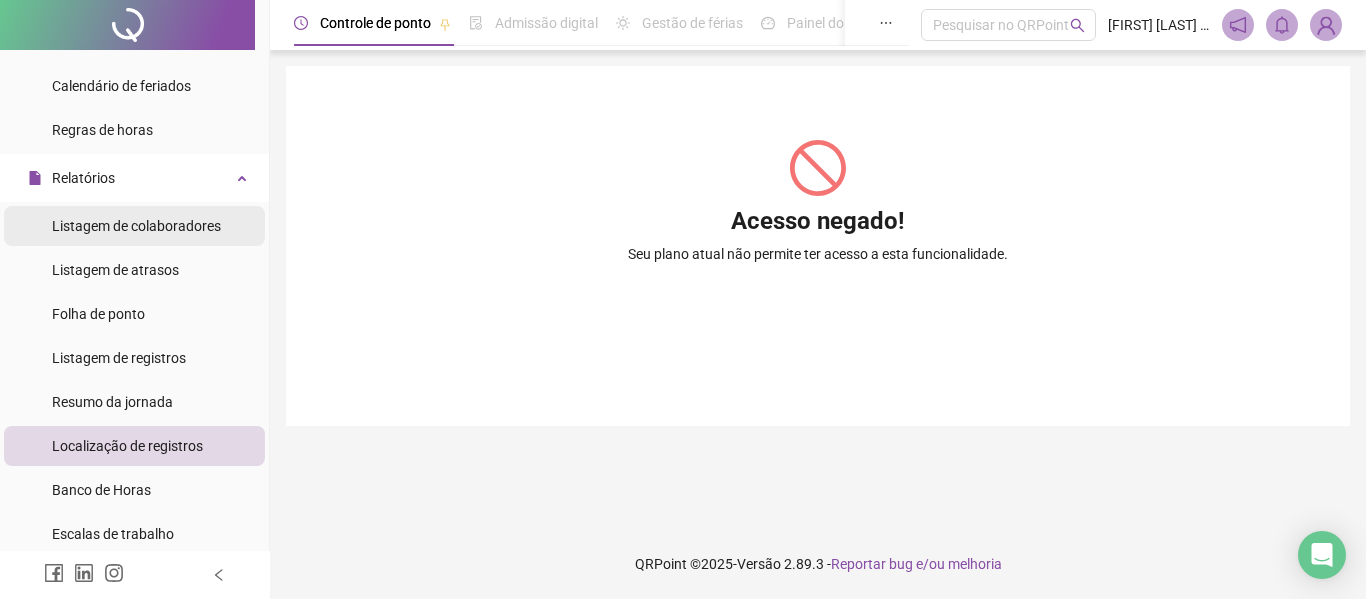click on "Listagem de colaboradores" at bounding box center [136, 226] 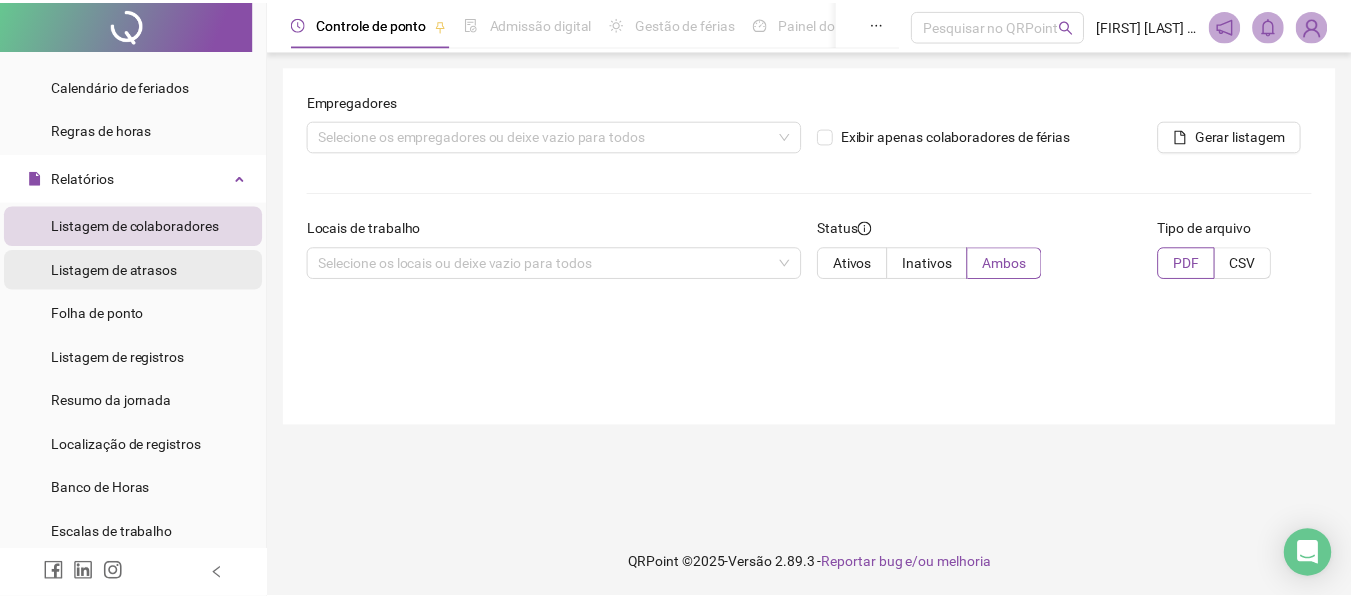 scroll, scrollTop: 200, scrollLeft: 0, axis: vertical 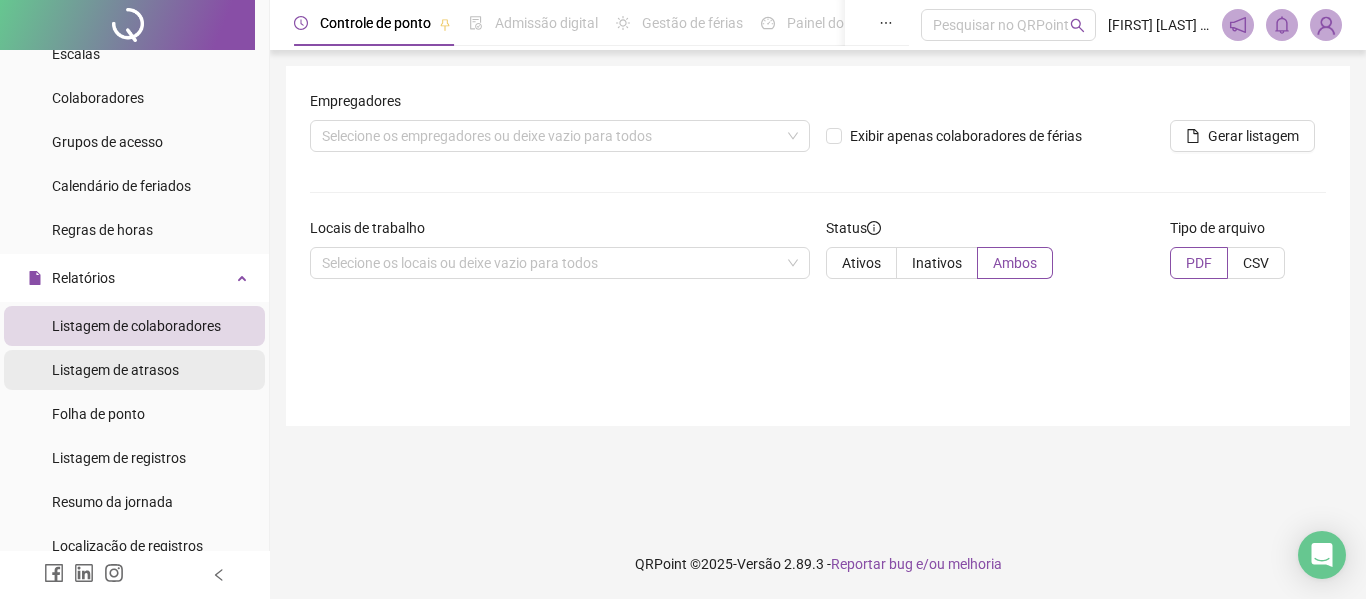 click on "Listagem de atrasos" at bounding box center [115, 370] 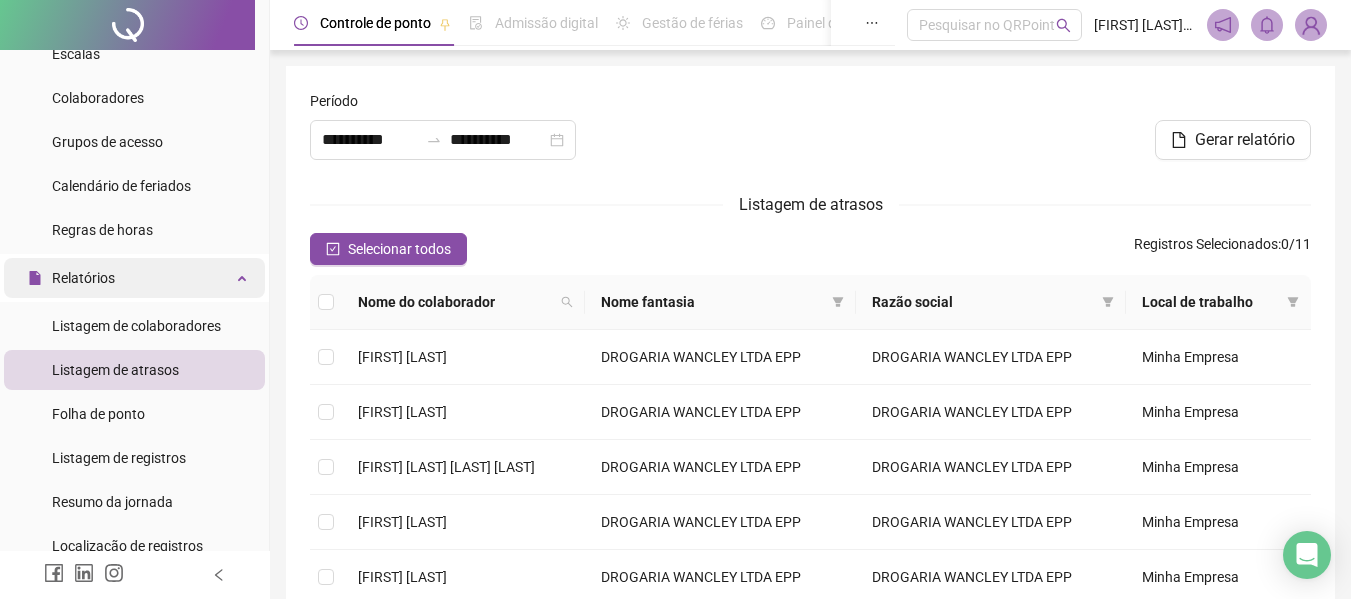 click on "Relatórios" at bounding box center [134, 278] 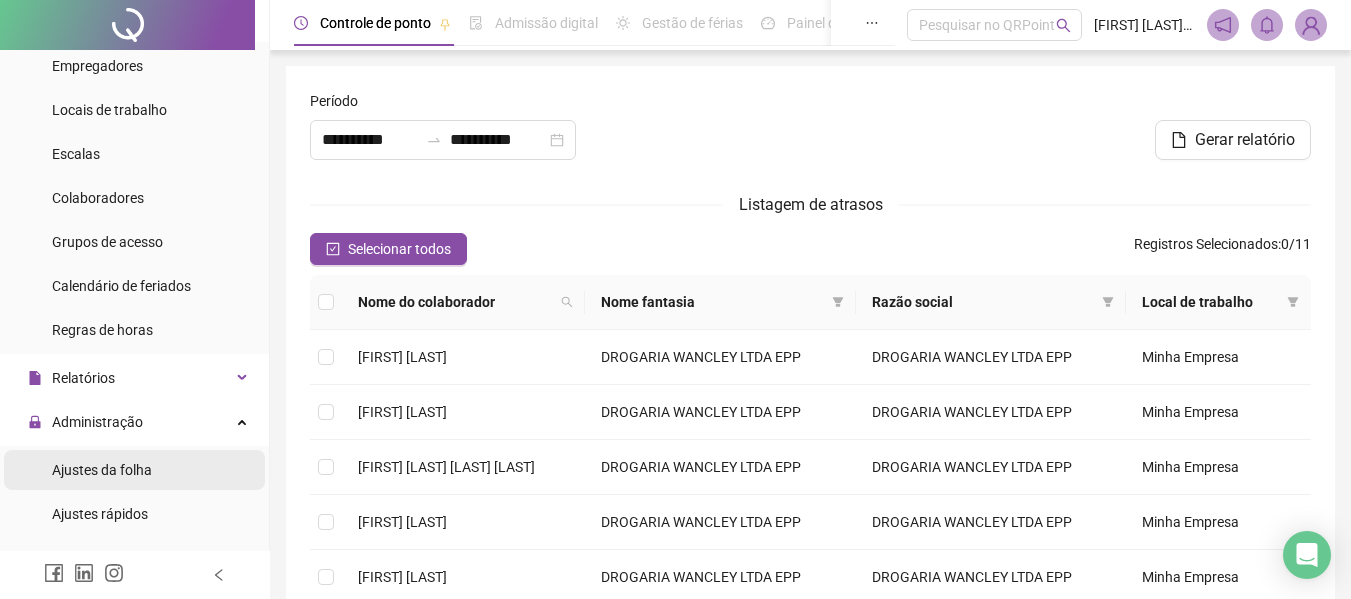 scroll, scrollTop: 200, scrollLeft: 0, axis: vertical 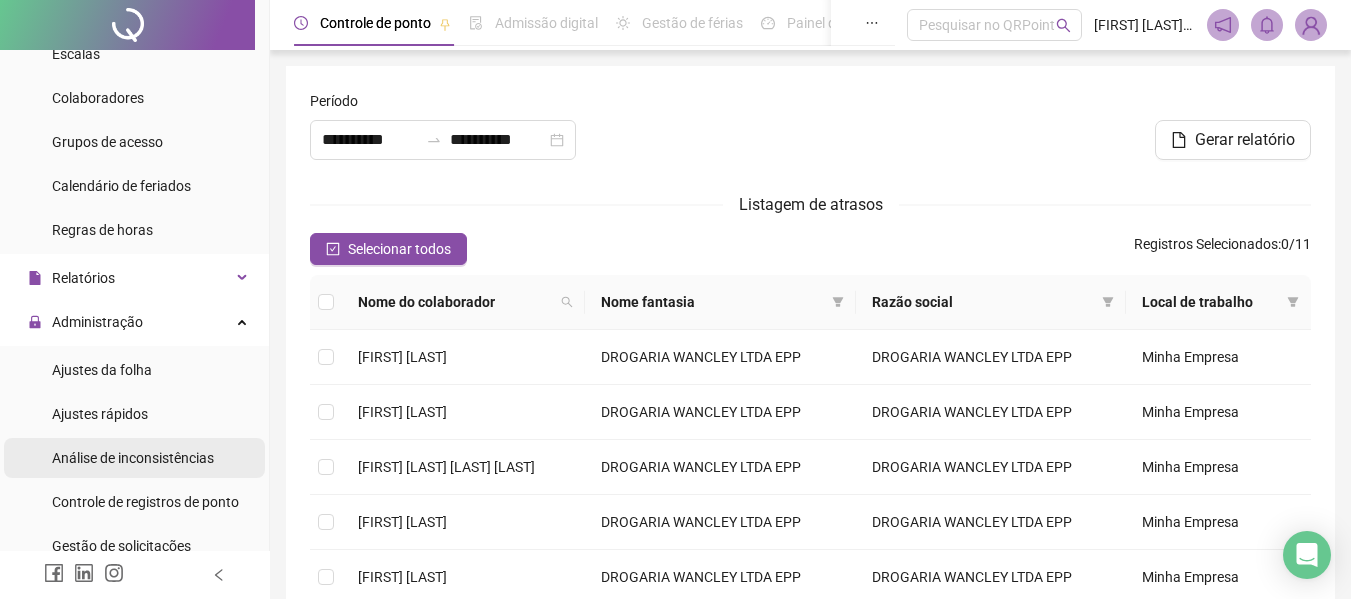 click on "Análise de inconsistências" at bounding box center (133, 458) 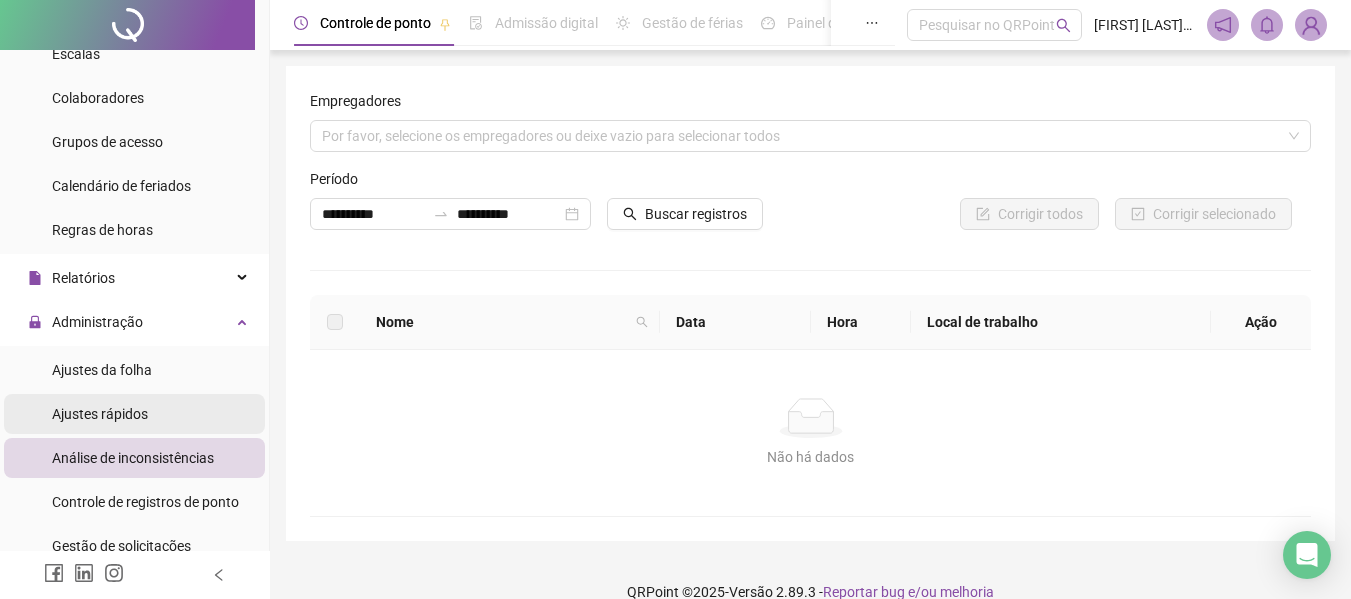 click on "Ajustes rápidos" at bounding box center [134, 414] 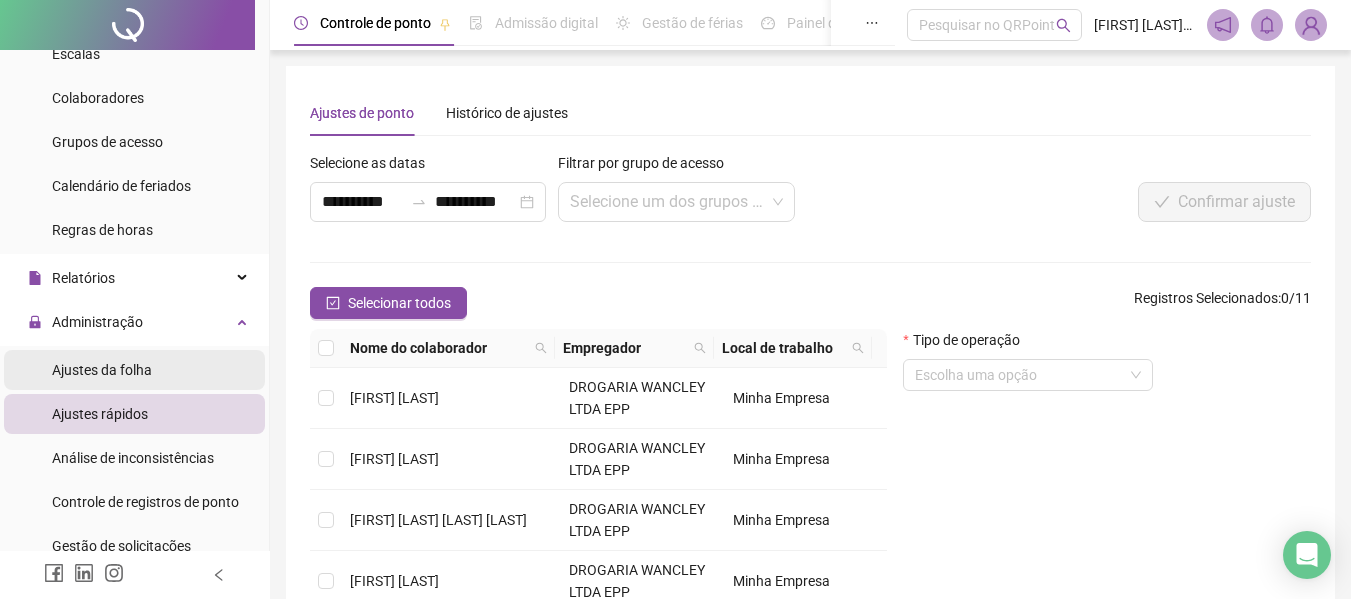 click on "Ajustes da folha" at bounding box center (102, 370) 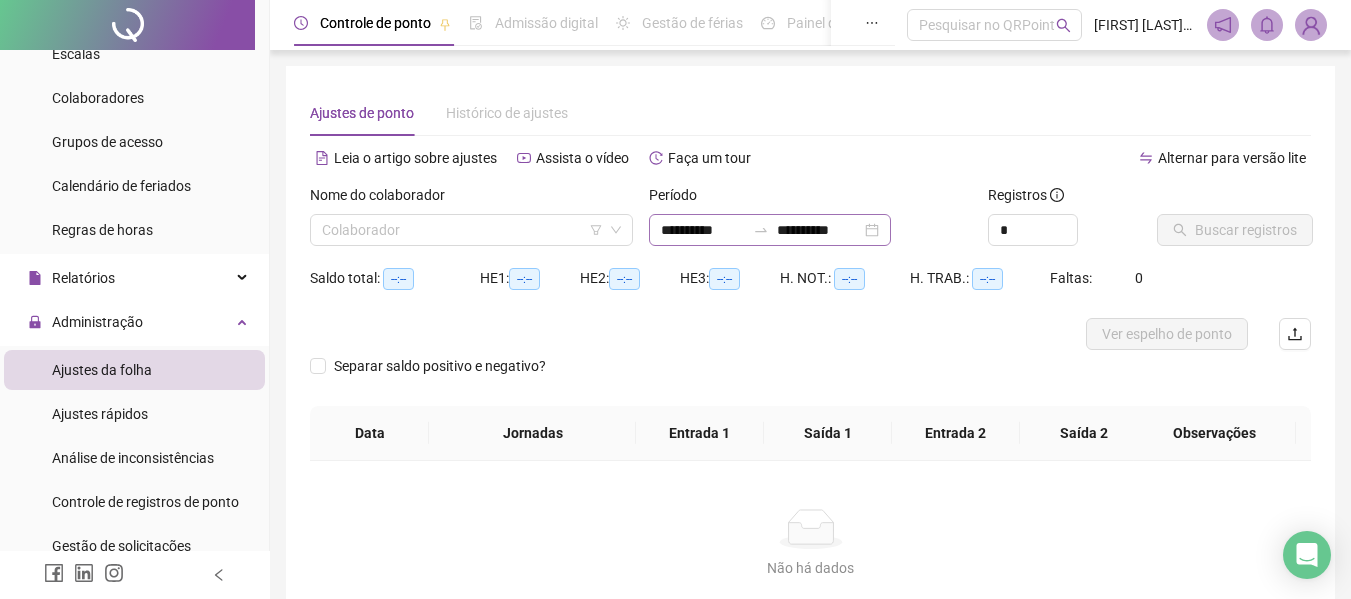 click on "**********" at bounding box center [770, 230] 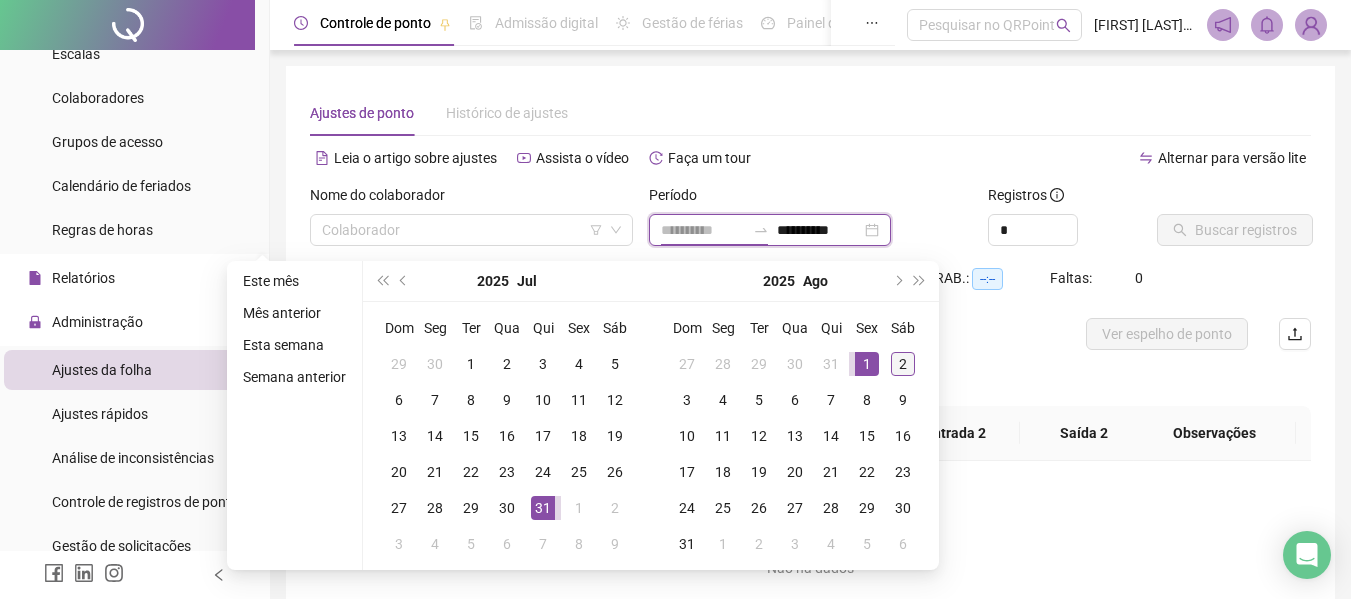 type on "**********" 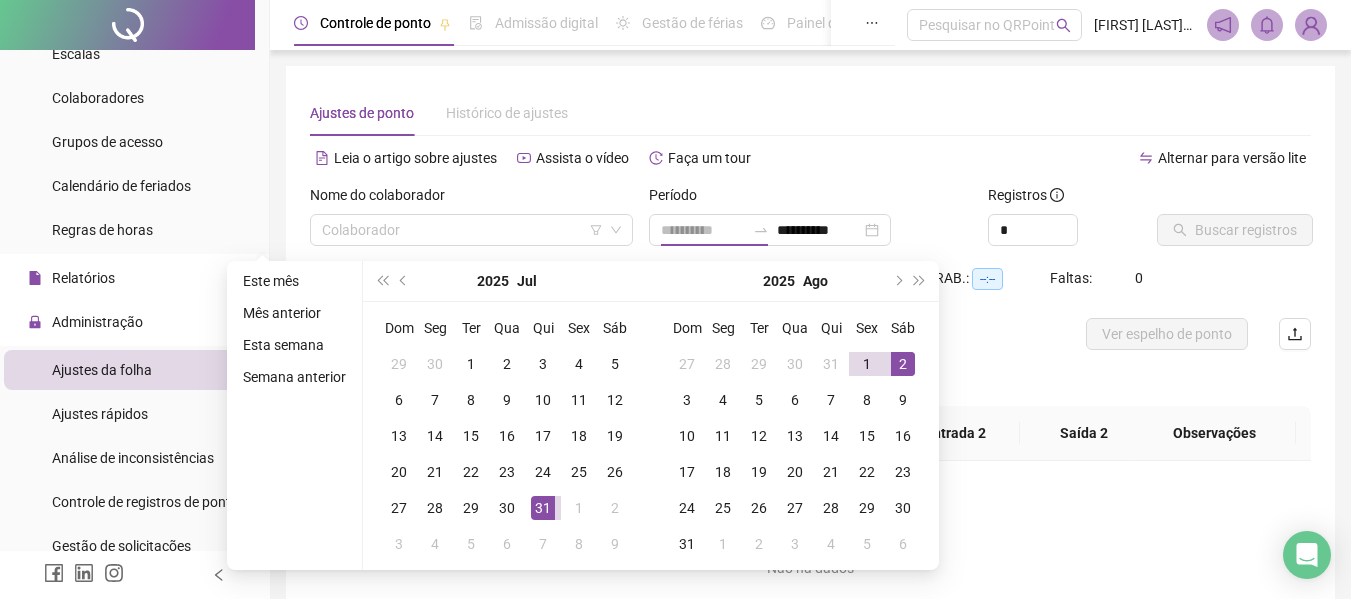 click on "2" at bounding box center (903, 364) 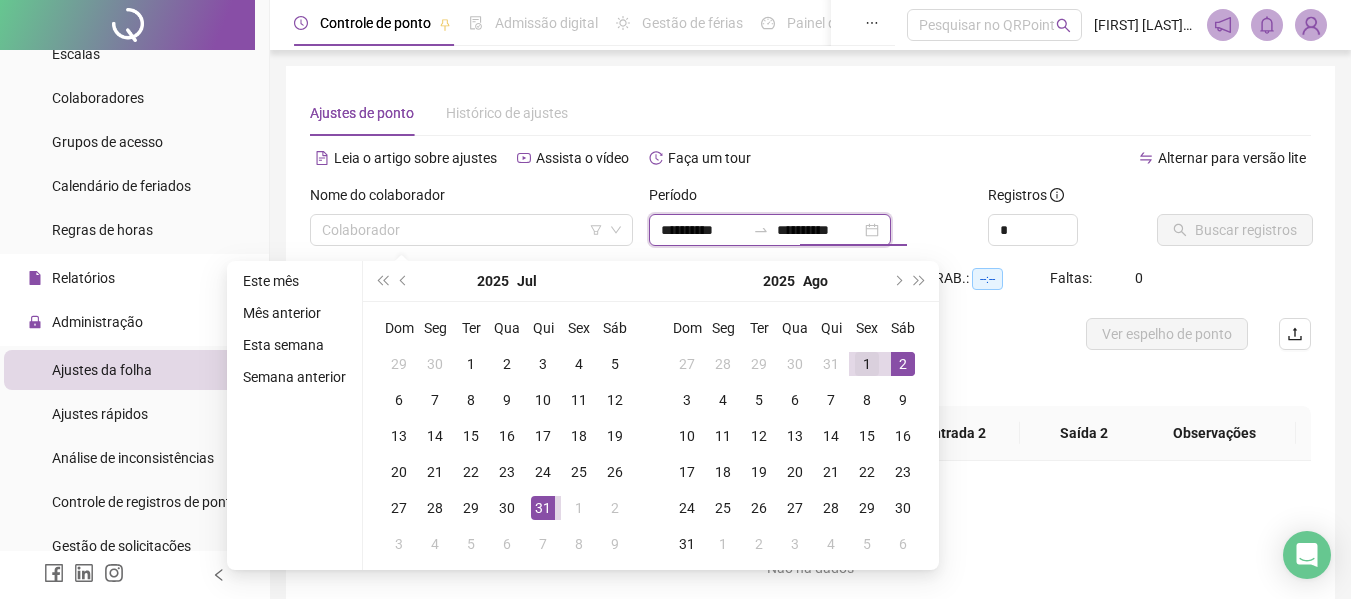type on "**********" 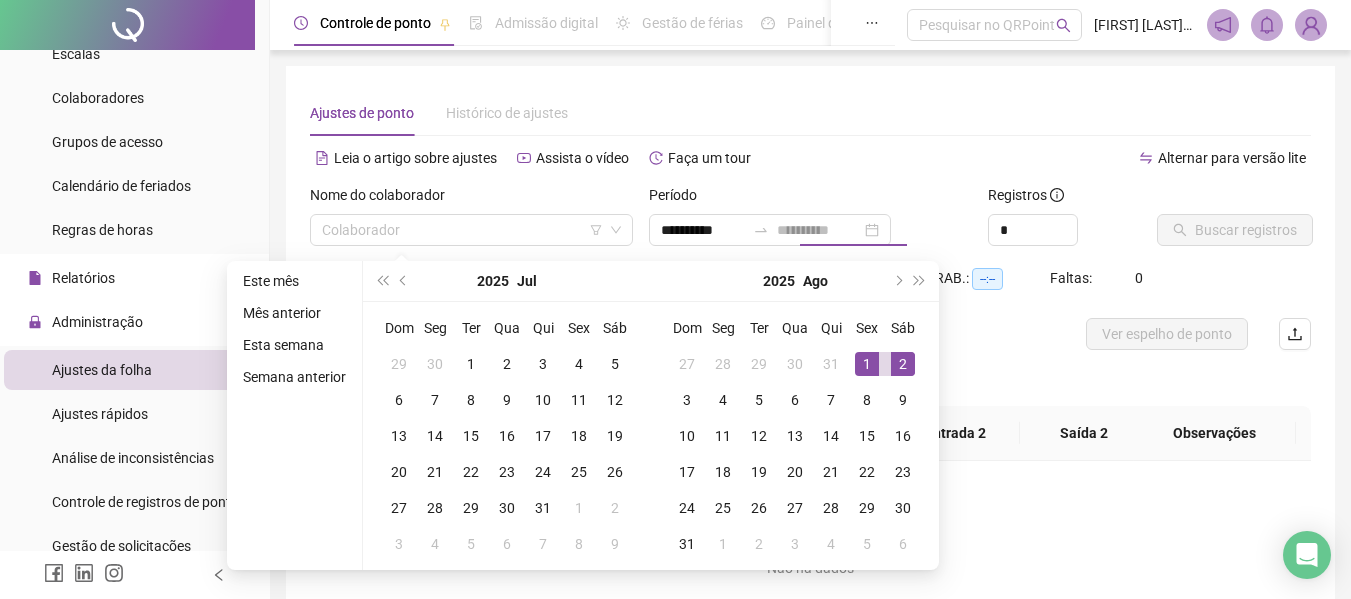 click on "1" at bounding box center [867, 364] 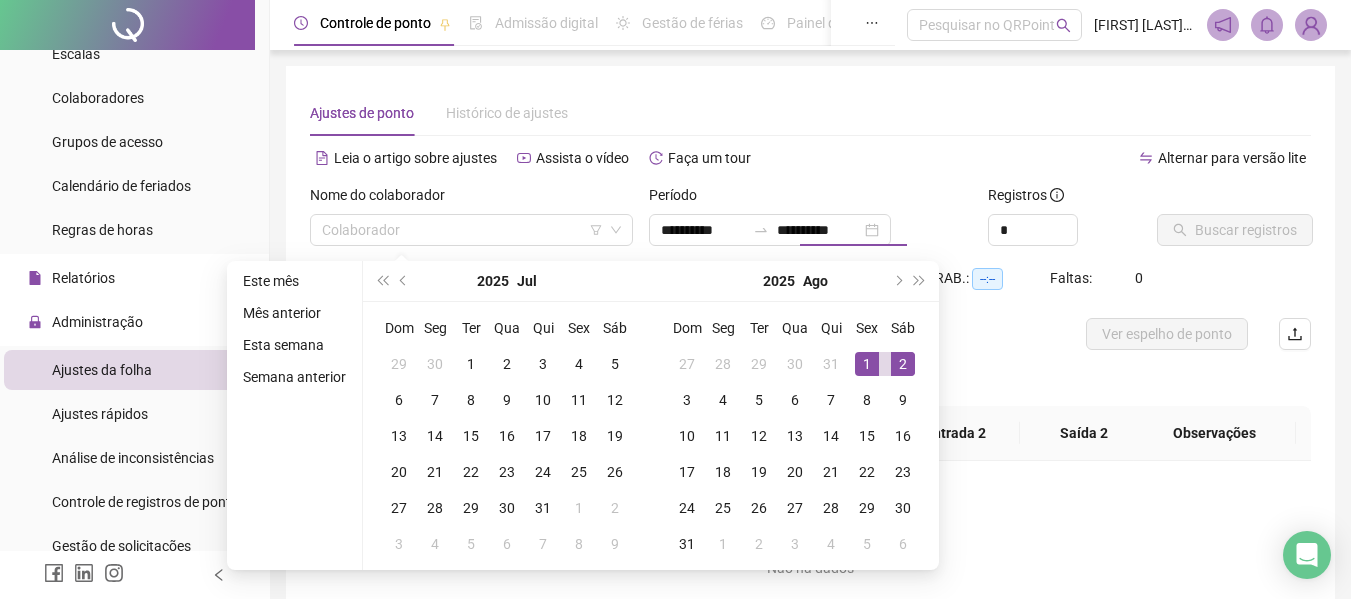 type on "**********" 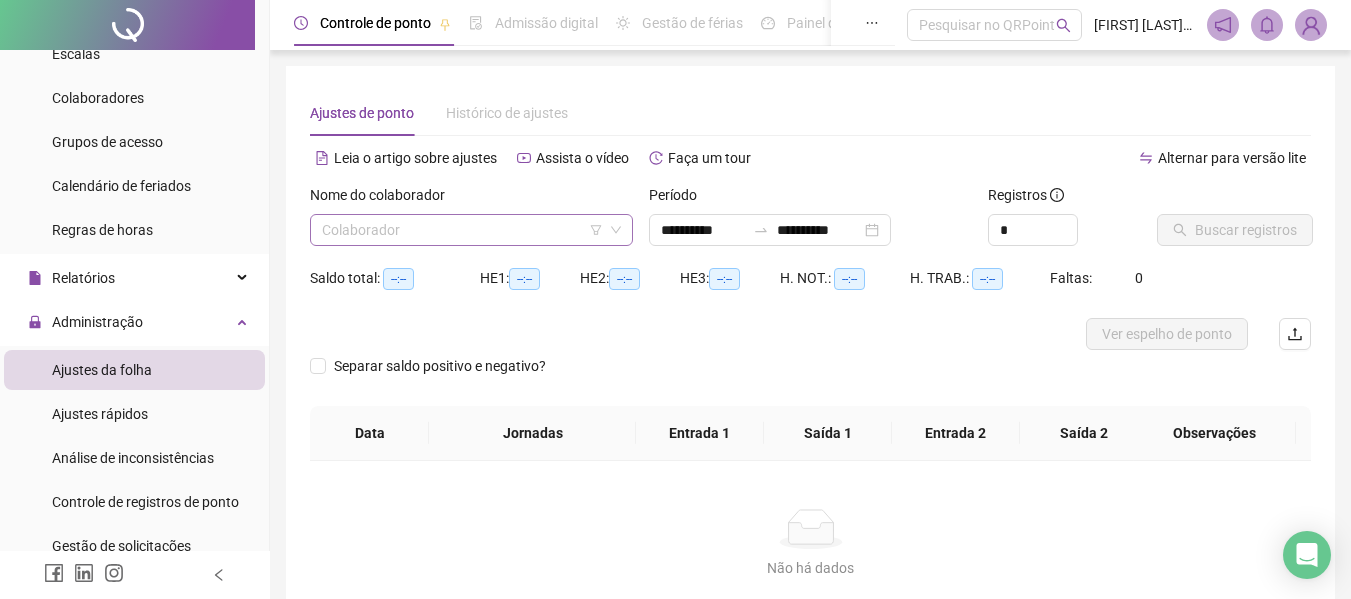 click at bounding box center [462, 230] 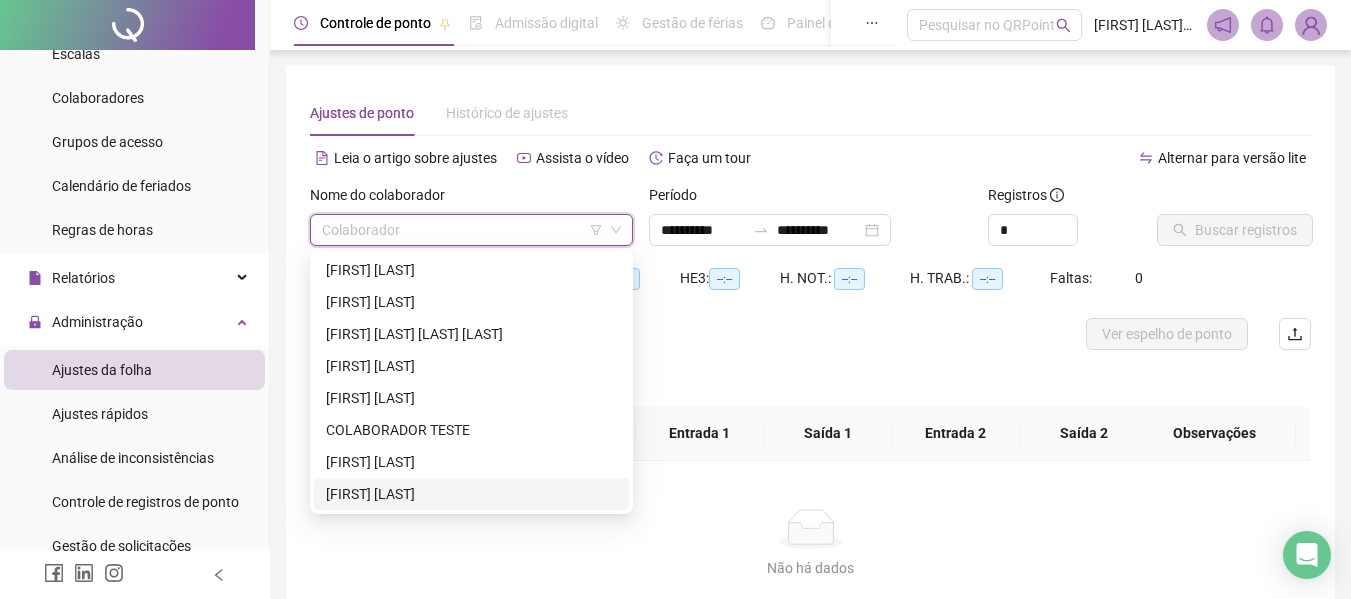 click on "[FIRST] [LAST]" at bounding box center [471, 494] 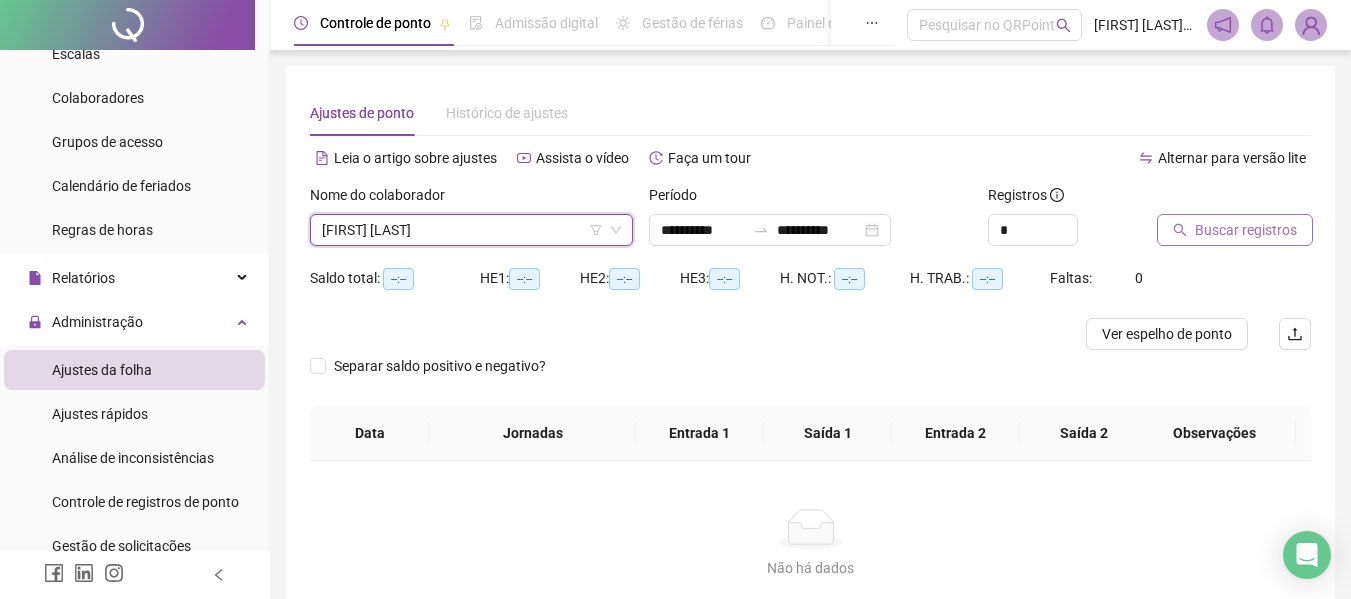 click on "Buscar registros" at bounding box center (1246, 230) 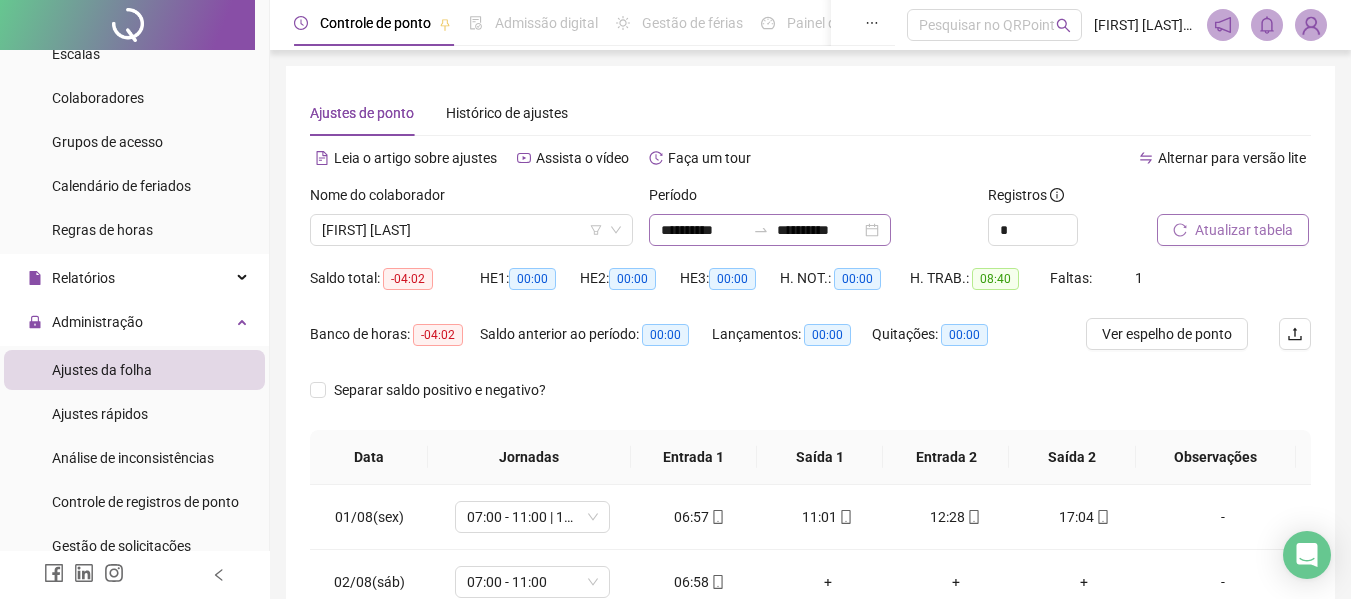 click on "**********" at bounding box center (770, 230) 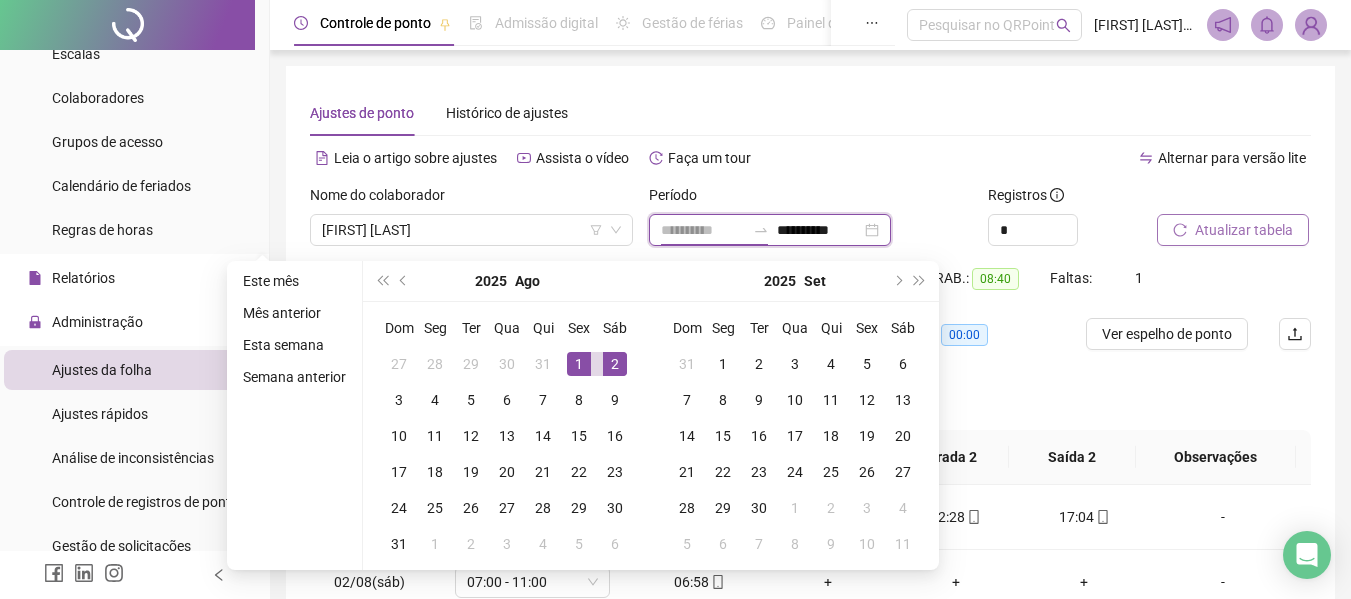 type on "**********" 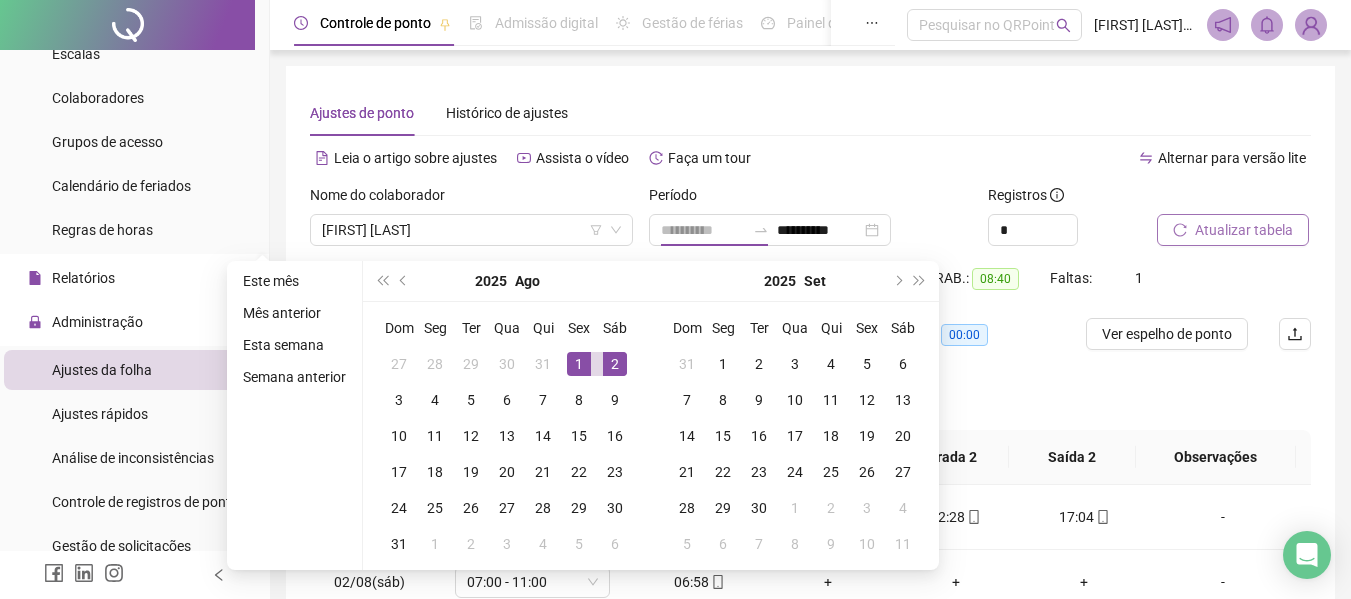 click on "1" at bounding box center (579, 364) 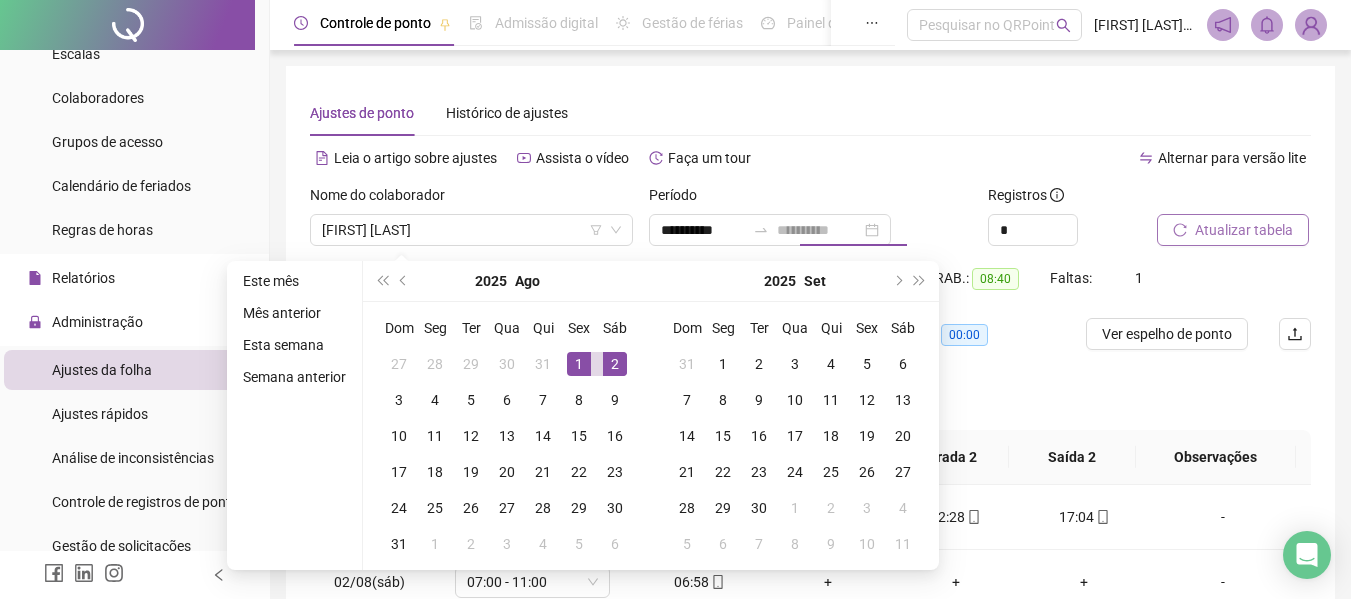 click on "1" at bounding box center [579, 364] 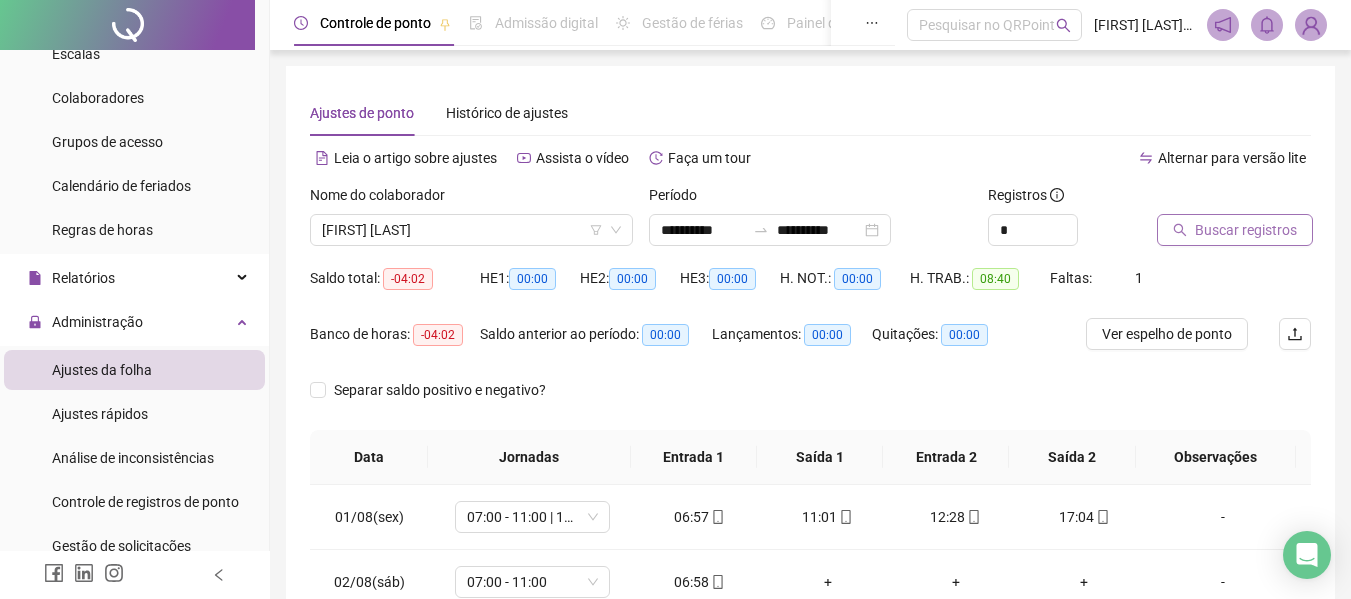 click on "Buscar registros" at bounding box center (1246, 230) 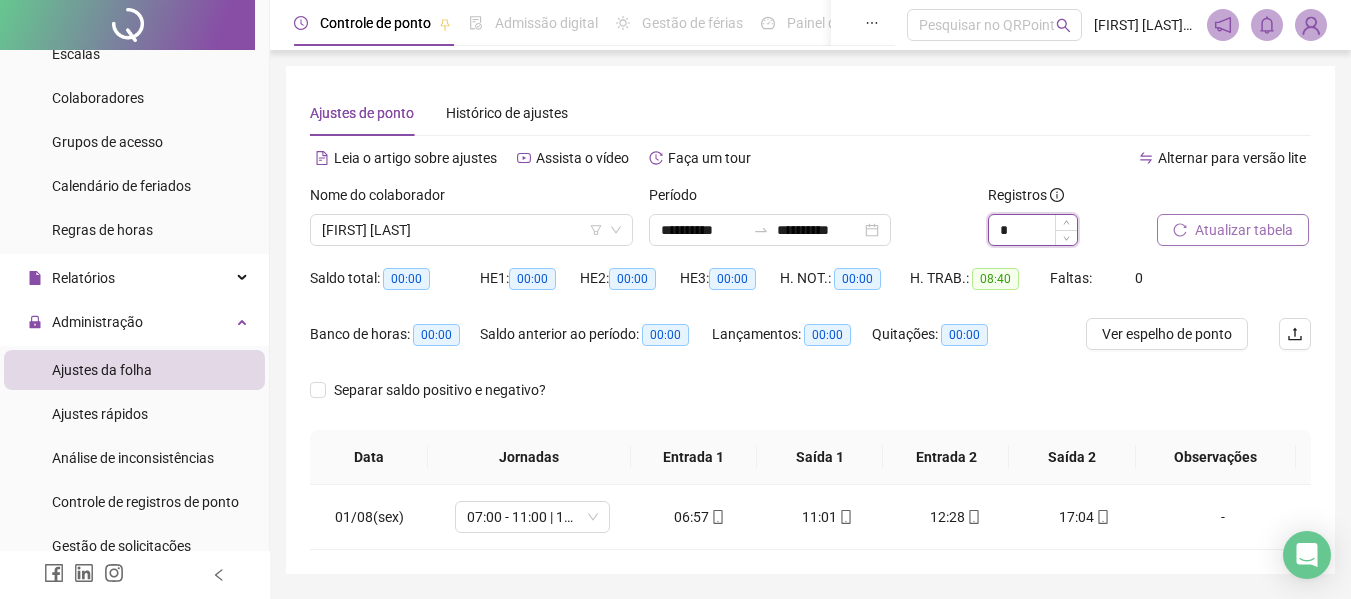 click on "*" at bounding box center (1033, 230) 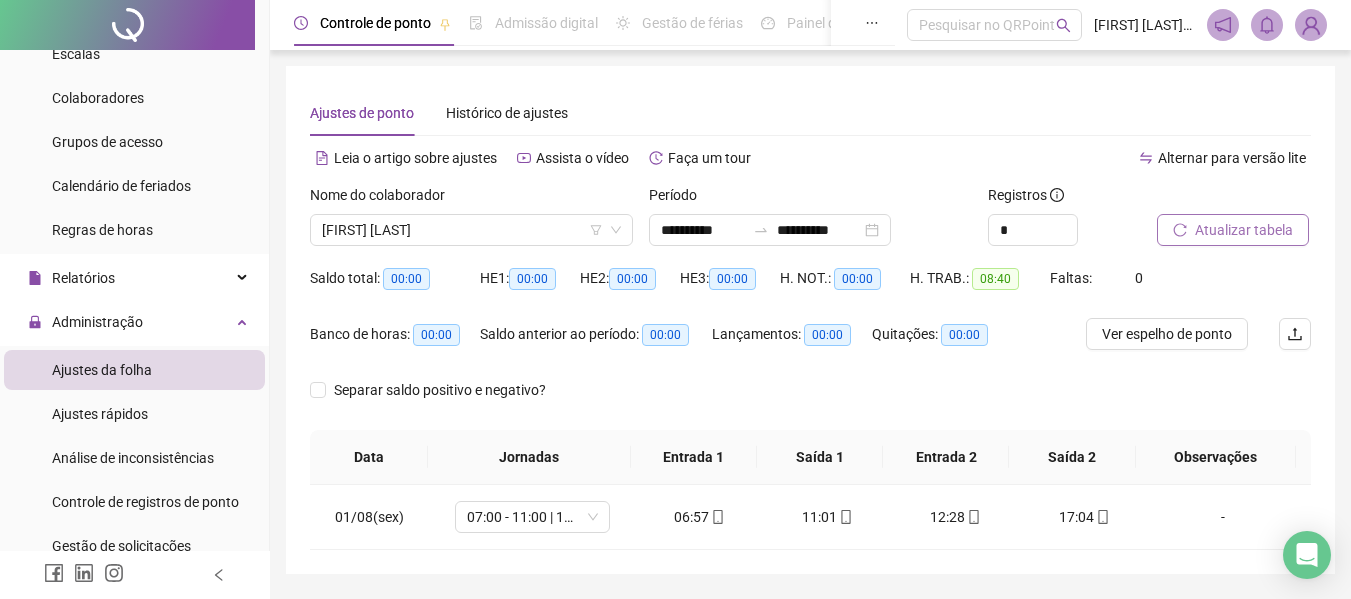 click on "Alternar para versão lite" at bounding box center [1061, 158] 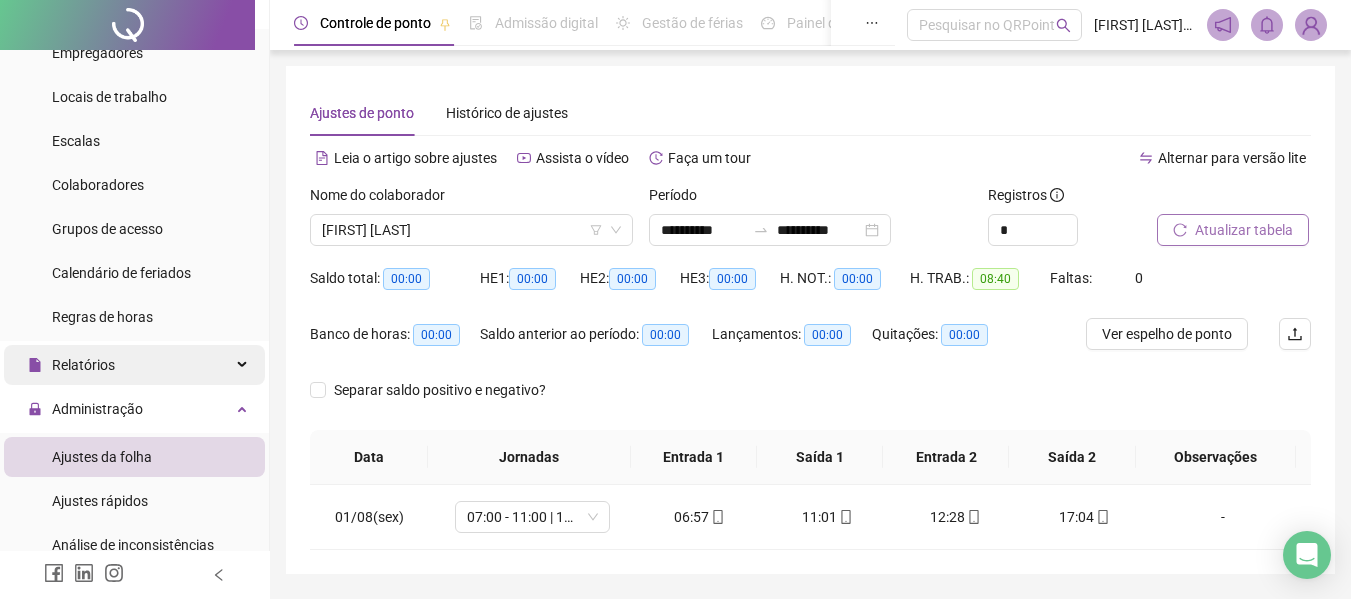 scroll, scrollTop: 0, scrollLeft: 0, axis: both 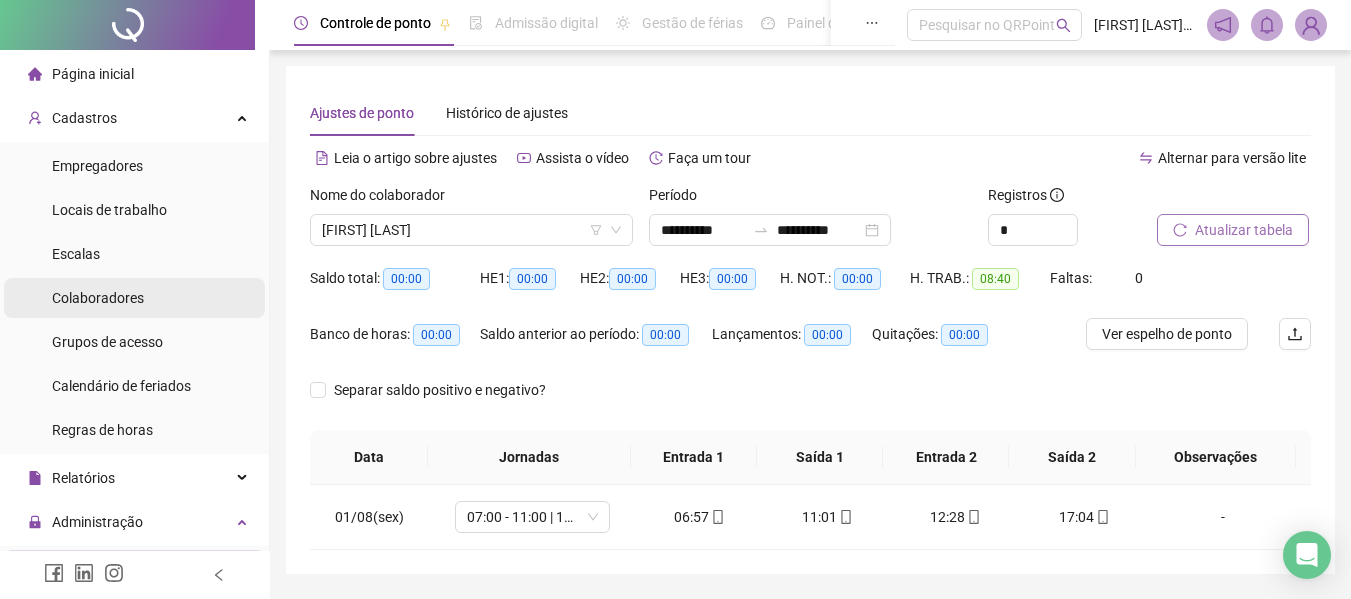 click on "Colaboradores" at bounding box center (134, 298) 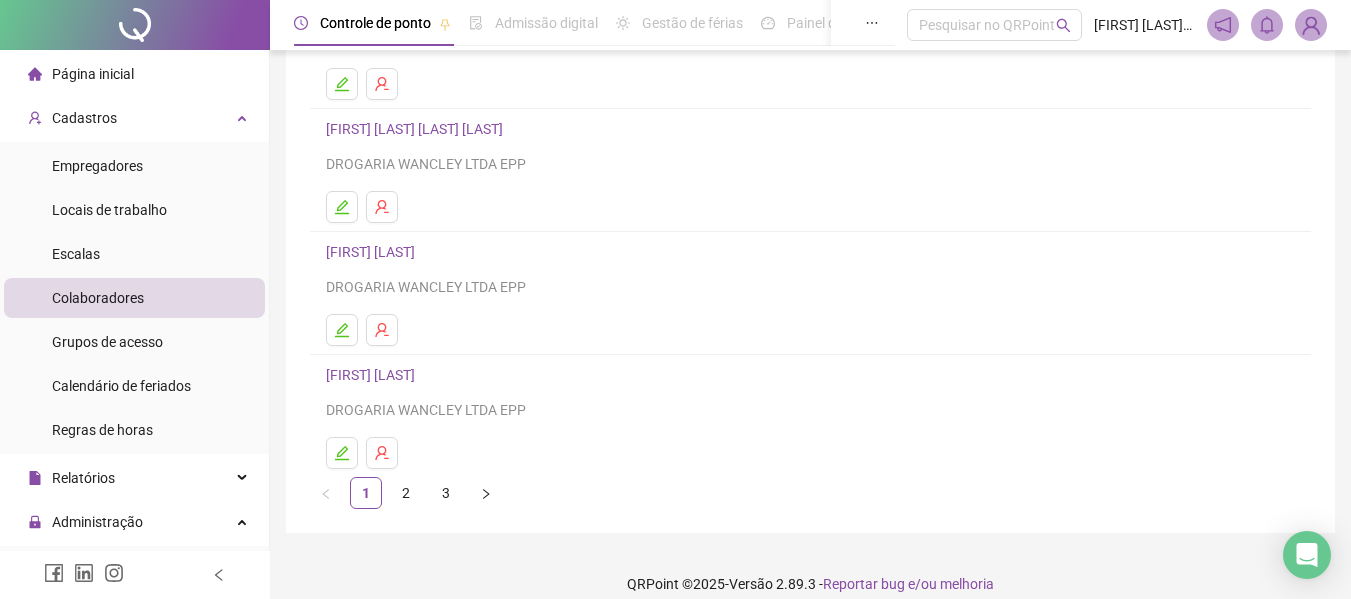 scroll, scrollTop: 368, scrollLeft: 0, axis: vertical 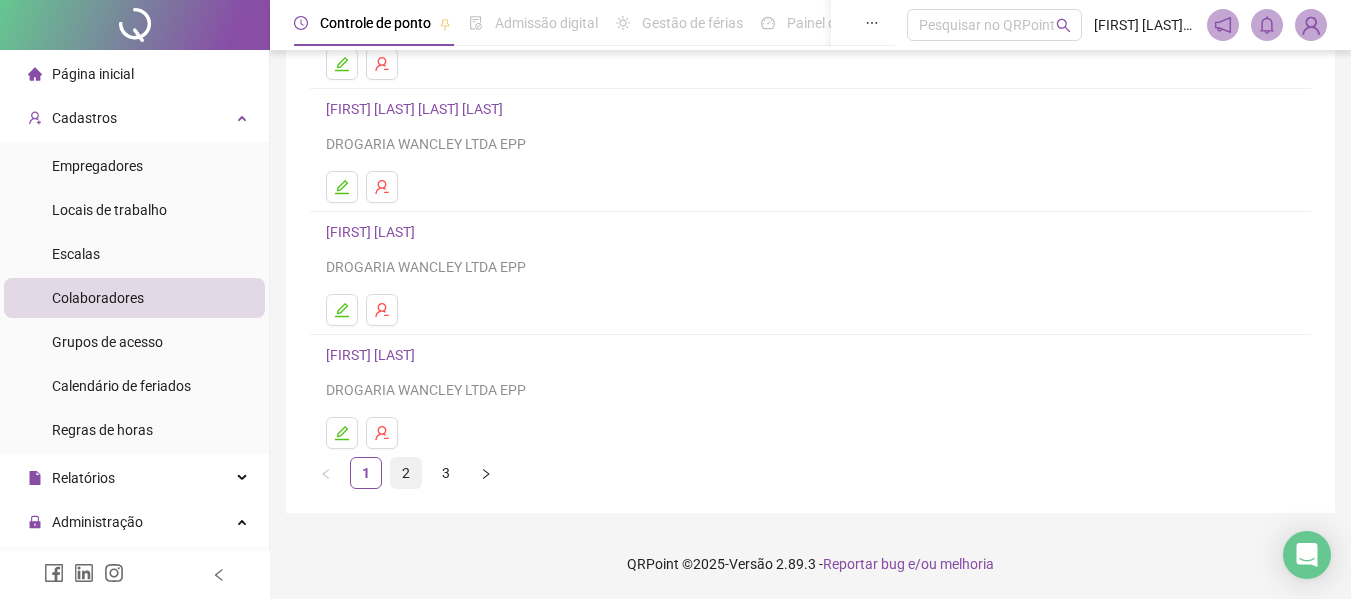 click on "2" at bounding box center (406, 473) 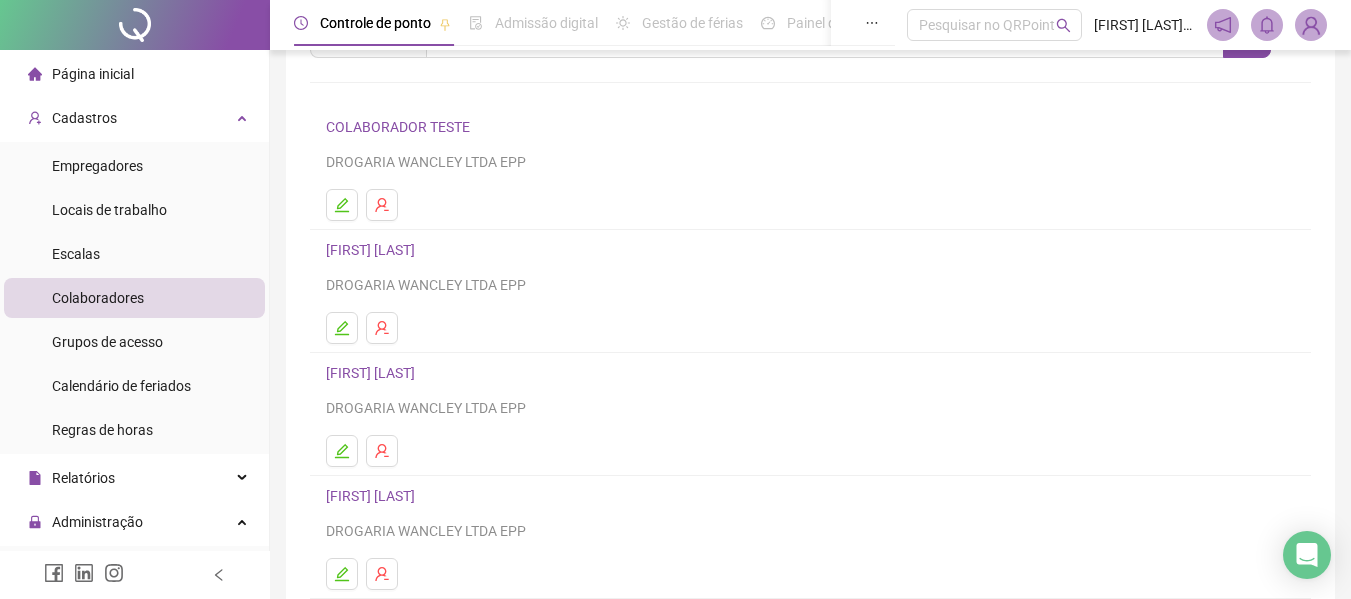 scroll, scrollTop: 200, scrollLeft: 0, axis: vertical 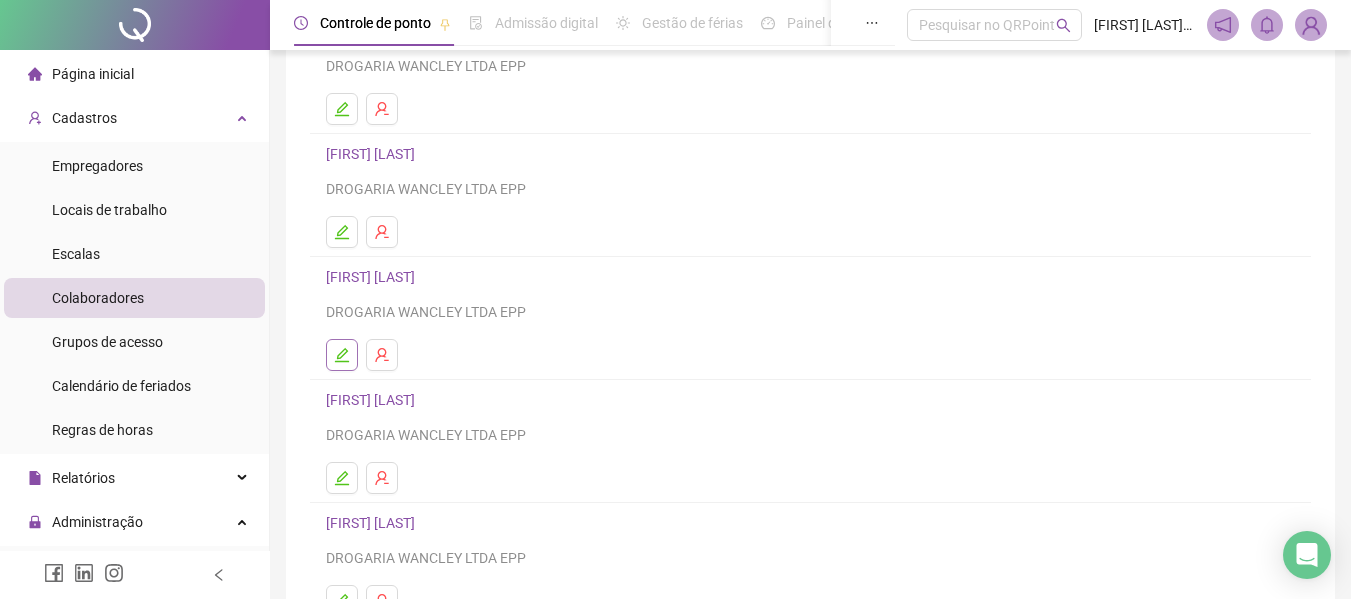 click 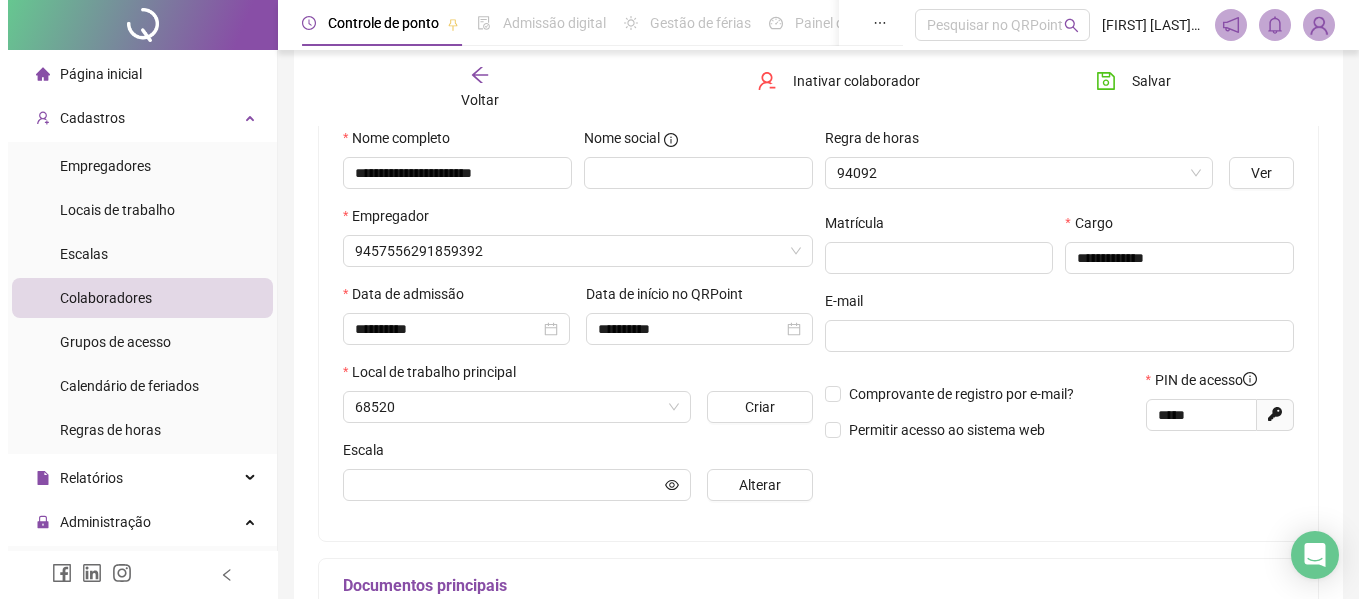 scroll, scrollTop: 210, scrollLeft: 0, axis: vertical 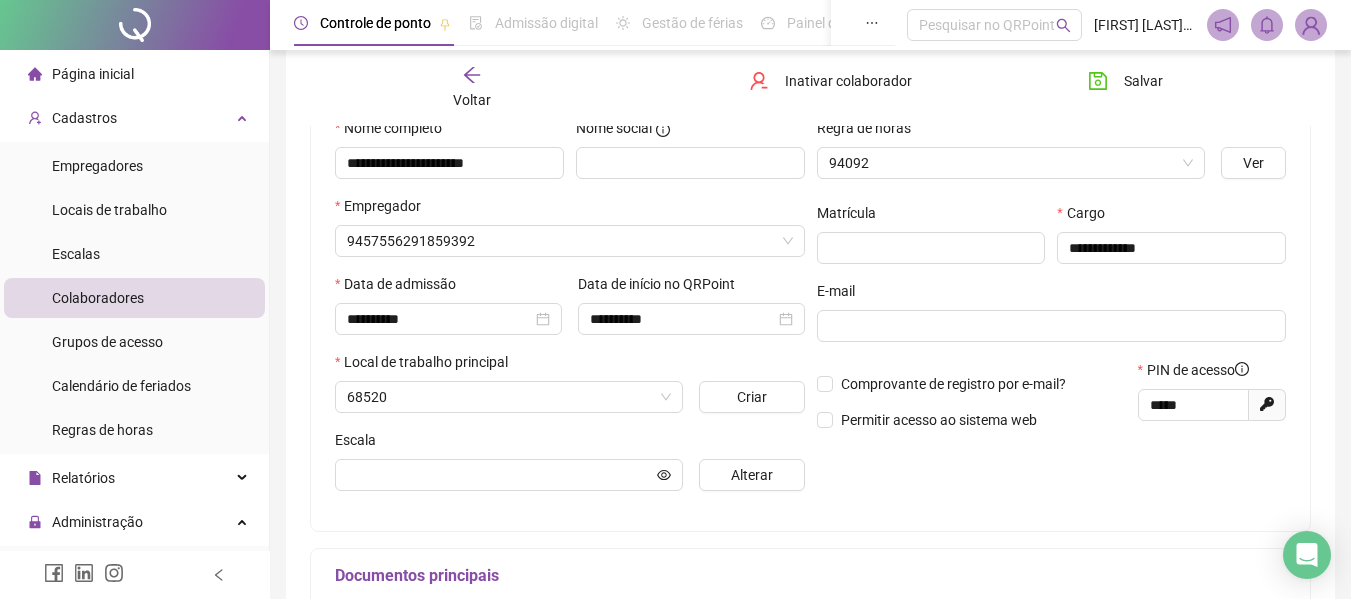 type on "******" 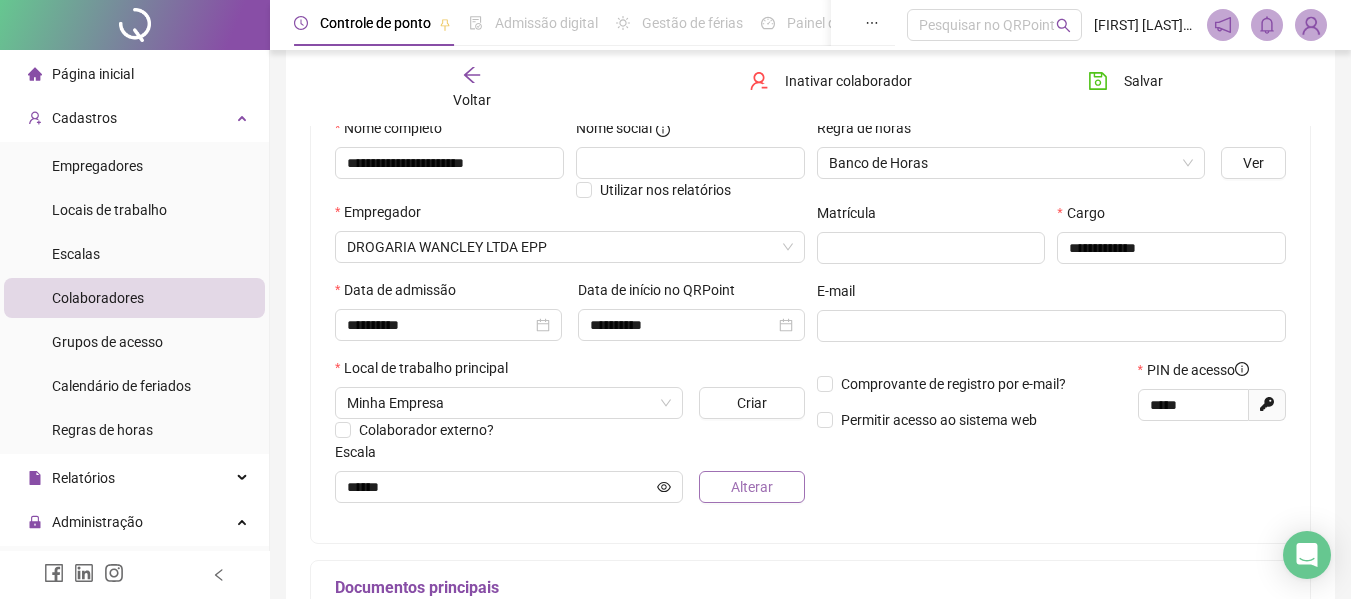 click on "Alterar" at bounding box center (752, 487) 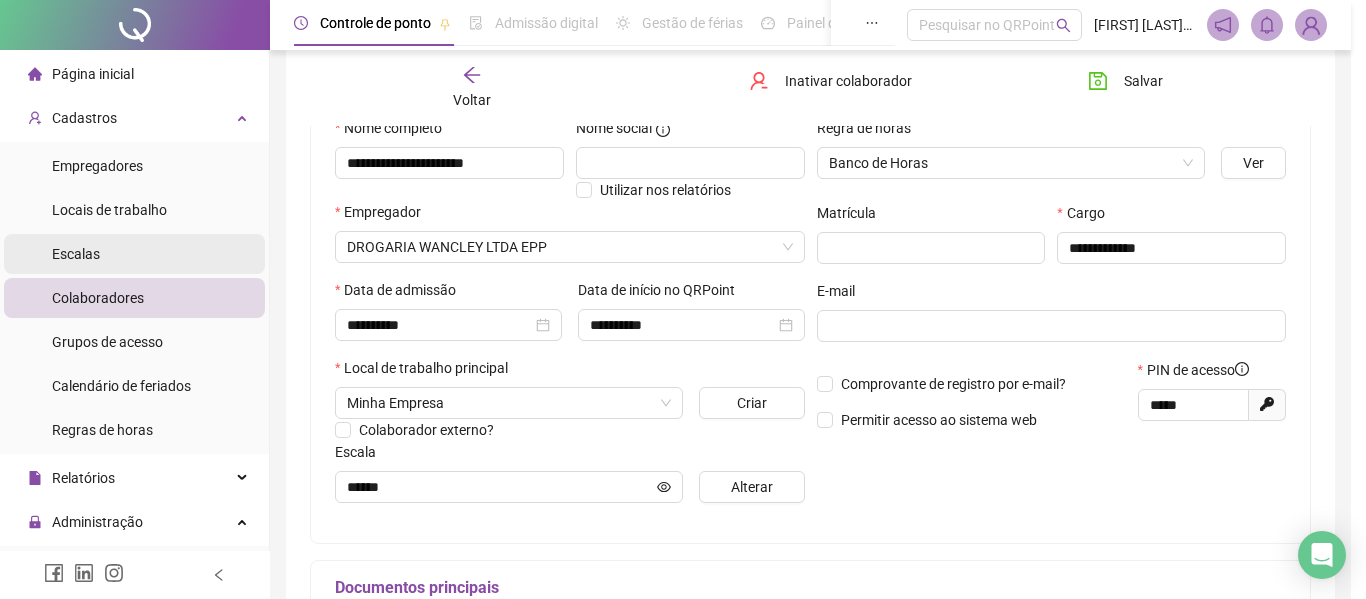 click on "Escalas" at bounding box center [134, 254] 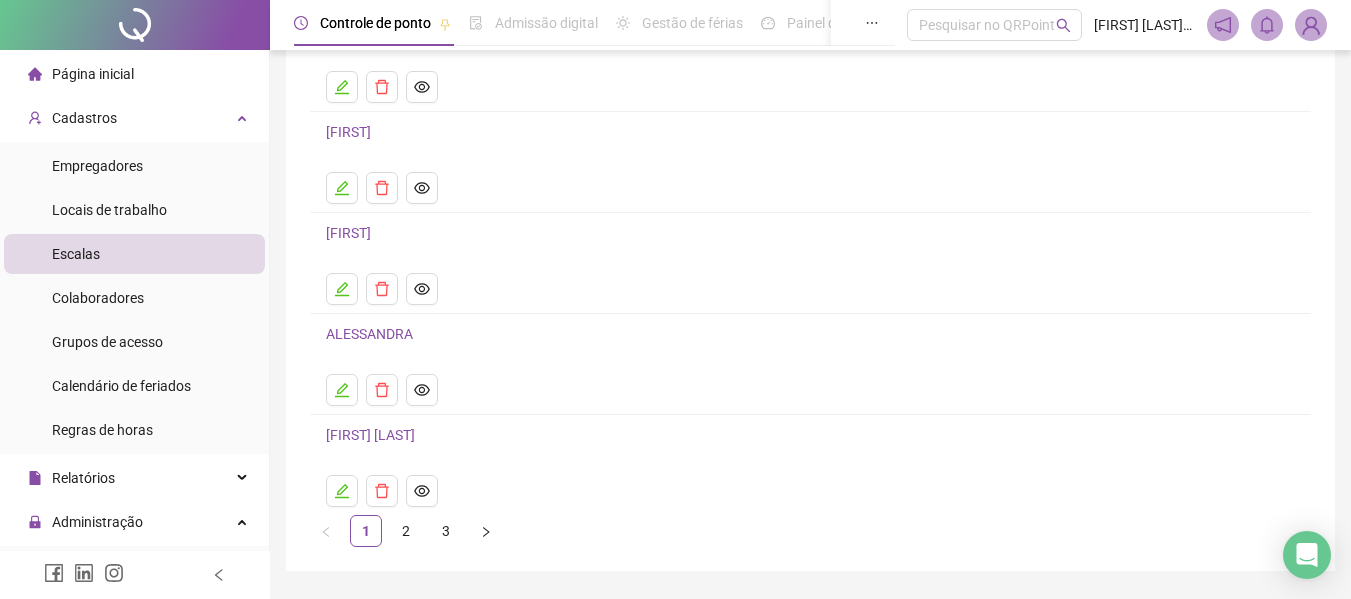 scroll, scrollTop: 258, scrollLeft: 0, axis: vertical 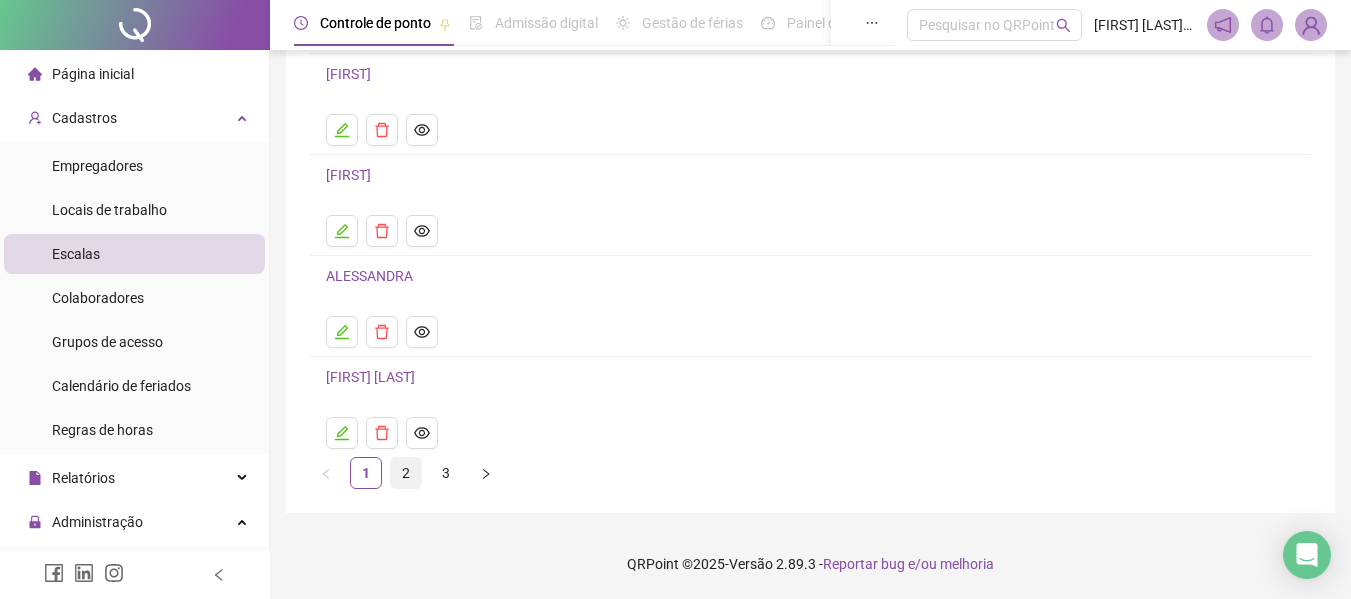 click on "2" at bounding box center [406, 473] 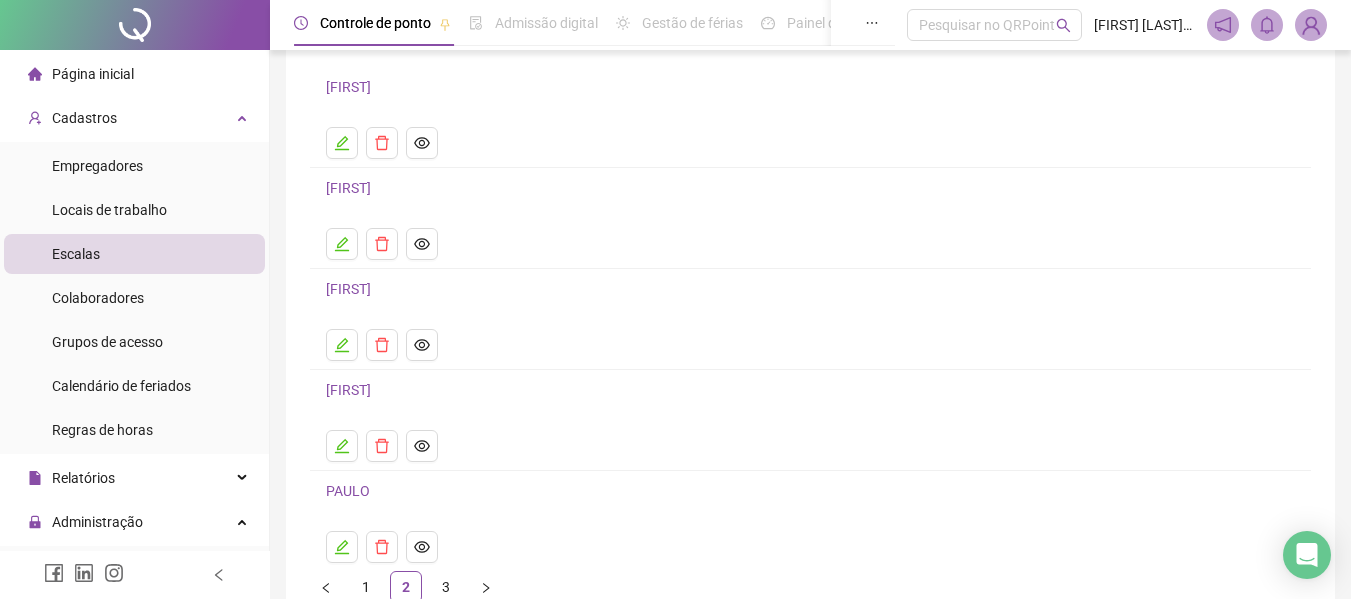 scroll, scrollTop: 200, scrollLeft: 0, axis: vertical 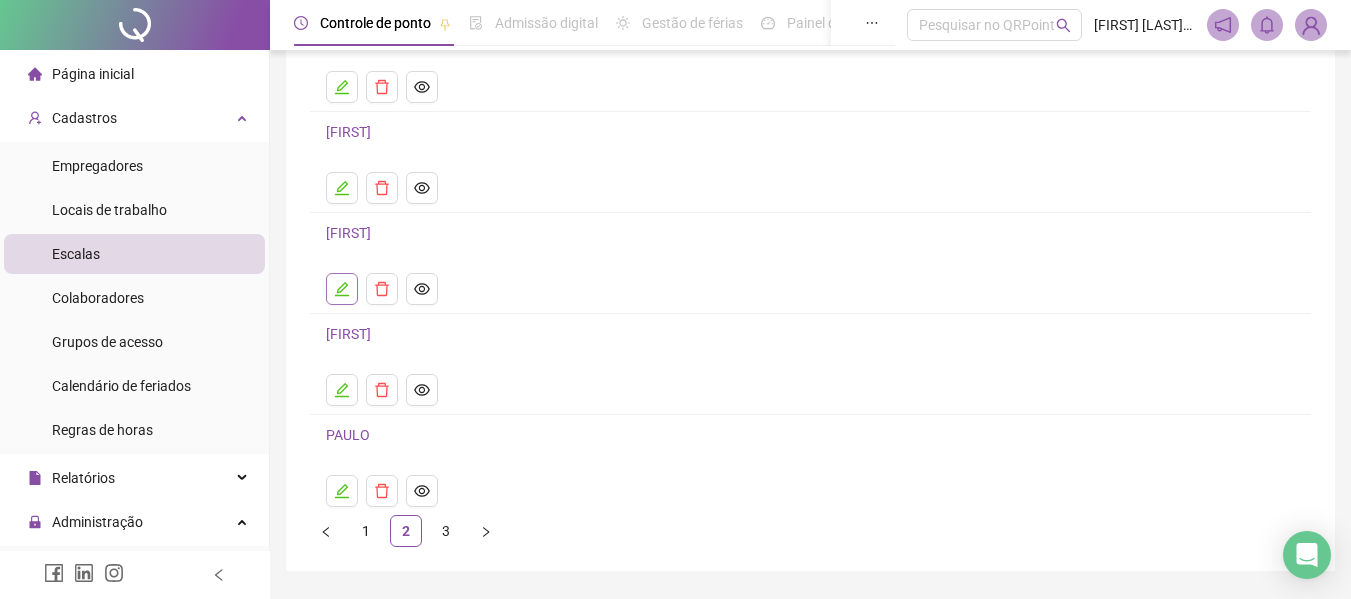 click 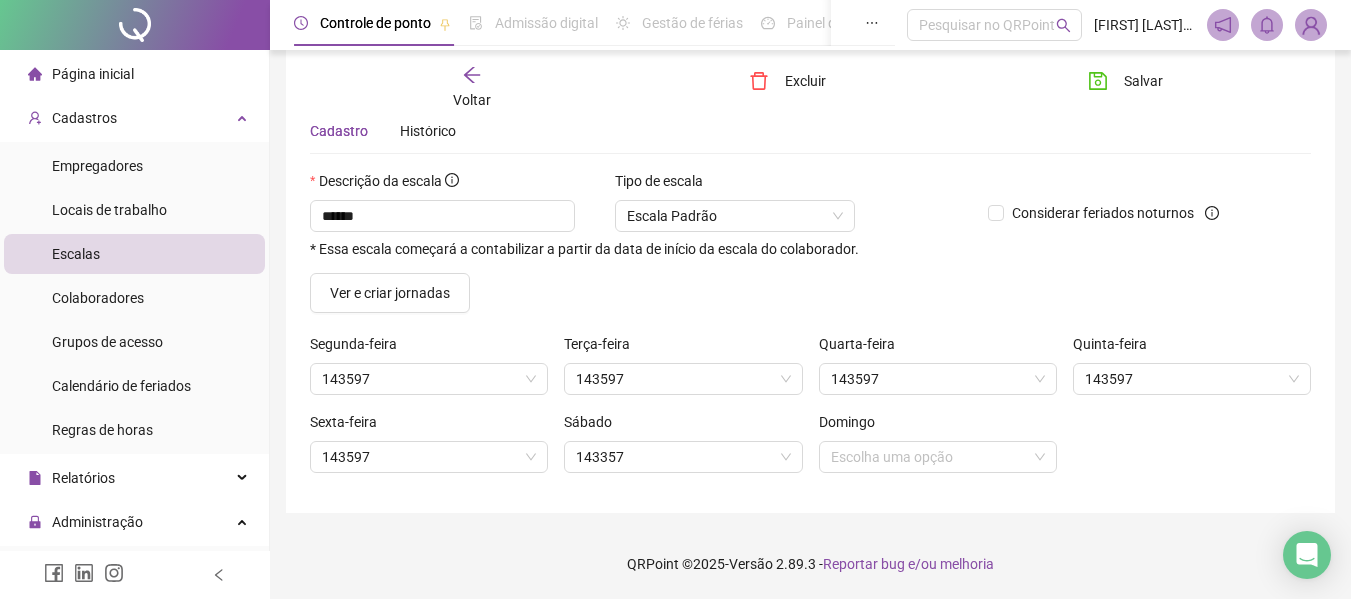 scroll, scrollTop: 77, scrollLeft: 0, axis: vertical 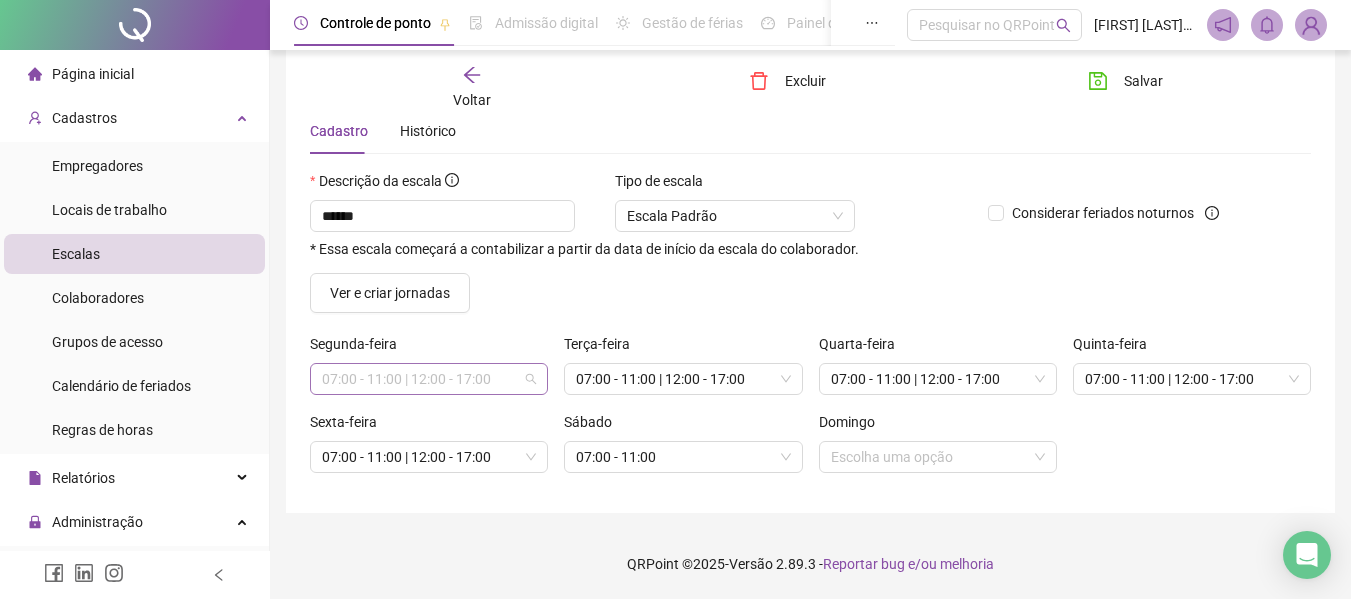 click on "07:00 - 11:00 | 12:00 - 17:00" at bounding box center [429, 379] 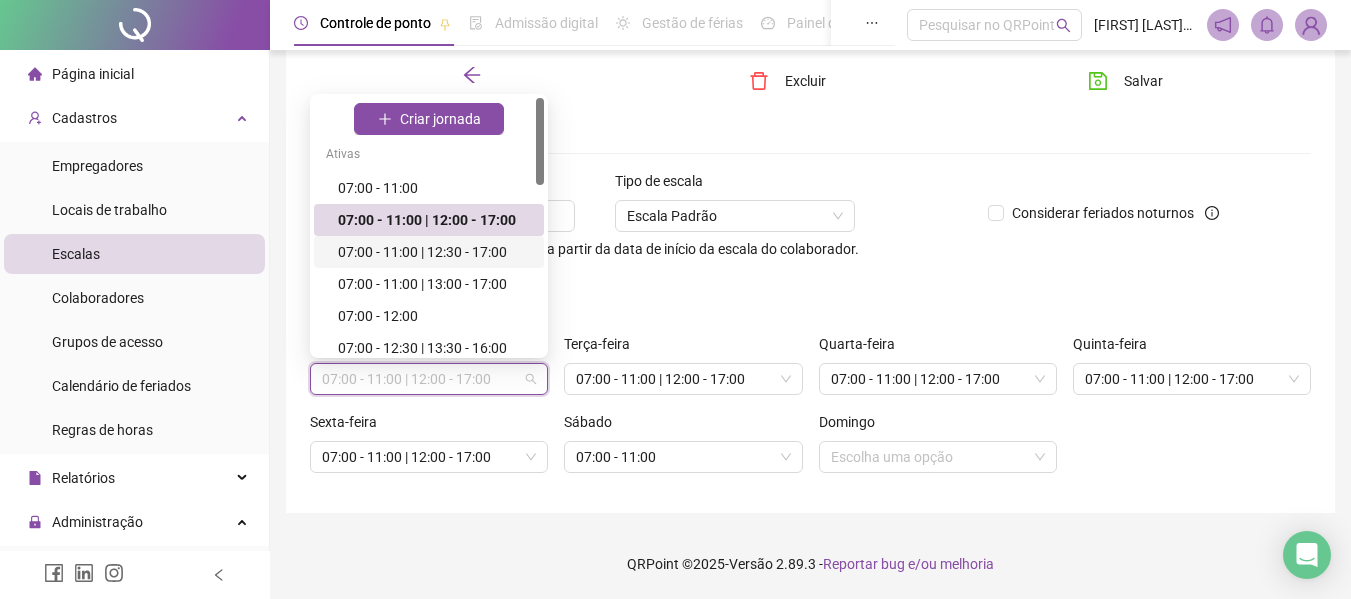 click on "07:00 - 11:00 | 12:30 - 17:00" at bounding box center [435, 252] 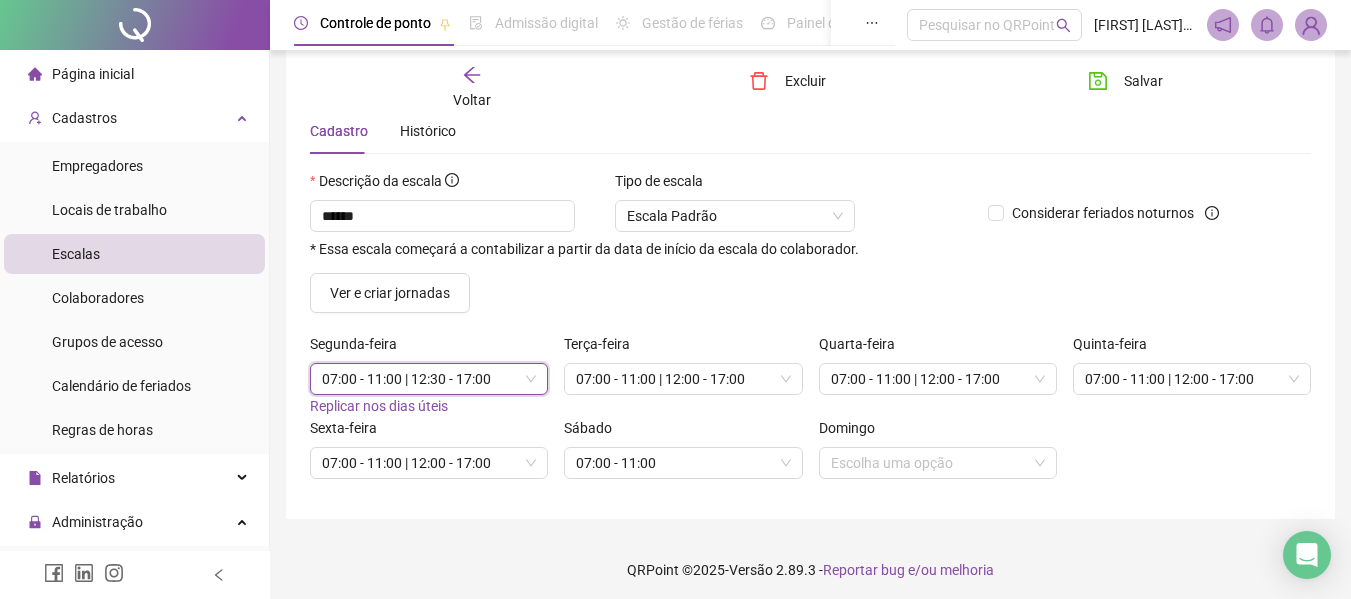 click on "Replicar nos dias úteis" at bounding box center [379, 406] 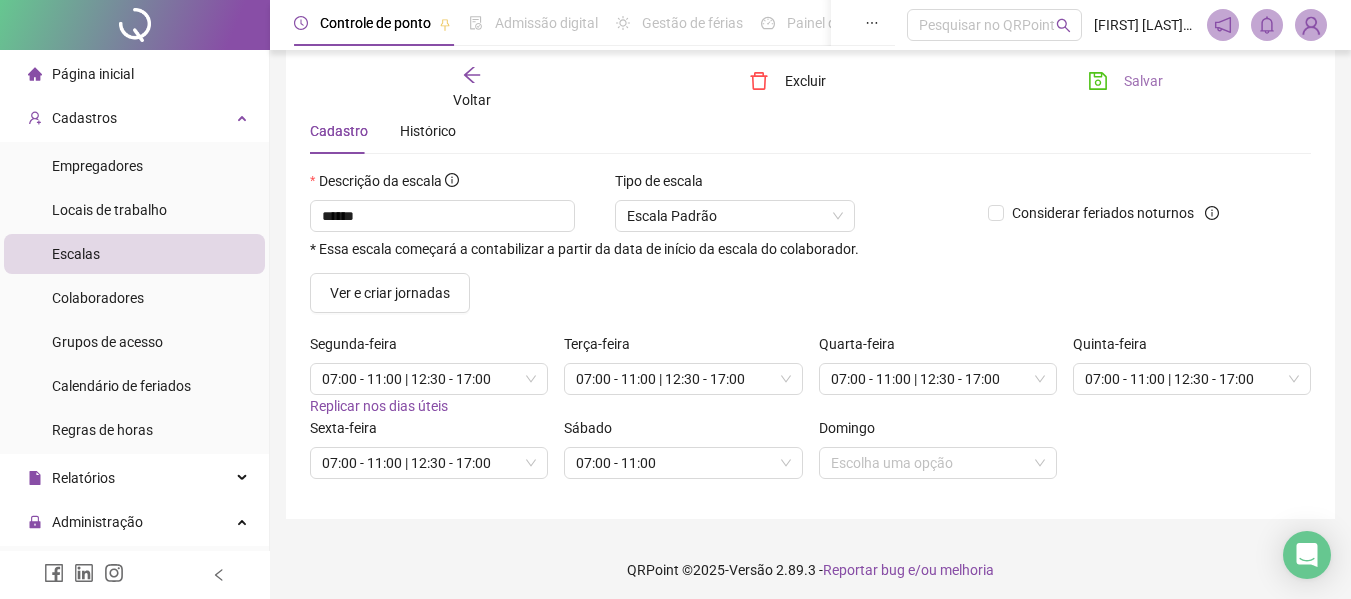 click 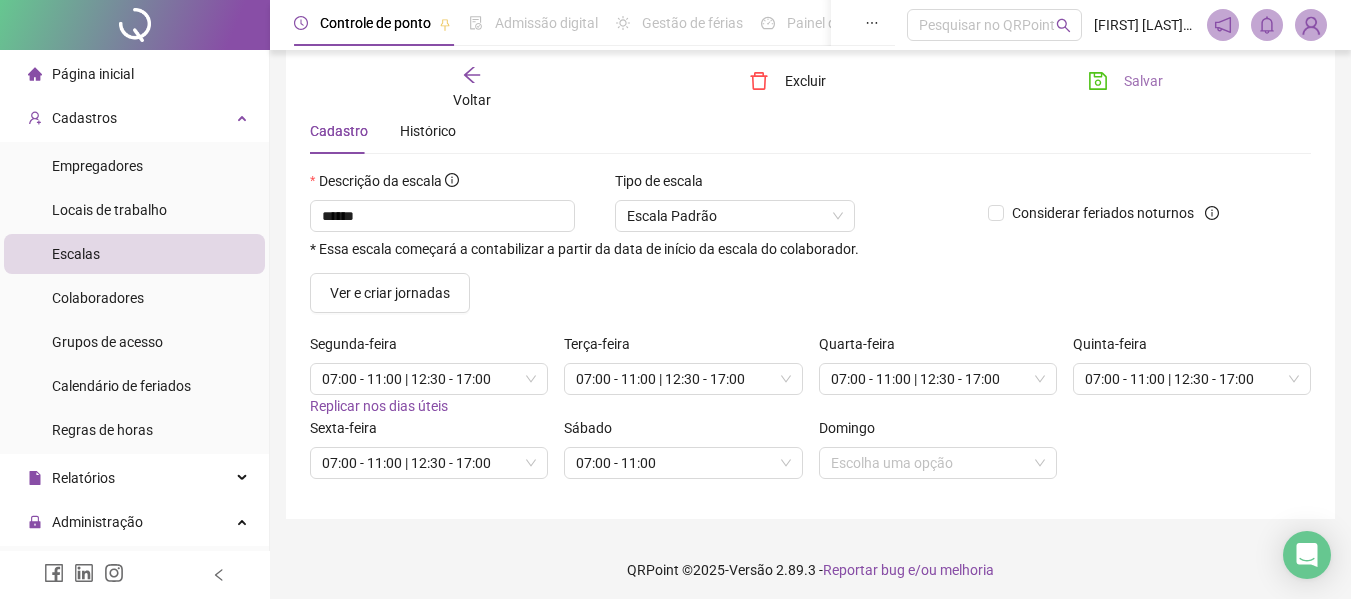 click 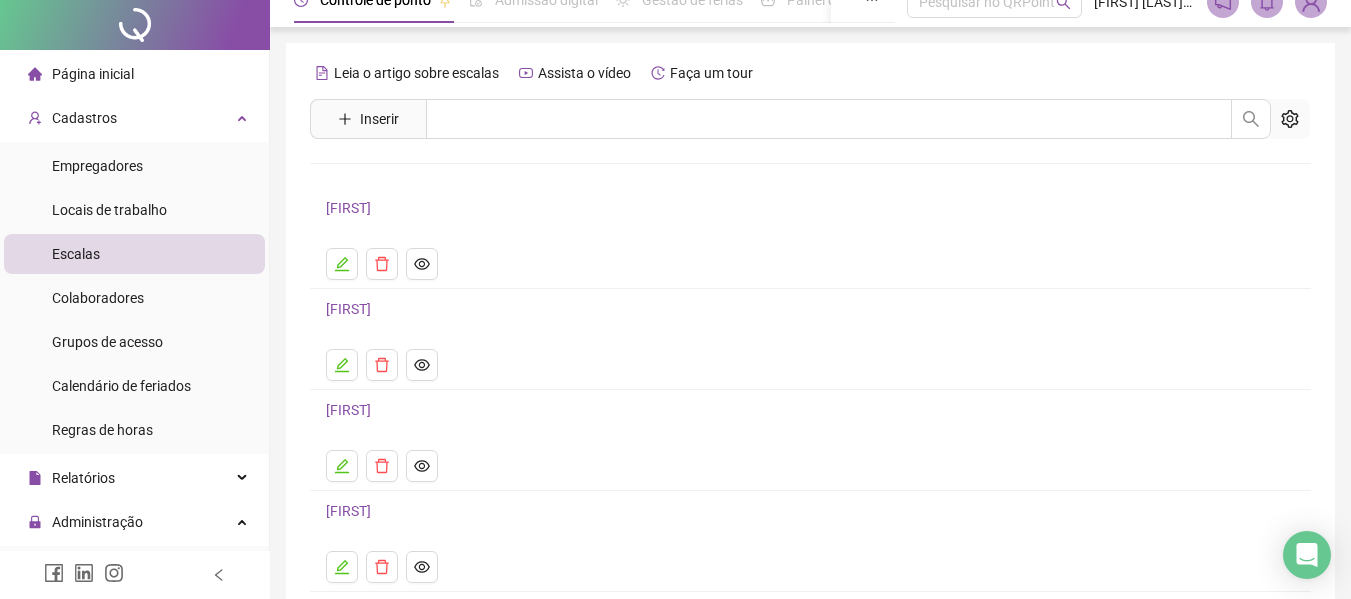 scroll, scrollTop: 100, scrollLeft: 0, axis: vertical 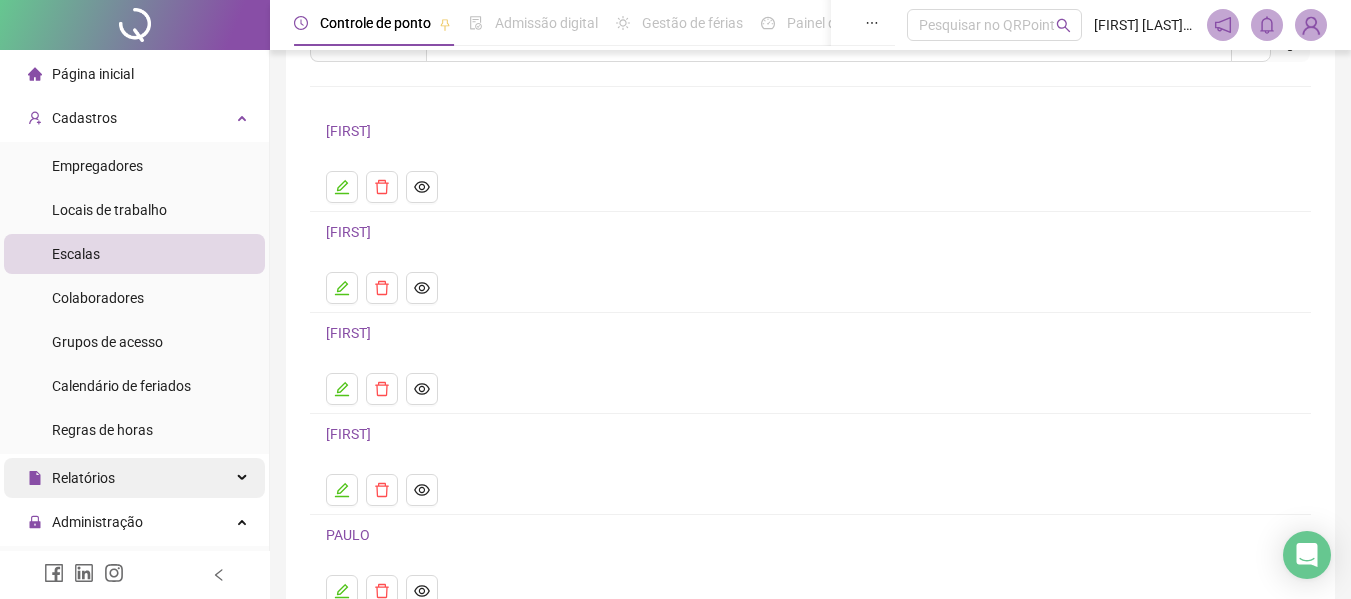 click on "Relatórios" at bounding box center (134, 478) 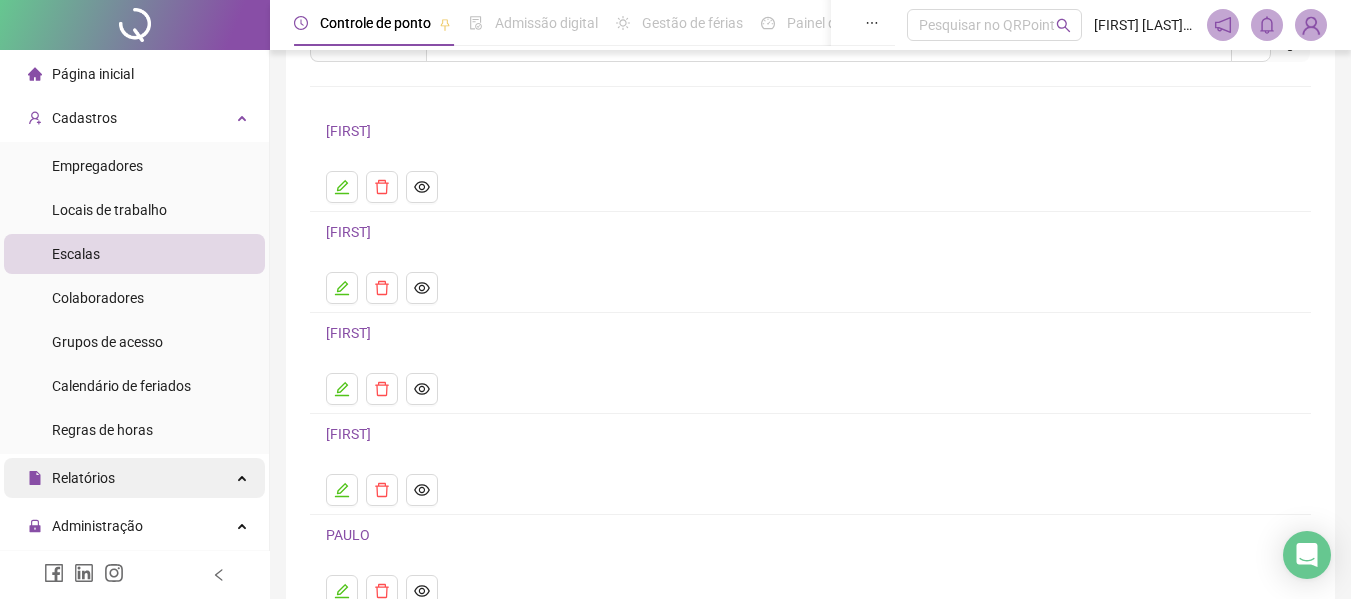 click on "Relatórios" at bounding box center [134, 478] 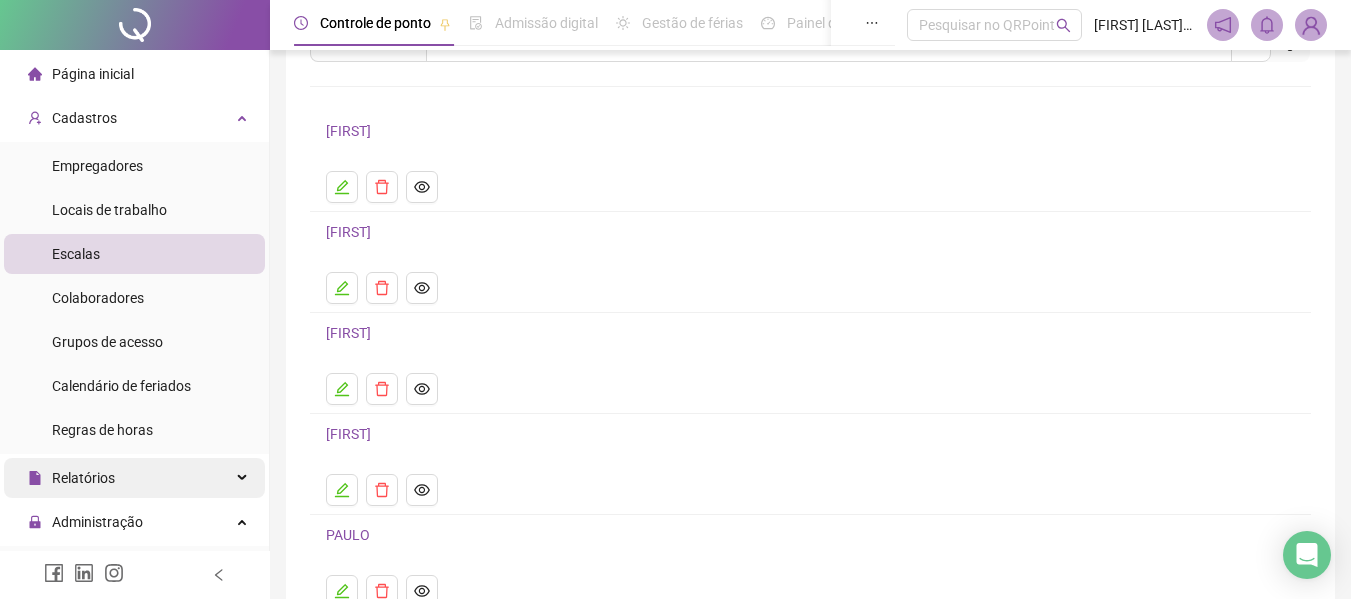 click on "Relatórios" at bounding box center (134, 478) 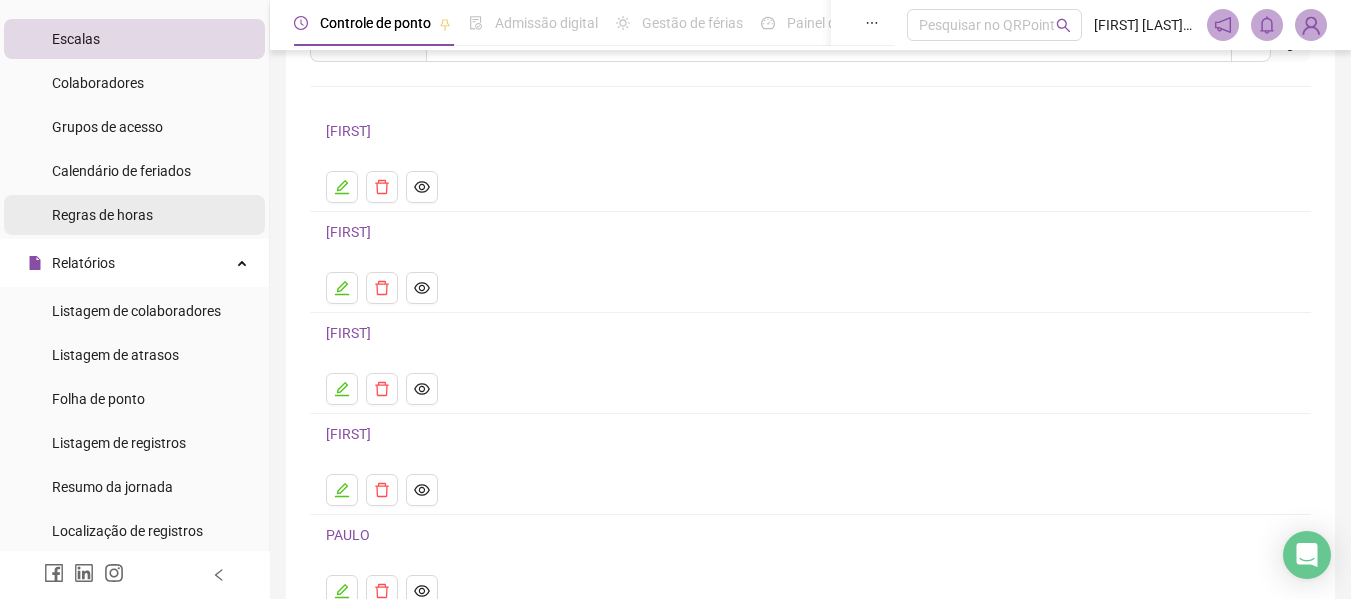 scroll, scrollTop: 200, scrollLeft: 0, axis: vertical 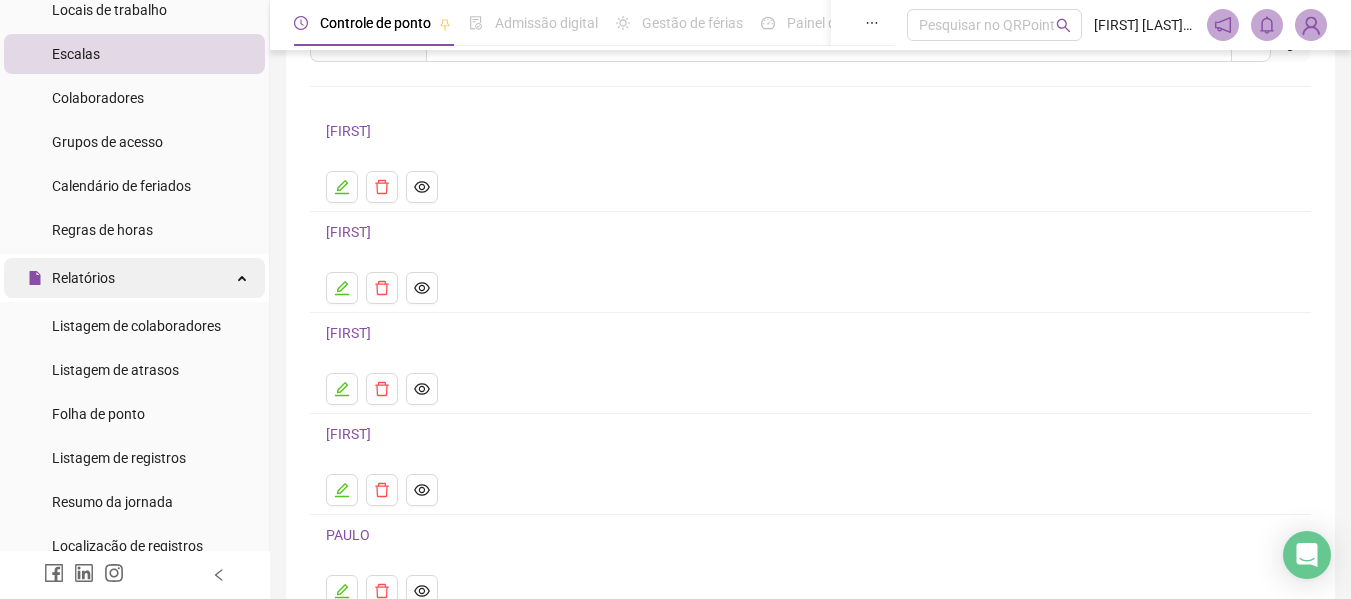 click on "Relatórios" at bounding box center [134, 278] 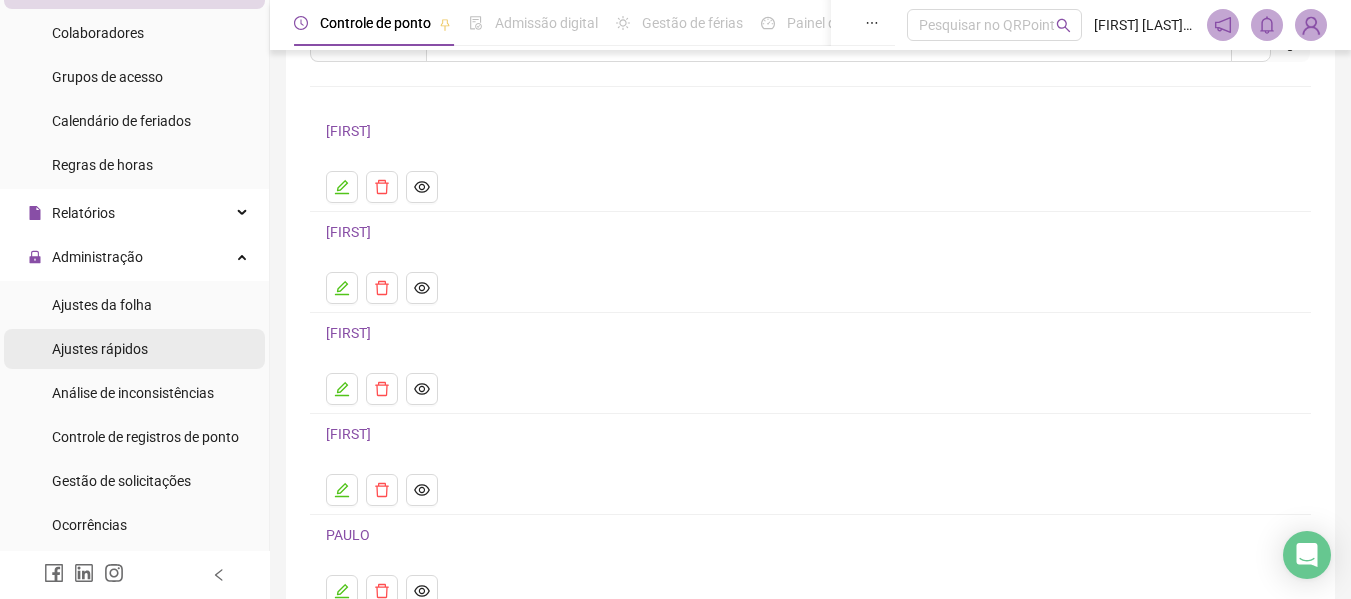 scroll, scrollTop: 300, scrollLeft: 0, axis: vertical 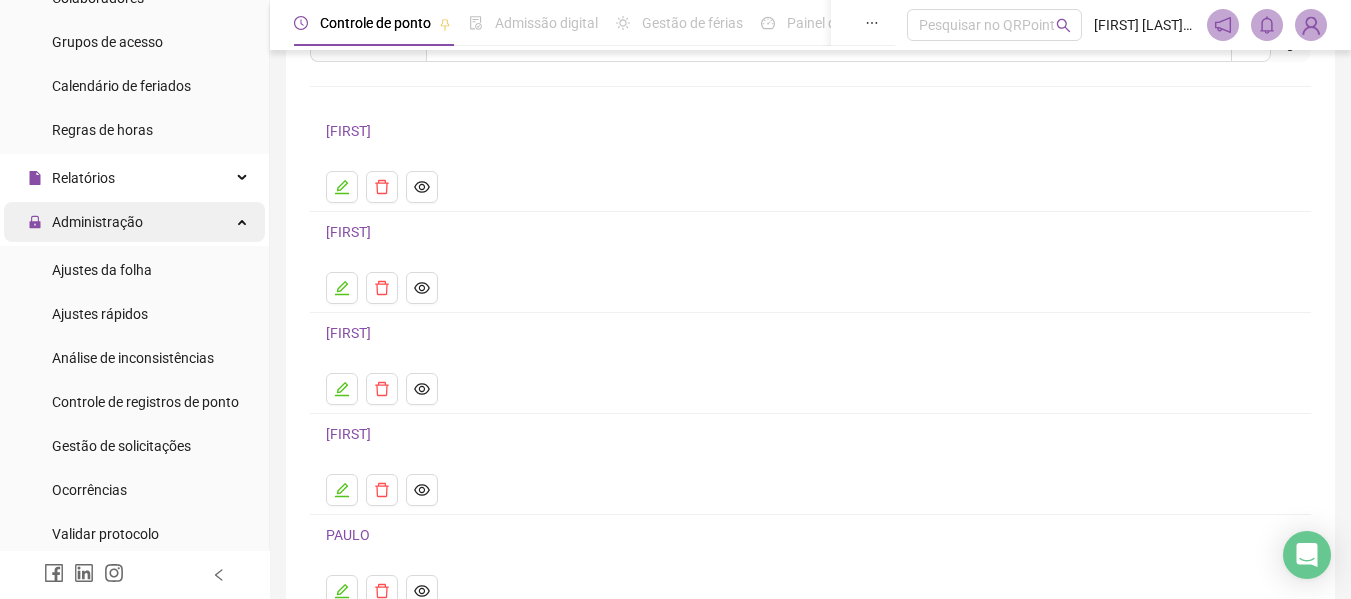 click on "Administração" at bounding box center (134, 222) 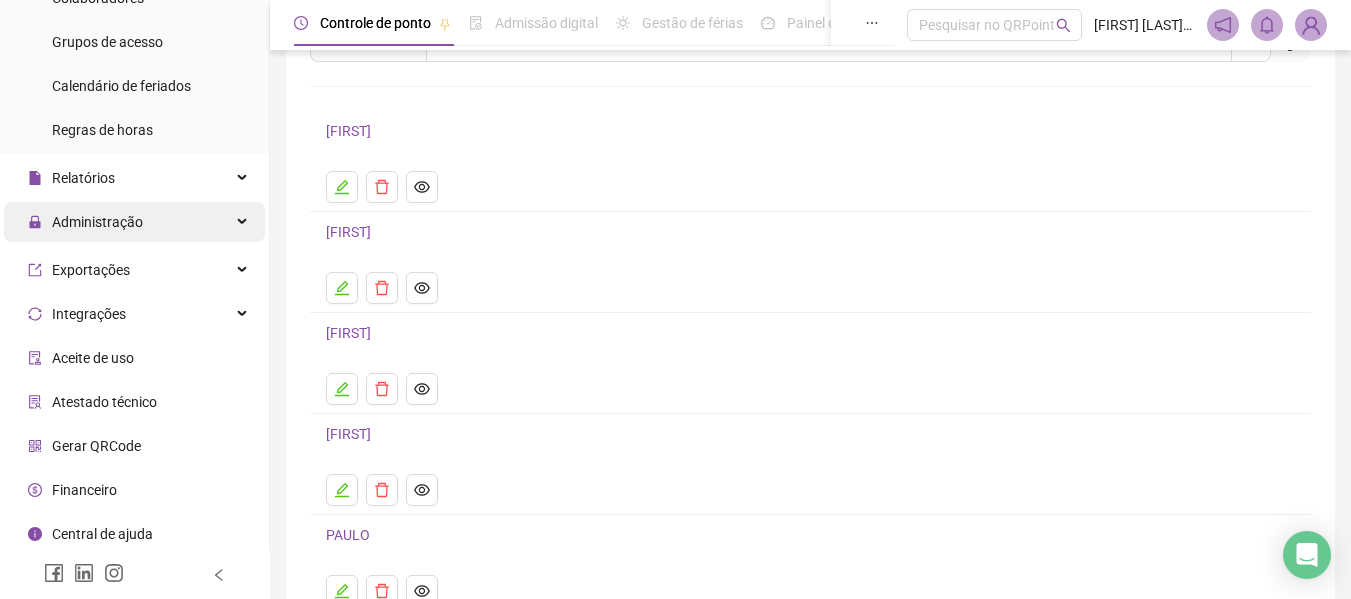 scroll, scrollTop: 299, scrollLeft: 0, axis: vertical 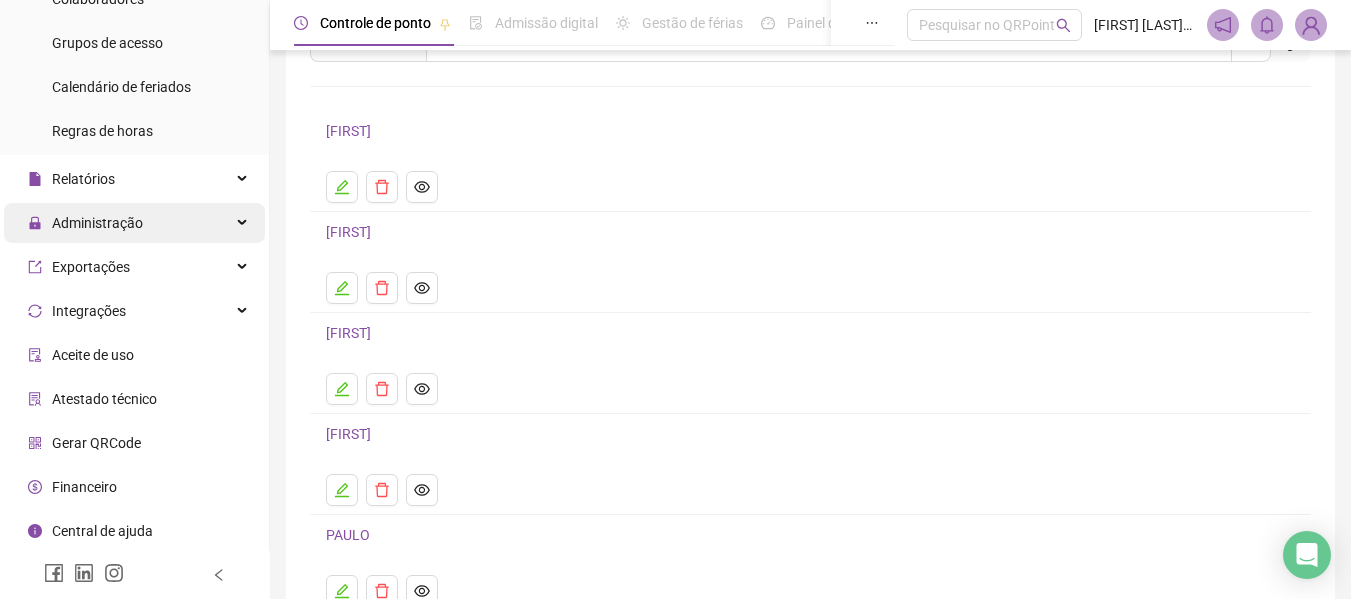 click on "Administração" at bounding box center [134, 223] 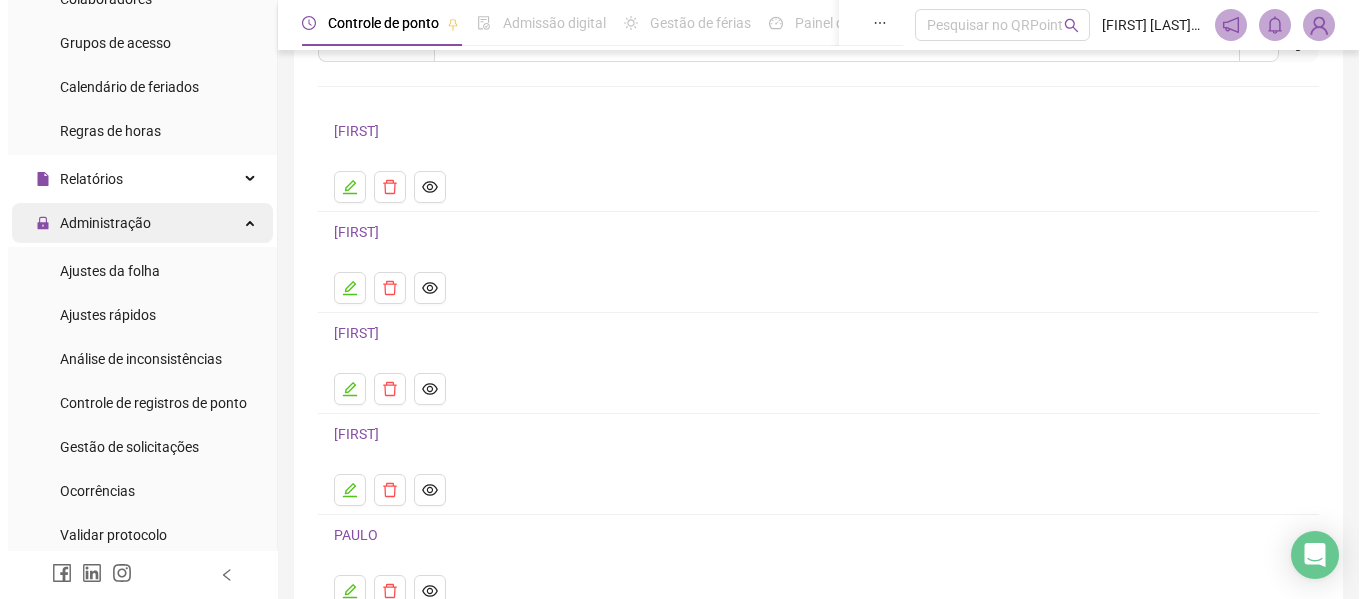 scroll, scrollTop: 300, scrollLeft: 0, axis: vertical 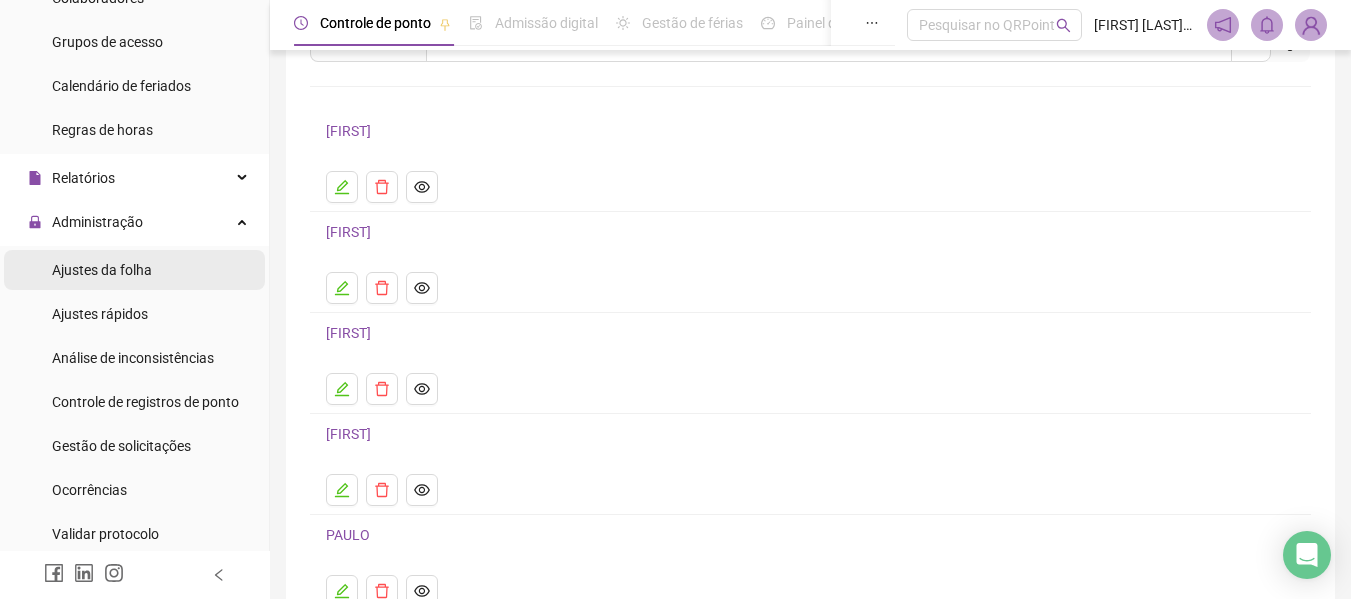 click on "Ajustes da folha" at bounding box center [134, 270] 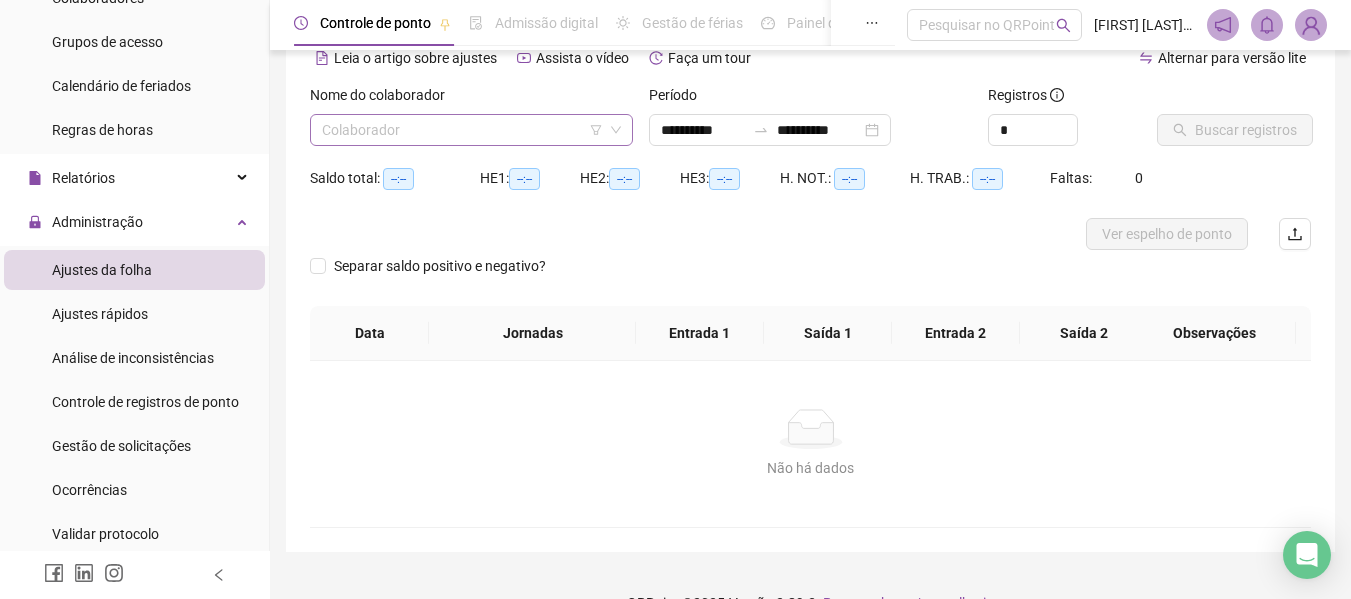 click at bounding box center [462, 130] 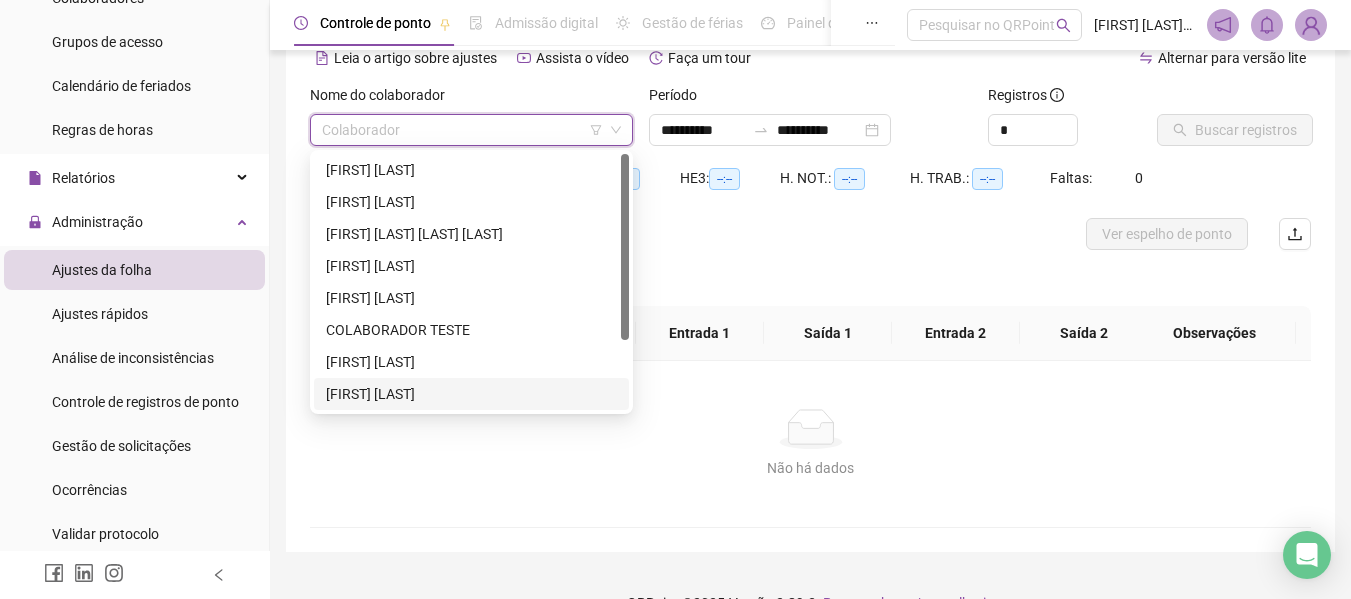 click on "[FIRST] [LAST]" at bounding box center [471, 394] 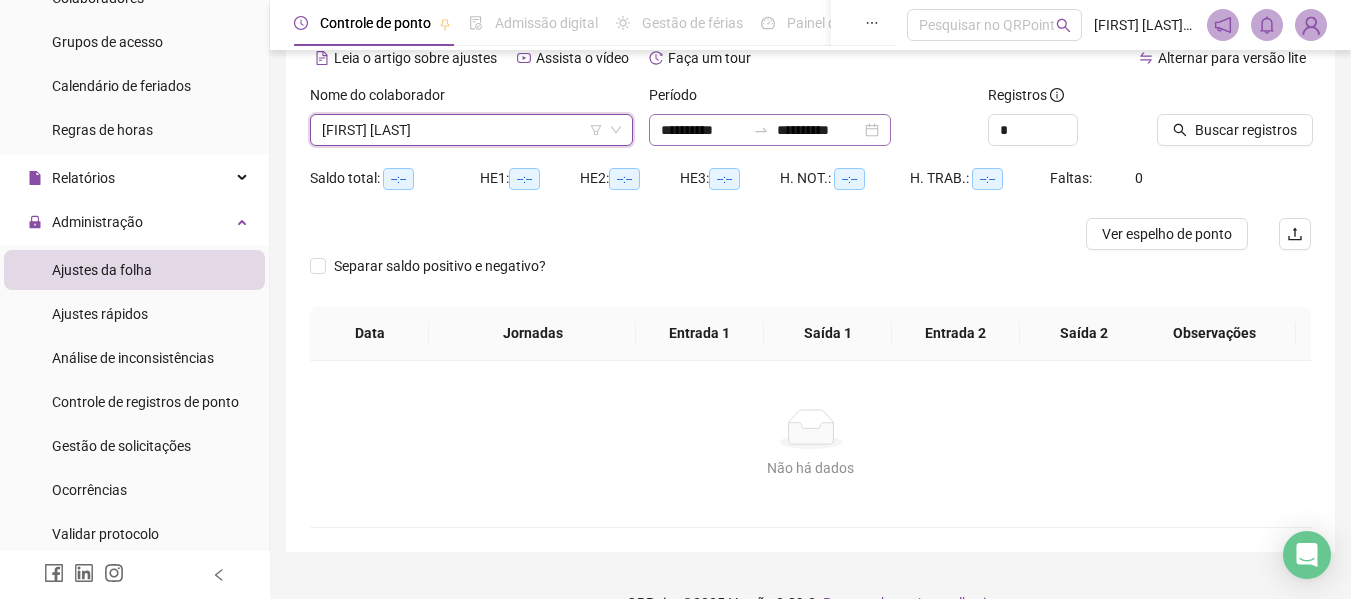 click on "**********" at bounding box center [770, 130] 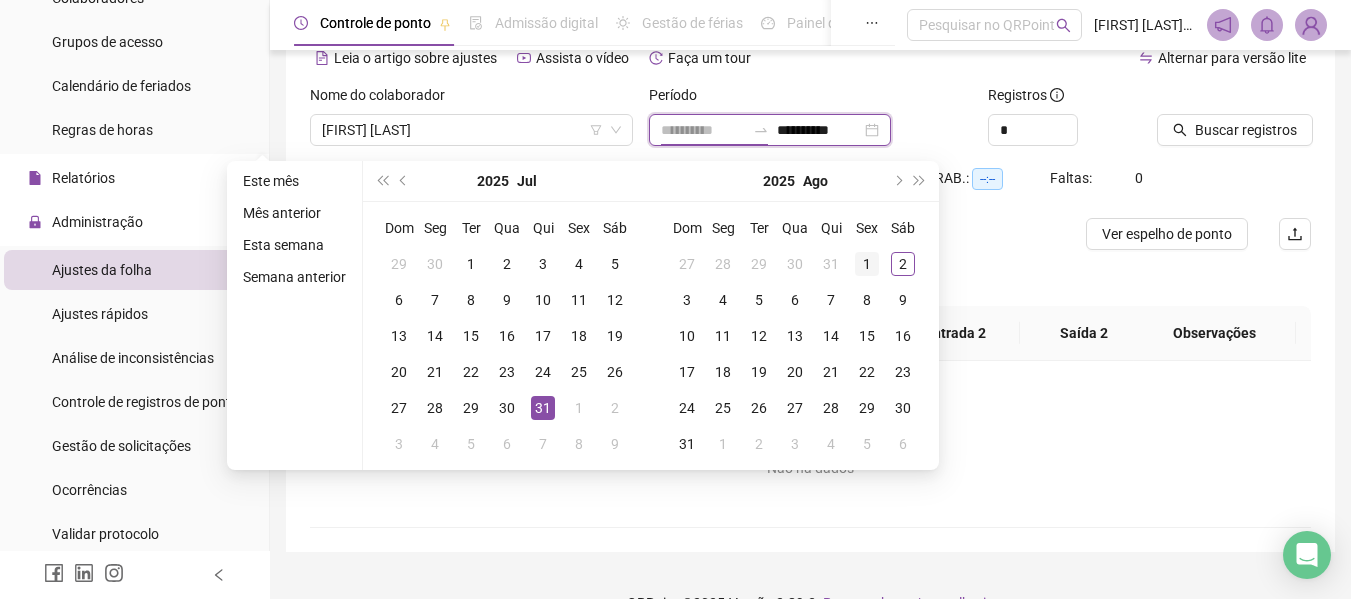 type on "**********" 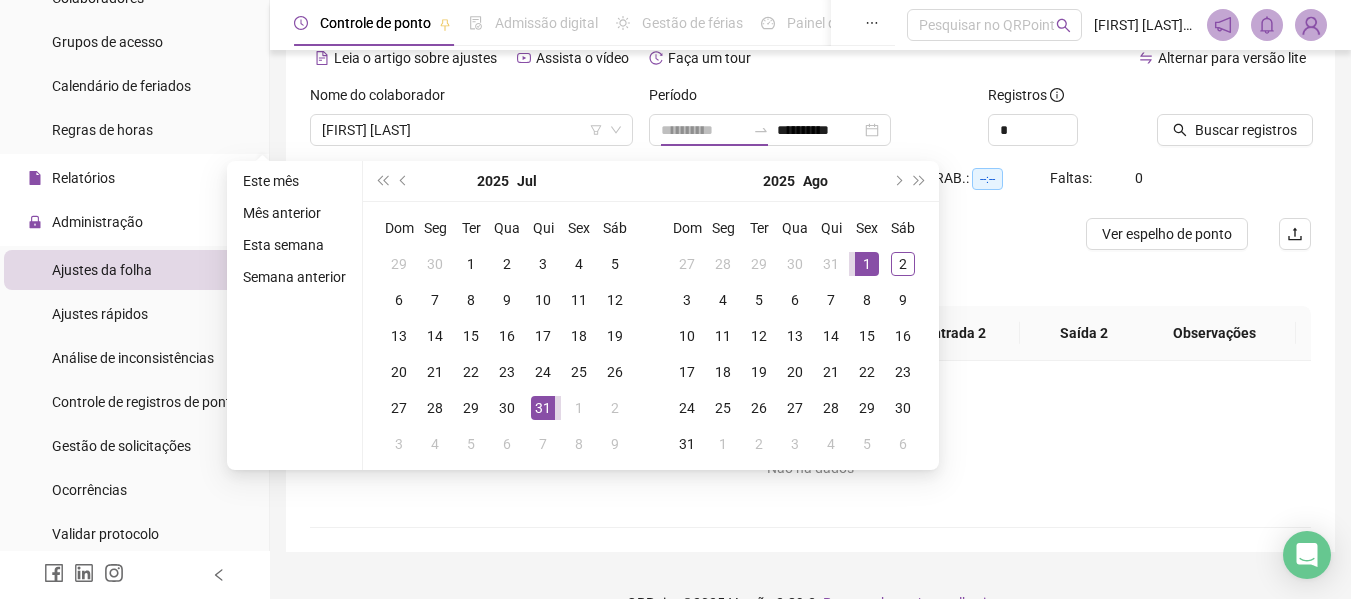 click on "1" at bounding box center (867, 264) 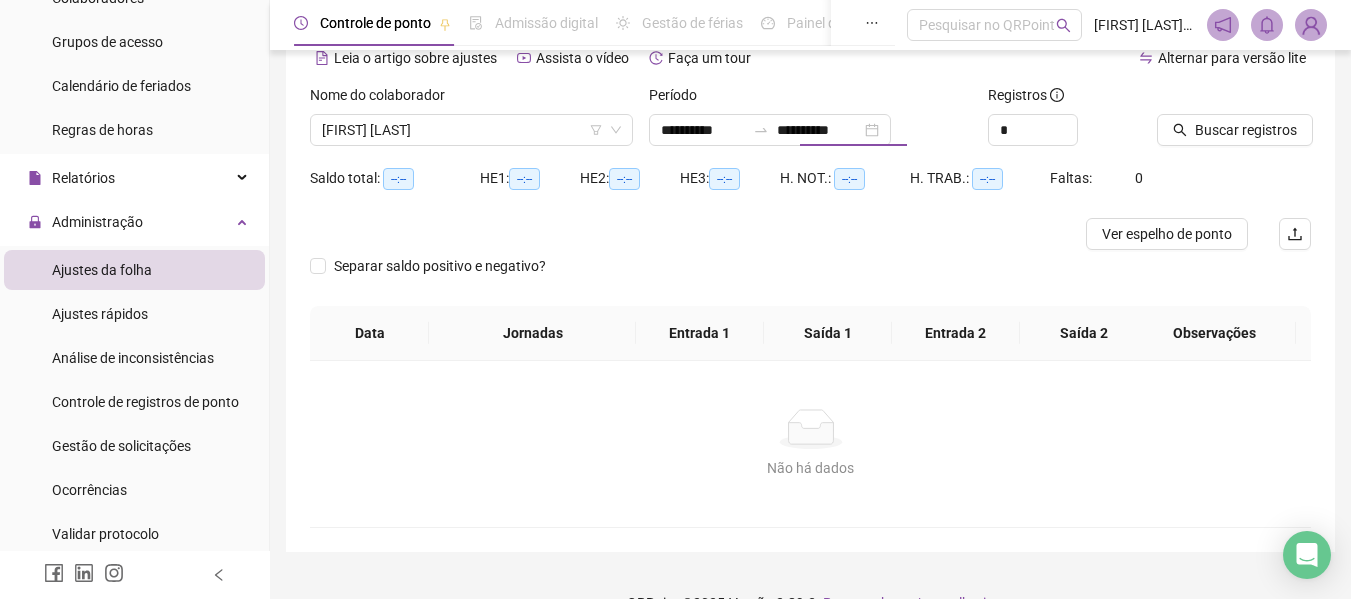 type on "**********" 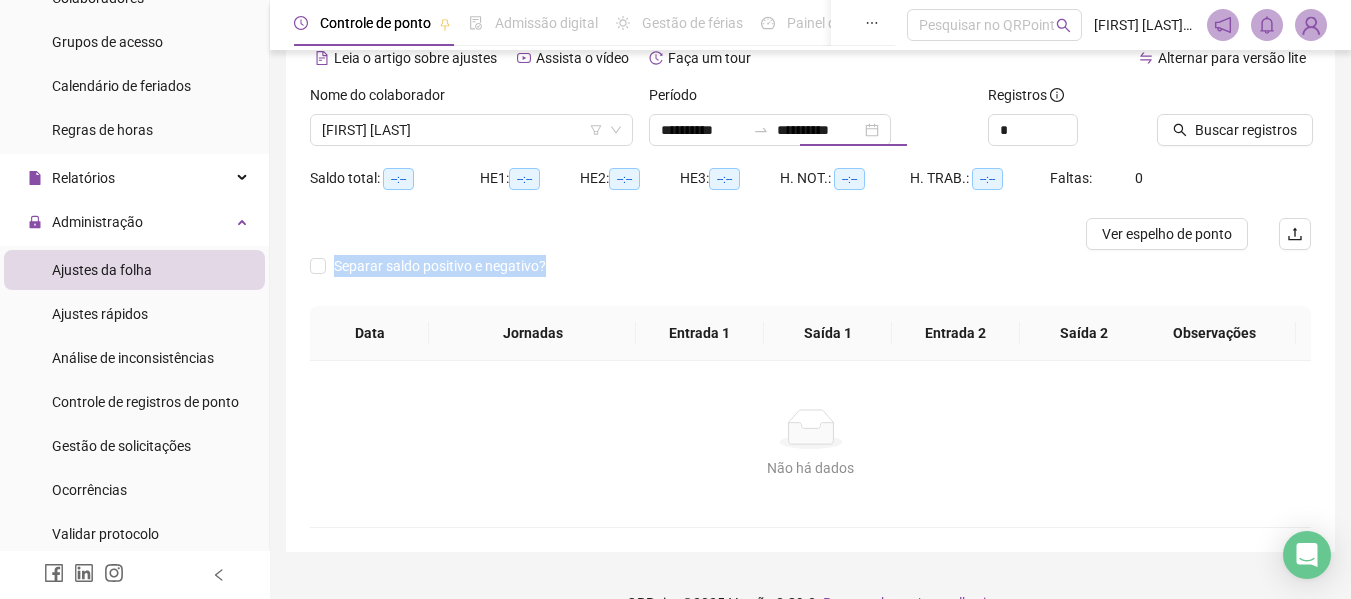 click on "Separar saldo positivo e negativo?" at bounding box center [810, 278] 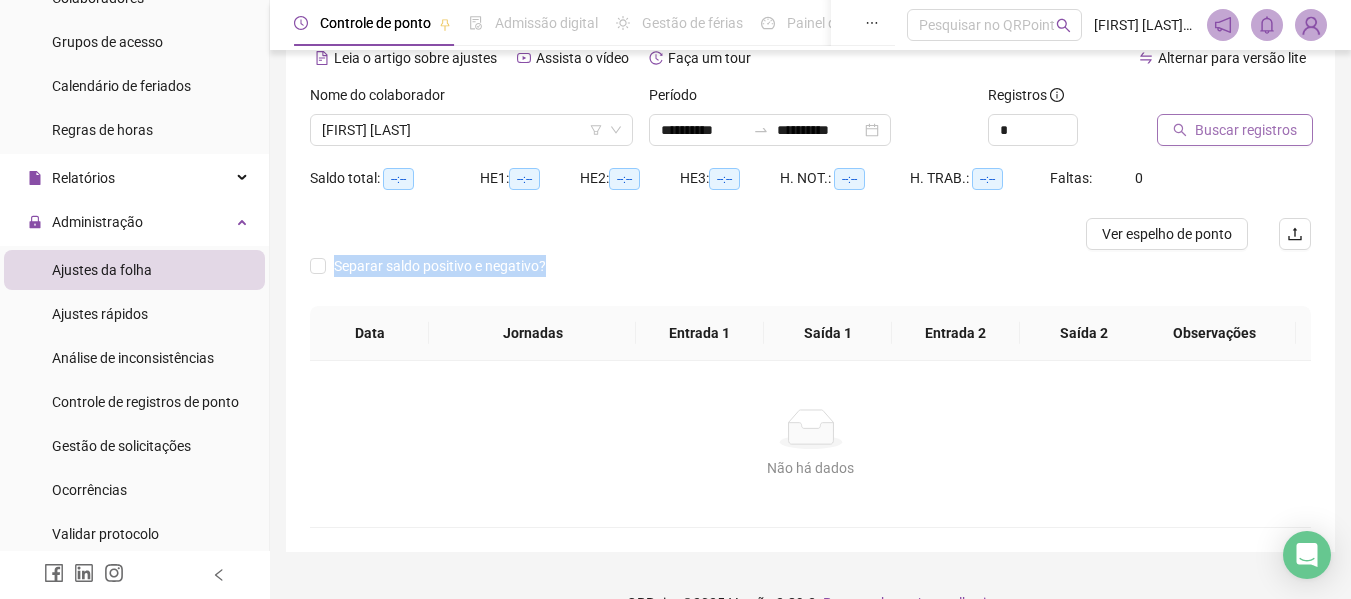 click on "Buscar registros" at bounding box center (1246, 130) 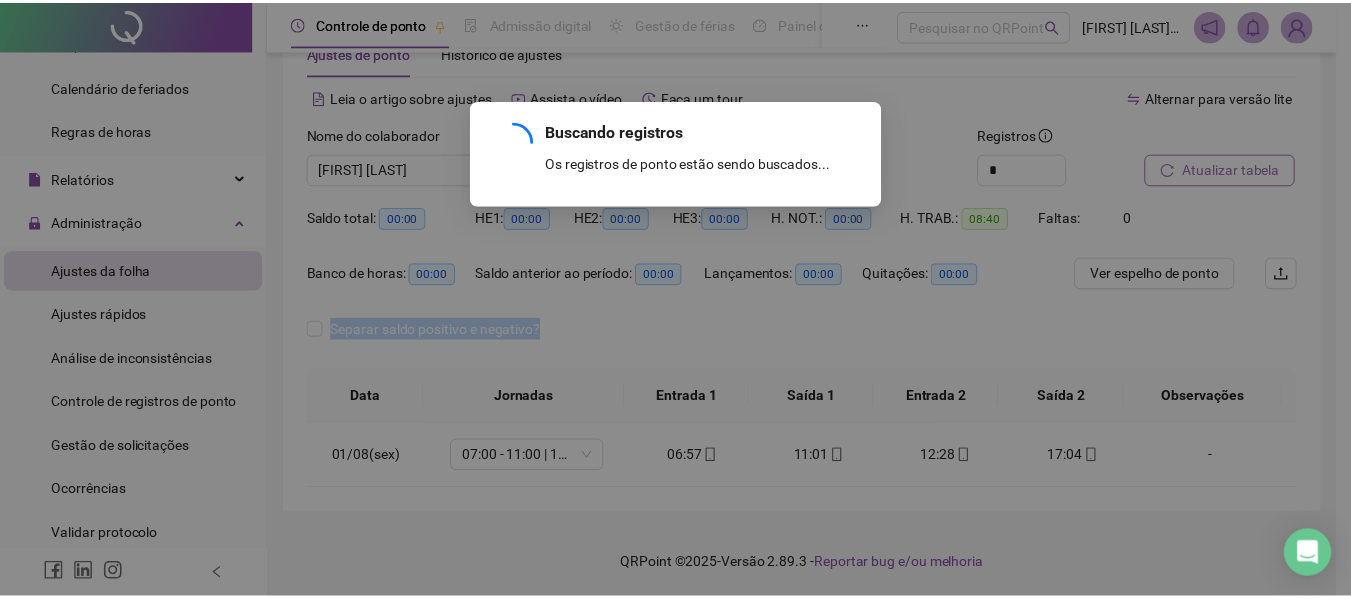 scroll, scrollTop: 61, scrollLeft: 0, axis: vertical 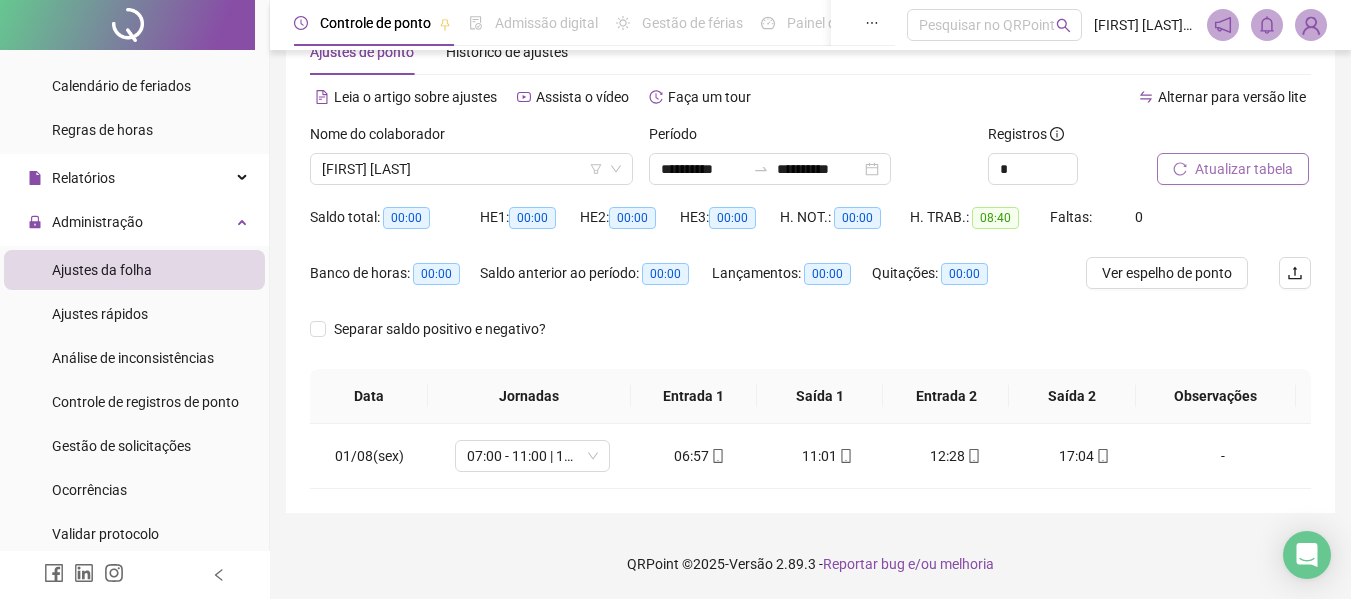 click on "00:00" at bounding box center (406, 218) 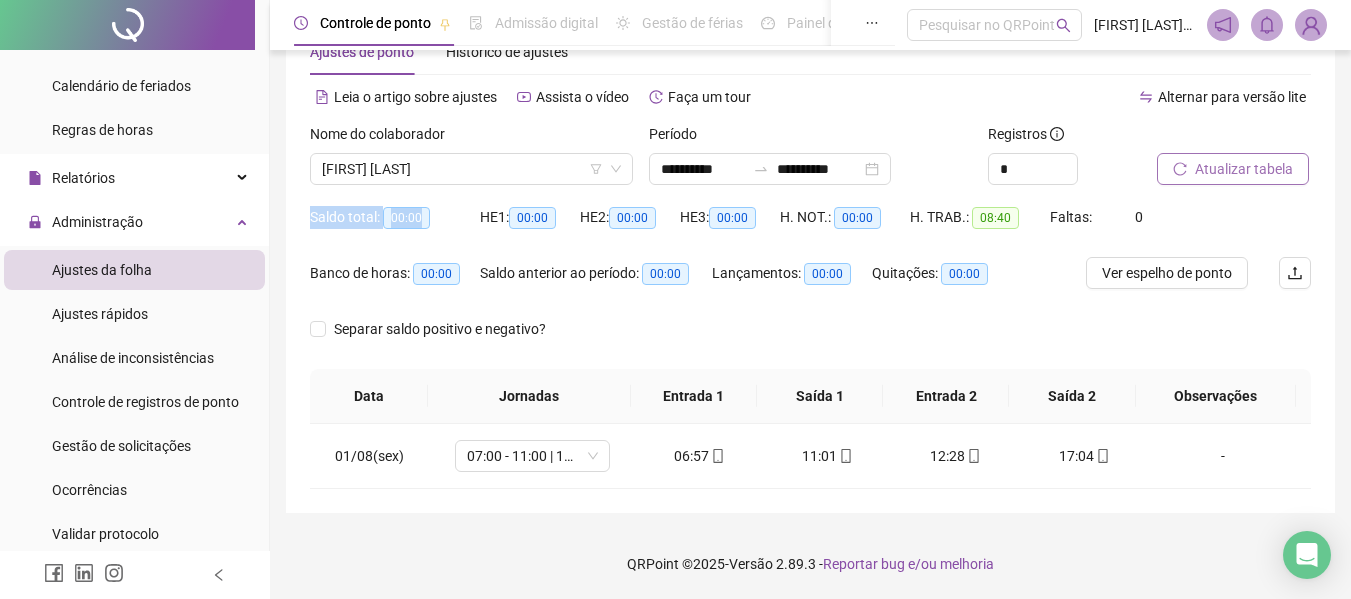click on "00:00" at bounding box center [406, 218] 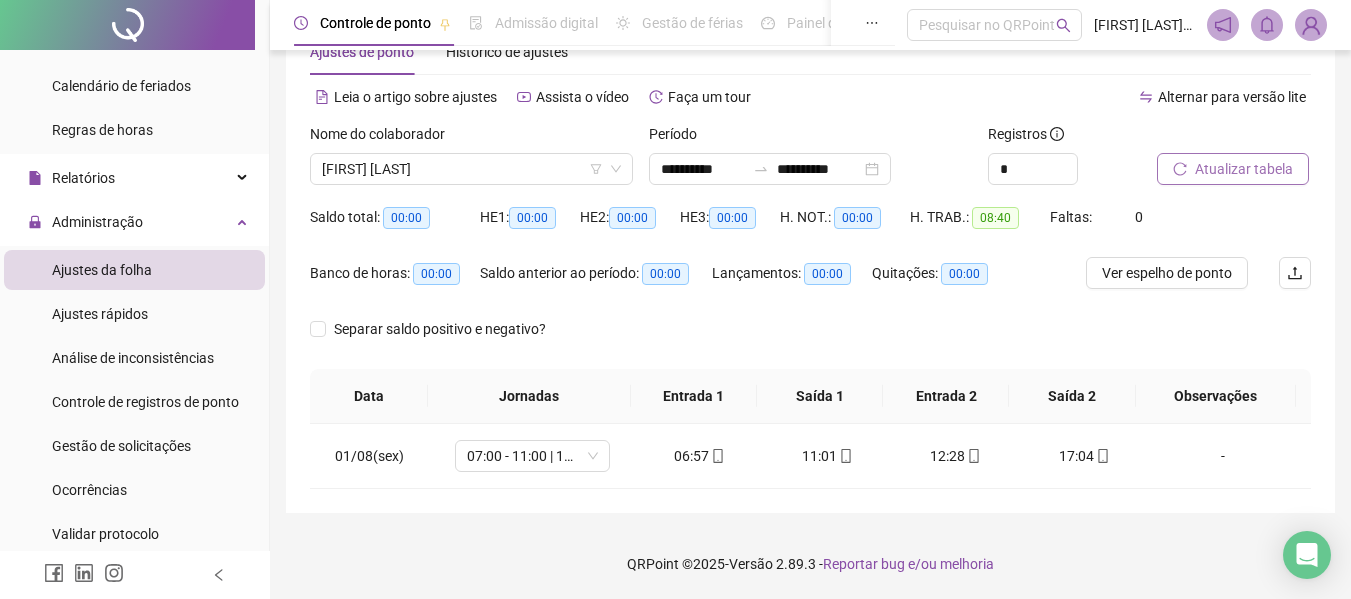 click on "00:00" at bounding box center (406, 218) 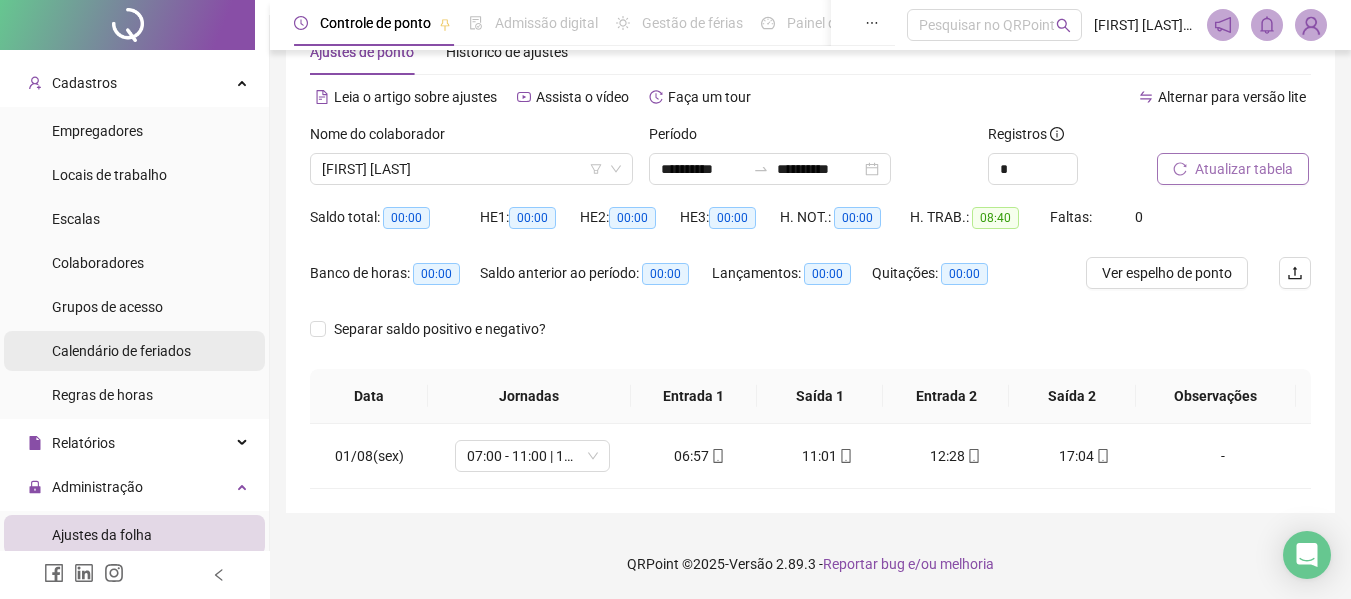 scroll, scrollTop: 0, scrollLeft: 0, axis: both 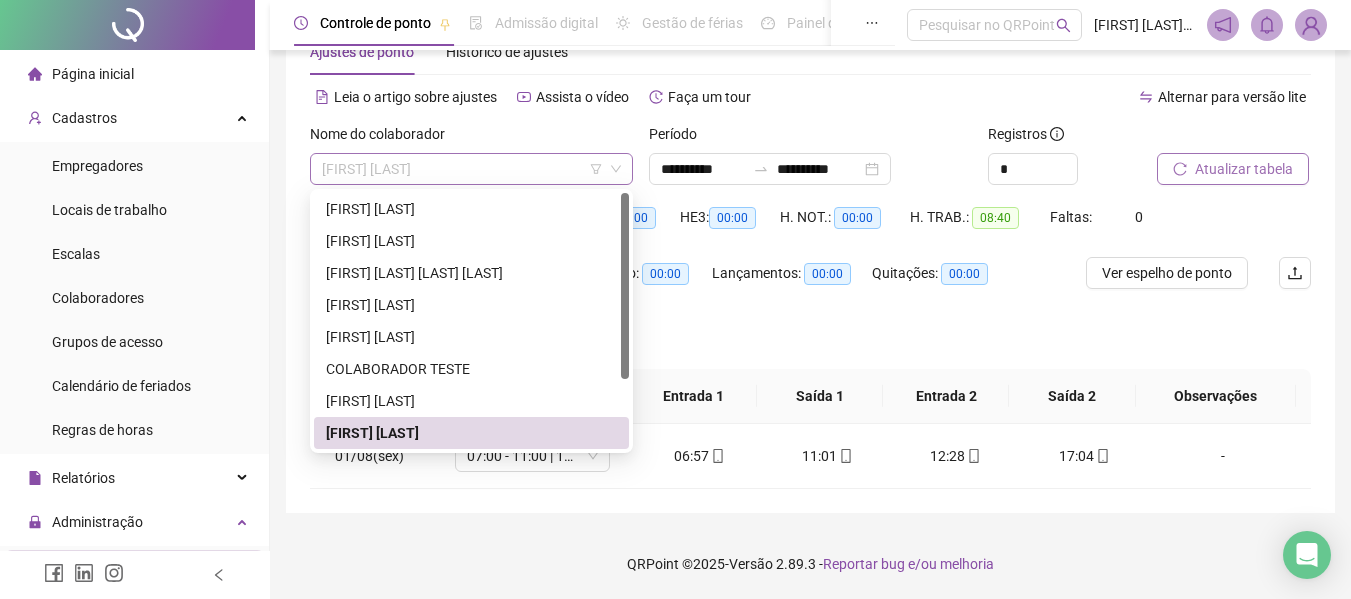 click on "[FIRST] [LAST]" at bounding box center [471, 169] 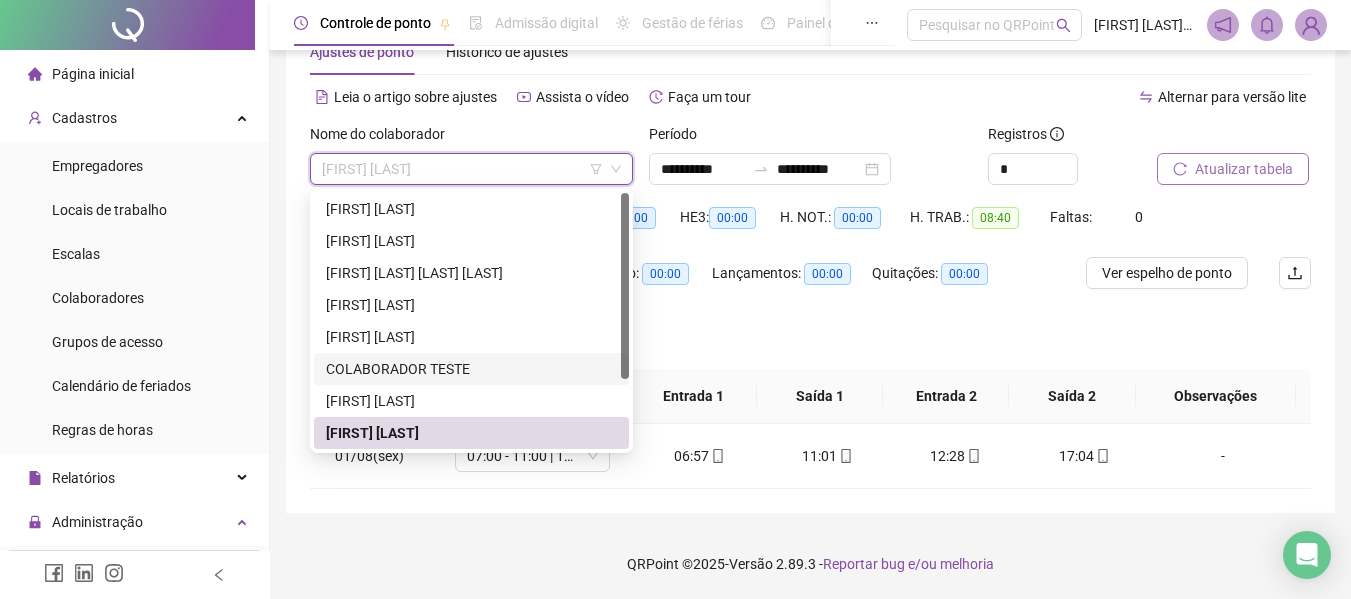scroll, scrollTop: 96, scrollLeft: 0, axis: vertical 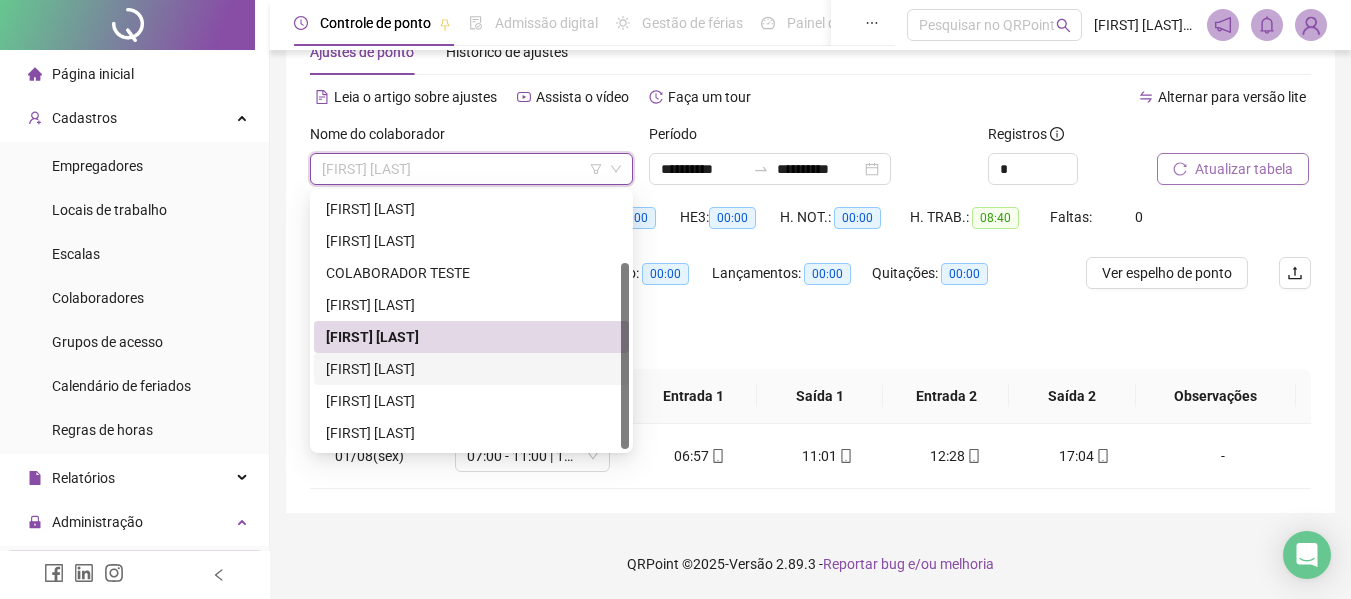 click on "[FIRST] [LAST]" at bounding box center (471, 369) 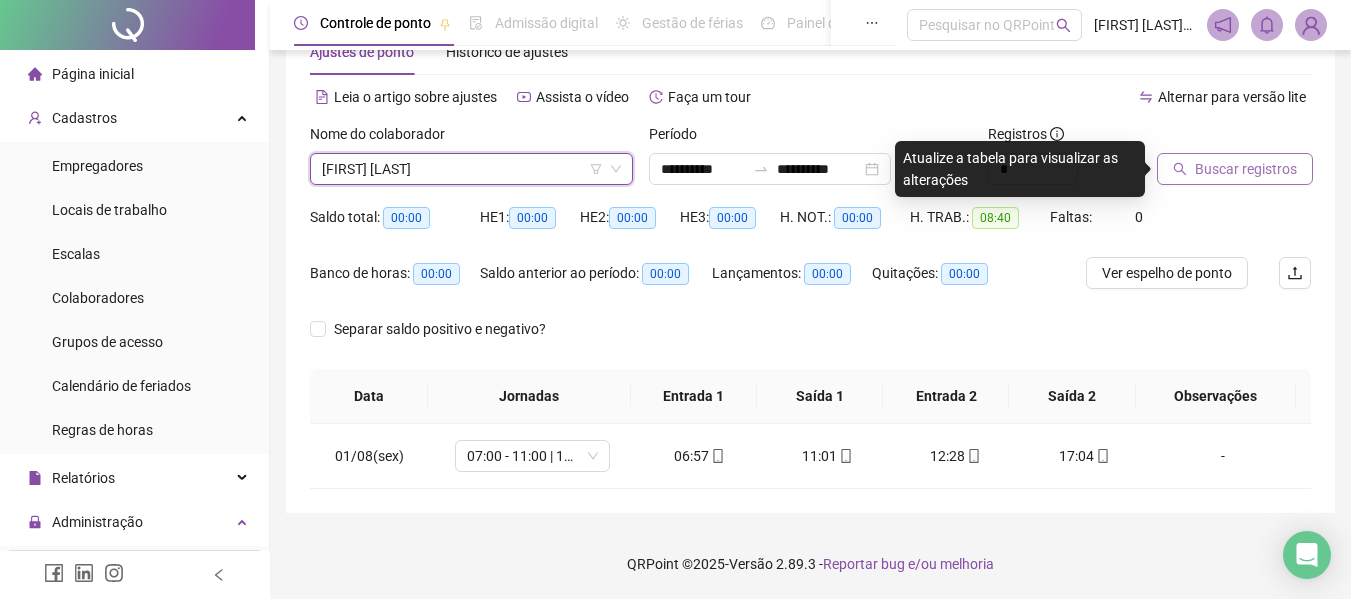 click on "Buscar registros" at bounding box center [1246, 169] 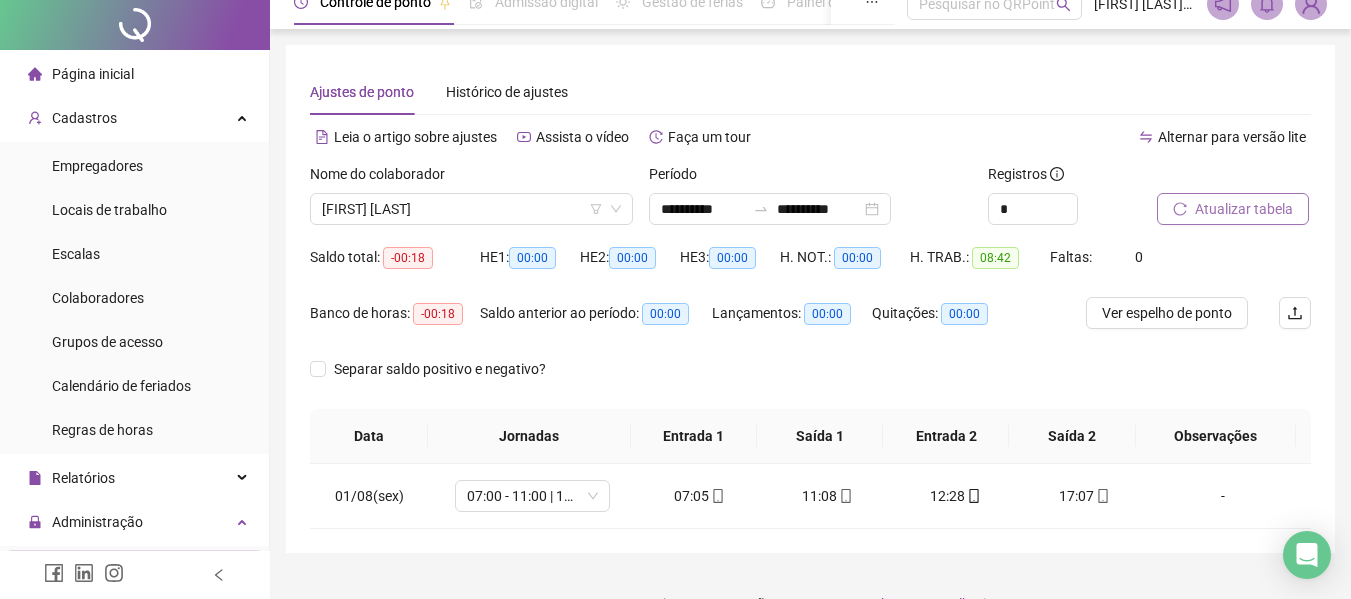 scroll, scrollTop: 0, scrollLeft: 0, axis: both 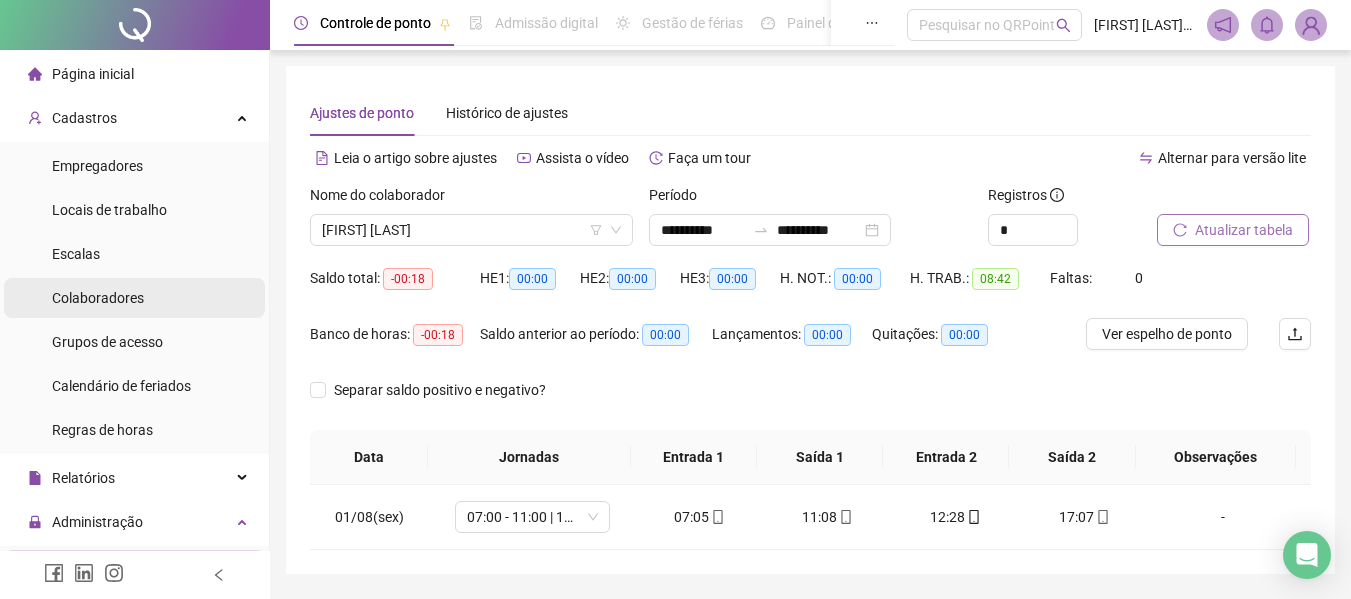 click on "Colaboradores" at bounding box center [134, 298] 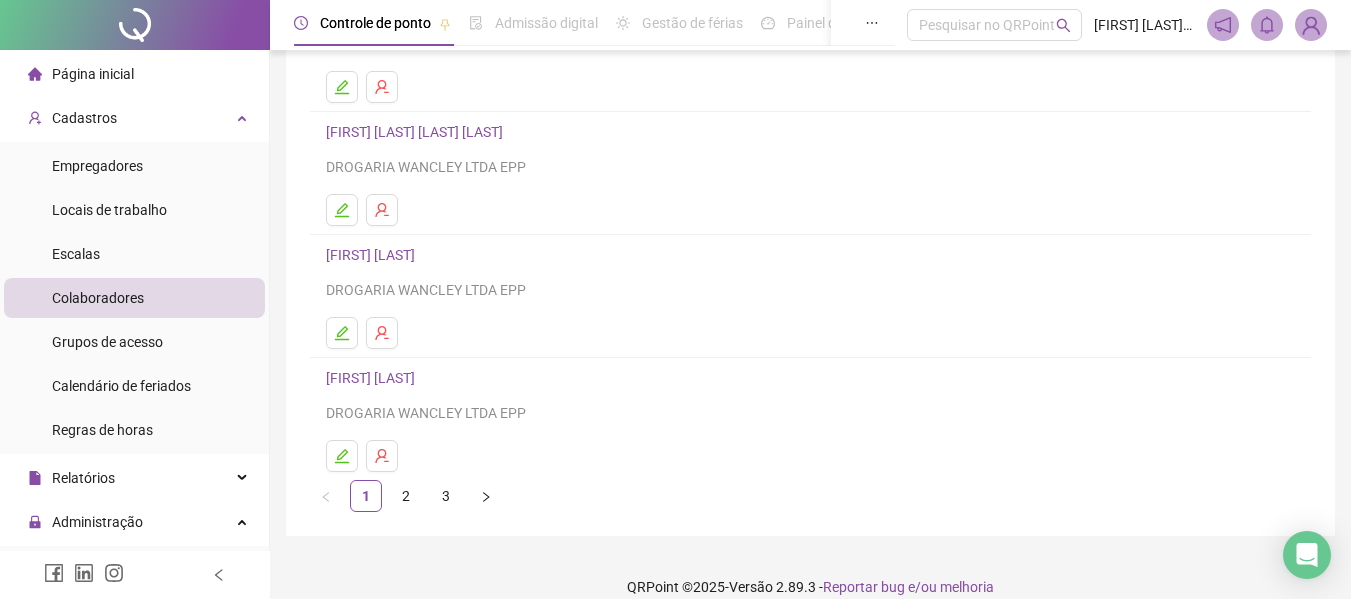scroll, scrollTop: 368, scrollLeft: 0, axis: vertical 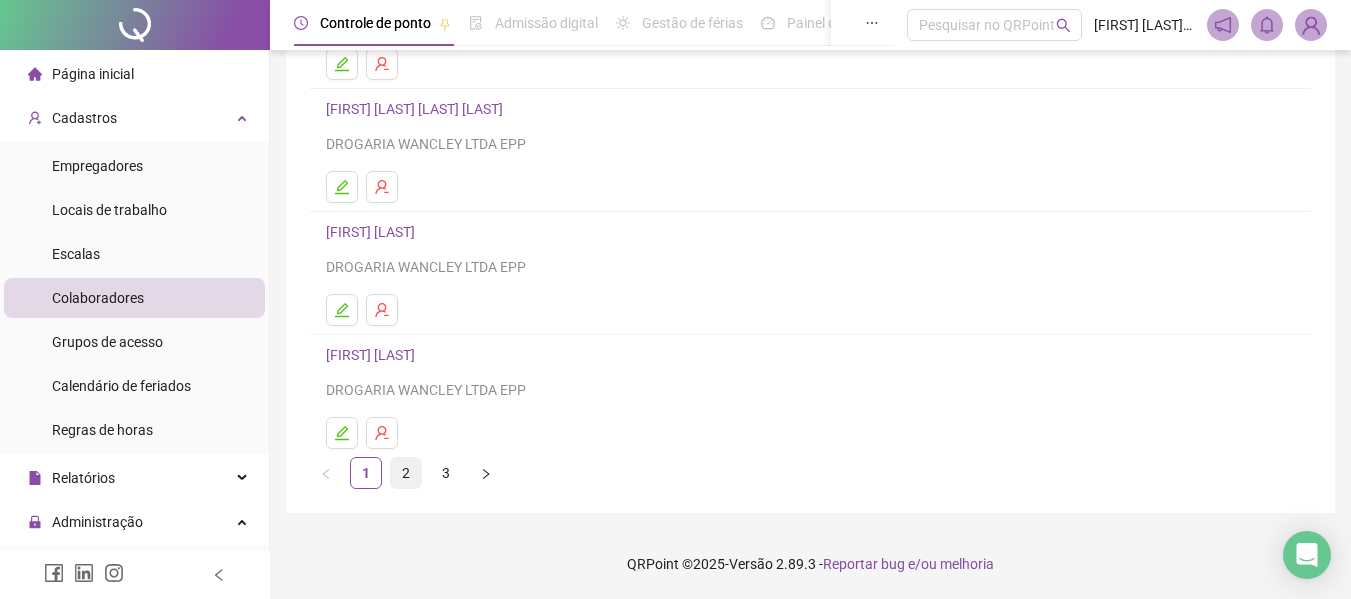 click on "2" at bounding box center (406, 473) 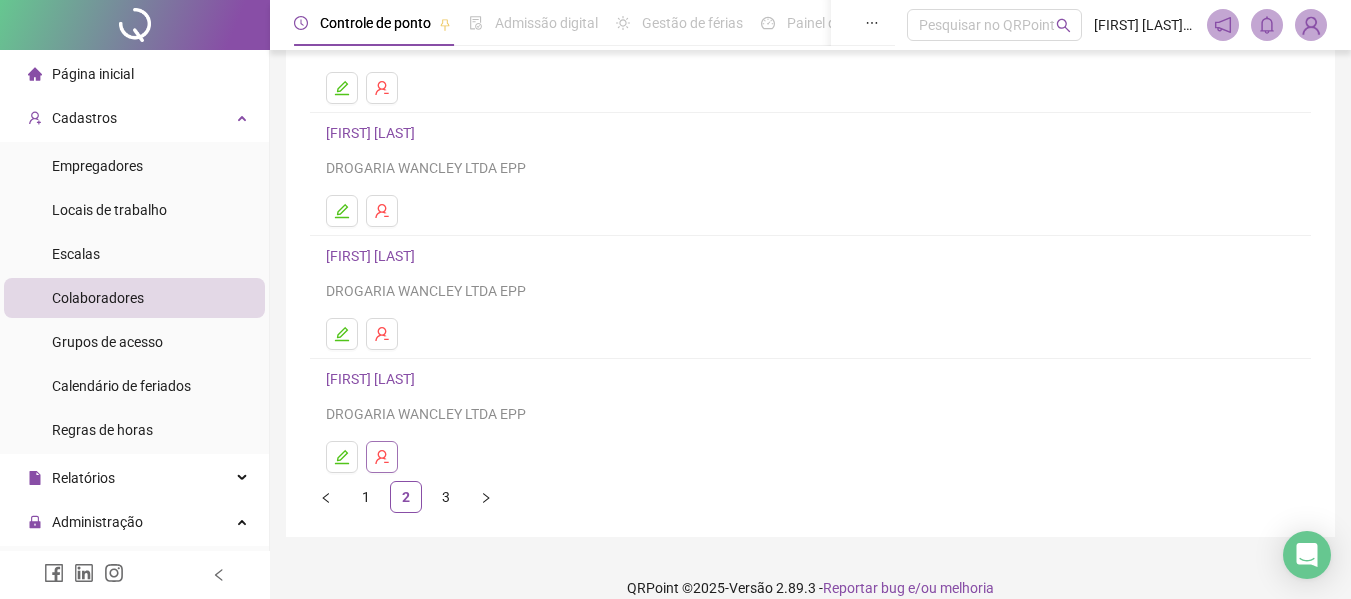 scroll, scrollTop: 368, scrollLeft: 0, axis: vertical 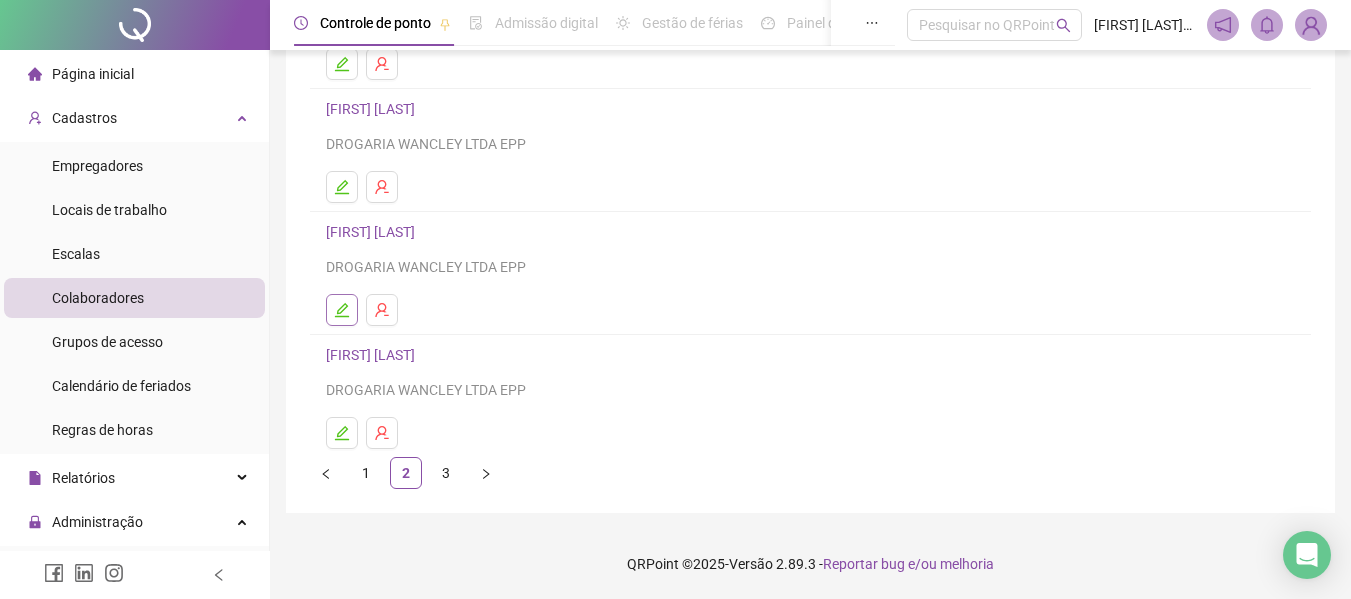 click at bounding box center [342, 310] 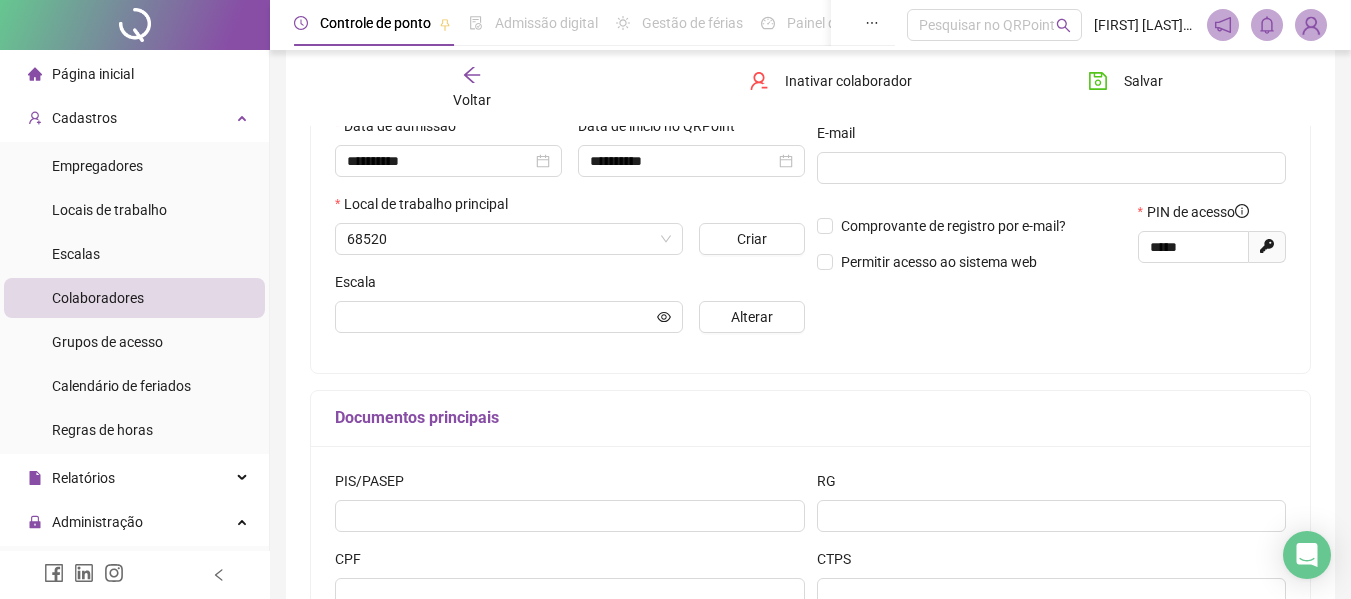 scroll, scrollTop: 378, scrollLeft: 0, axis: vertical 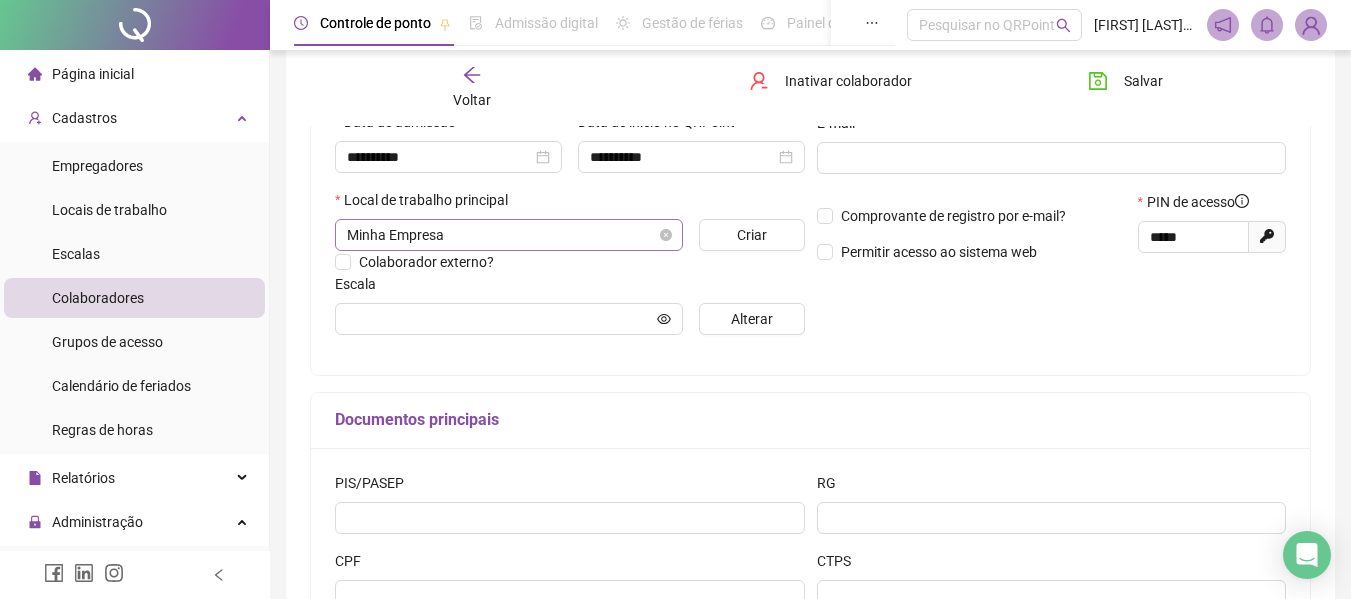 type on "******" 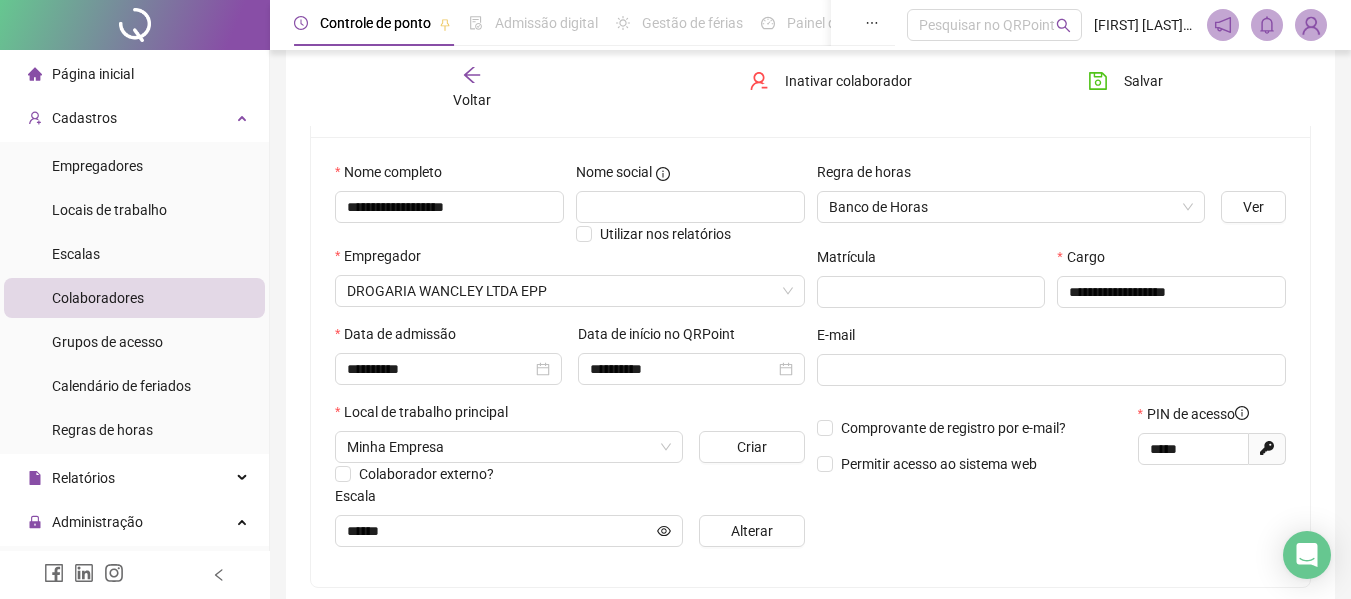 scroll, scrollTop: 378, scrollLeft: 0, axis: vertical 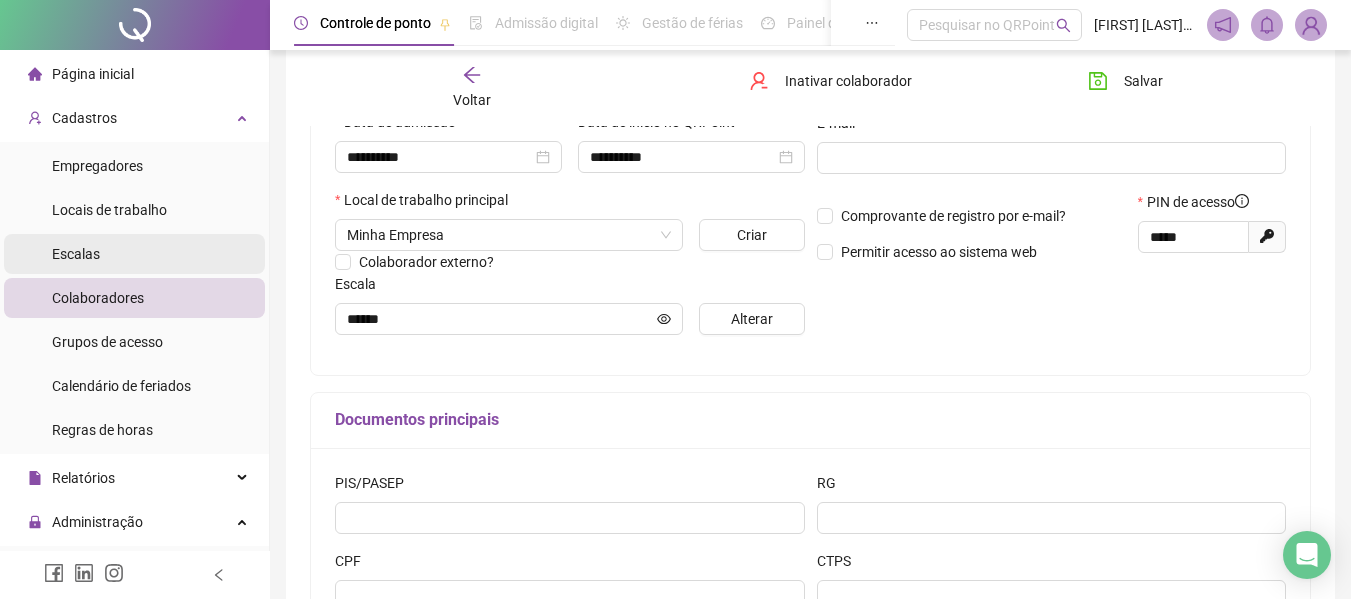 click on "Escalas" at bounding box center [76, 254] 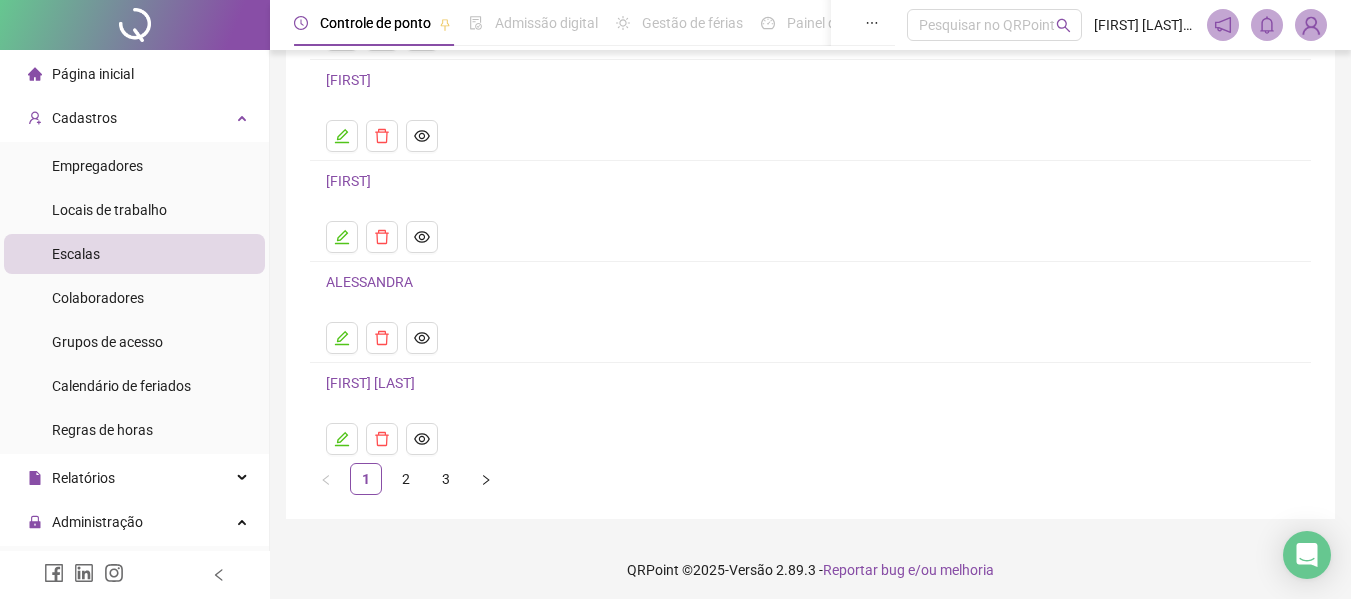 scroll, scrollTop: 258, scrollLeft: 0, axis: vertical 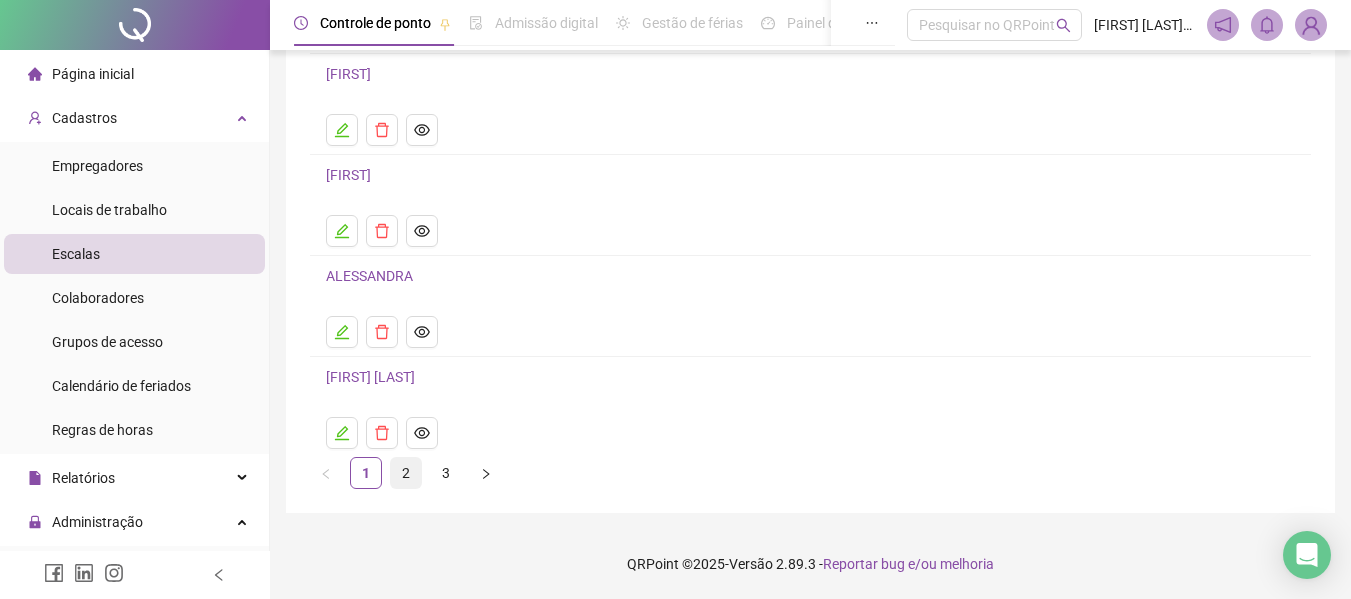 click on "2" at bounding box center (406, 473) 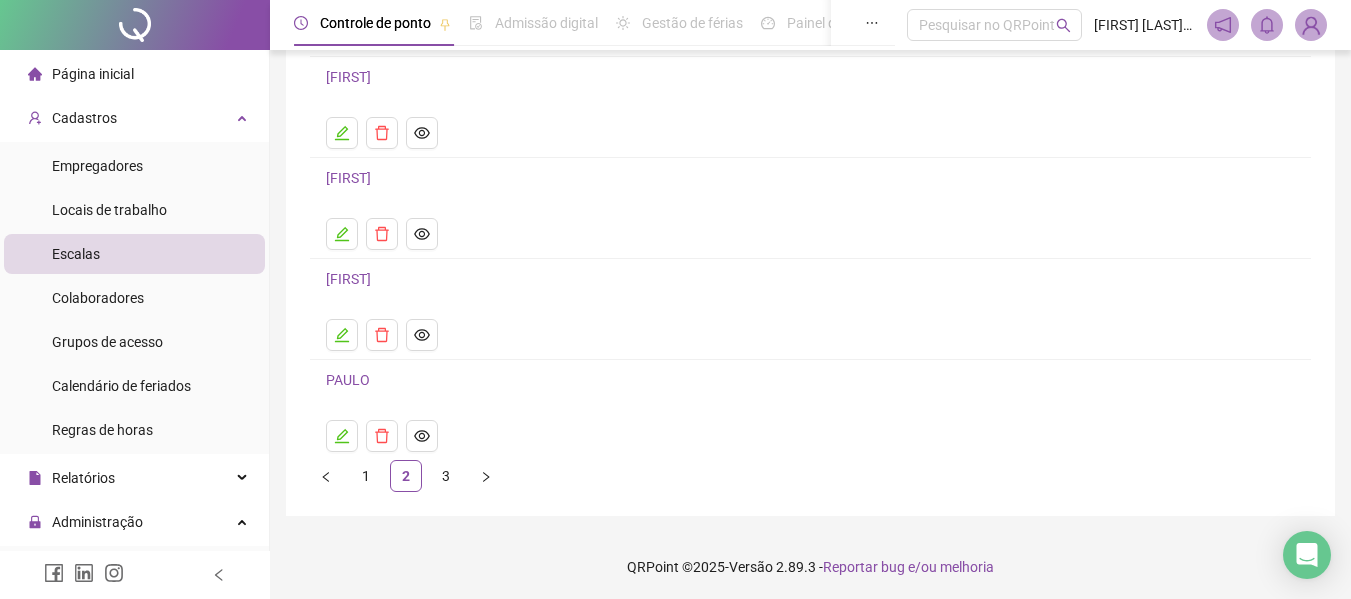 scroll, scrollTop: 258, scrollLeft: 0, axis: vertical 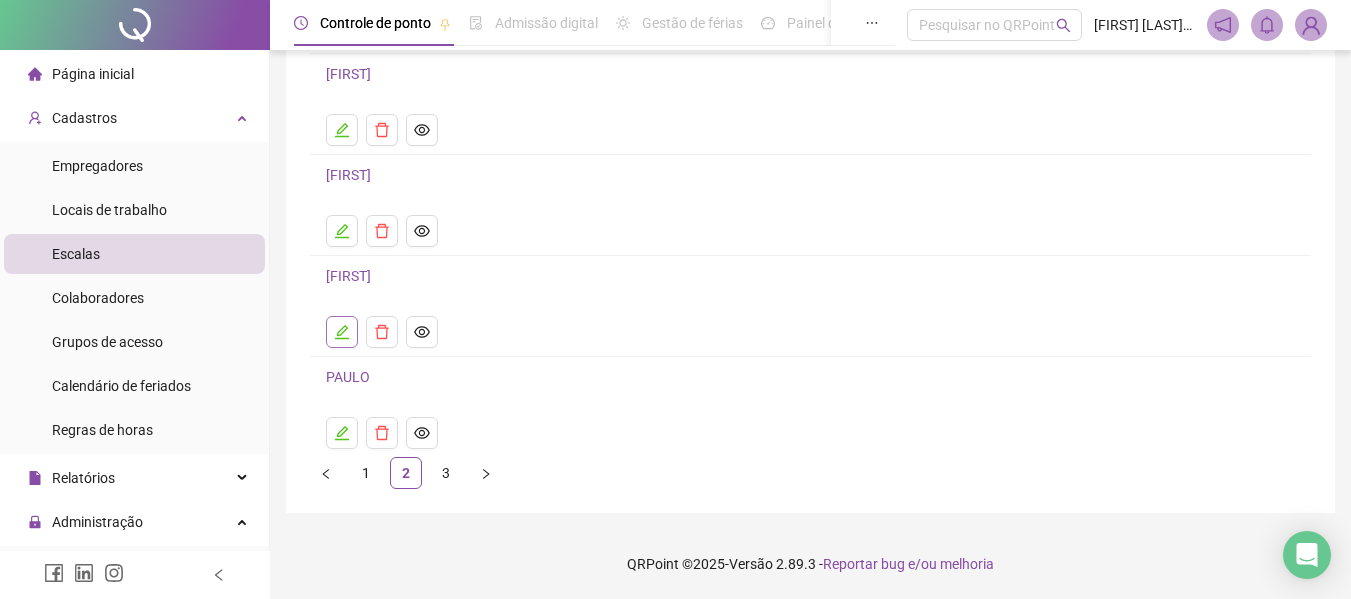 click at bounding box center [342, 332] 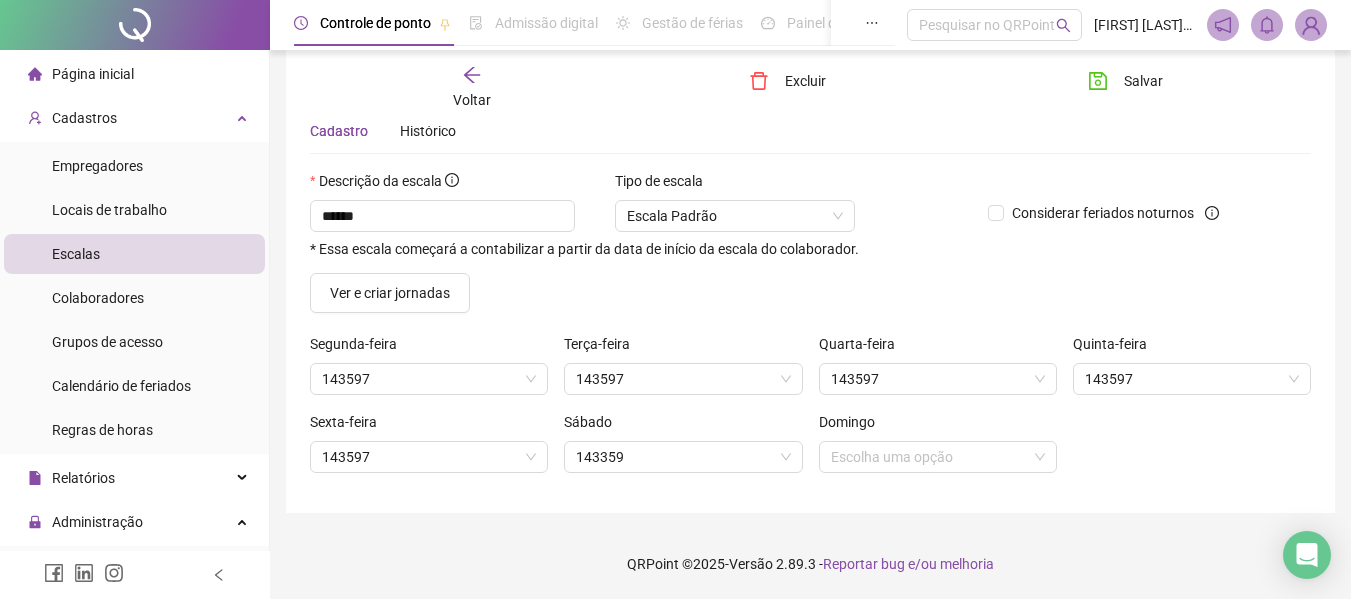 scroll, scrollTop: 77, scrollLeft: 0, axis: vertical 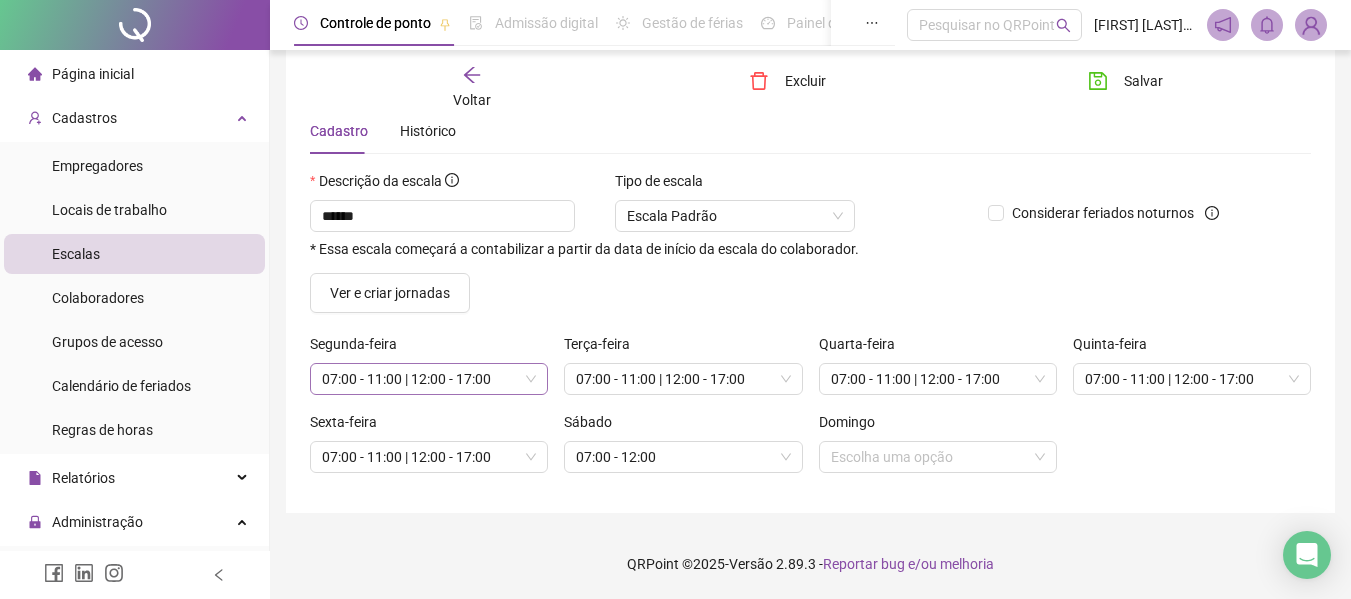 click on "07:00 - 11:00 | 12:00 - 17:00" at bounding box center [429, 379] 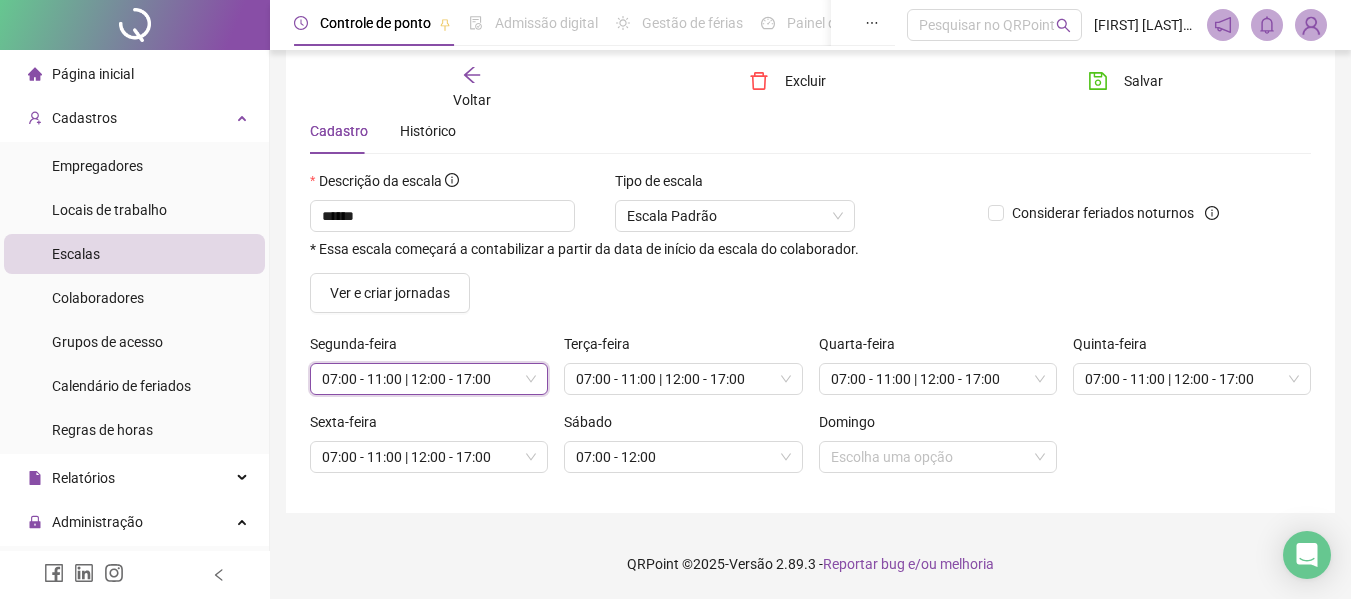 click on "07:00 - 11:00 | 12:00 - 17:00" at bounding box center [429, 379] 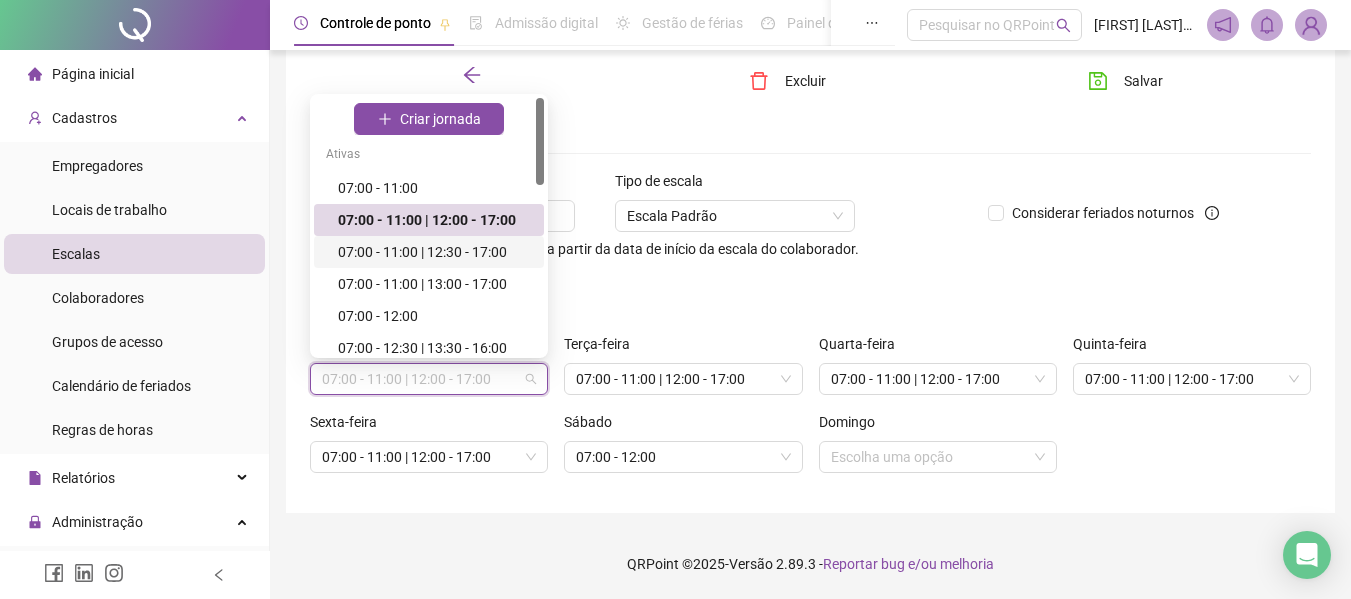 click on "07:00 - 11:00 | 12:30 - 17:00" at bounding box center [435, 252] 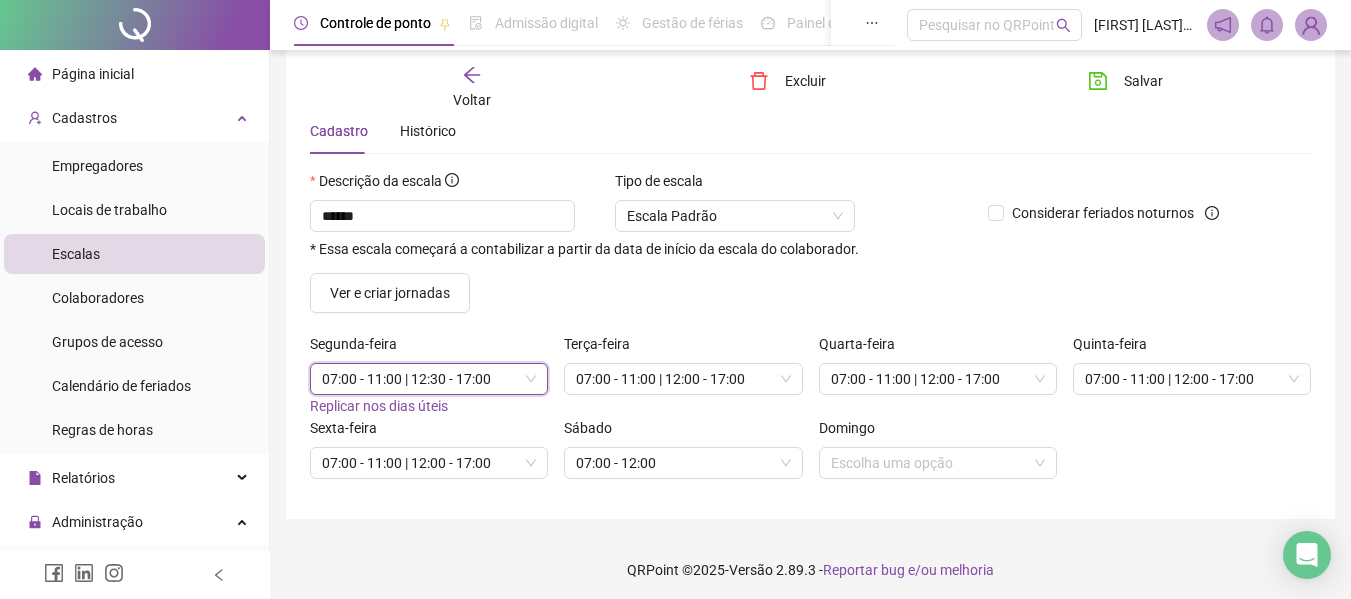 click on "Replicar nos dias úteis" at bounding box center (379, 406) 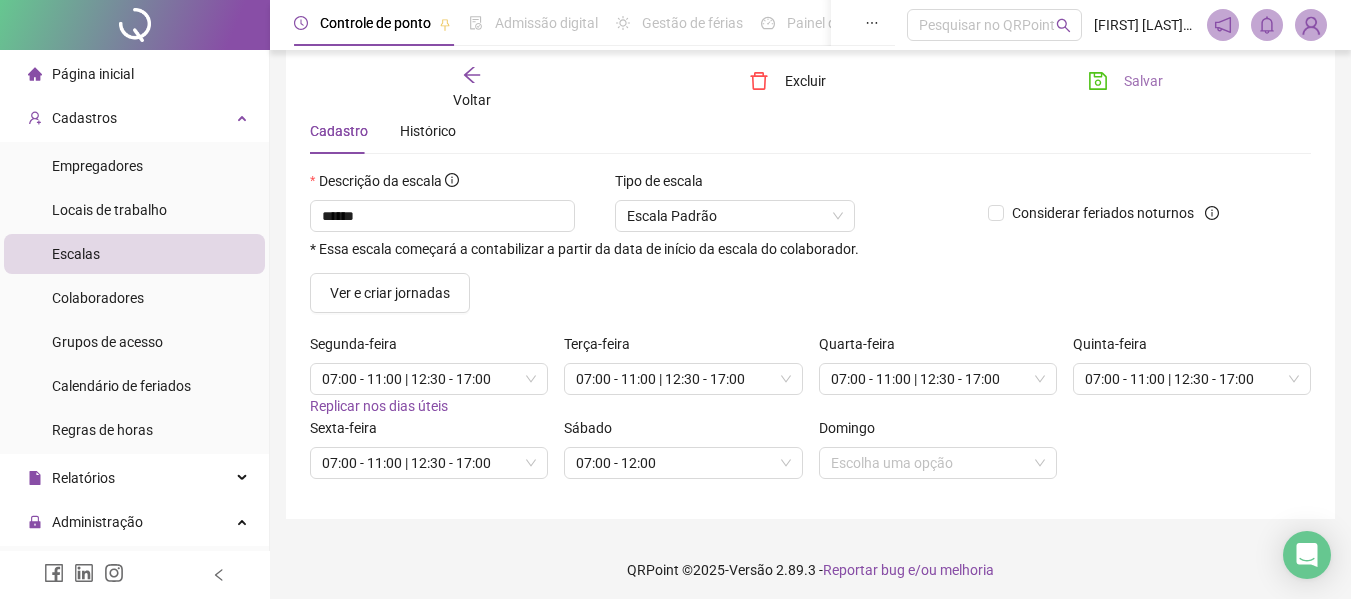 click on "Salvar" at bounding box center [1143, 81] 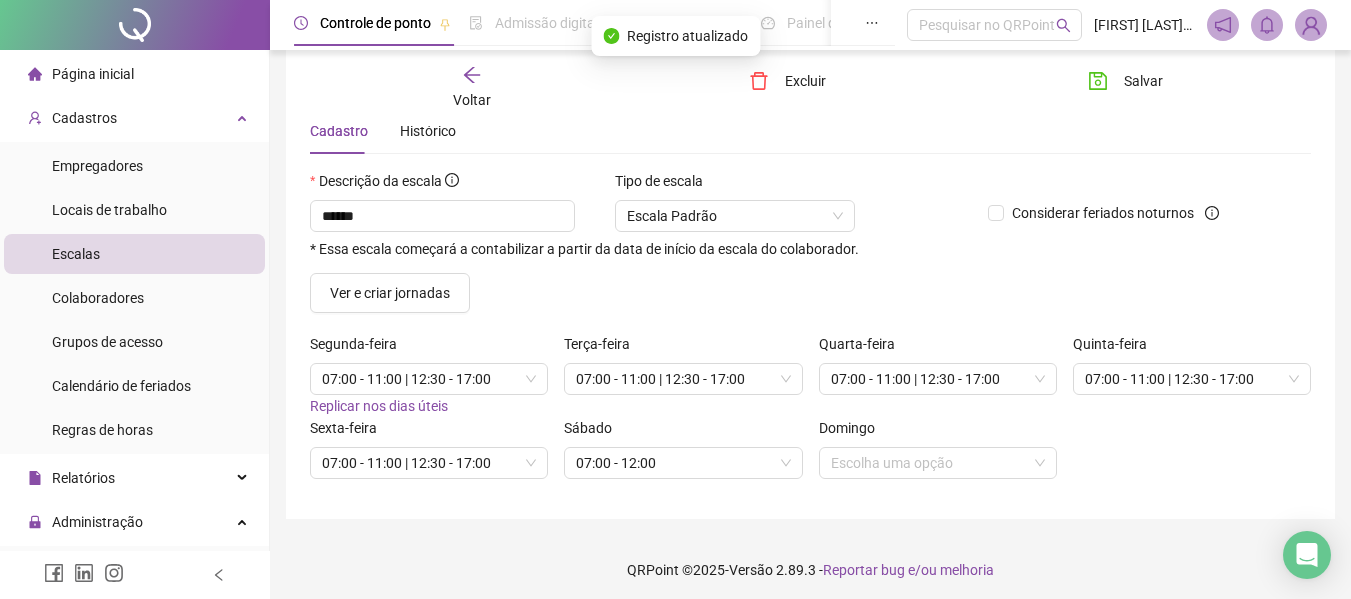 click 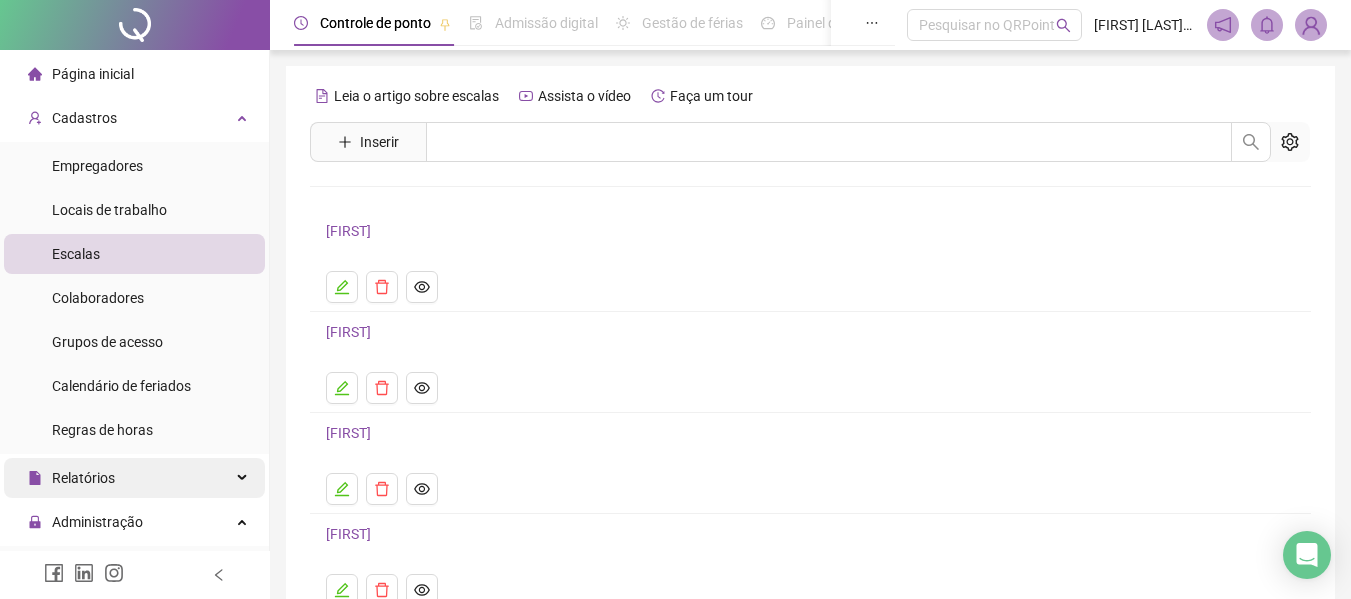 scroll, scrollTop: 100, scrollLeft: 0, axis: vertical 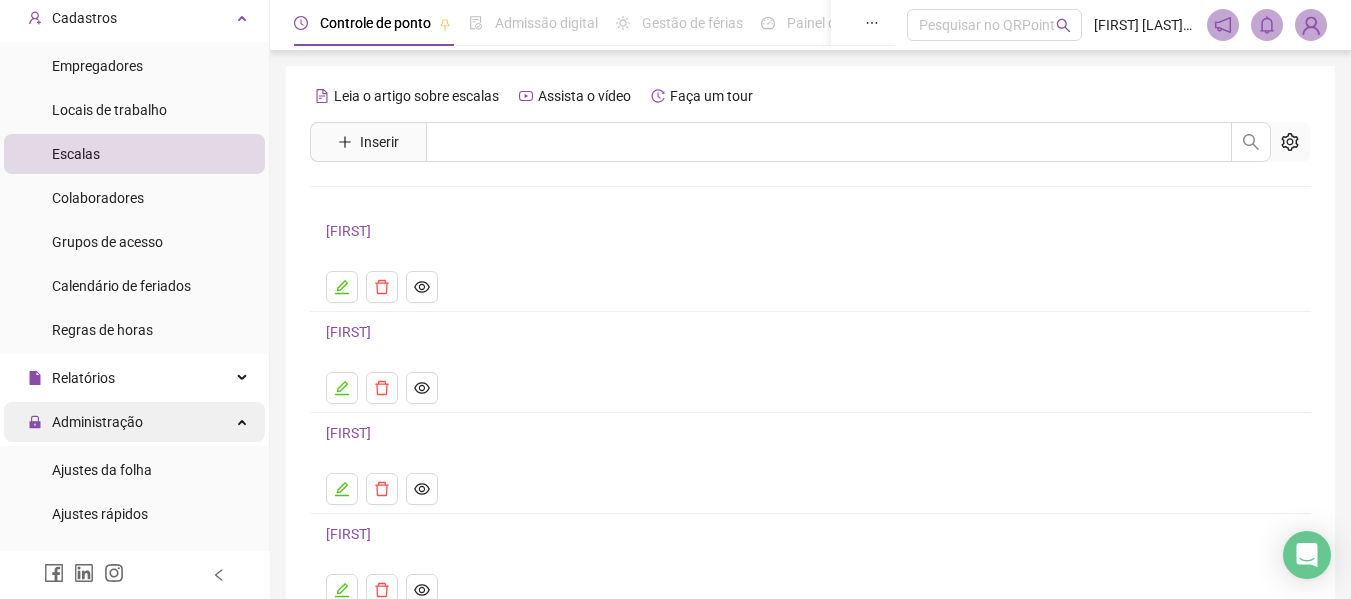 click on "Administração" at bounding box center [97, 422] 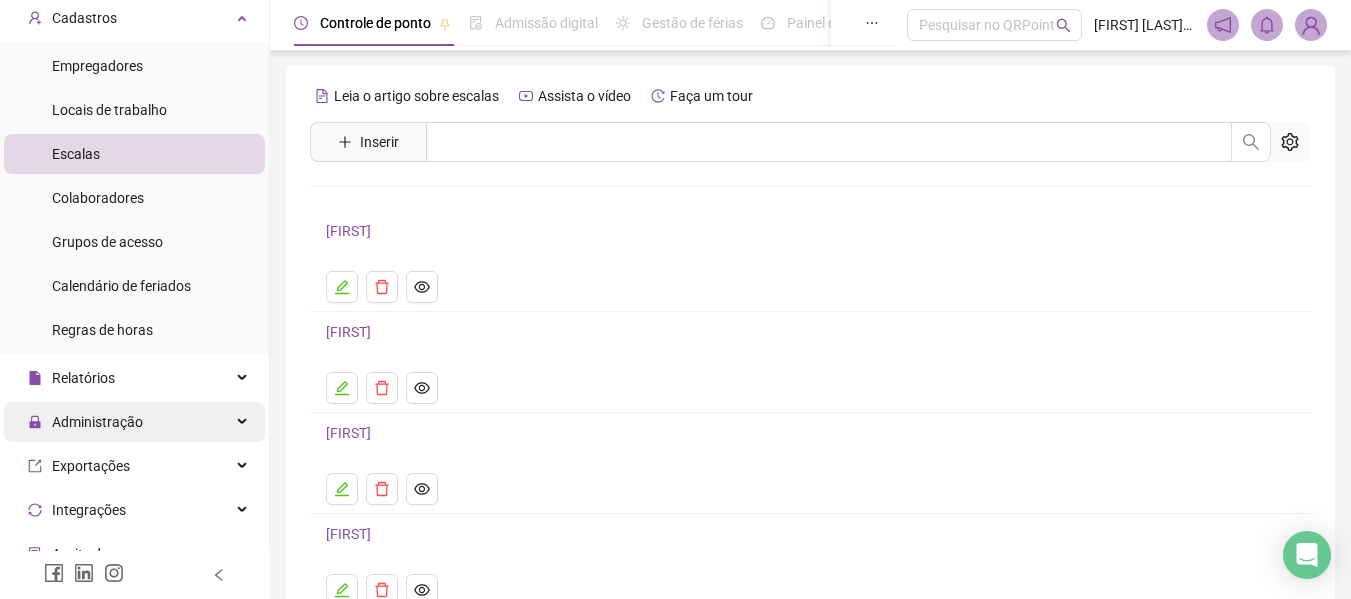 click on "Administração" at bounding box center (97, 422) 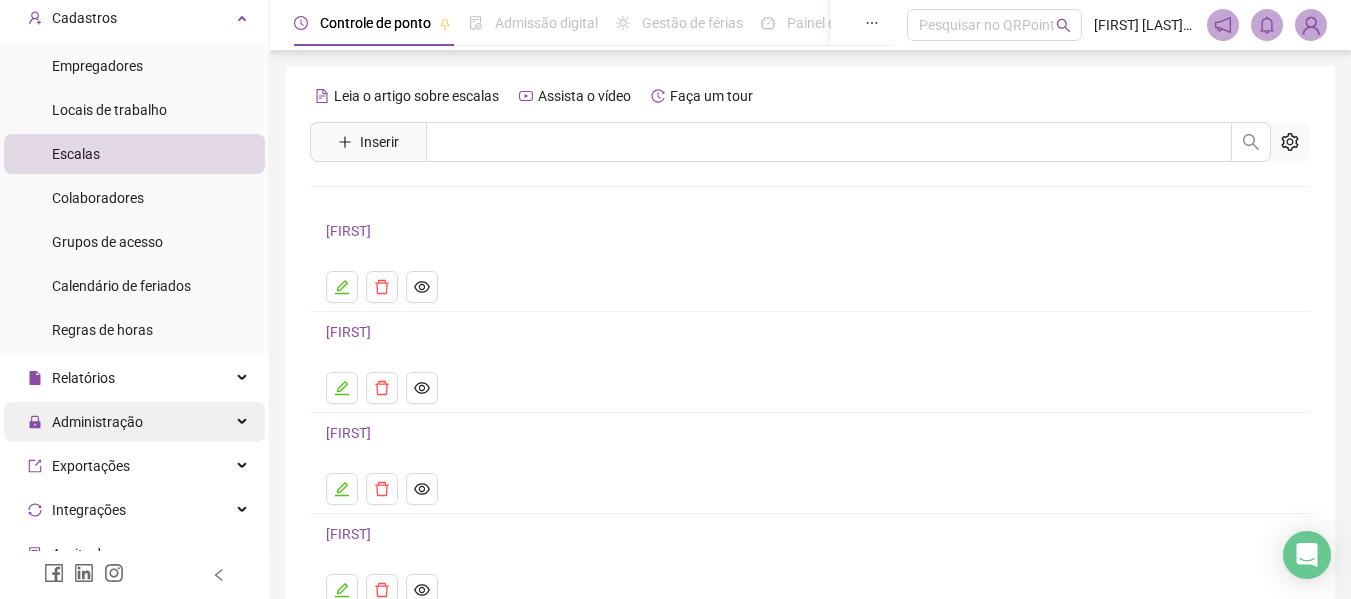 click on "Administração" at bounding box center [134, 422] 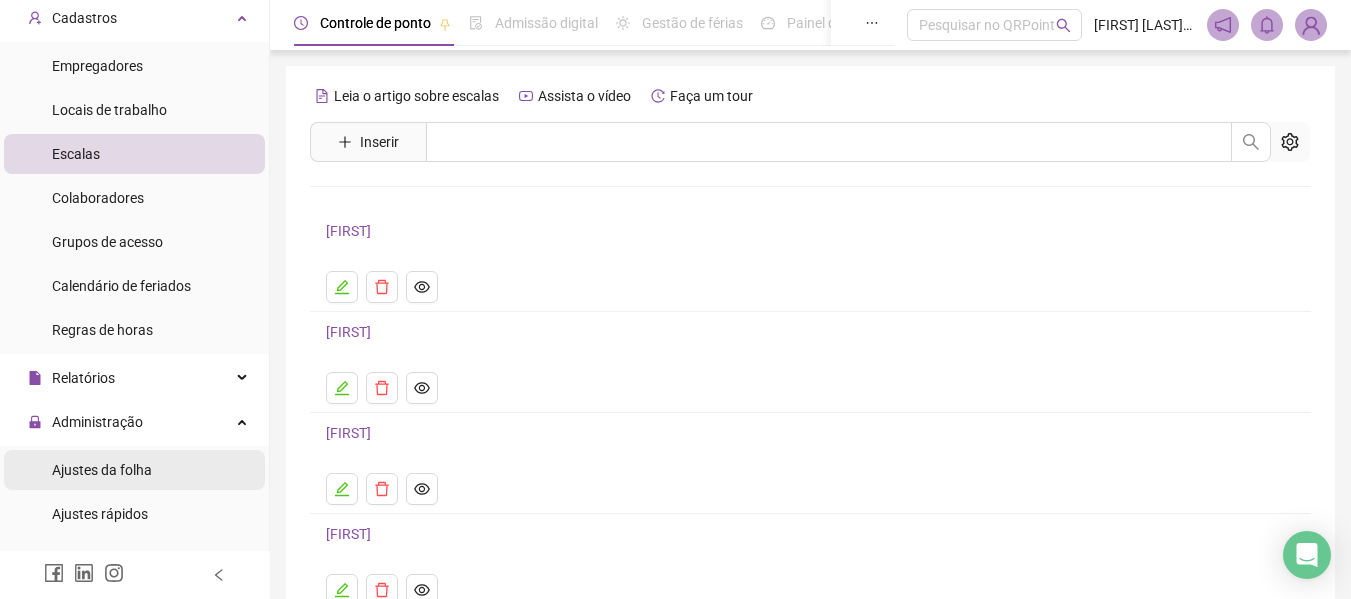 click on "Ajustes da folha" at bounding box center (134, 470) 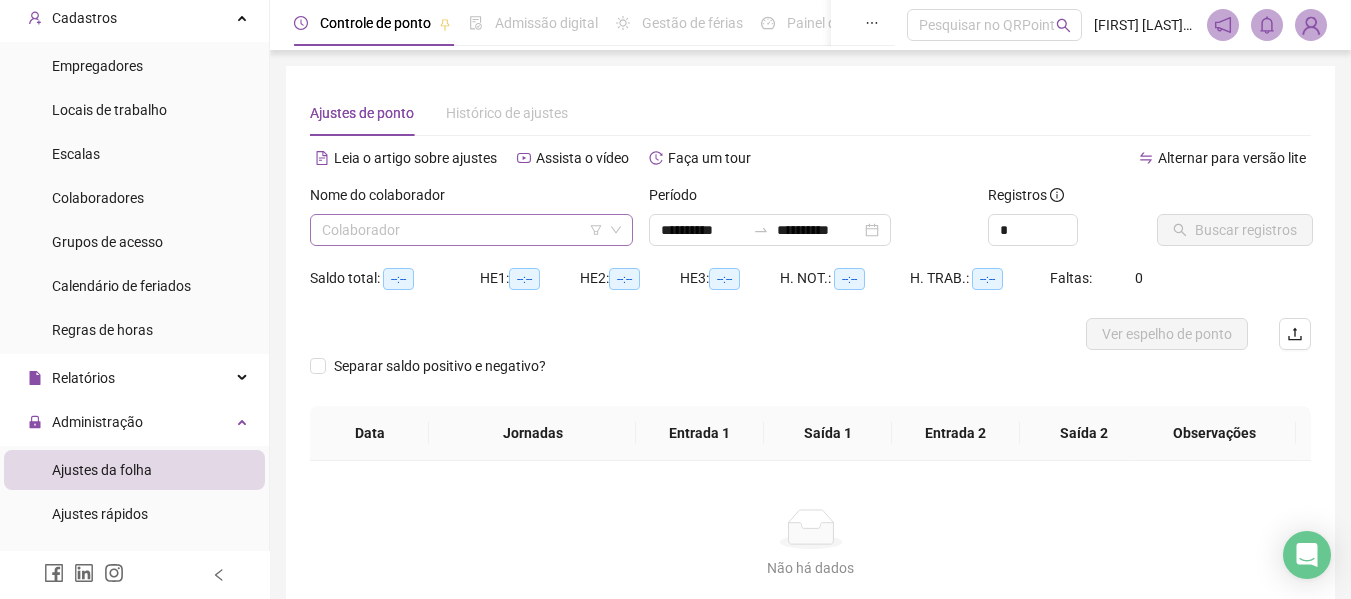 click on "Colaborador" at bounding box center [471, 230] 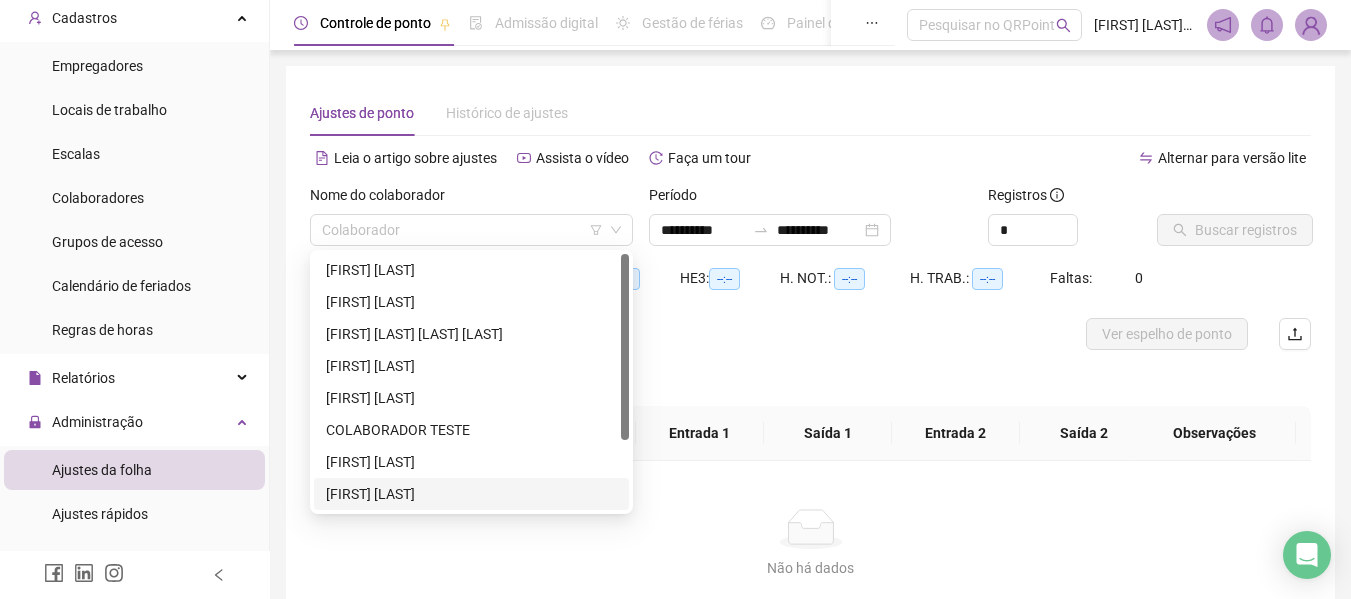 scroll, scrollTop: 96, scrollLeft: 0, axis: vertical 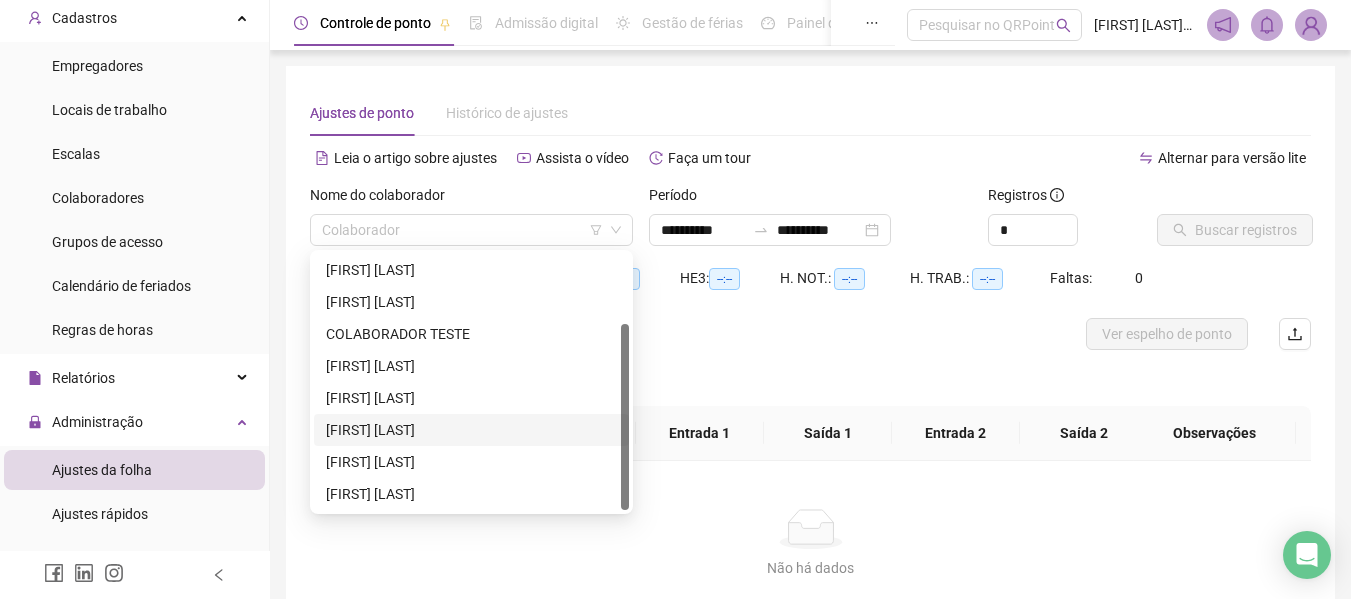 click on "[FIRST] [LAST]" at bounding box center (471, 430) 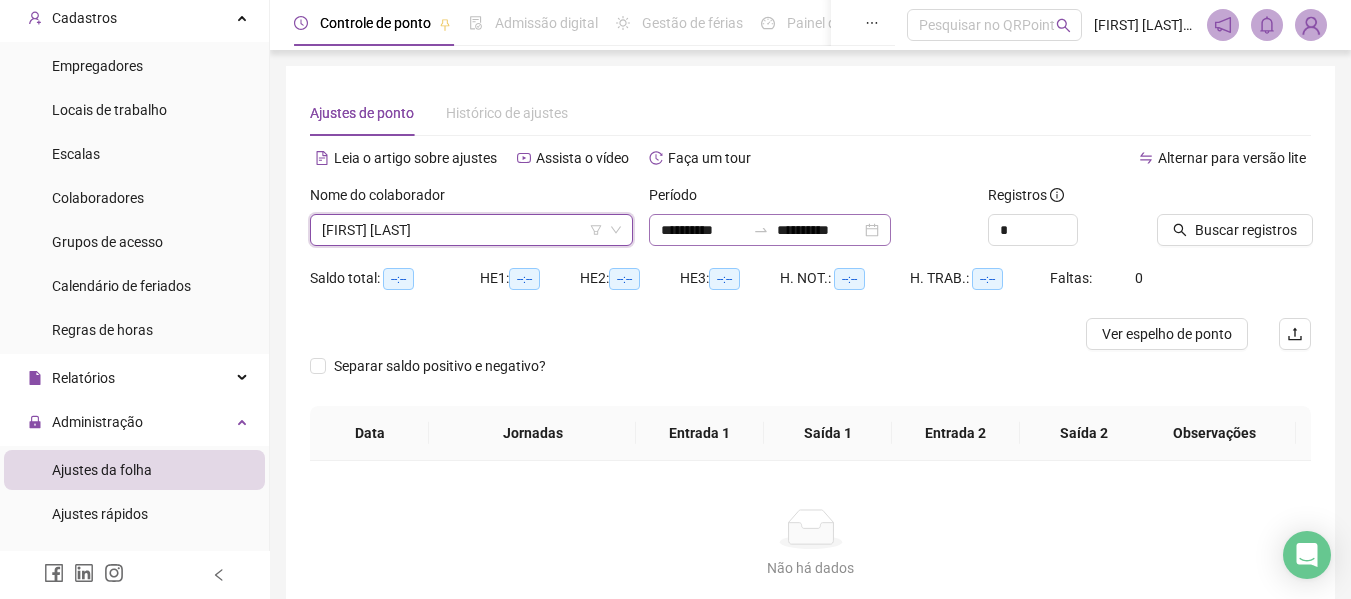 click on "**********" at bounding box center (770, 230) 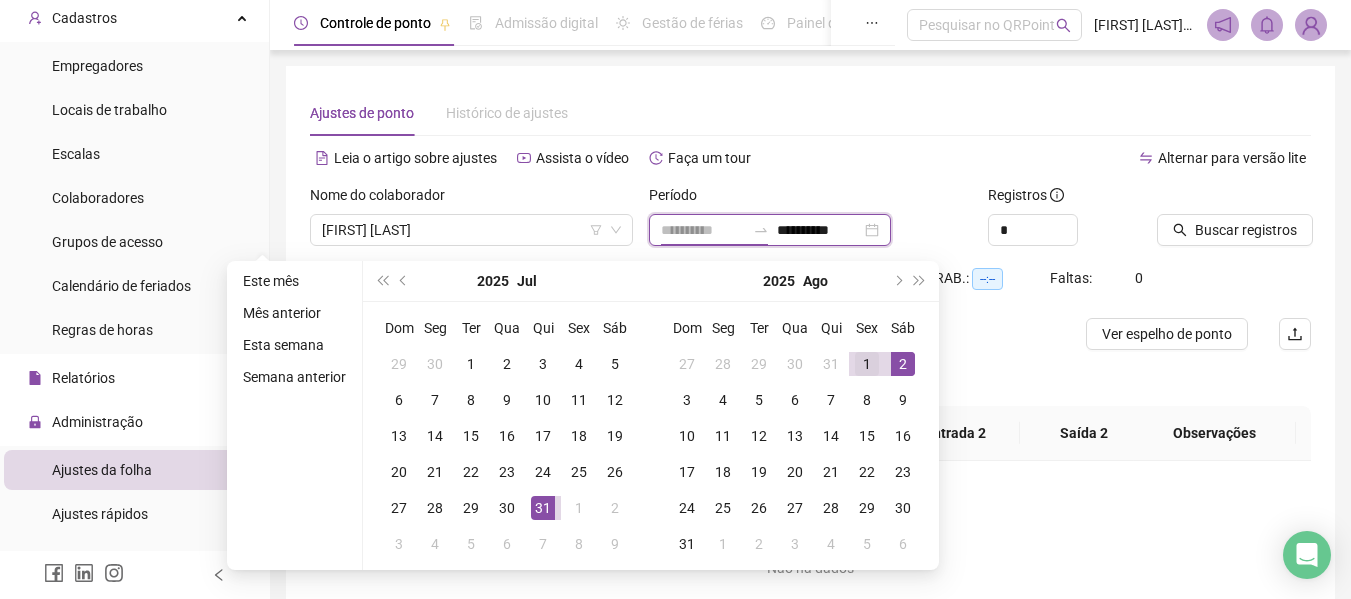 type on "**********" 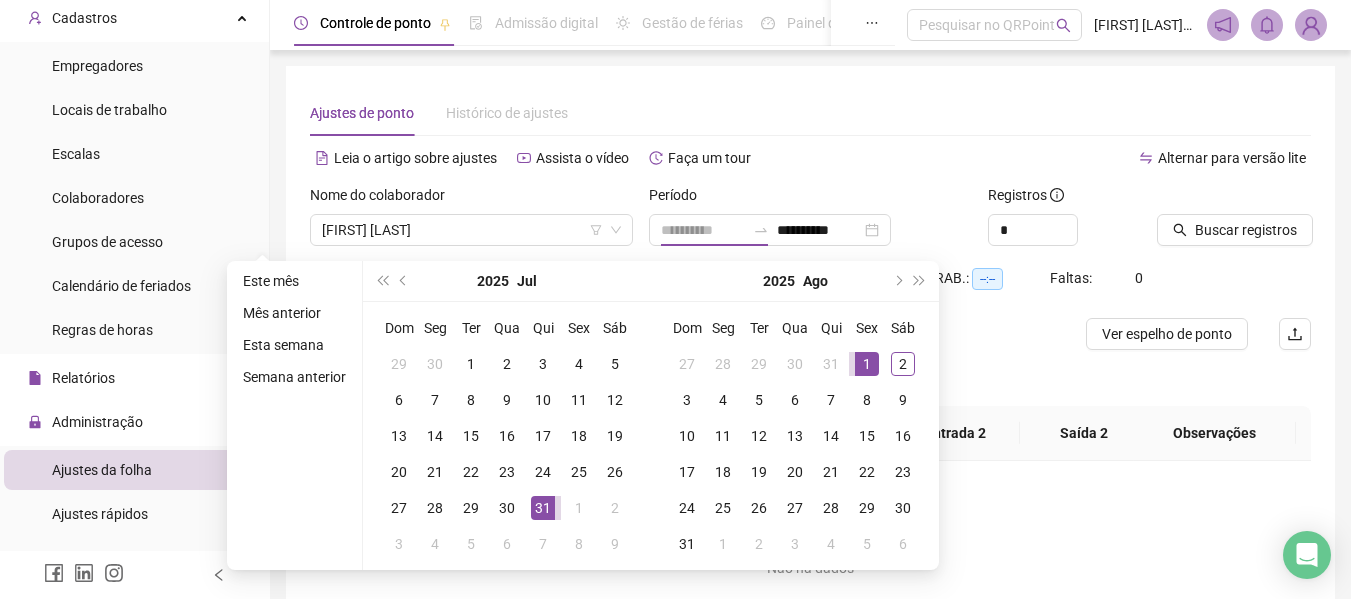 click on "1" at bounding box center [867, 364] 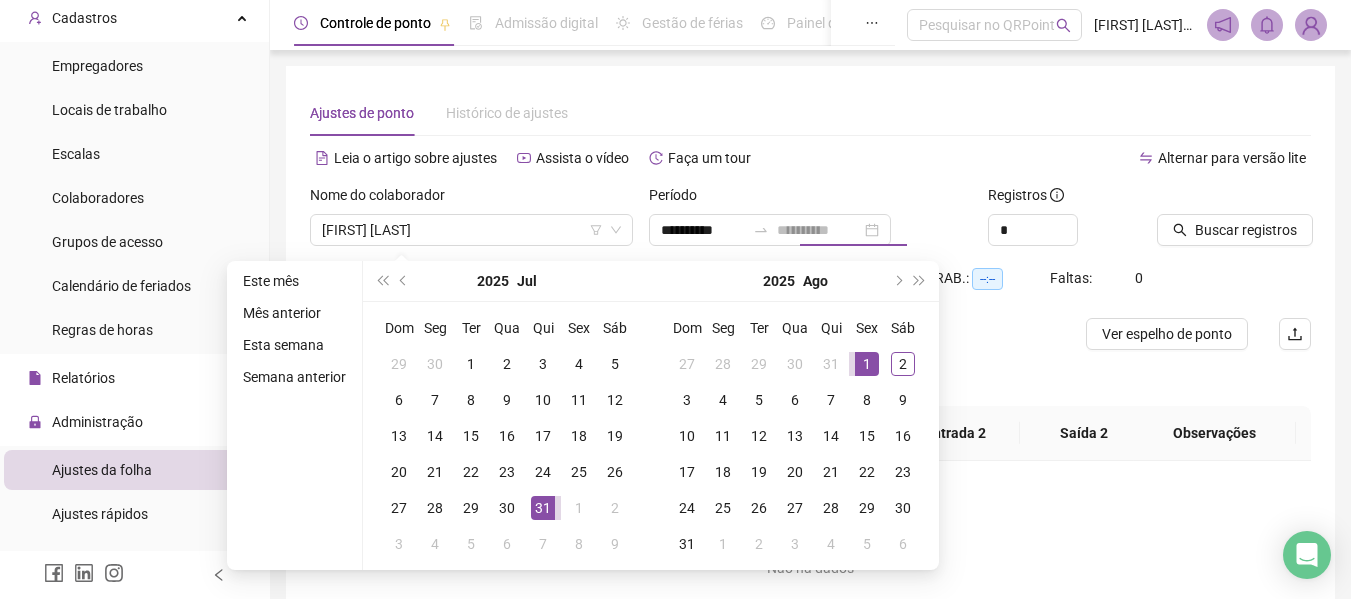 click on "1" at bounding box center (867, 364) 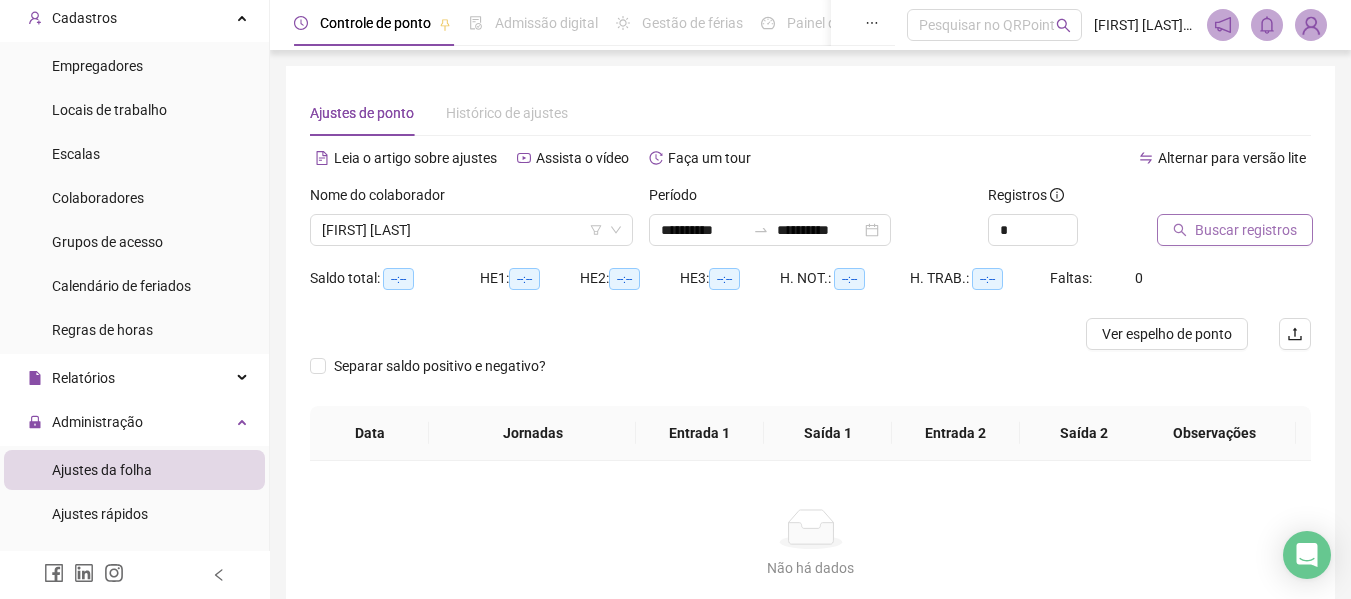 click on "Buscar registros" at bounding box center [1246, 230] 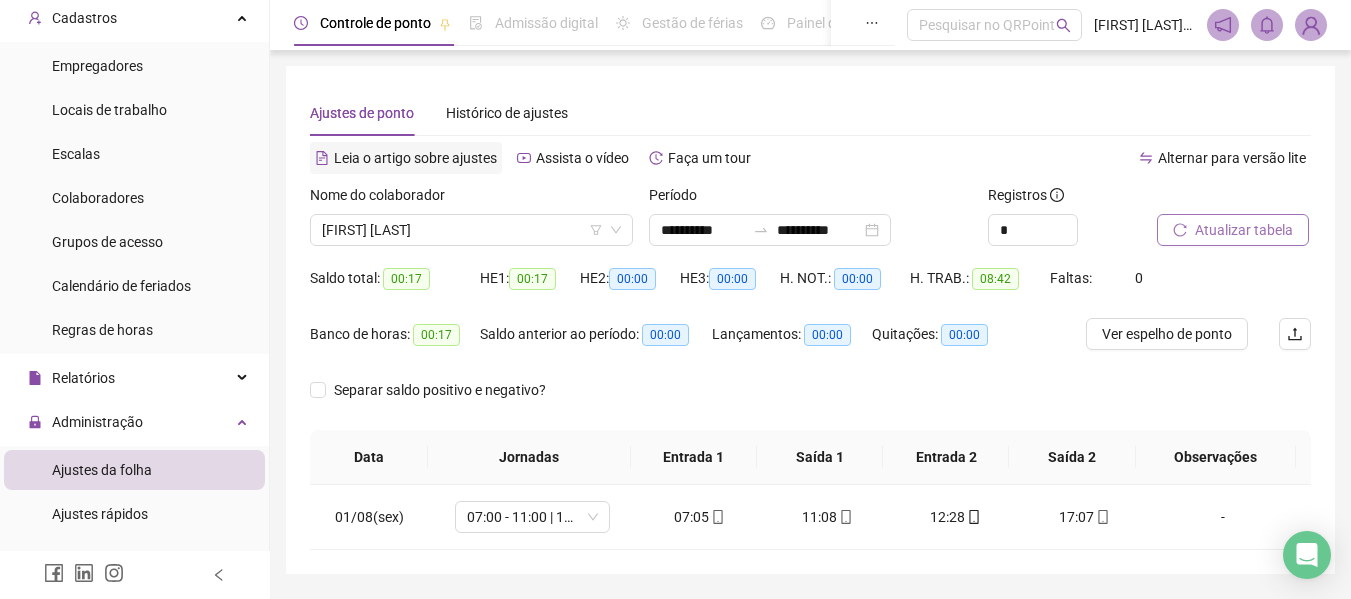 click on "Leia o artigo sobre ajustes" at bounding box center (415, 158) 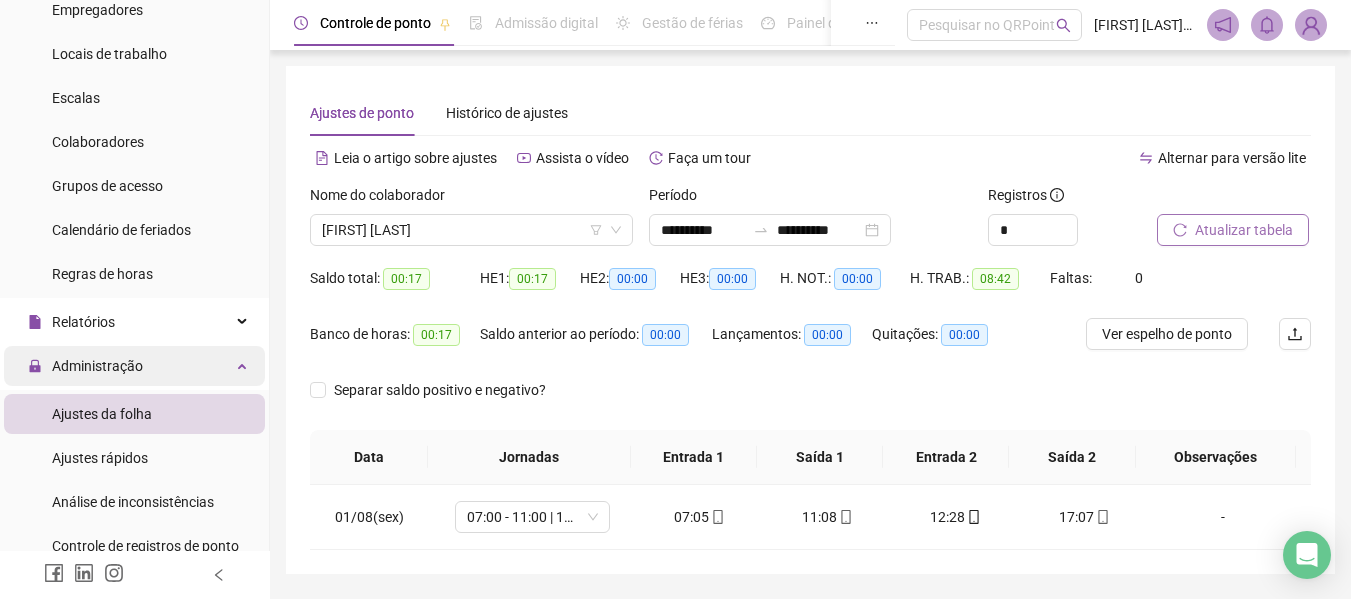 scroll, scrollTop: 200, scrollLeft: 0, axis: vertical 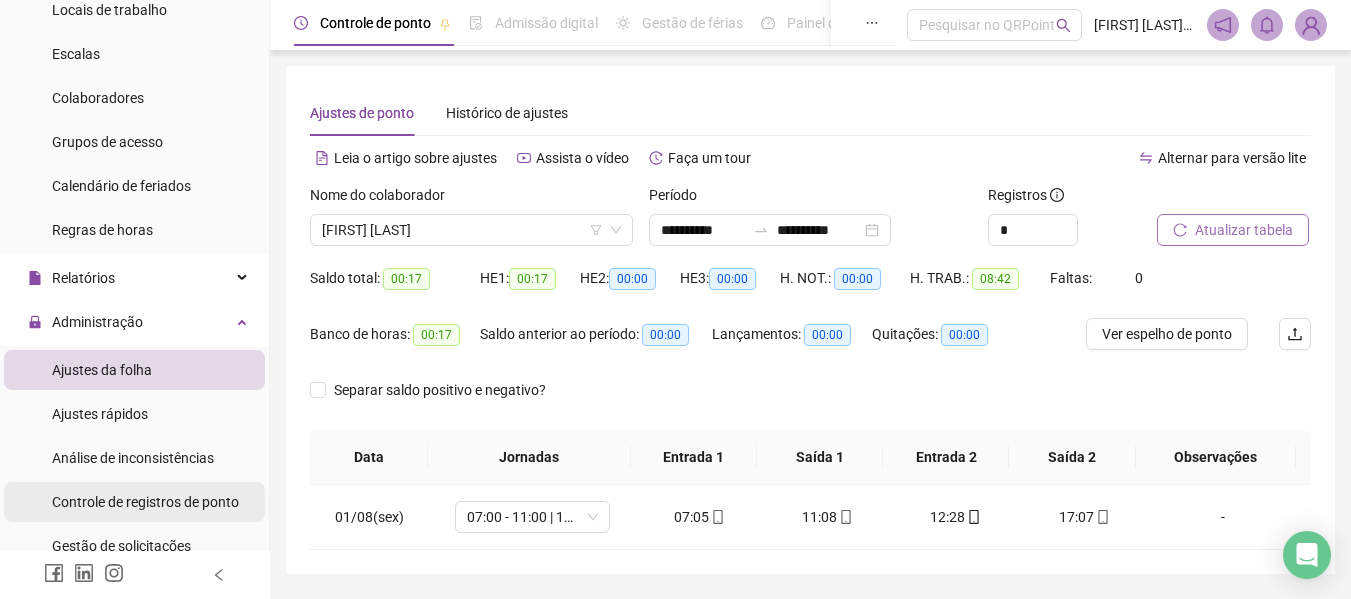click on "Controle de registros de ponto" at bounding box center (145, 502) 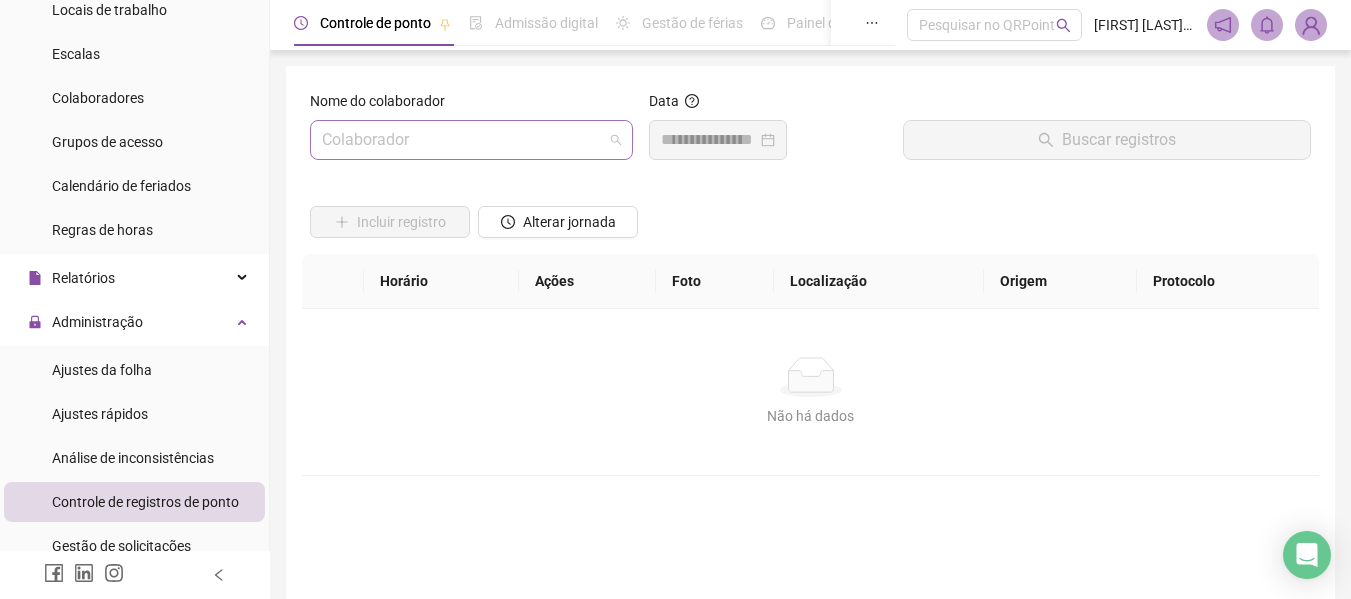 click at bounding box center [471, 140] 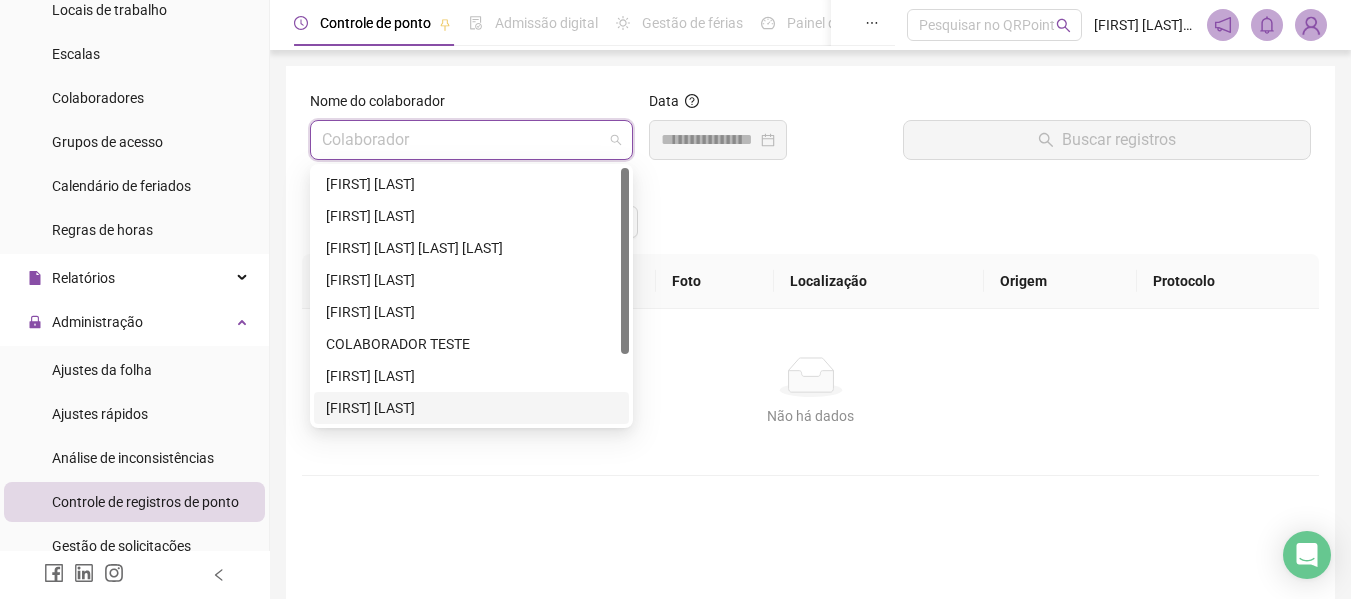 click on "[FIRST] [LAST]" at bounding box center (471, 408) 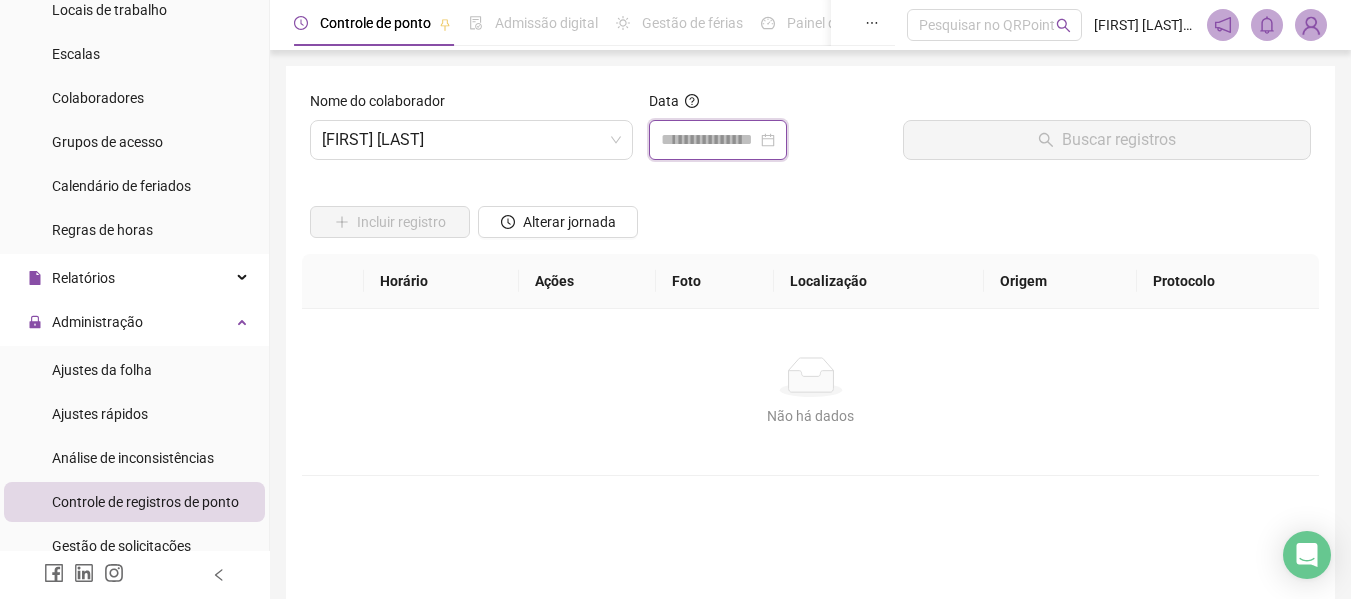 click at bounding box center [709, 140] 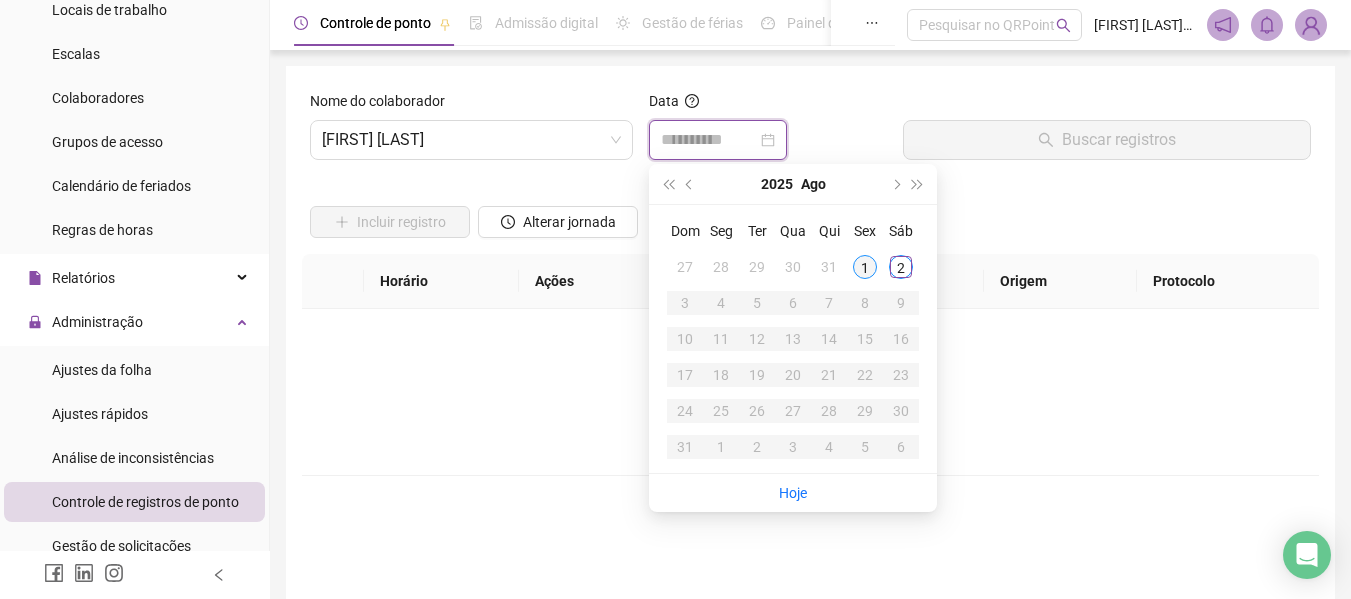 type on "**********" 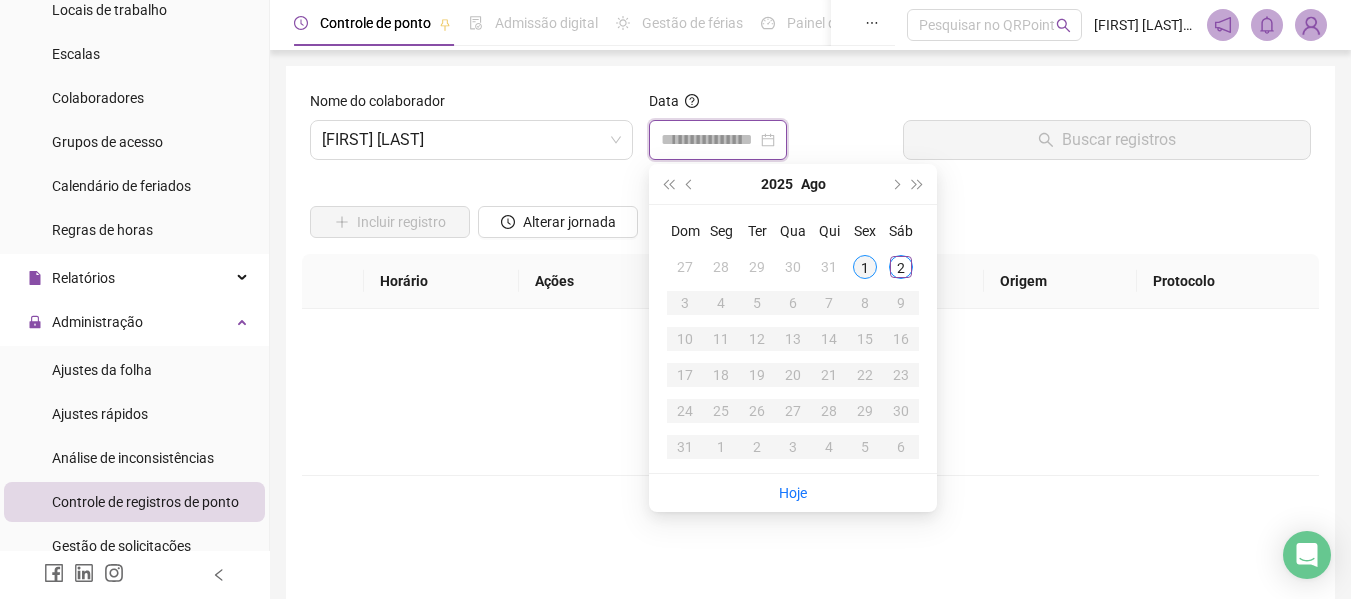 type on "**********" 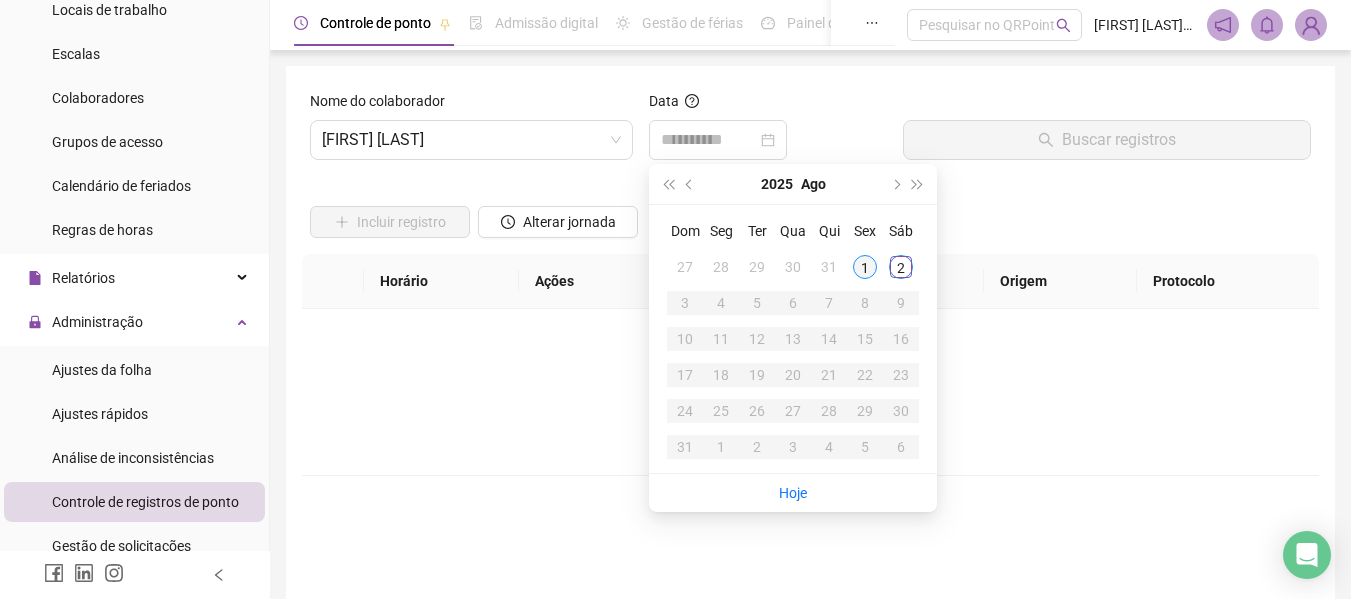 click on "1" at bounding box center [865, 267] 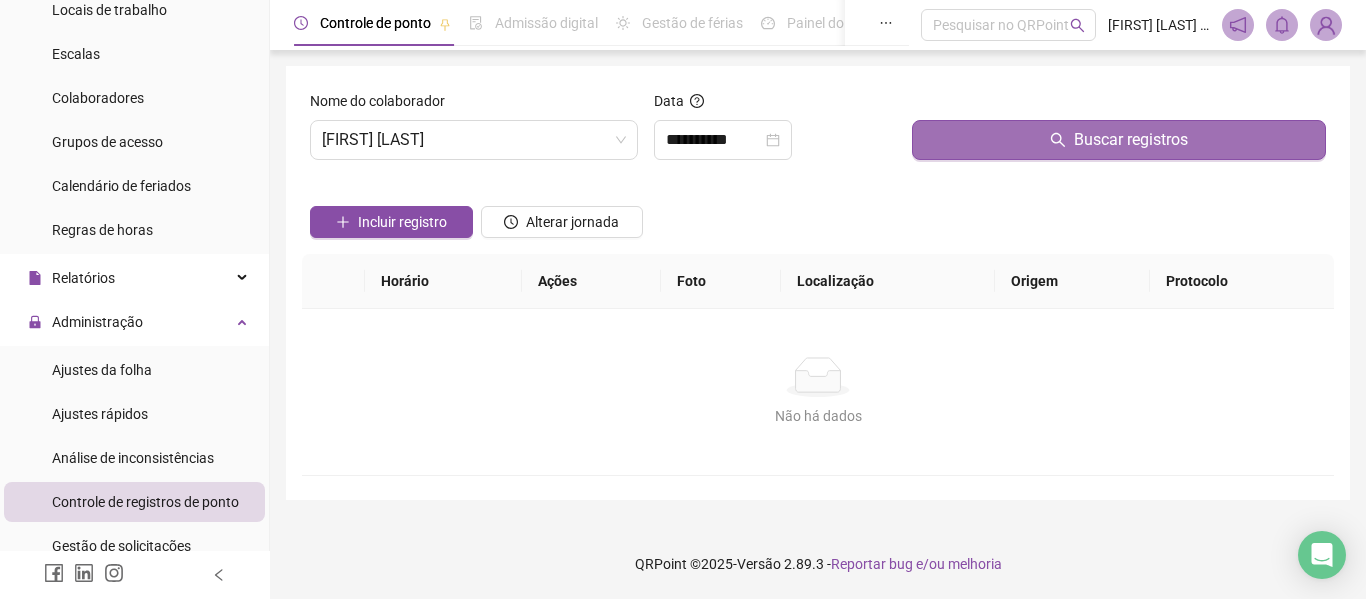 click on "Buscar registros" at bounding box center [1131, 140] 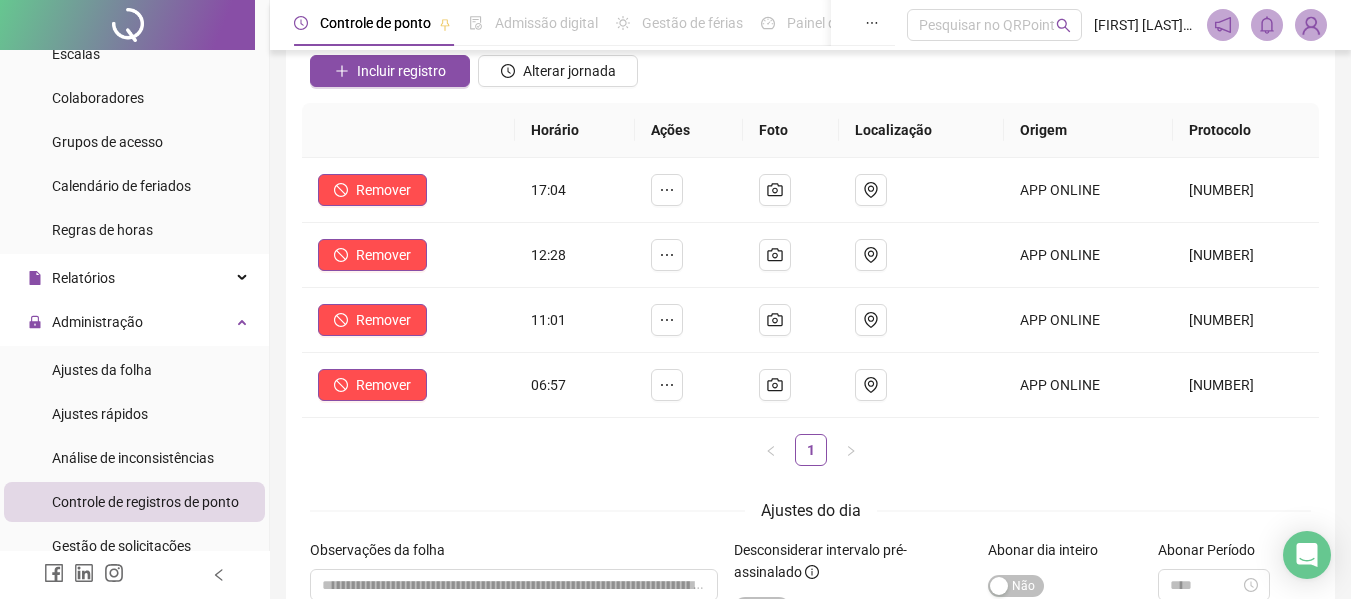 scroll, scrollTop: 0, scrollLeft: 0, axis: both 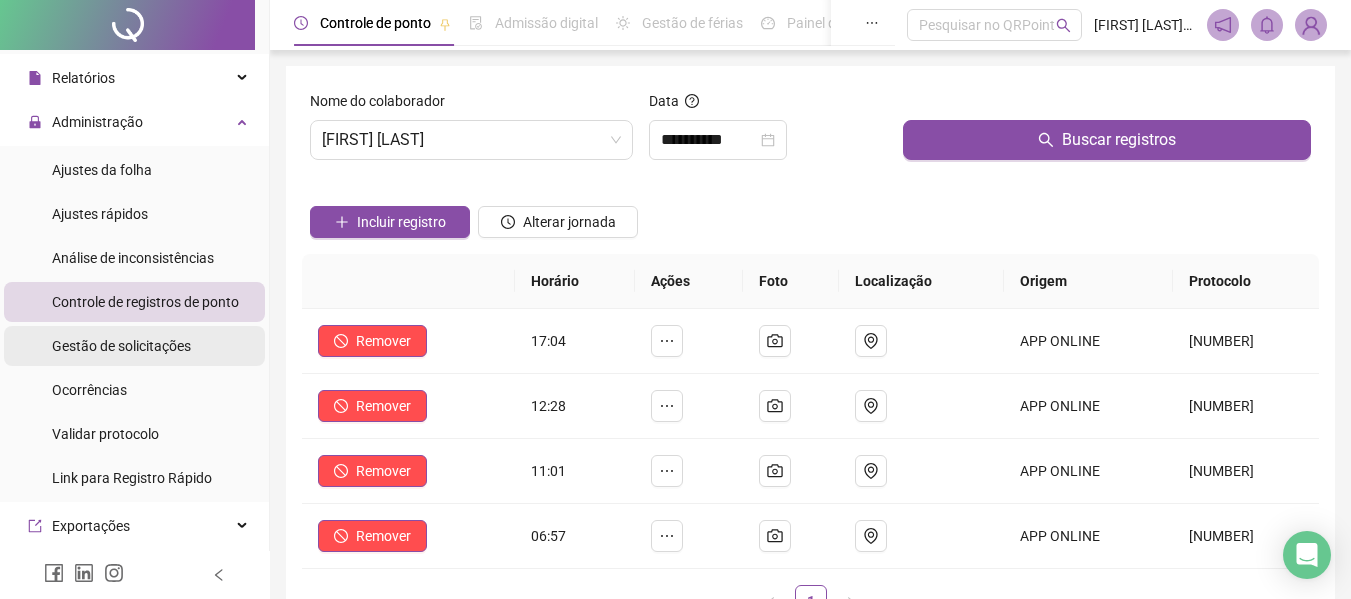click on "Gestão de solicitações" at bounding box center [121, 346] 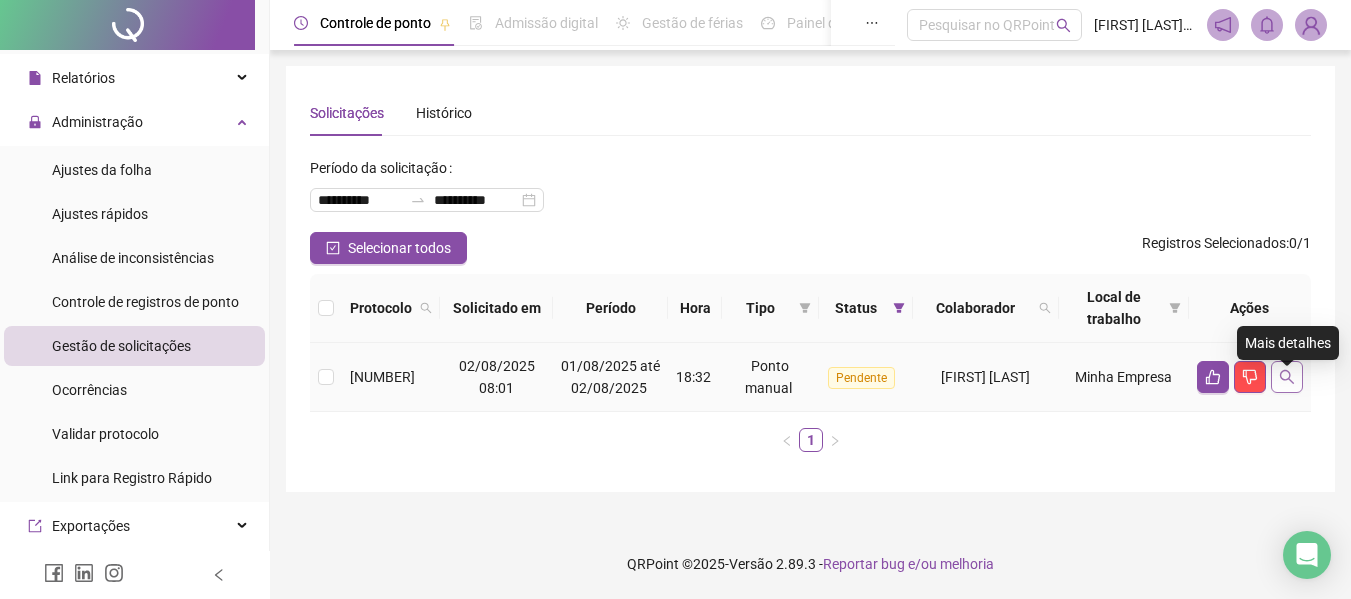 click 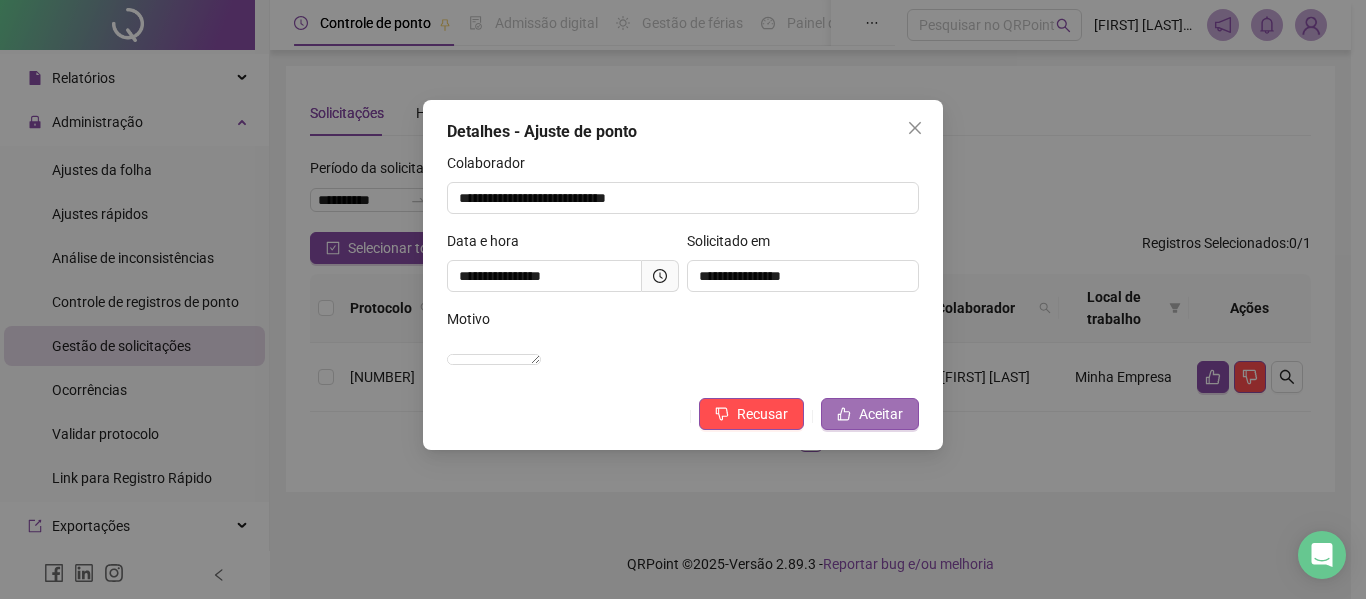 click on "Aceitar" at bounding box center (881, 414) 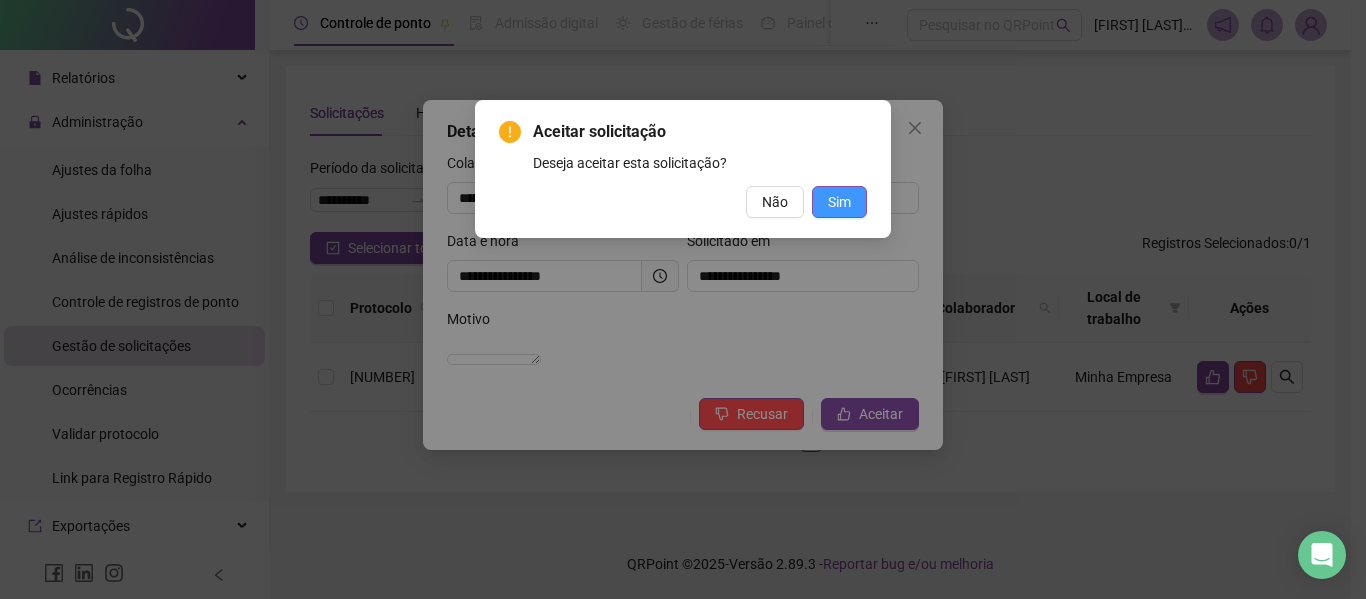 click on "Sim" at bounding box center (839, 202) 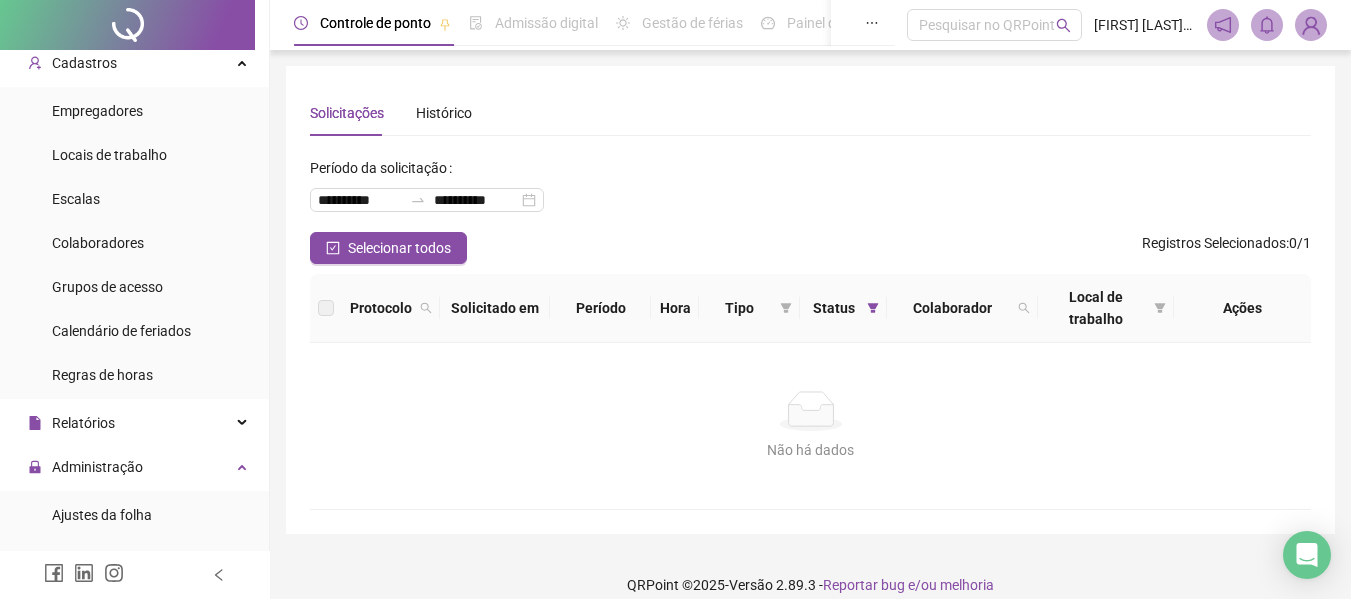 scroll, scrollTop: 0, scrollLeft: 0, axis: both 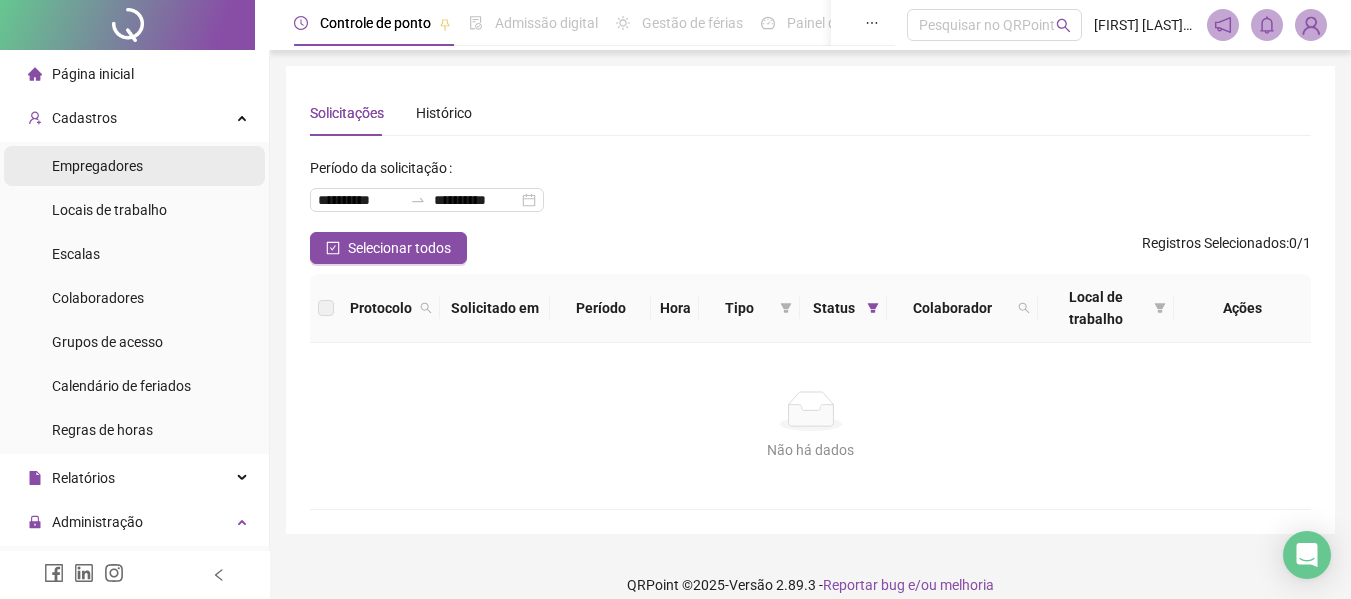 click on "Empregadores" at bounding box center (97, 166) 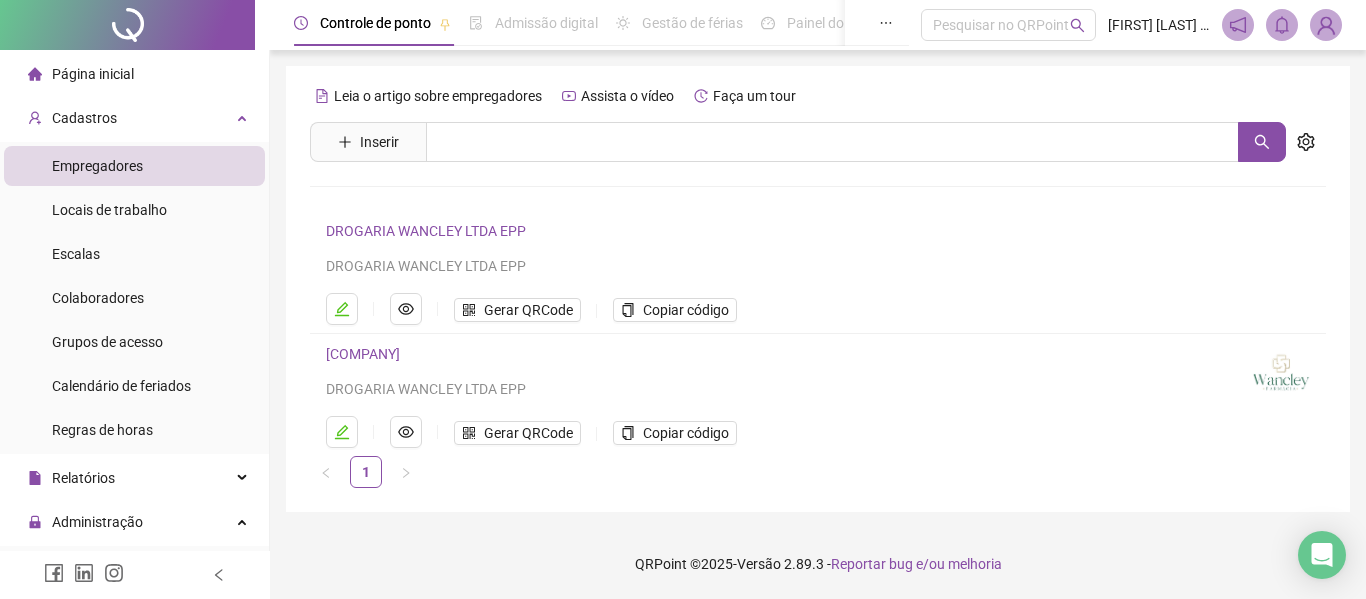 click on "[COMPANY]" at bounding box center (363, 354) 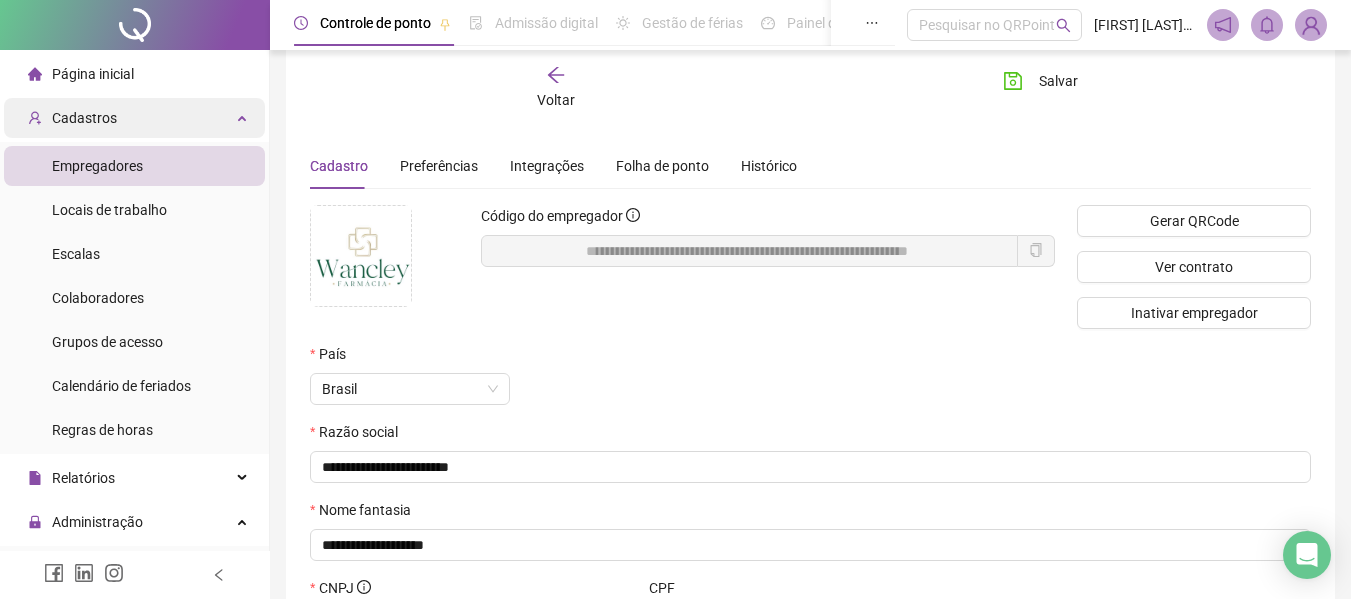 scroll, scrollTop: 0, scrollLeft: 0, axis: both 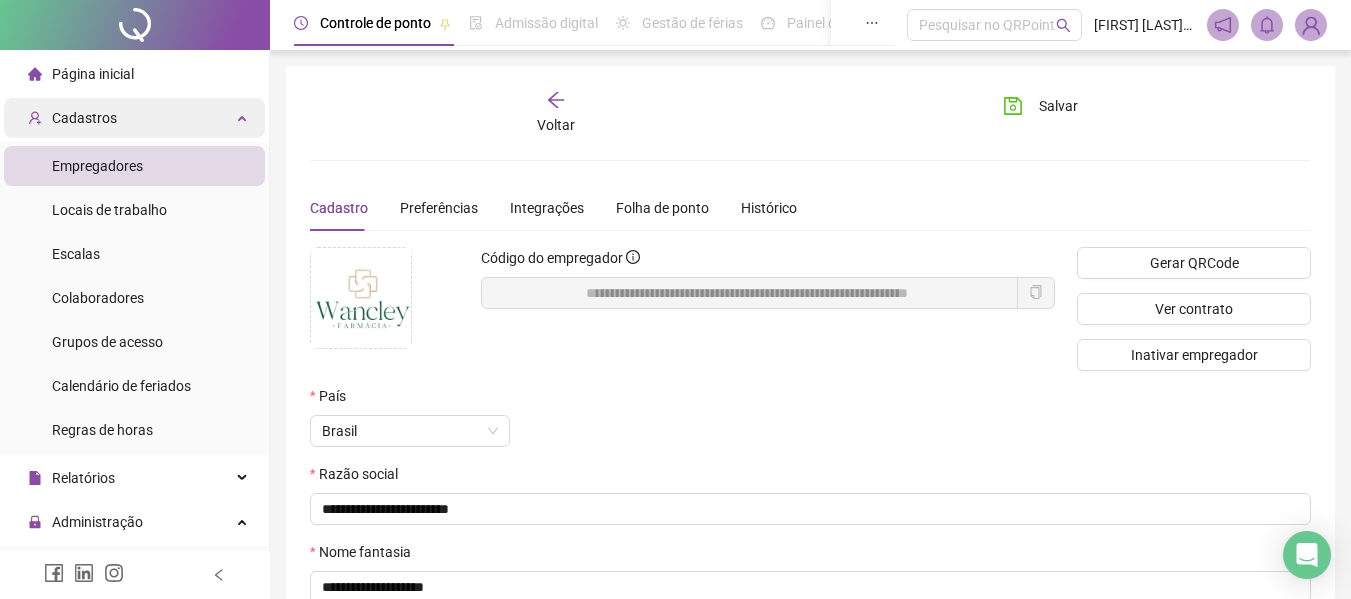 click on "Cadastros" at bounding box center (134, 118) 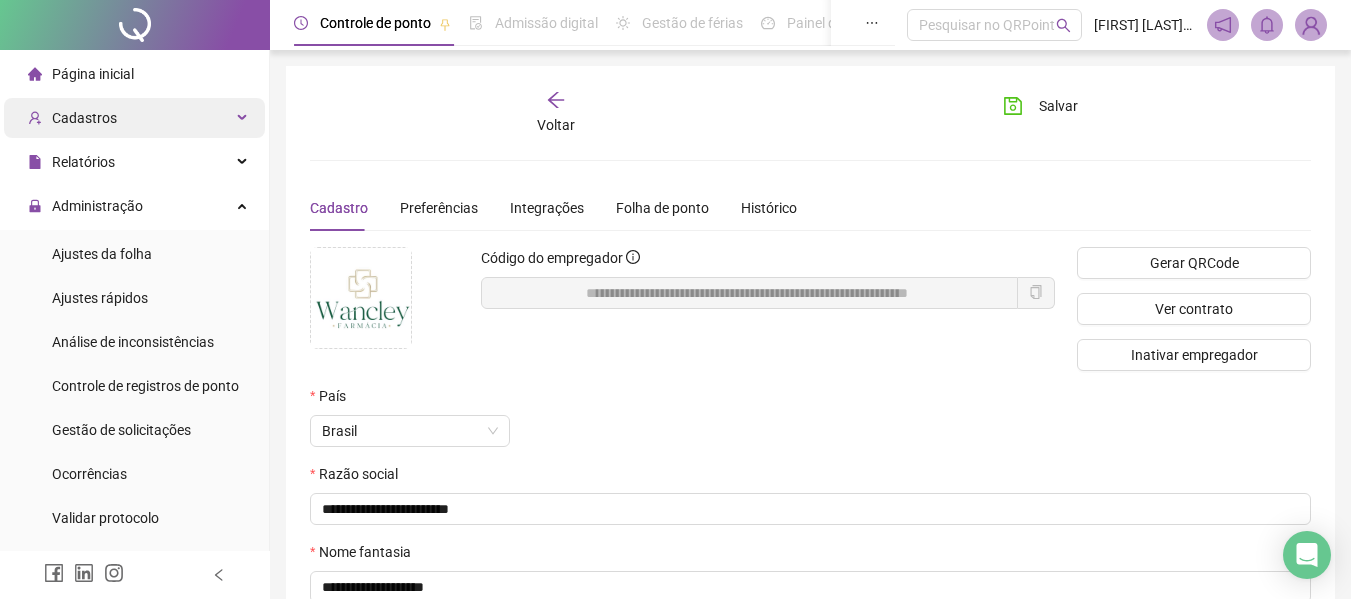 click on "Cadastros" at bounding box center (134, 118) 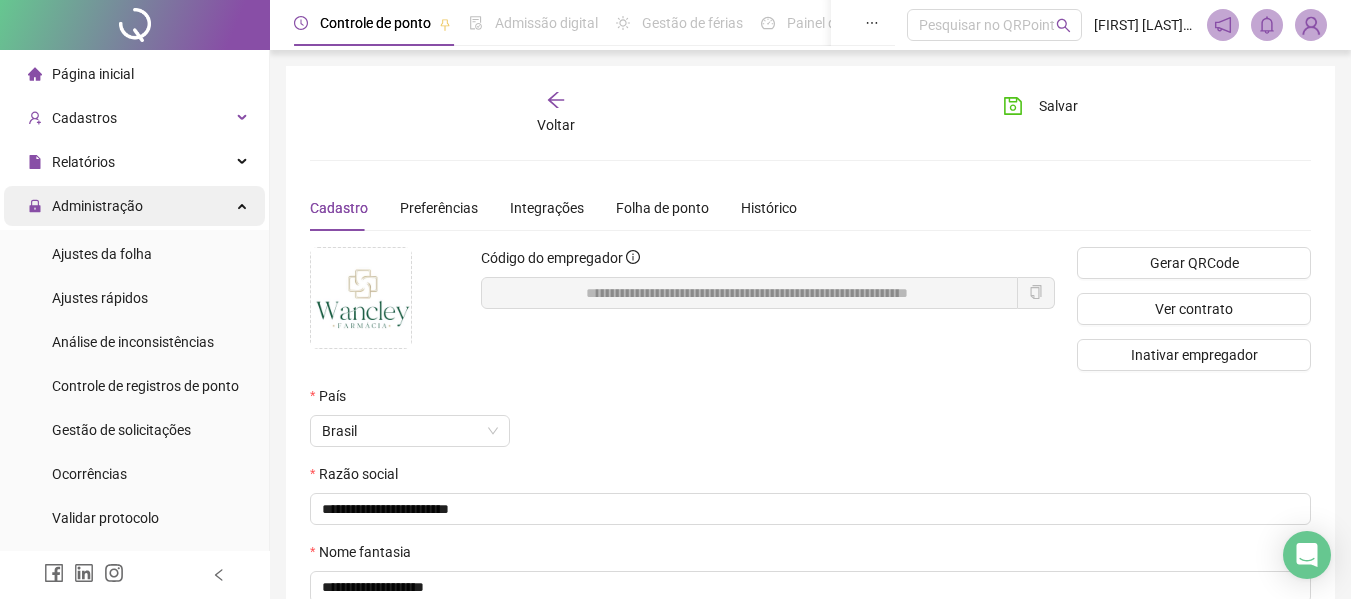 click on "Administração" at bounding box center (134, 206) 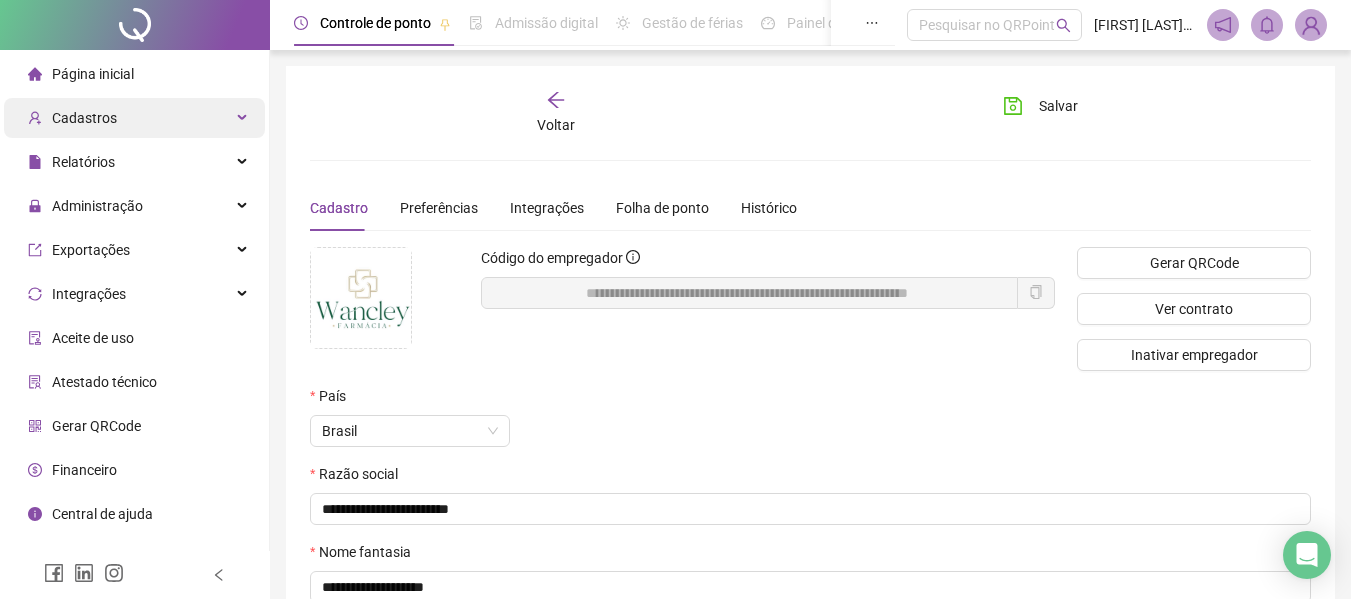 click on "Cadastros" at bounding box center [134, 118] 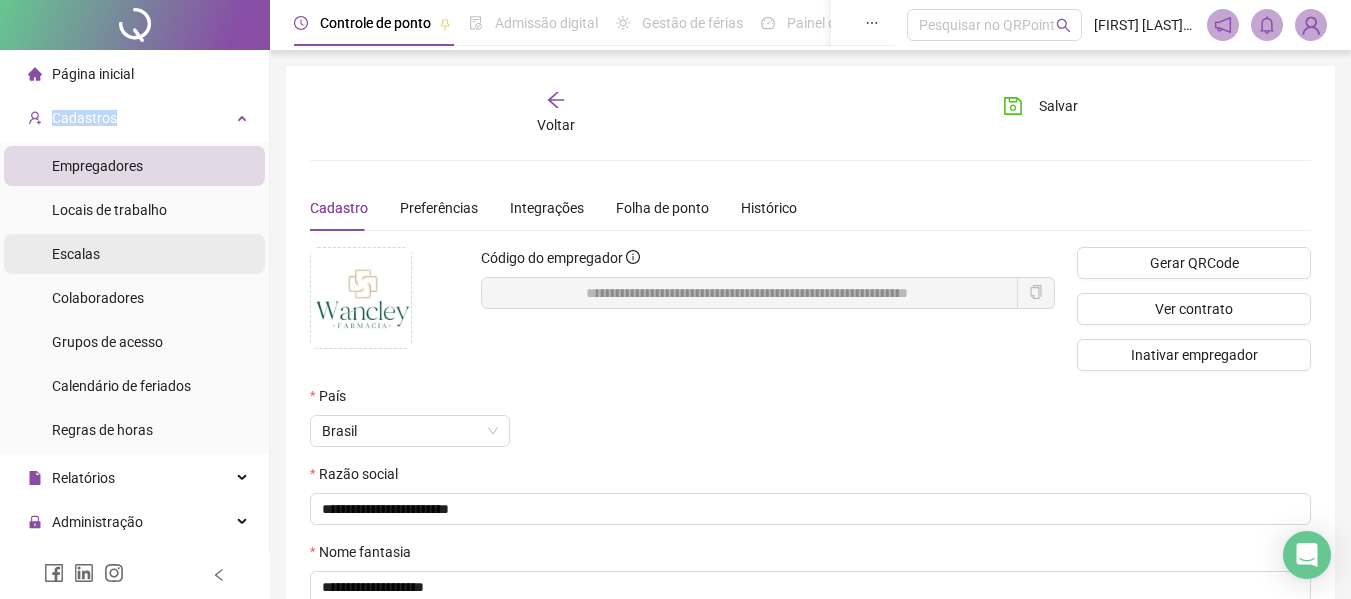 click on "Escalas" at bounding box center [134, 254] 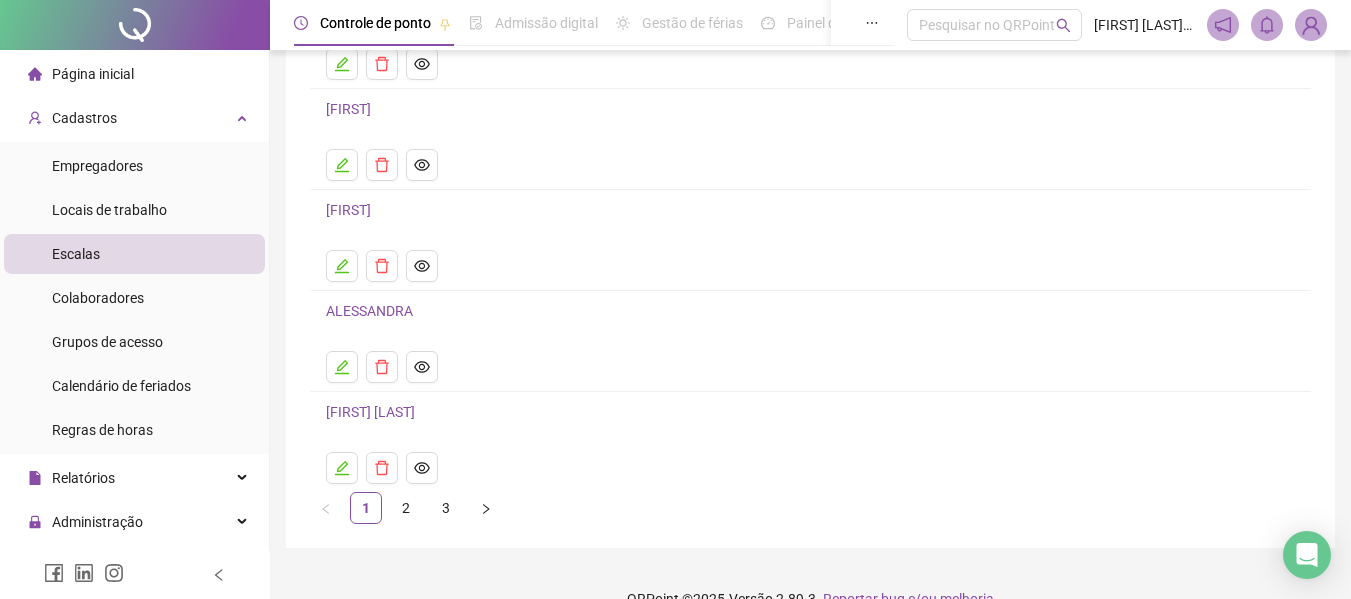 scroll, scrollTop: 258, scrollLeft: 0, axis: vertical 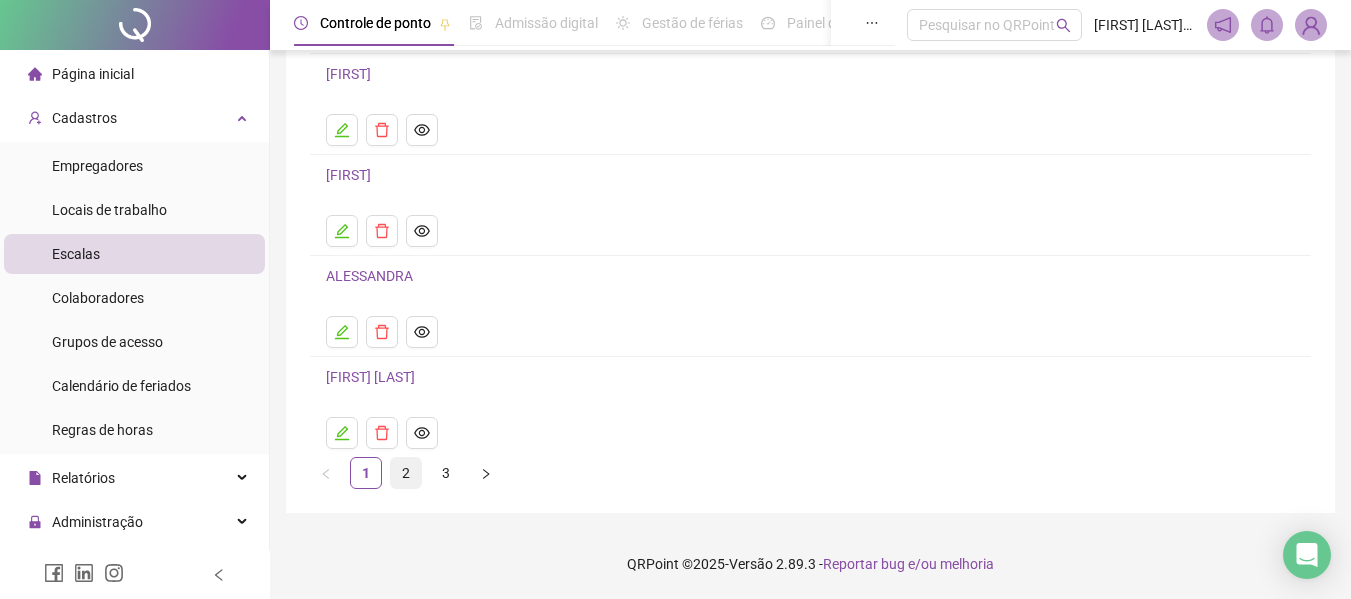click on "2" at bounding box center [406, 473] 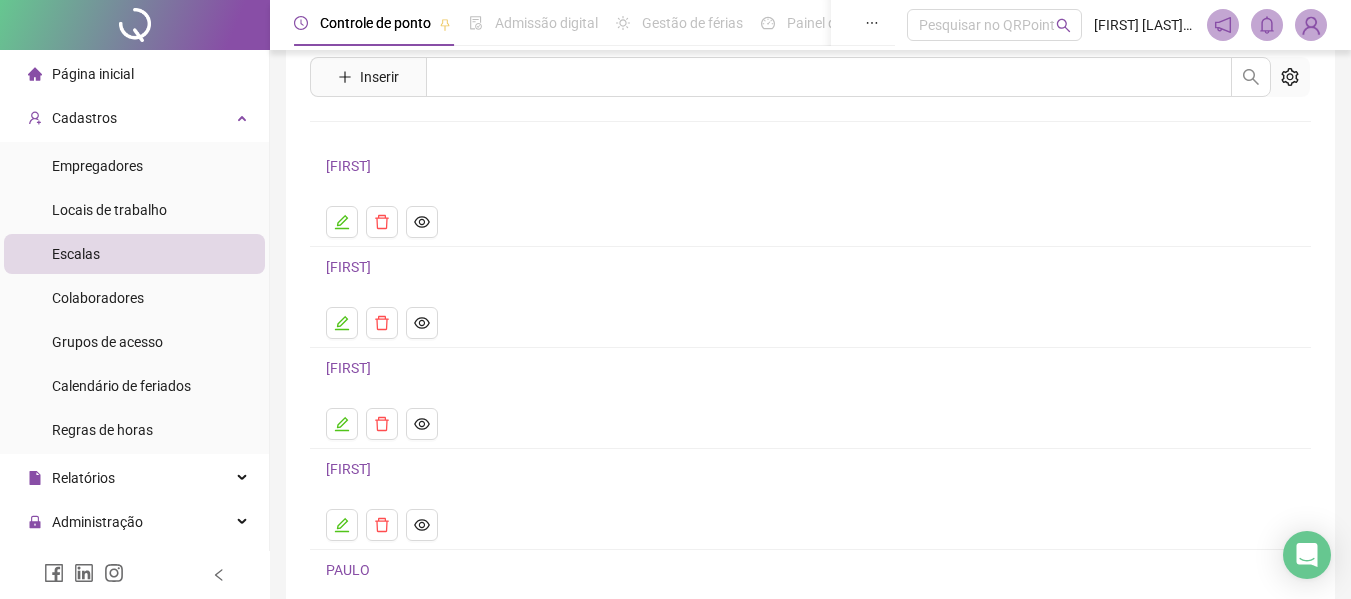 scroll, scrollTop: 100, scrollLeft: 0, axis: vertical 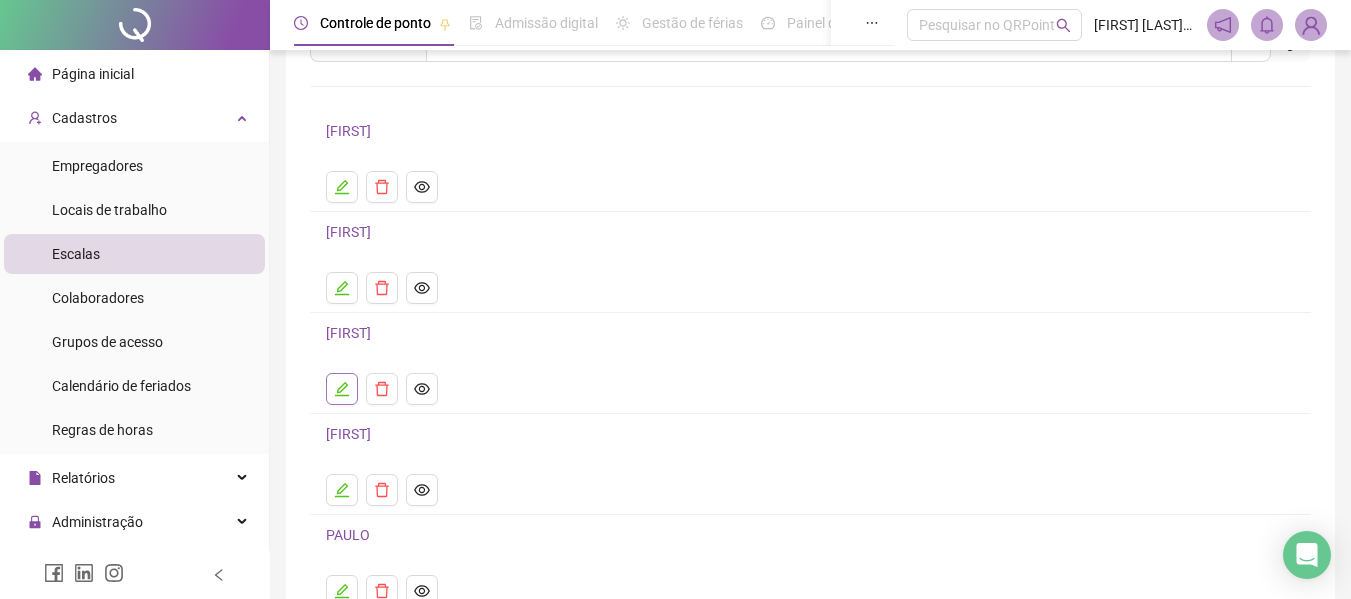 click at bounding box center (342, 389) 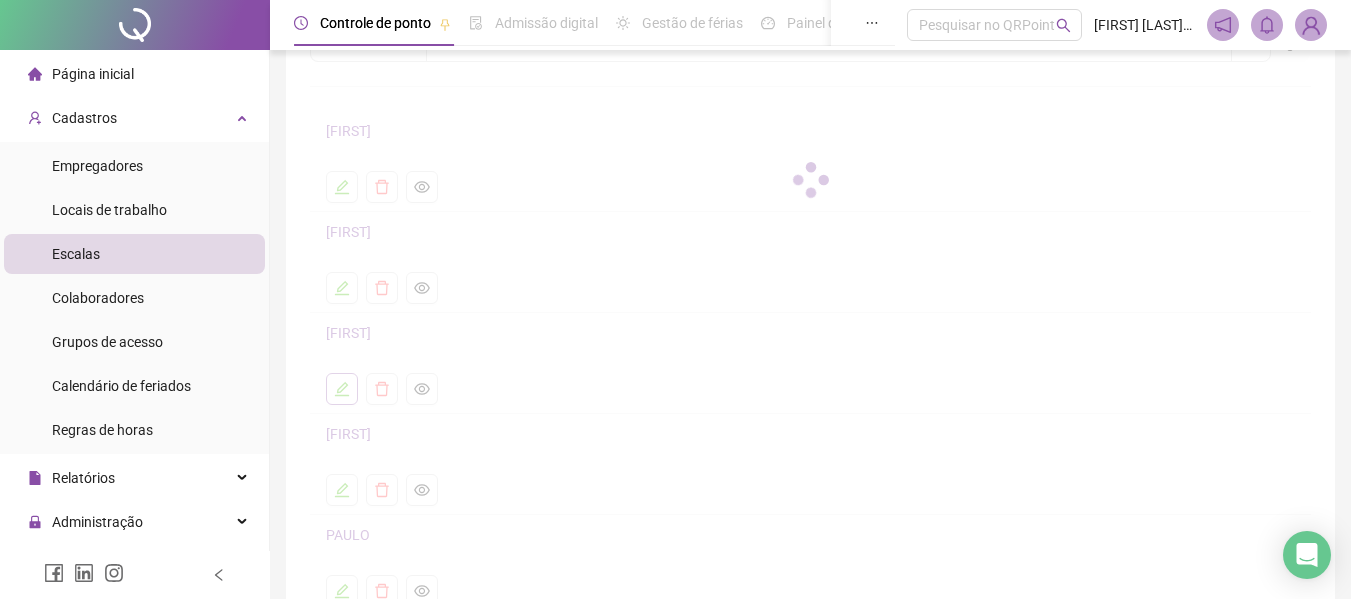 click on "Nenhum resultado [FIRST]   [FIRST]   [FIRST]   [FIRST]   [FIRST]   1 2 3" at bounding box center (810, 313) 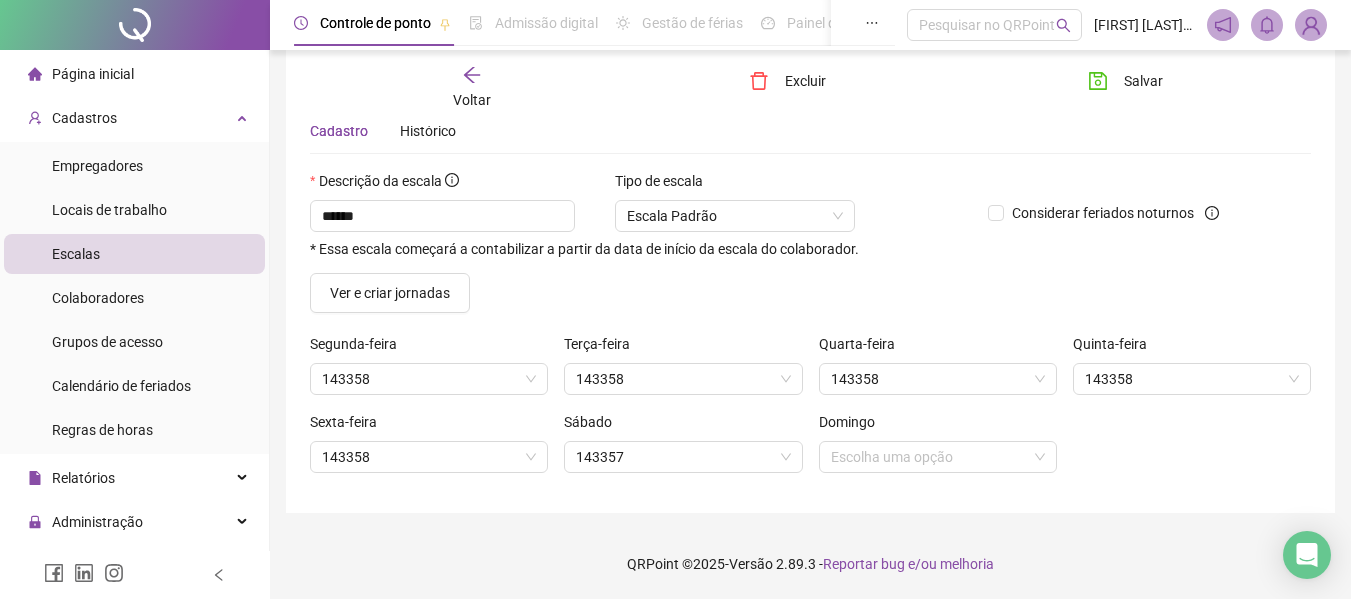 scroll, scrollTop: 77, scrollLeft: 0, axis: vertical 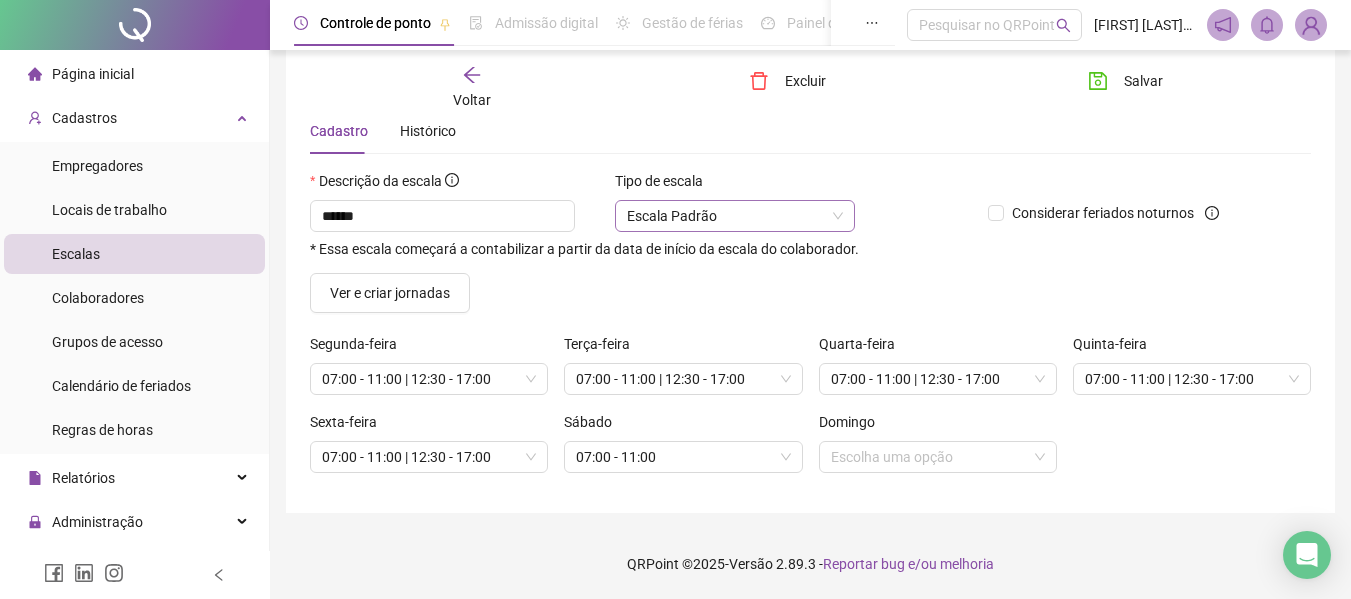 click on "Escala Padrão" at bounding box center (735, 216) 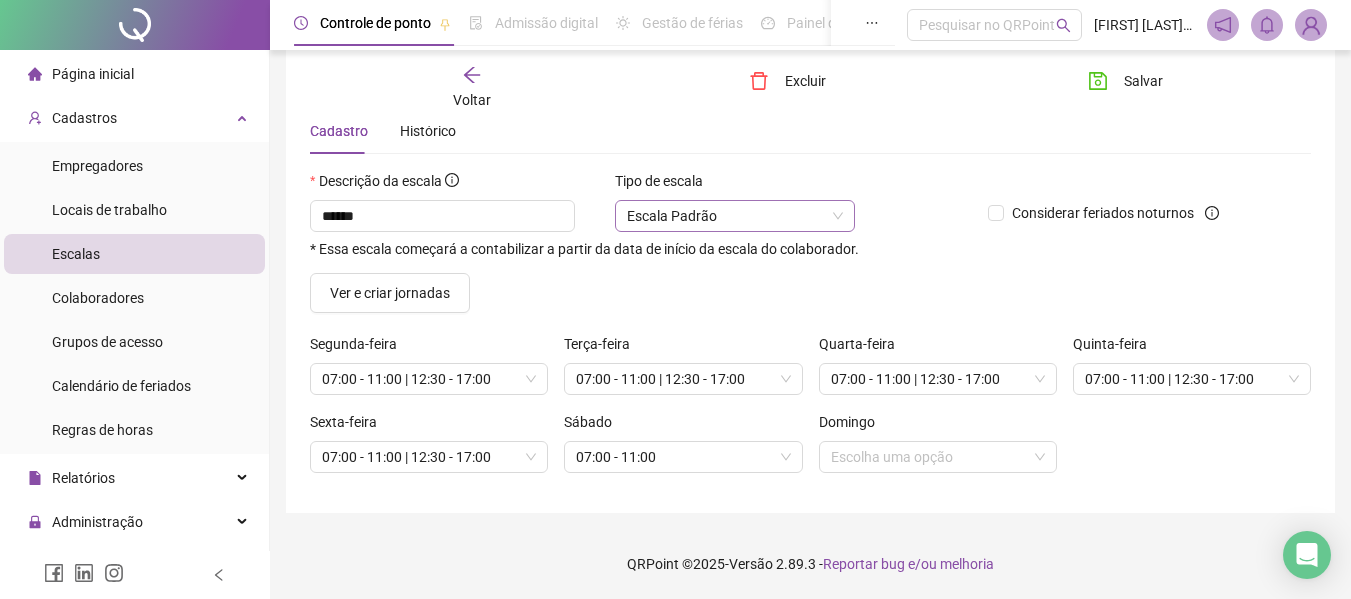 click on "Escala Padrão" at bounding box center (735, 216) 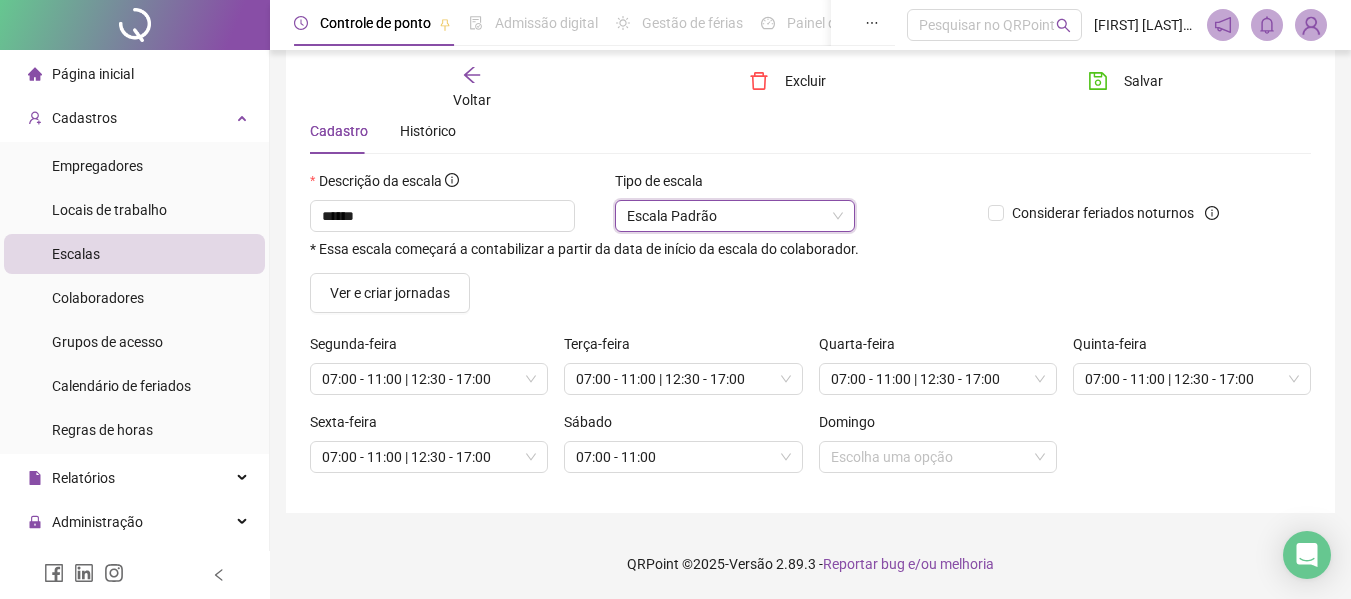 click on "Escala Padrão" at bounding box center [735, 216] 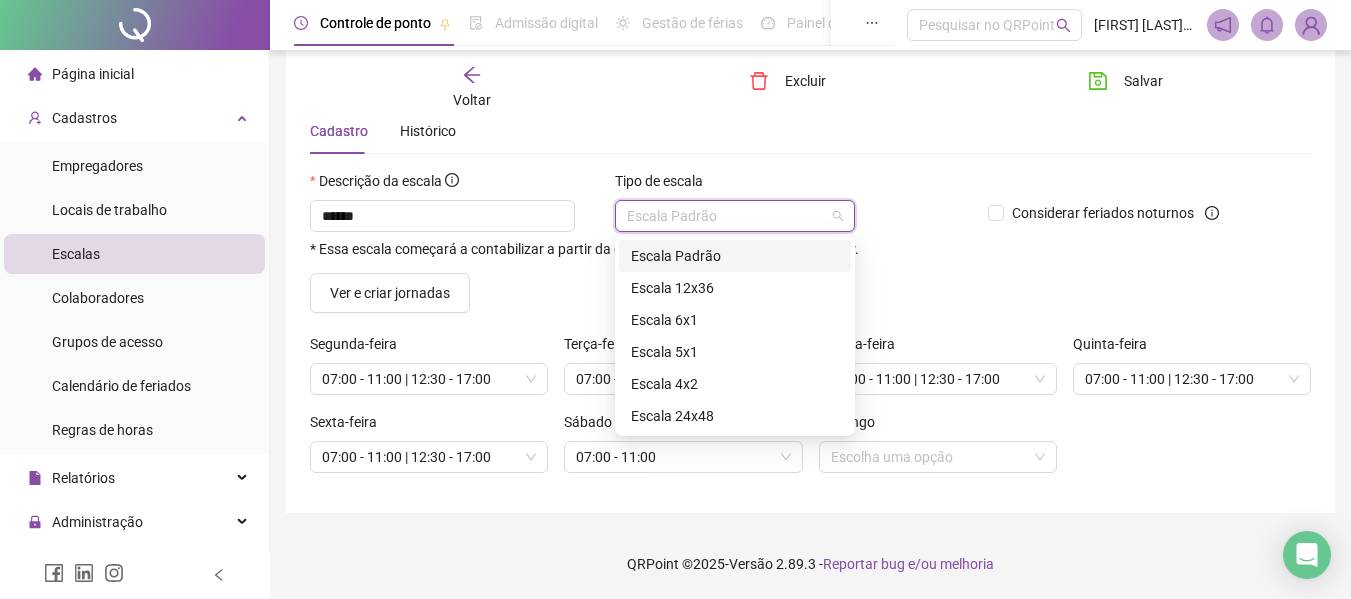 click on "Escala Padrão" at bounding box center (735, 216) 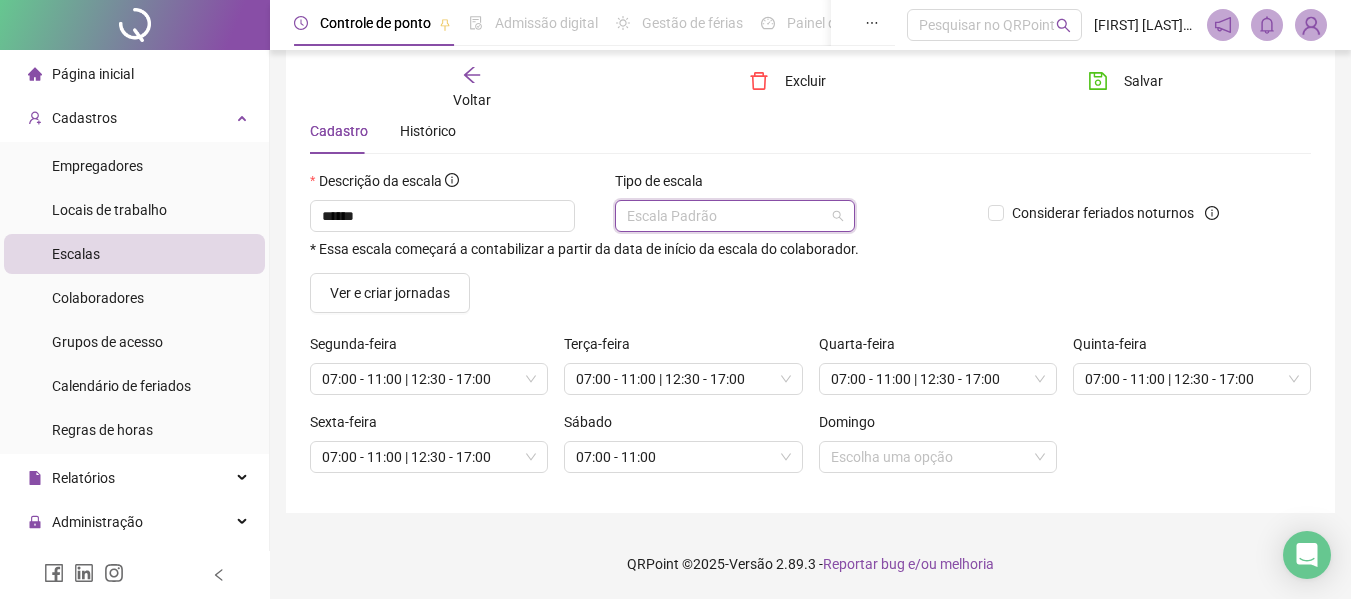 click on "Escala Padrão" at bounding box center (735, 216) 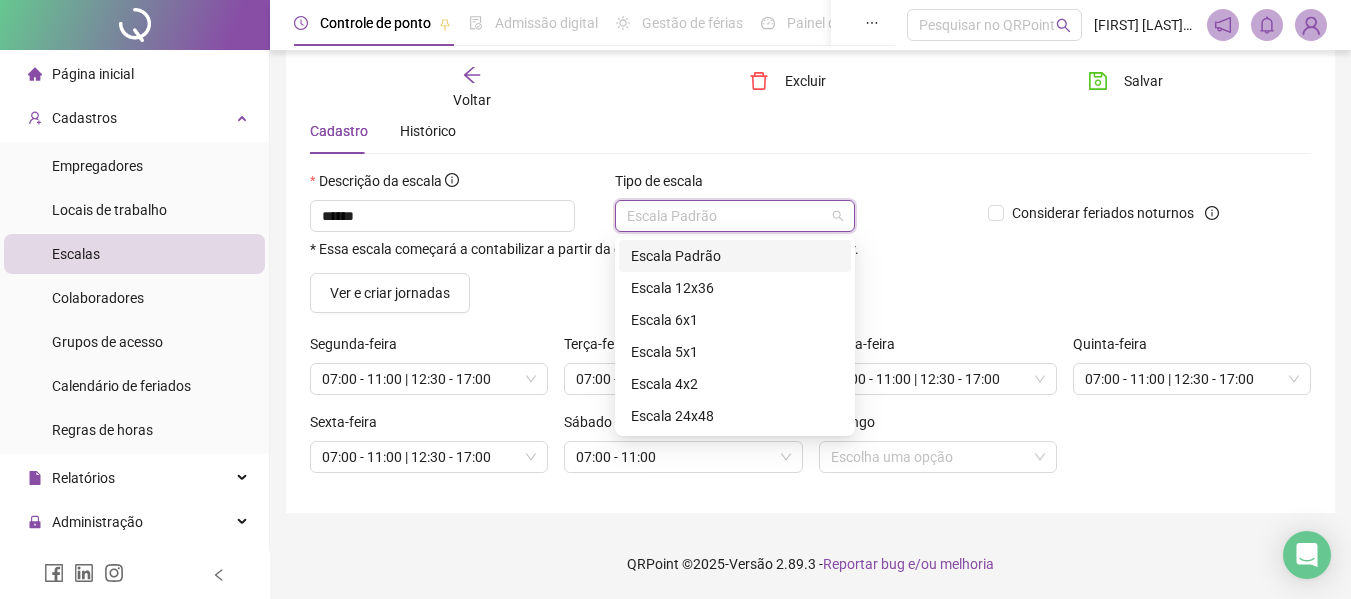 click on "Cadastro Histórico" at bounding box center (810, 131) 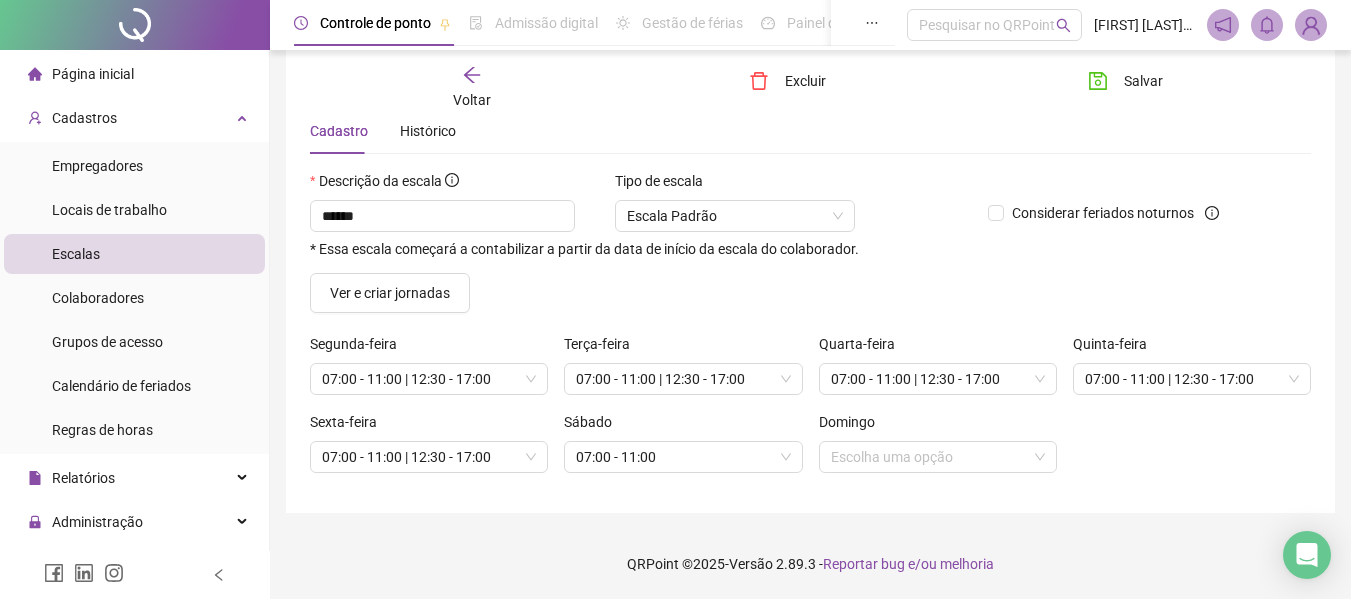 click on "Voltar Excluir Salvar" at bounding box center (810, 88) 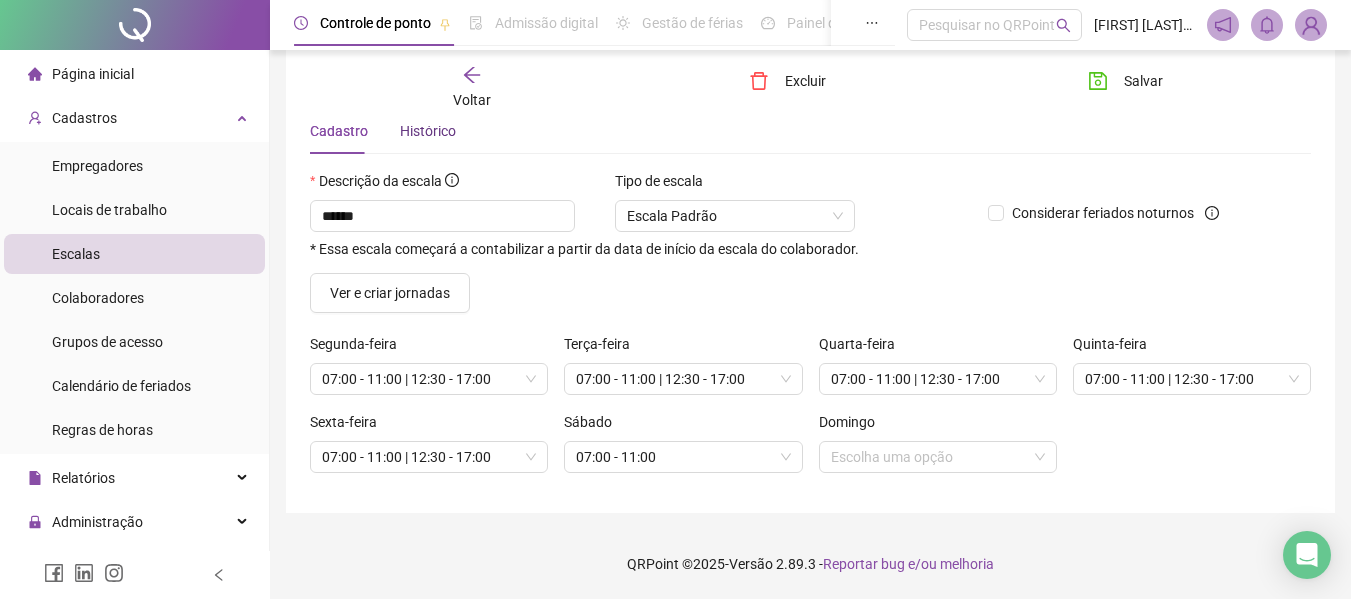 click on "Histórico" at bounding box center (428, 131) 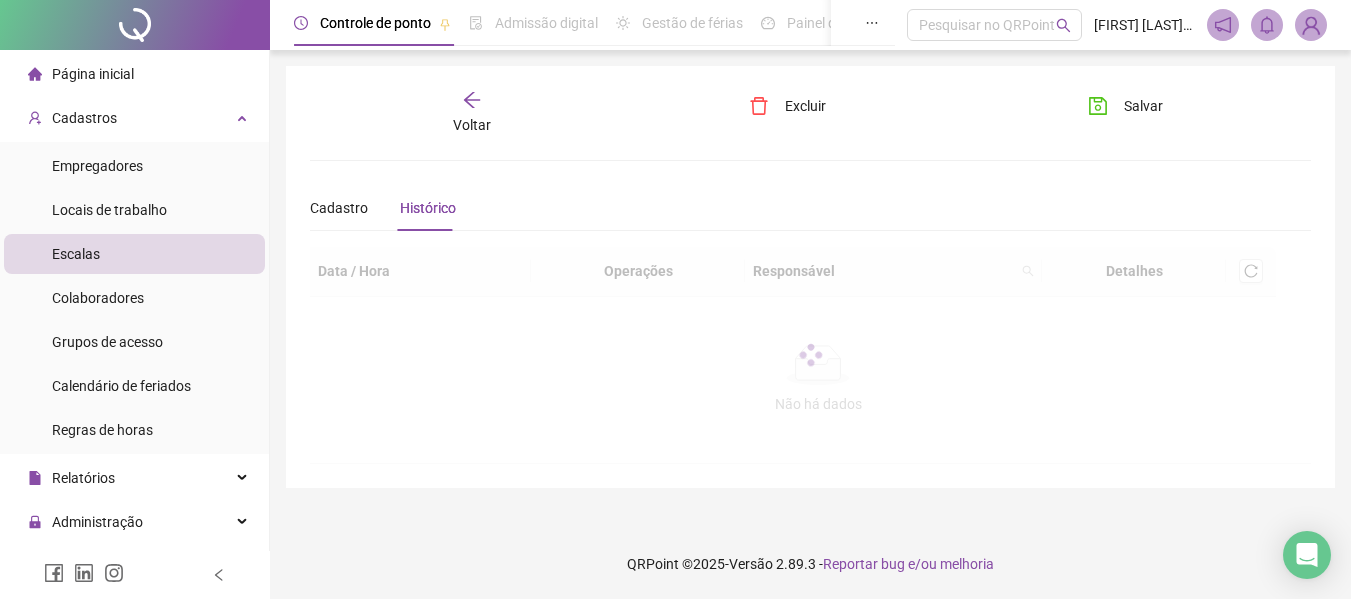 scroll, scrollTop: 0, scrollLeft: 0, axis: both 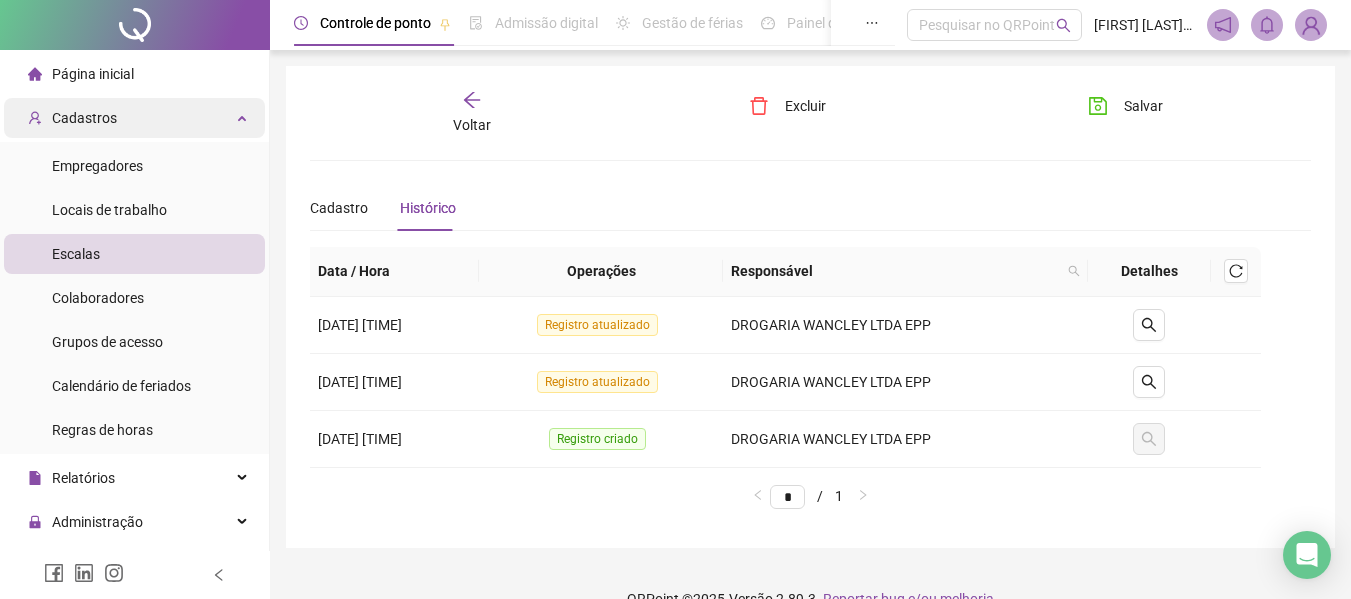 click on "Cadastros" at bounding box center [134, 118] 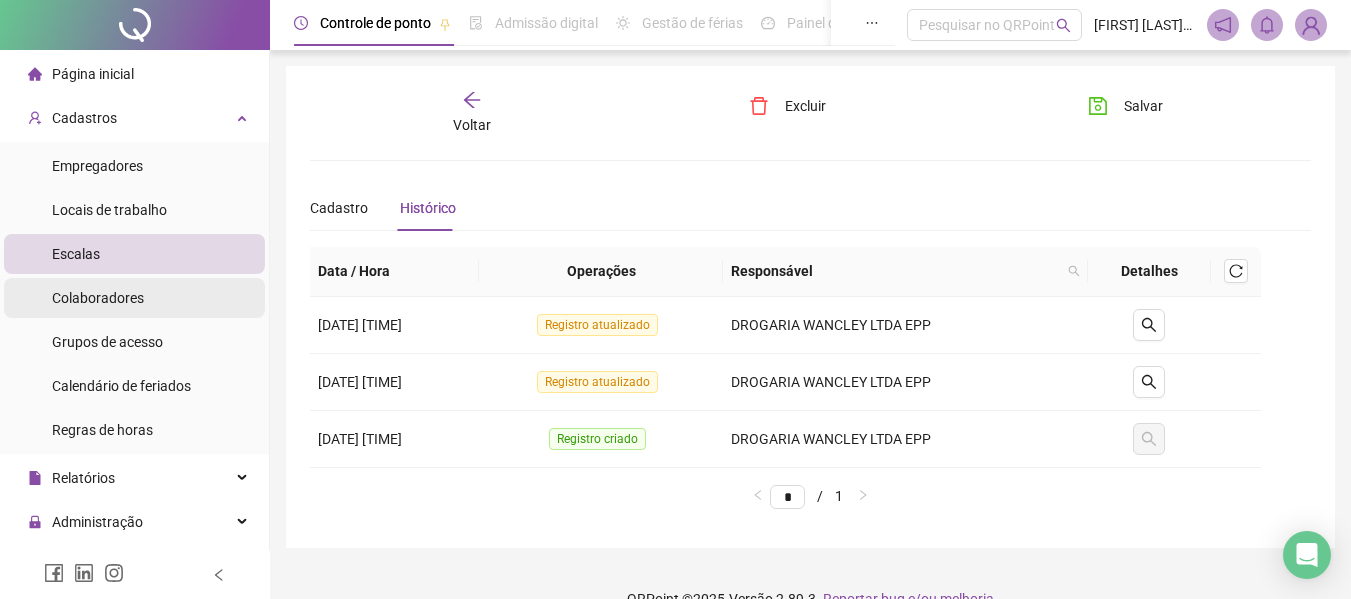 click on "Colaboradores" at bounding box center [98, 298] 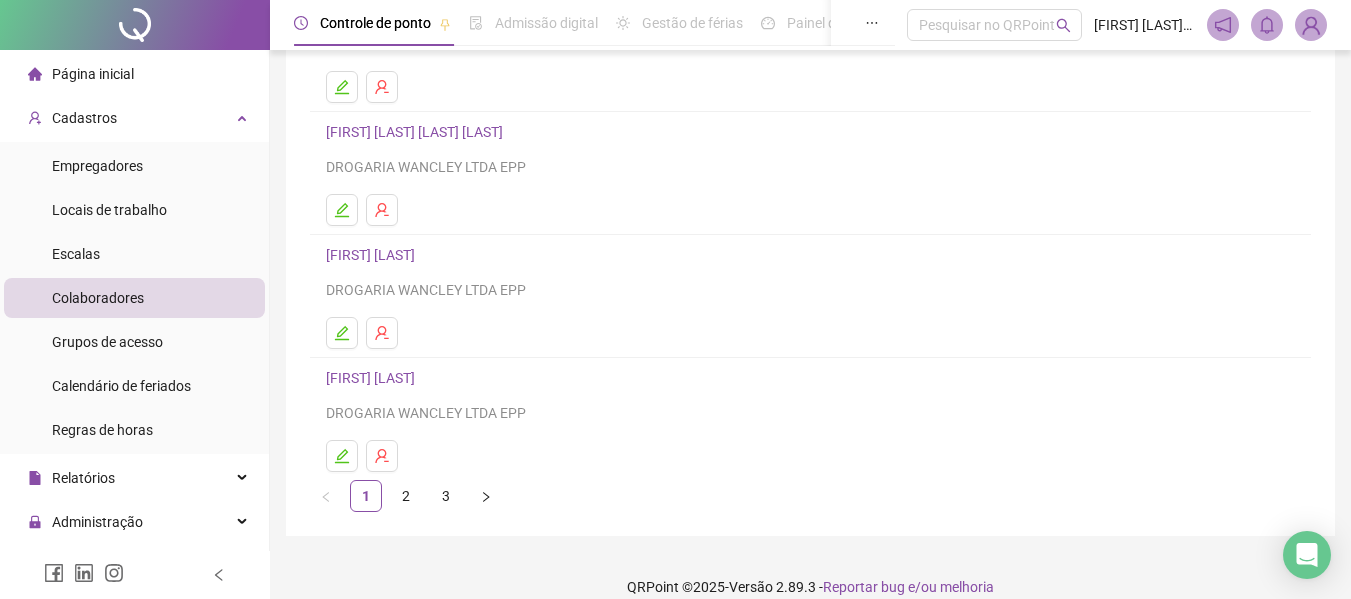 scroll, scrollTop: 368, scrollLeft: 0, axis: vertical 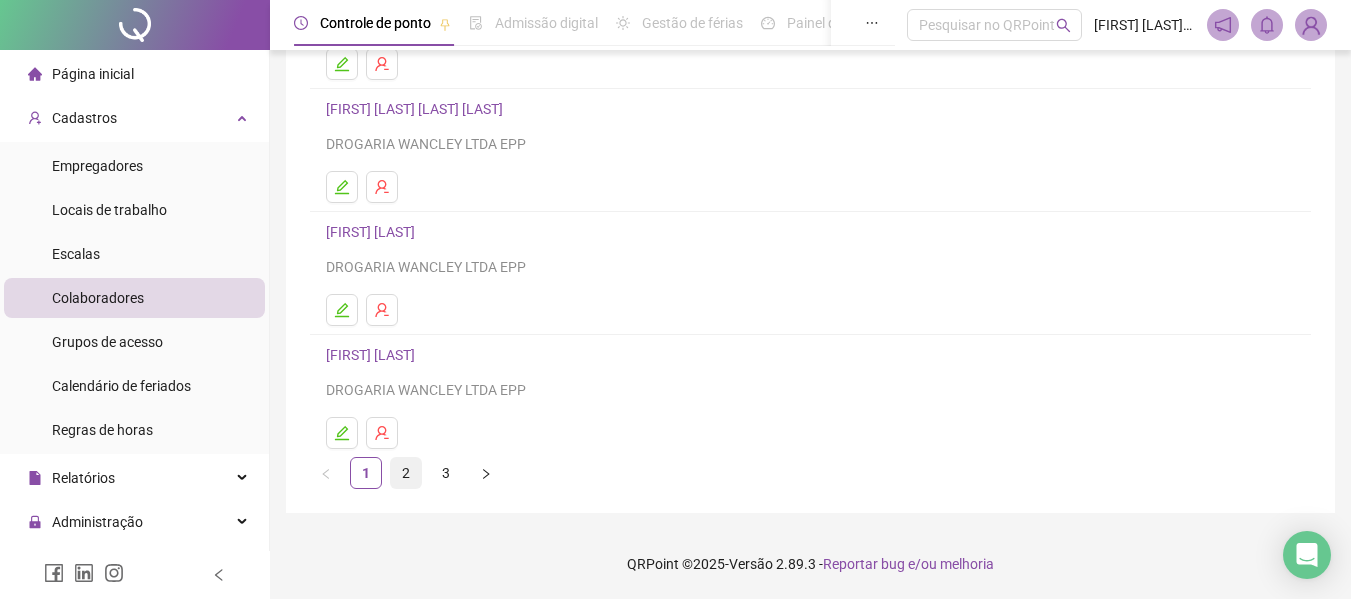 click on "2" at bounding box center [406, 473] 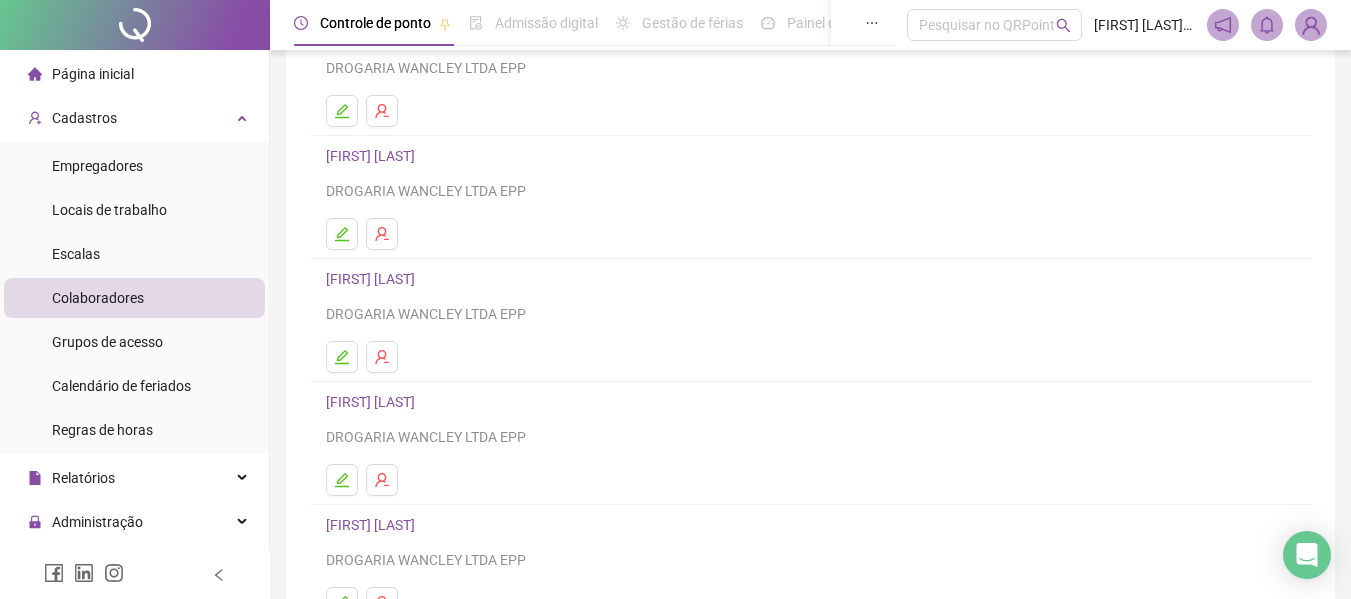 scroll, scrollTop: 200, scrollLeft: 0, axis: vertical 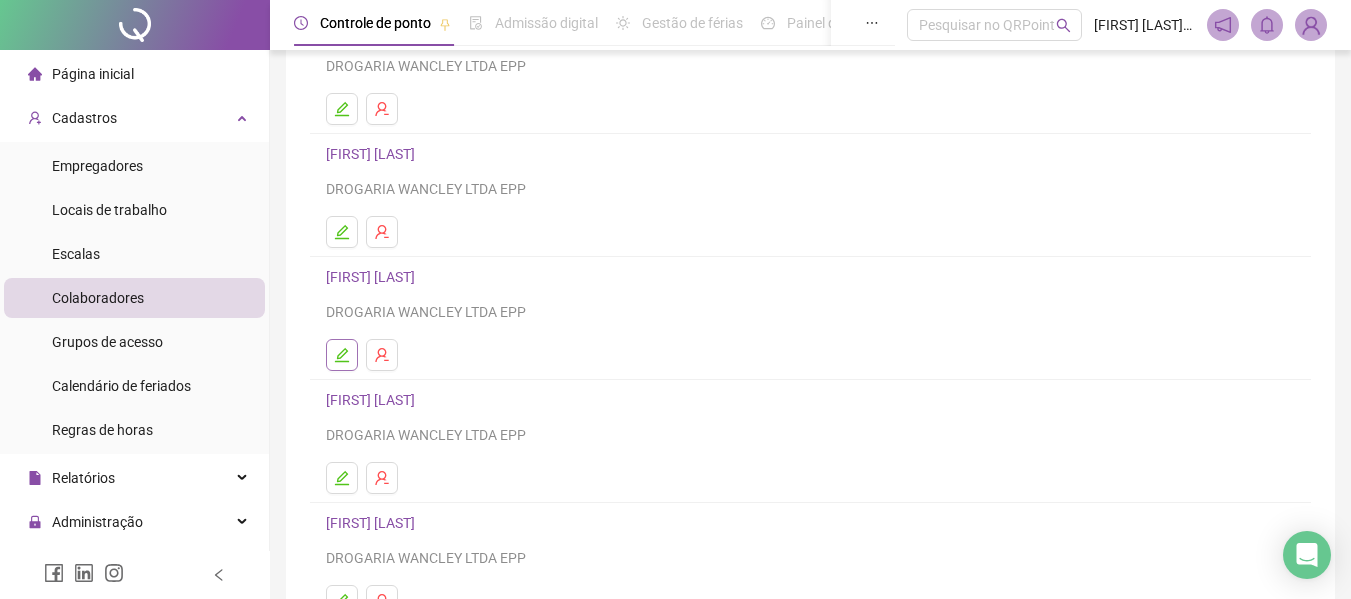 click 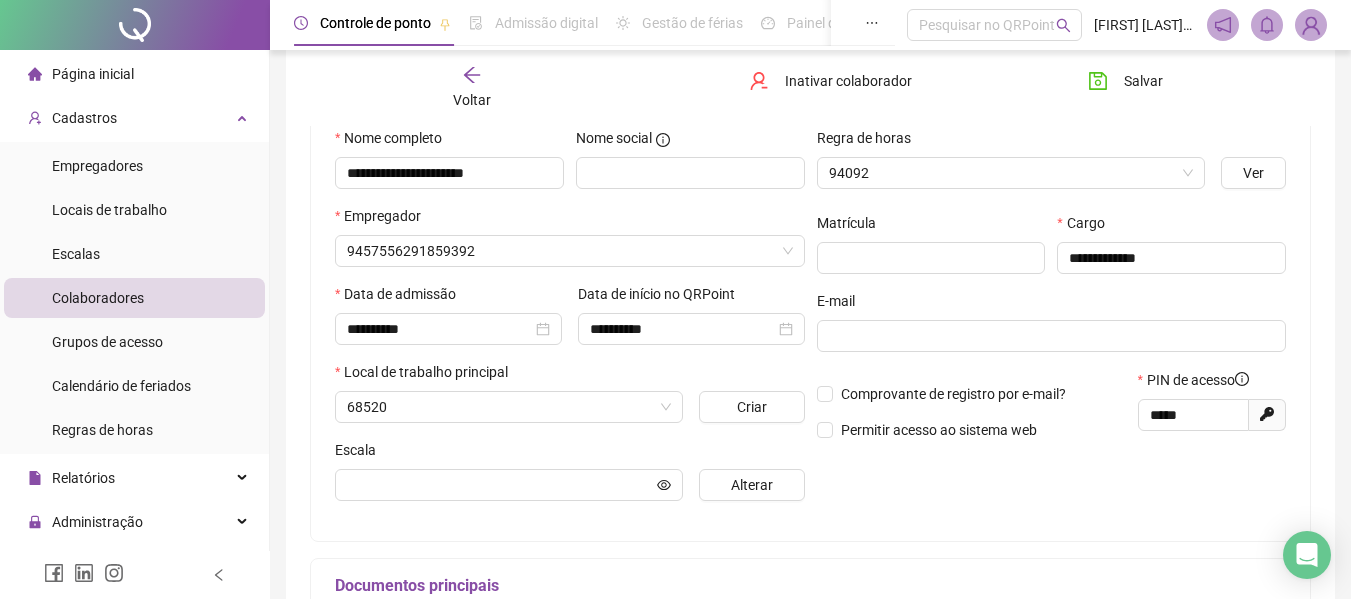 scroll, scrollTop: 210, scrollLeft: 0, axis: vertical 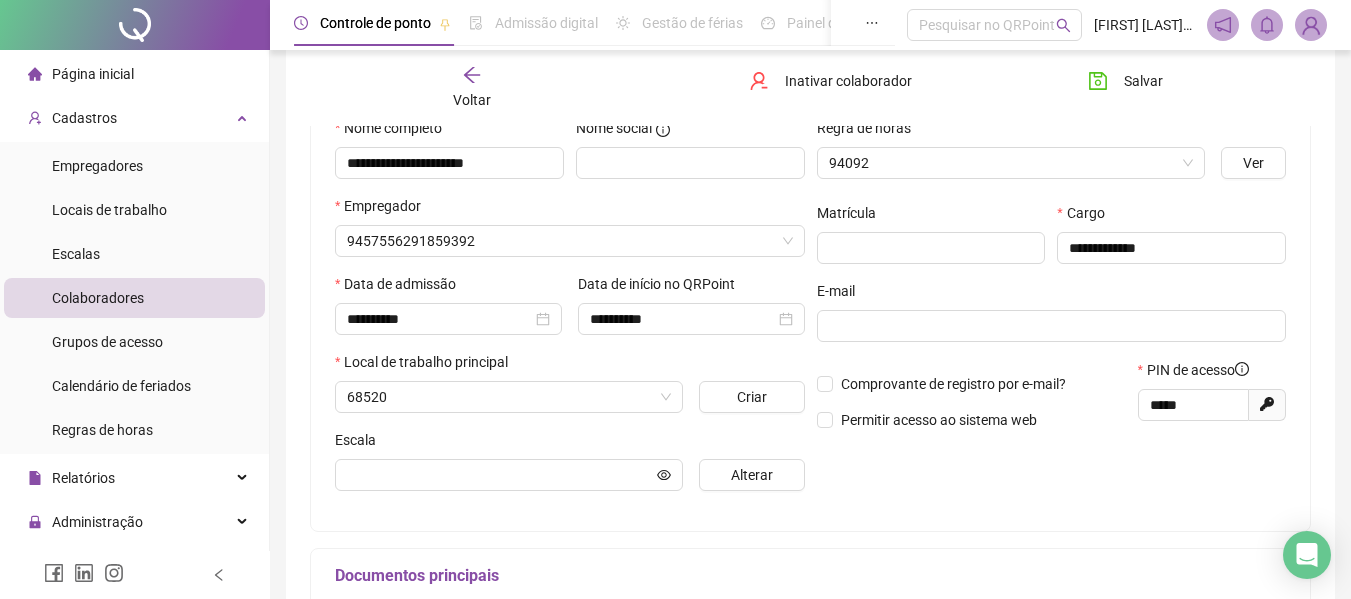 type on "******" 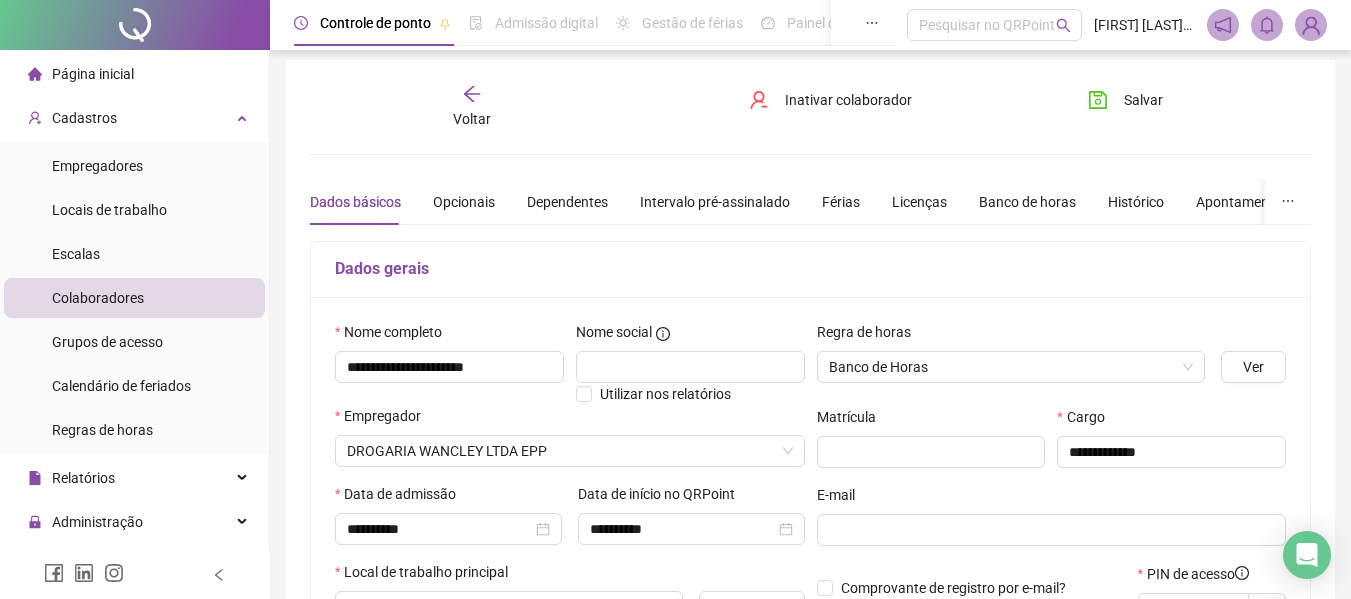 scroll, scrollTop: 0, scrollLeft: 0, axis: both 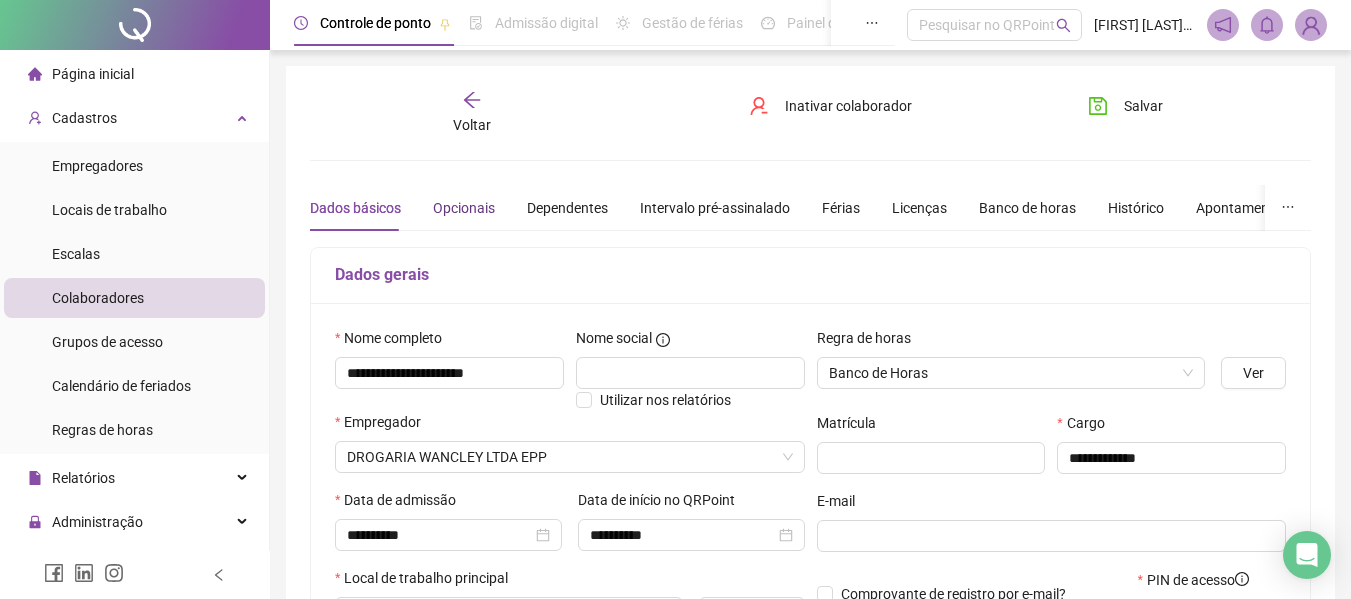click on "Opcionais" at bounding box center [464, 208] 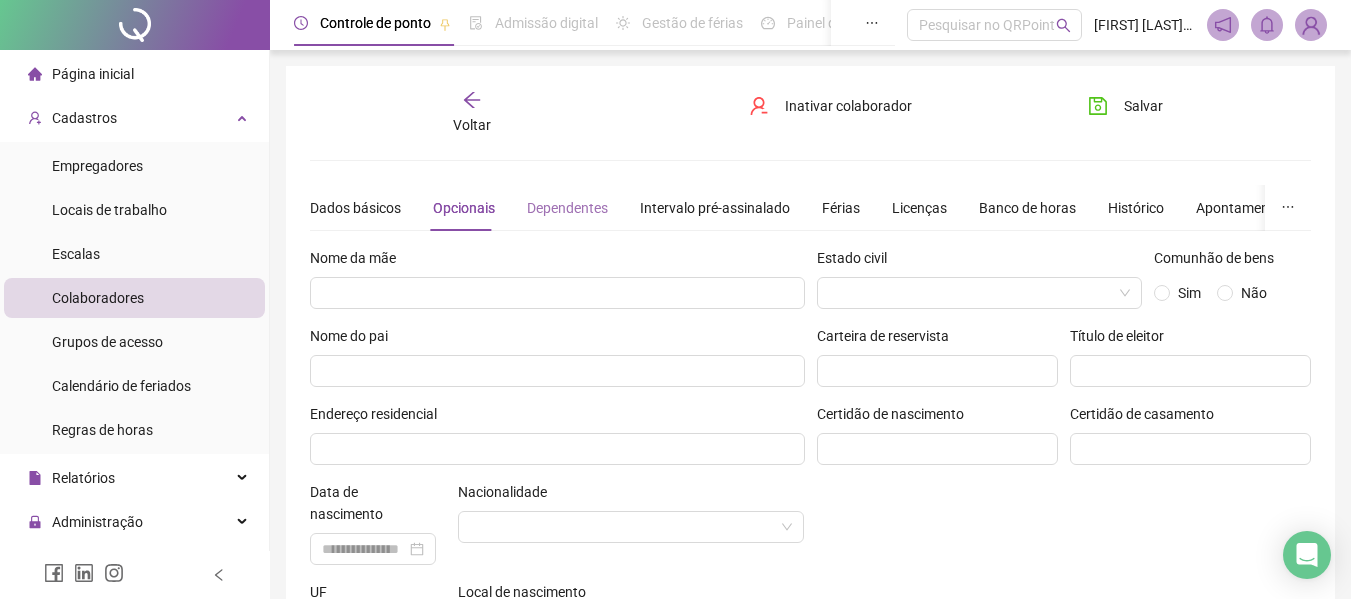 click on "Dependentes" at bounding box center (567, 208) 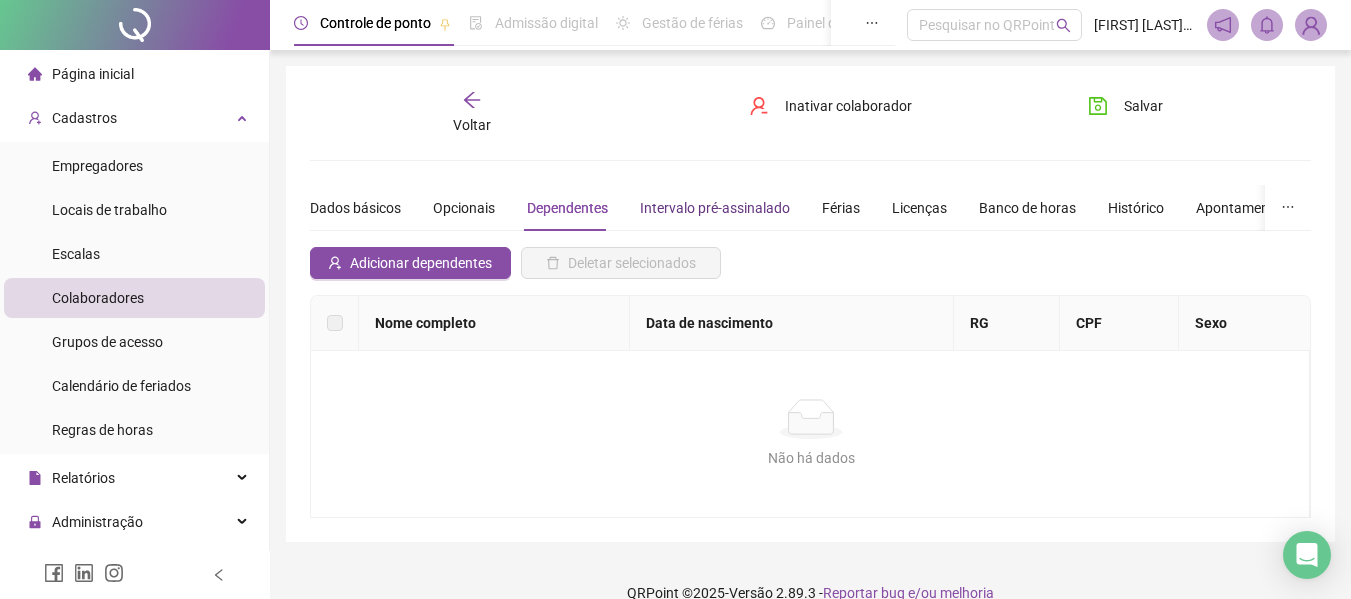 click on "Intervalo pré-assinalado" at bounding box center [715, 208] 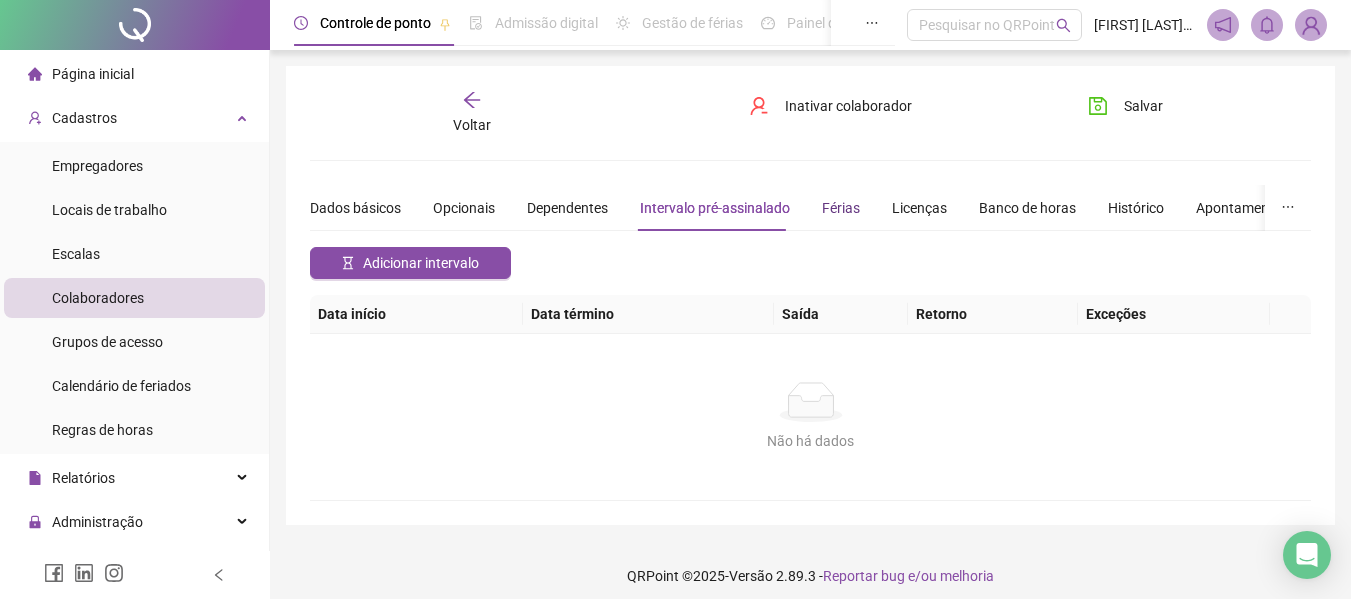 click on "Férias" at bounding box center (841, 208) 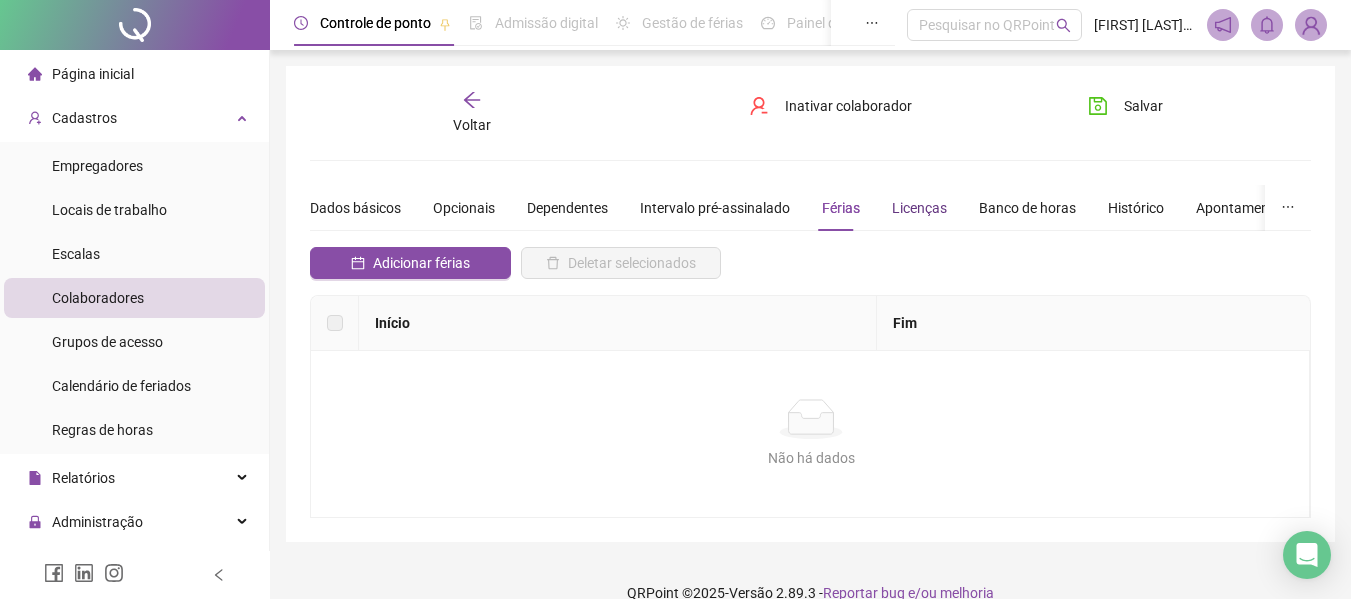 click on "Licenças" at bounding box center [919, 208] 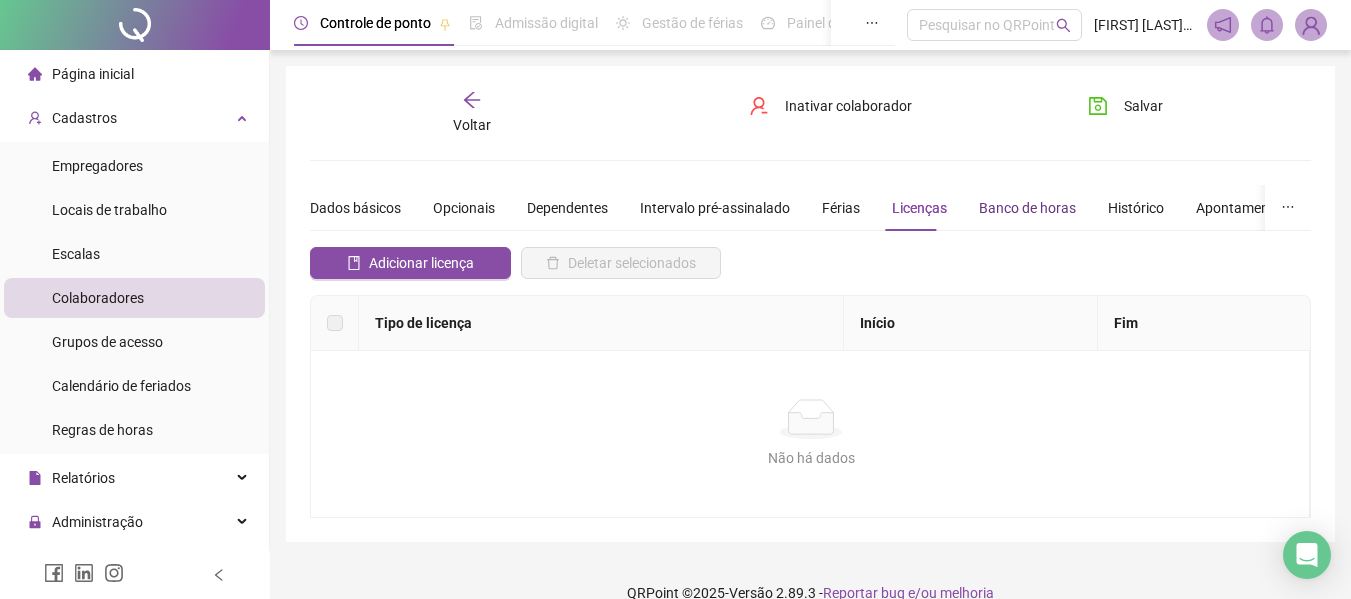 click on "Banco de horas" at bounding box center [1027, 208] 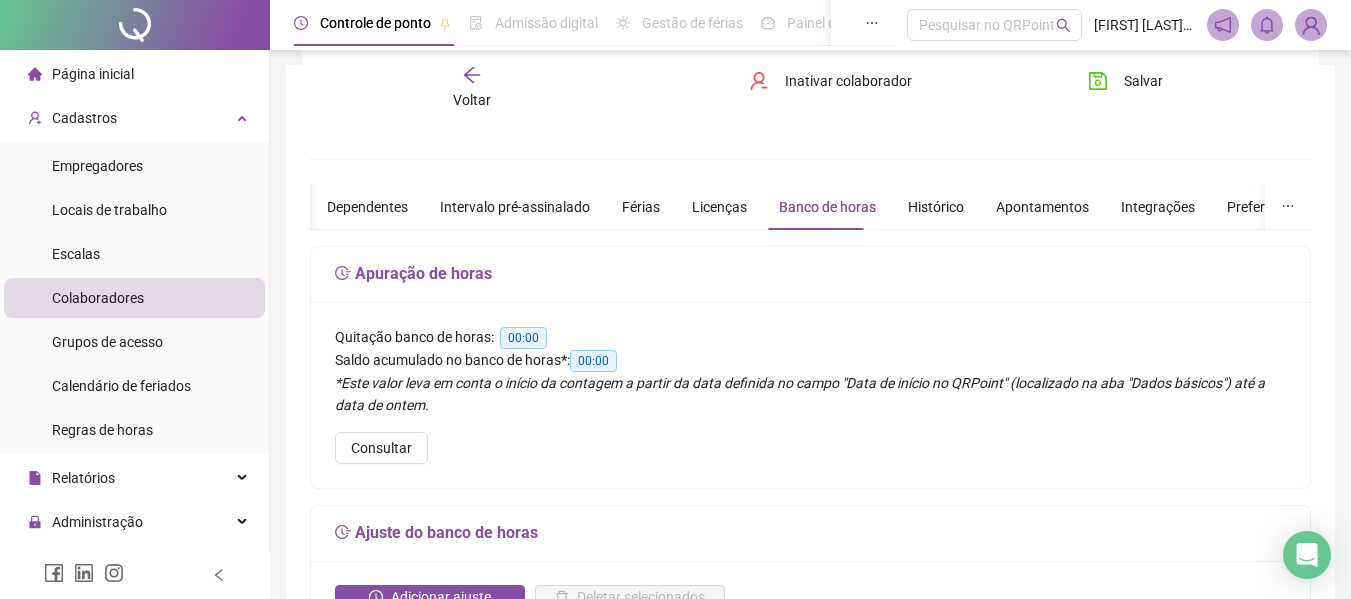 scroll, scrollTop: 0, scrollLeft: 0, axis: both 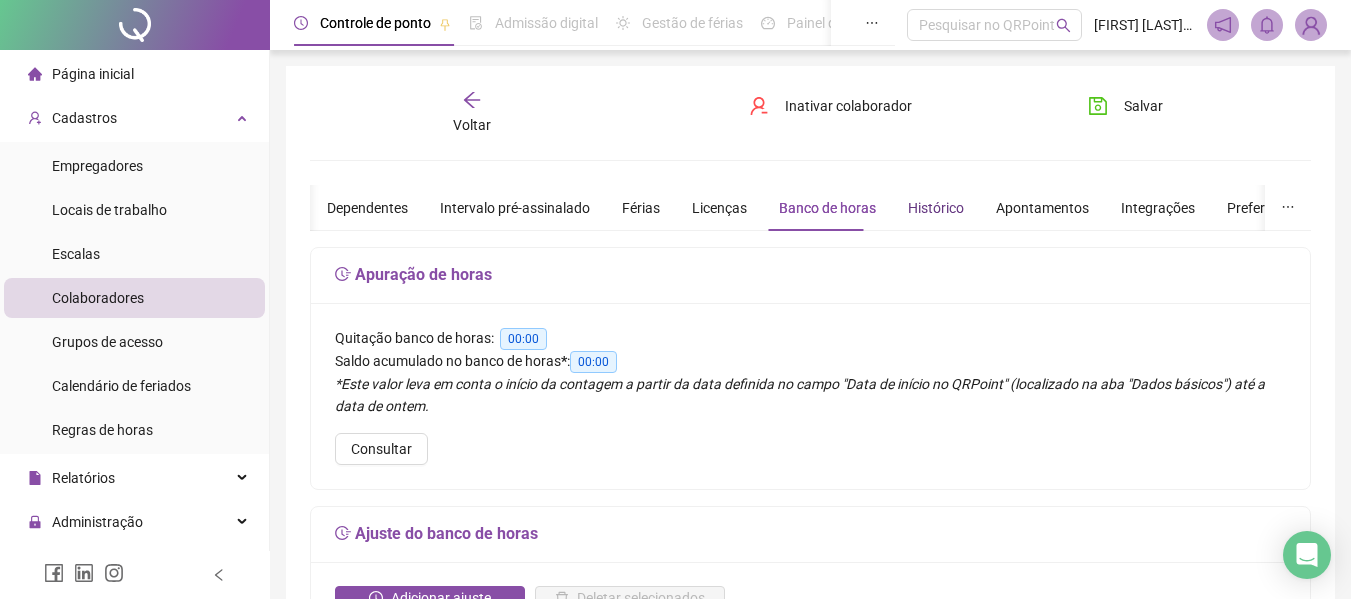 click on "Histórico" at bounding box center (936, 208) 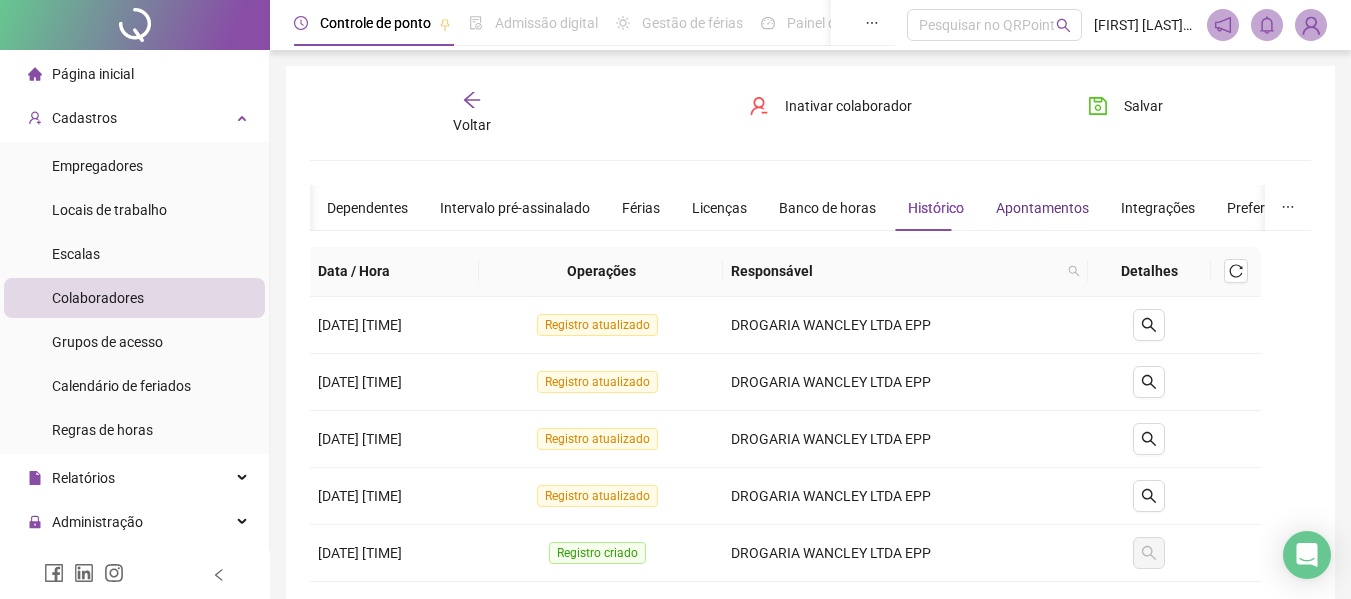 click on "Apontamentos" at bounding box center (1042, 208) 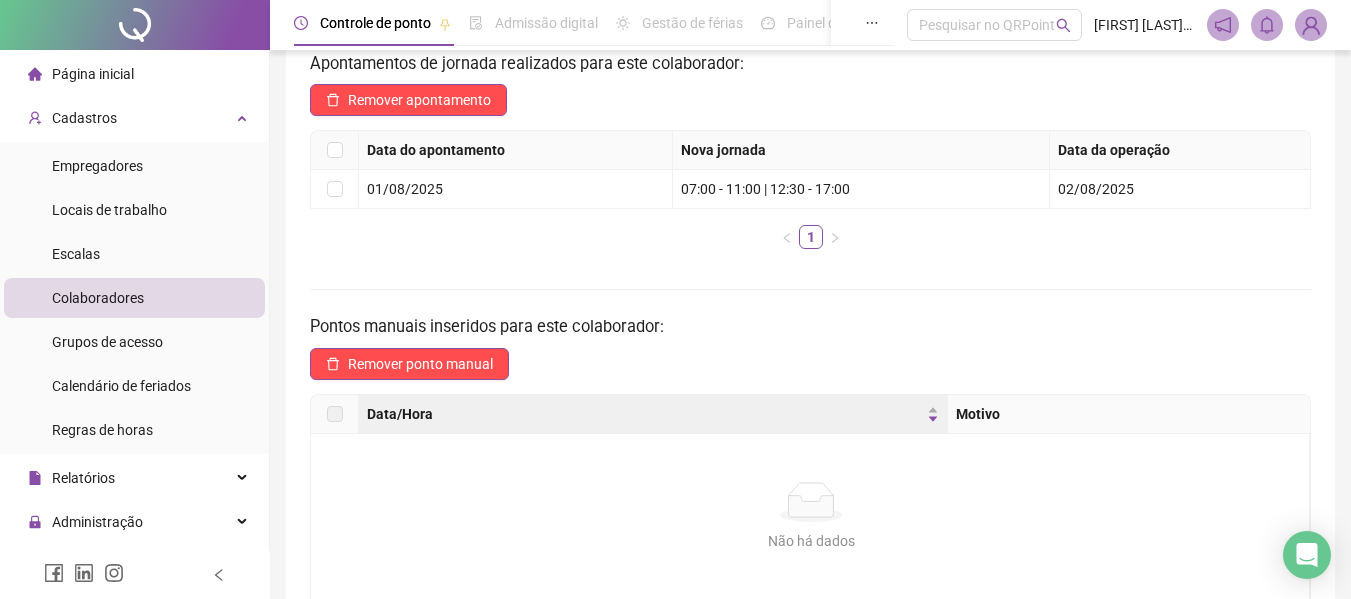 scroll, scrollTop: 0, scrollLeft: 0, axis: both 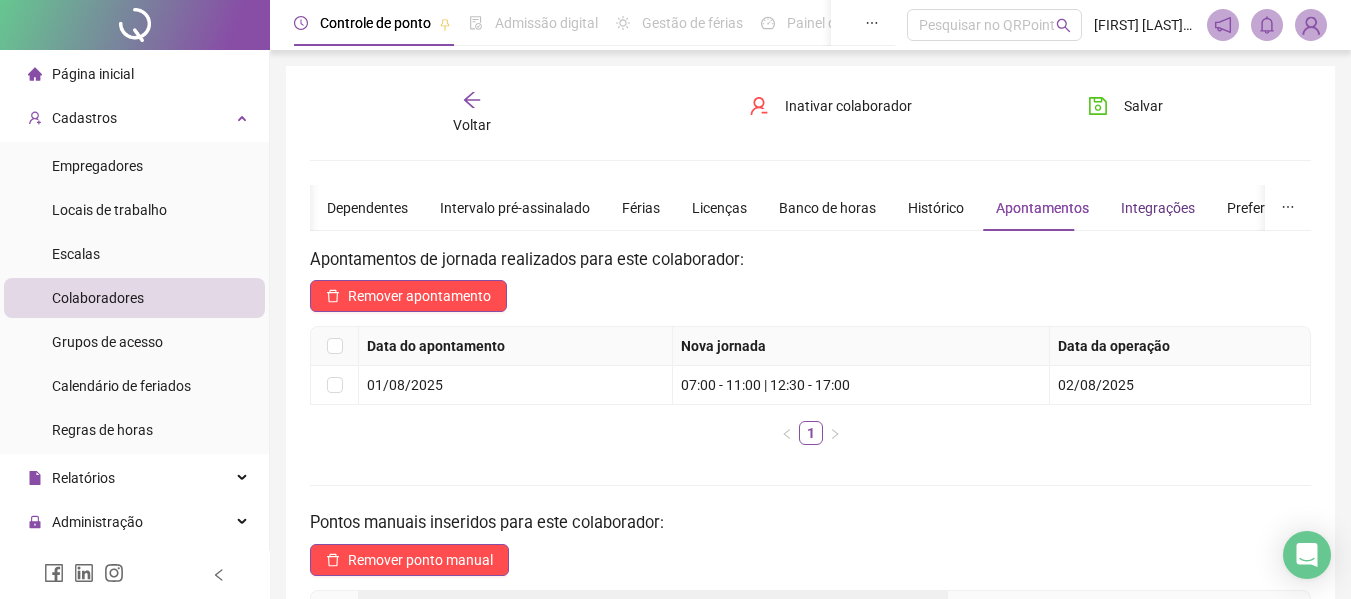 click on "Integrações" at bounding box center [1158, 208] 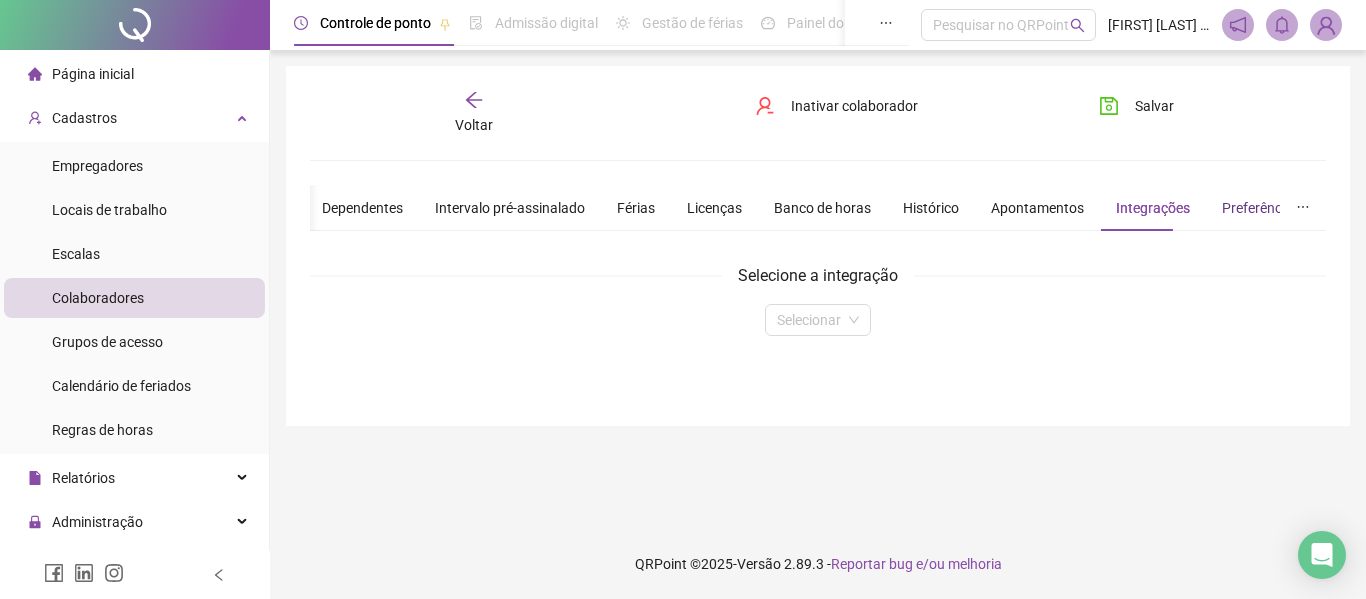 click on "Preferências" at bounding box center [1261, 208] 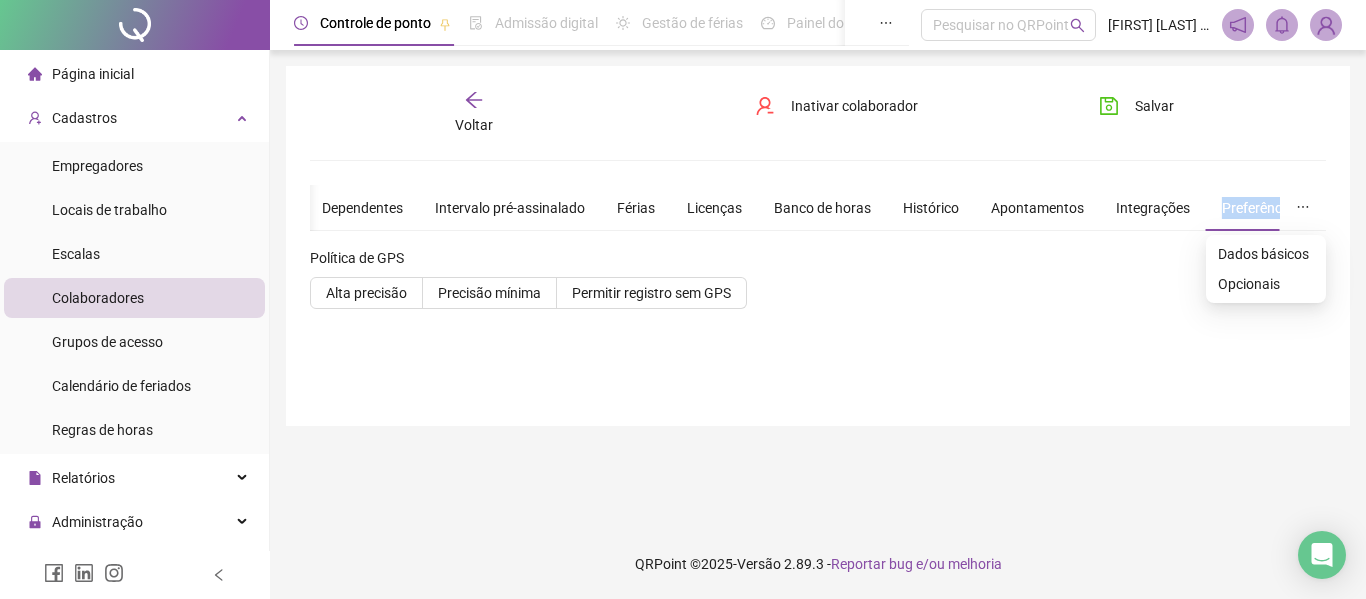 click 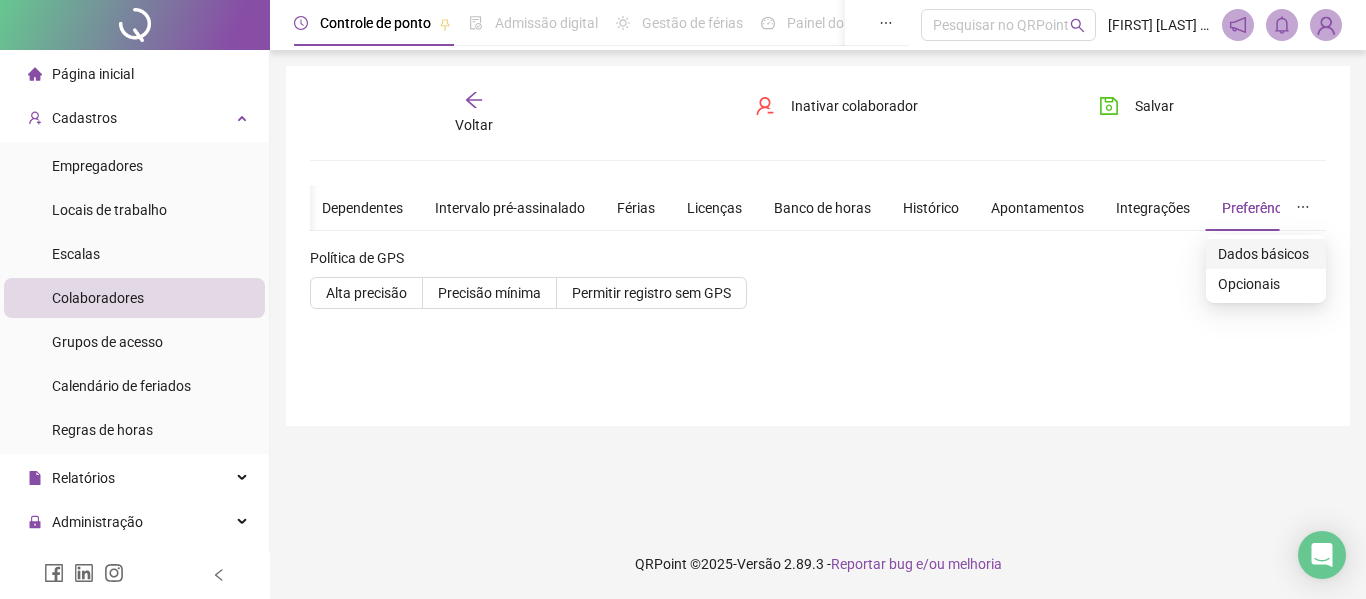 click on "Dados básicos" at bounding box center (1266, 254) 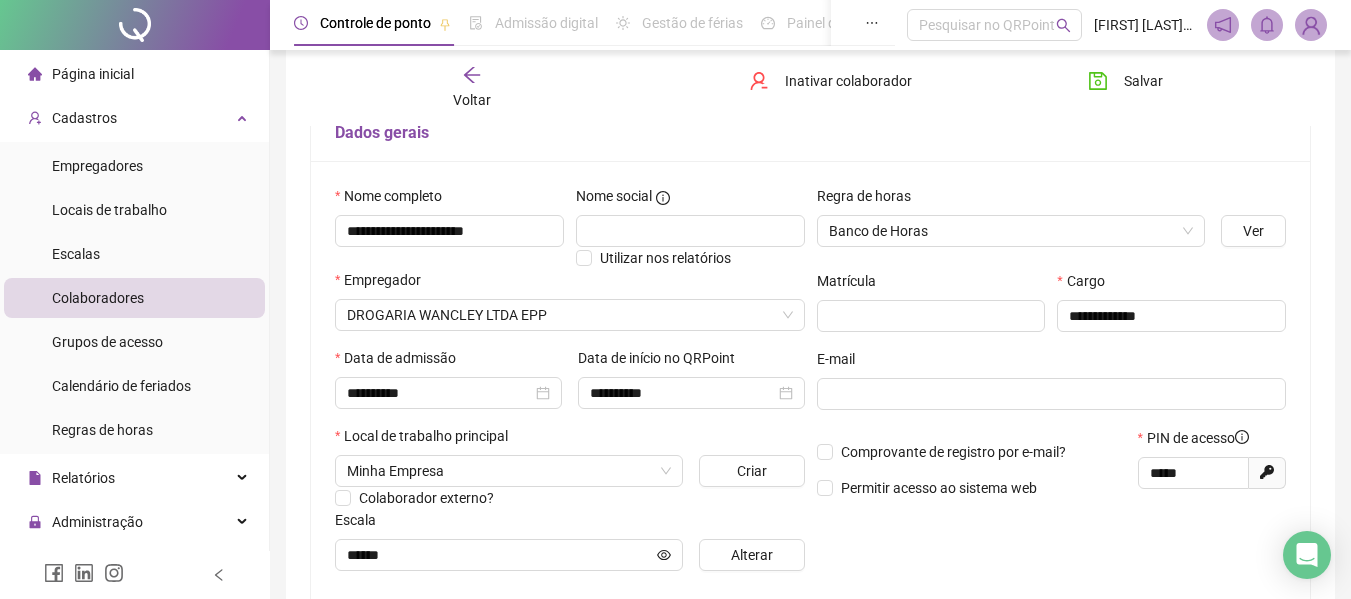 scroll, scrollTop: 42, scrollLeft: 0, axis: vertical 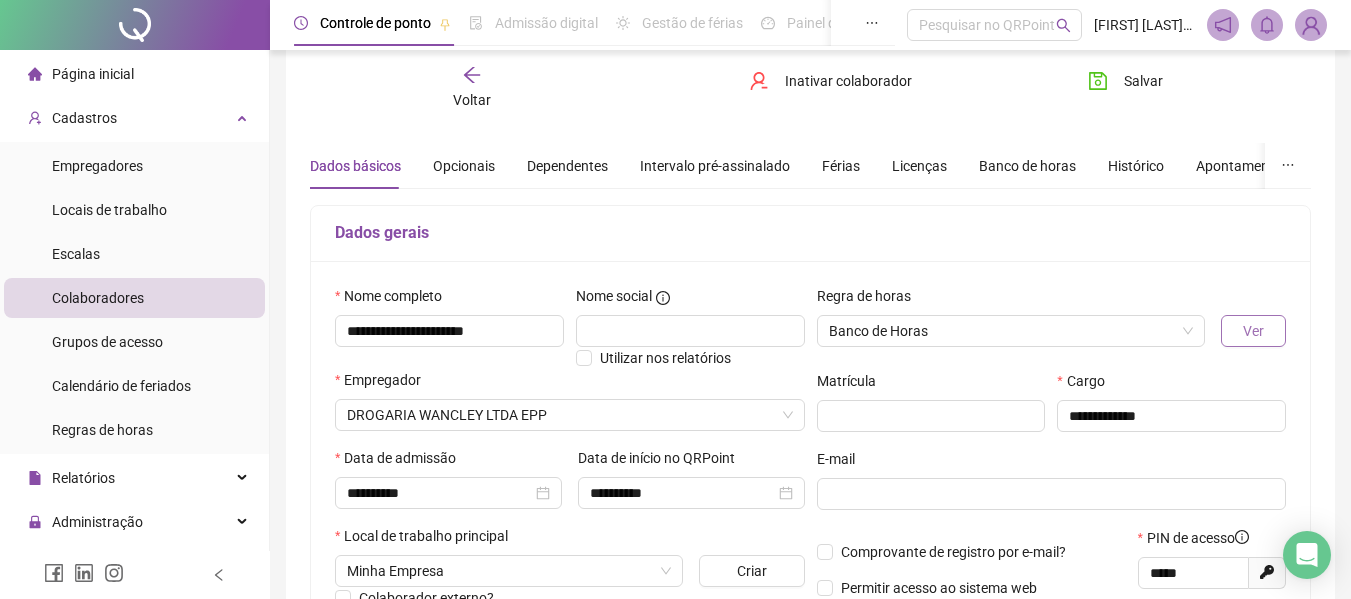 click on "Ver" at bounding box center (1253, 331) 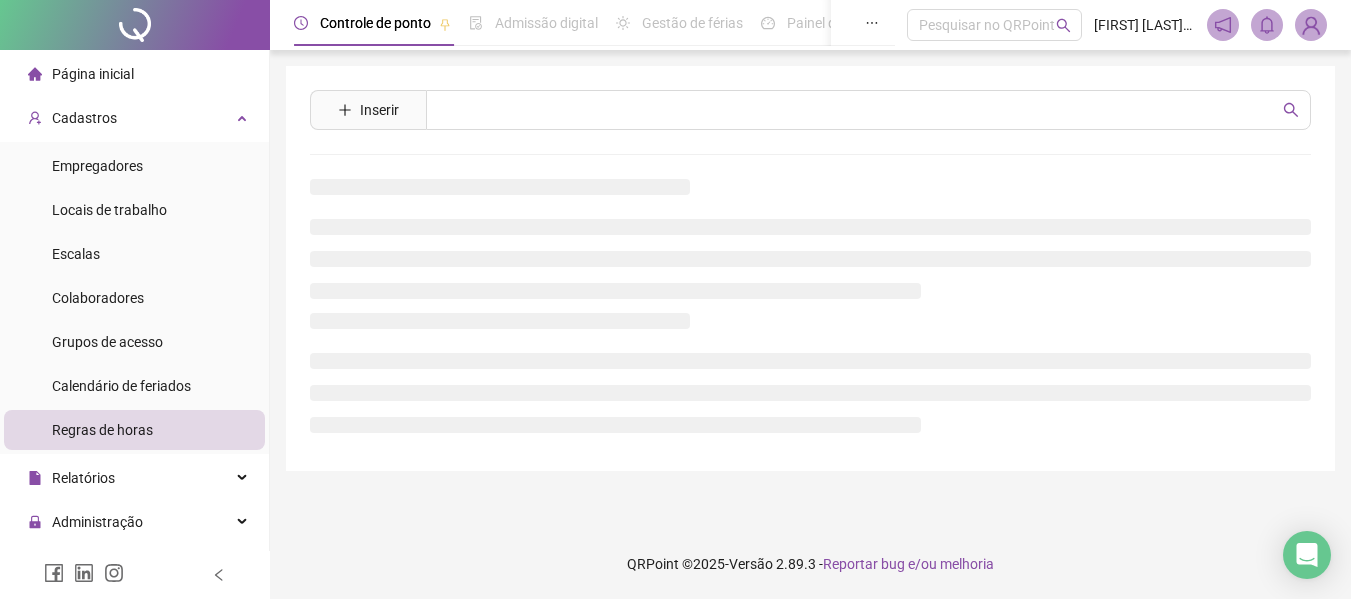 scroll, scrollTop: 0, scrollLeft: 0, axis: both 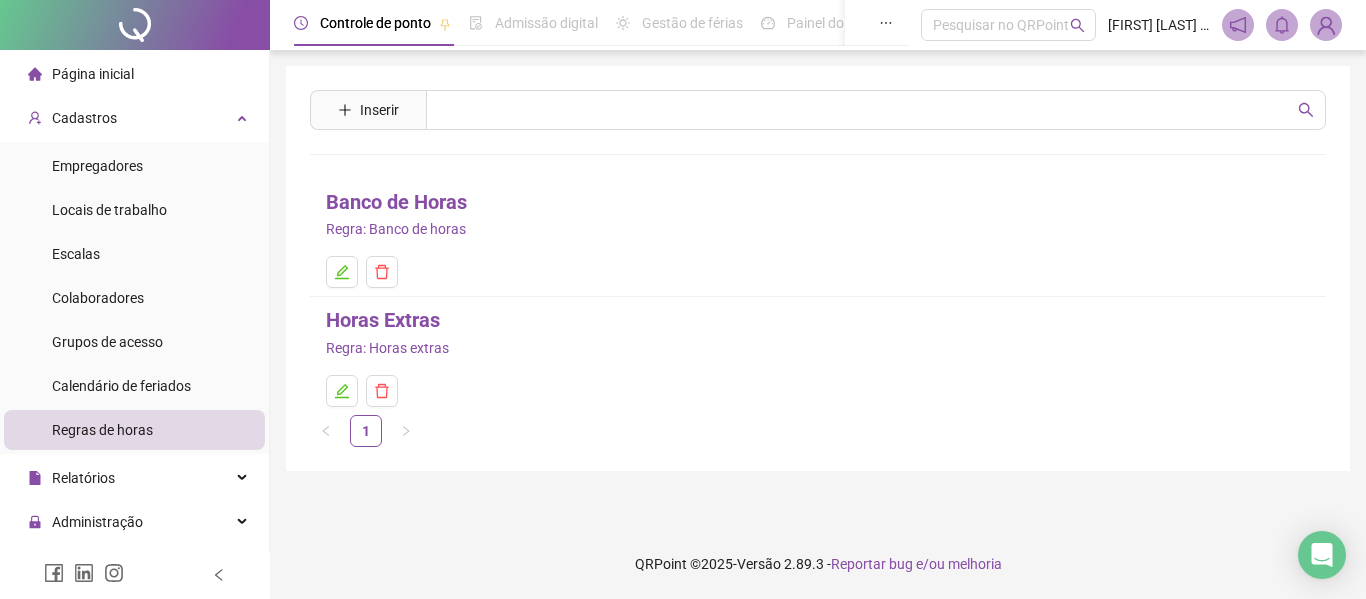 click on "Banco de Horas" at bounding box center (396, 202) 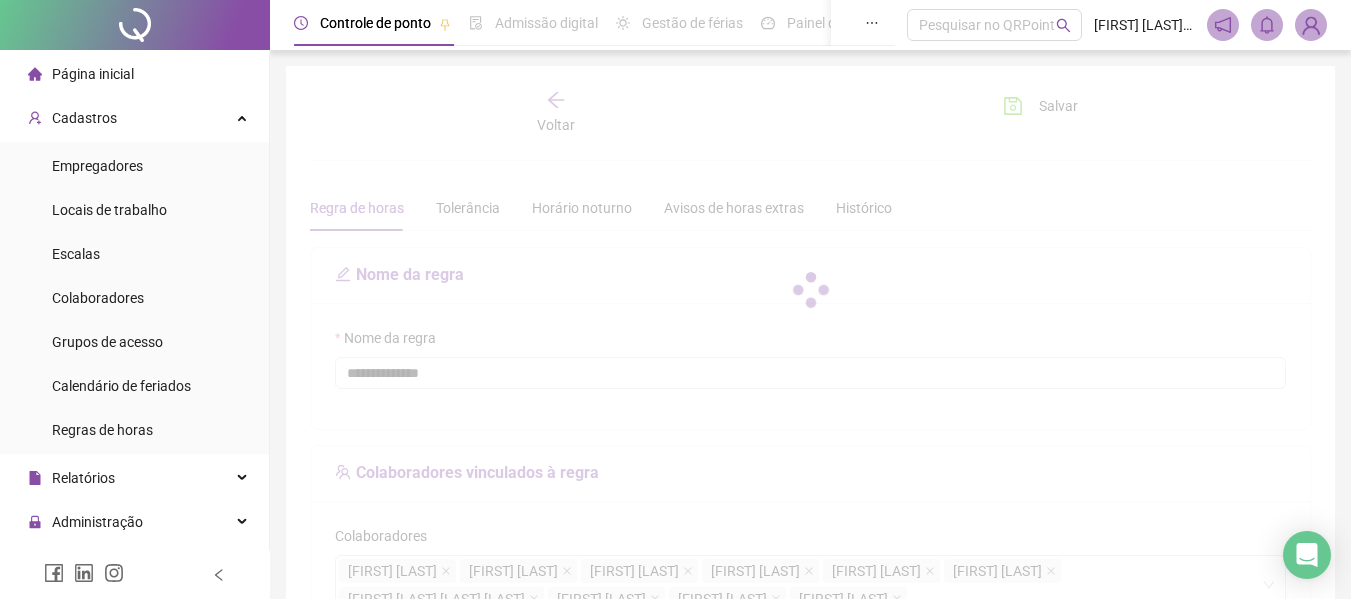 type on "**********" 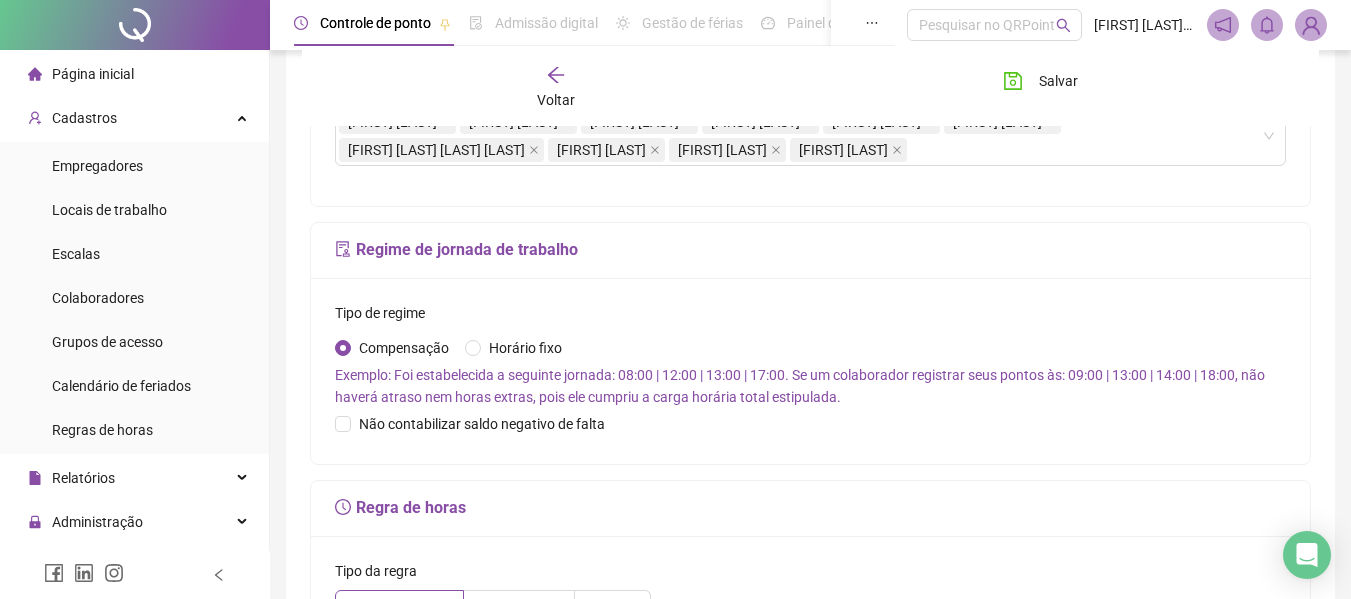 scroll, scrollTop: 500, scrollLeft: 0, axis: vertical 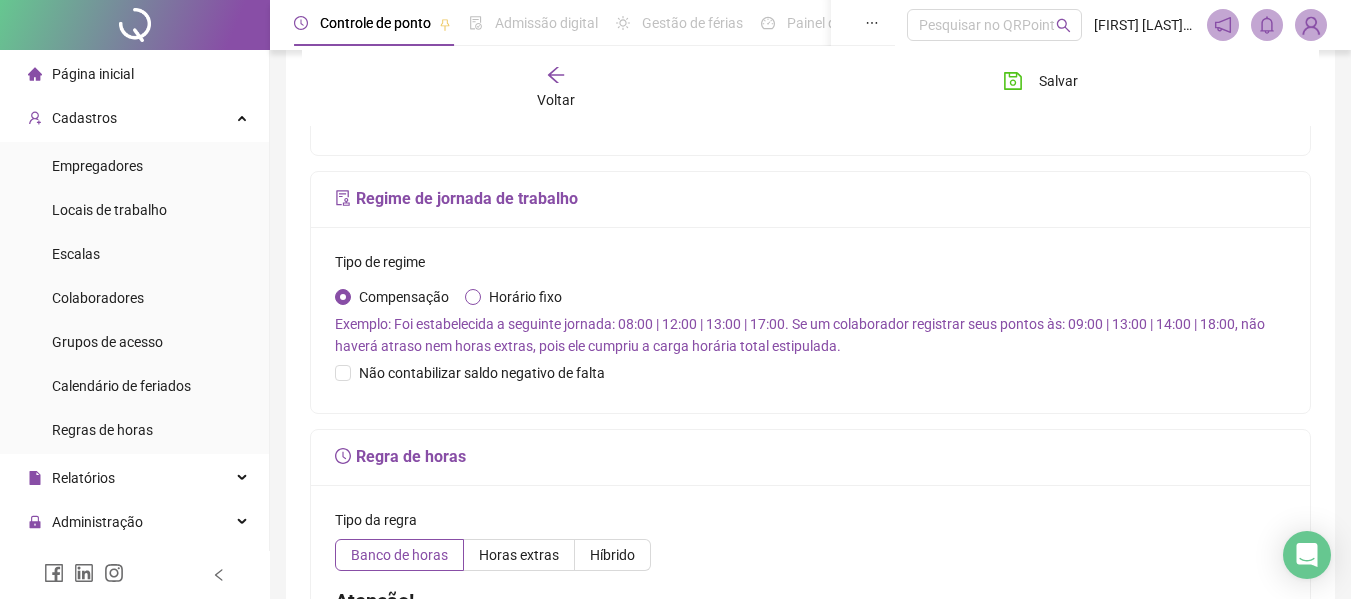 click on "Horário fixo" at bounding box center [525, 297] 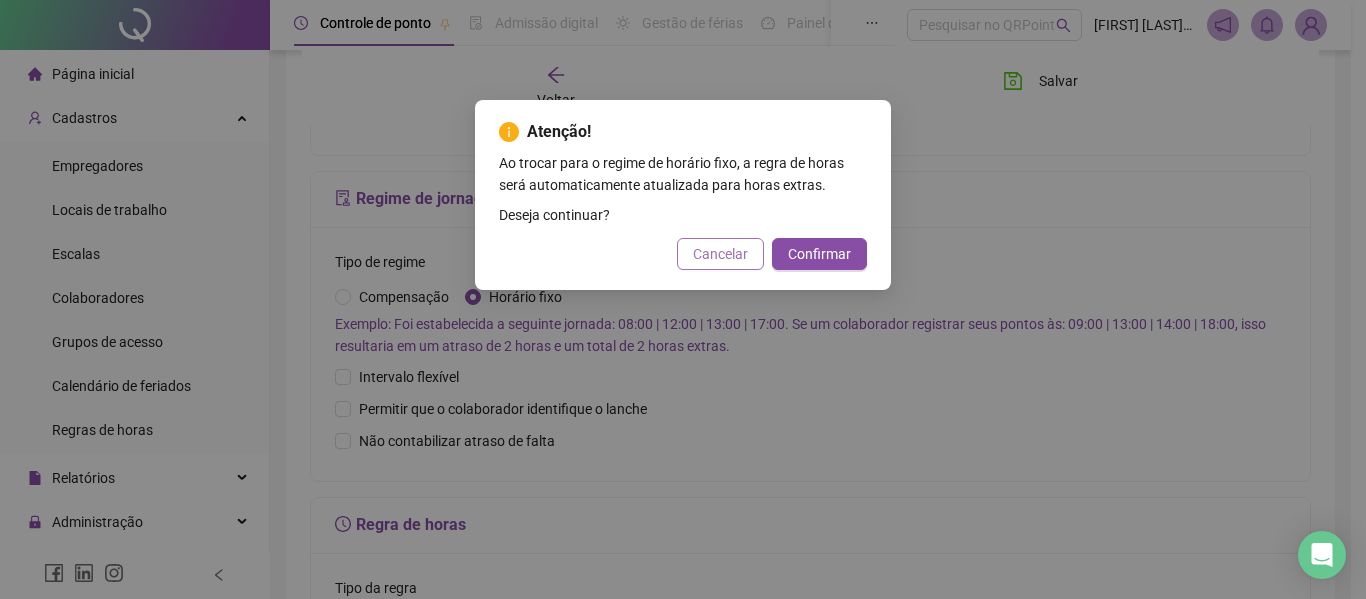 click on "Cancelar" at bounding box center (720, 254) 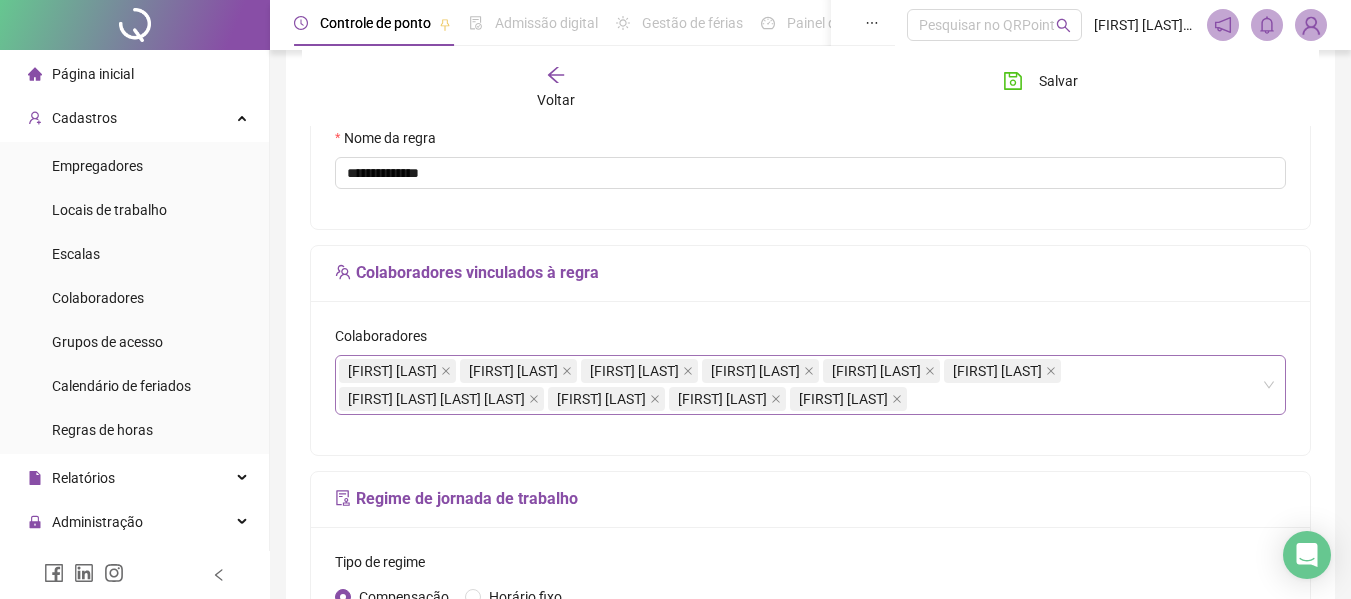 scroll, scrollTop: 0, scrollLeft: 0, axis: both 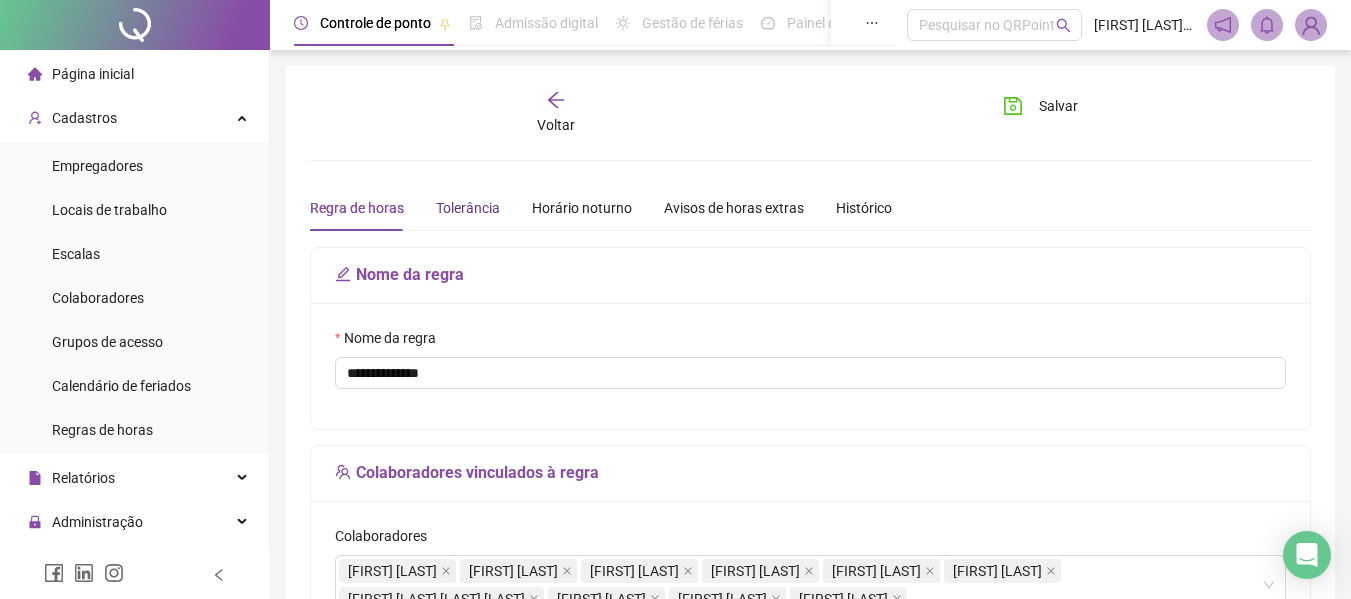 click on "Tolerância" at bounding box center [468, 208] 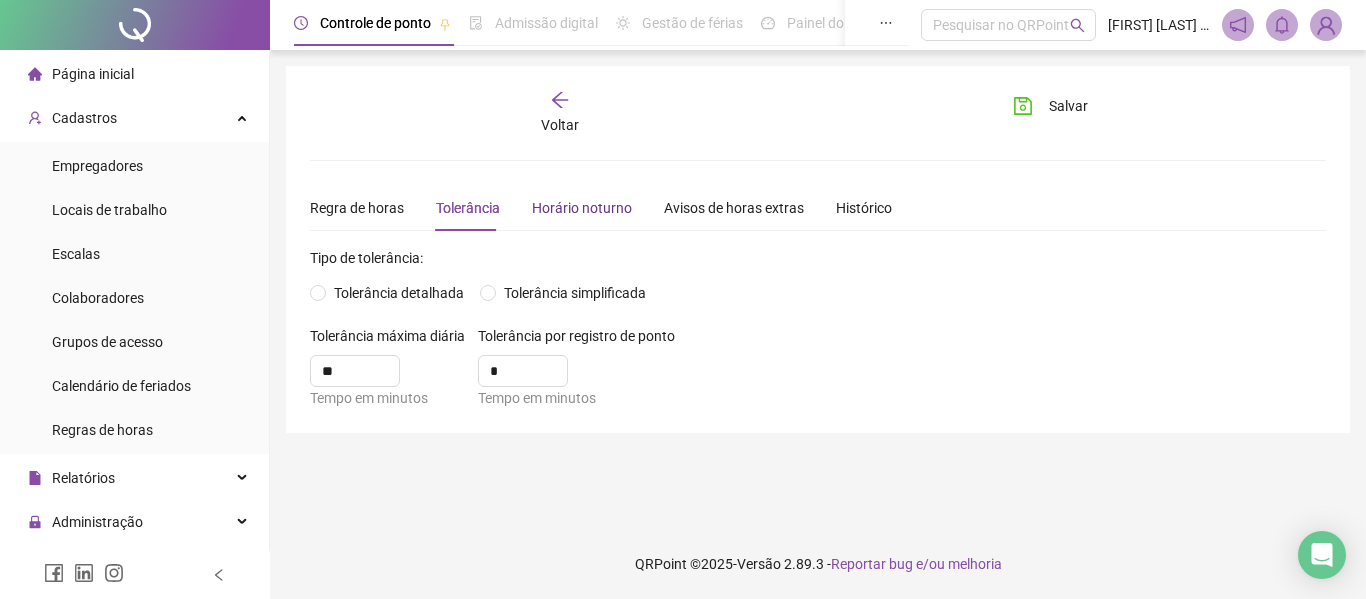 click on "Horário noturno" at bounding box center [582, 208] 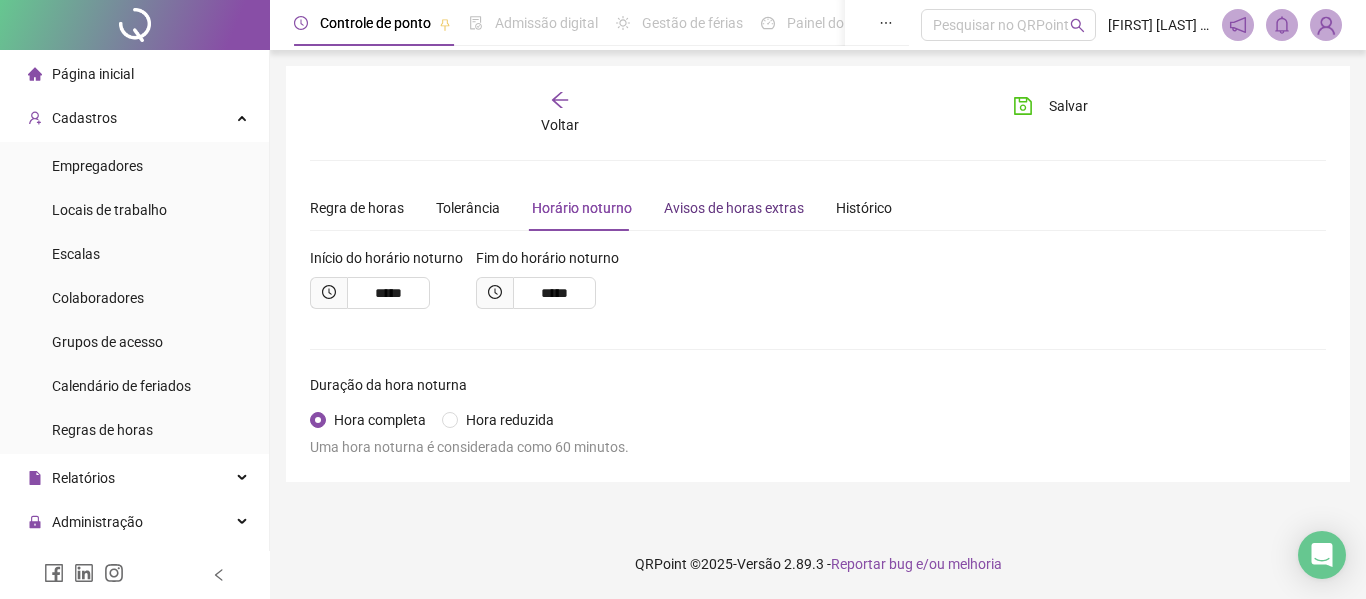 click on "Avisos de horas extras" at bounding box center (734, 208) 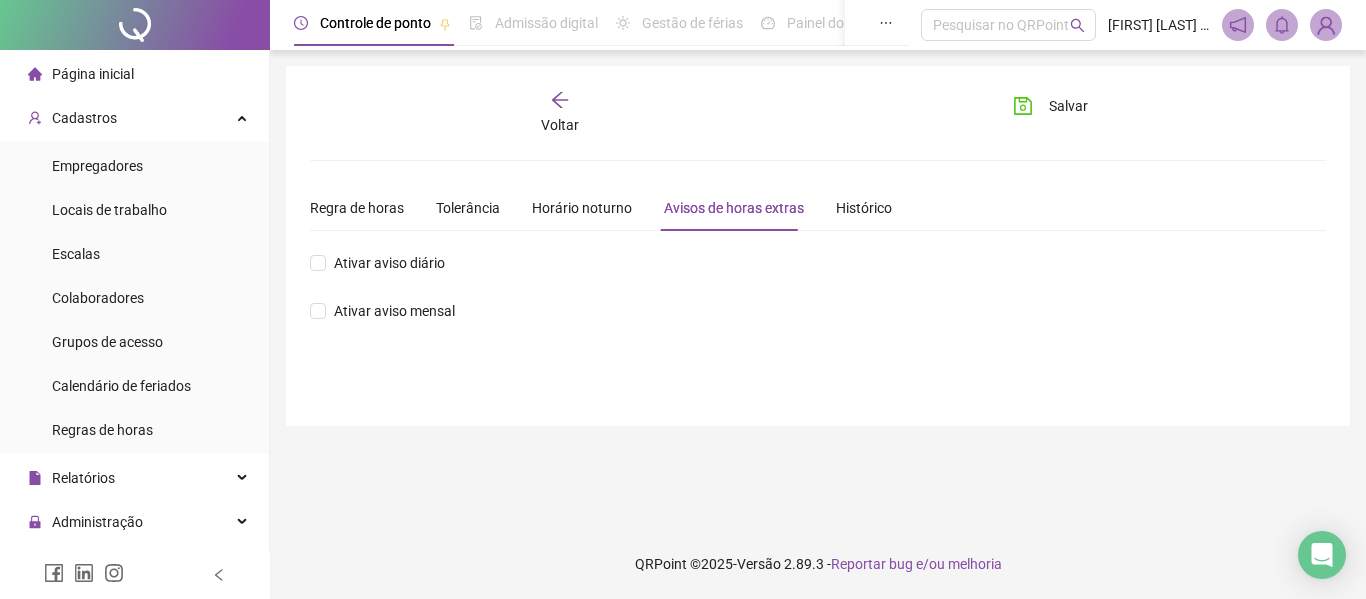 click on "Regra de horas Tolerância Horário noturno Avisos de horas extras Histórico" at bounding box center (818, 208) 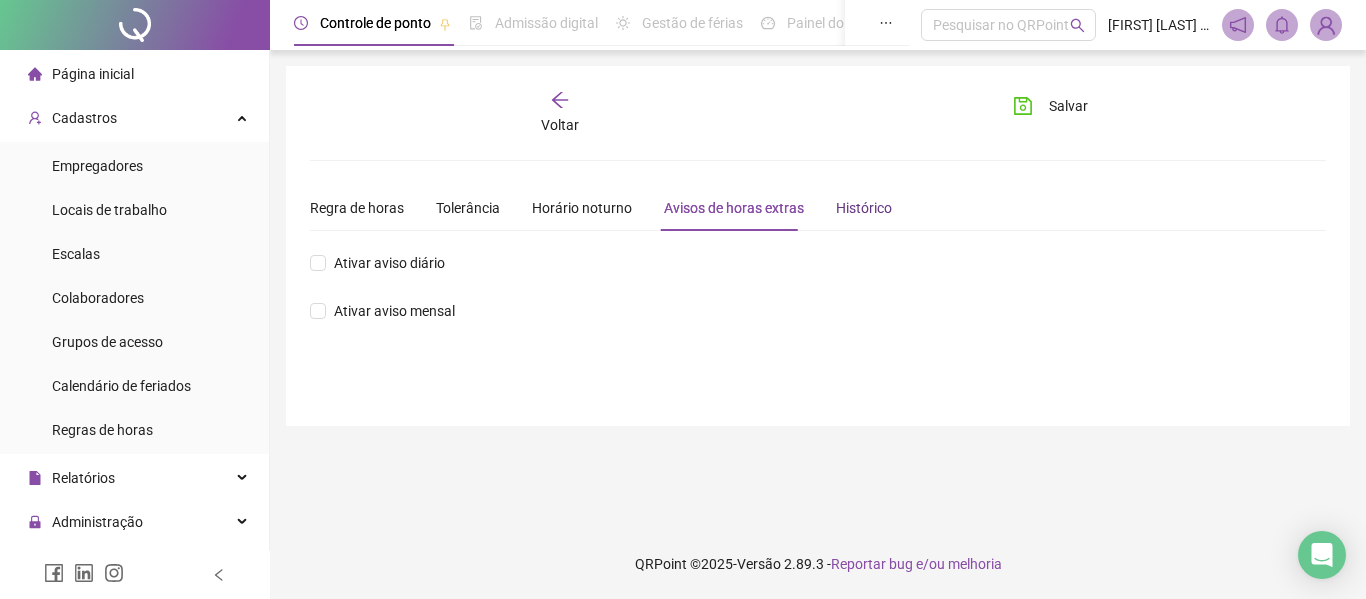 click on "Histórico" at bounding box center (864, 208) 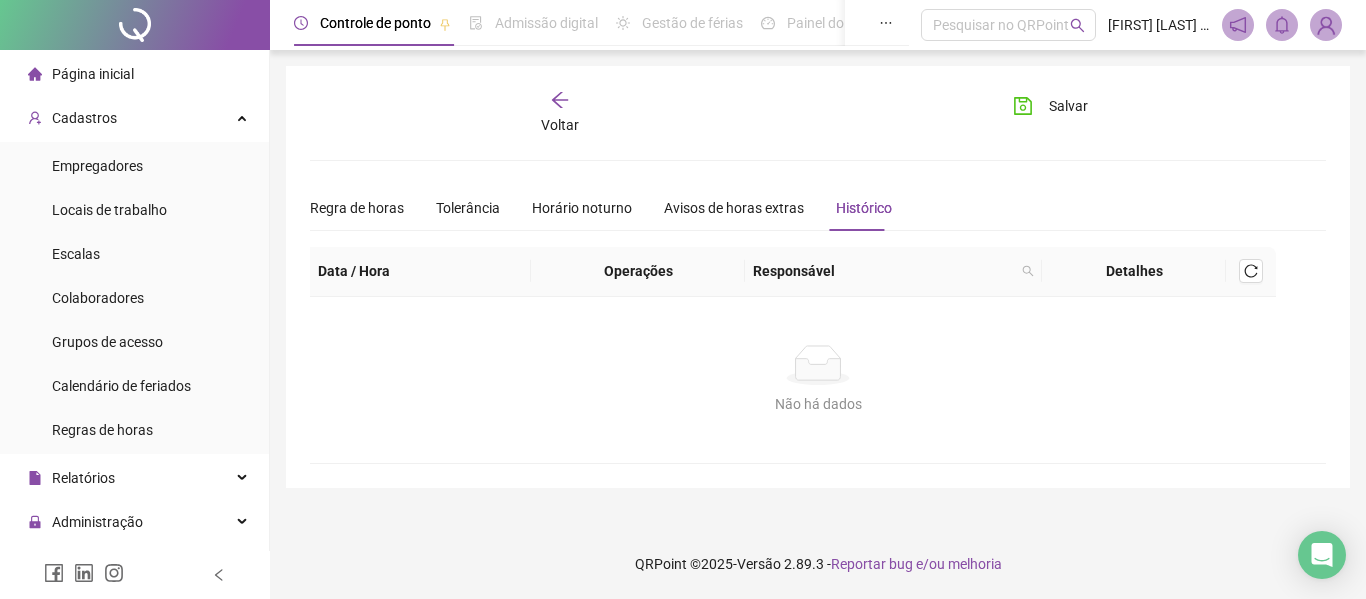 click on "Voltar" at bounding box center [560, 113] 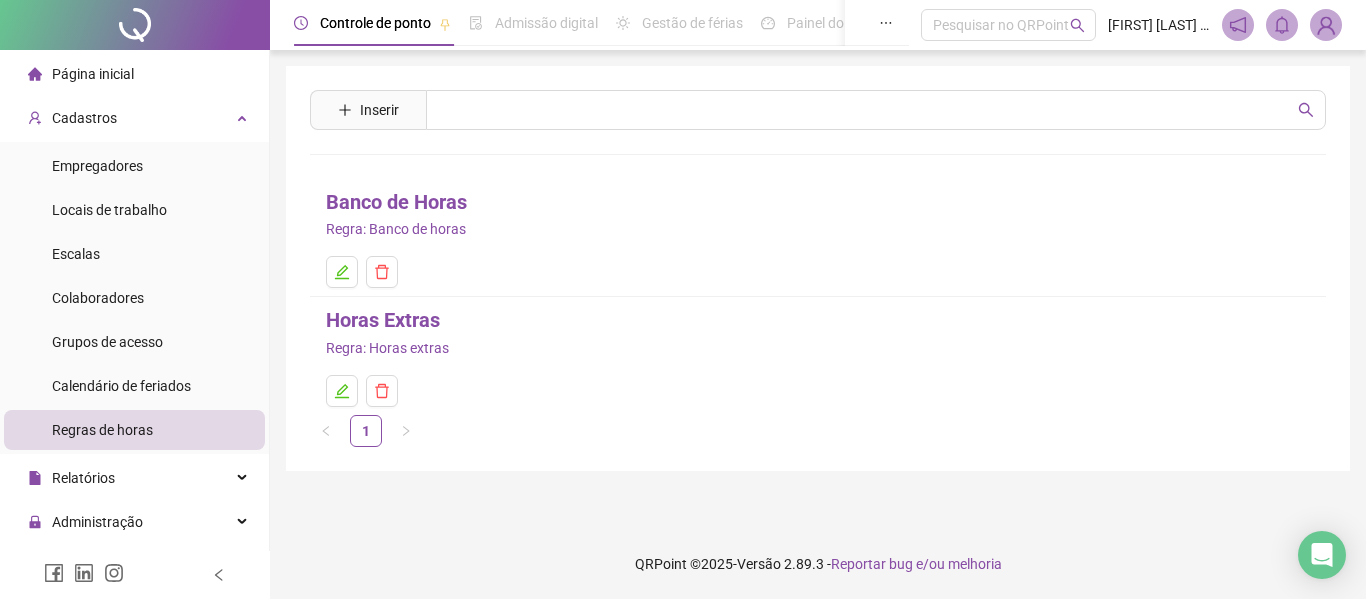 click on "Admissão digital" at bounding box center [546, 23] 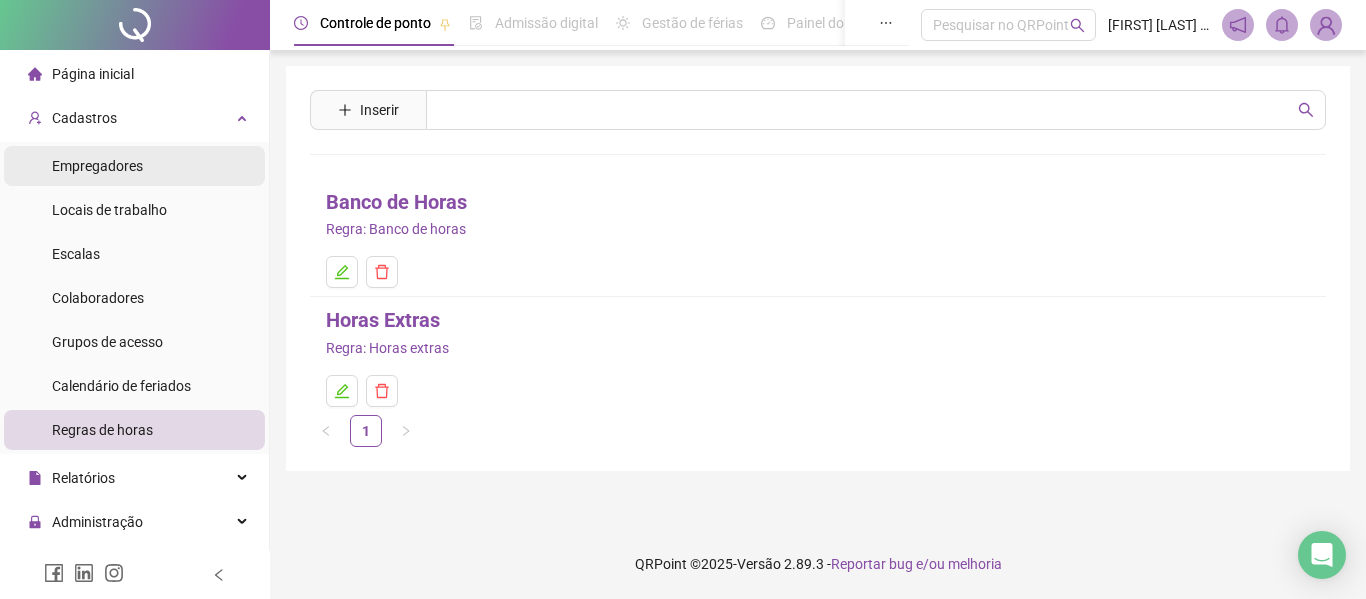 click on "Empregadores" at bounding box center (97, 166) 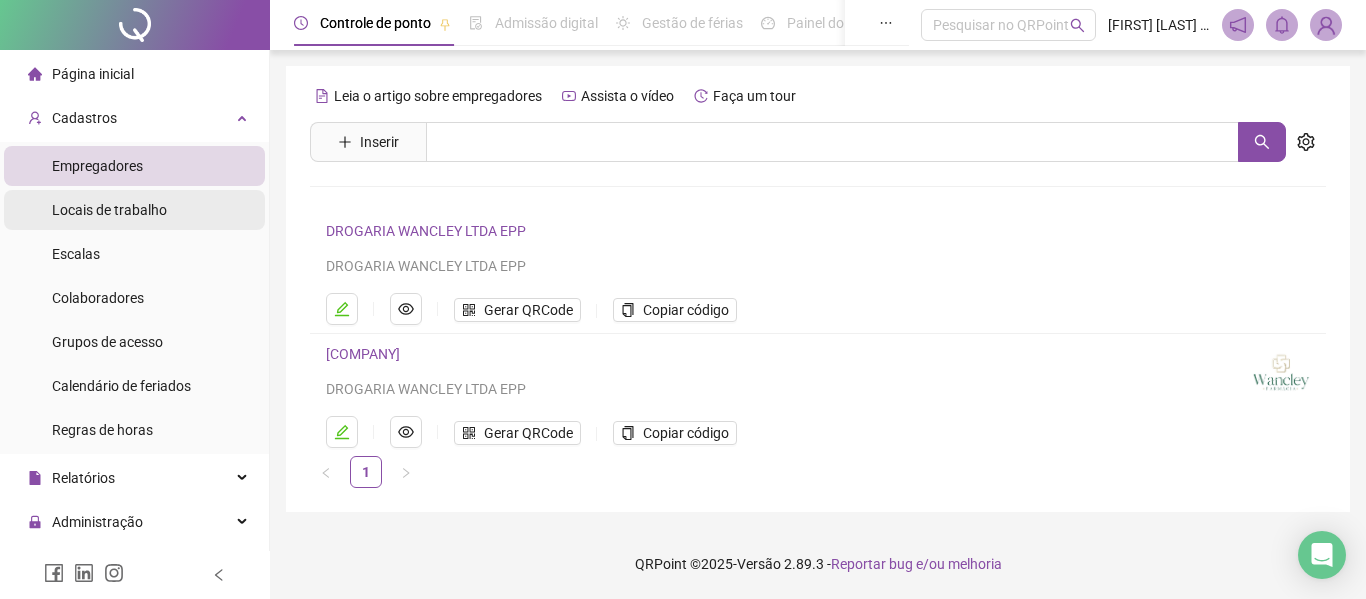click on "Locais de trabalho" at bounding box center (109, 210) 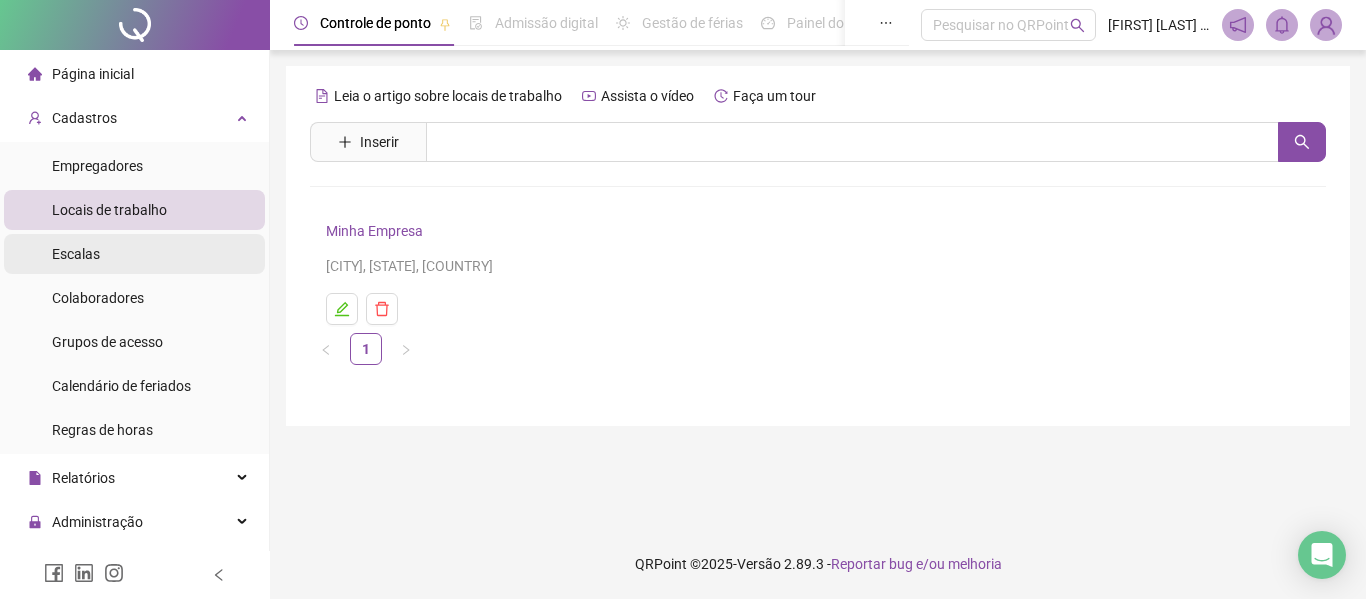 click on "Escalas" at bounding box center [134, 254] 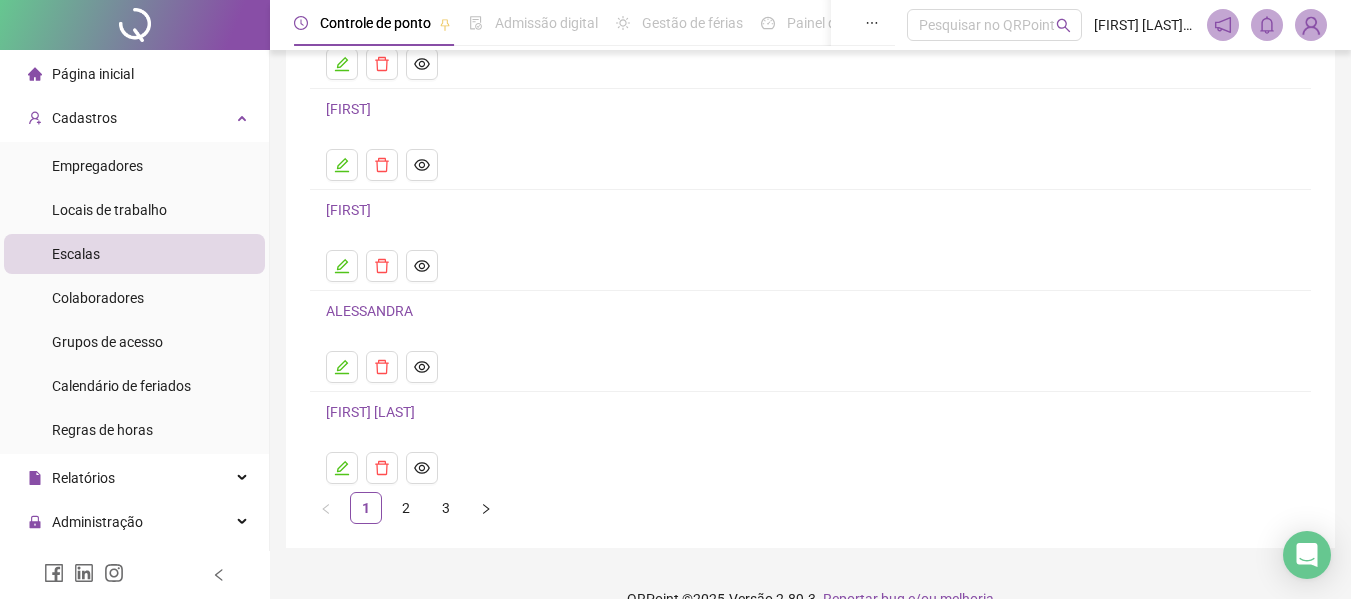 scroll, scrollTop: 258, scrollLeft: 0, axis: vertical 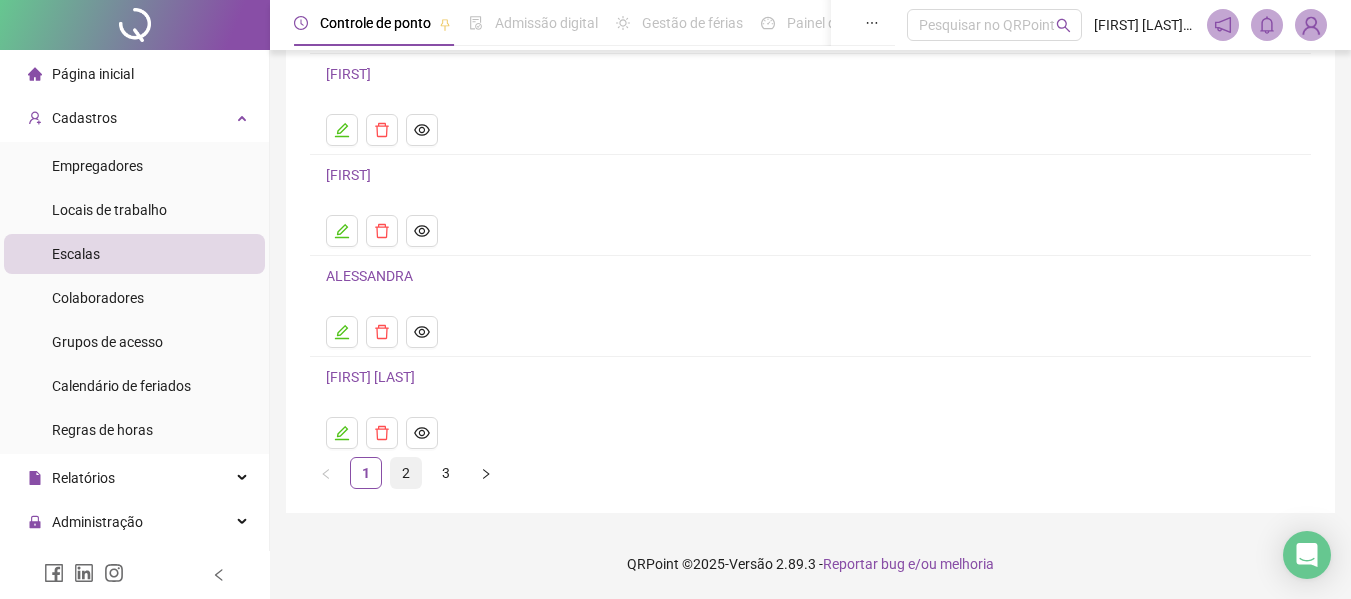 click on "2" at bounding box center [406, 473] 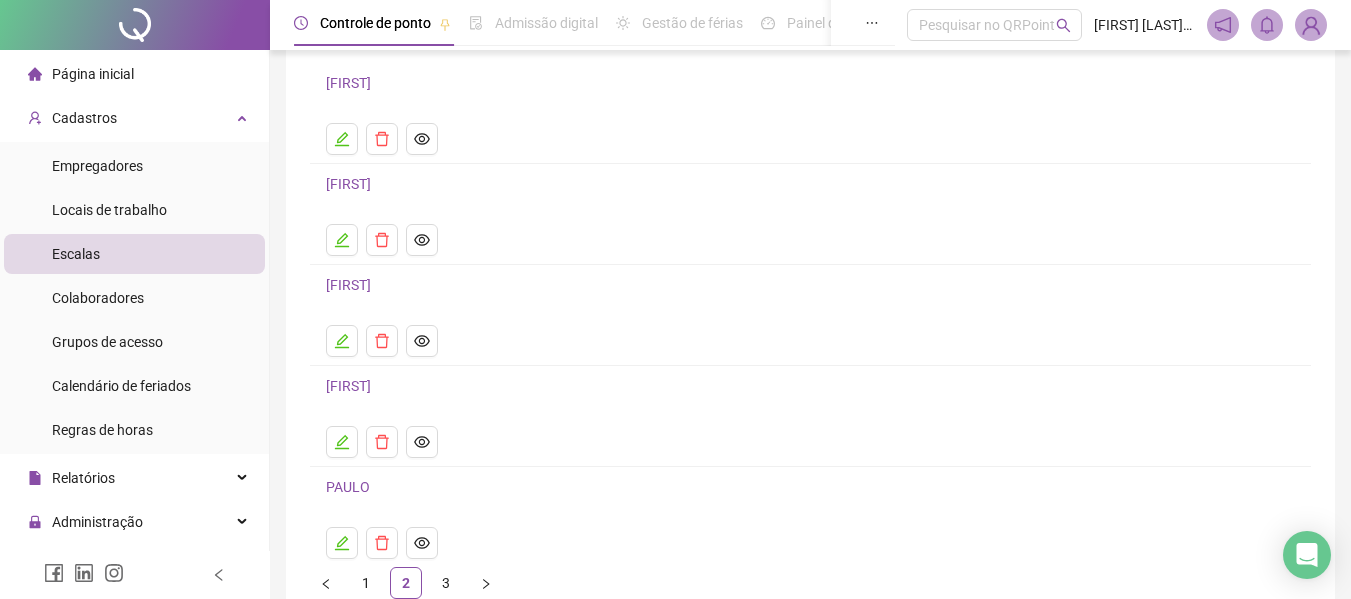 scroll, scrollTop: 200, scrollLeft: 0, axis: vertical 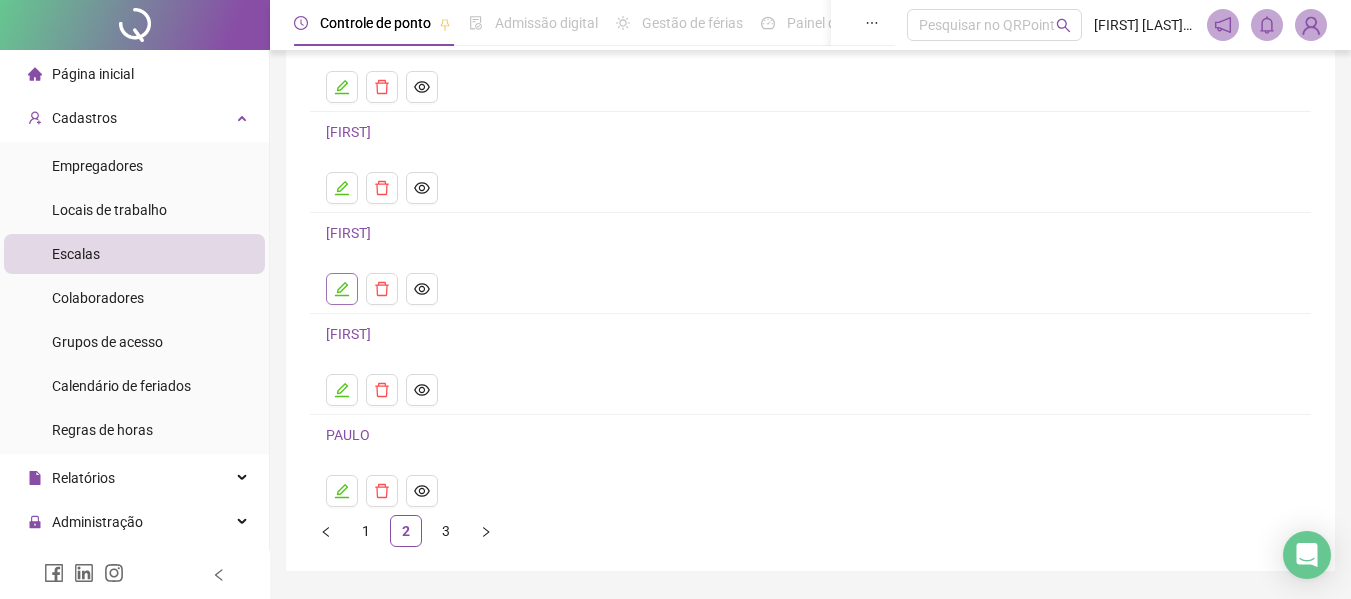 click 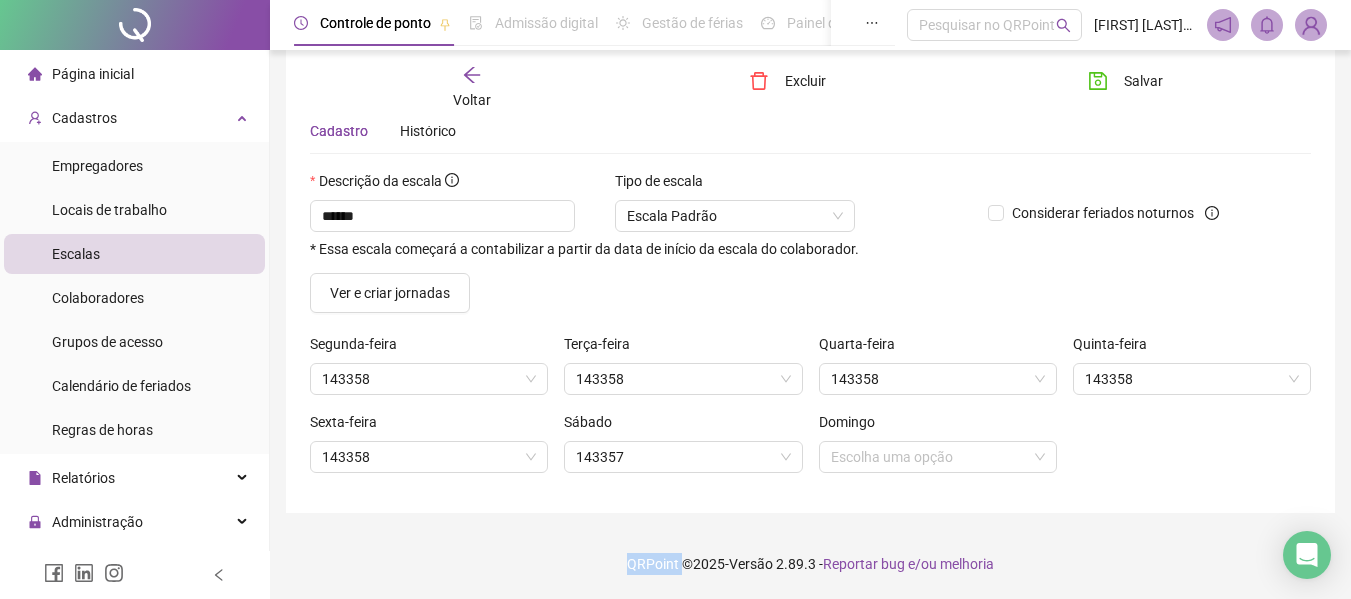 drag, startPoint x: 344, startPoint y: 287, endPoint x: 418, endPoint y: 356, distance: 101.17806 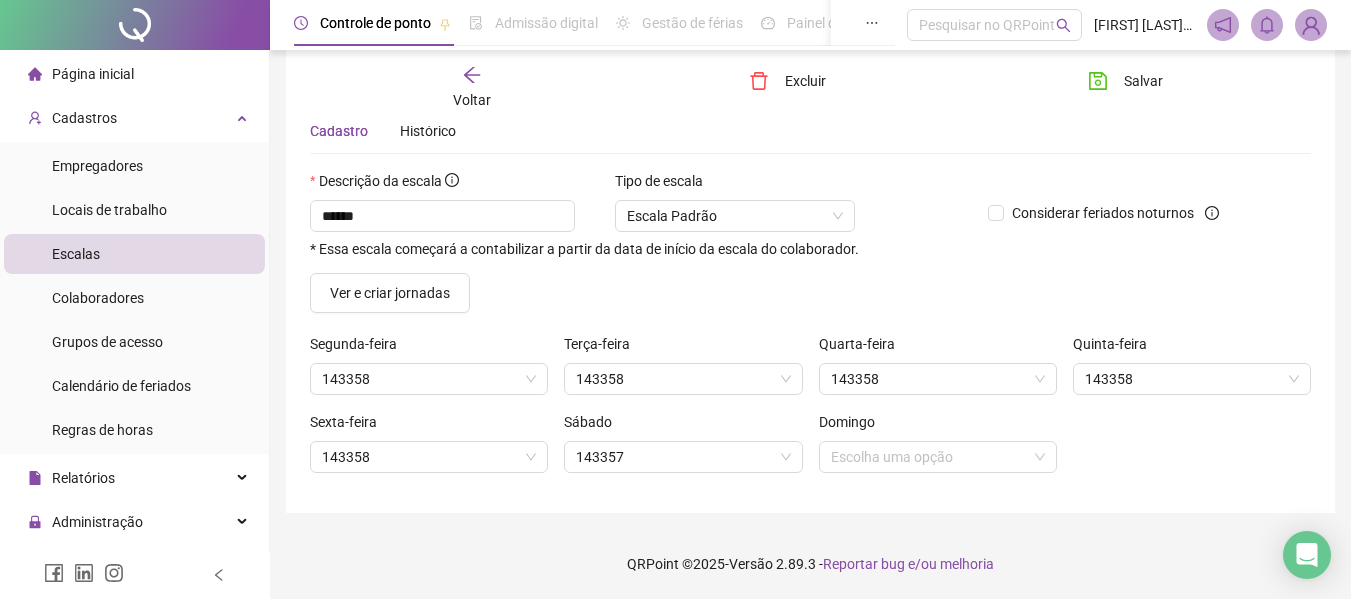 click on "Segunda-feira" at bounding box center (429, 348) 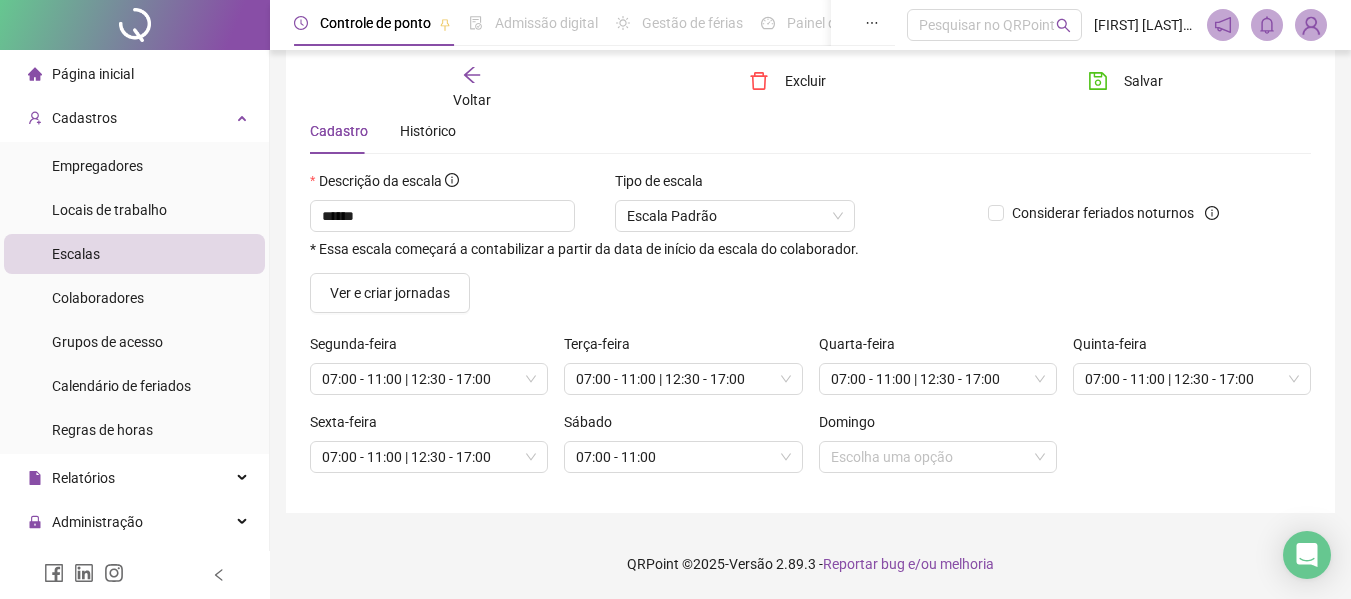 click 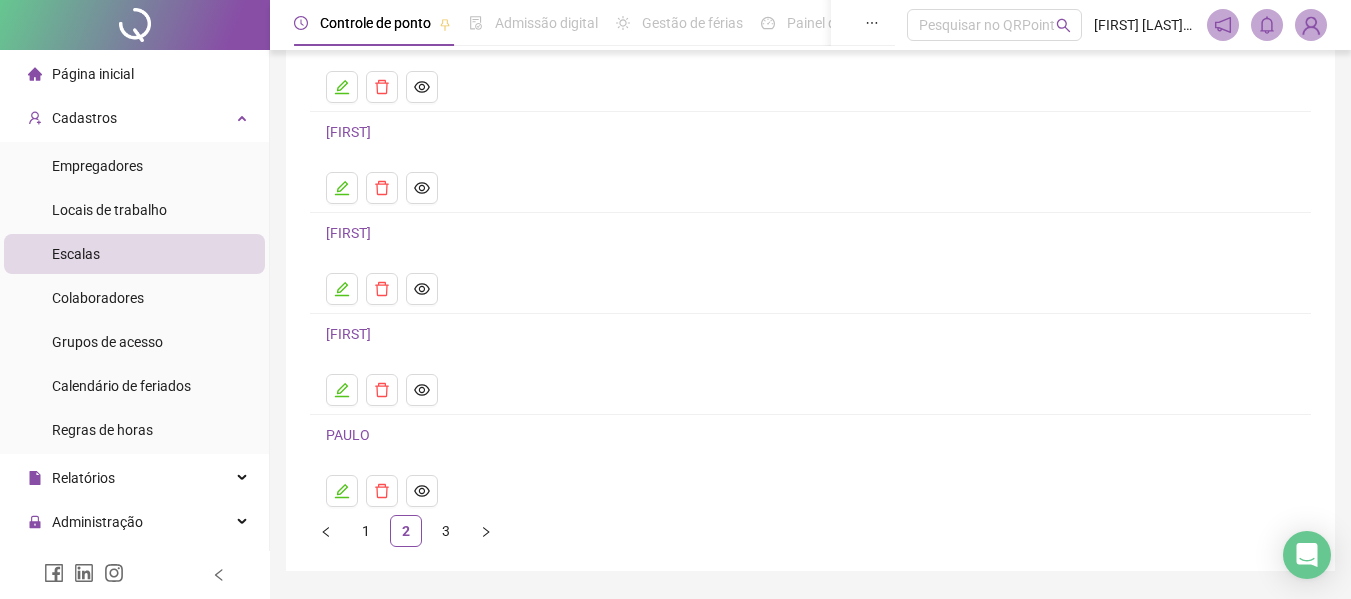 scroll, scrollTop: 258, scrollLeft: 0, axis: vertical 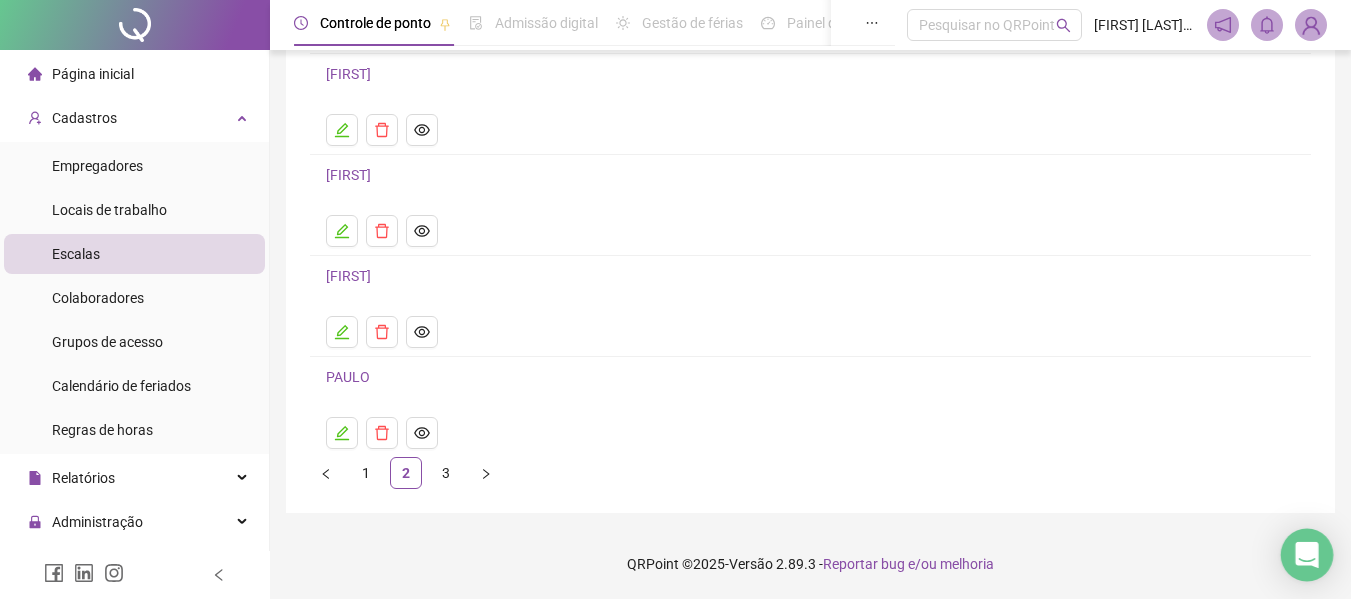 click 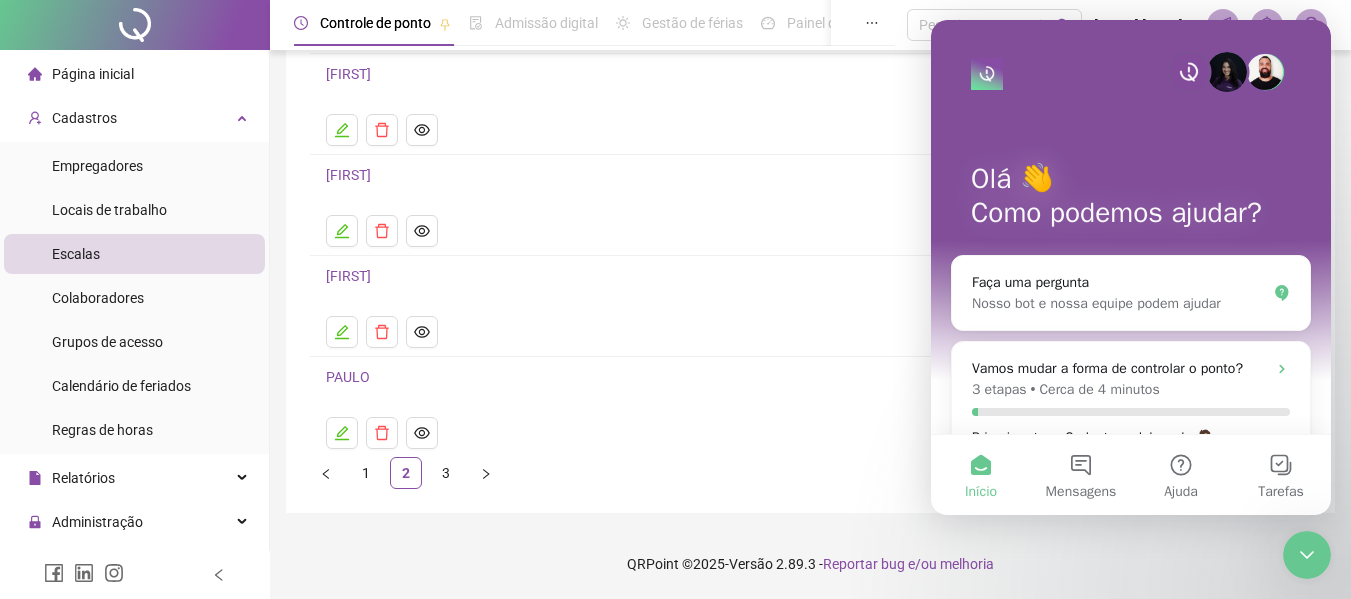 scroll, scrollTop: 0, scrollLeft: 0, axis: both 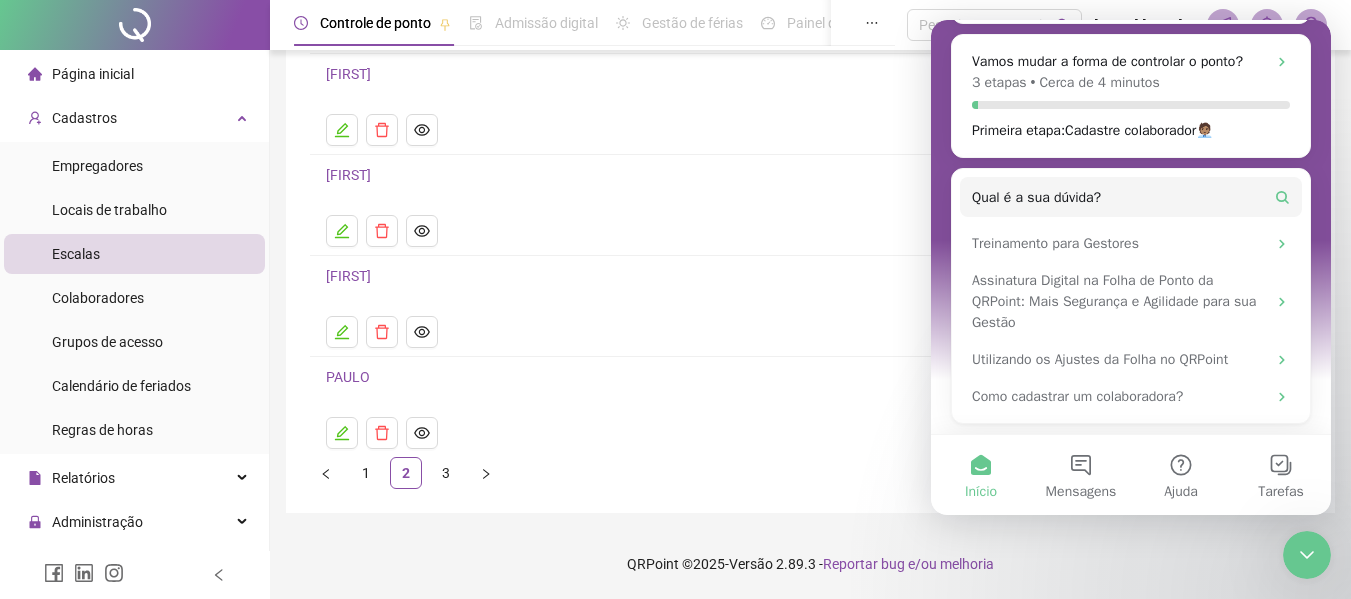 click at bounding box center [810, 332] 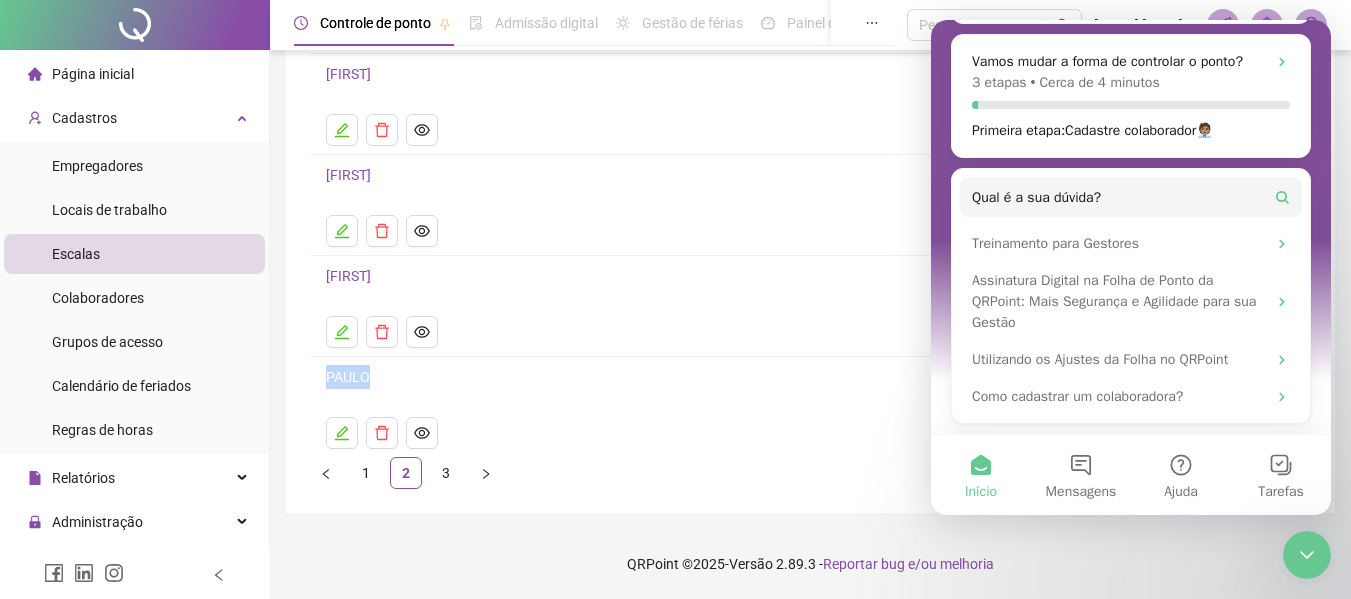 click at bounding box center (810, 332) 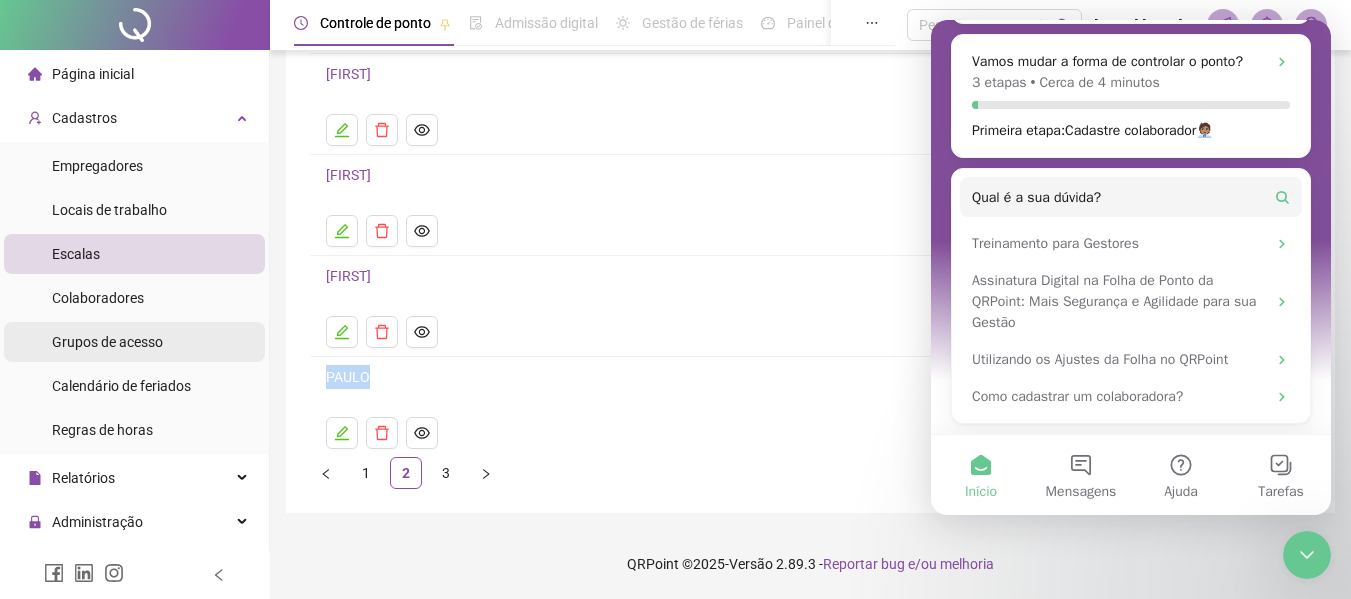 click on "Grupos de acesso" at bounding box center [107, 342] 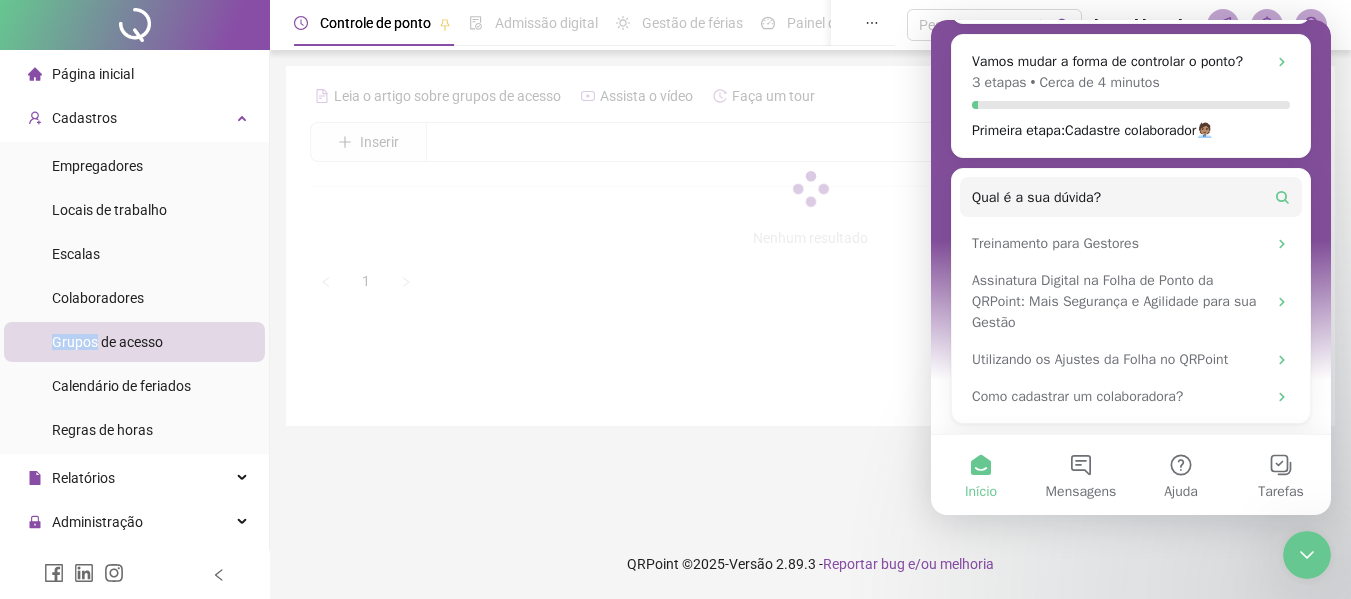 scroll, scrollTop: 0, scrollLeft: 0, axis: both 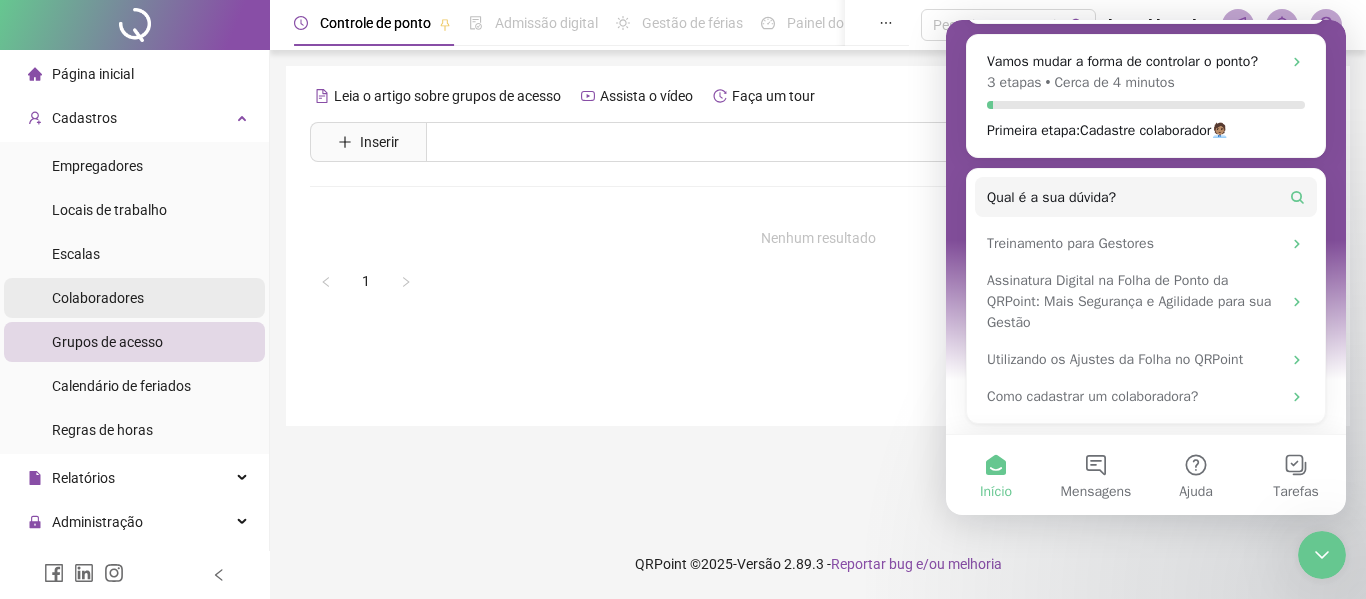 click on "Colaboradores" at bounding box center (98, 298) 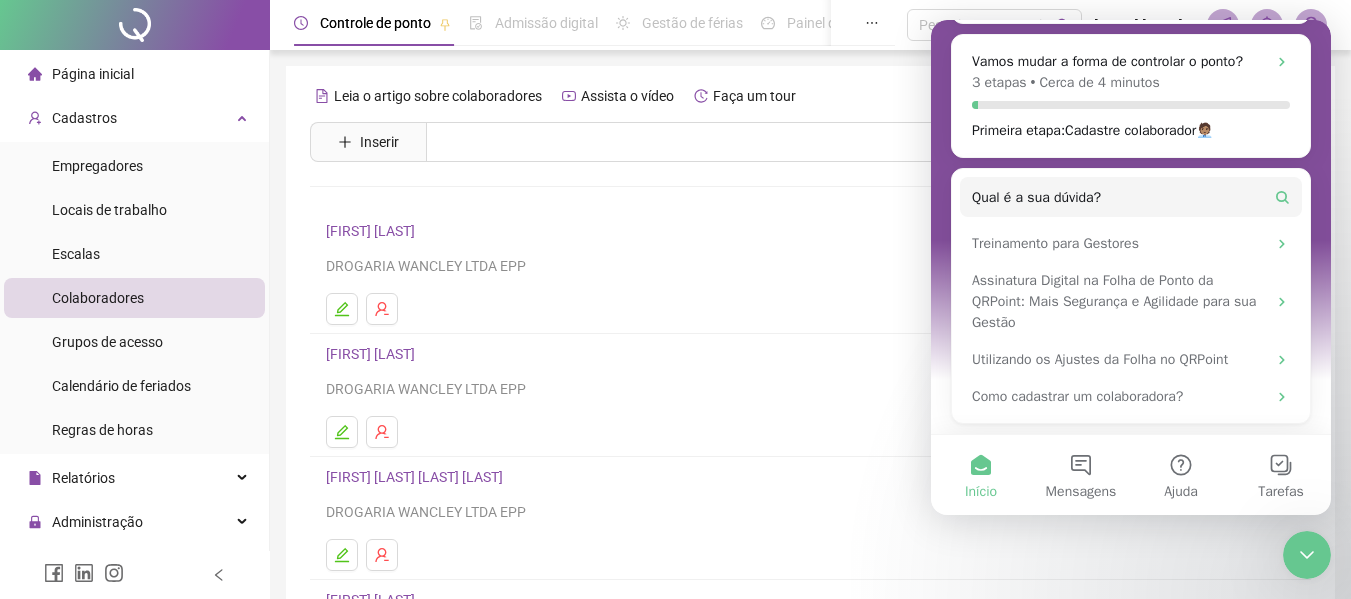 drag, startPoint x: 951, startPoint y: 25, endPoint x: 1122, endPoint y: 38, distance: 171.49344 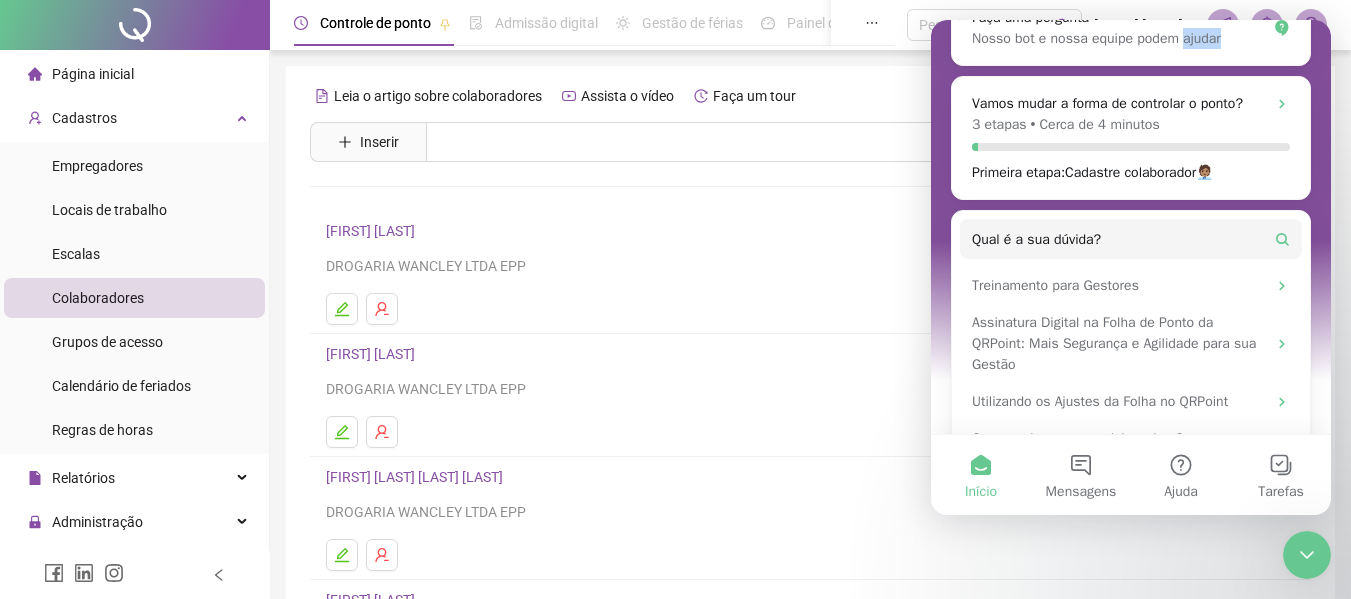 drag, startPoint x: 1232, startPoint y: 58, endPoint x: 1246, endPoint y: 68, distance: 17.20465 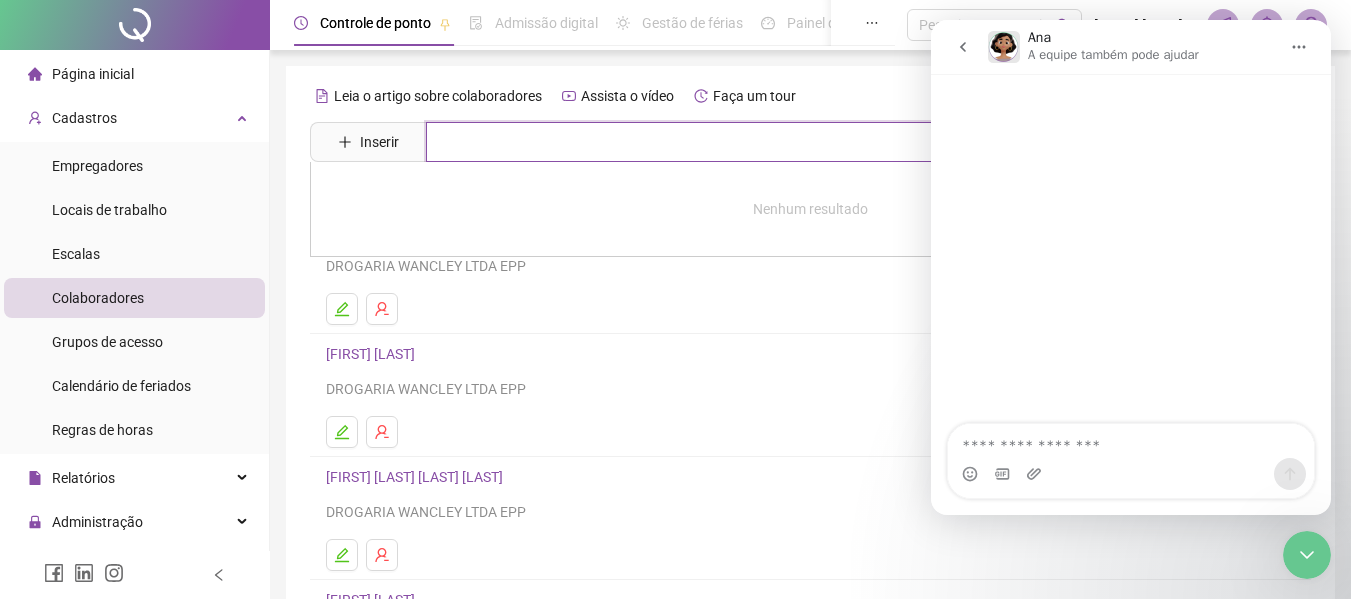 click at bounding box center (825, 142) 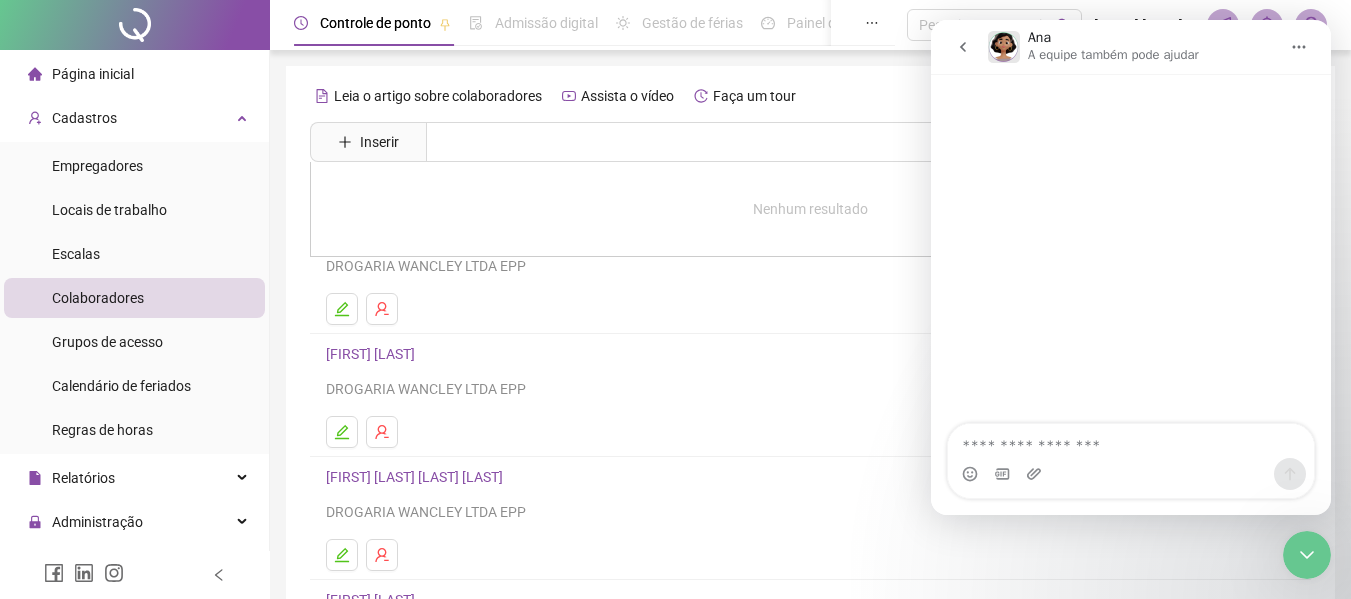 click on "Leia o artigo sobre colaboradores Assista o vídeo Faça um tour" at bounding box center (810, 96) 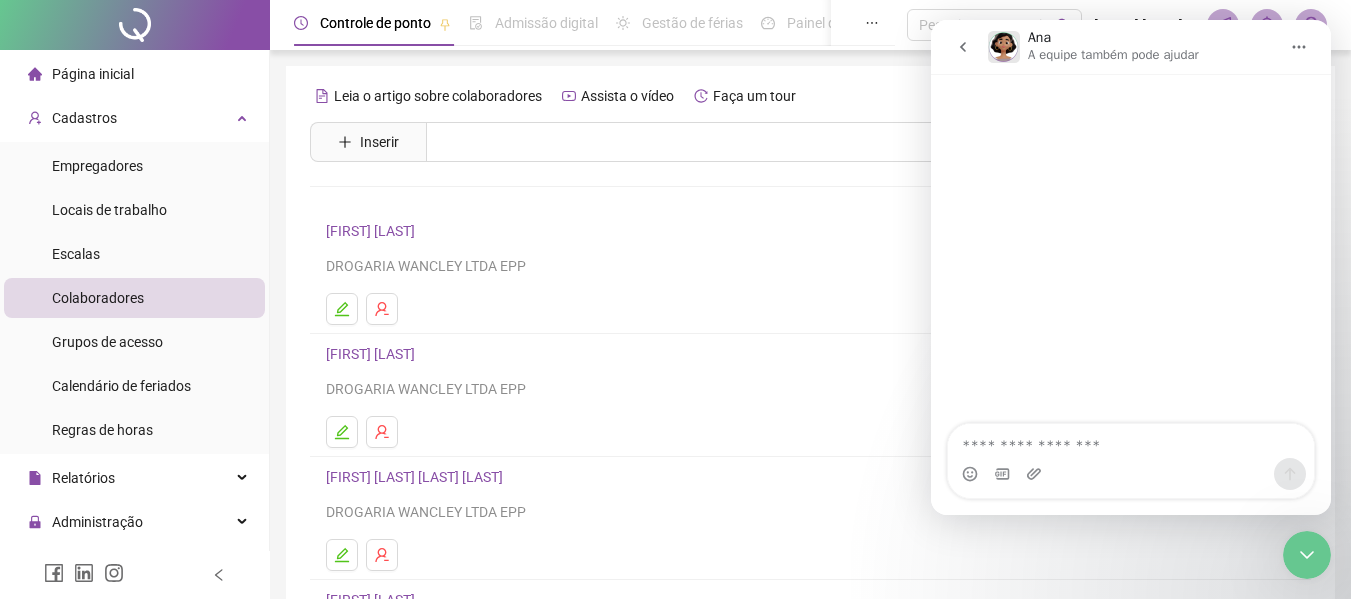 click on "[FIRST] [LAST]    [COMPANY]" at bounding box center (810, 494) 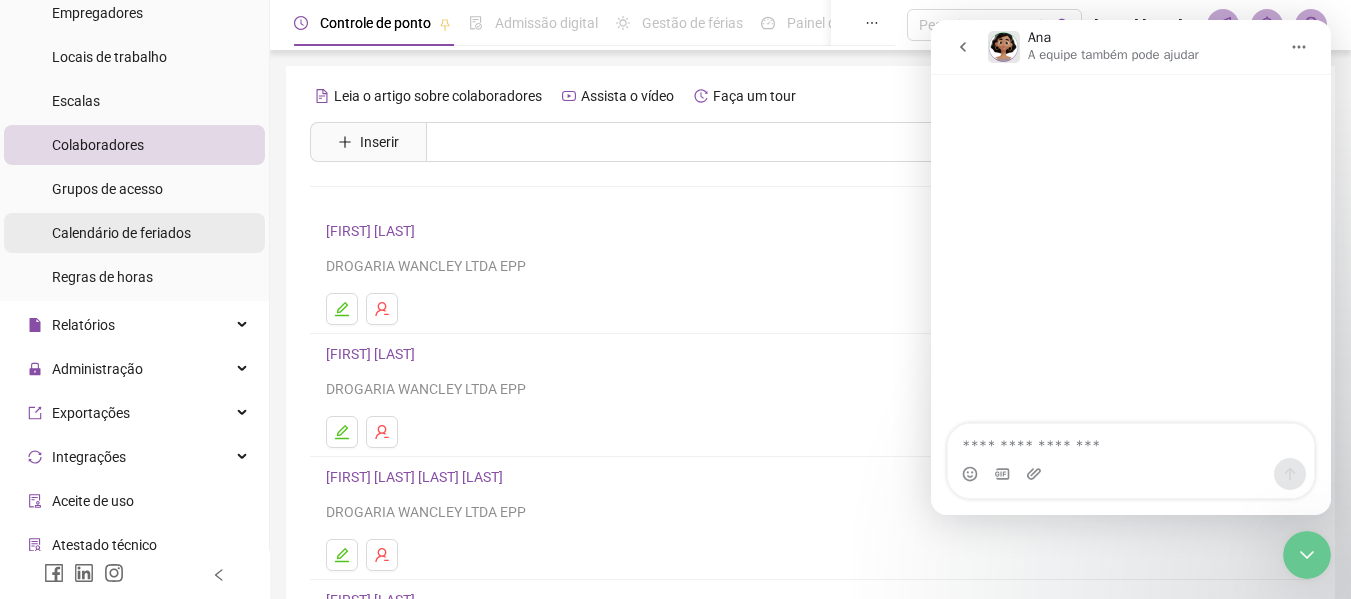 scroll, scrollTop: 200, scrollLeft: 0, axis: vertical 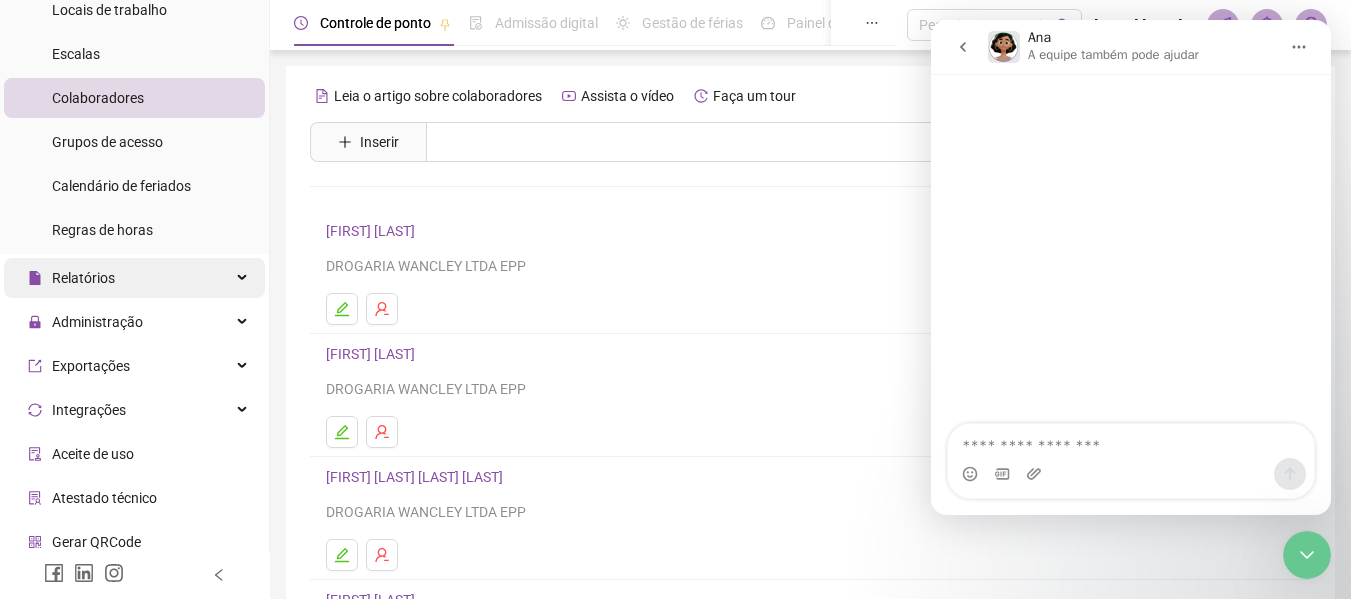 click on "Relatórios" at bounding box center [134, 278] 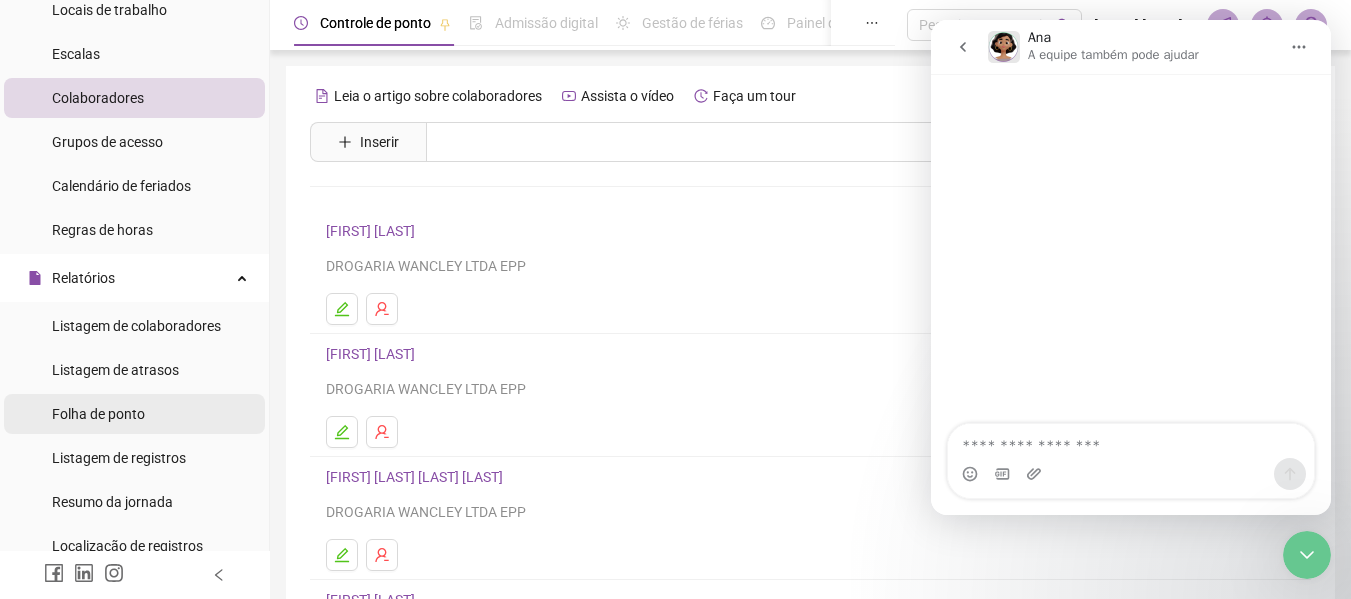 click on "Folha de ponto" at bounding box center (98, 414) 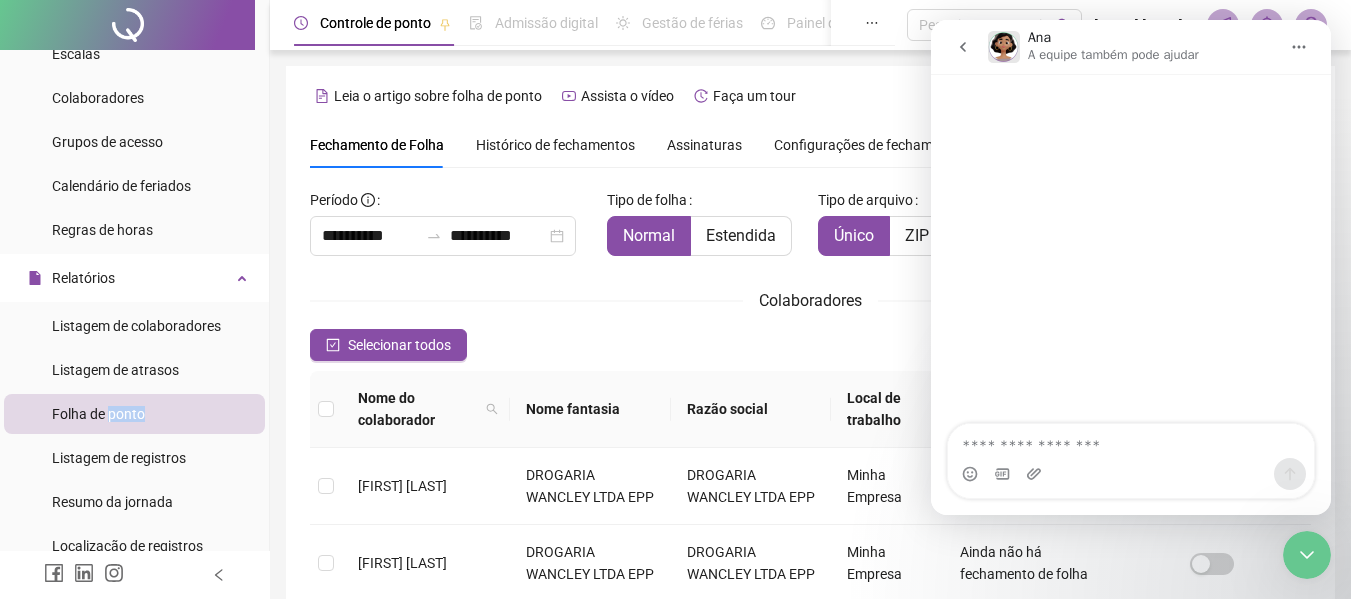 scroll, scrollTop: 110, scrollLeft: 0, axis: vertical 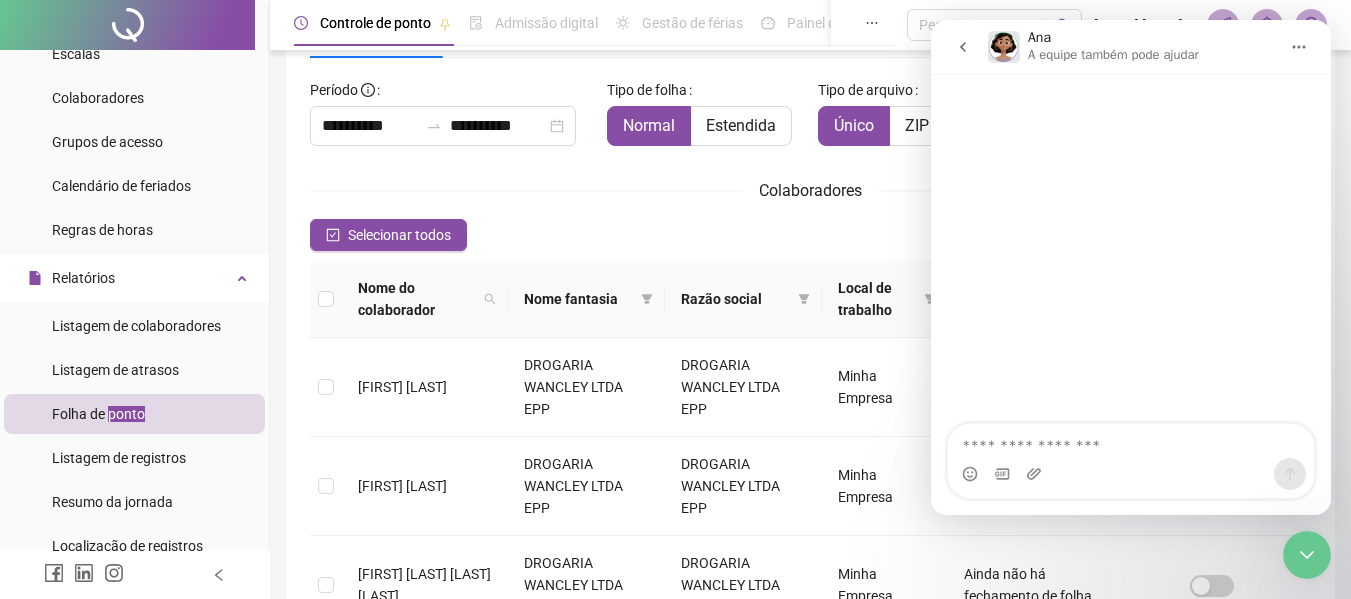 click at bounding box center [1299, 47] 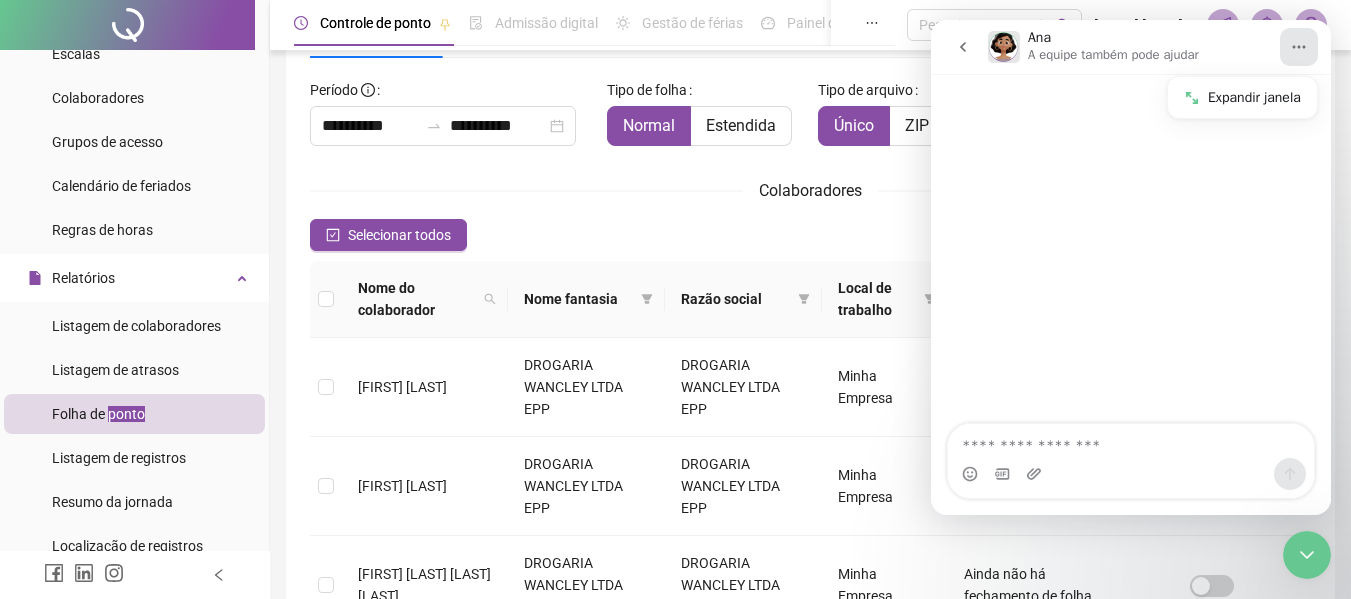 click 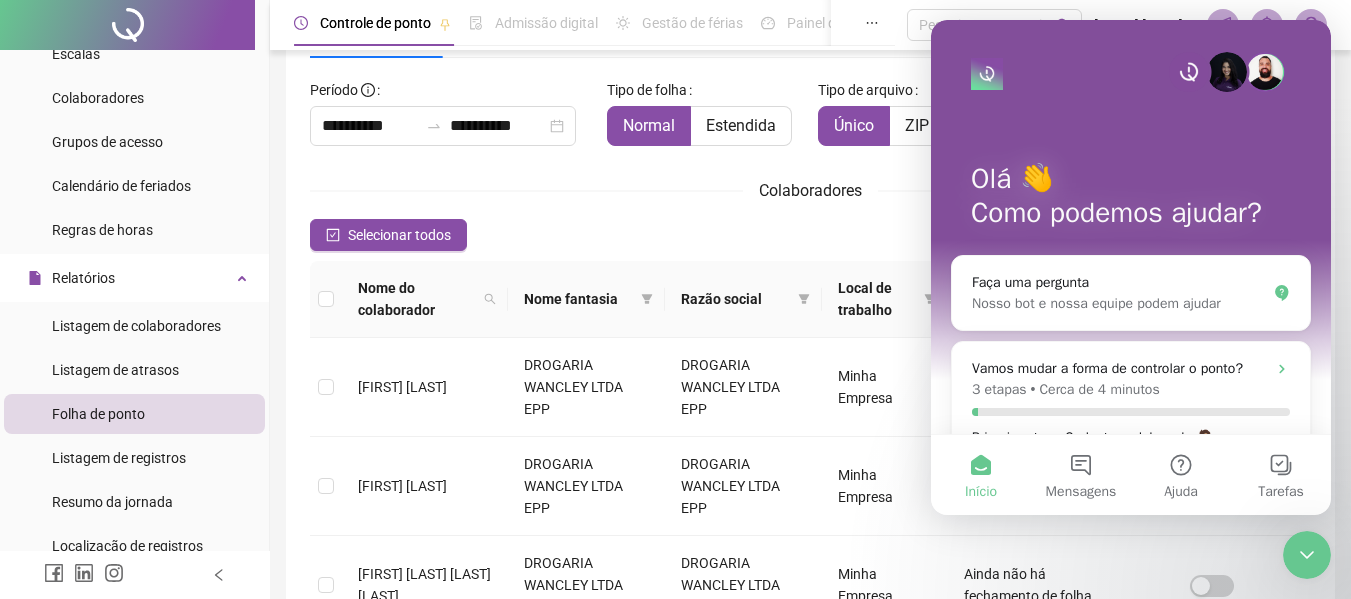 click on "[FIRST] [LAST] - [COMPANY]" at bounding box center (1144, 25) 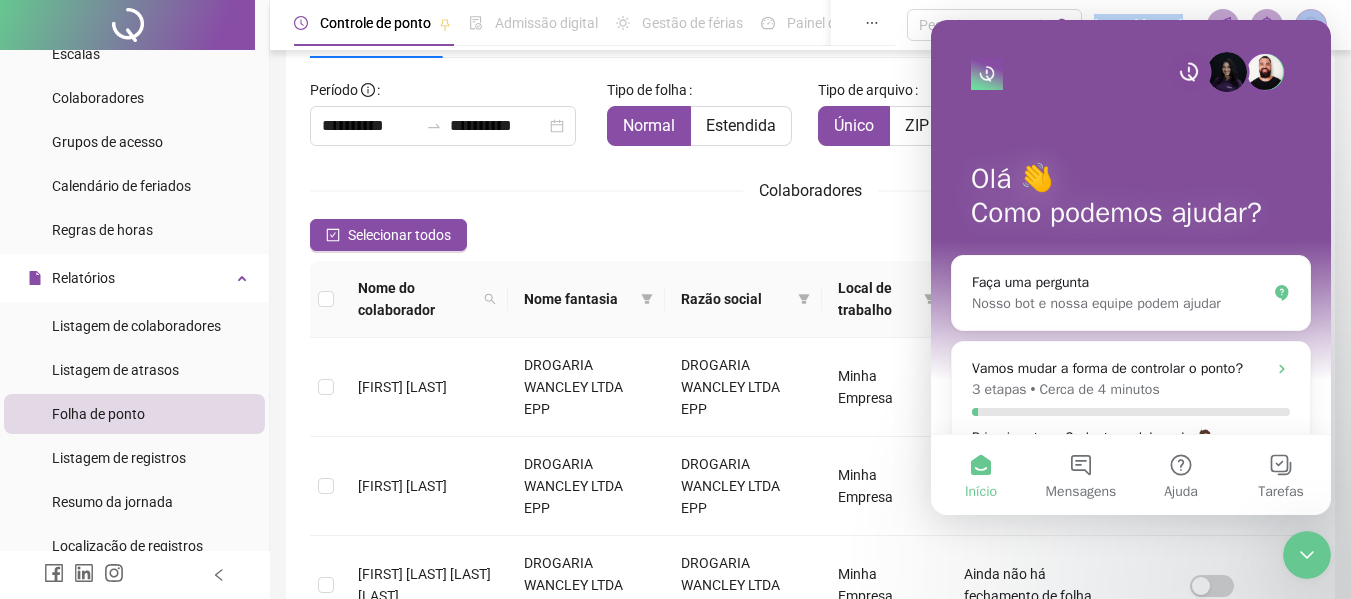 click on "[FIRST] [LAST] - [COMPANY]" at bounding box center [1144, 25] 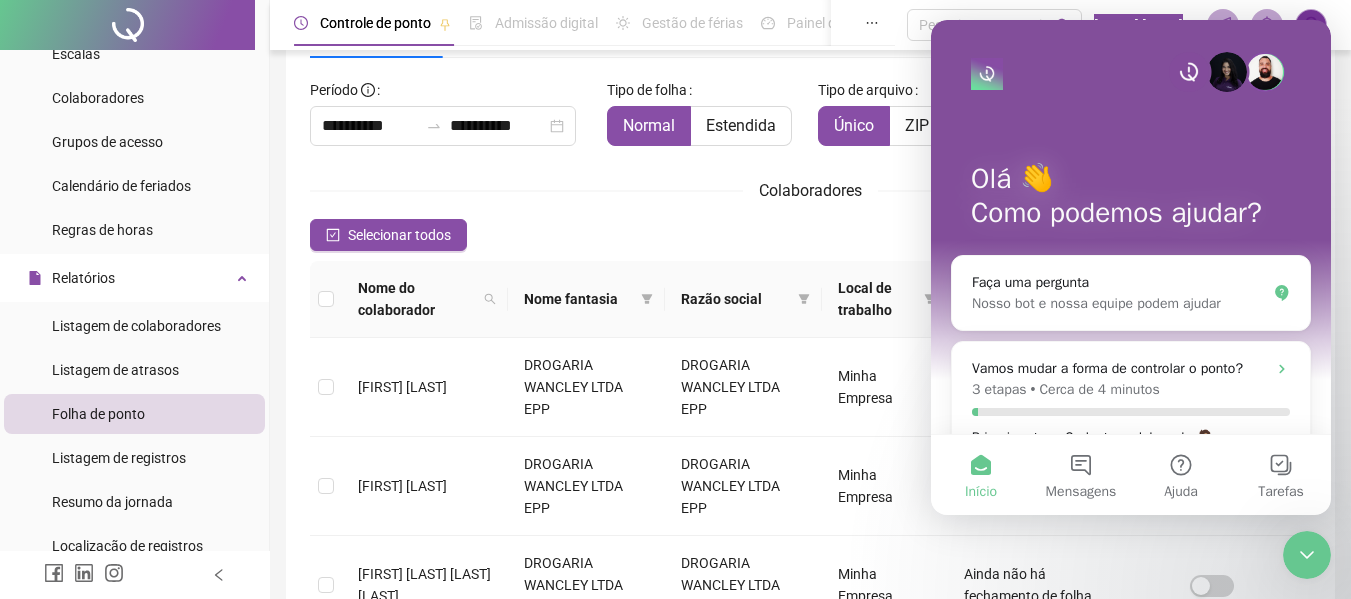 click 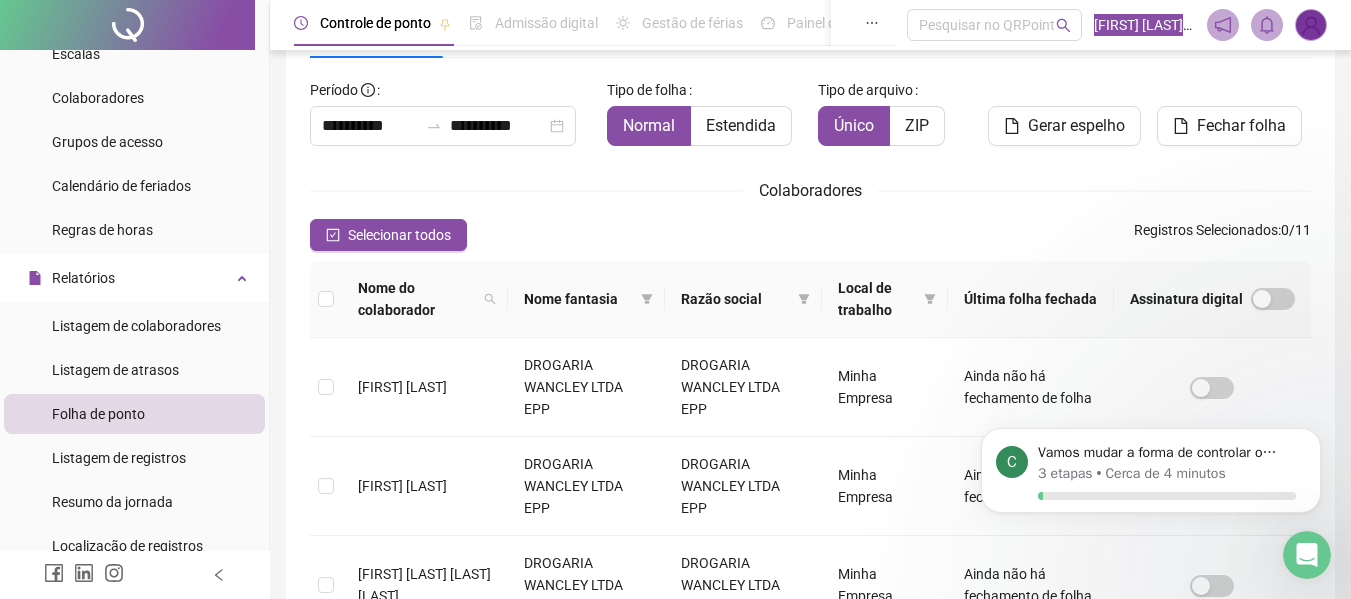 scroll, scrollTop: 0, scrollLeft: 0, axis: both 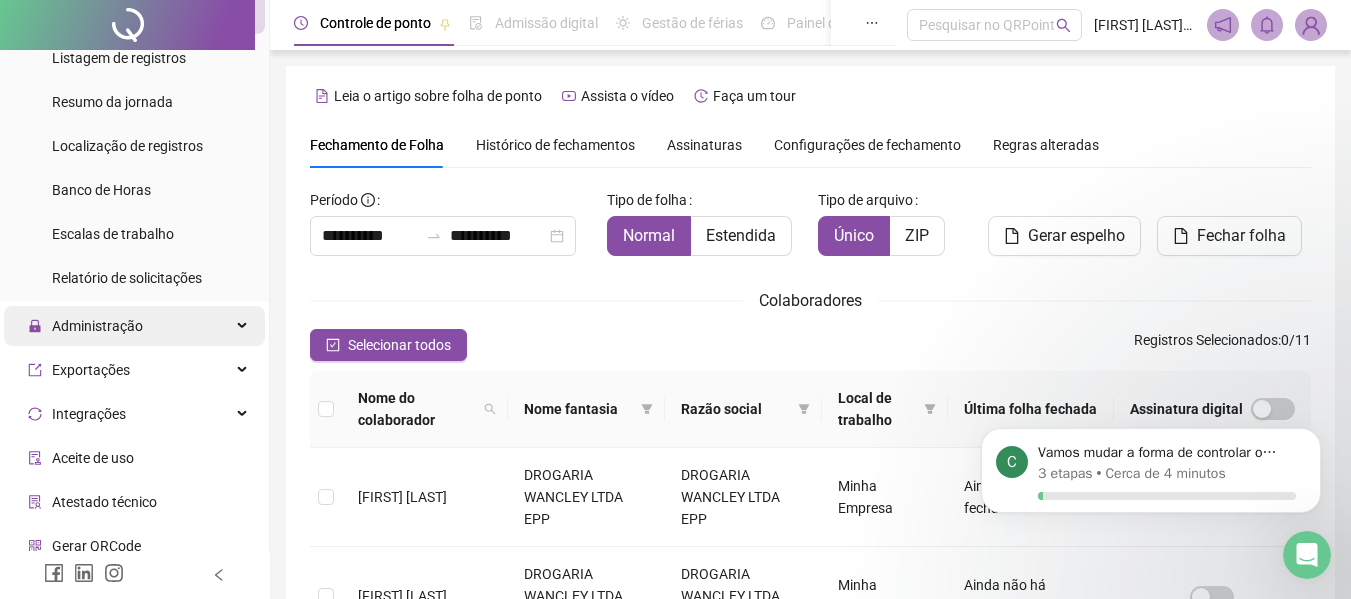 click on "Administração" at bounding box center (134, 326) 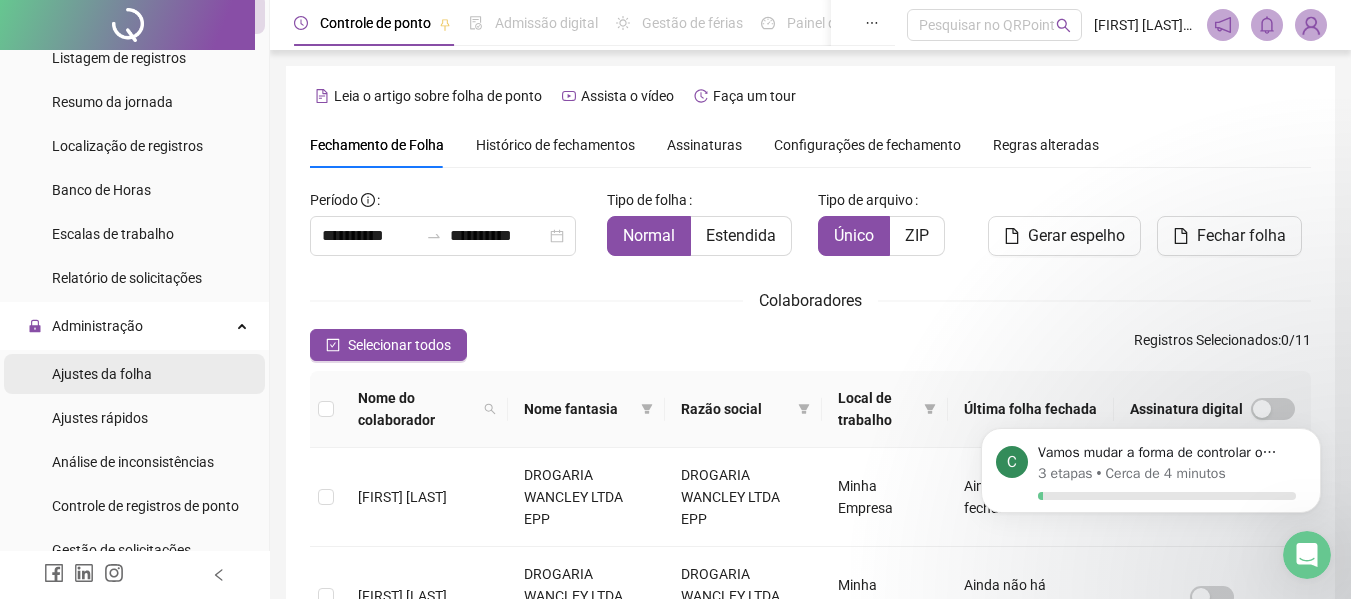 click on "Ajustes da folha" at bounding box center (102, 374) 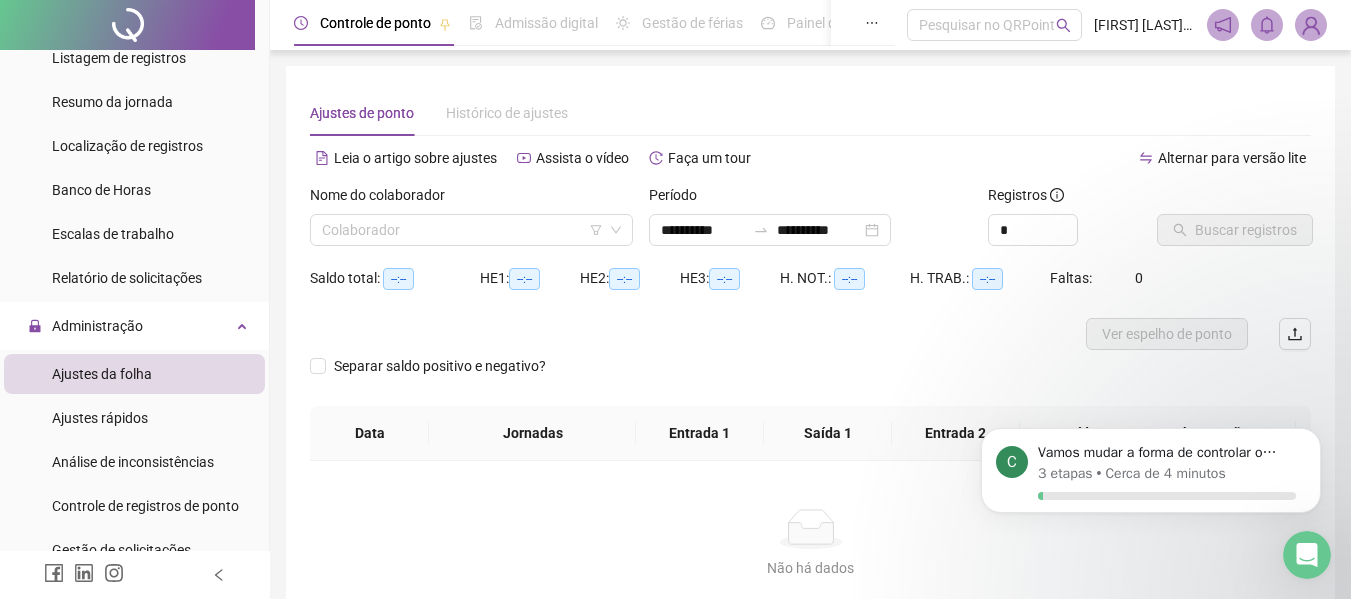 click on "Nome do colaborador" at bounding box center (471, 199) 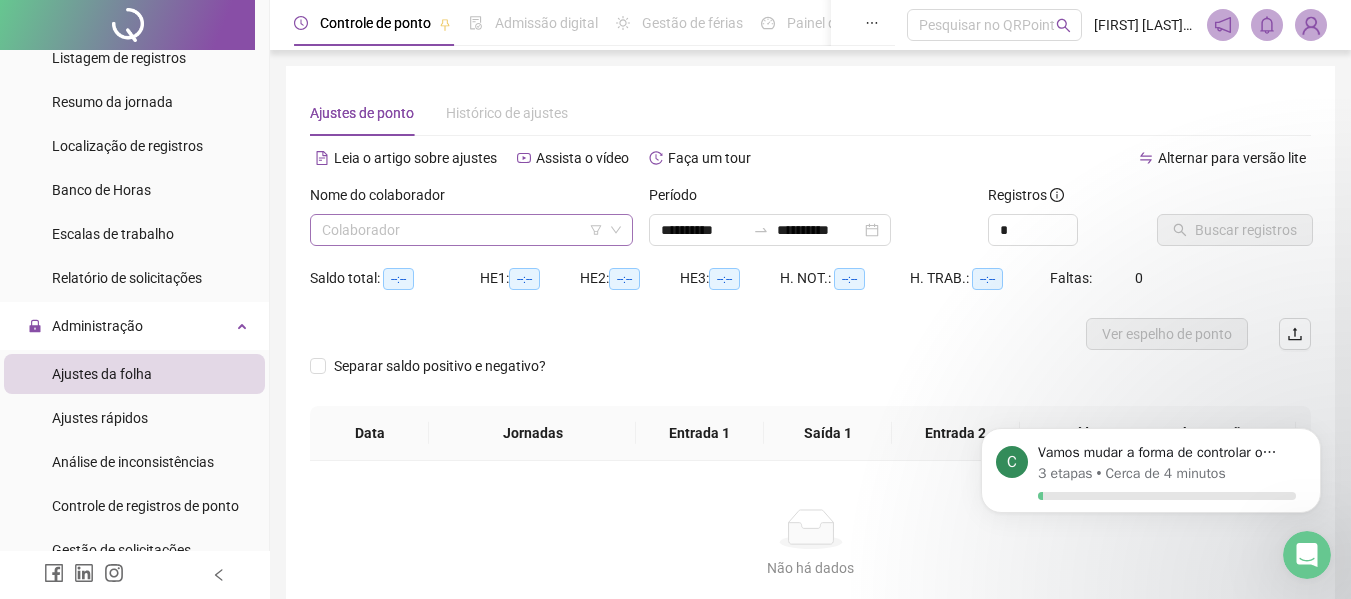 click at bounding box center (462, 230) 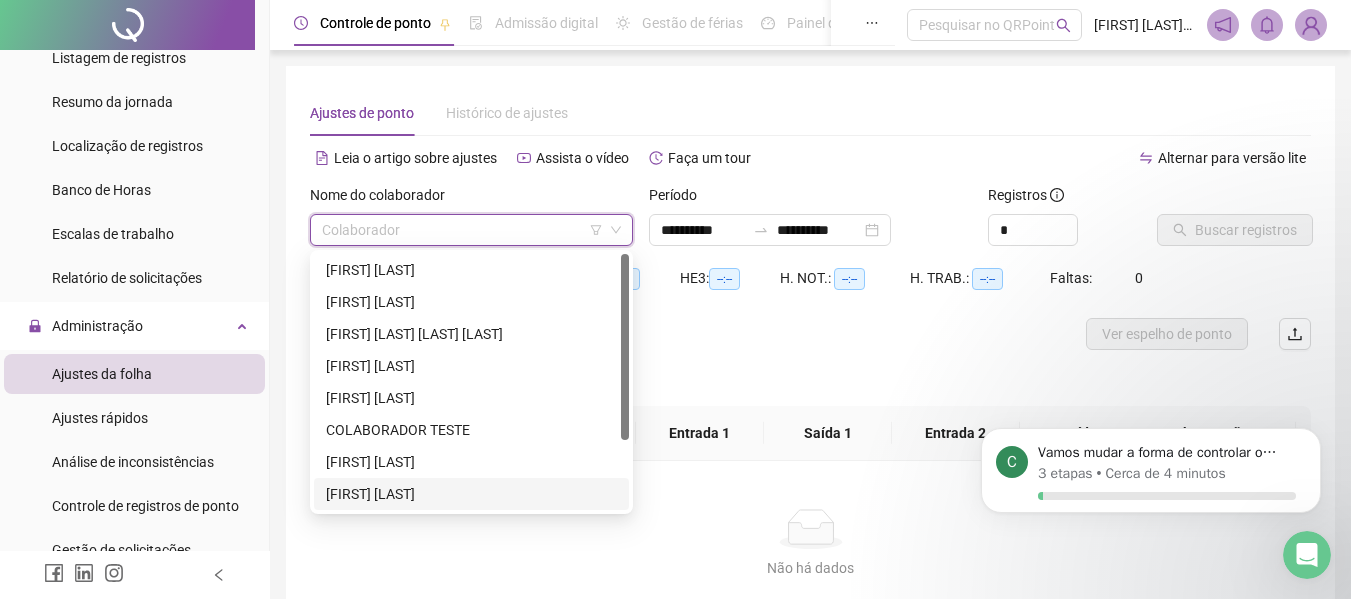 click on "[FIRST] [LAST]" at bounding box center [471, 494] 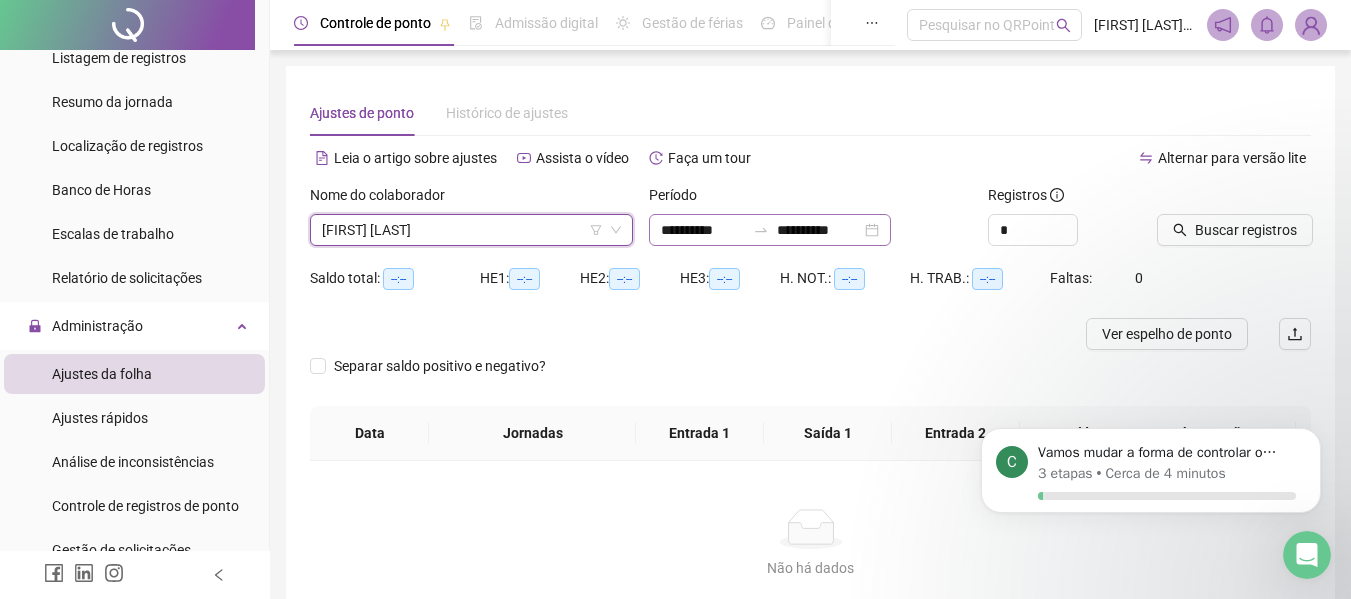 click on "**********" at bounding box center (770, 230) 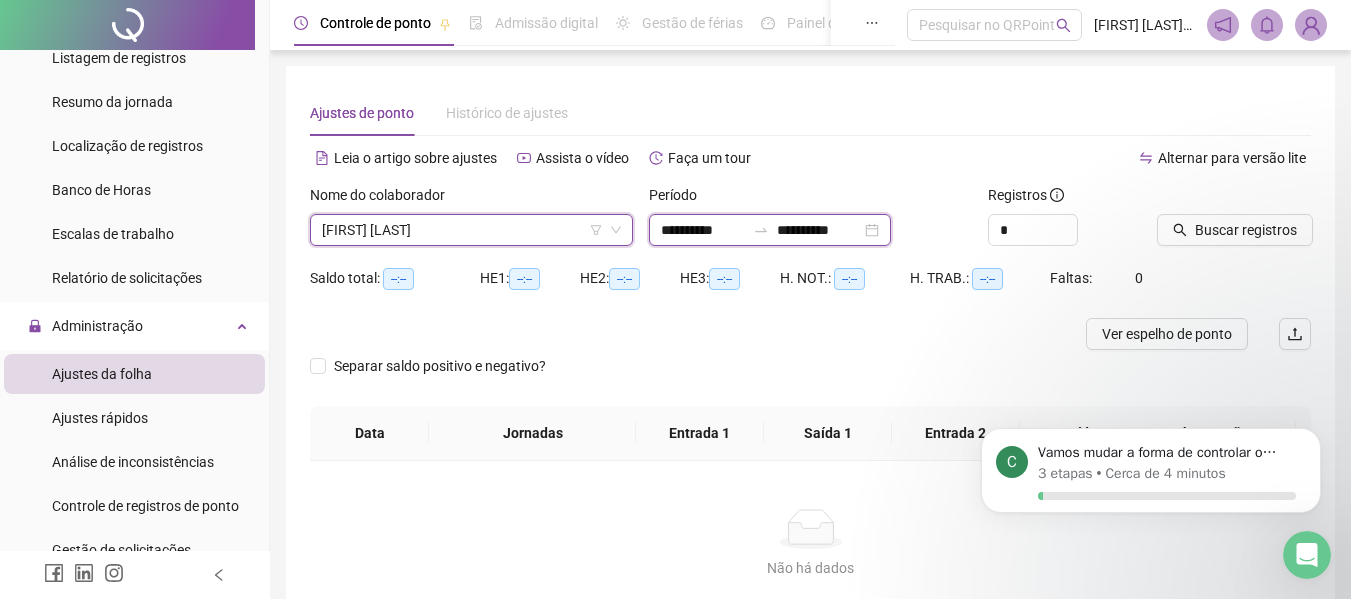 click on "**********" at bounding box center [770, 230] 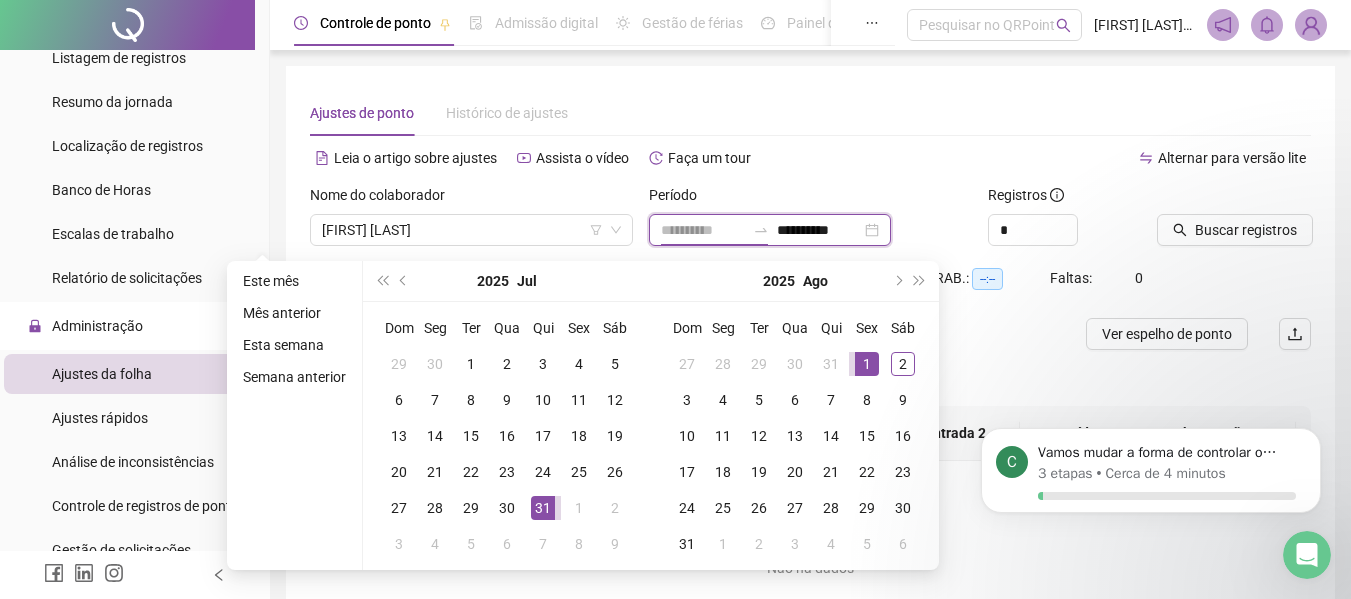 type on "**********" 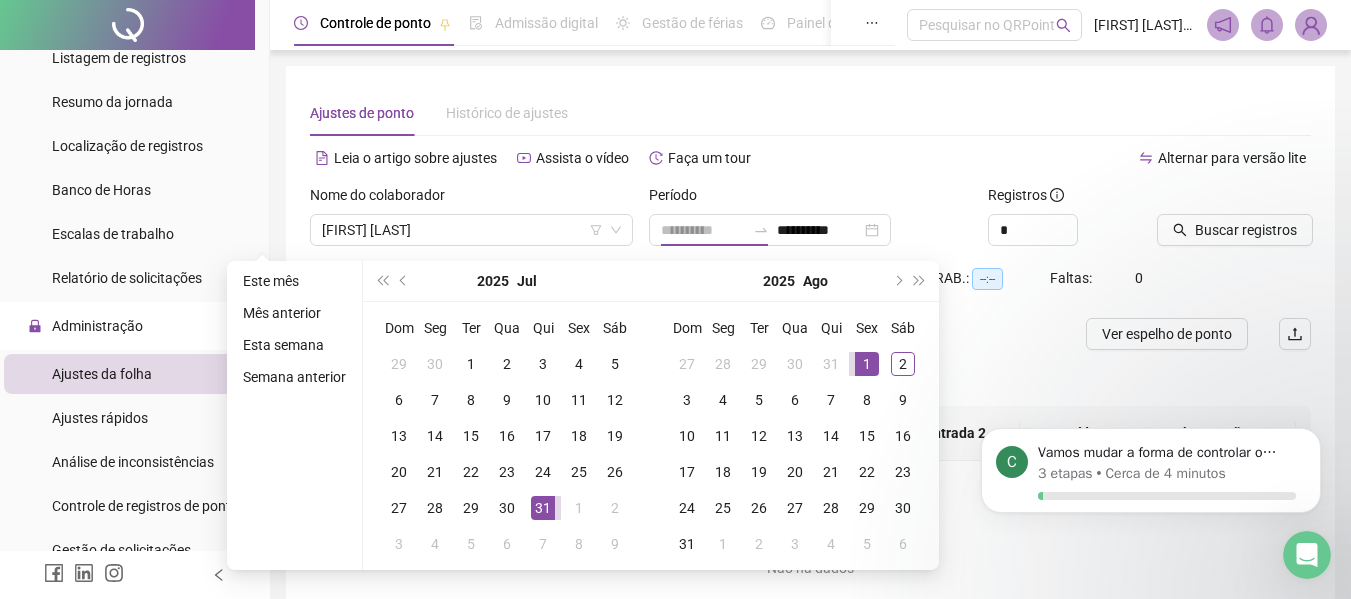 click on "1" at bounding box center [867, 364] 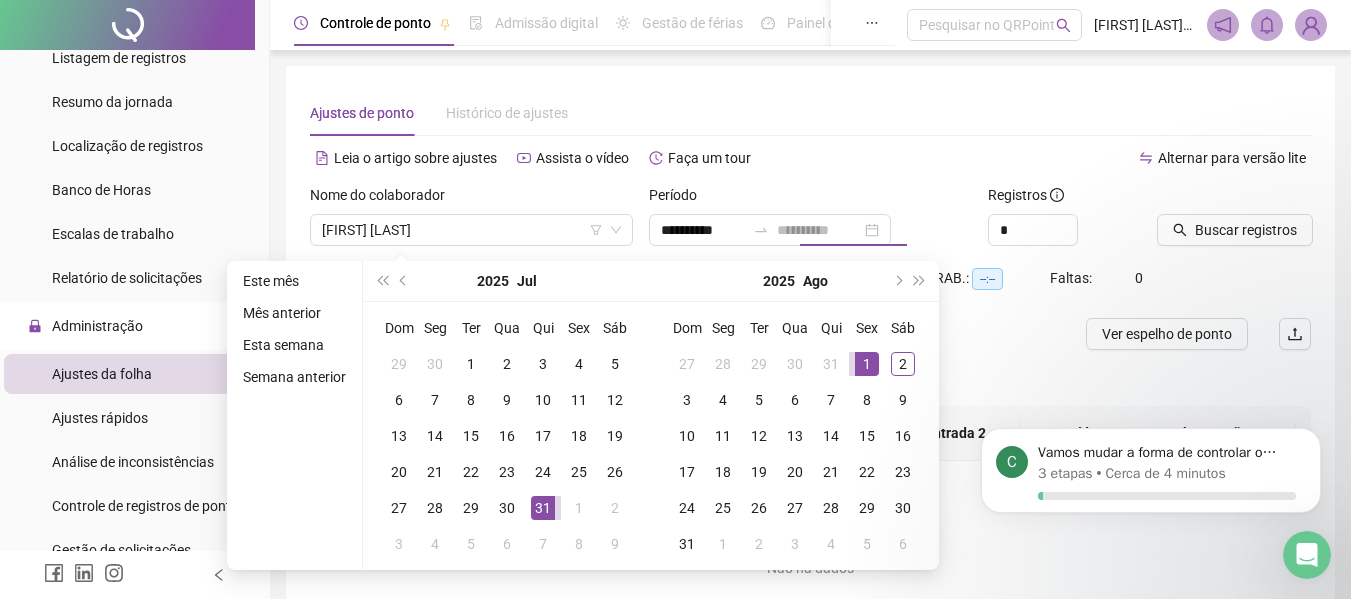 click on "1" at bounding box center (867, 364) 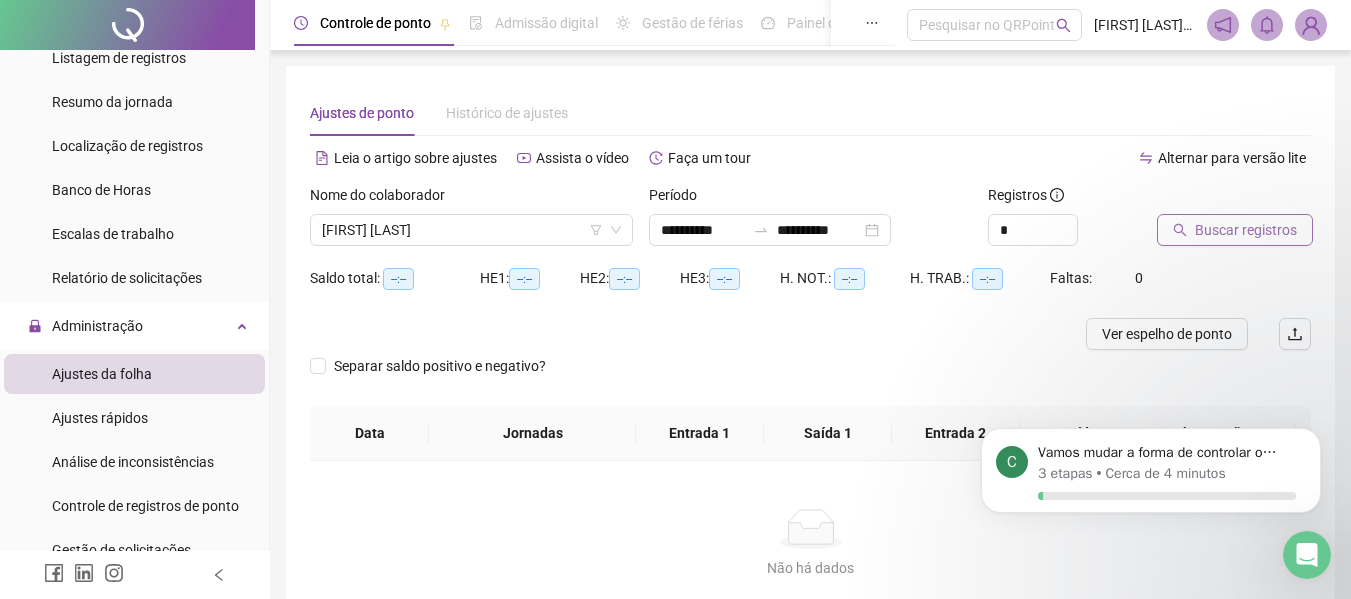 click on "Buscar registros" at bounding box center [1246, 230] 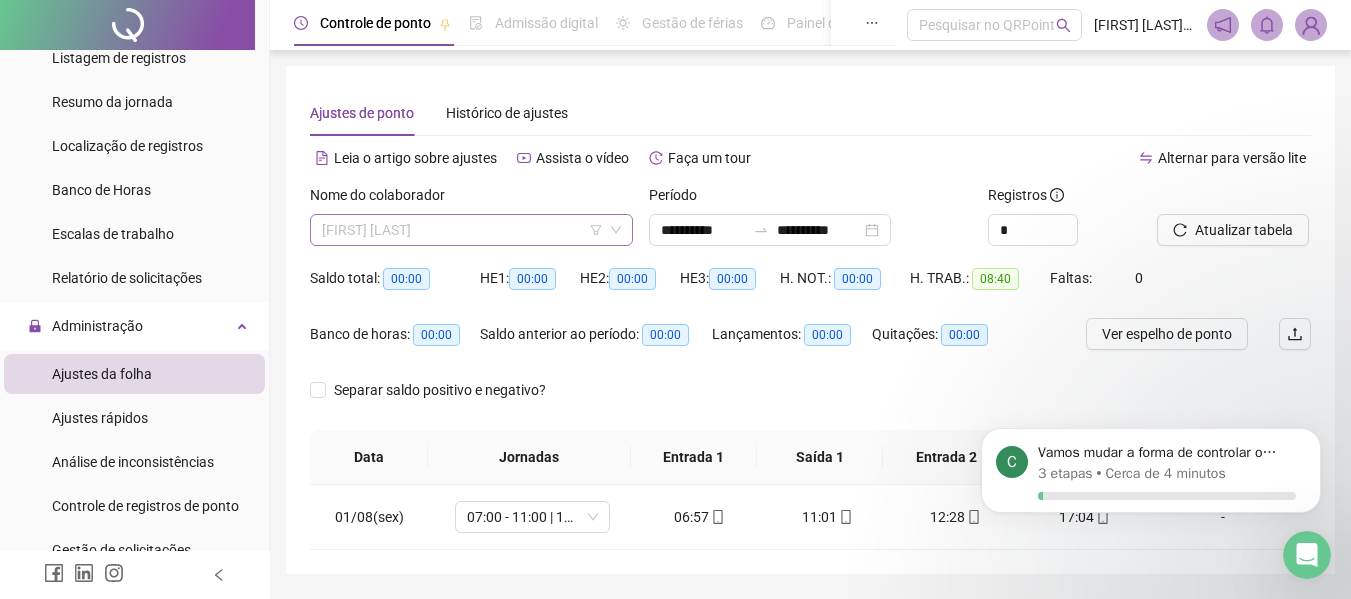 click on "[FIRST] [LAST]" at bounding box center (471, 230) 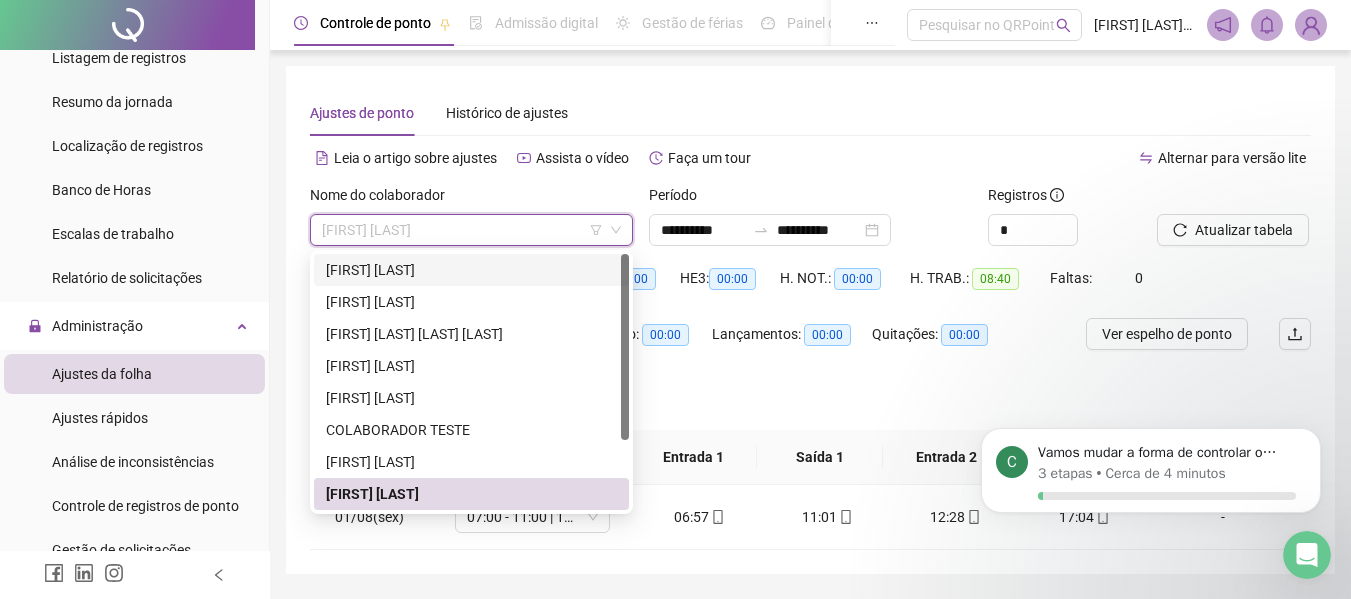 click on "[FIRST] [LAST]" at bounding box center (471, 270) 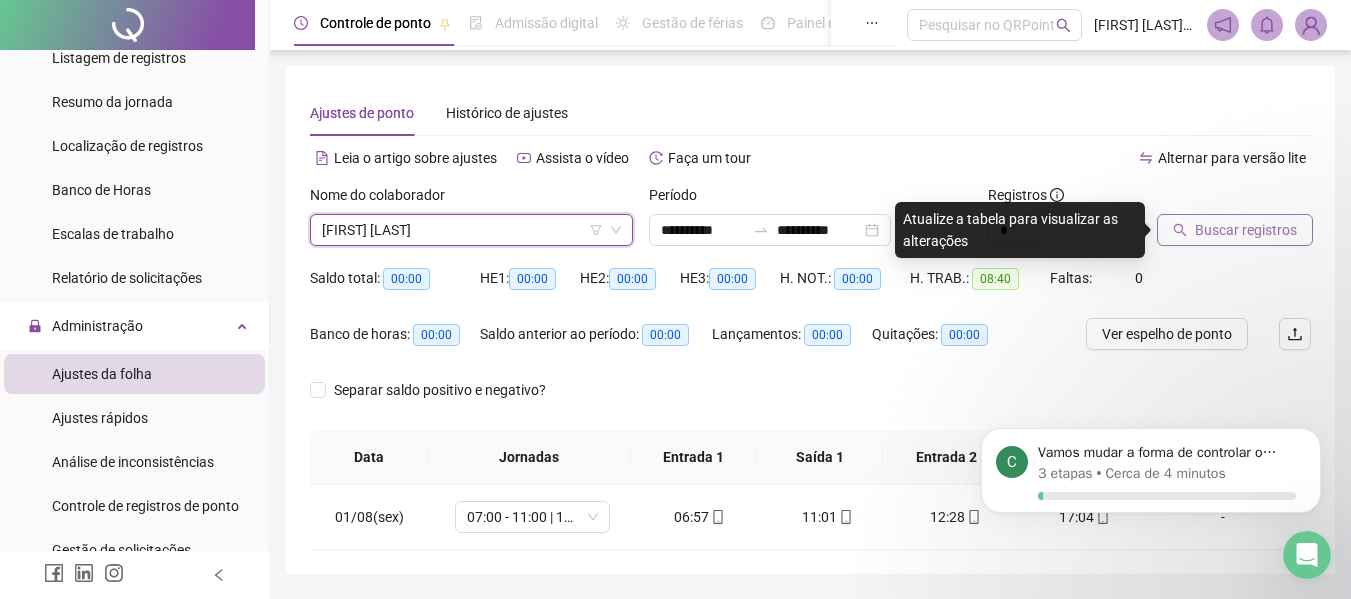 click on "Buscar registros" at bounding box center (1246, 230) 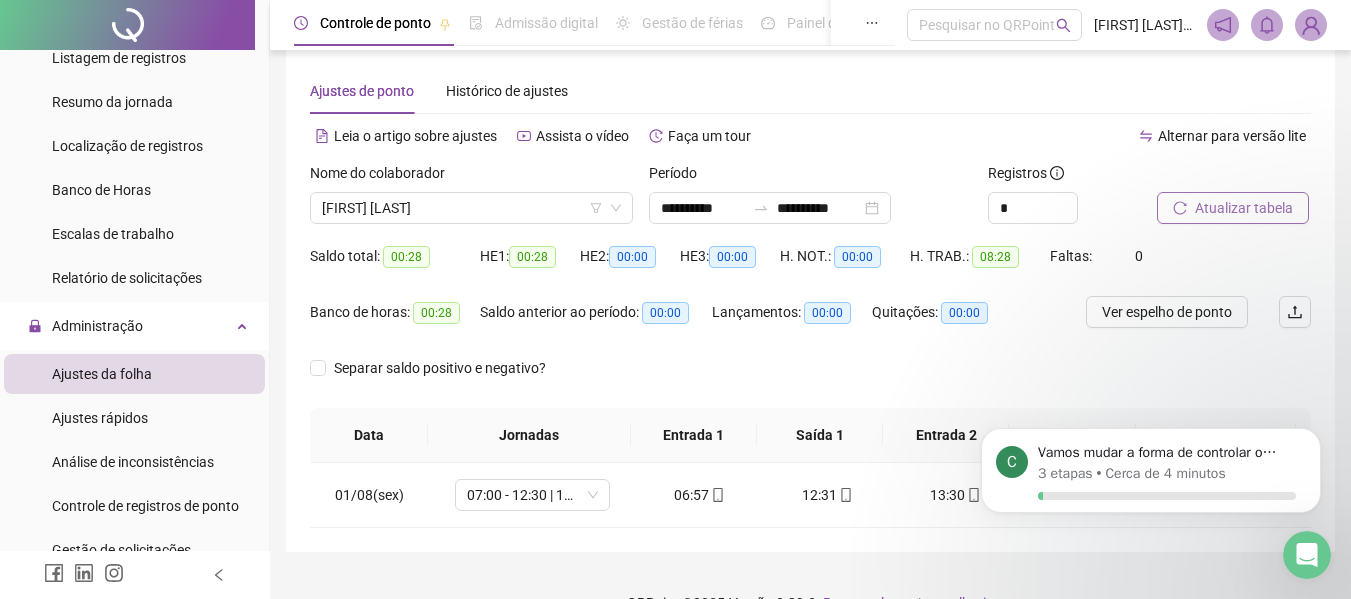 scroll, scrollTop: 0, scrollLeft: 0, axis: both 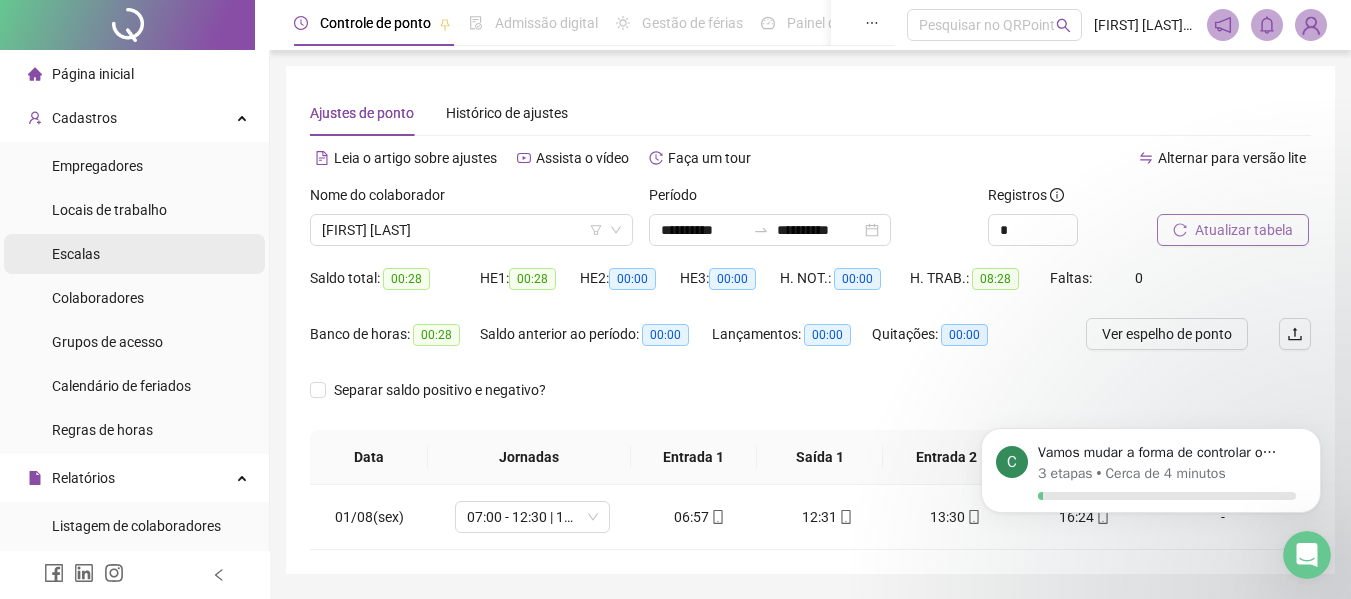 click on "Escalas" at bounding box center (134, 254) 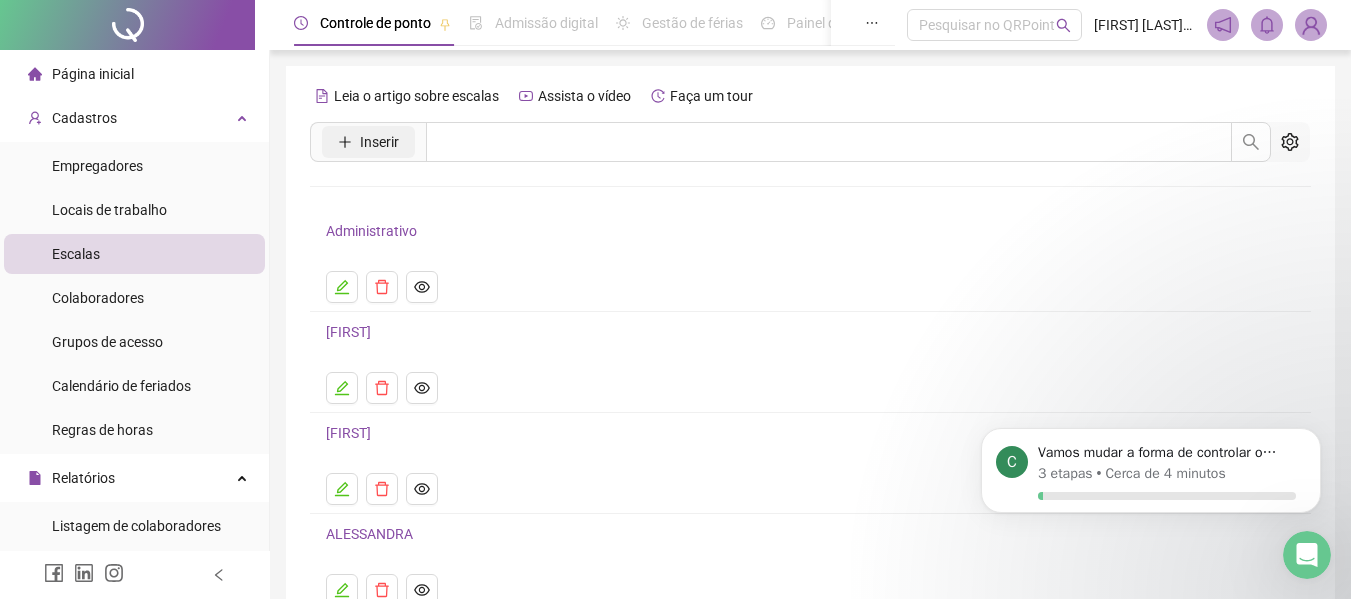 click on "Inserir" at bounding box center [379, 142] 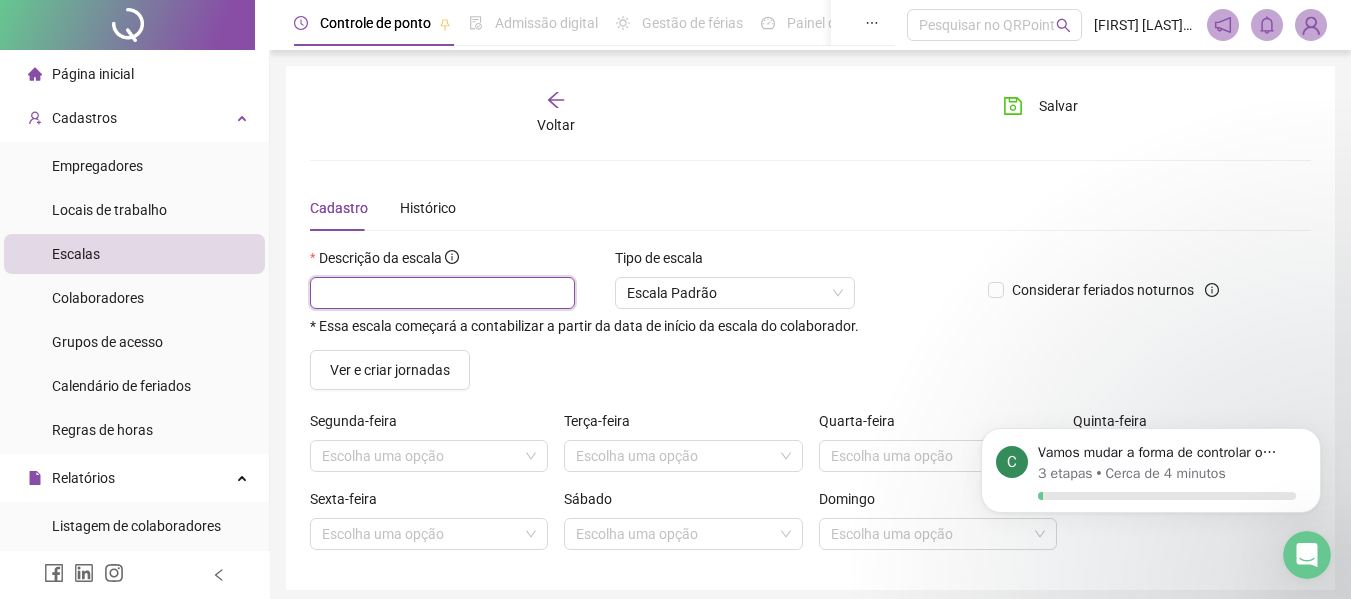 click at bounding box center (442, 293) 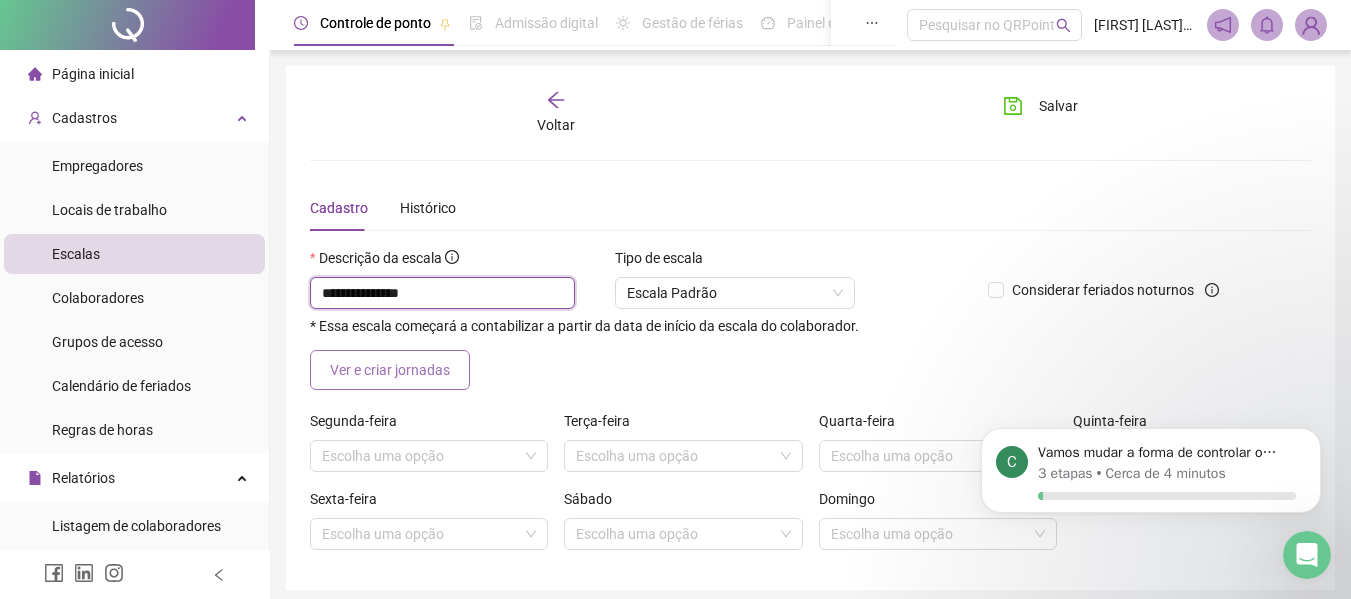 type on "**********" 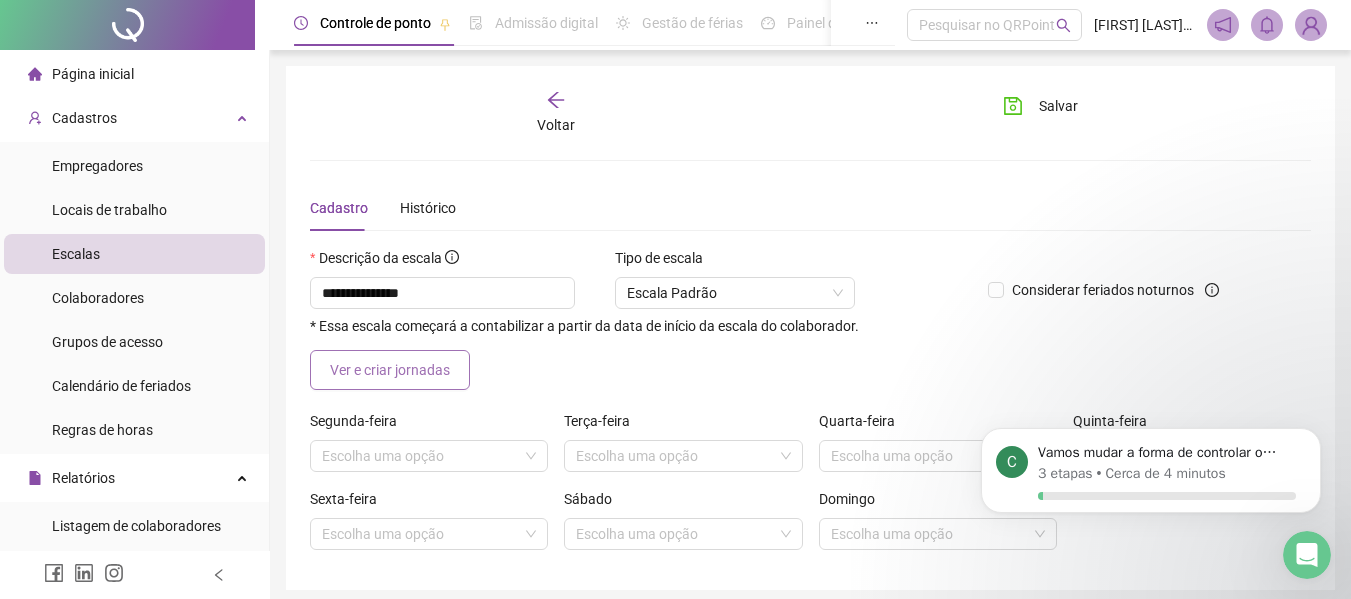click on "Ver e criar jornadas" at bounding box center [390, 370] 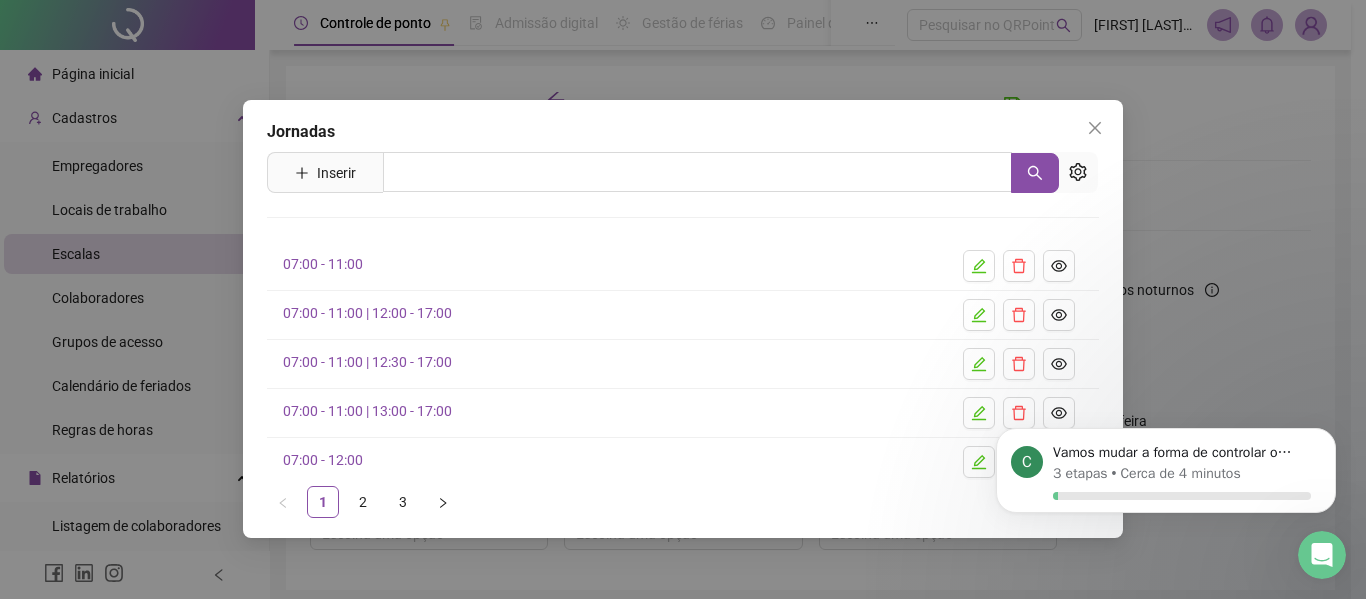 click on "07:00 - 11:00 | 12:00 - 17:00" at bounding box center (367, 313) 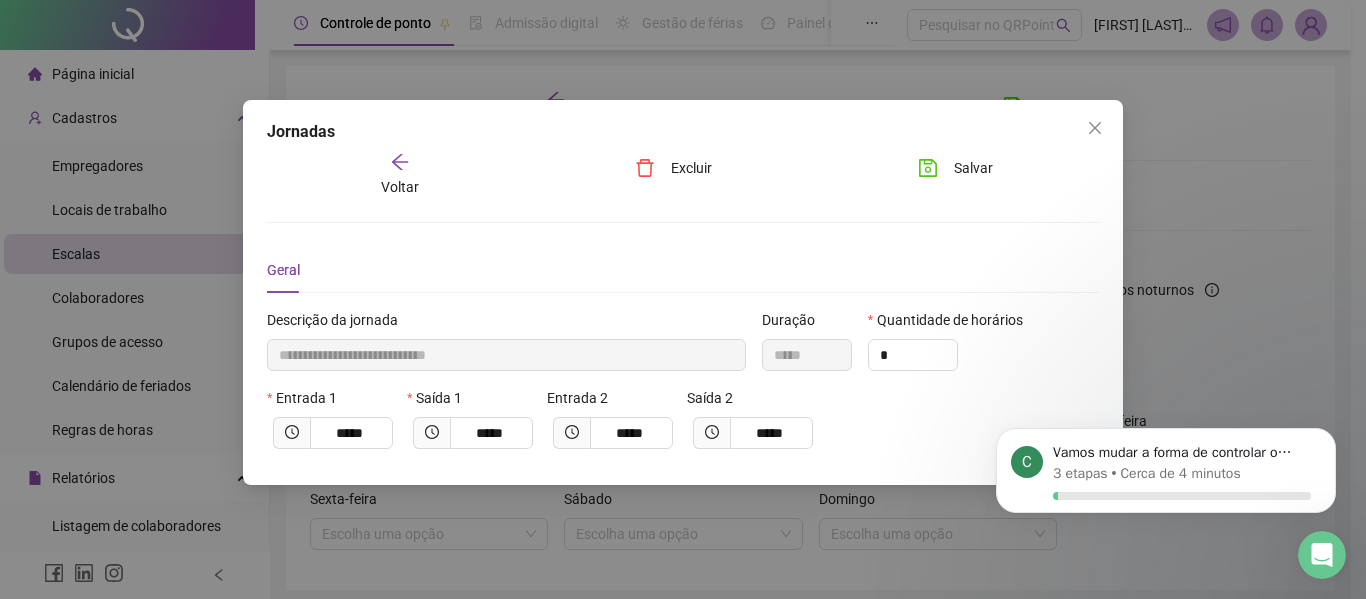 click on "Voltar" at bounding box center (400, 175) 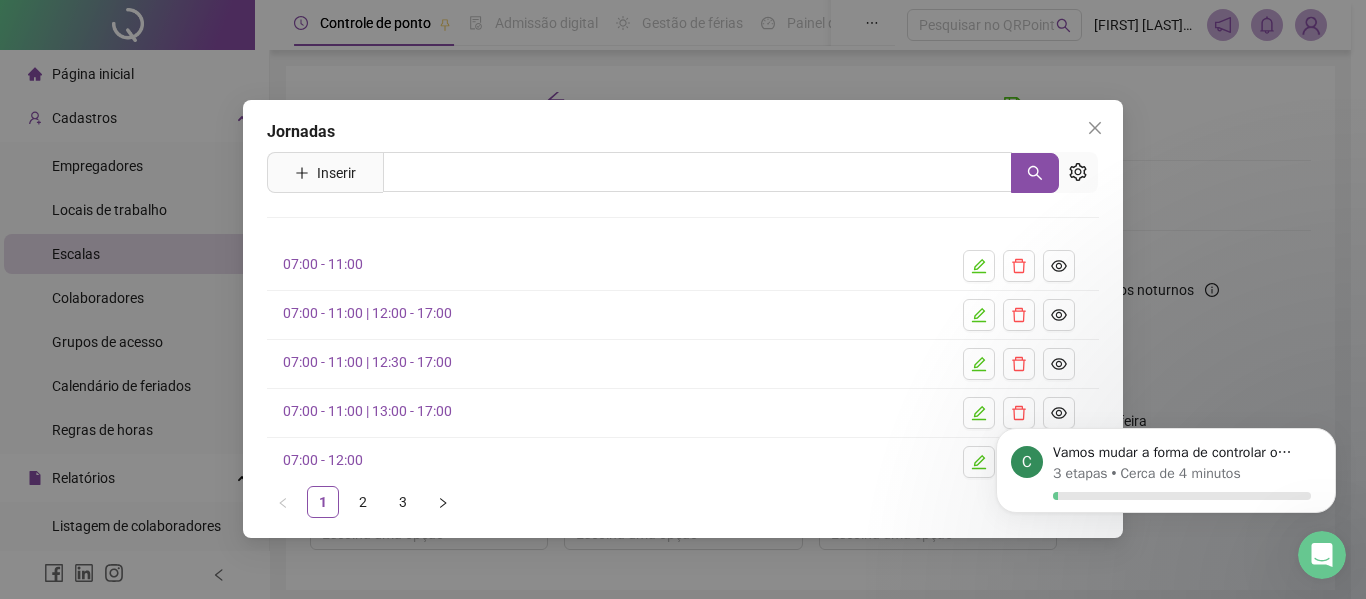 click on "07:00 - 11:00 | 12:30 - 17:00" at bounding box center (367, 362) 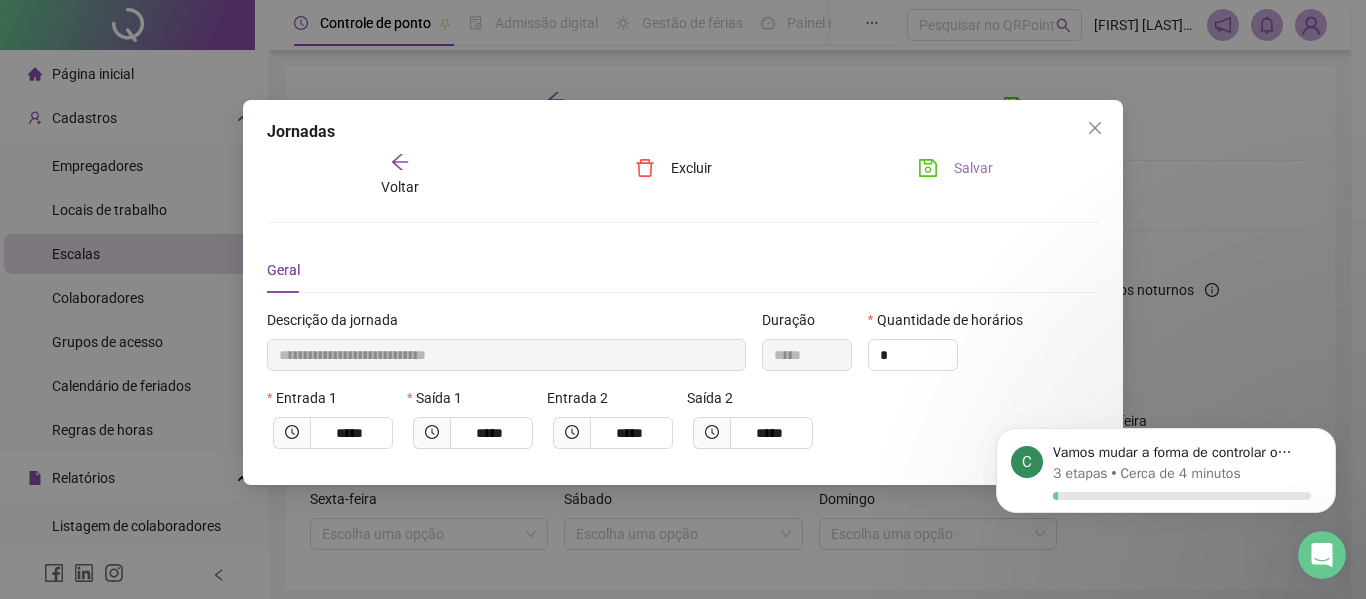 click on "Salvar" at bounding box center (973, 168) 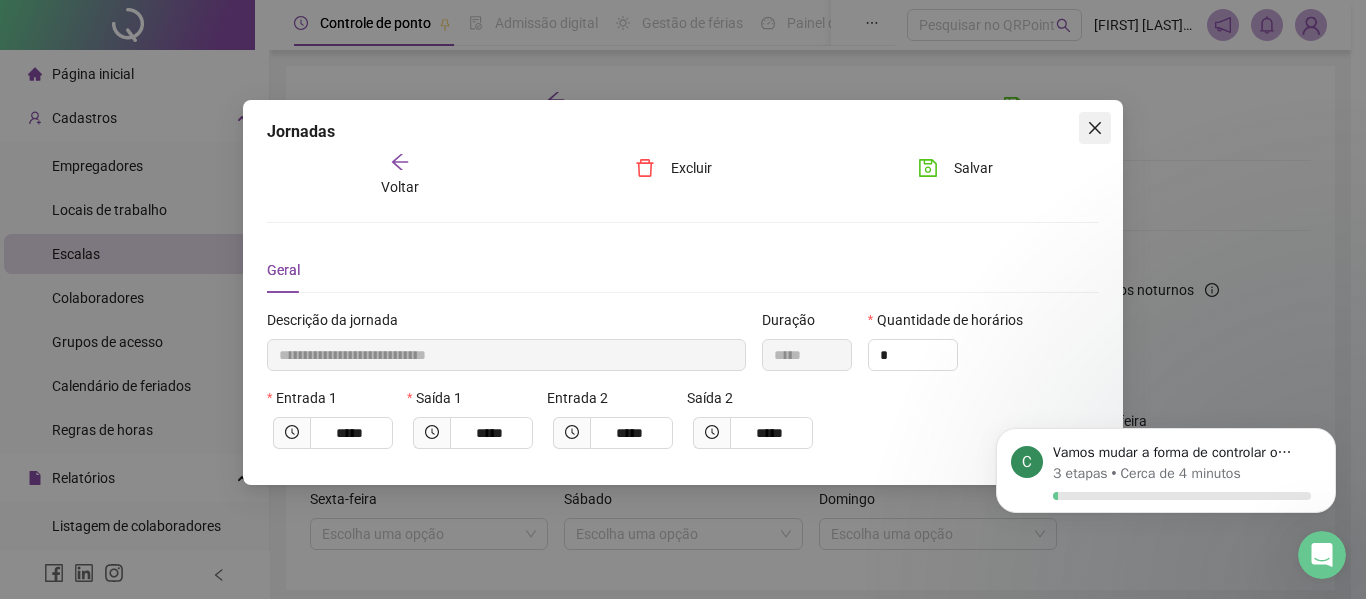 click 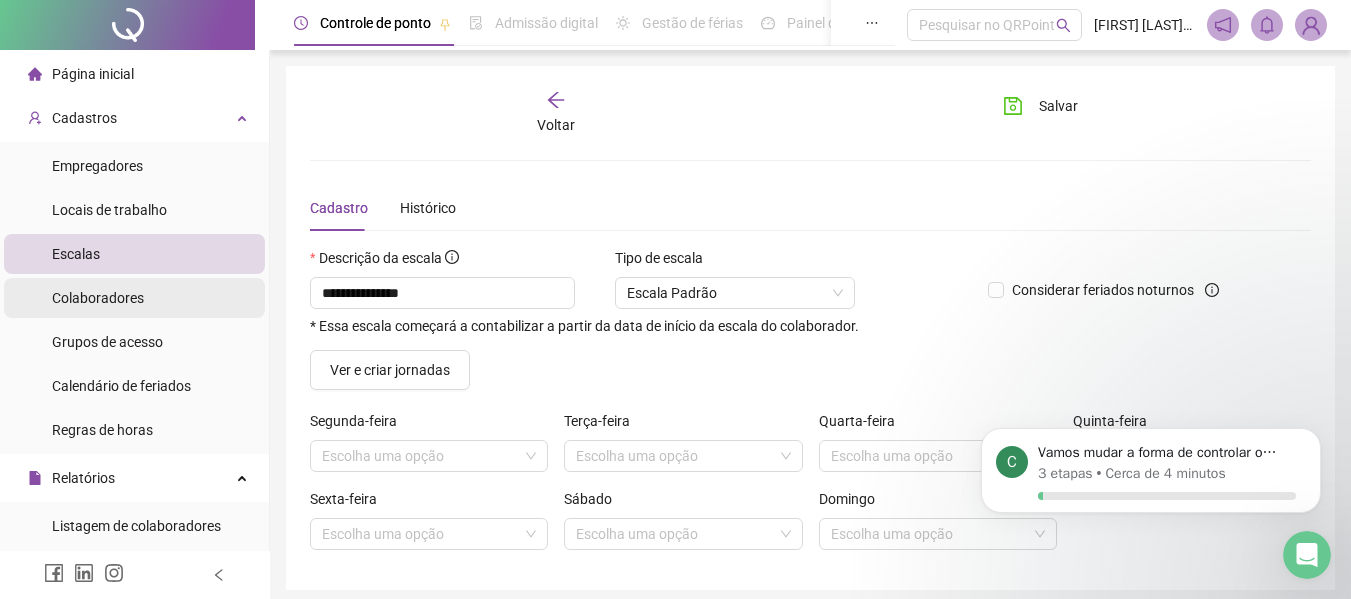 click on "Colaboradores" at bounding box center [134, 298] 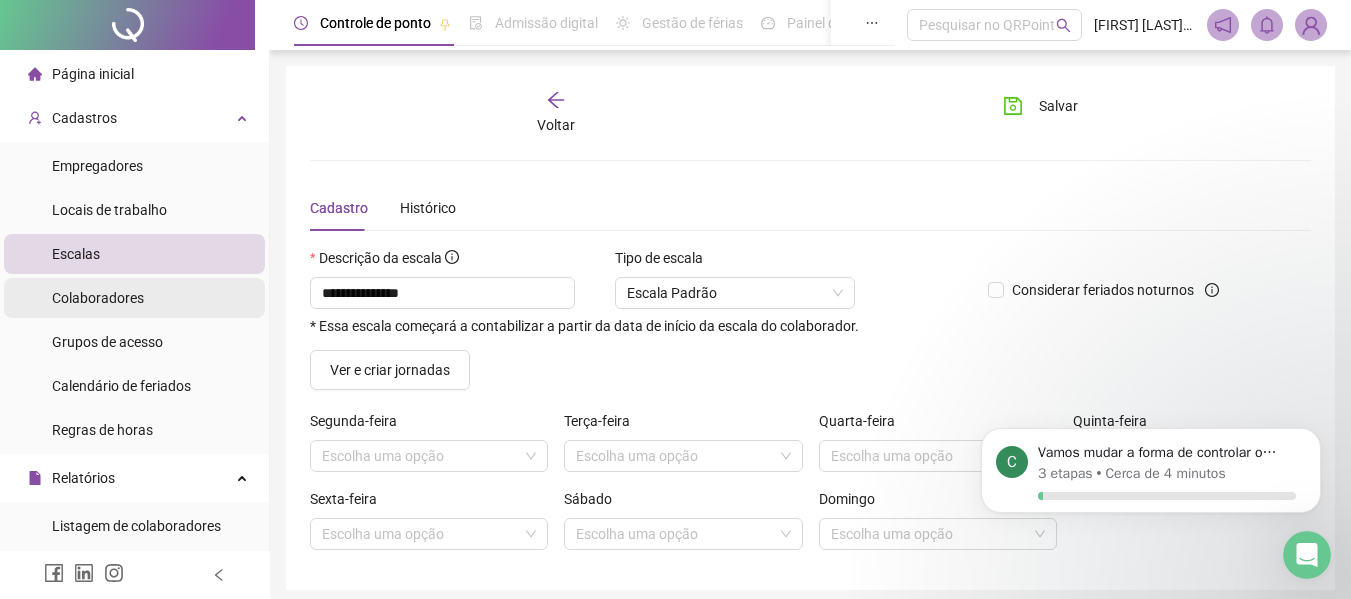 click on "Colaboradores" at bounding box center [98, 298] 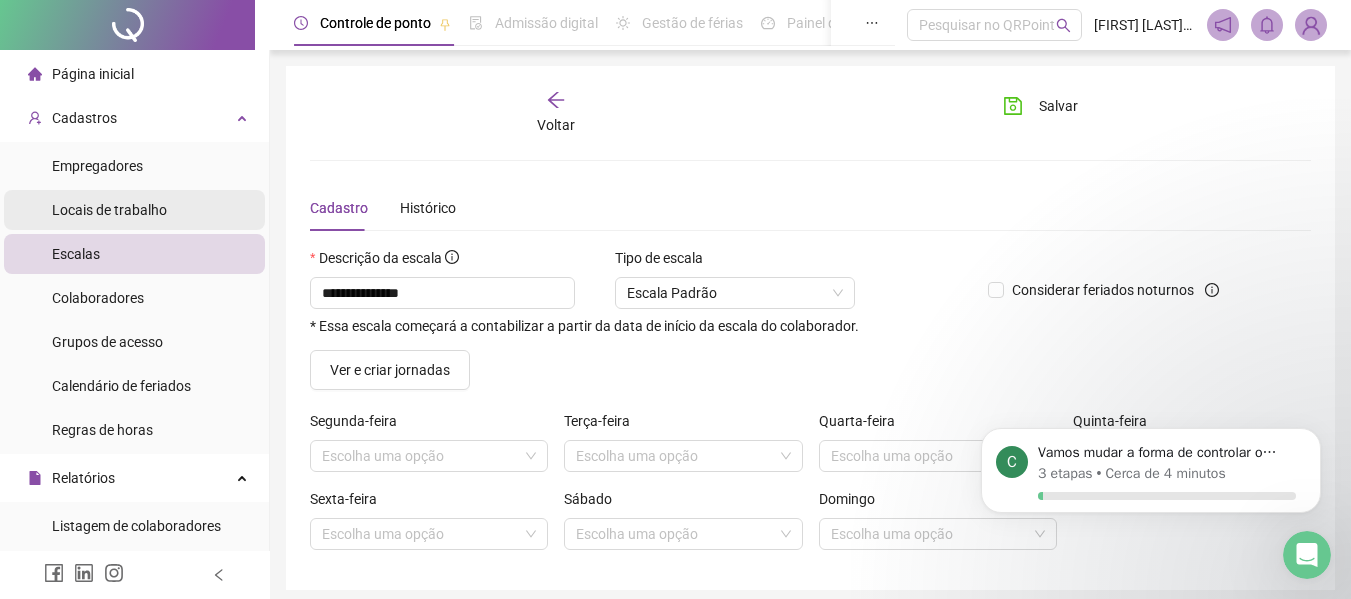 click on "Locais de trabalho" at bounding box center [109, 210] 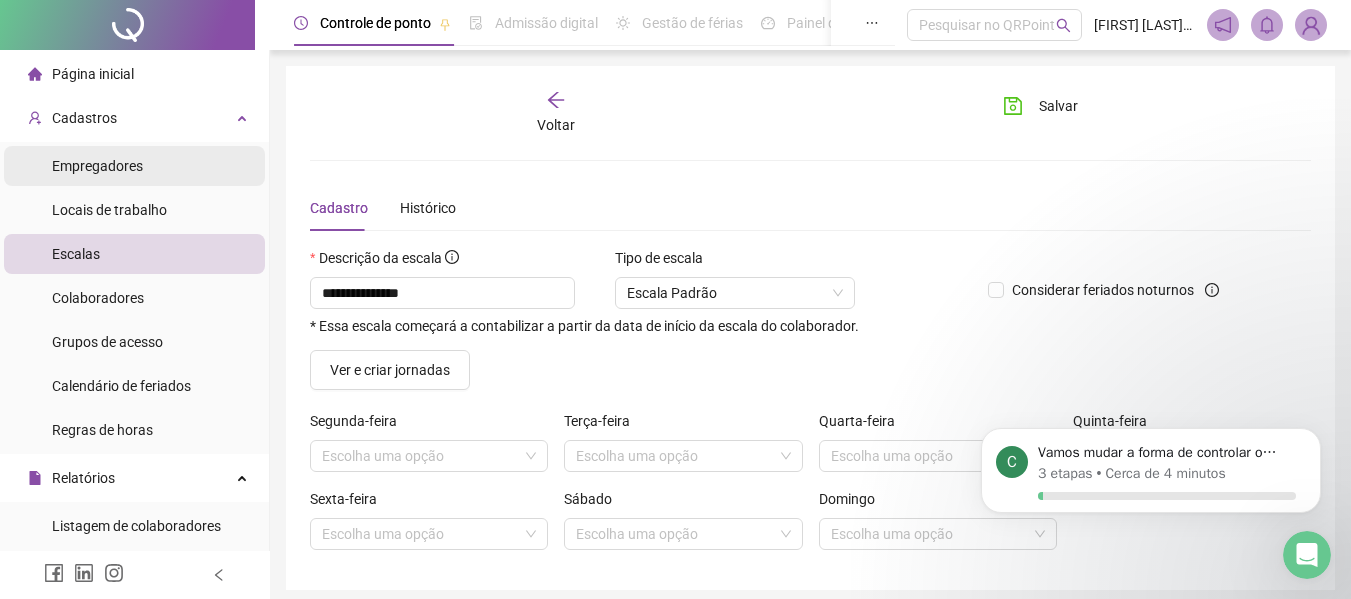 click on "Empregadores" at bounding box center [97, 166] 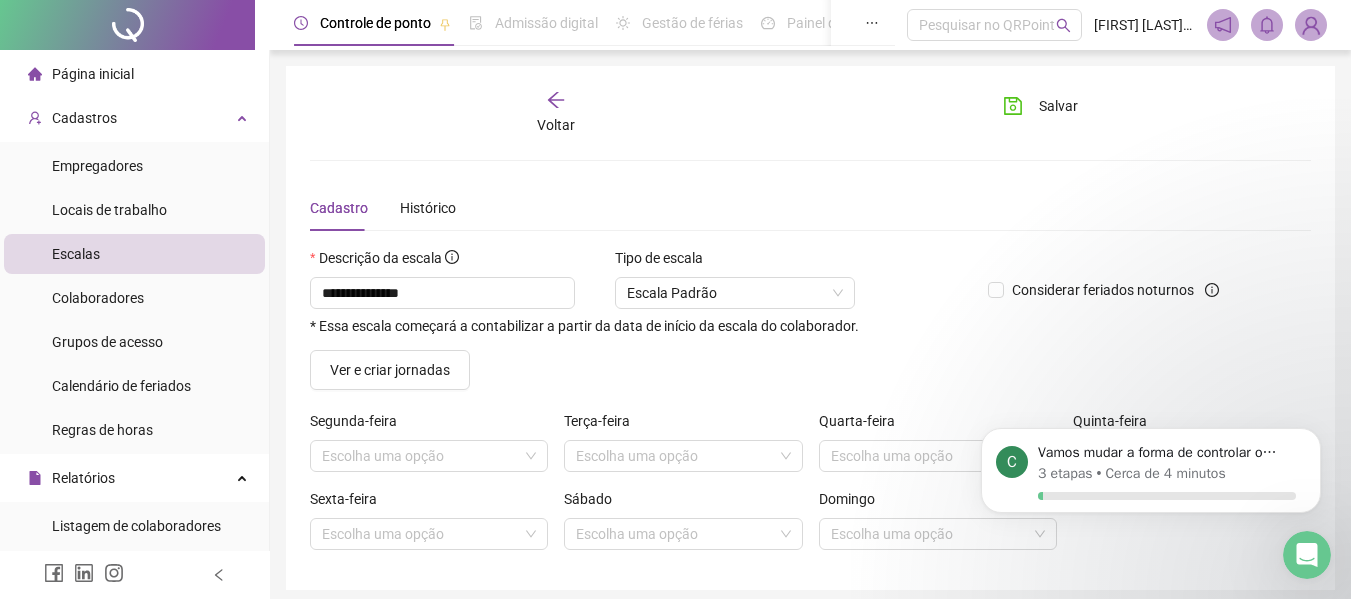 click on "Empregadores Locais de trabalho Escalas Colaboradores Grupos de acesso Calendário de feriados Regras de horas" at bounding box center (134, 298) 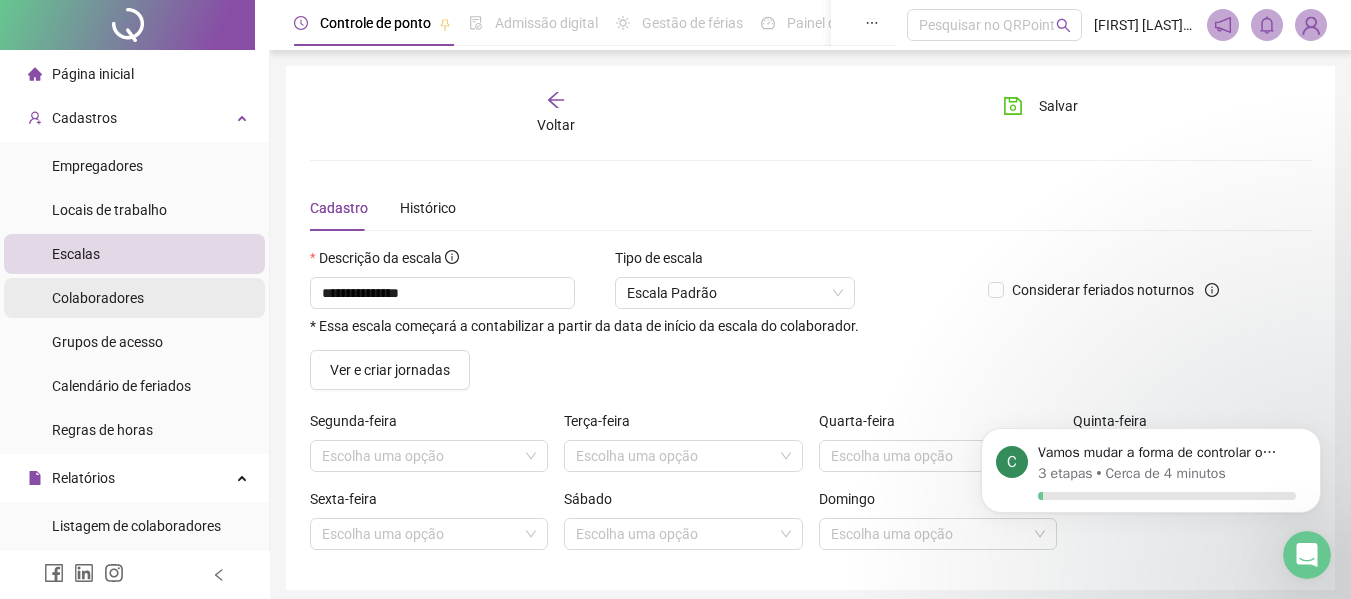 click on "Colaboradores" at bounding box center [98, 298] 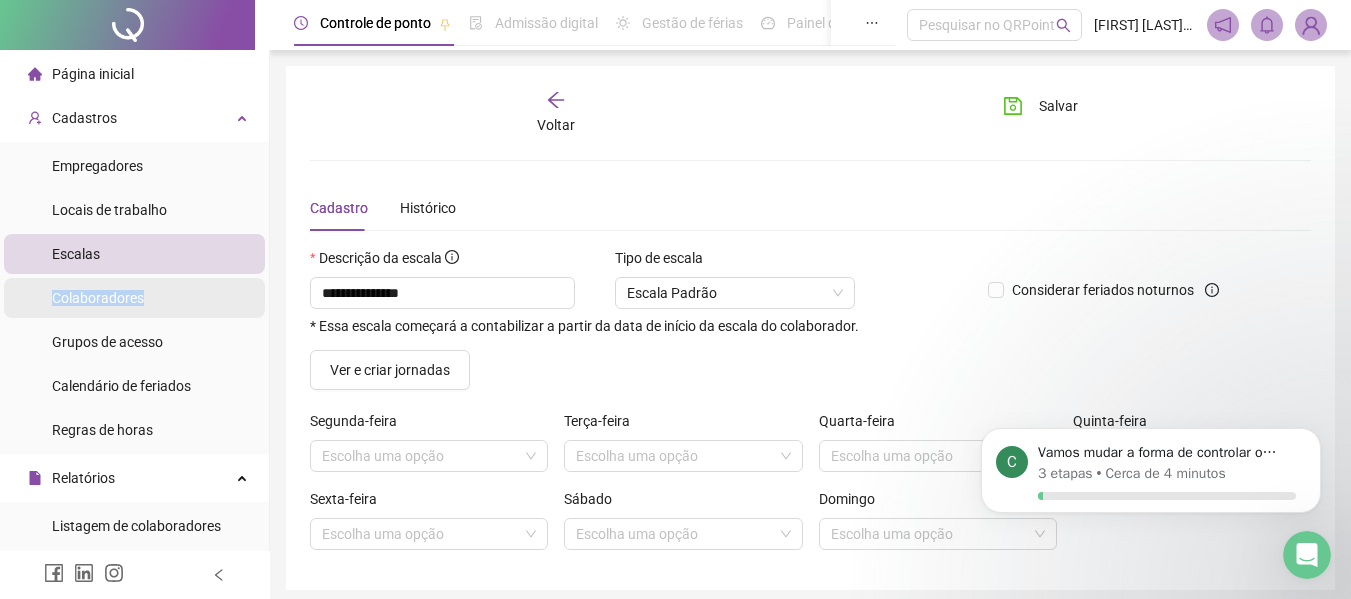 click on "Colaboradores" at bounding box center (98, 298) 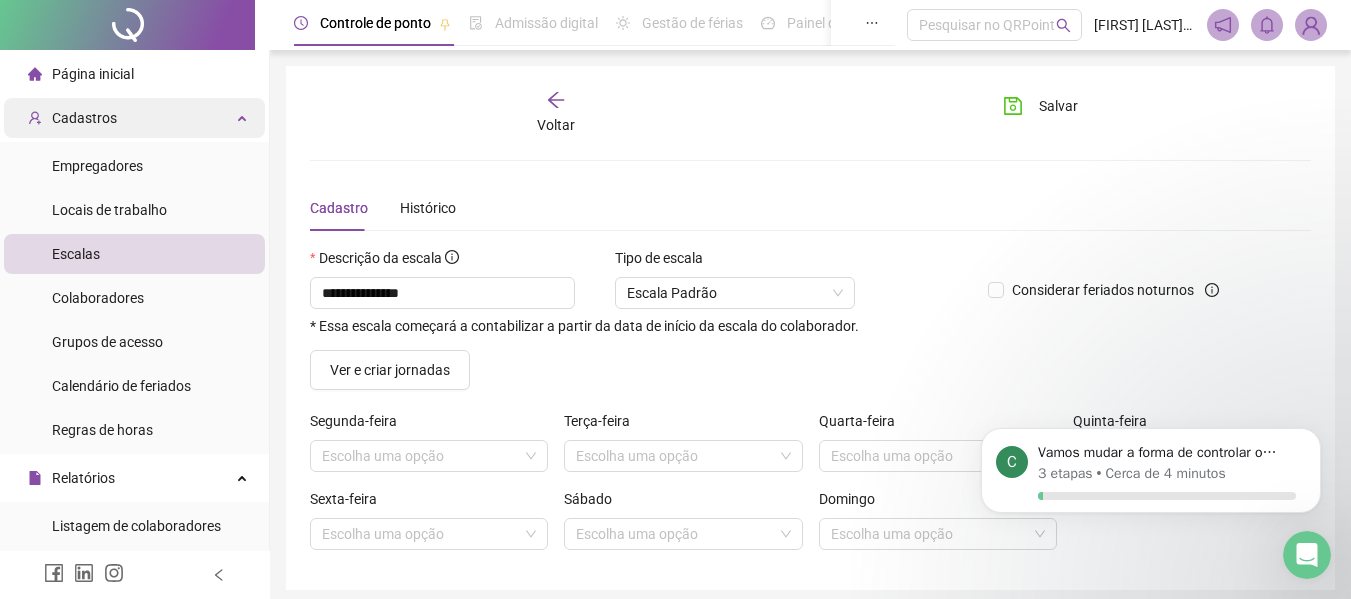 click on "Cadastros" at bounding box center (134, 118) 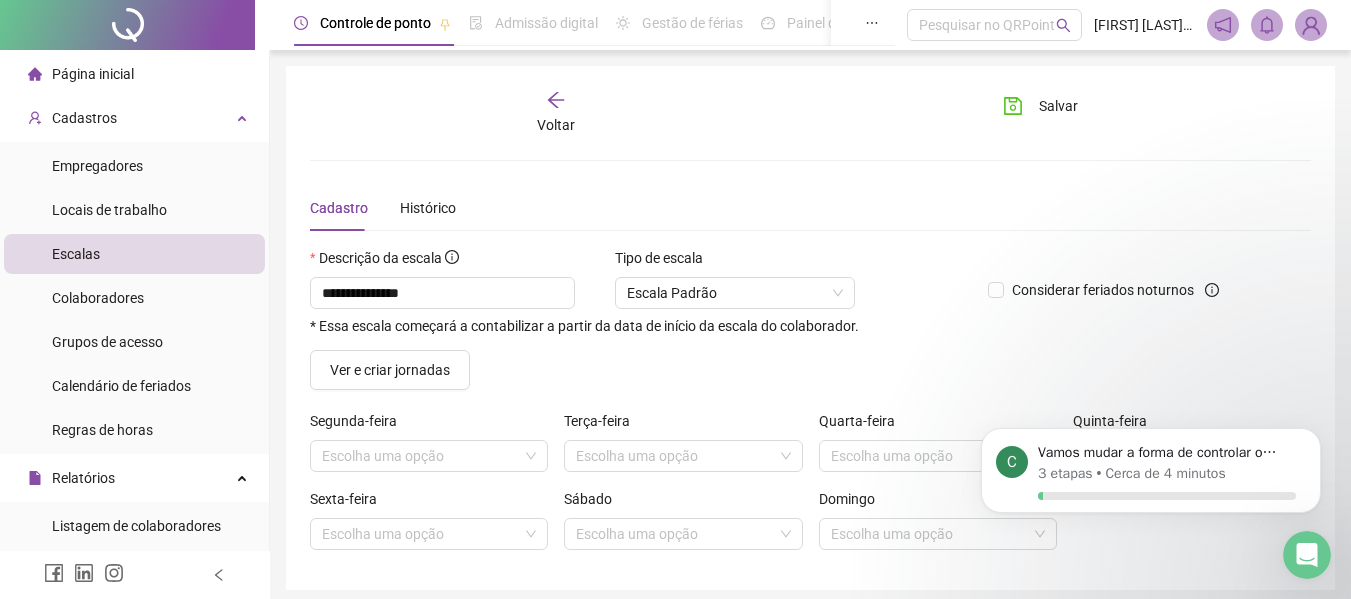 click on "Voltar" at bounding box center (557, 113) 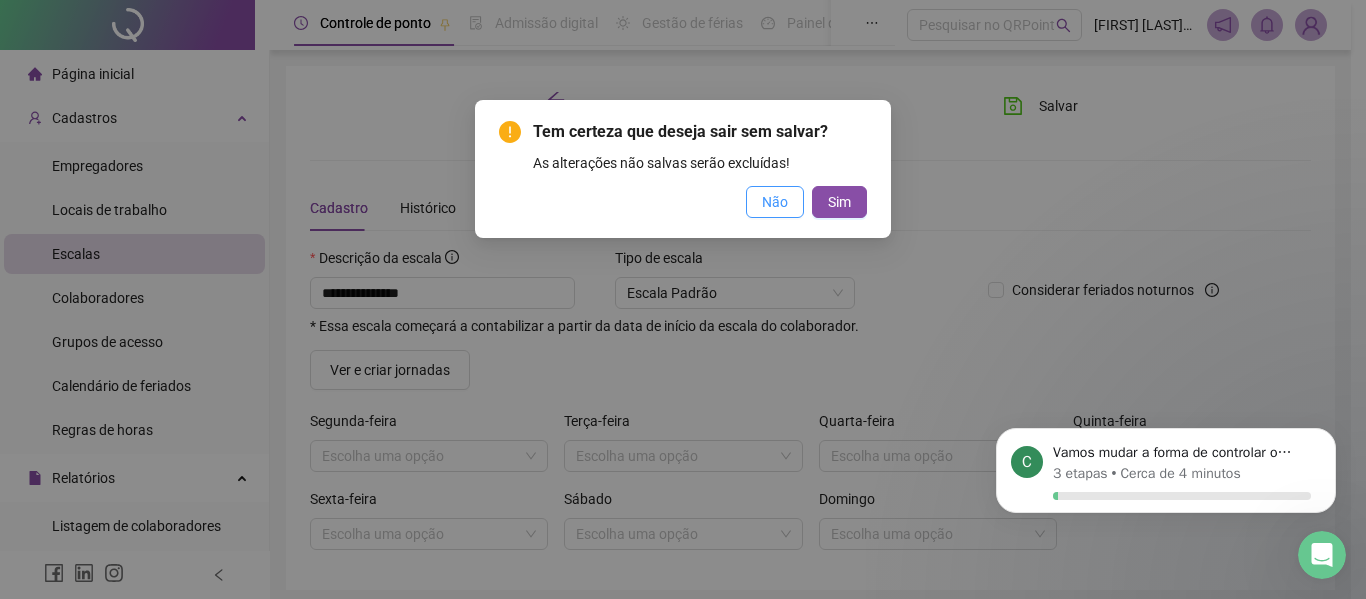 click on "Não" at bounding box center (775, 202) 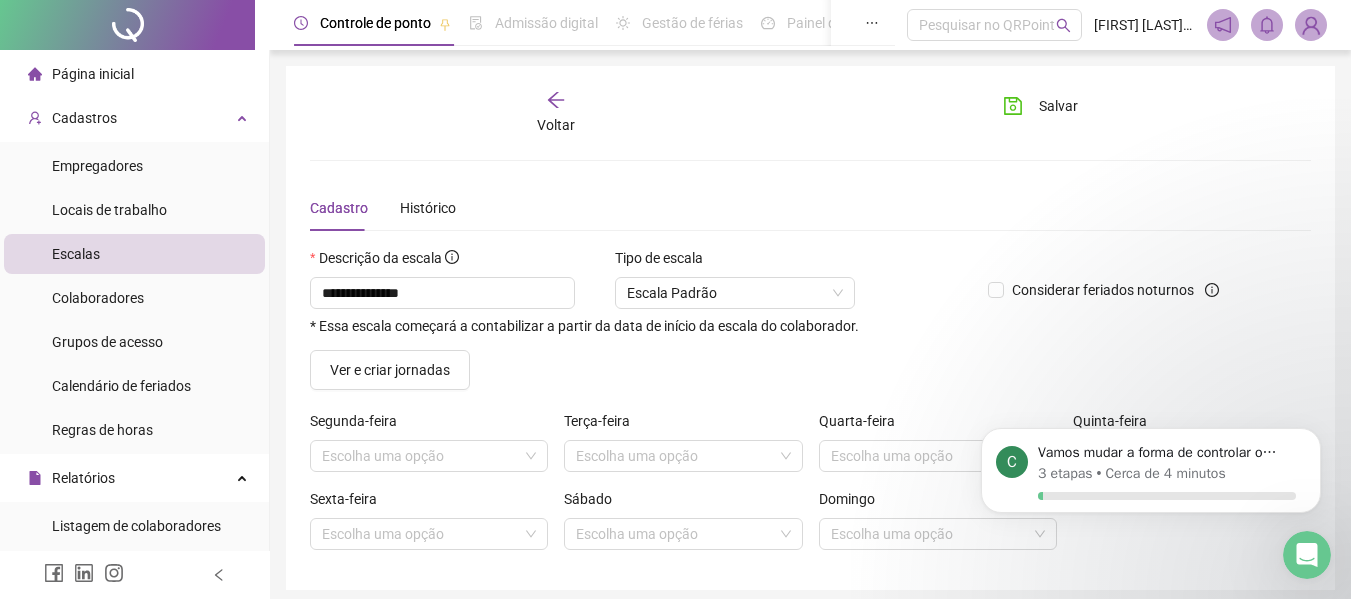 click on "Cadastro Histórico" at bounding box center [810, 208] 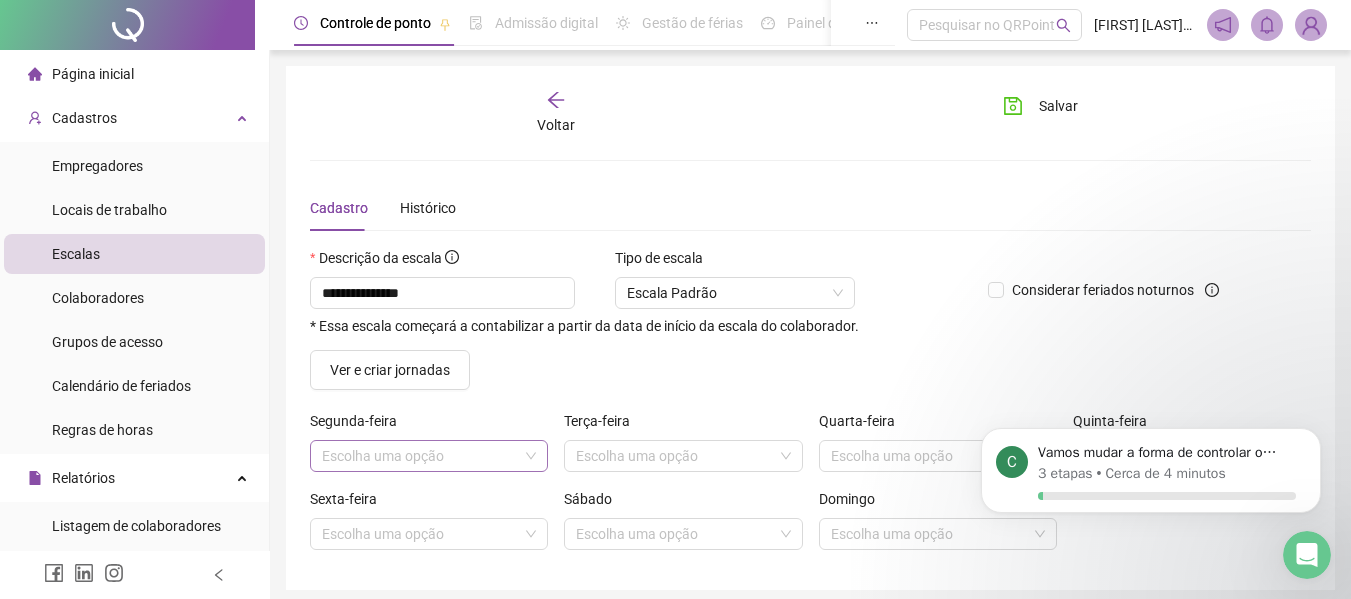 click at bounding box center (420, 456) 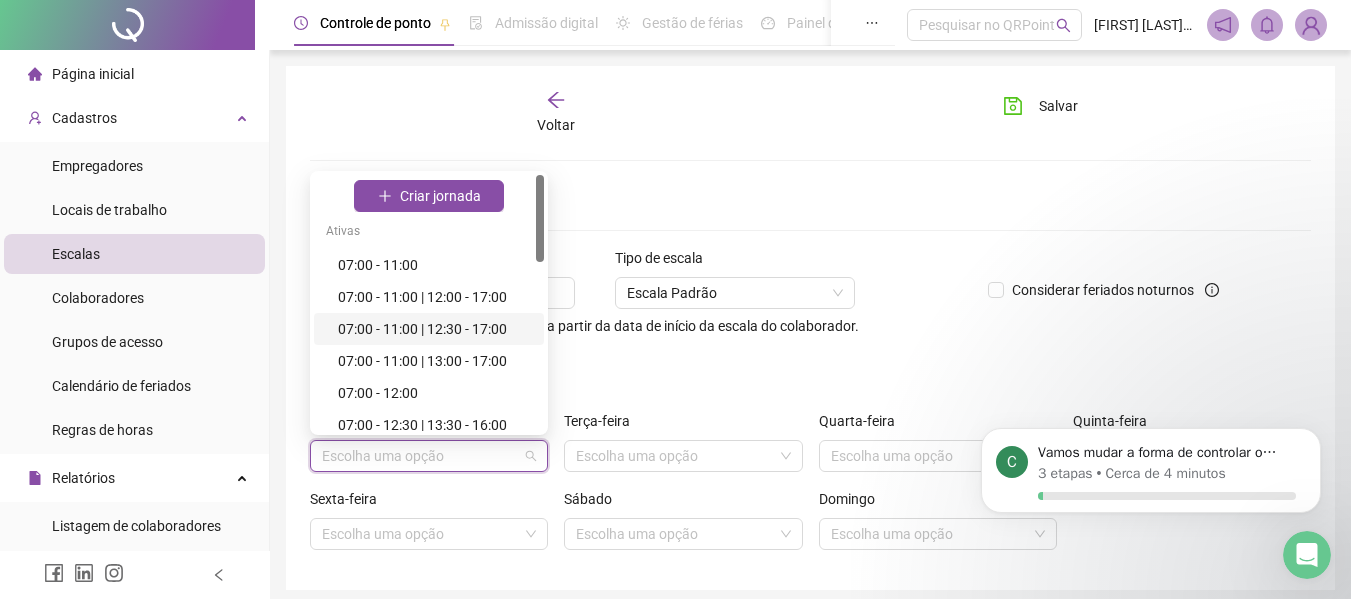 click on "07:00 - 11:00 | 12:30 - 17:00" at bounding box center (435, 329) 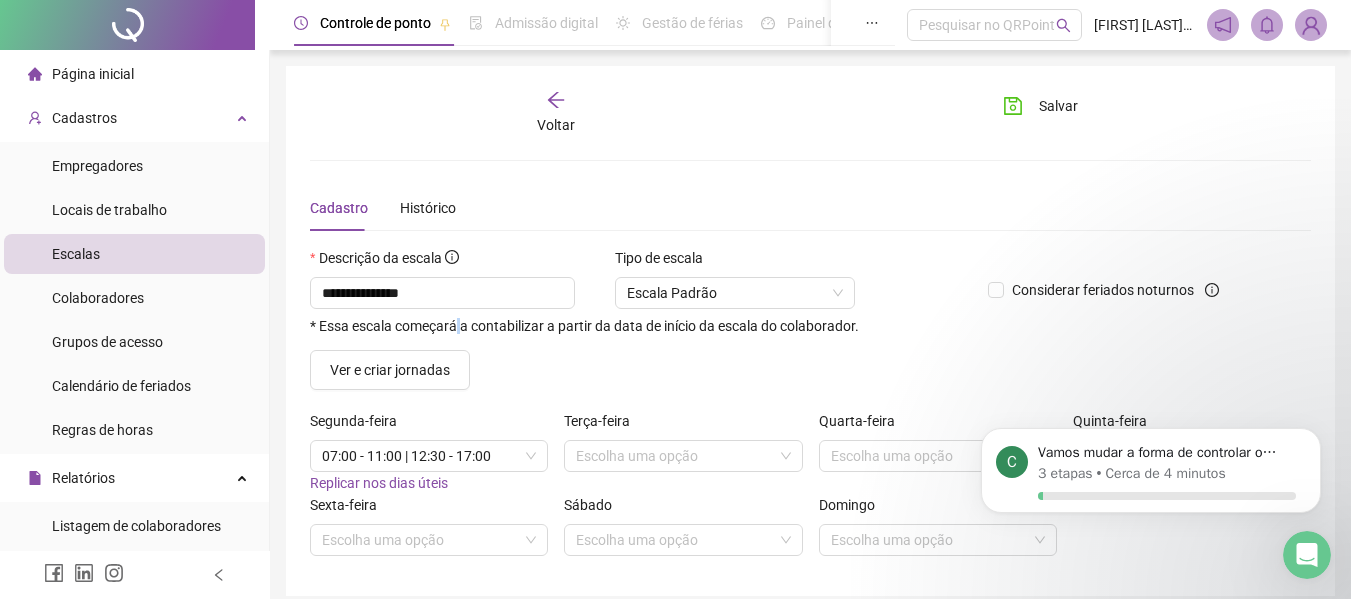 click on "Replicar nos dias úteis" at bounding box center (379, 483) 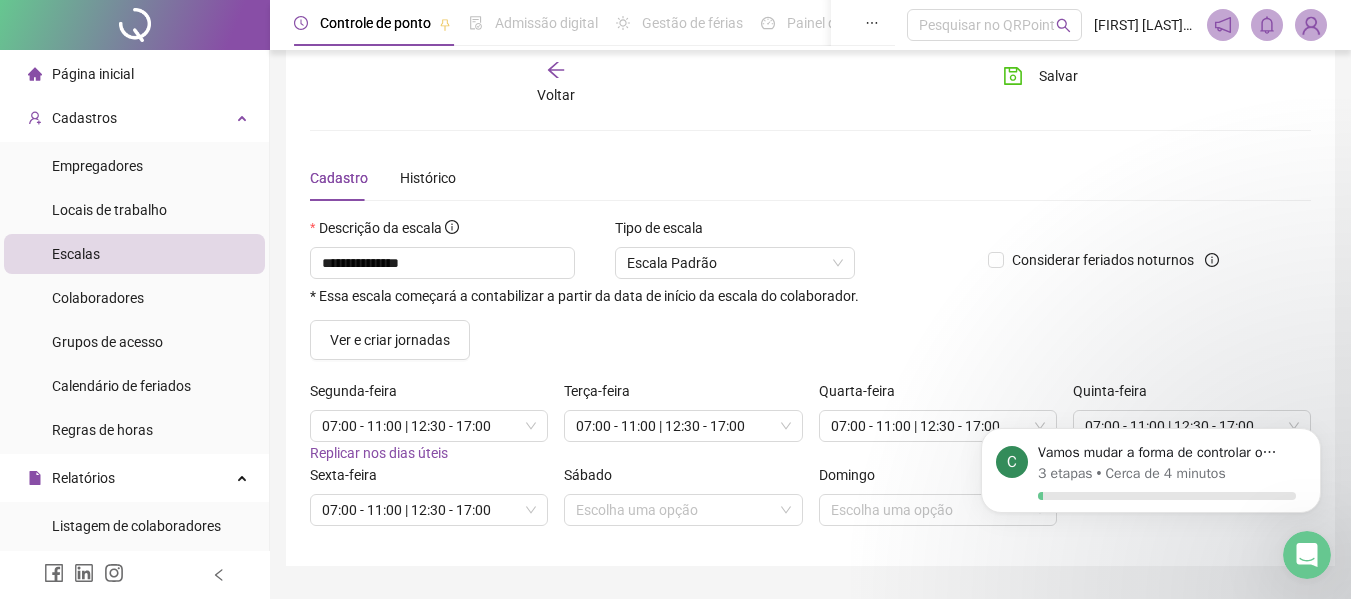 scroll, scrollTop: 83, scrollLeft: 0, axis: vertical 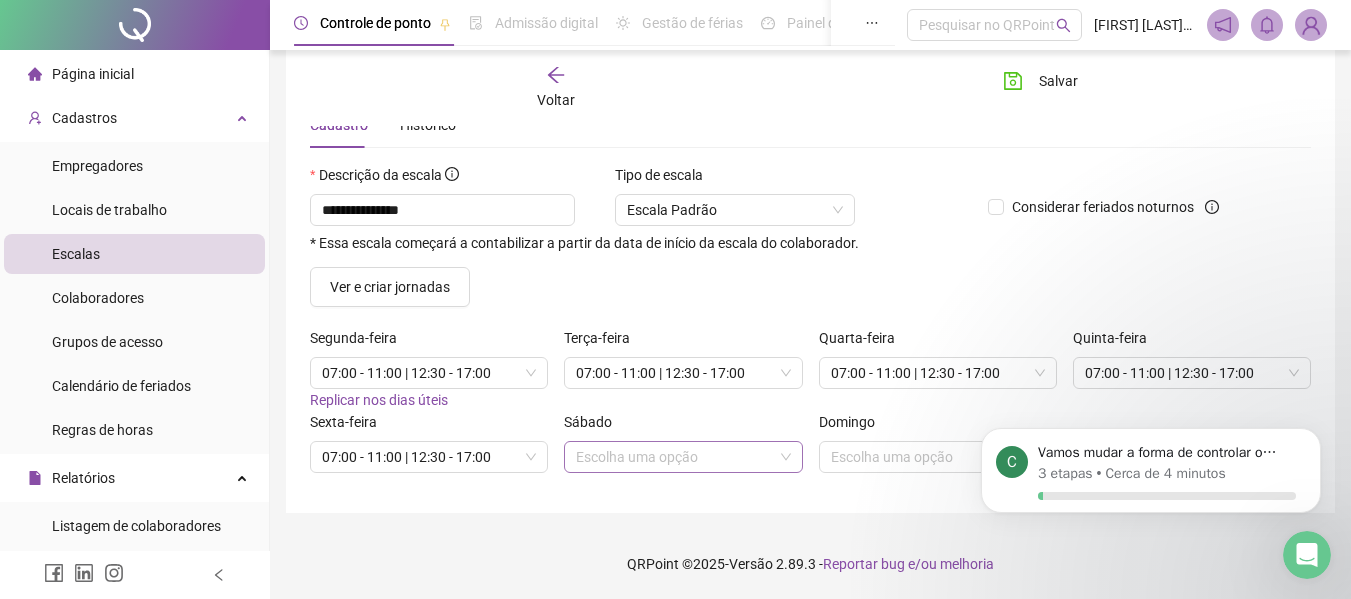 click at bounding box center (674, 457) 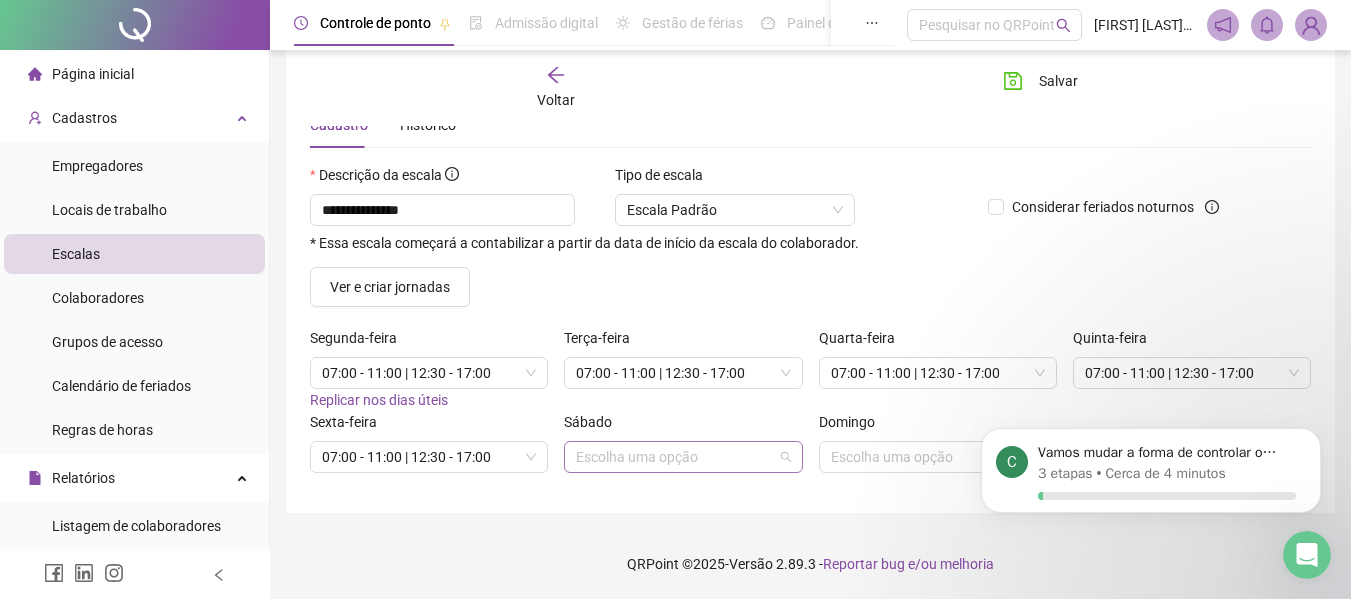 click at bounding box center [674, 457] 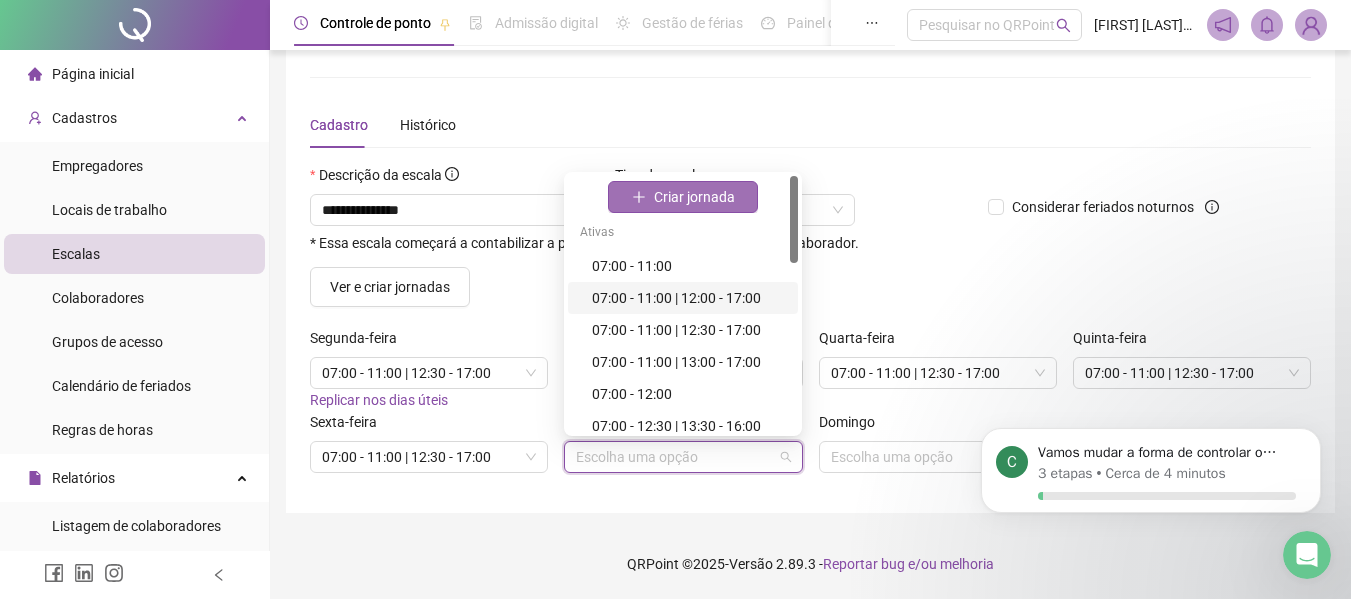 scroll, scrollTop: 0, scrollLeft: 0, axis: both 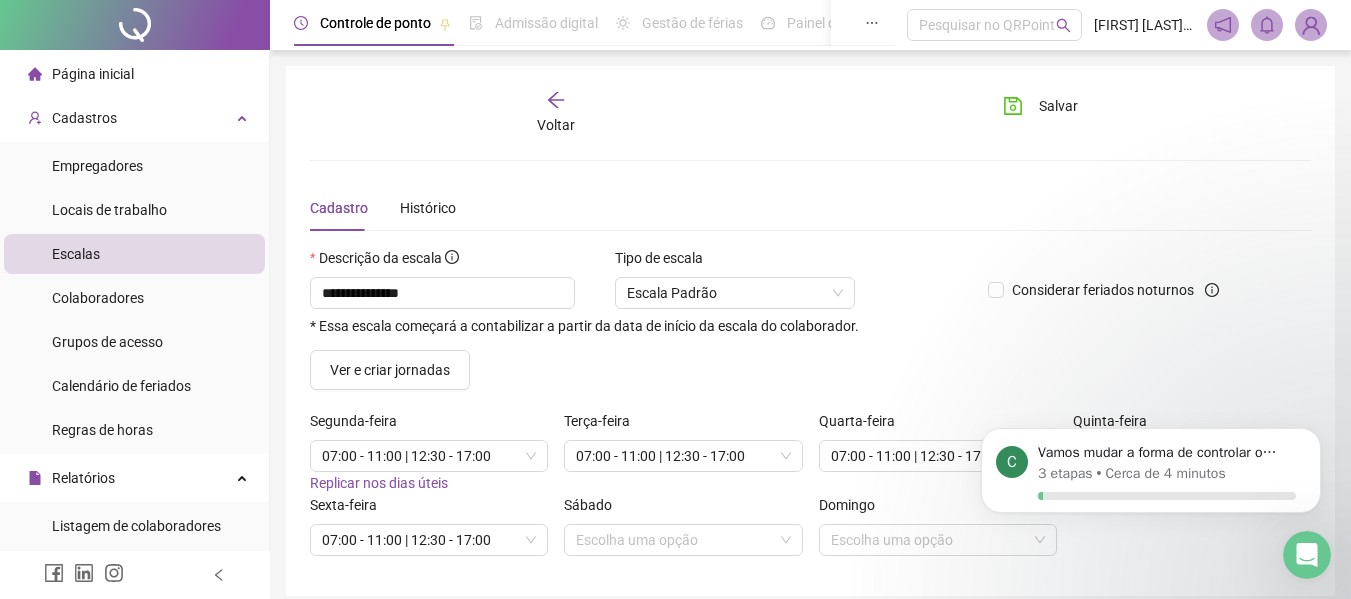 click on "Cadastro Histórico" at bounding box center [810, 208] 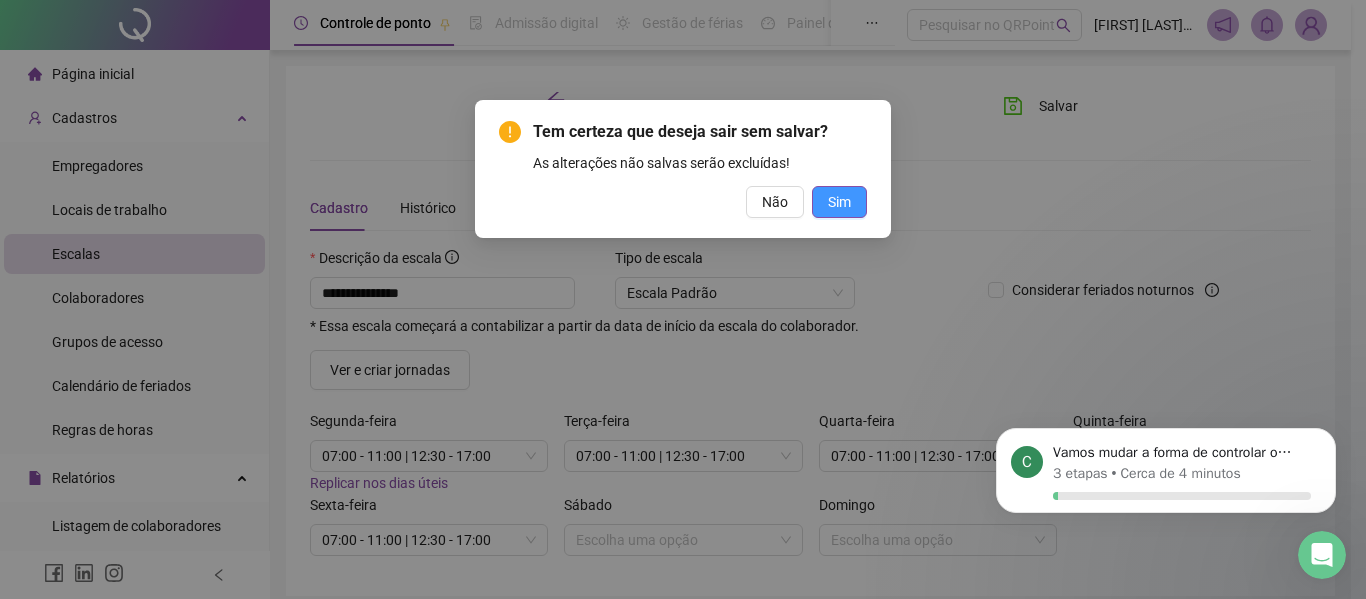 click on "Sim" at bounding box center [839, 202] 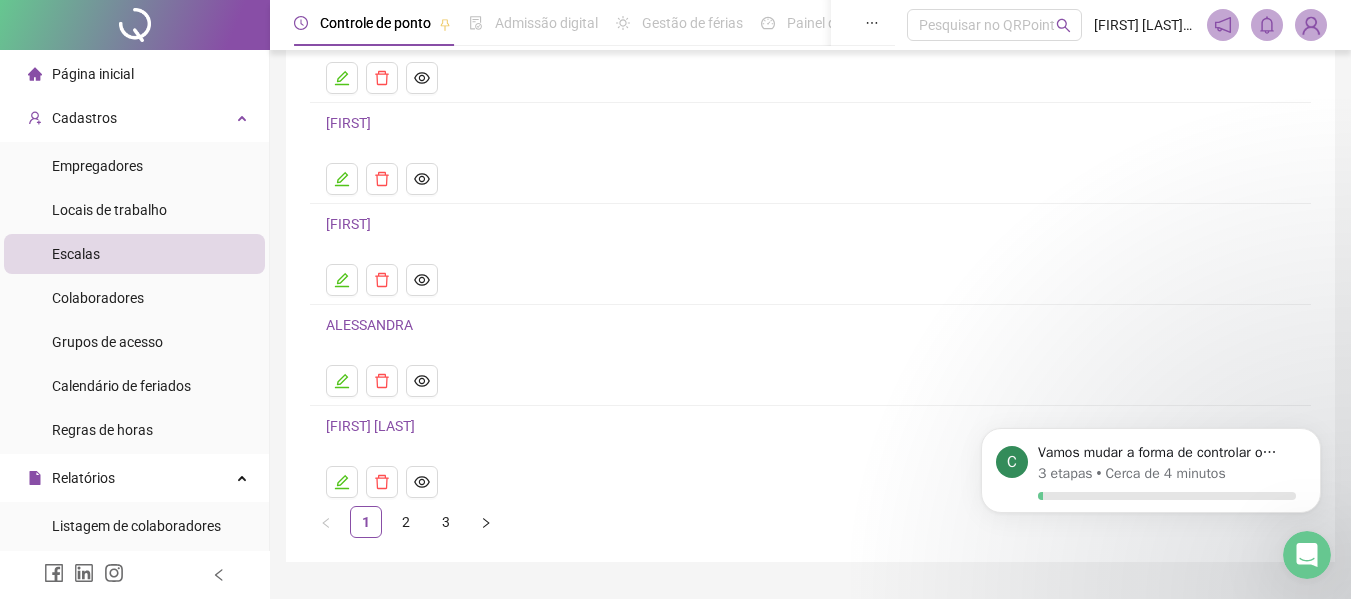 scroll, scrollTop: 258, scrollLeft: 0, axis: vertical 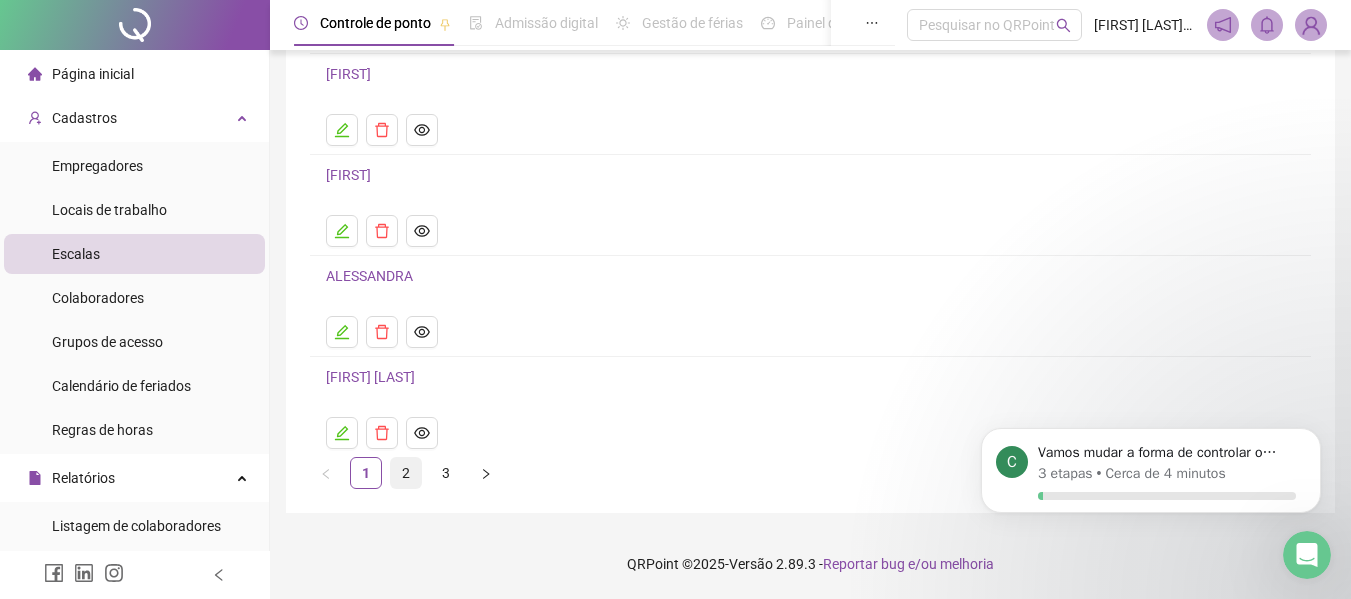 click on "2" at bounding box center [406, 473] 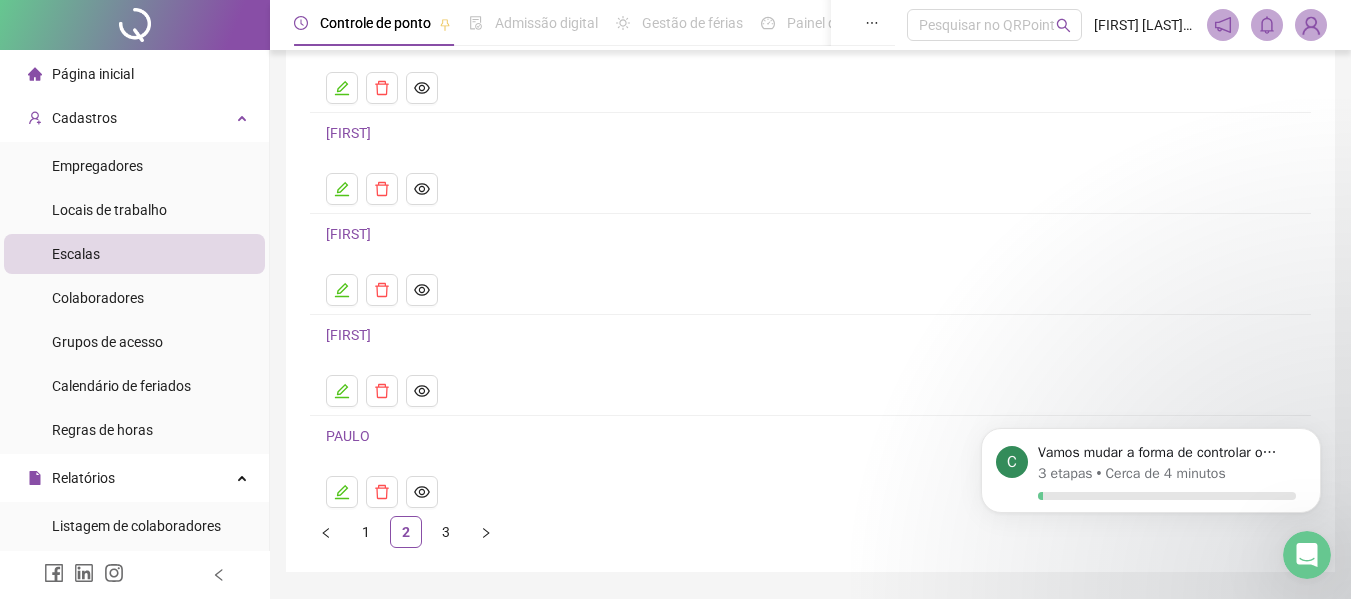 scroll, scrollTop: 200, scrollLeft: 0, axis: vertical 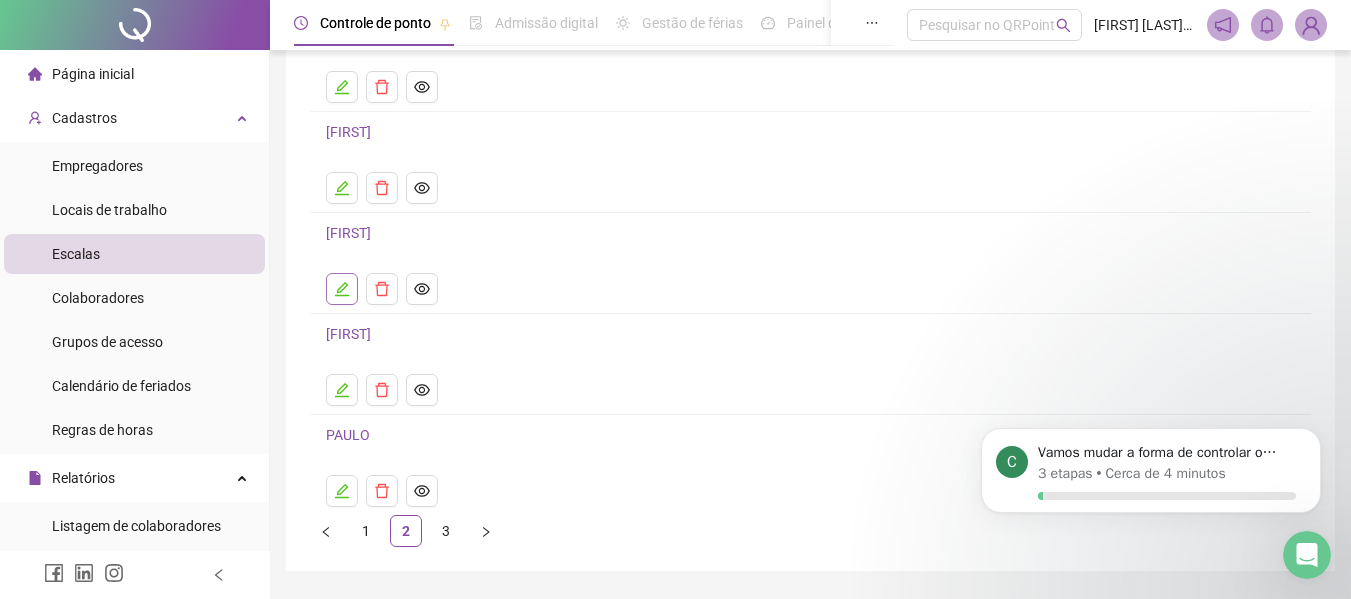 click at bounding box center (342, 289) 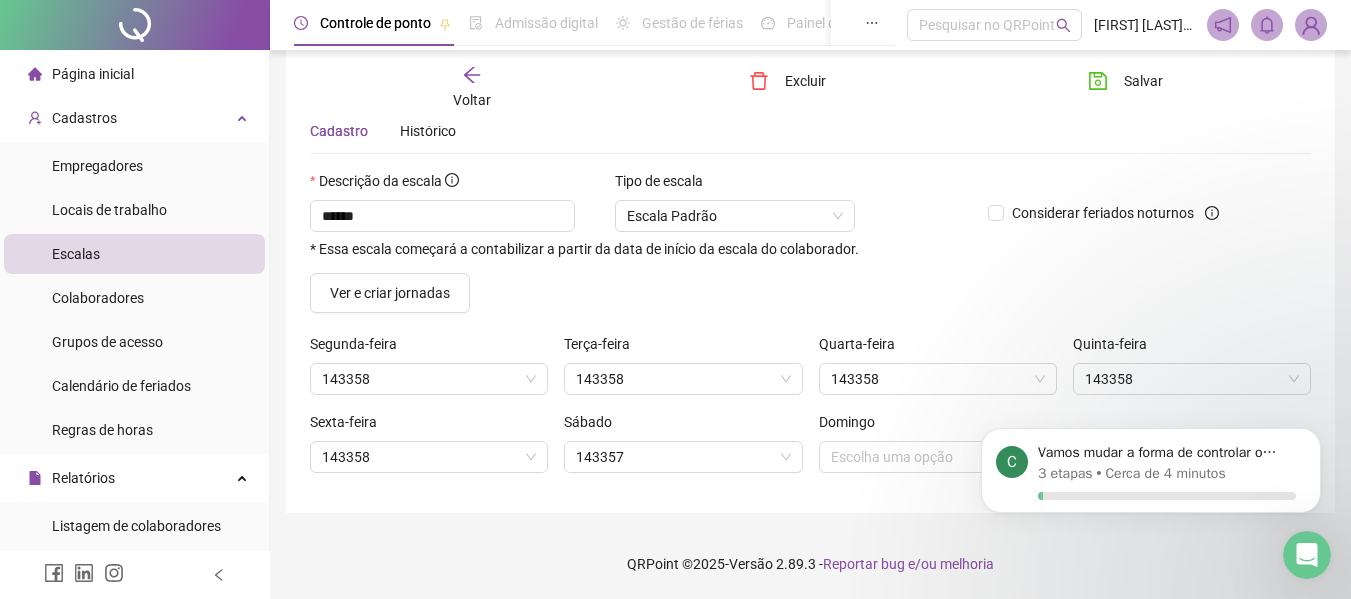 scroll, scrollTop: 77, scrollLeft: 0, axis: vertical 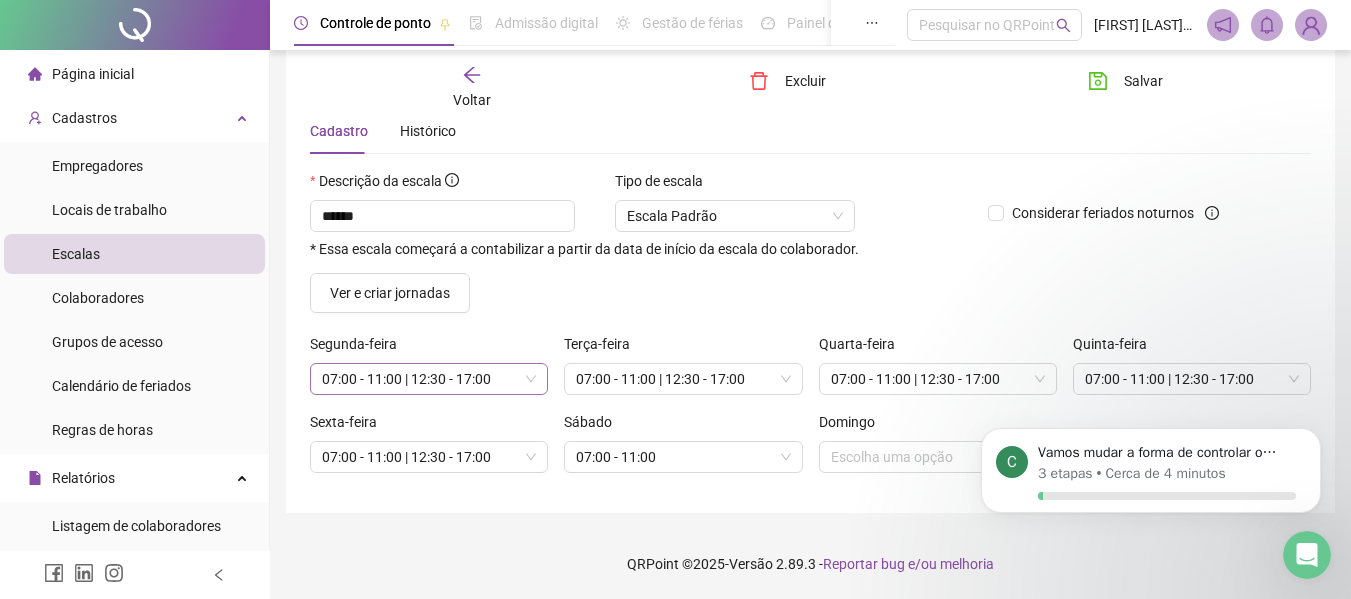 click on "07:00 - 11:00 | 12:30 - 17:00" at bounding box center (429, 379) 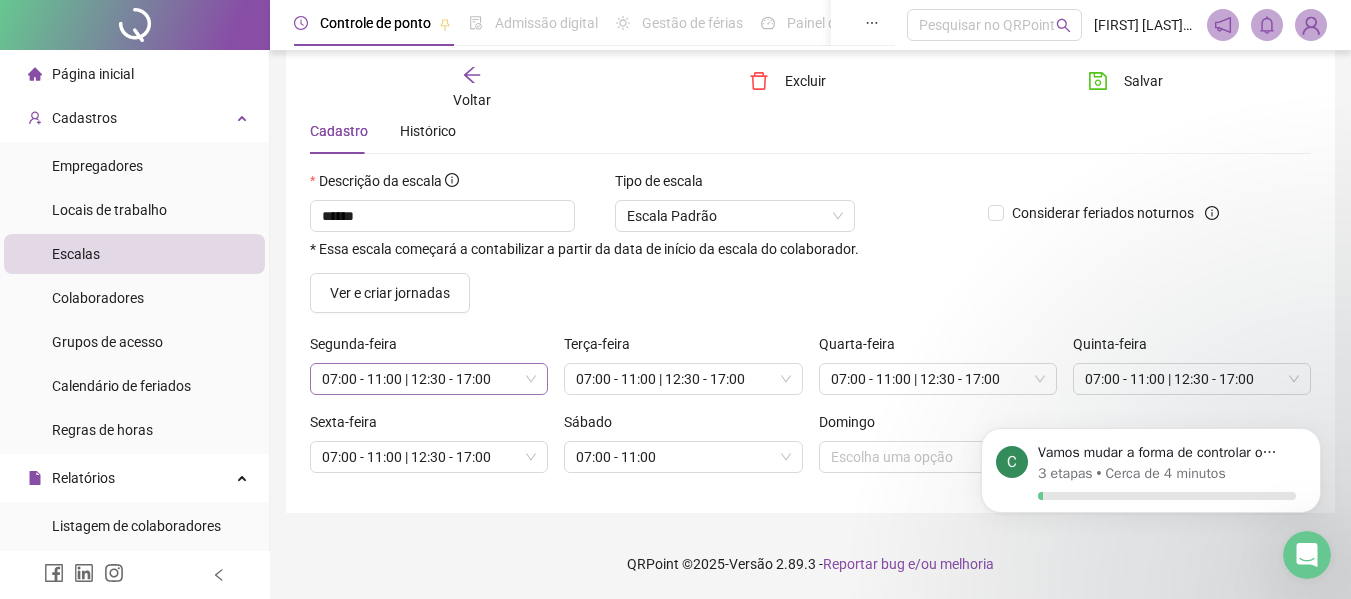 click on "07:00 - 11:00 | 12:30 - 17:00" at bounding box center (429, 379) 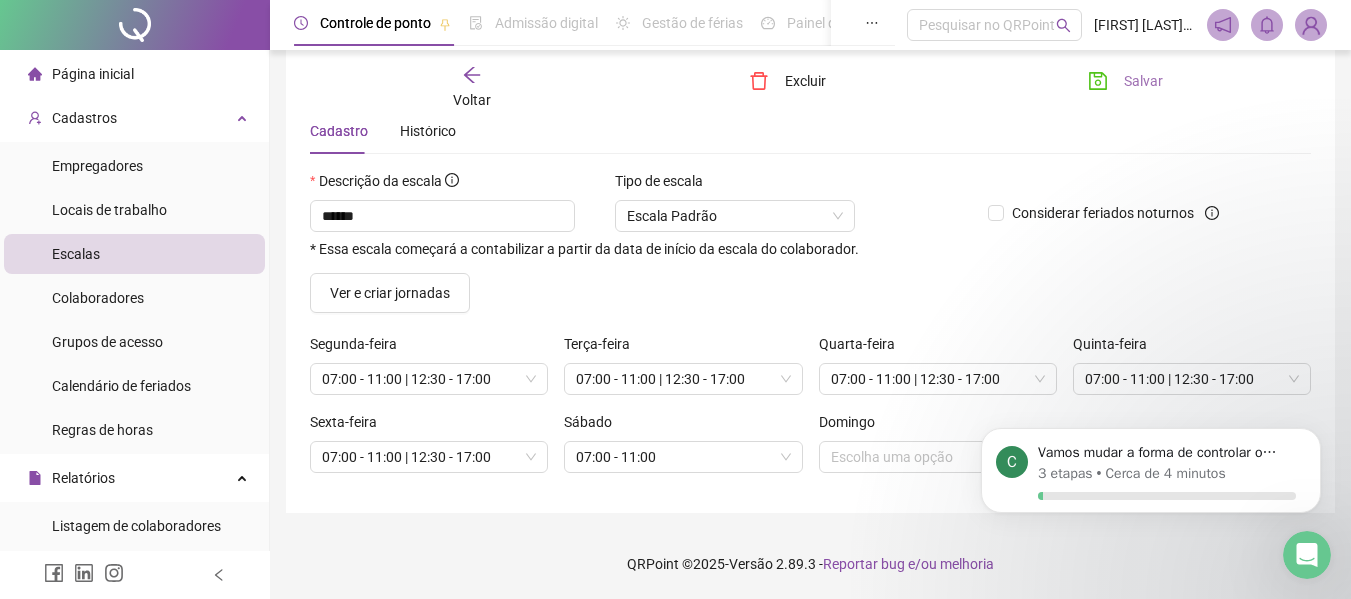 click 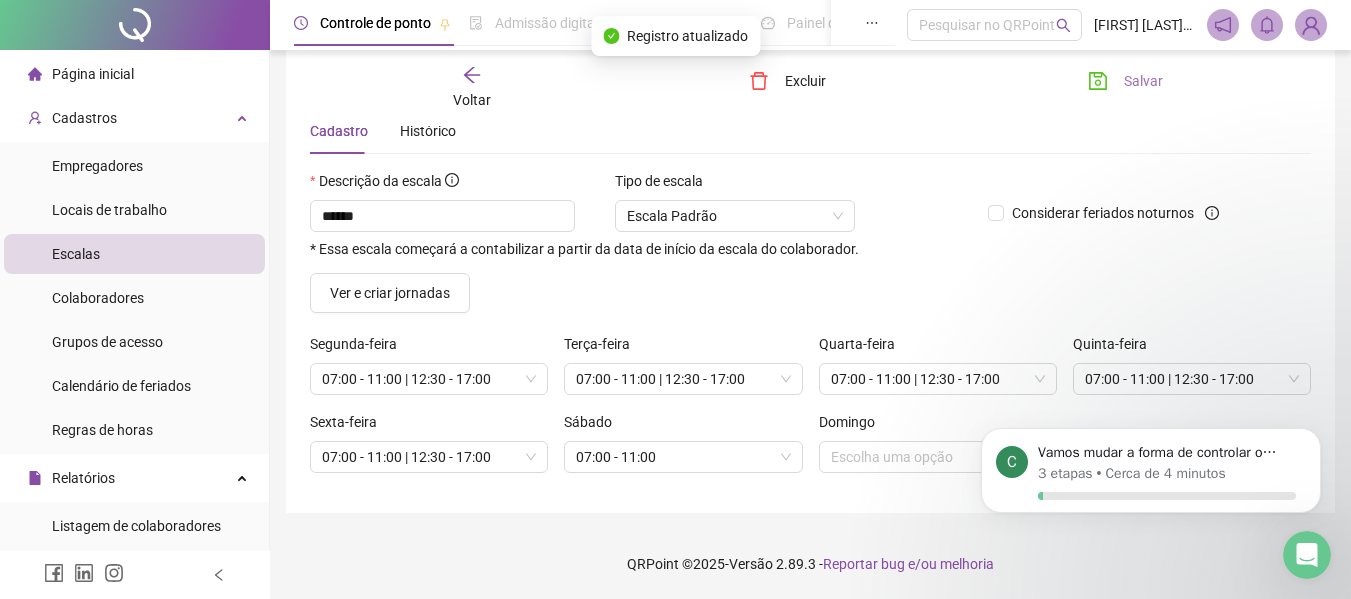 click on "Voltar Excluir Salvar" at bounding box center (810, 88) 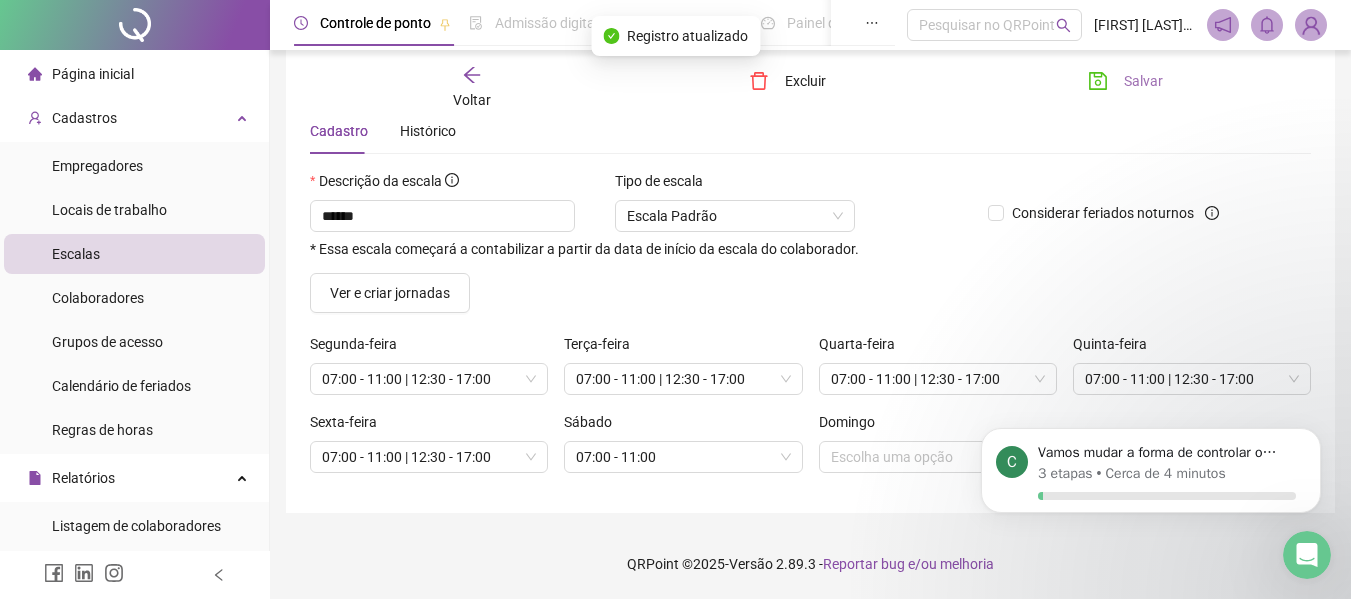 click 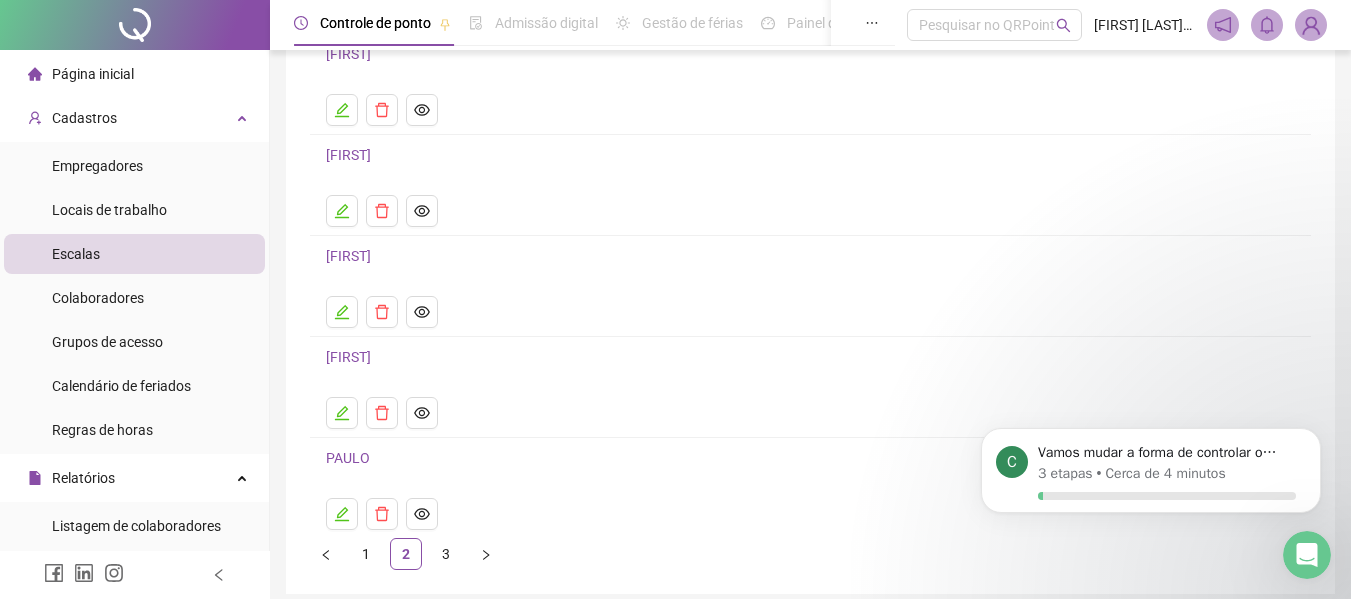 scroll, scrollTop: 200, scrollLeft: 0, axis: vertical 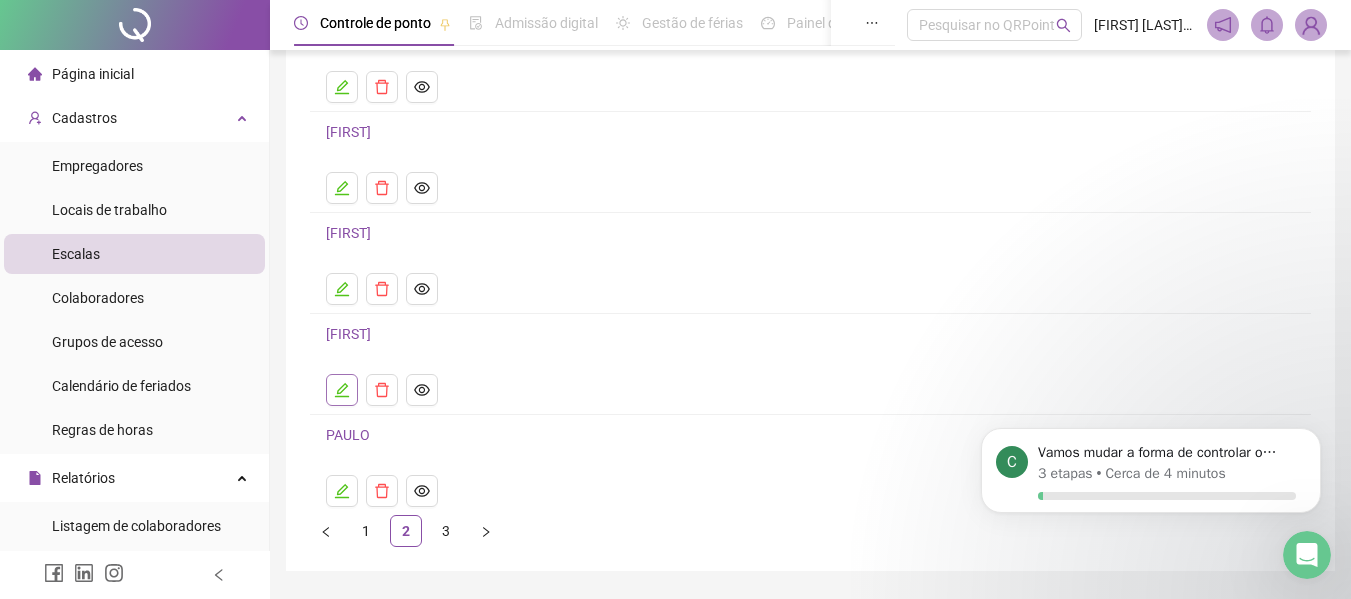 click at bounding box center (342, 390) 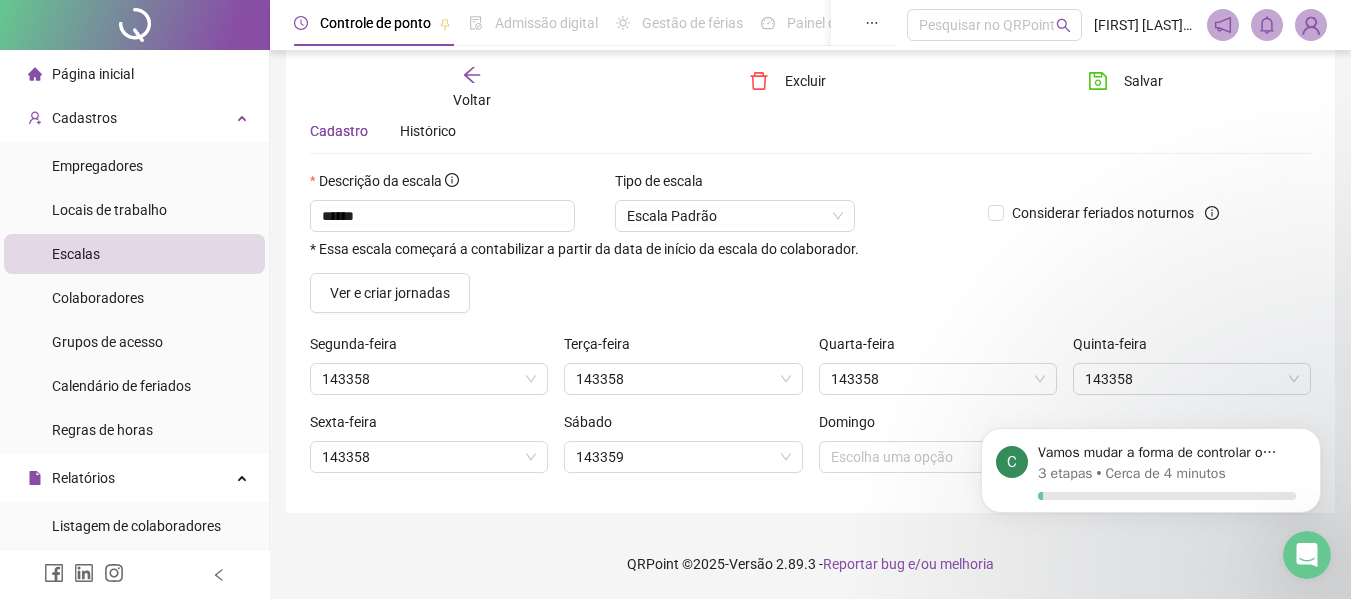 scroll, scrollTop: 77, scrollLeft: 0, axis: vertical 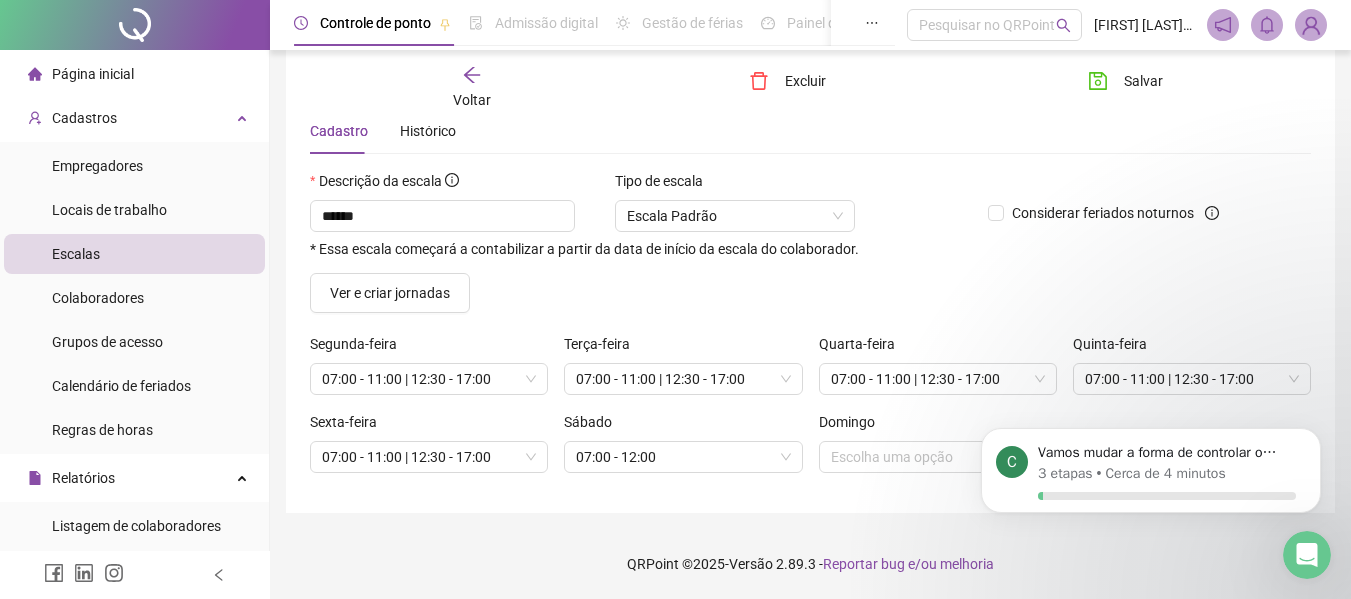 click on "Voltar" at bounding box center (472, 88) 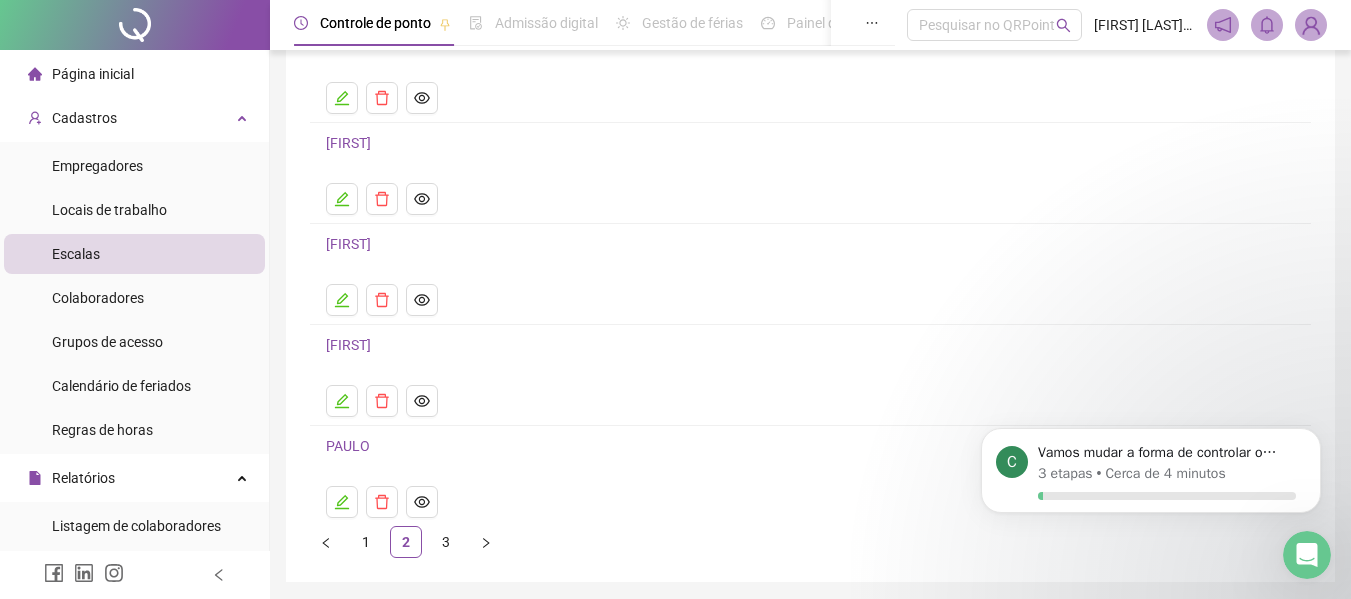 scroll, scrollTop: 258, scrollLeft: 0, axis: vertical 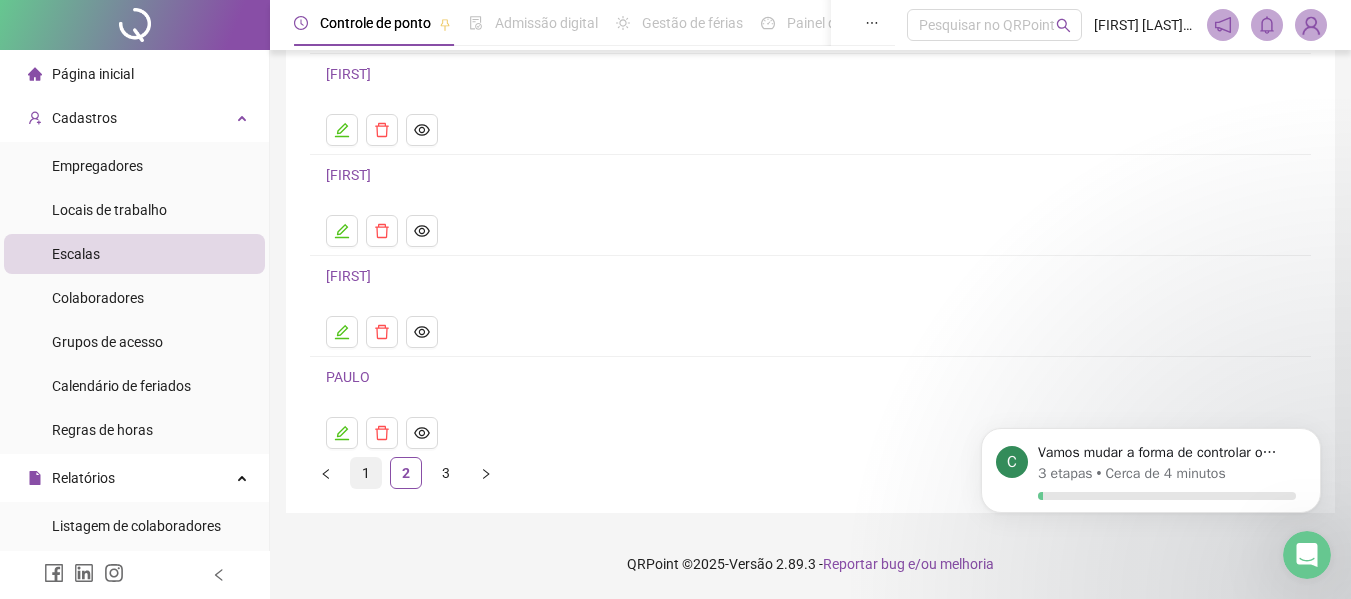 click on "1" at bounding box center (366, 473) 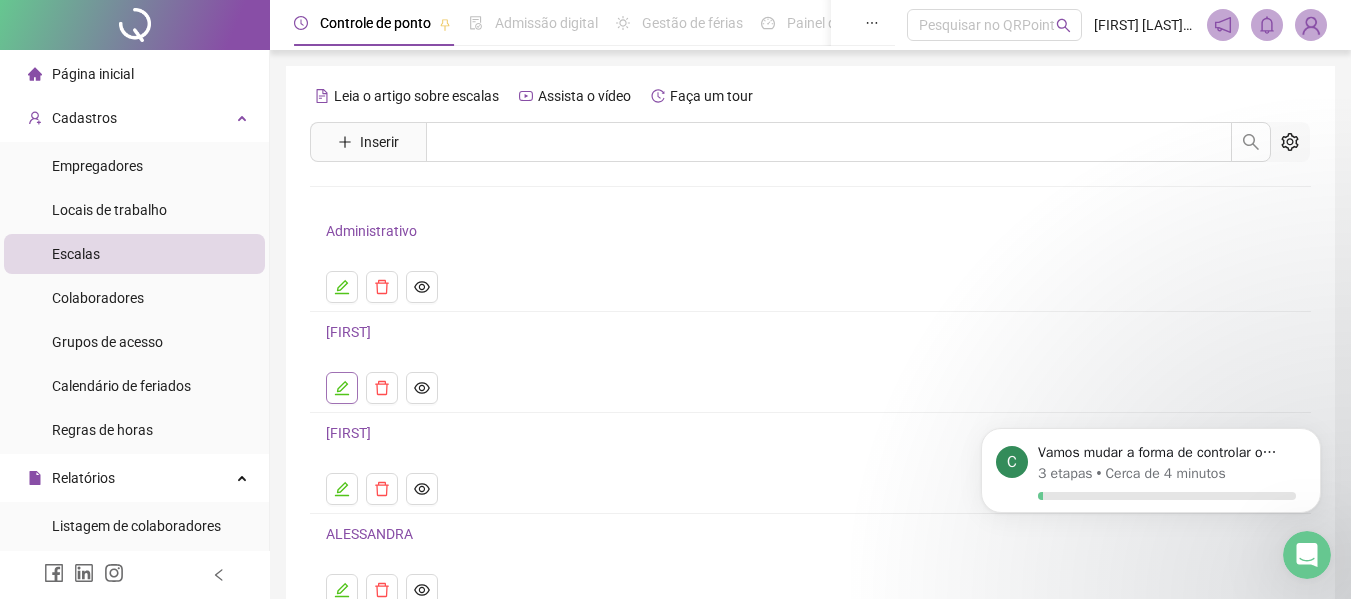 click 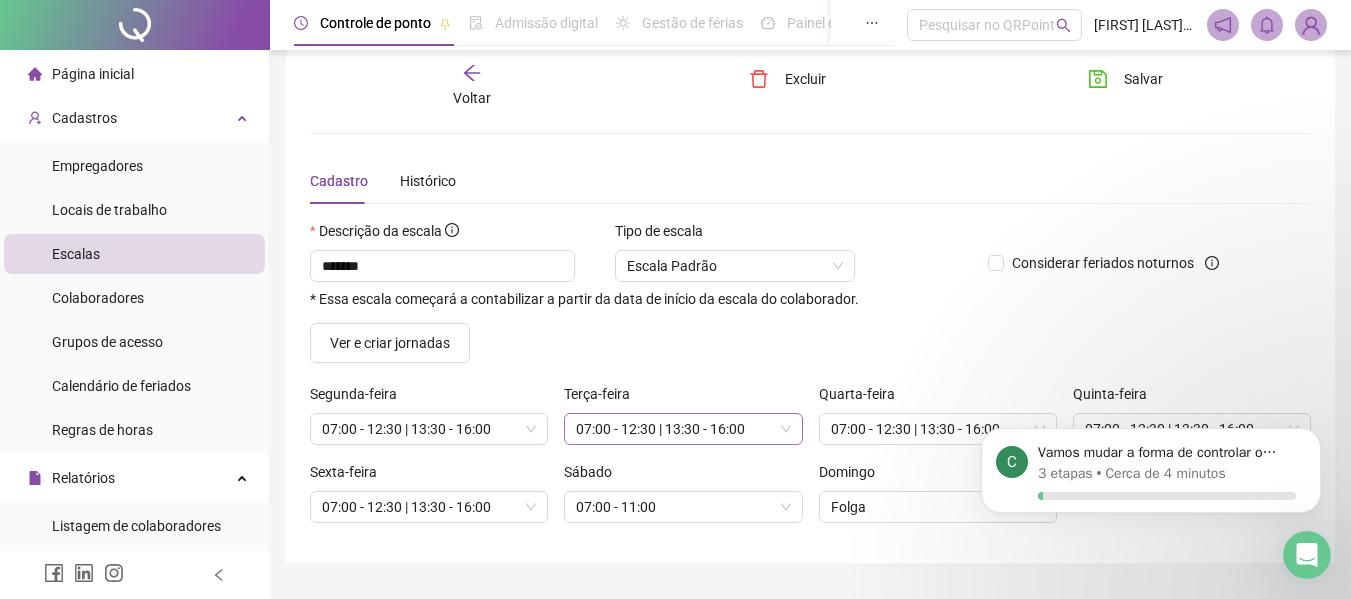 scroll, scrollTop: 0, scrollLeft: 0, axis: both 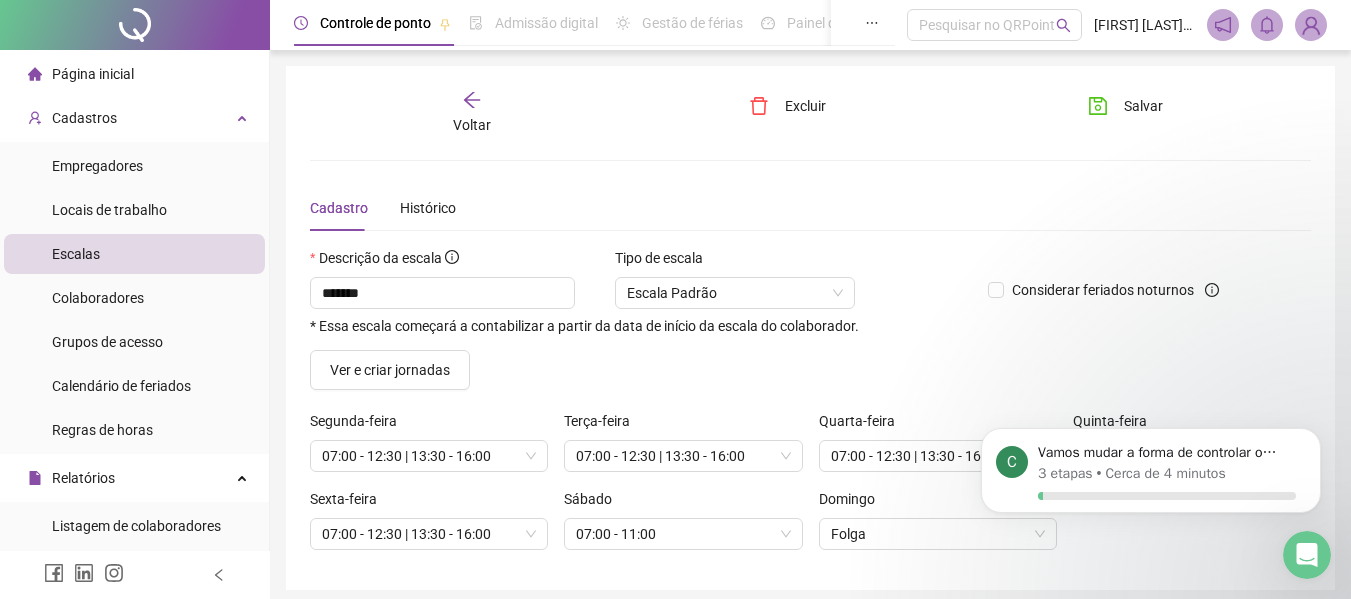 click 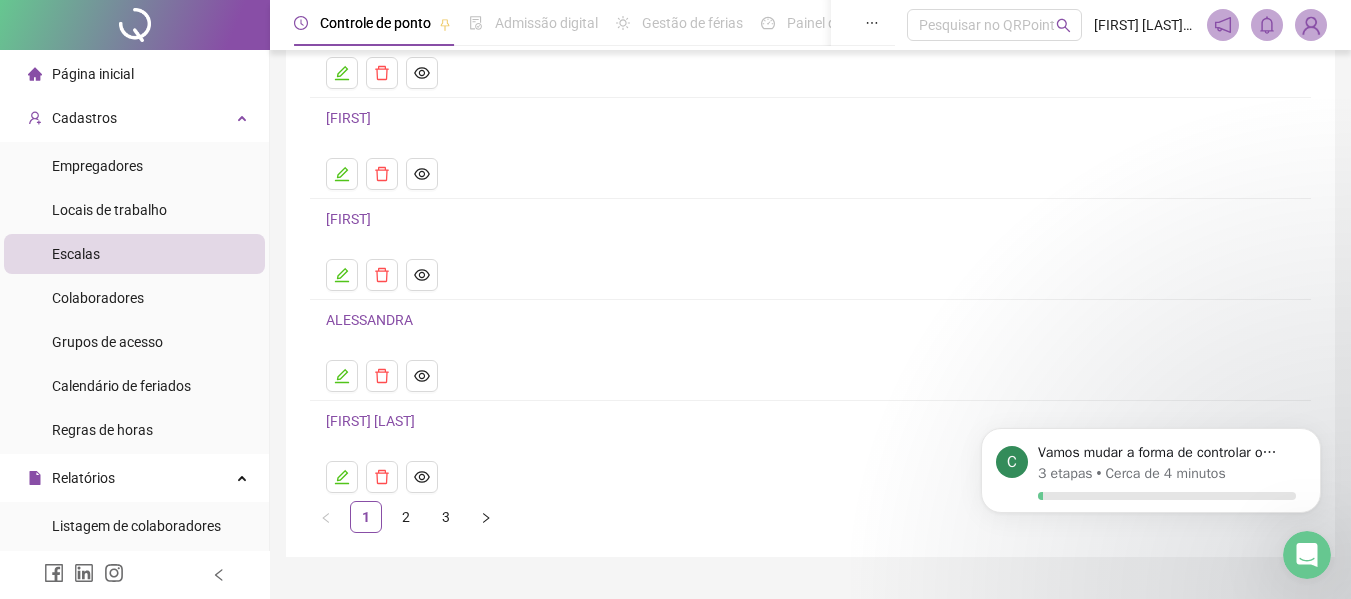 scroll, scrollTop: 258, scrollLeft: 0, axis: vertical 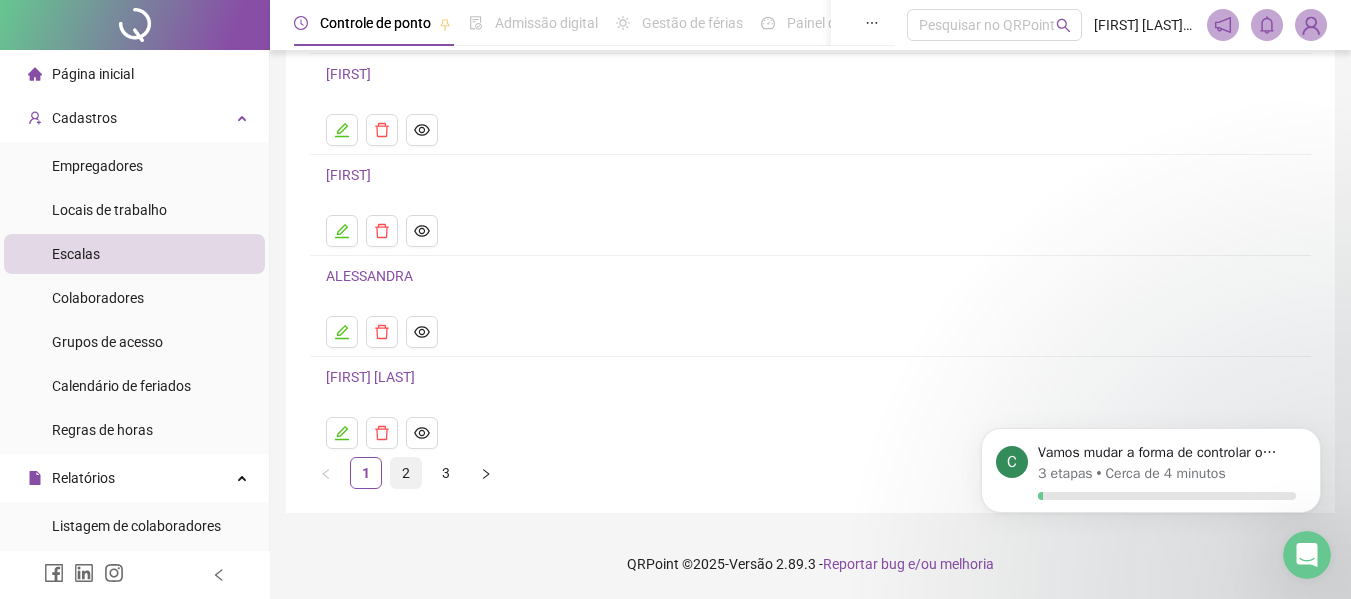 click on "2" at bounding box center [406, 473] 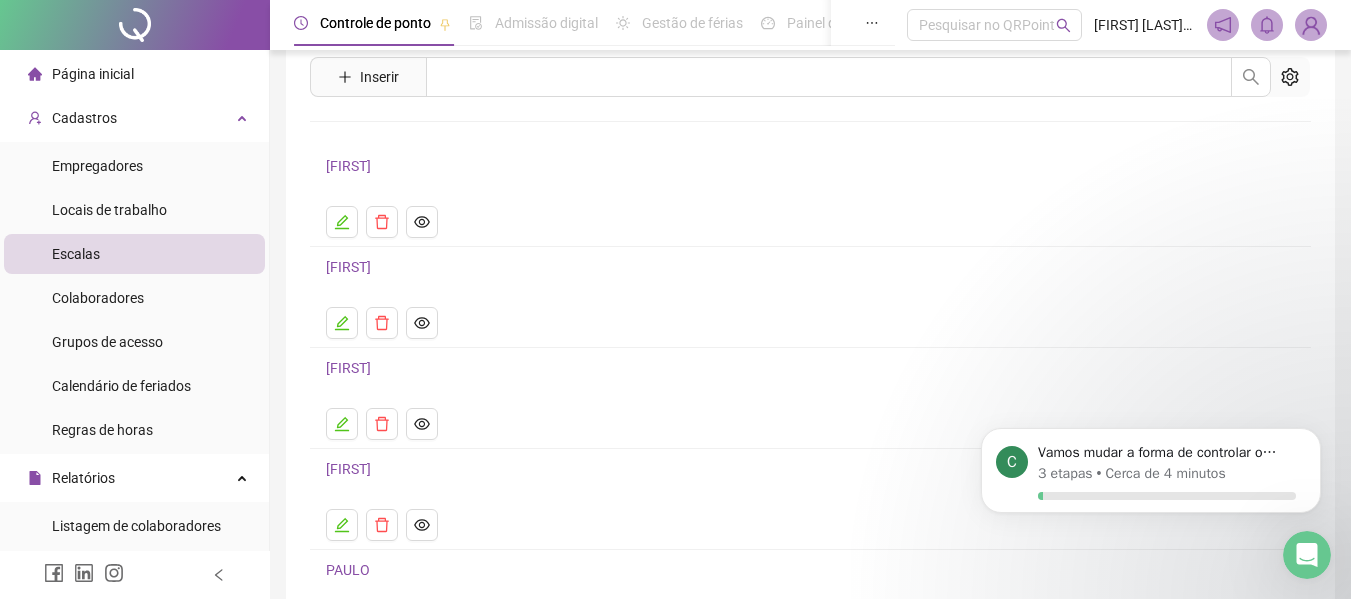 scroll, scrollTop: 100, scrollLeft: 0, axis: vertical 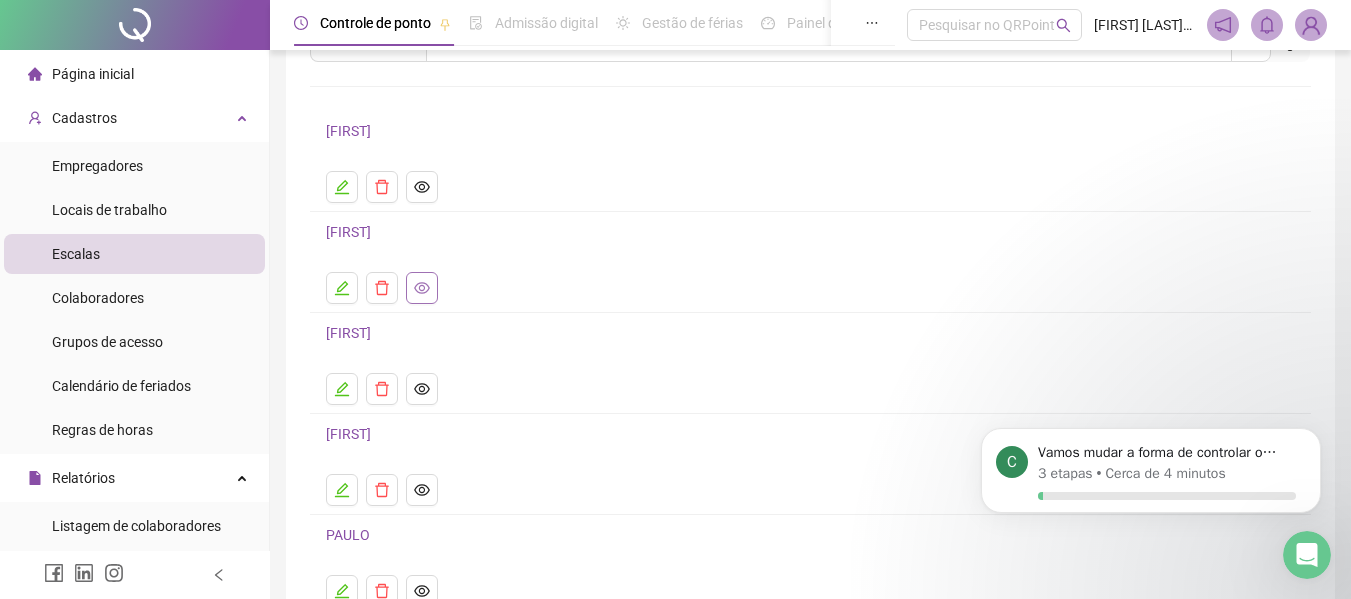 click 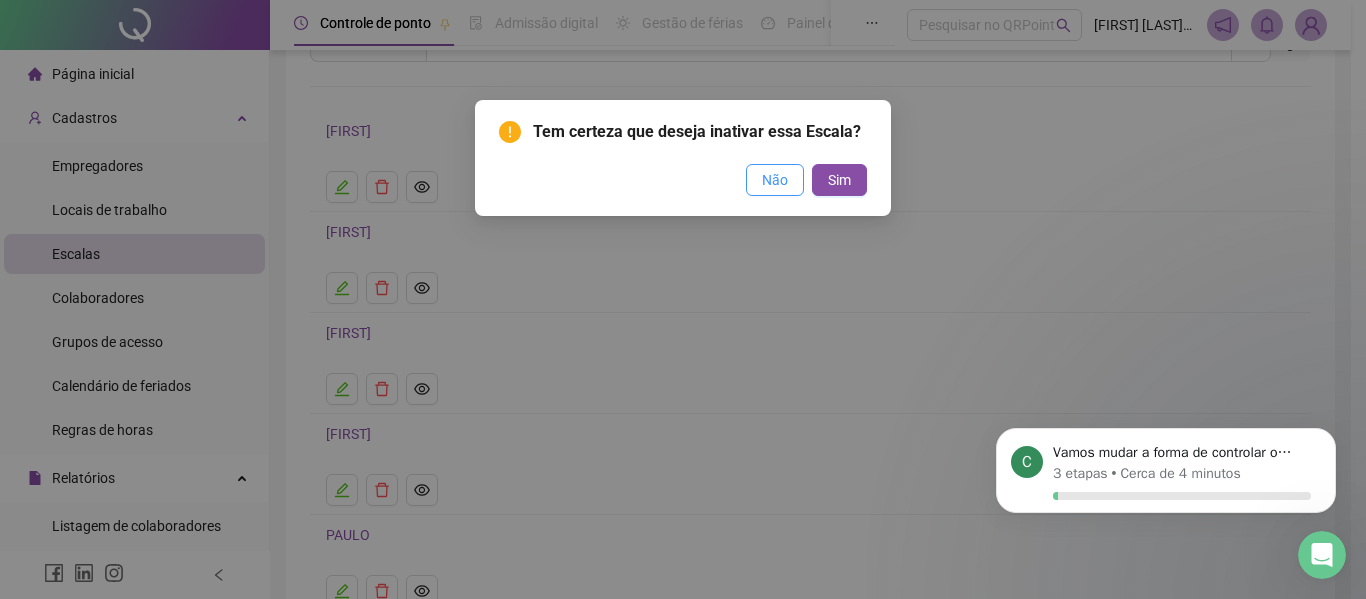click on "Não" at bounding box center [775, 180] 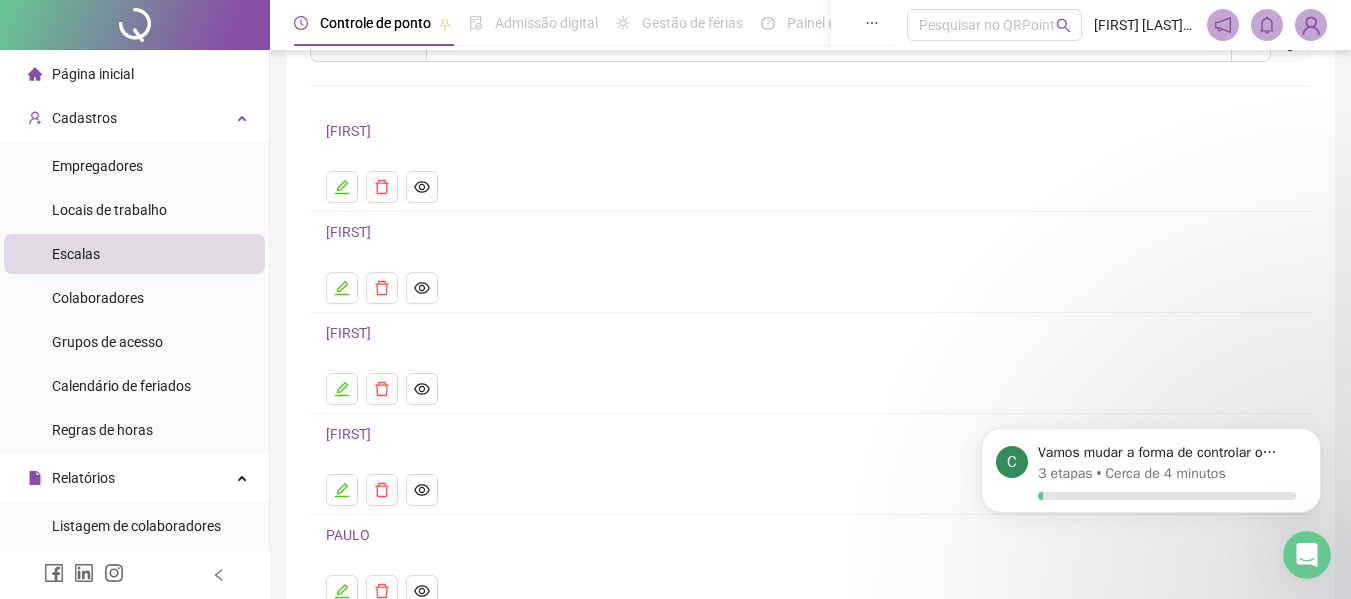 scroll, scrollTop: 200, scrollLeft: 0, axis: vertical 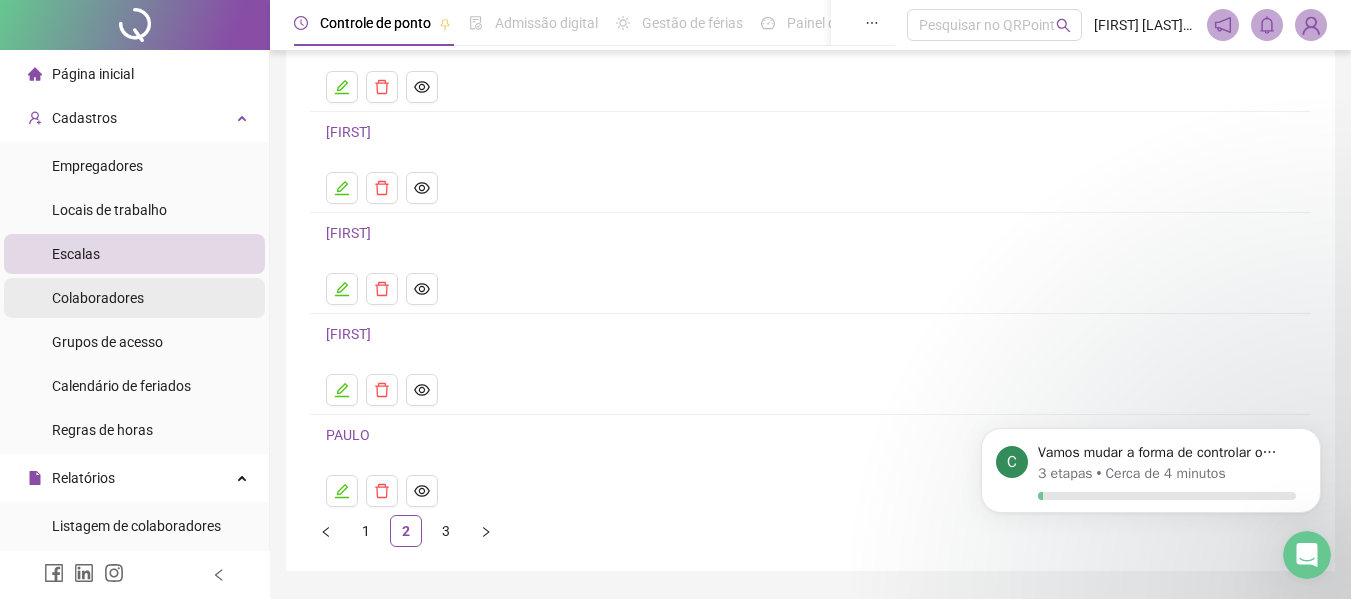 click on "Colaboradores" at bounding box center [98, 298] 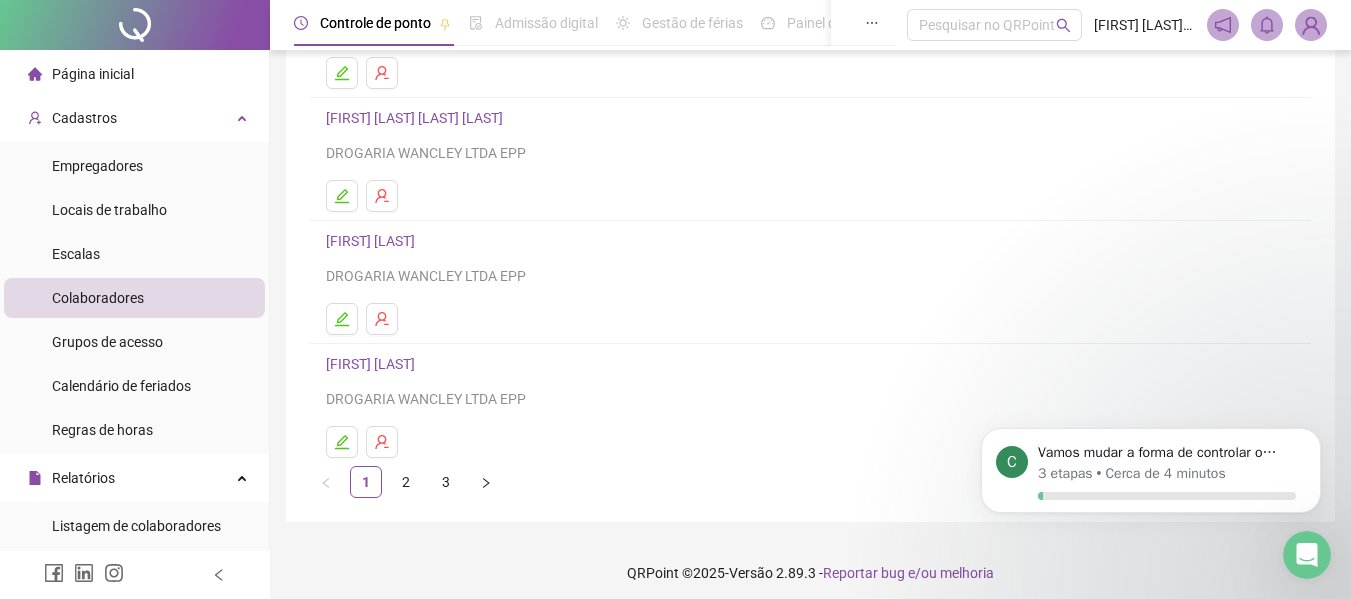 scroll, scrollTop: 368, scrollLeft: 0, axis: vertical 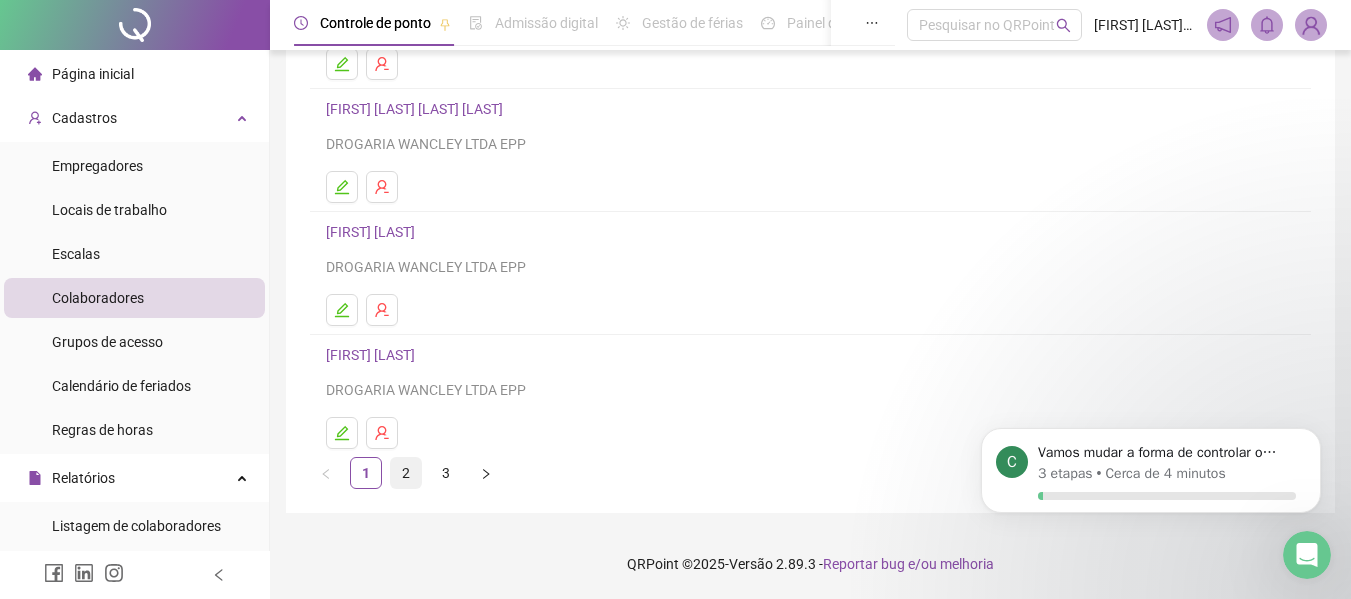 click on "2" at bounding box center (406, 473) 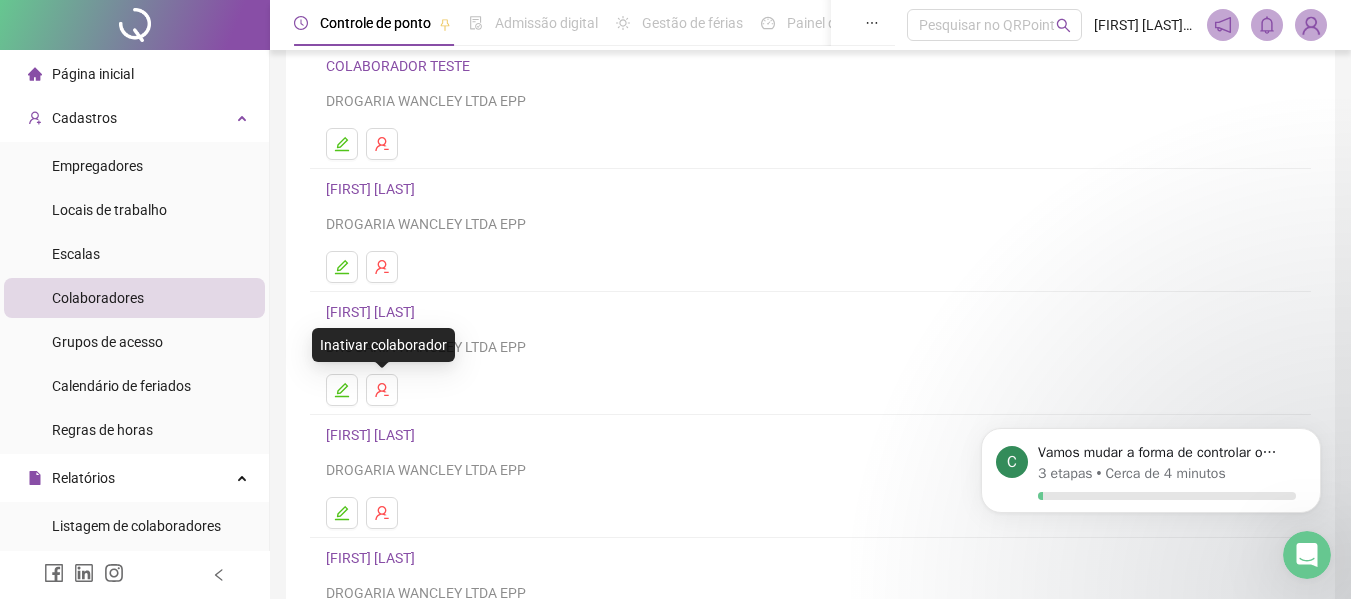 scroll, scrollTop: 200, scrollLeft: 0, axis: vertical 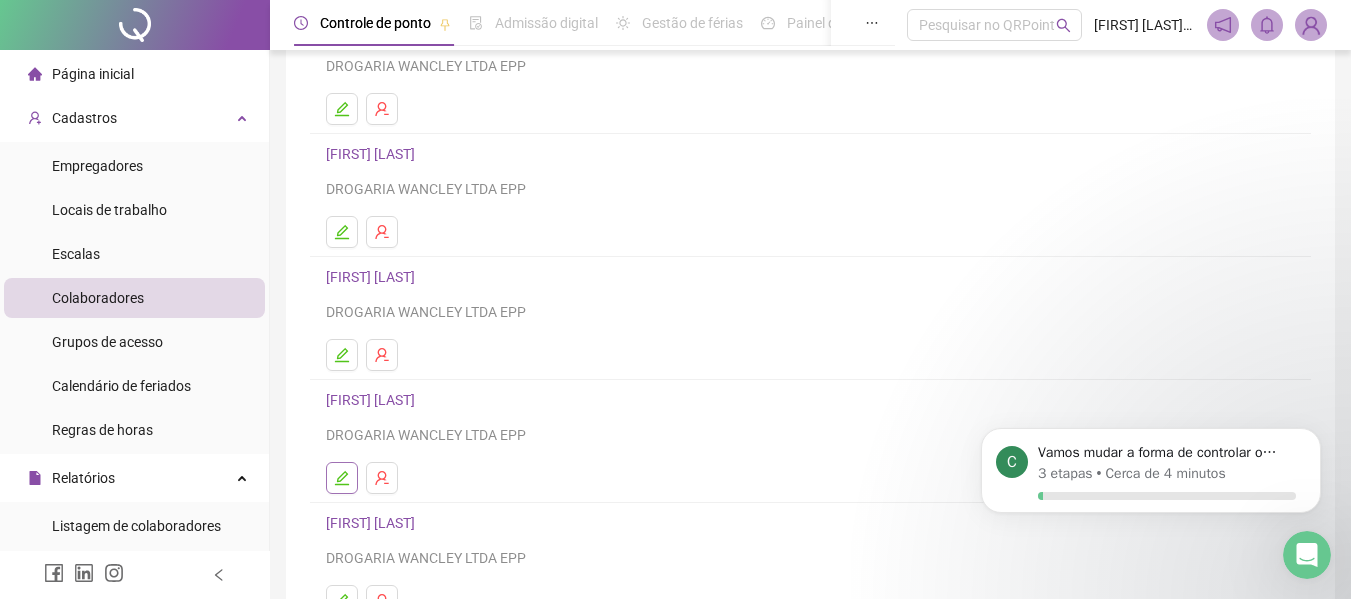 click at bounding box center (342, 478) 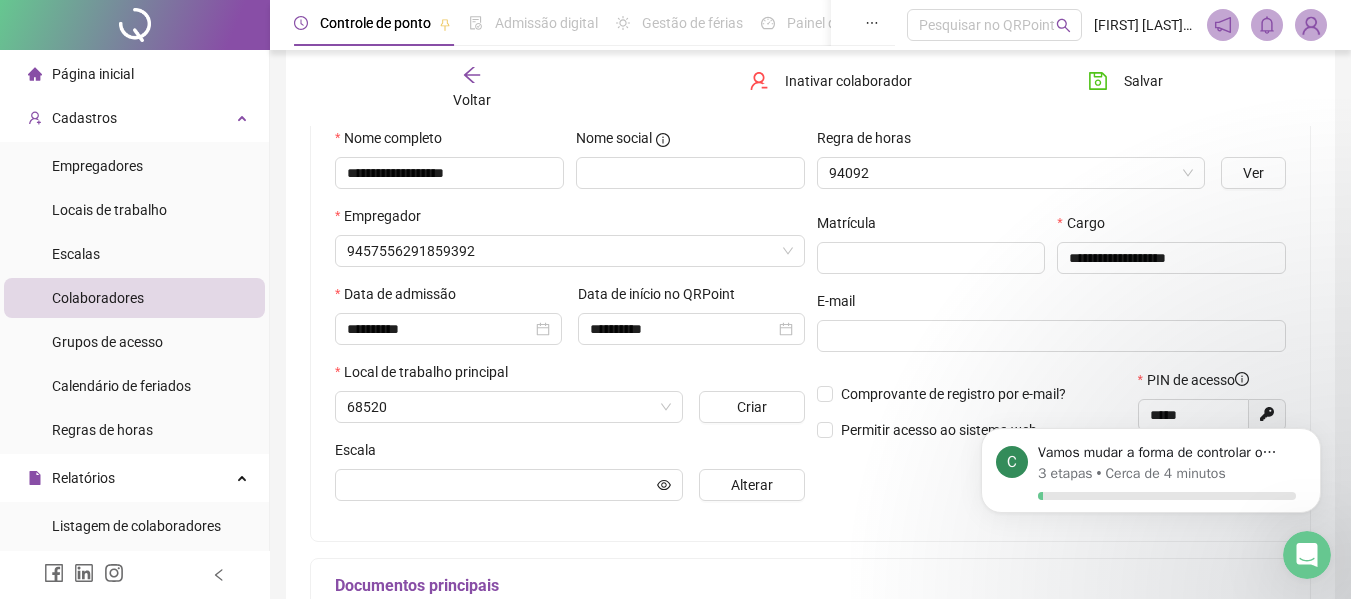 scroll, scrollTop: 210, scrollLeft: 0, axis: vertical 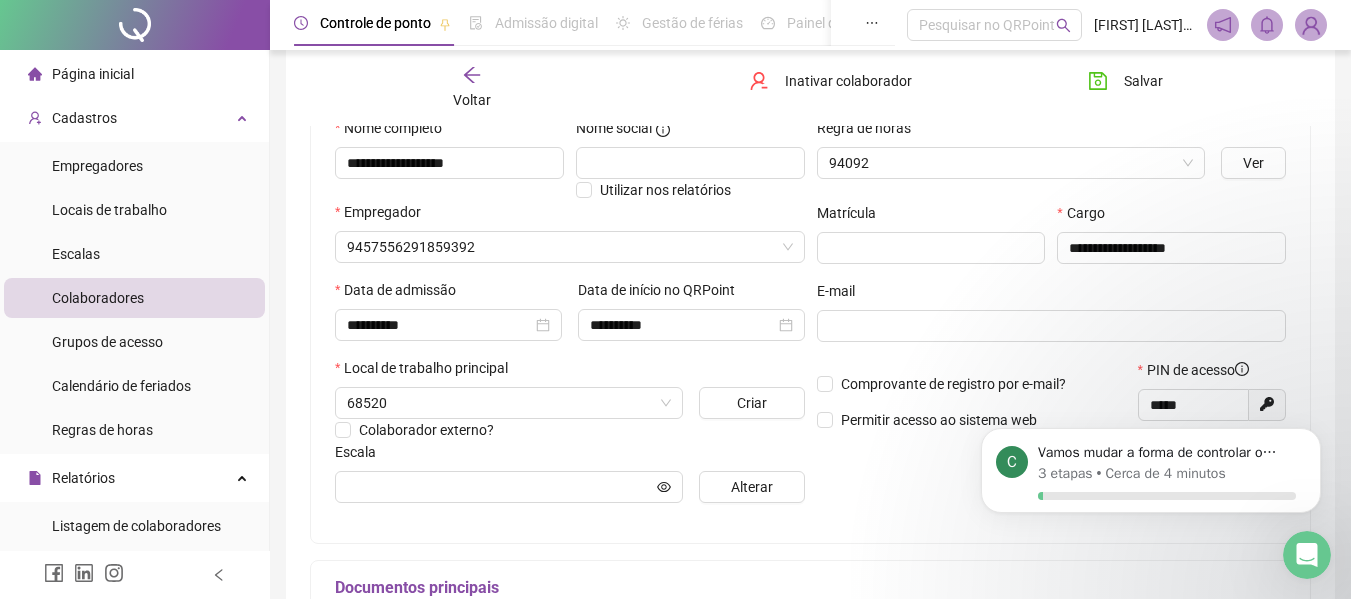 type on "******" 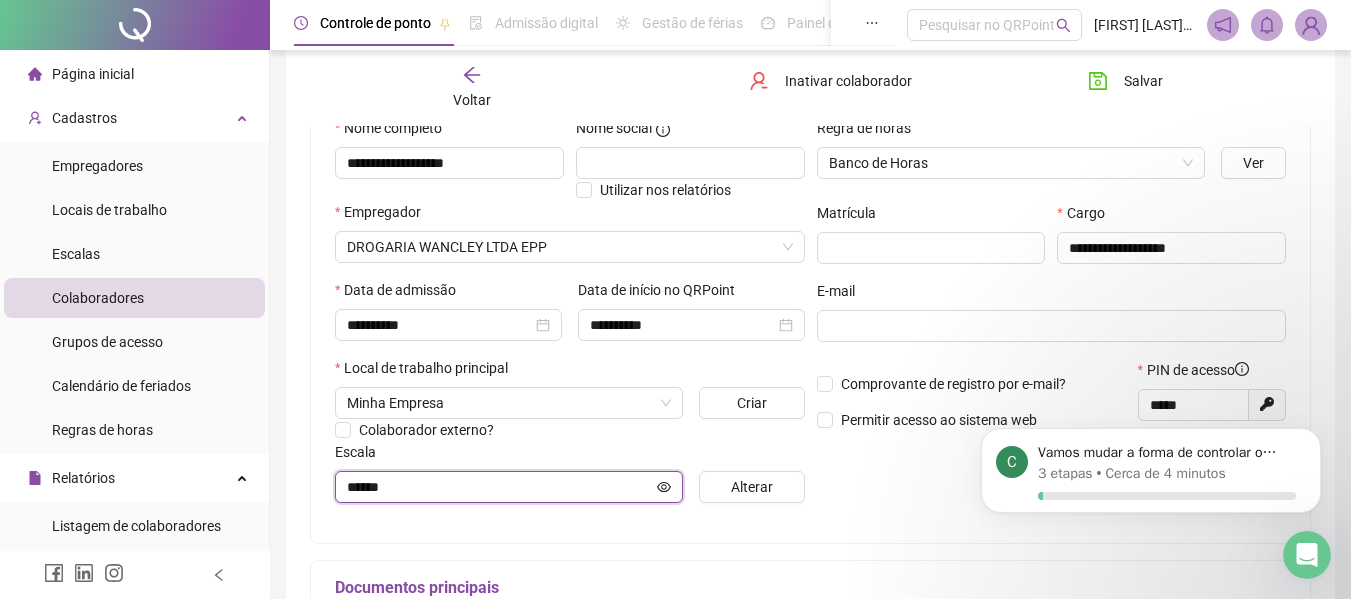 click 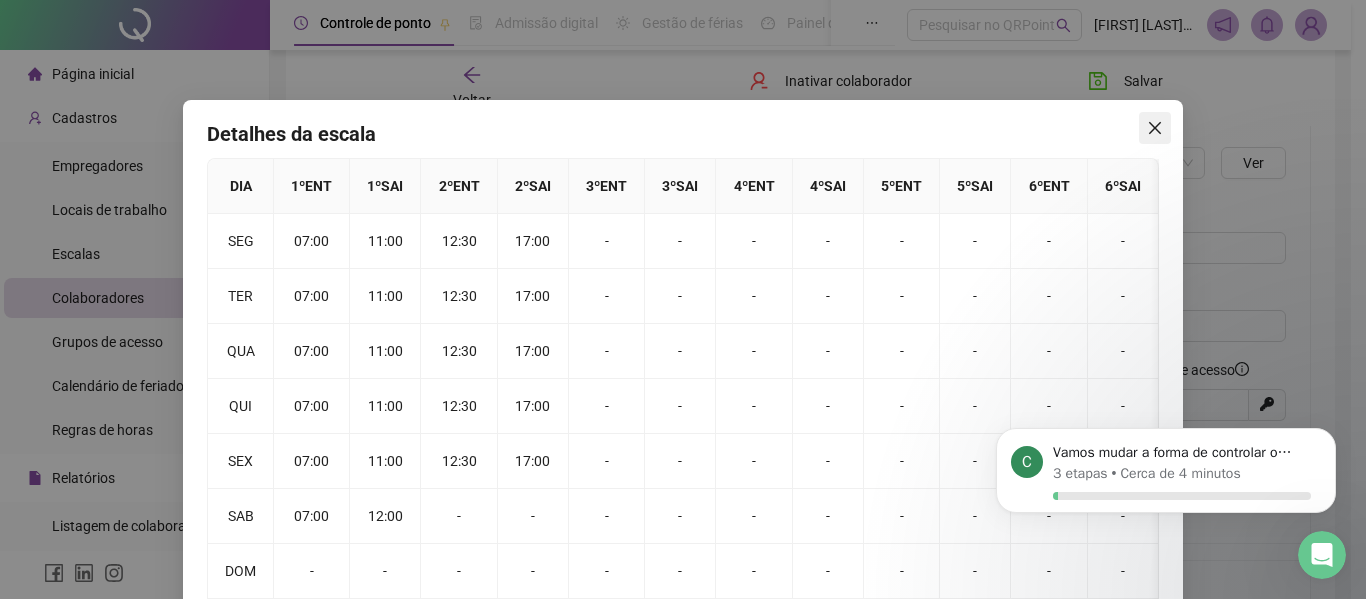 click 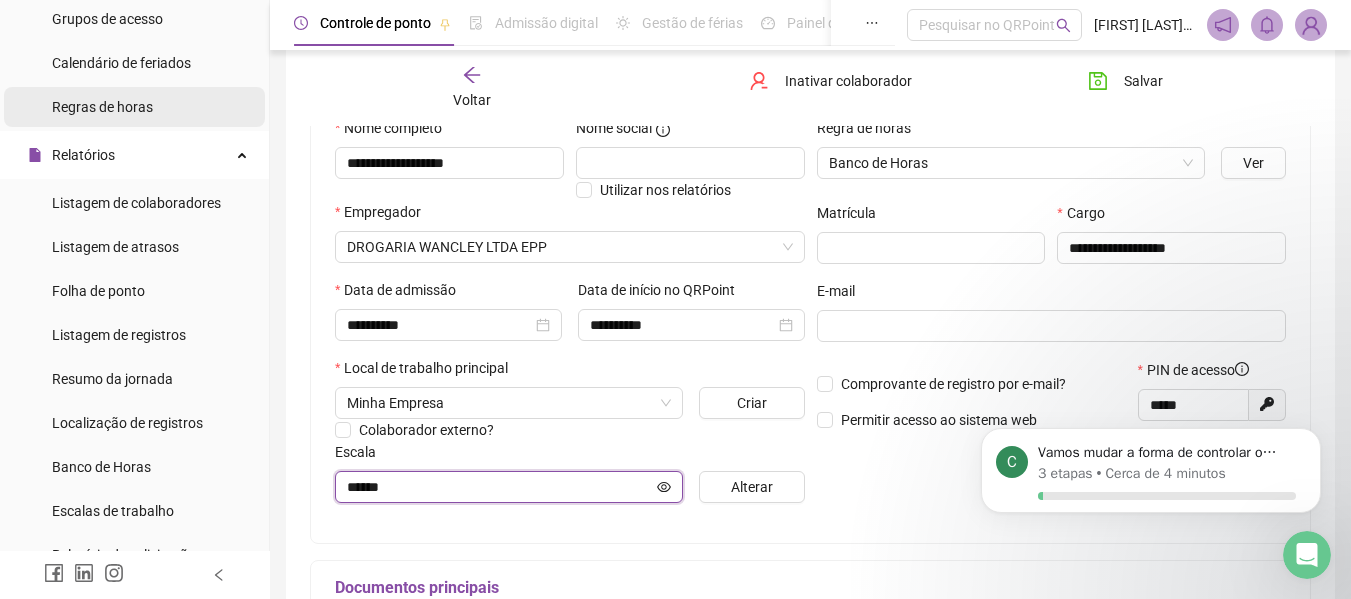 scroll, scrollTop: 100, scrollLeft: 0, axis: vertical 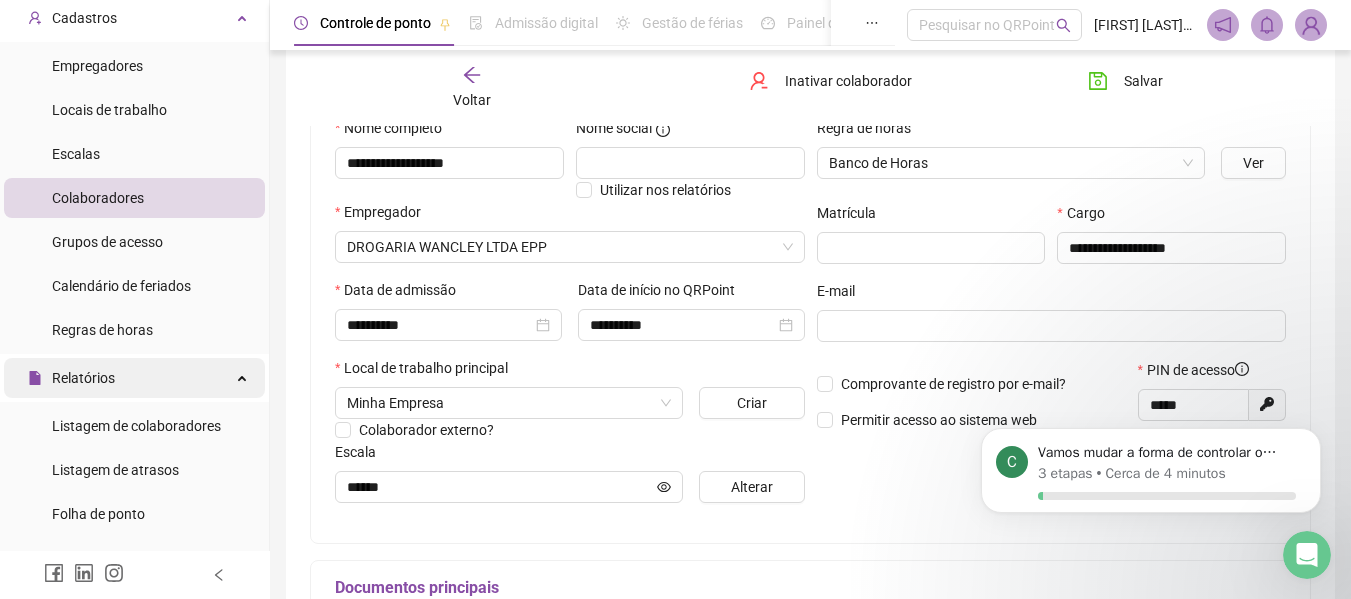 click on "Relatórios" at bounding box center [134, 378] 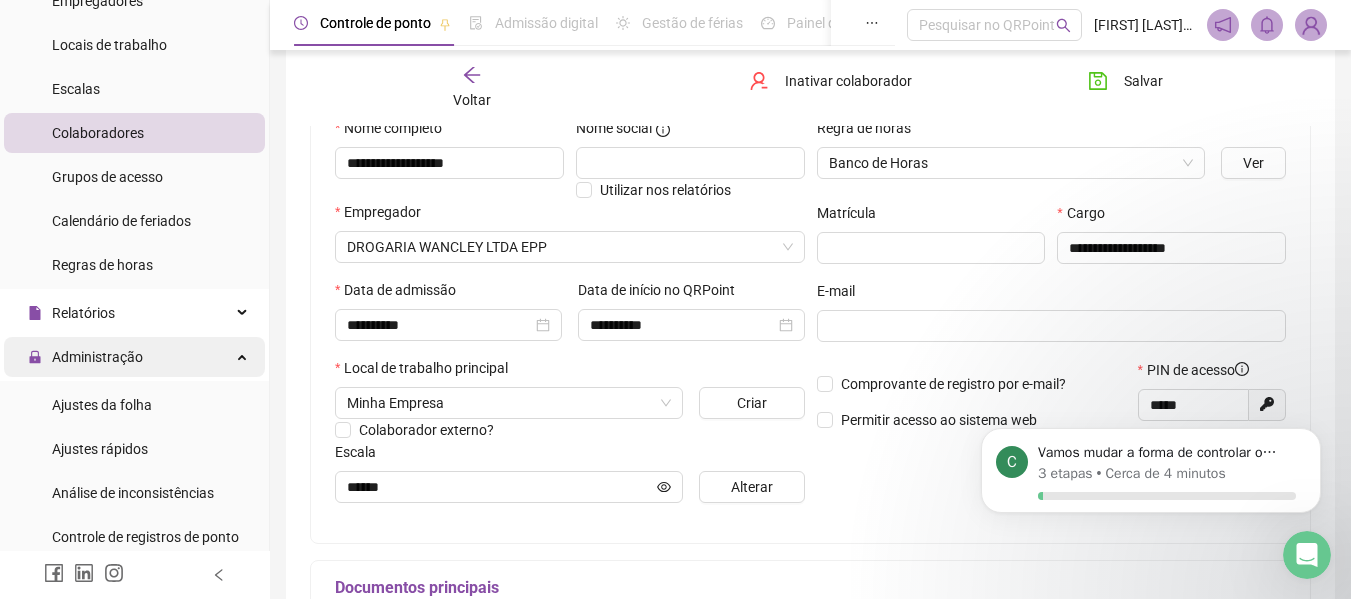 scroll, scrollTop: 200, scrollLeft: 0, axis: vertical 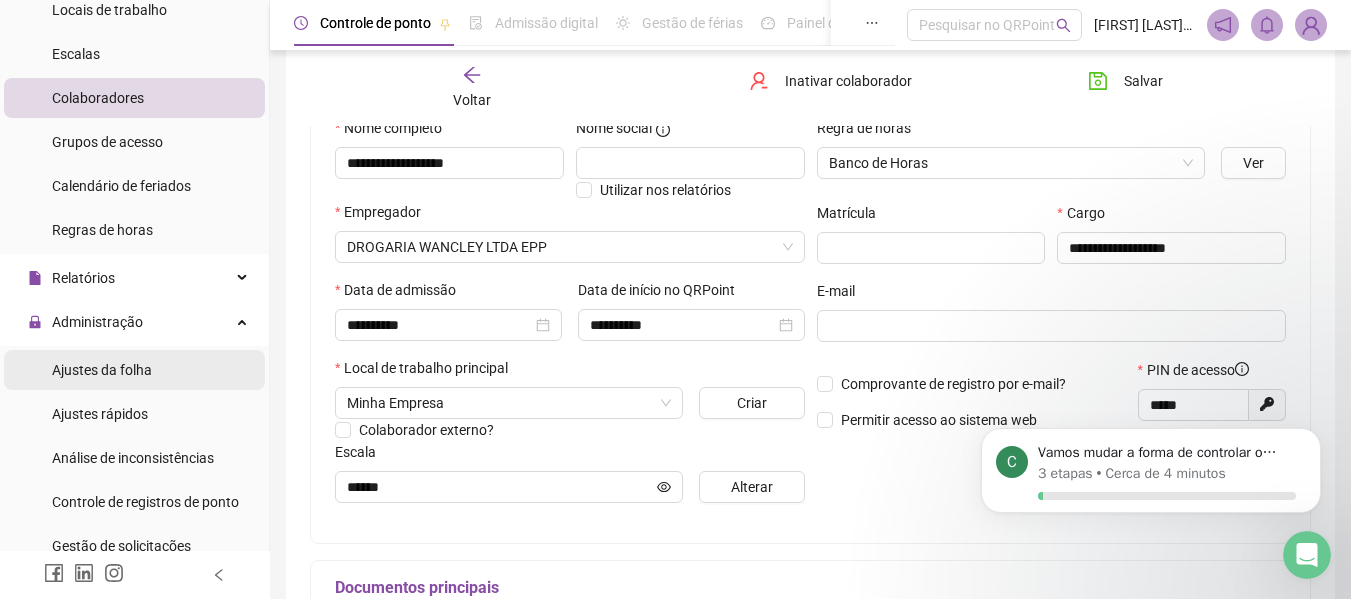 click on "Ajustes da folha" at bounding box center [134, 370] 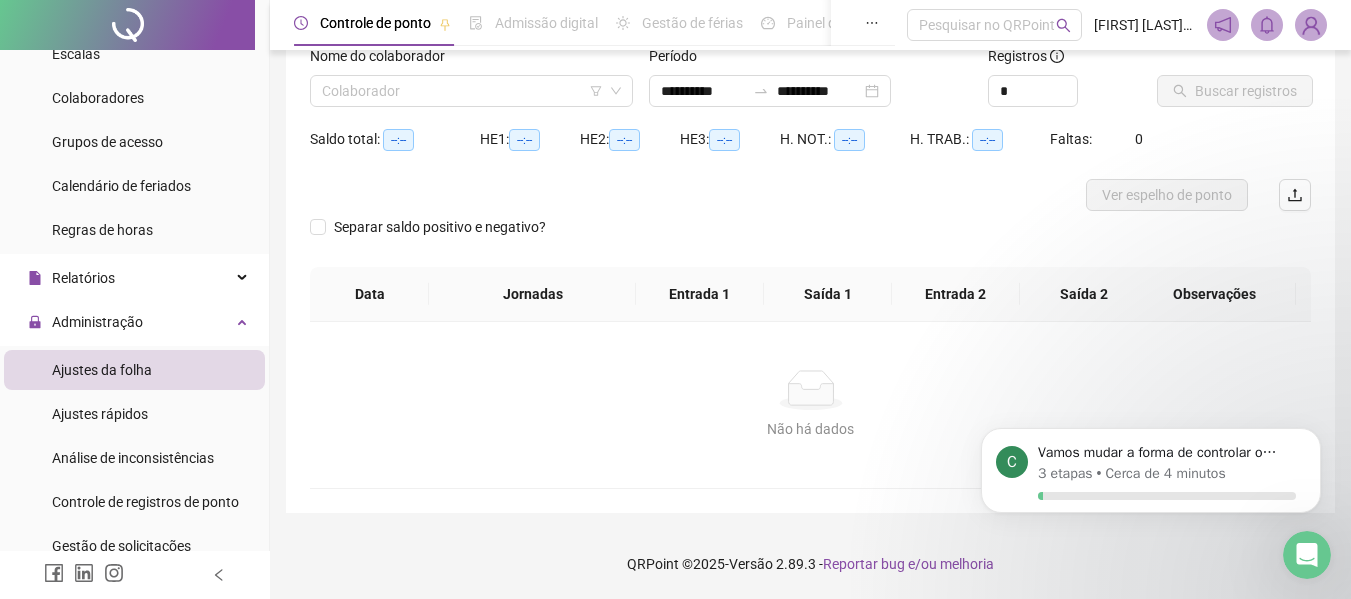 scroll, scrollTop: 139, scrollLeft: 0, axis: vertical 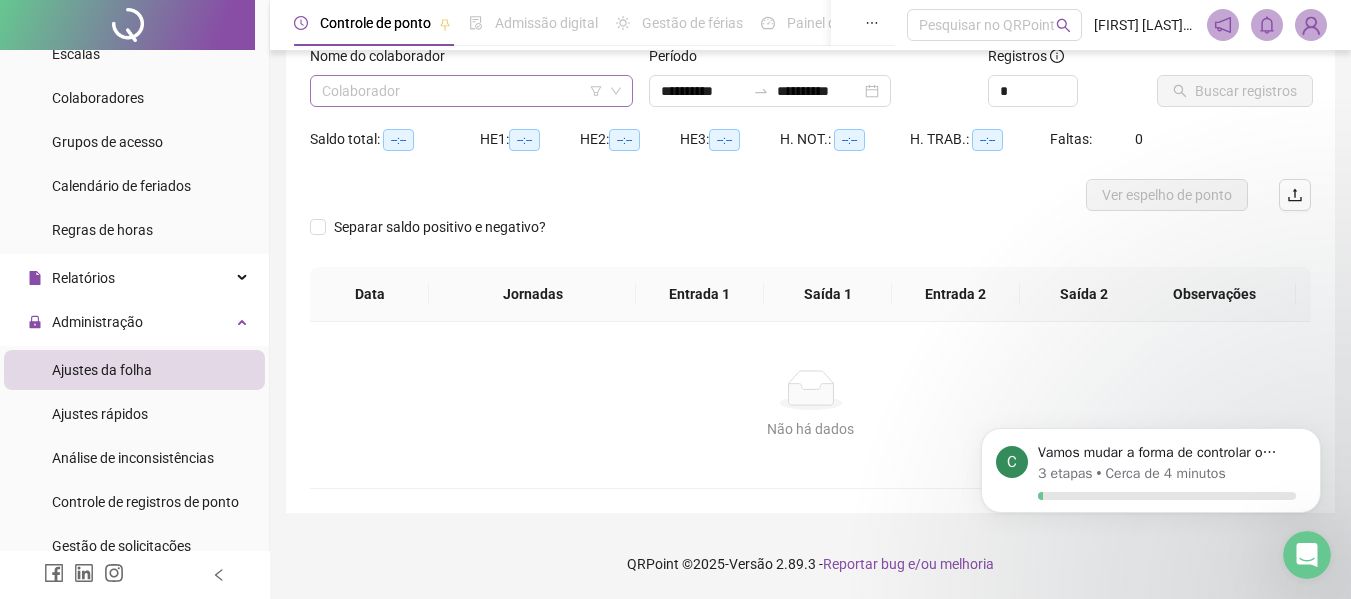 click 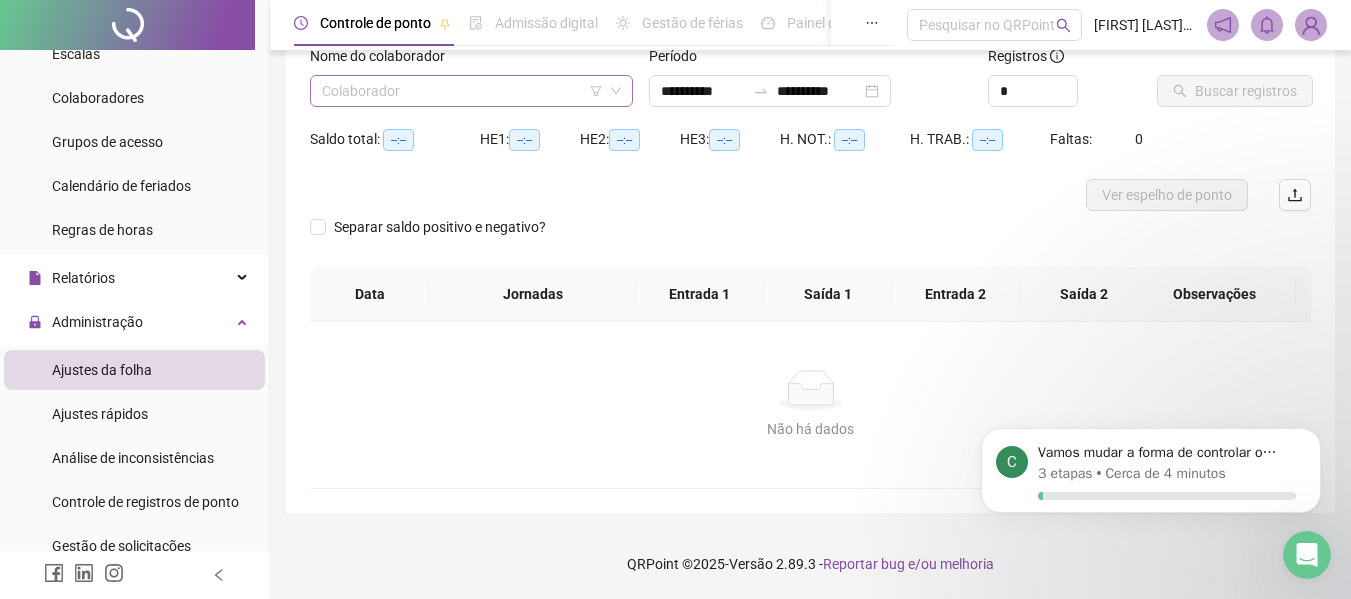 click at bounding box center (462, 91) 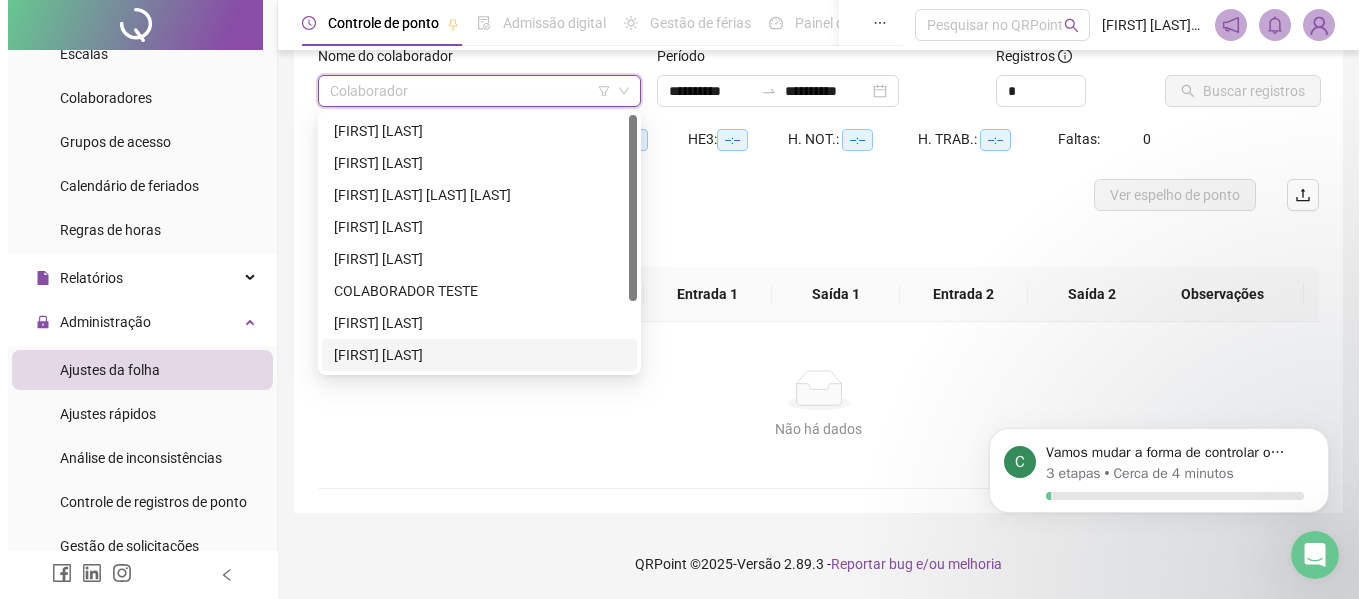 scroll, scrollTop: 96, scrollLeft: 0, axis: vertical 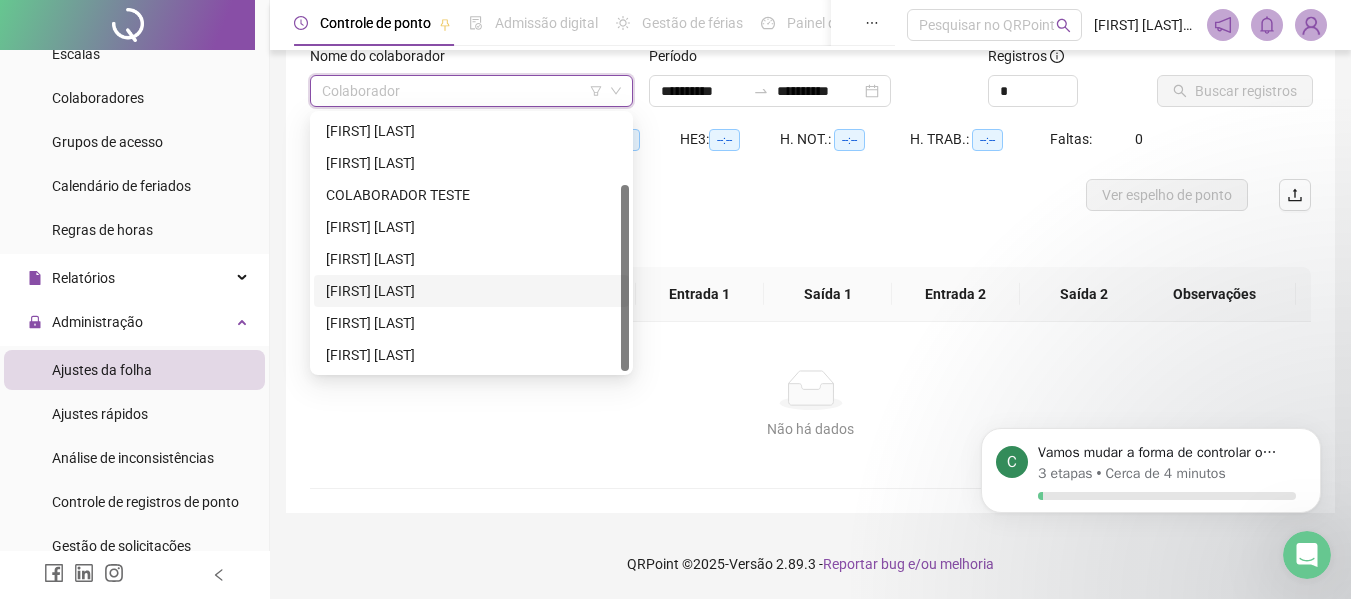 click on "[FIRST] [LAST]" at bounding box center [471, 291] 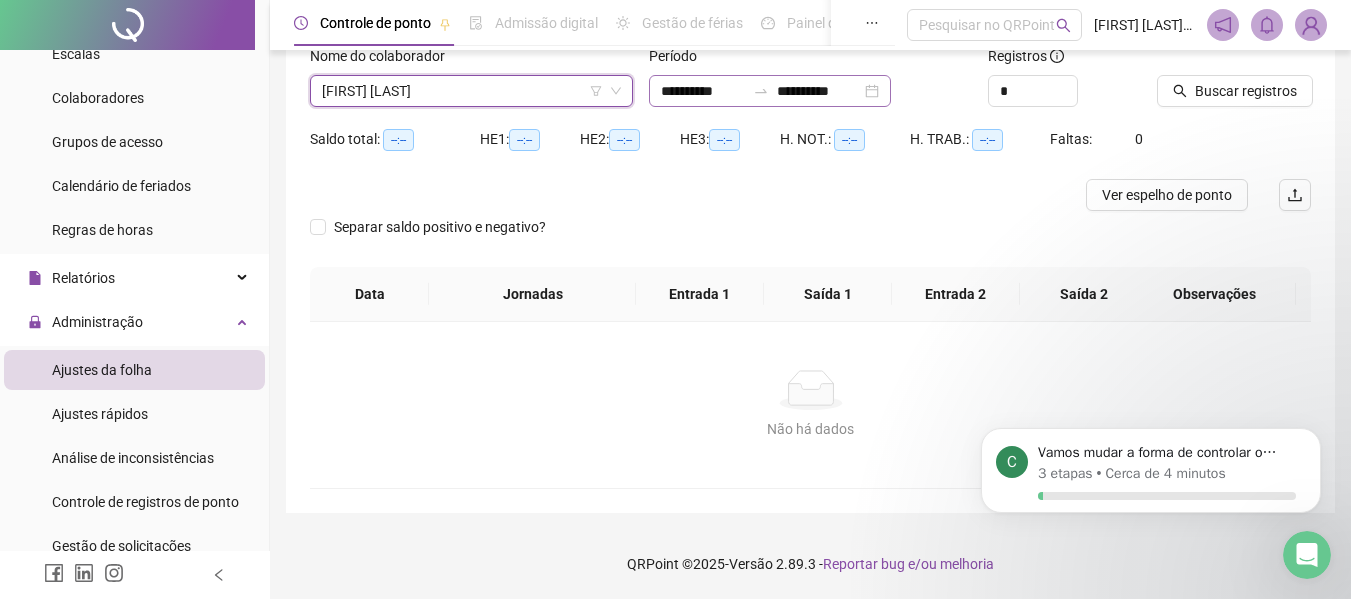 click on "**********" at bounding box center [770, 91] 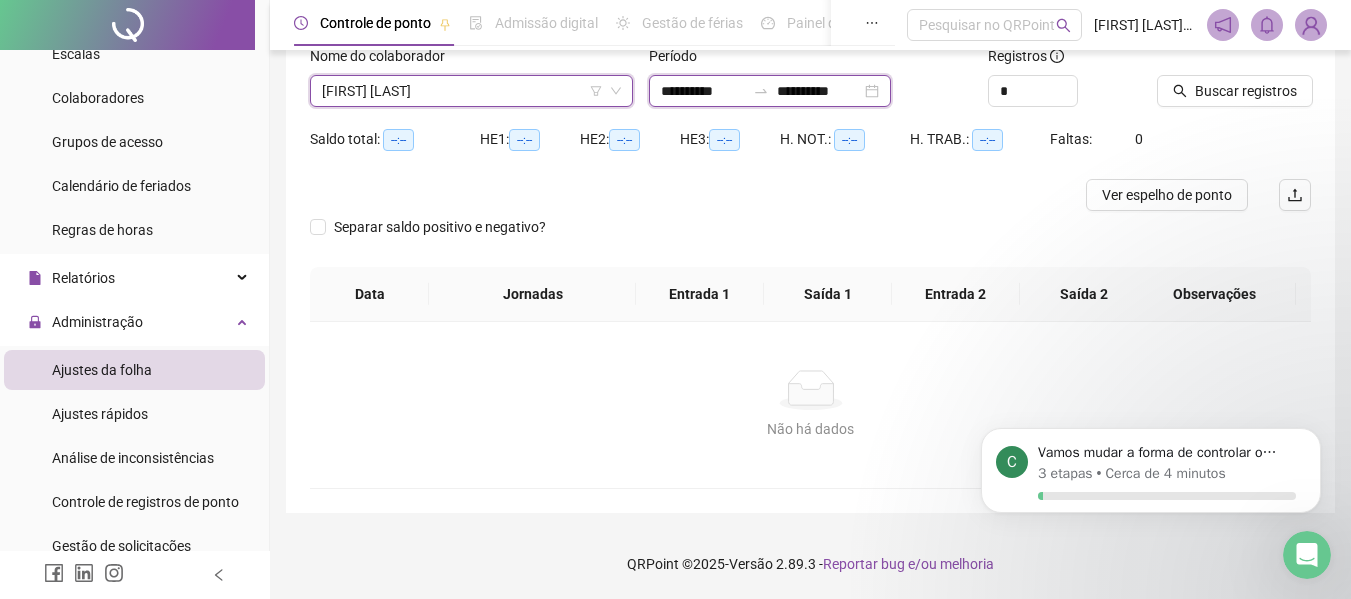 click on "**********" at bounding box center [770, 91] 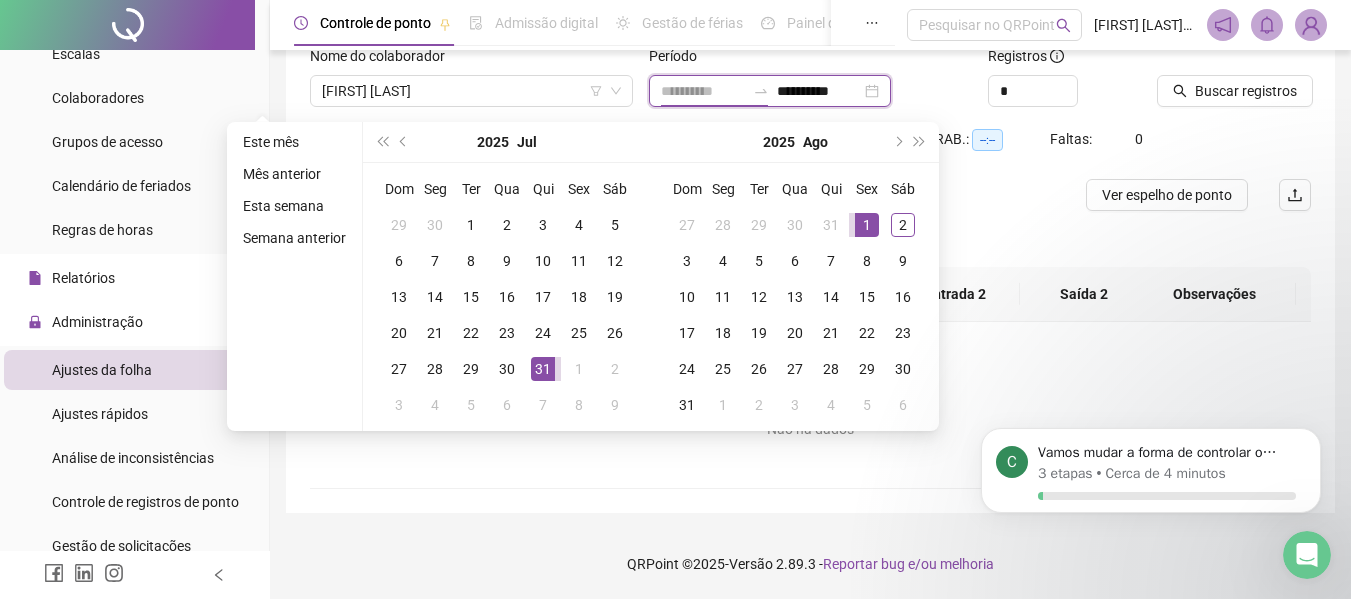 type on "**********" 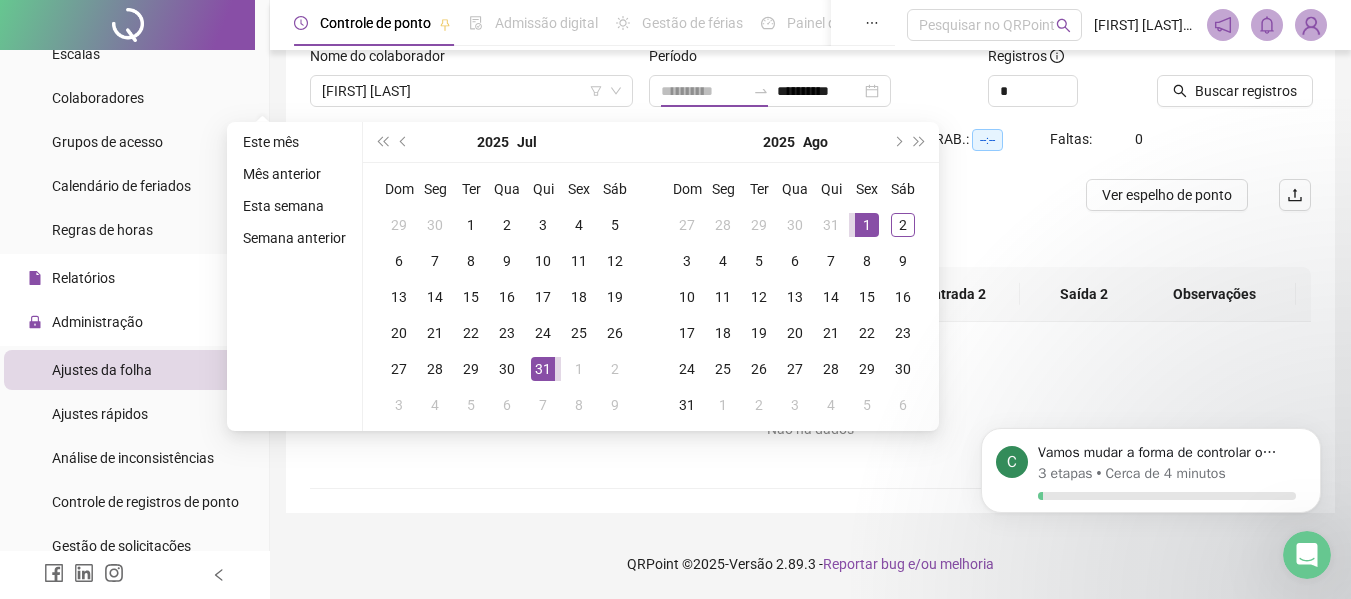 click on "1" at bounding box center (867, 225) 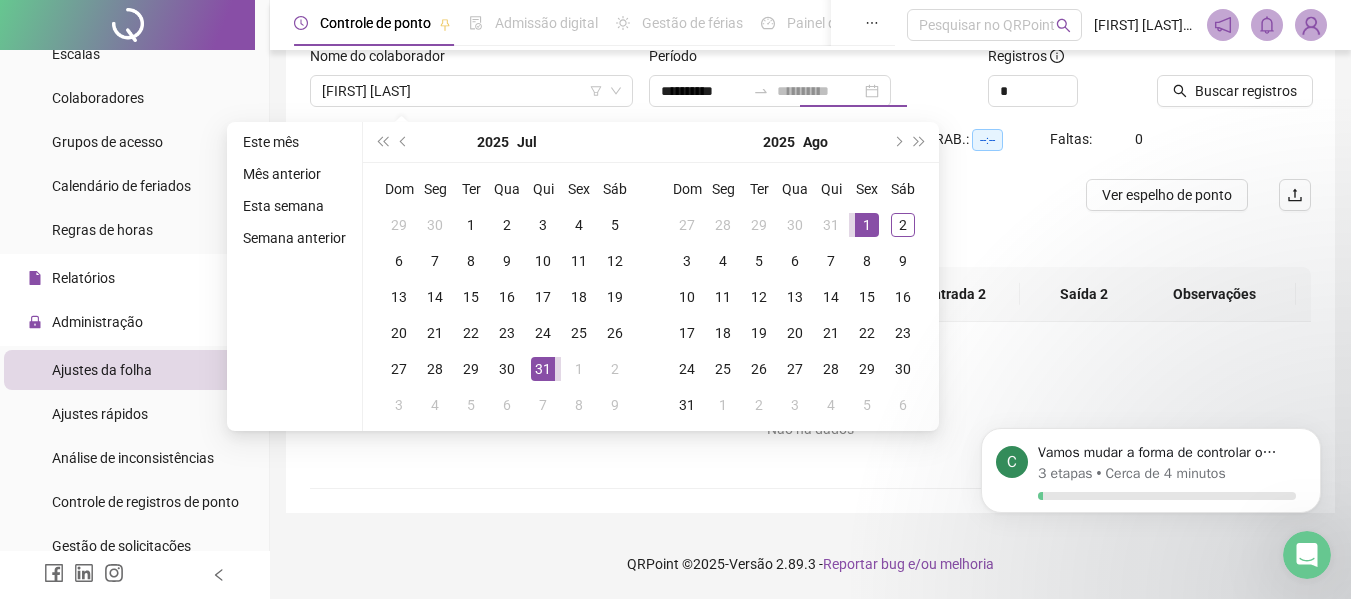 click on "1" at bounding box center (867, 225) 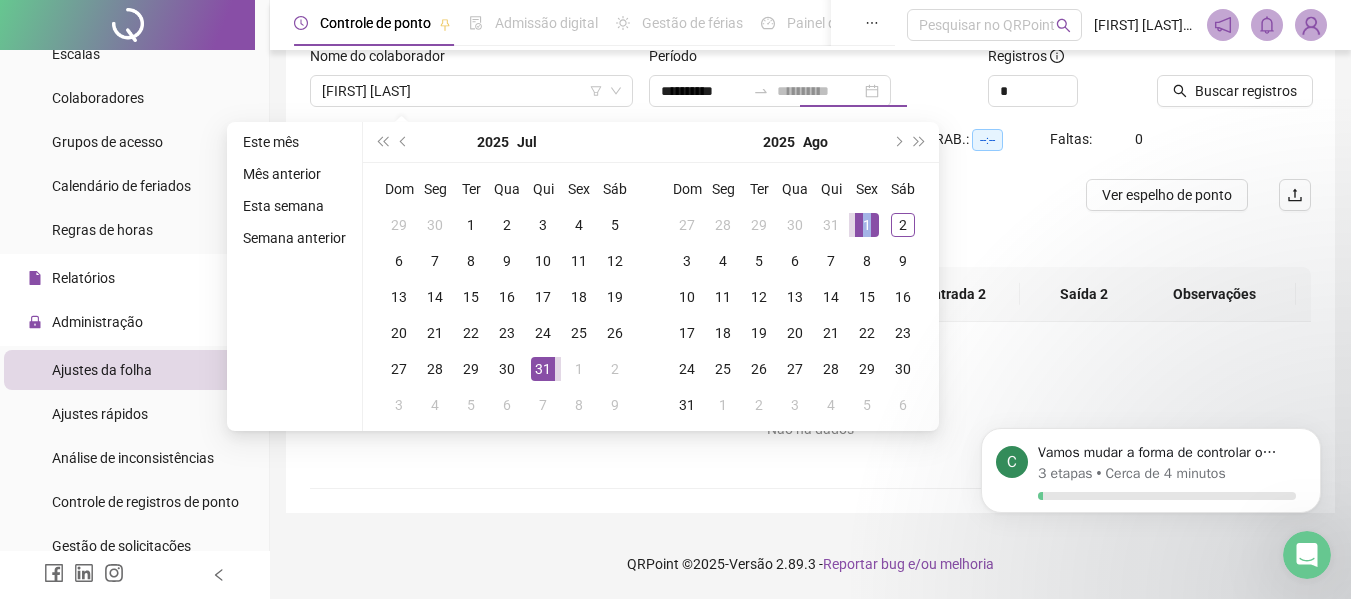type on "**********" 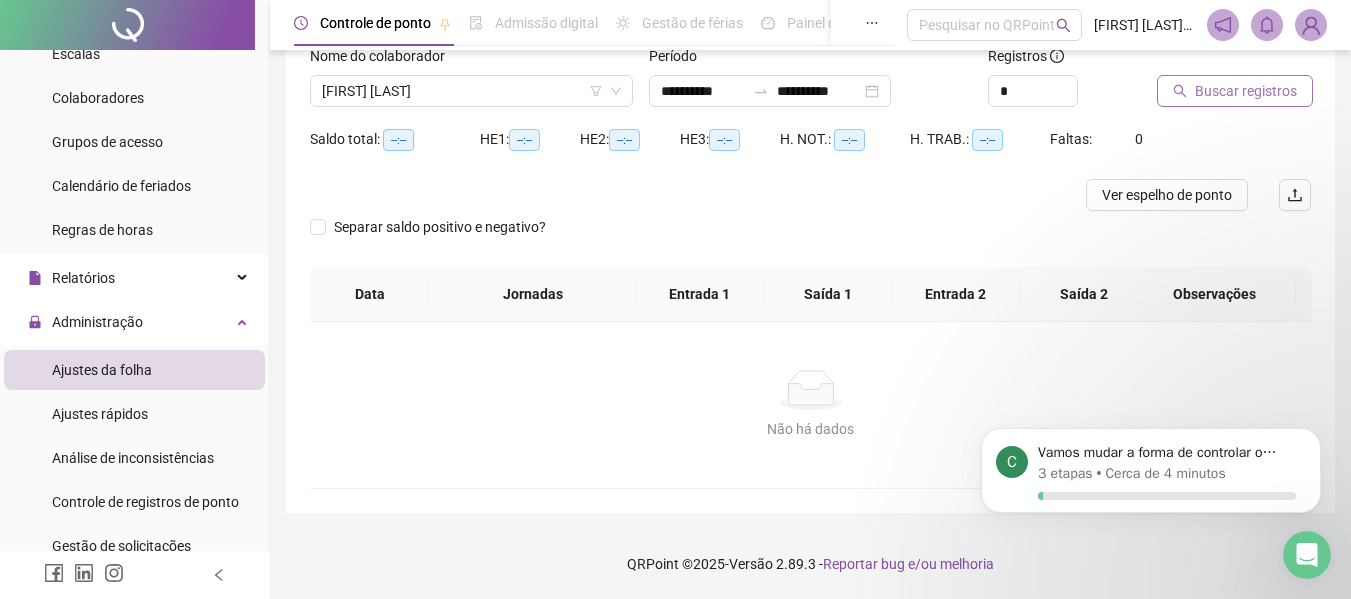 click on "Buscar registros" at bounding box center [1246, 91] 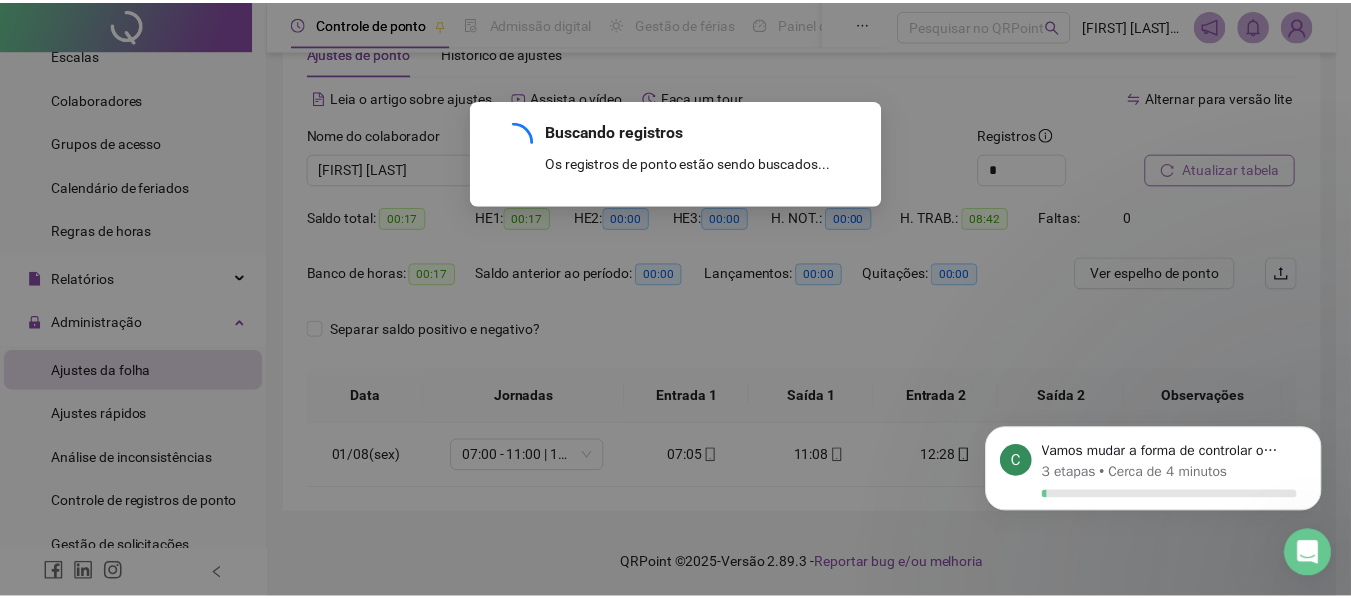scroll, scrollTop: 61, scrollLeft: 0, axis: vertical 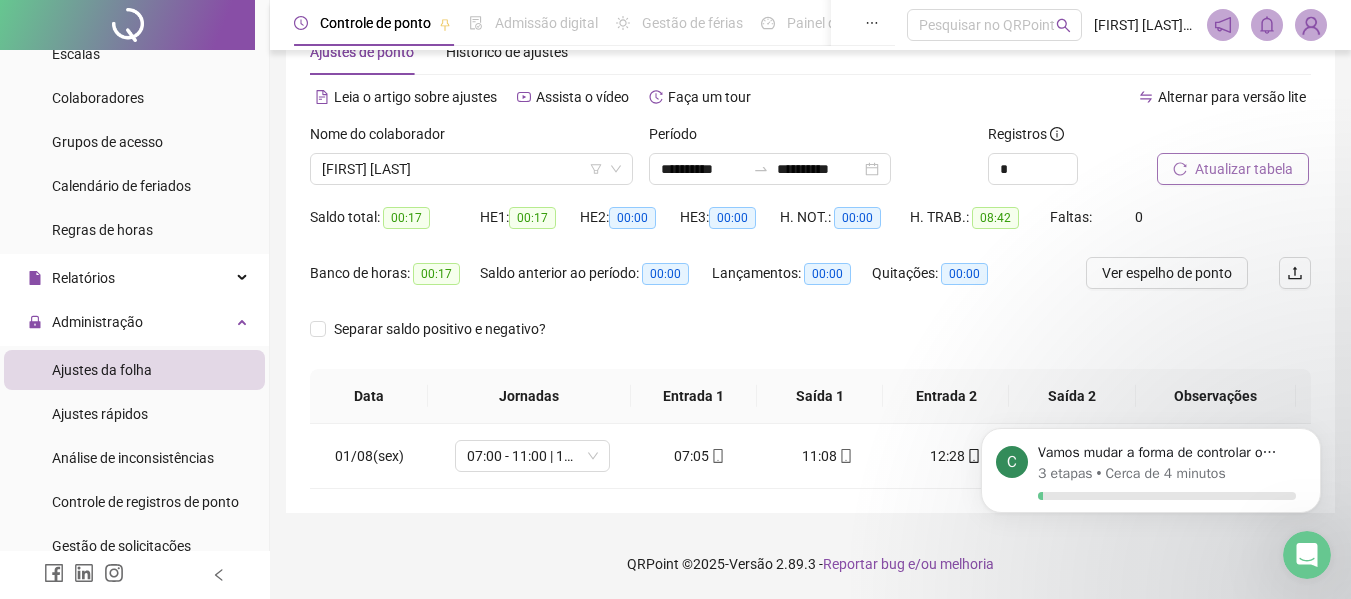 click on "Reportar bug e/ou melhoria" at bounding box center (908, 564) 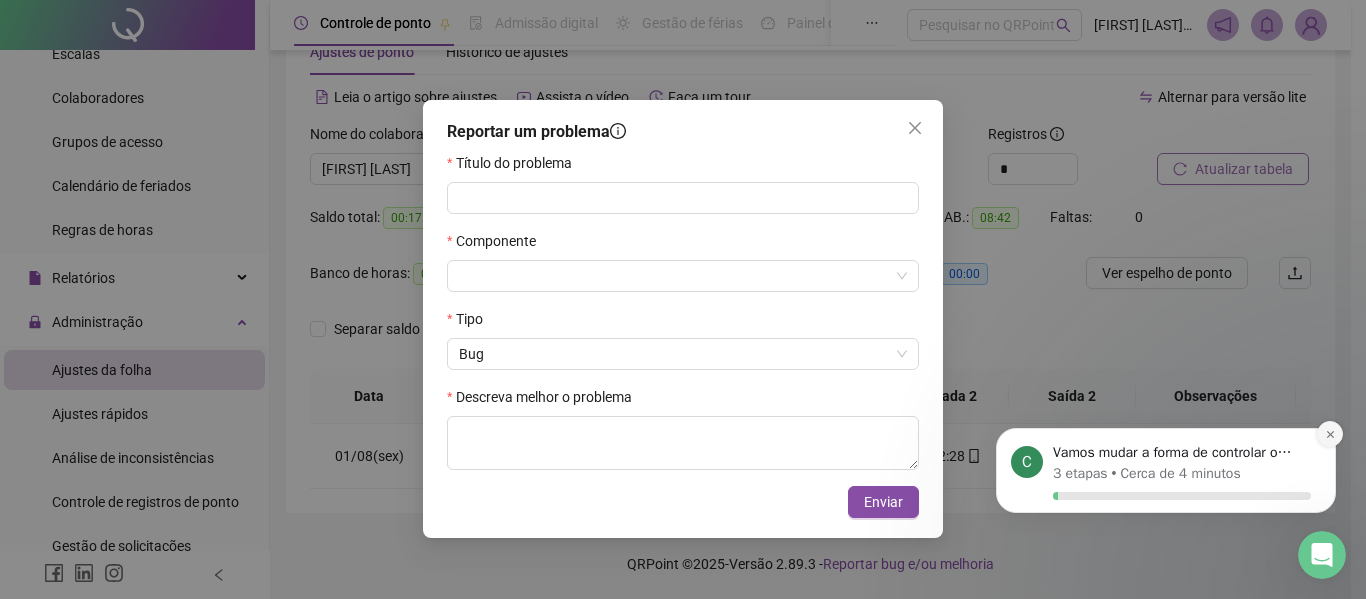 click at bounding box center (1330, 434) 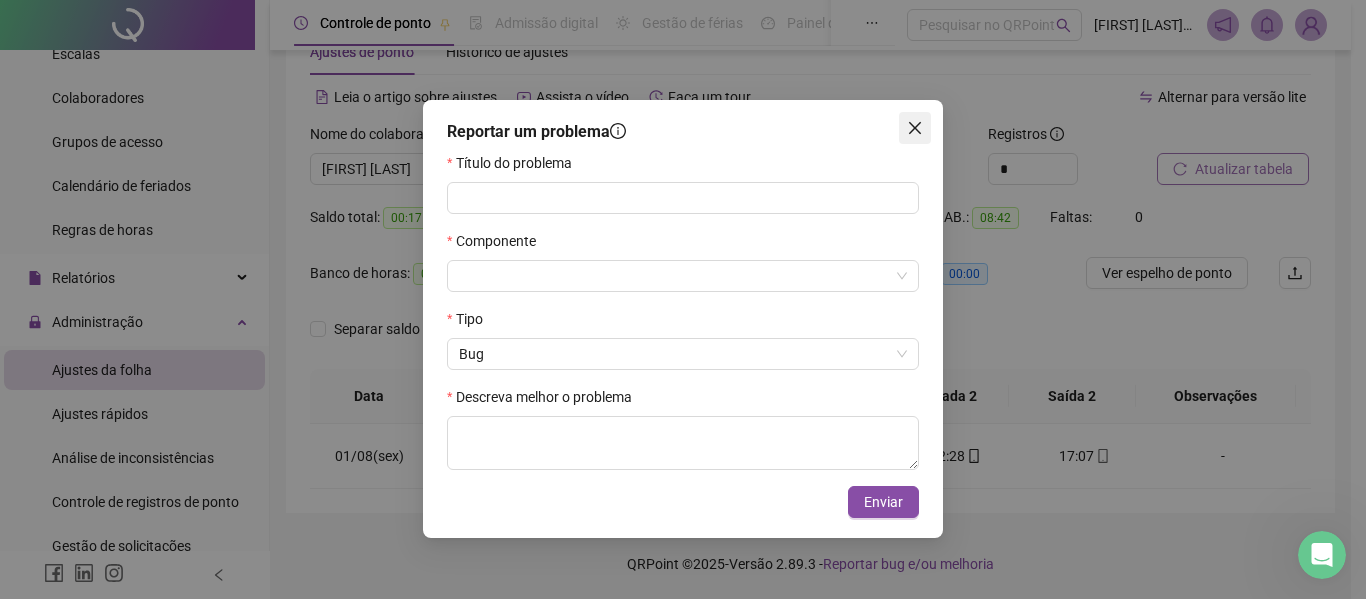click 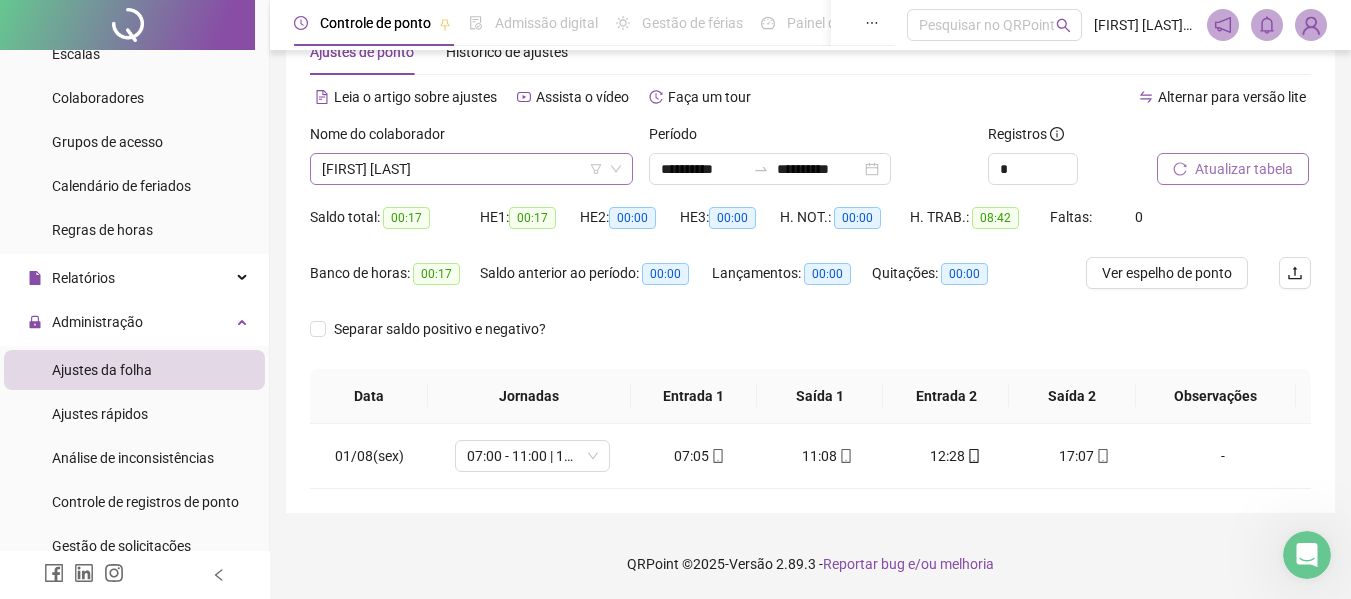 click 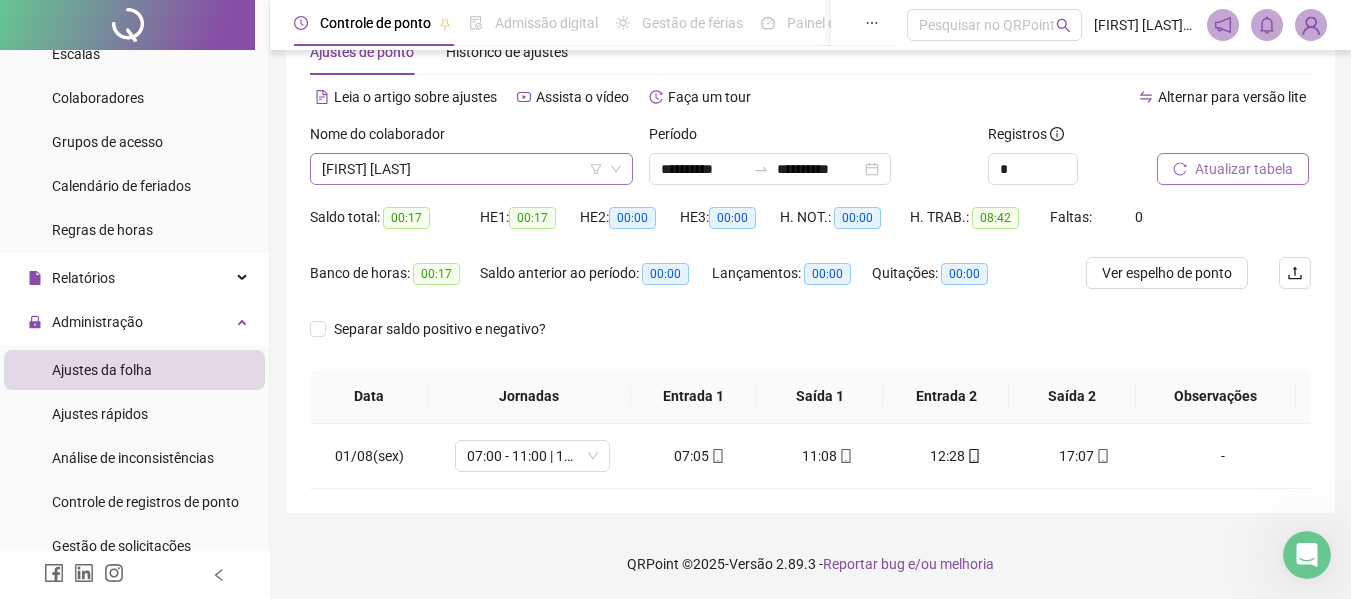 click 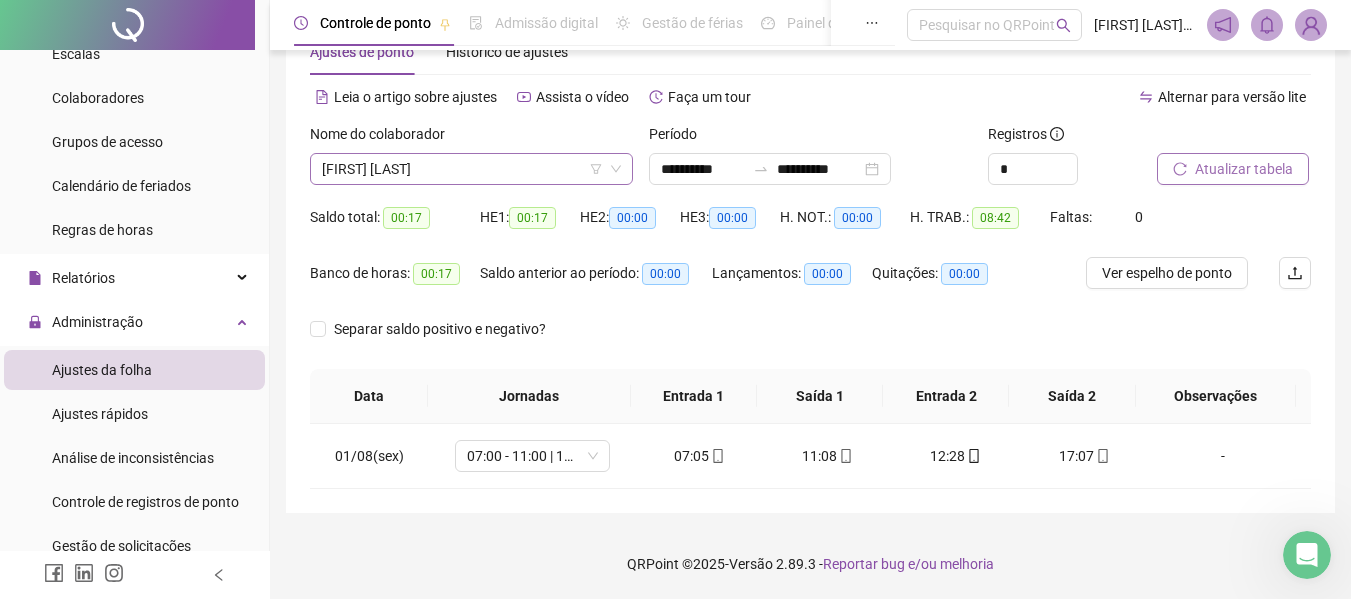 click on "[FIRST] [LAST]" at bounding box center (471, 169) 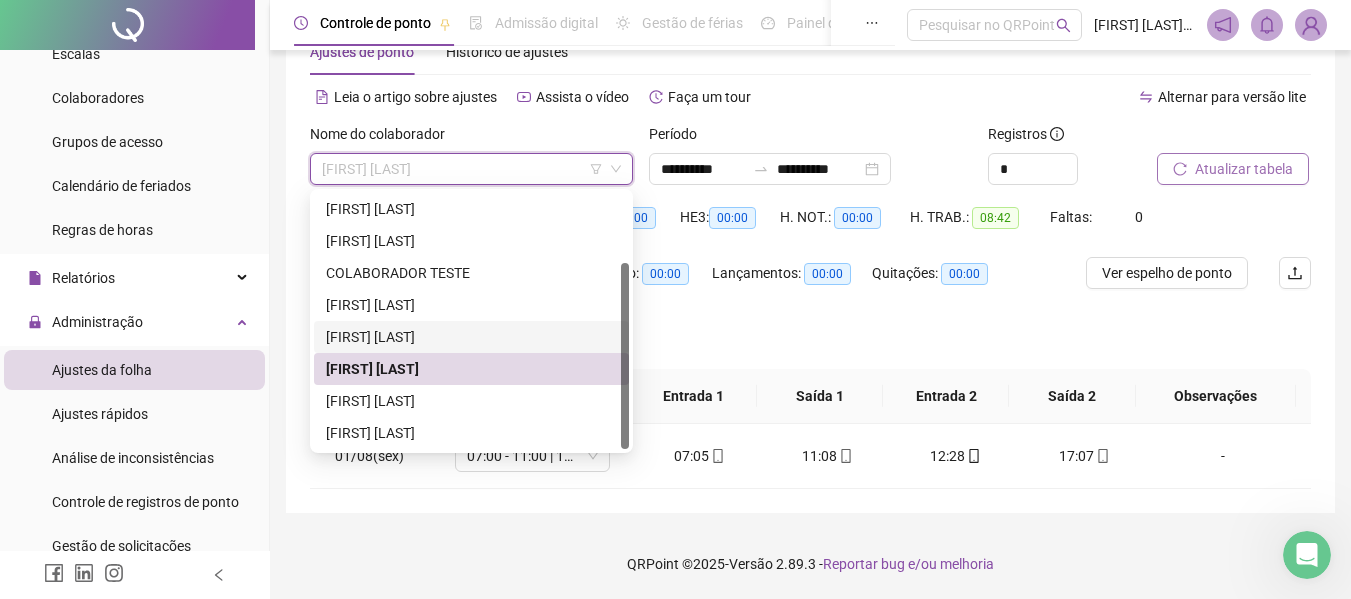 click on "[FIRST] [LAST]" at bounding box center (471, 337) 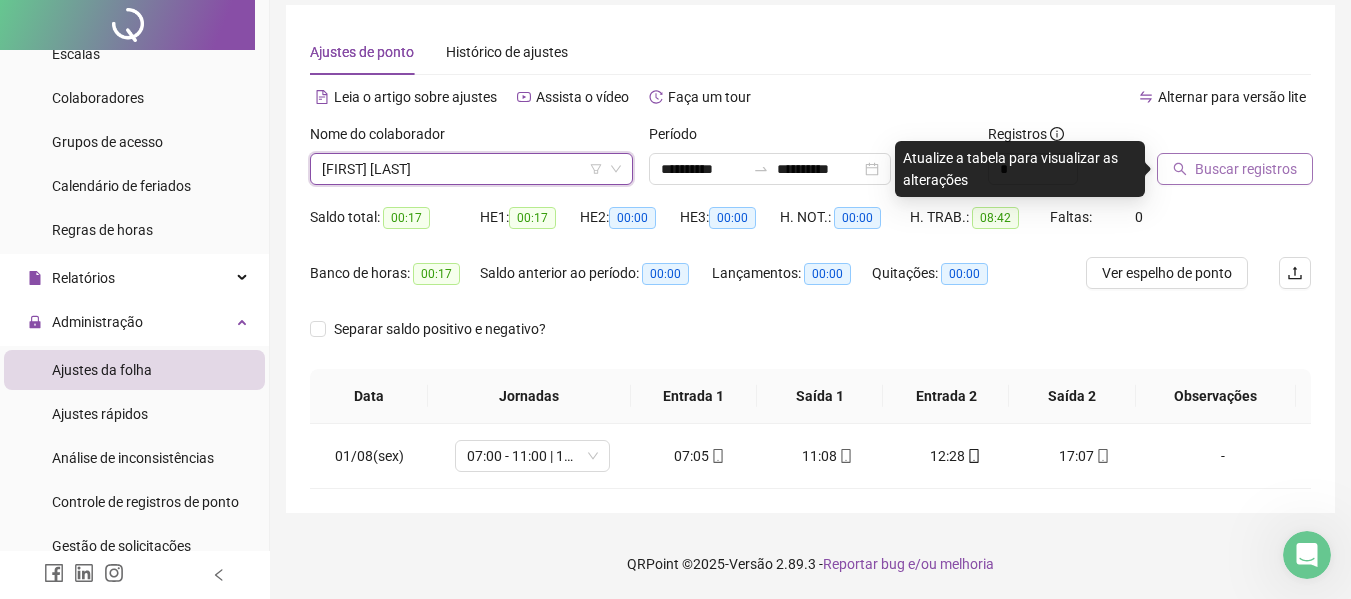 scroll, scrollTop: 0, scrollLeft: 0, axis: both 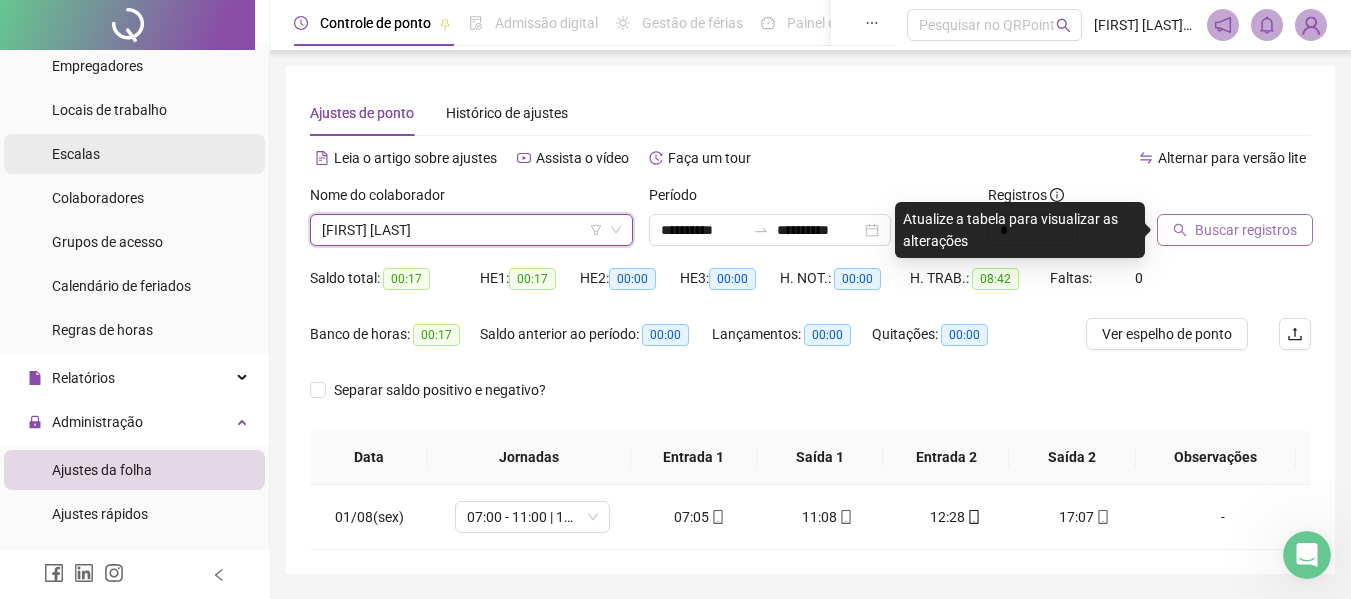 click on "Escalas" at bounding box center [134, 154] 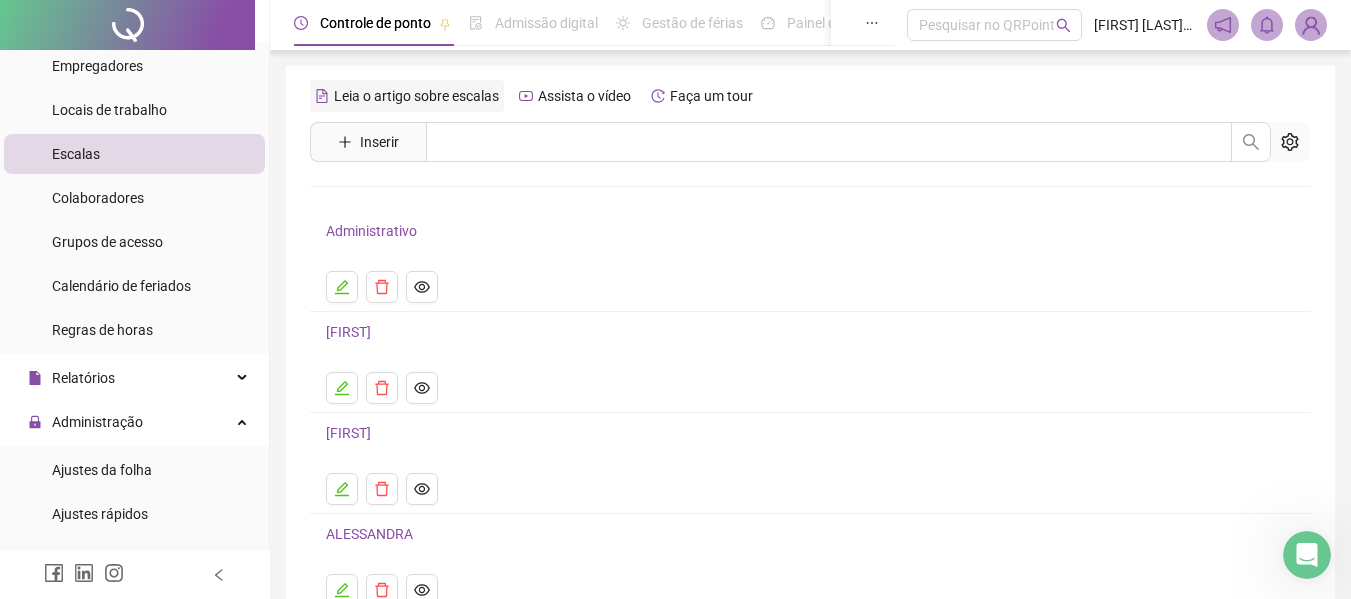 click on "Leia o artigo sobre escalas" at bounding box center (416, 96) 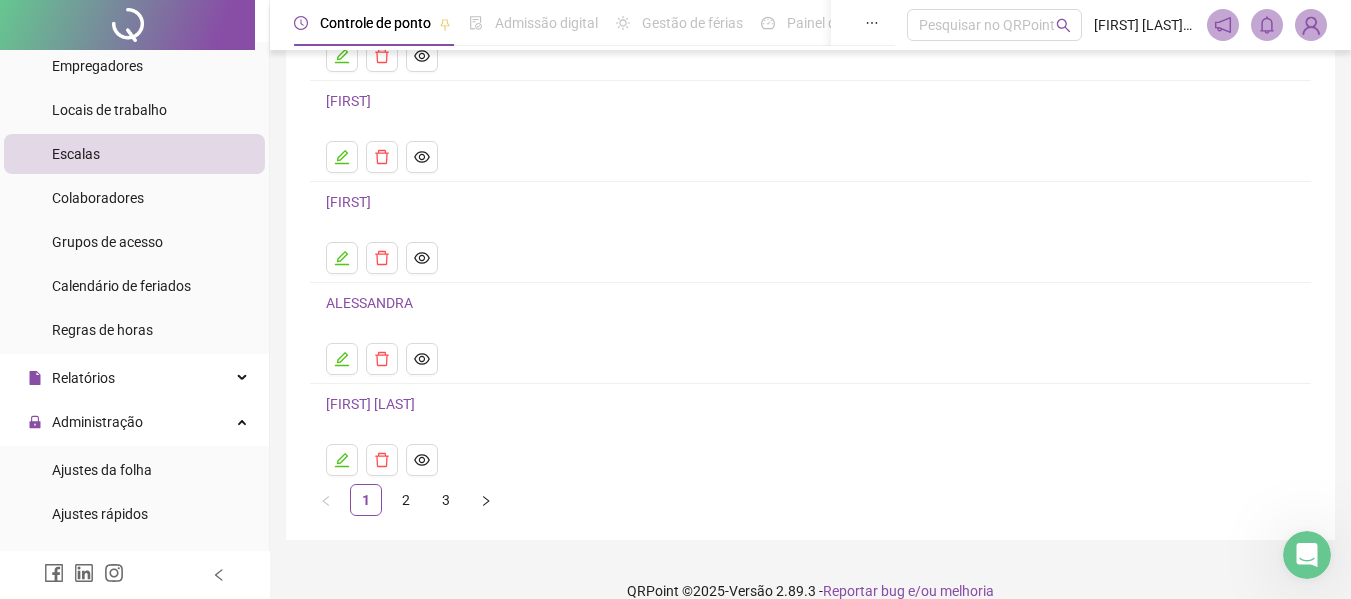 scroll, scrollTop: 258, scrollLeft: 0, axis: vertical 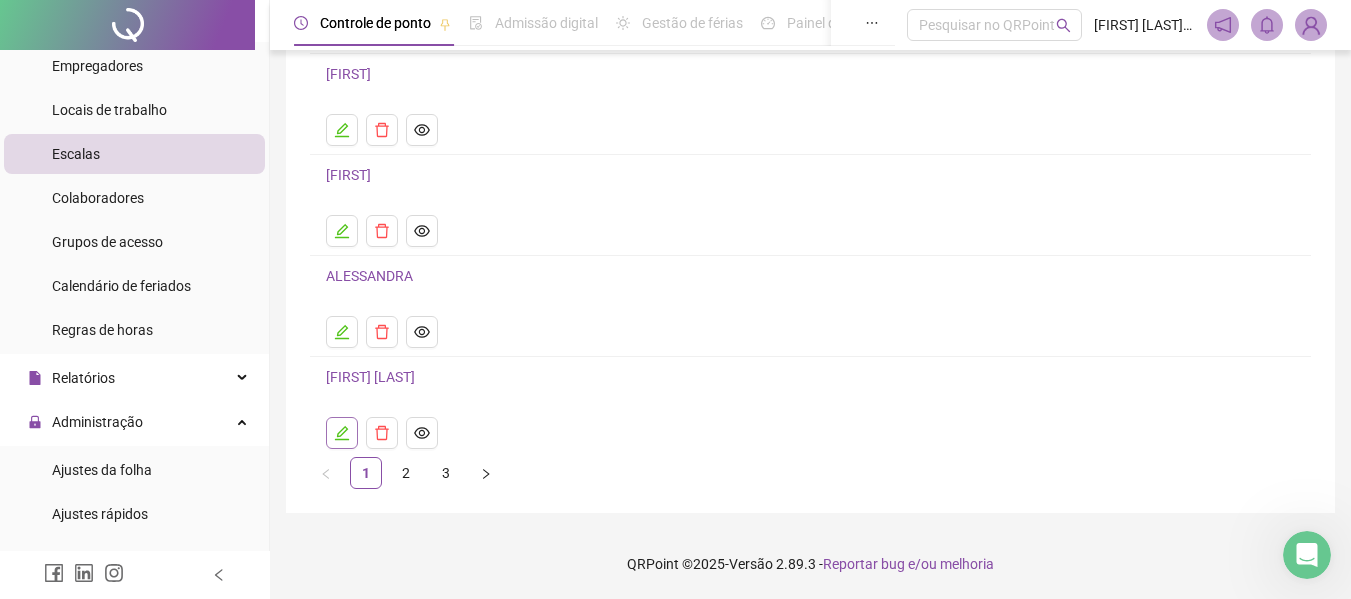 click 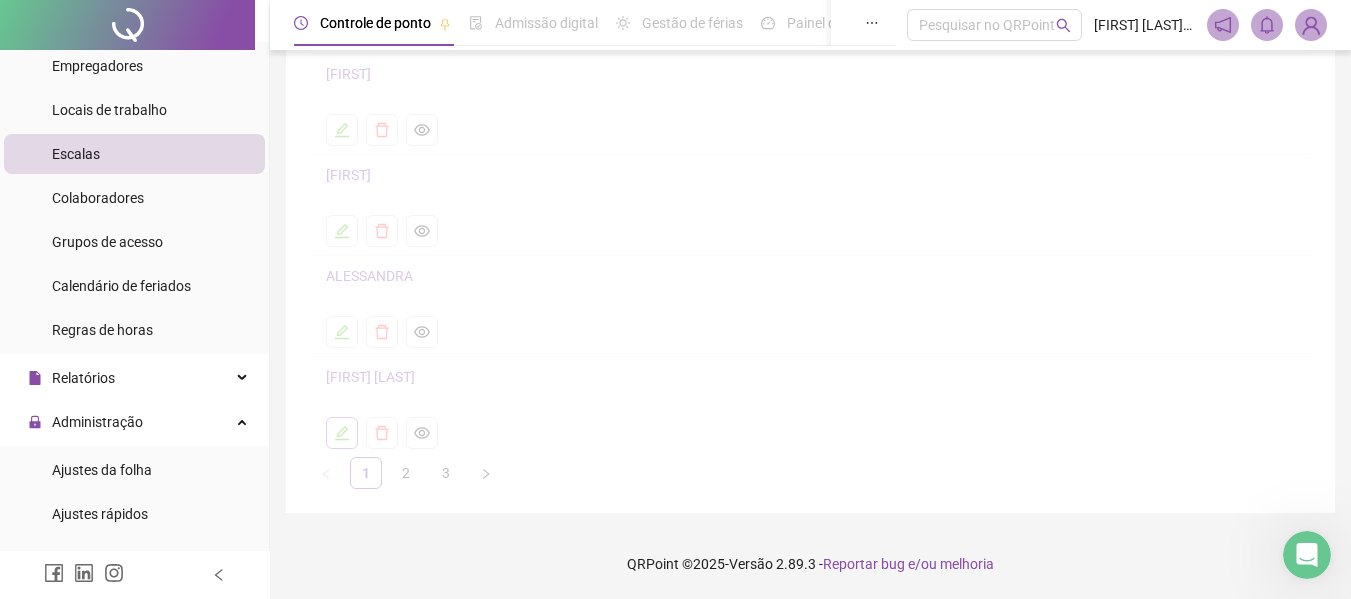 scroll, scrollTop: 77, scrollLeft: 0, axis: vertical 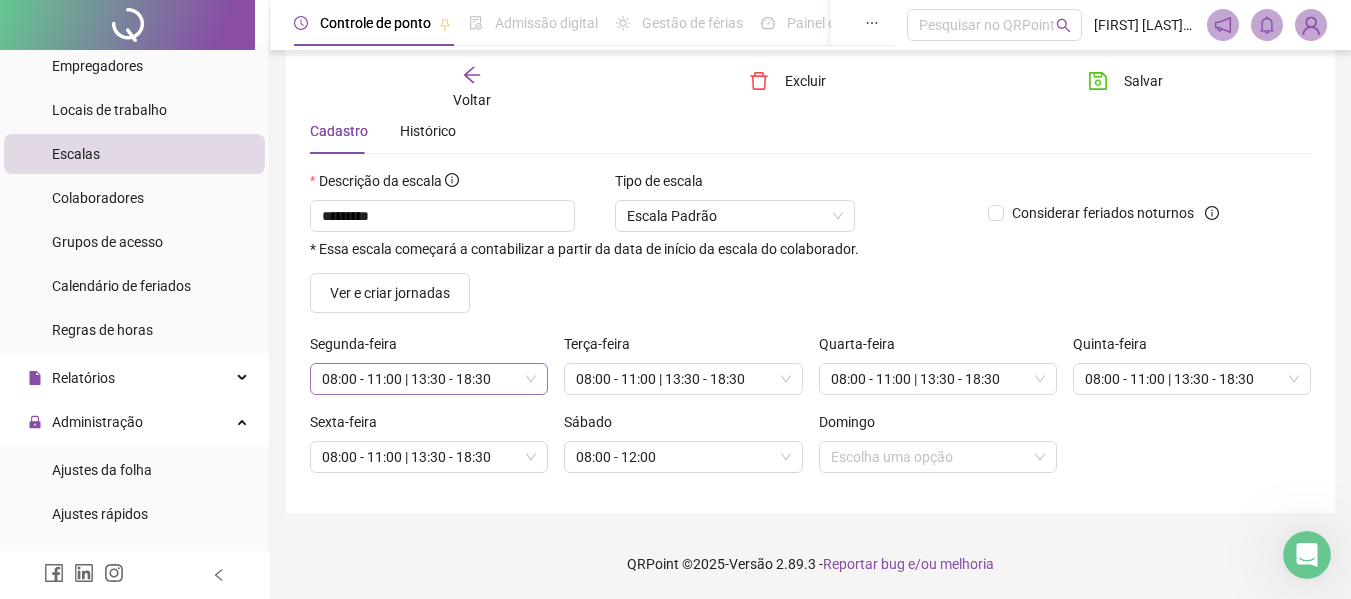 click on "08:00 - 11:00 | 13:30 - 18:30" at bounding box center (429, 379) 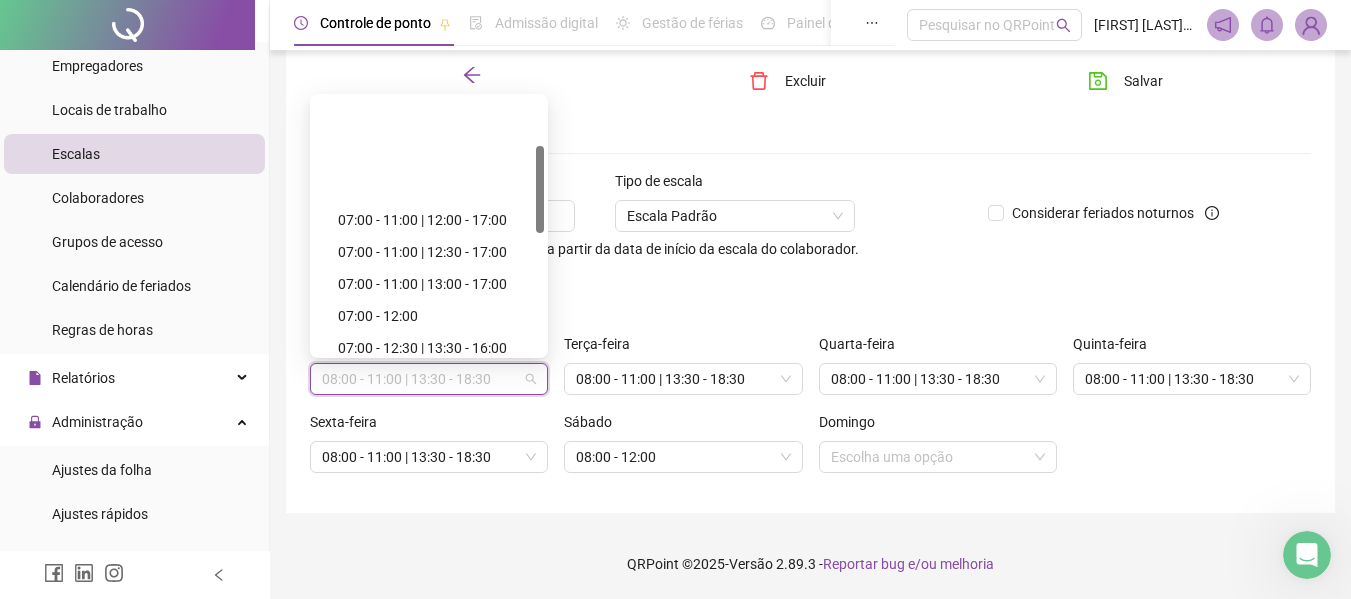 scroll, scrollTop: 138, scrollLeft: 0, axis: vertical 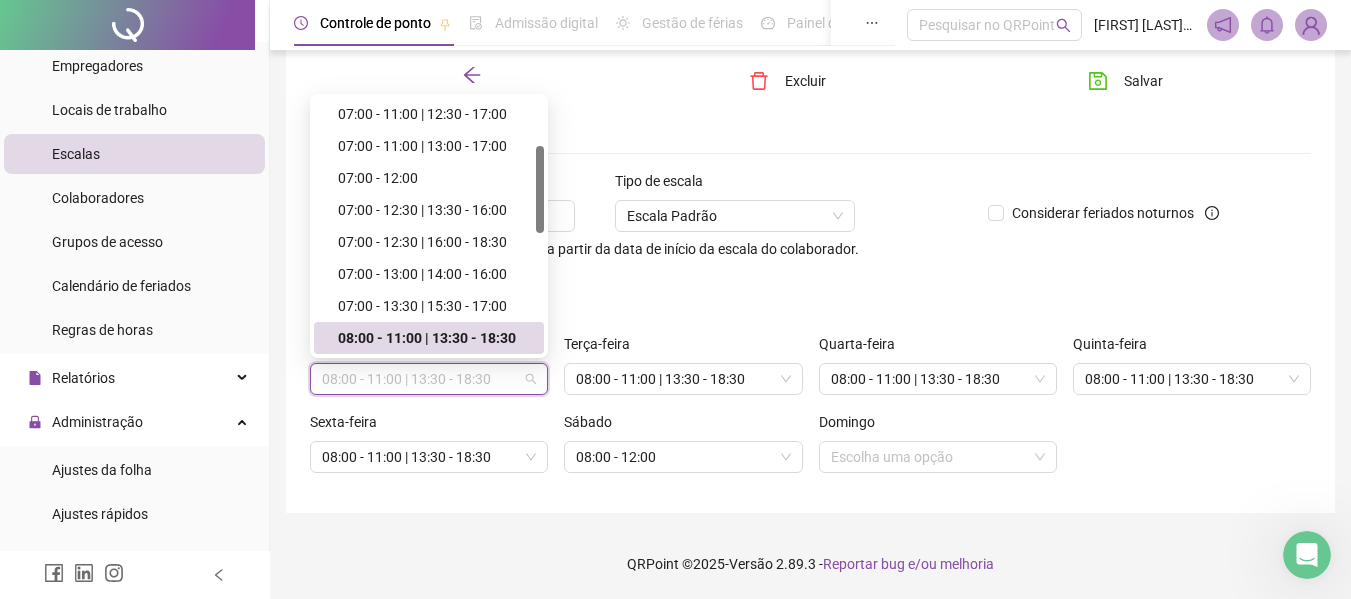 click on "Ver e criar jornadas" at bounding box center [810, 293] 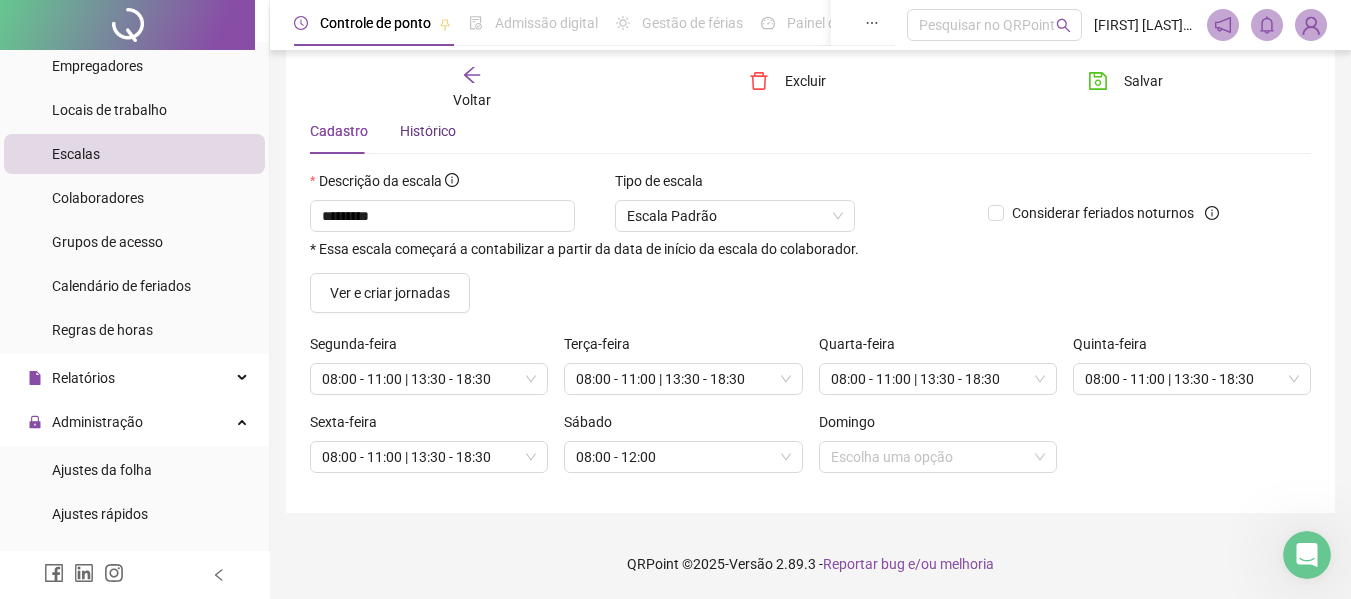click on "Histórico" at bounding box center (428, 131) 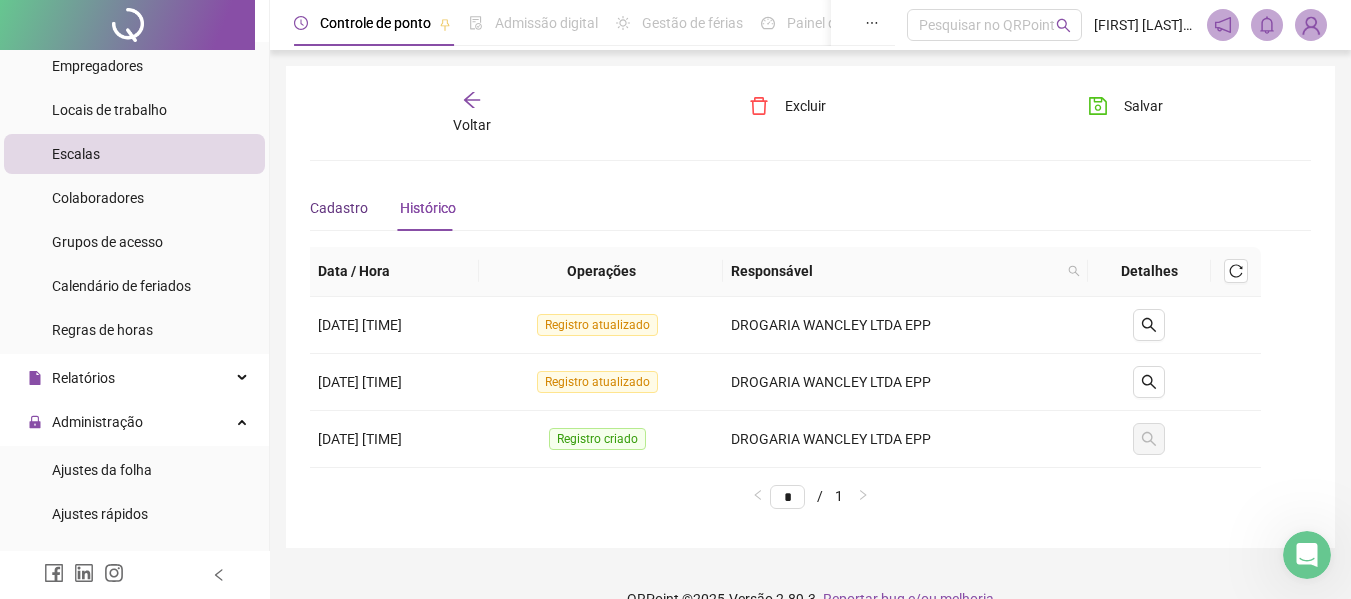 click on "Cadastro" at bounding box center (339, 208) 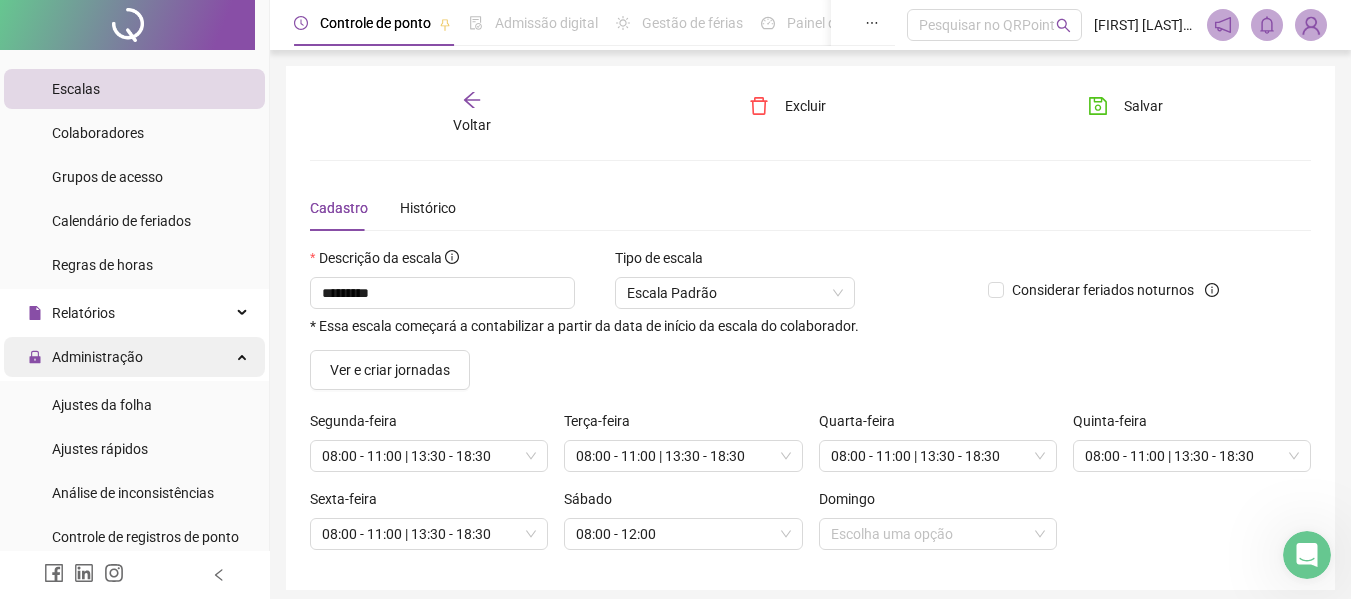 scroll, scrollTop: 200, scrollLeft: 0, axis: vertical 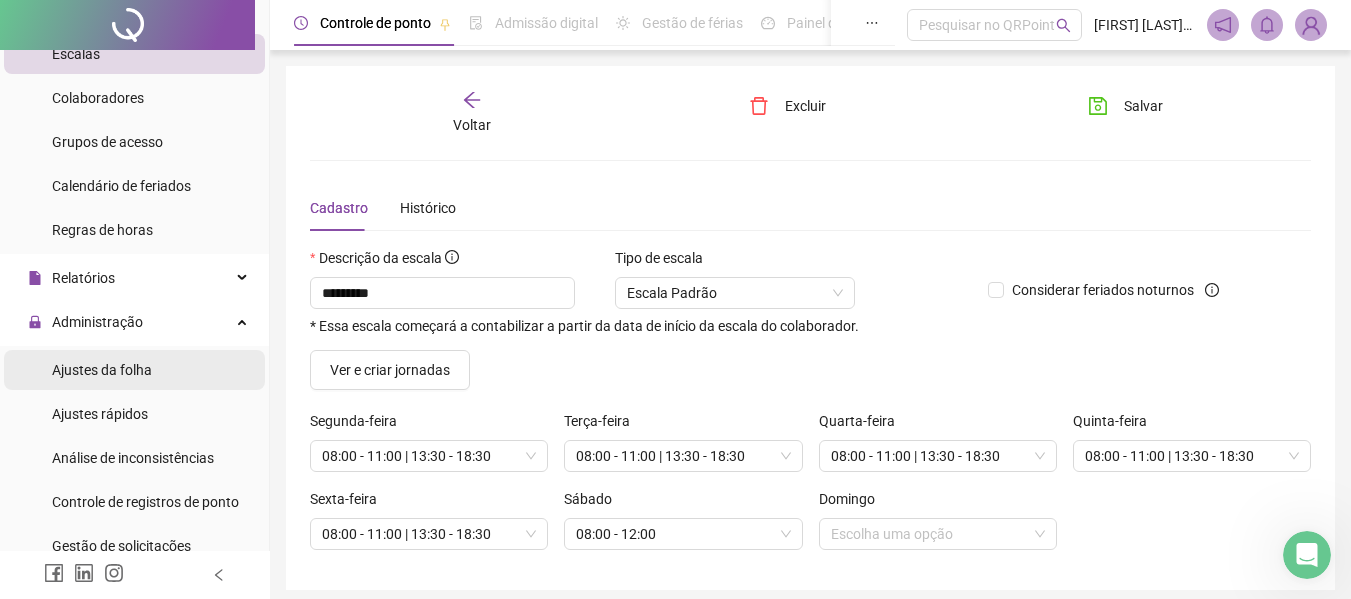 click on "Ajustes da folha" at bounding box center (102, 370) 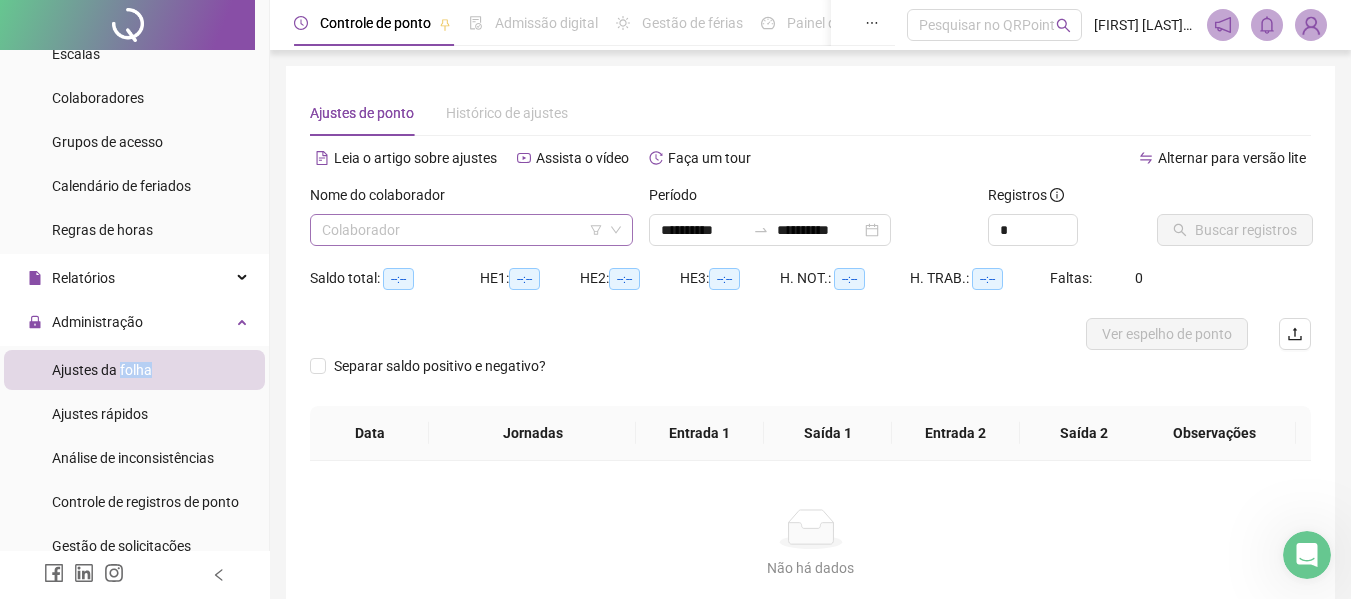 click at bounding box center [462, 230] 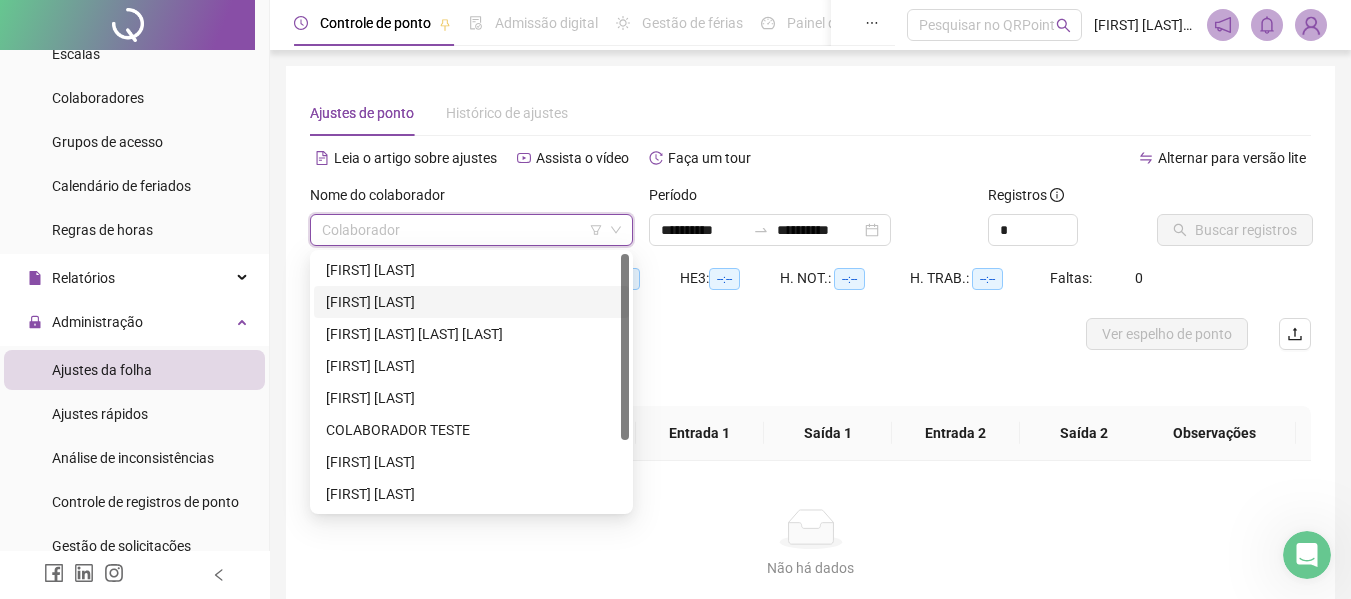 click on "[FIRST] [LAST]" at bounding box center (471, 302) 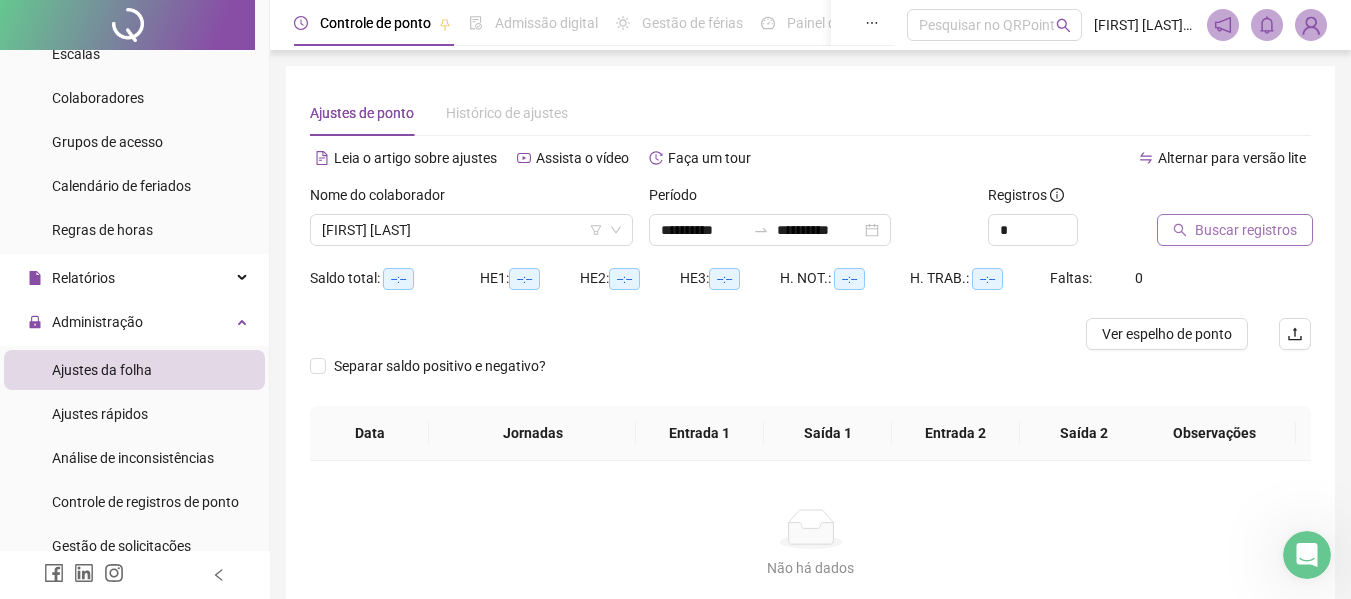 click on "Buscar registros" at bounding box center [1246, 230] 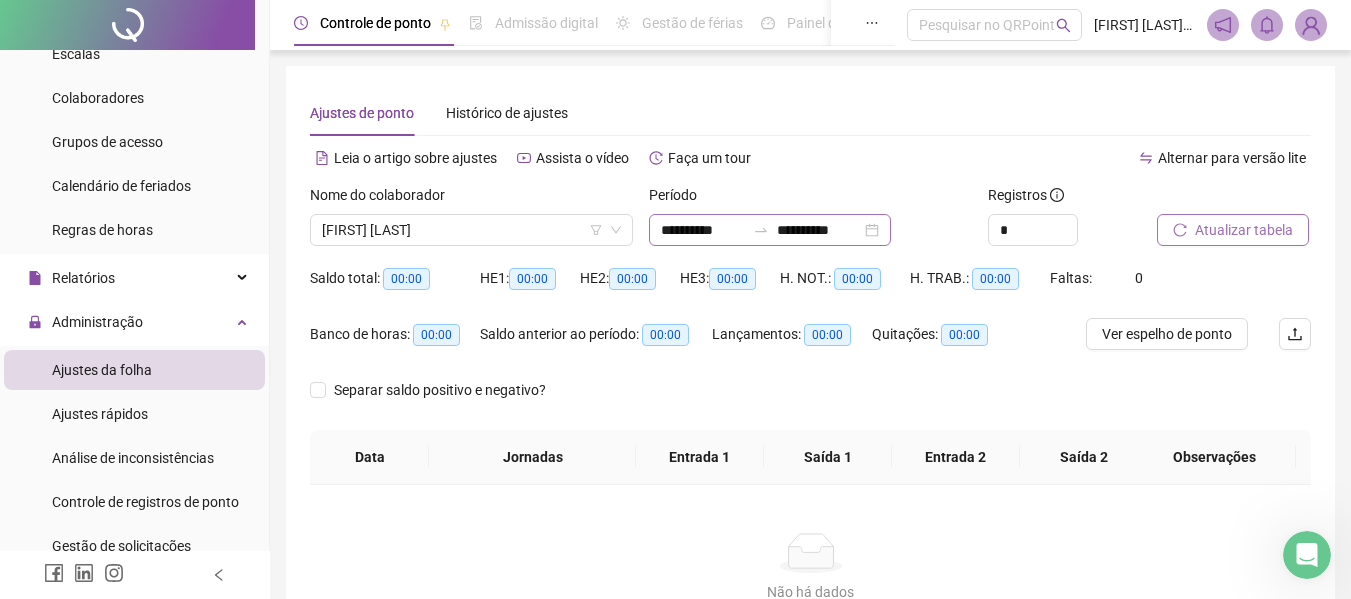 click on "**********" at bounding box center [770, 230] 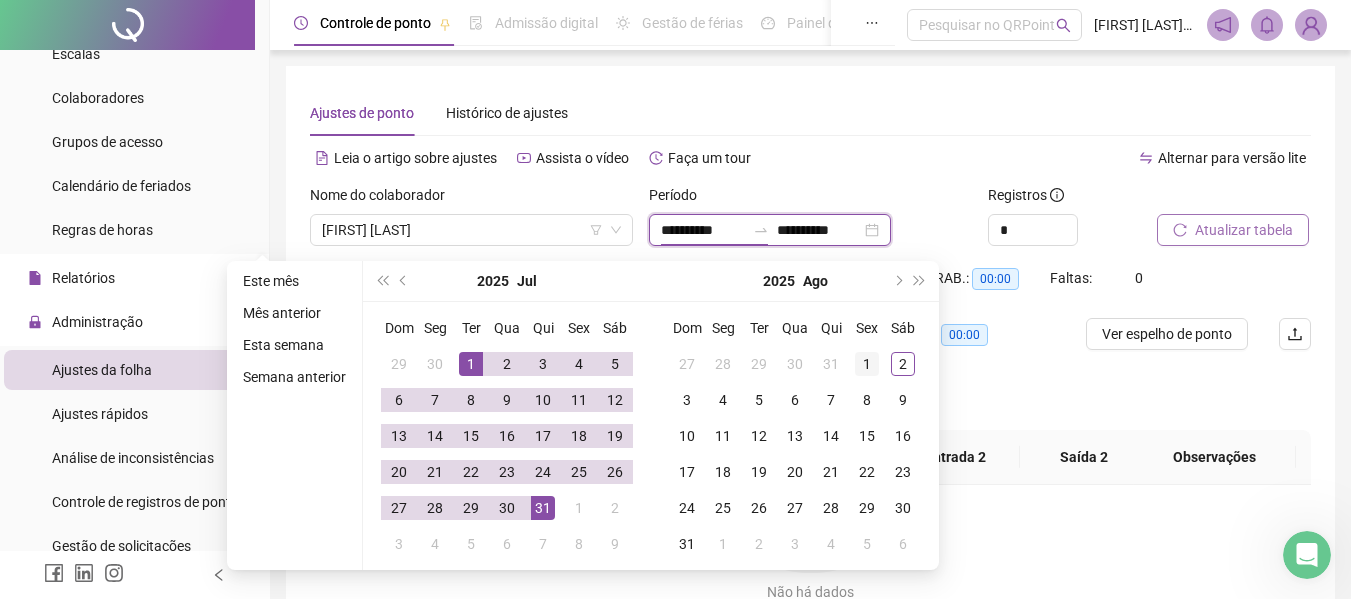 type on "**********" 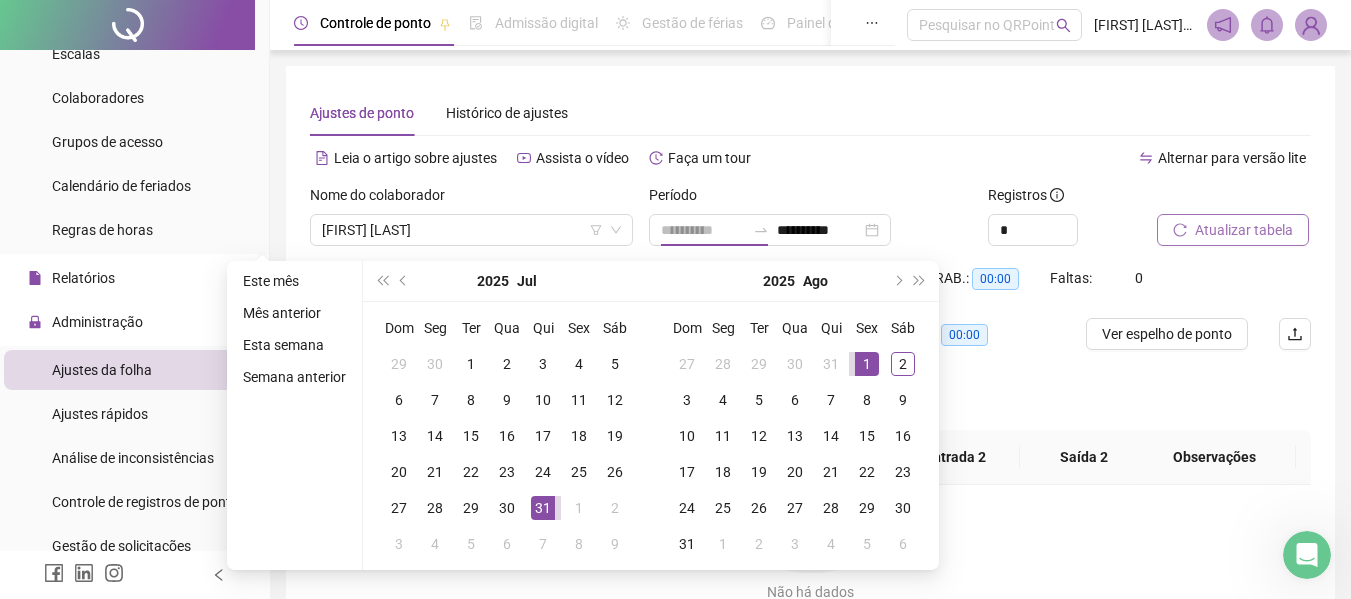 click on "1" at bounding box center [867, 364] 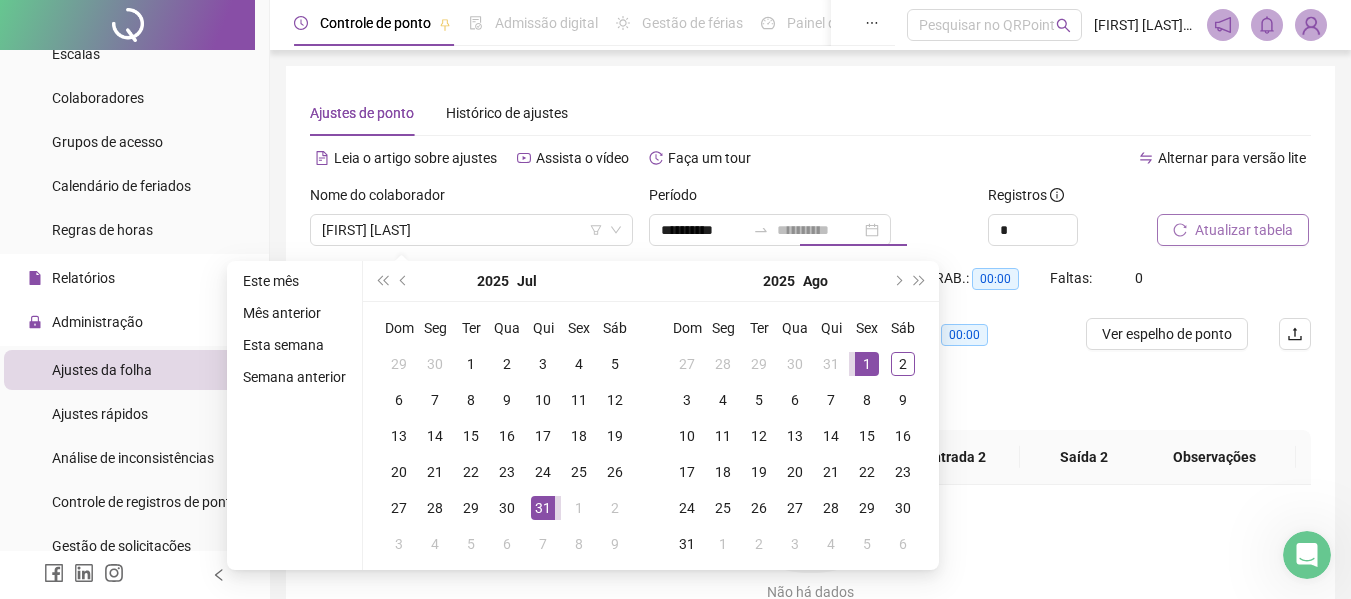 click on "1" at bounding box center [867, 364] 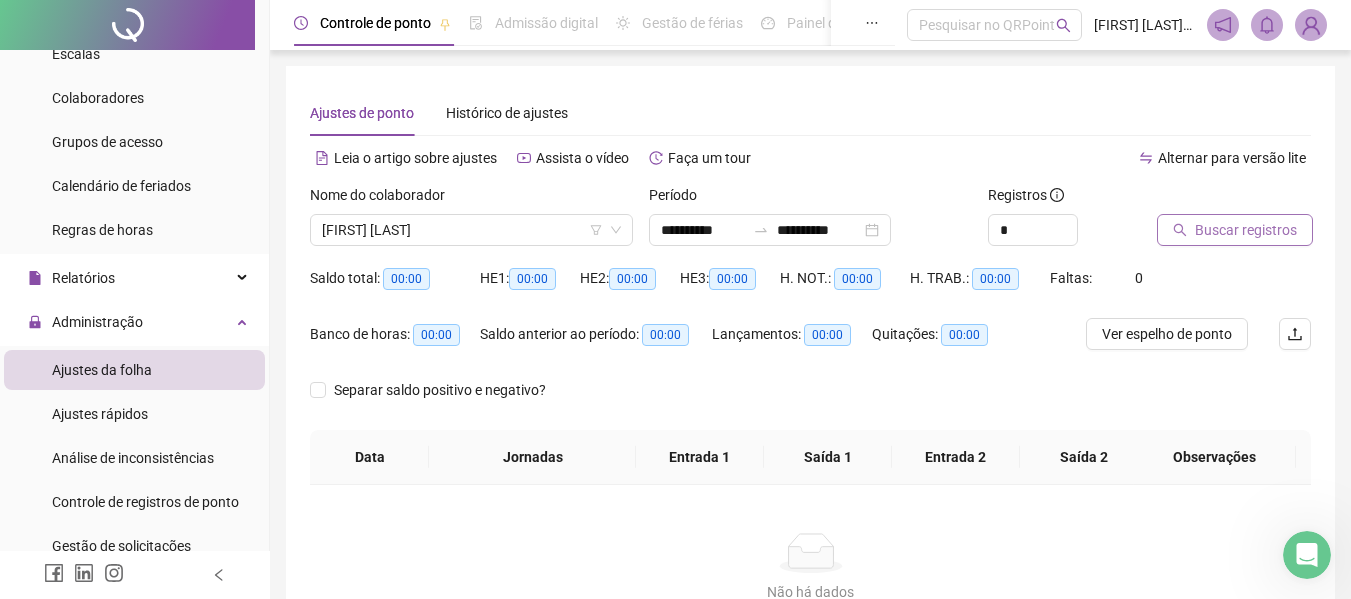 click on "Buscar registros" at bounding box center (1246, 230) 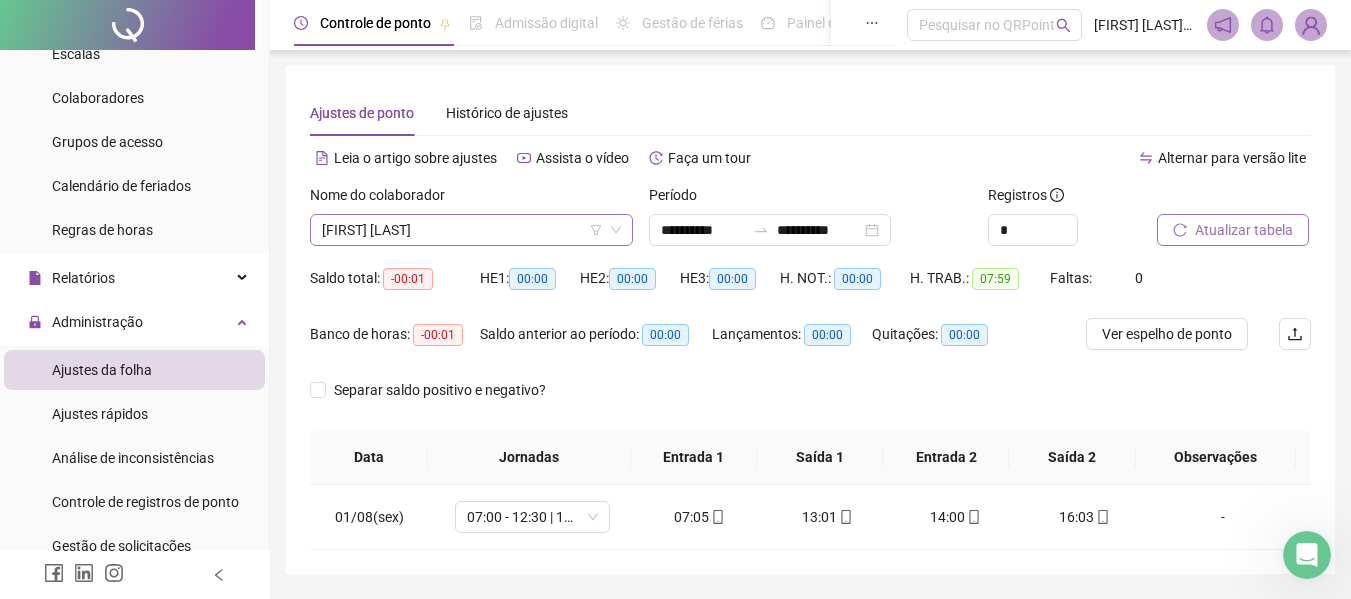 click 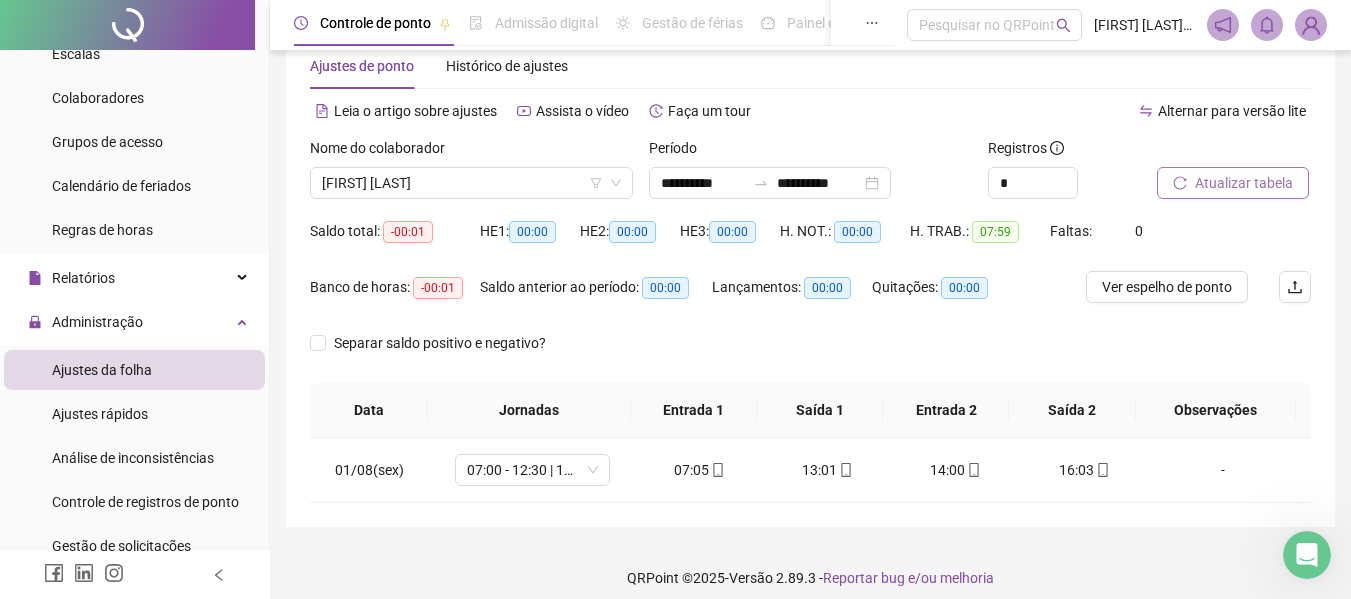 scroll, scrollTop: 61, scrollLeft: 0, axis: vertical 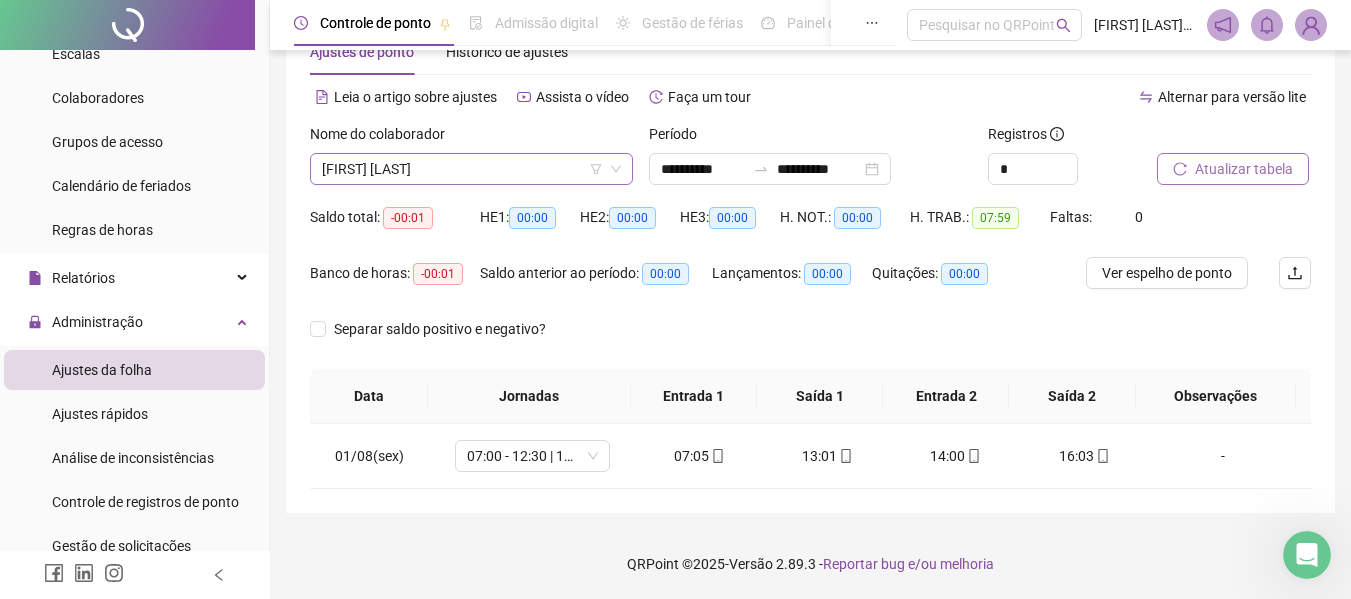 click 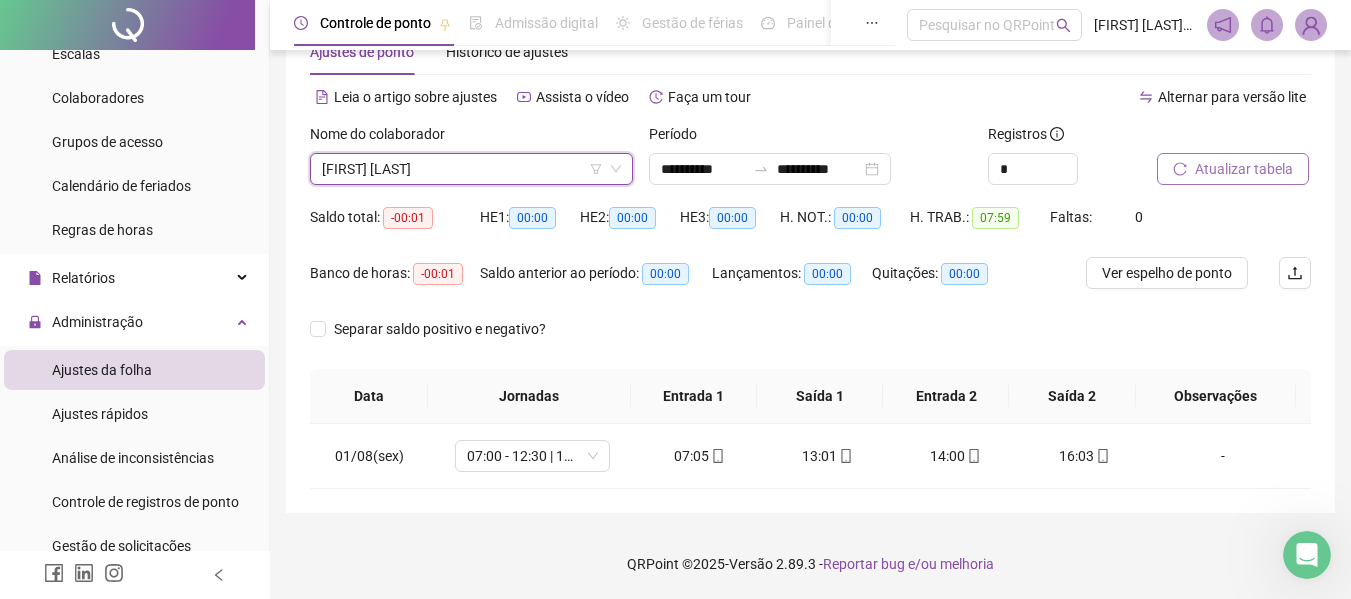 click on "[FIRST] [LAST]" at bounding box center [471, 169] 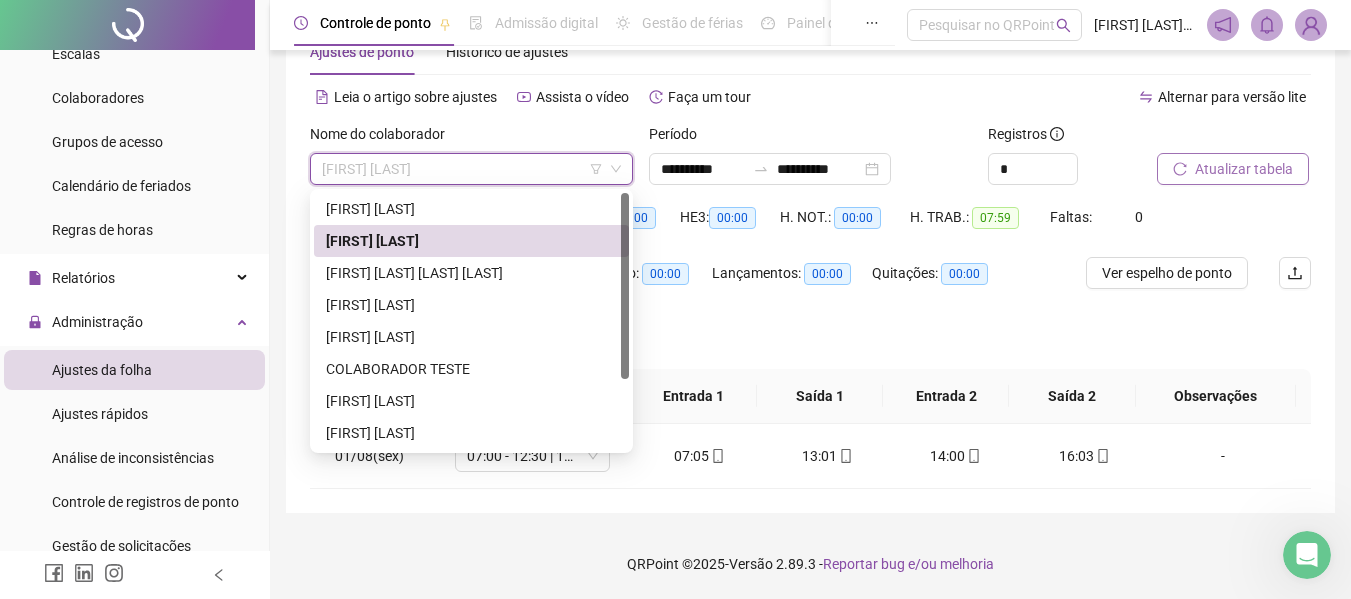 click on "[FIRST] [LAST]" at bounding box center (471, 169) 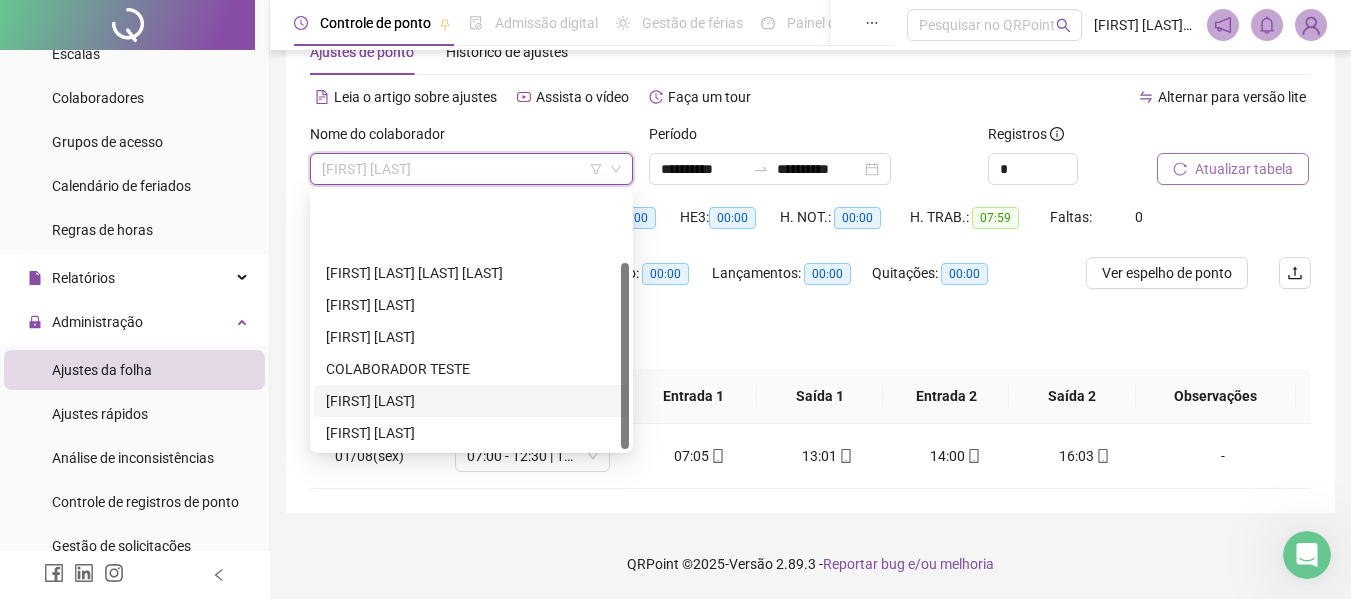 scroll, scrollTop: 96, scrollLeft: 0, axis: vertical 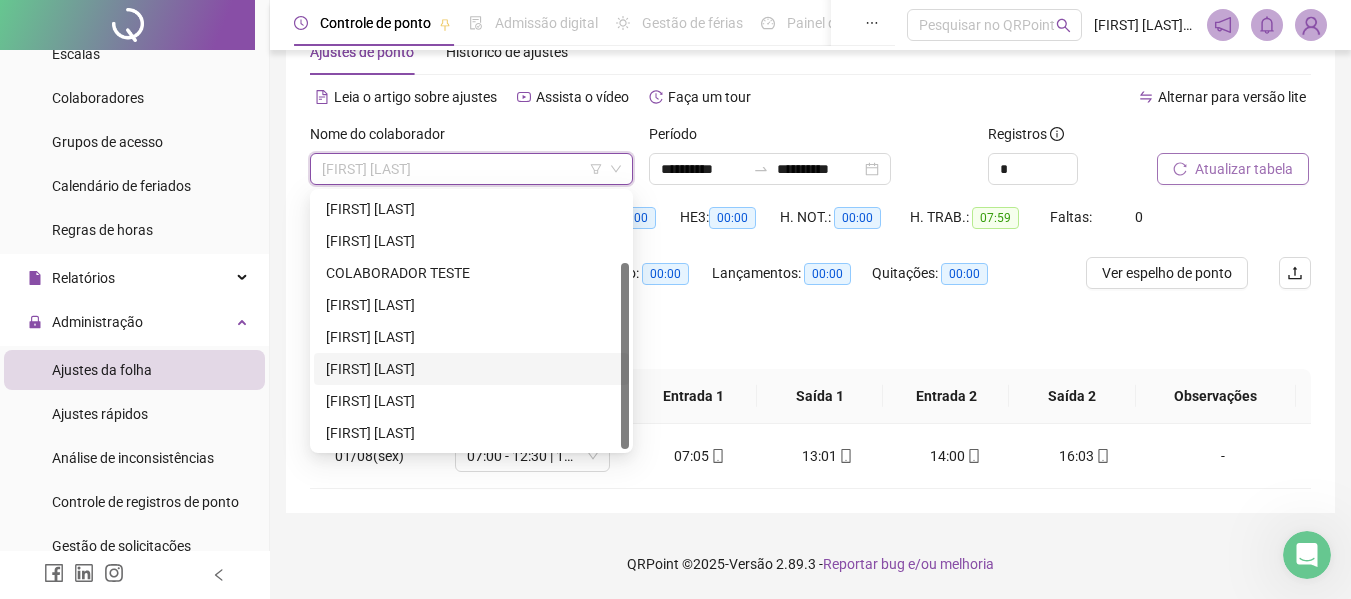 click on "[FIRST] [LAST]" at bounding box center (471, 369) 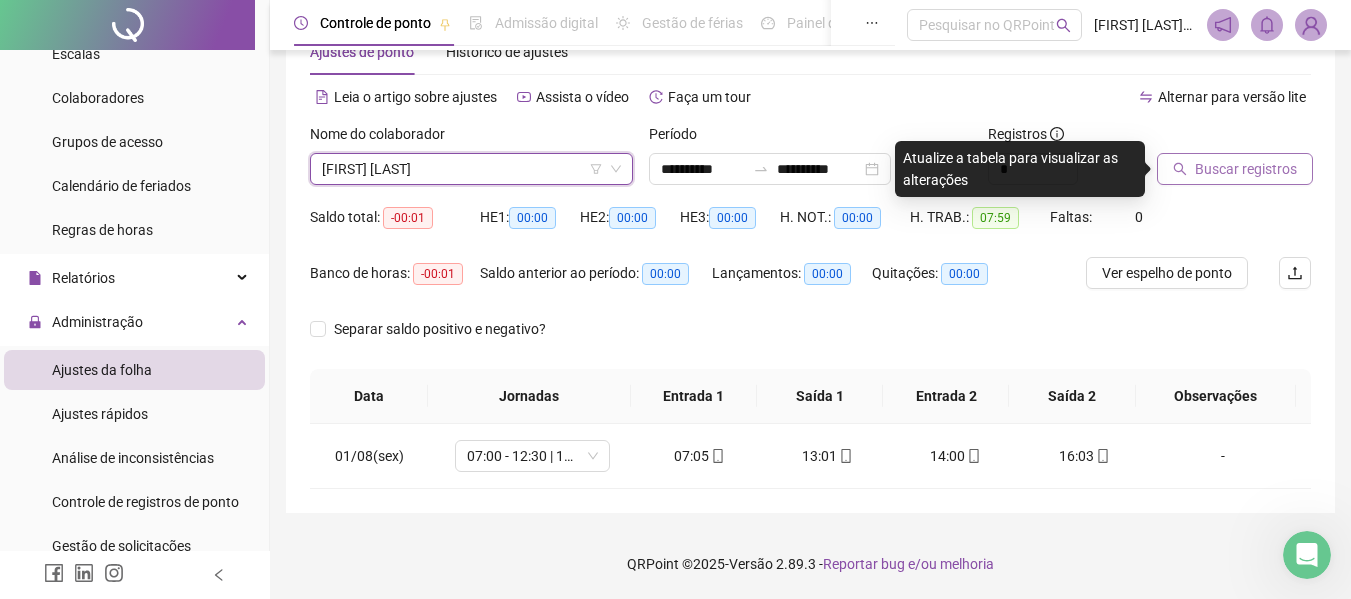click on "Buscar registros" at bounding box center (1246, 169) 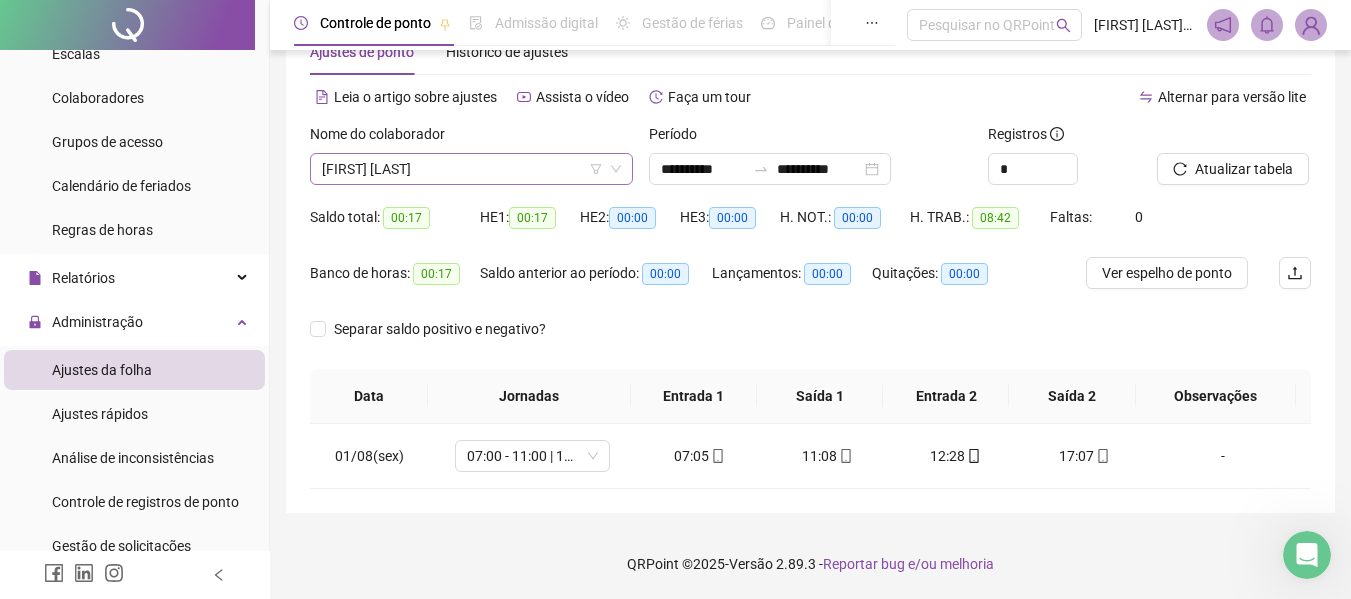 click 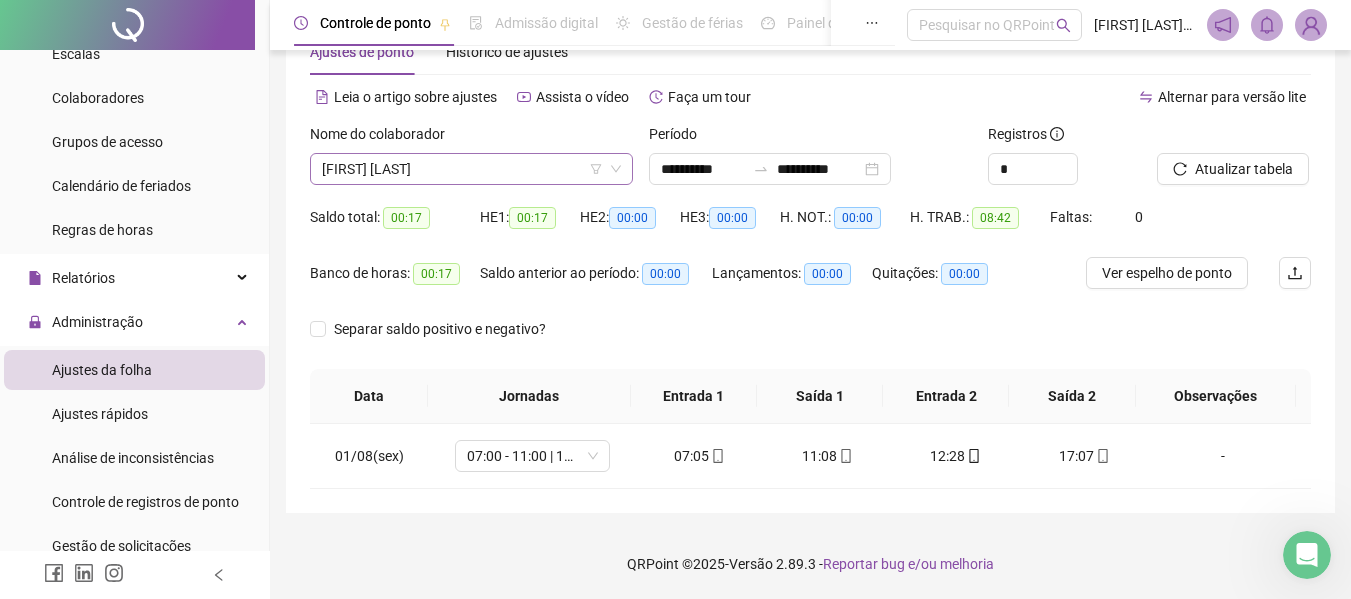 click on "[FIRST] [LAST]" at bounding box center (471, 169) 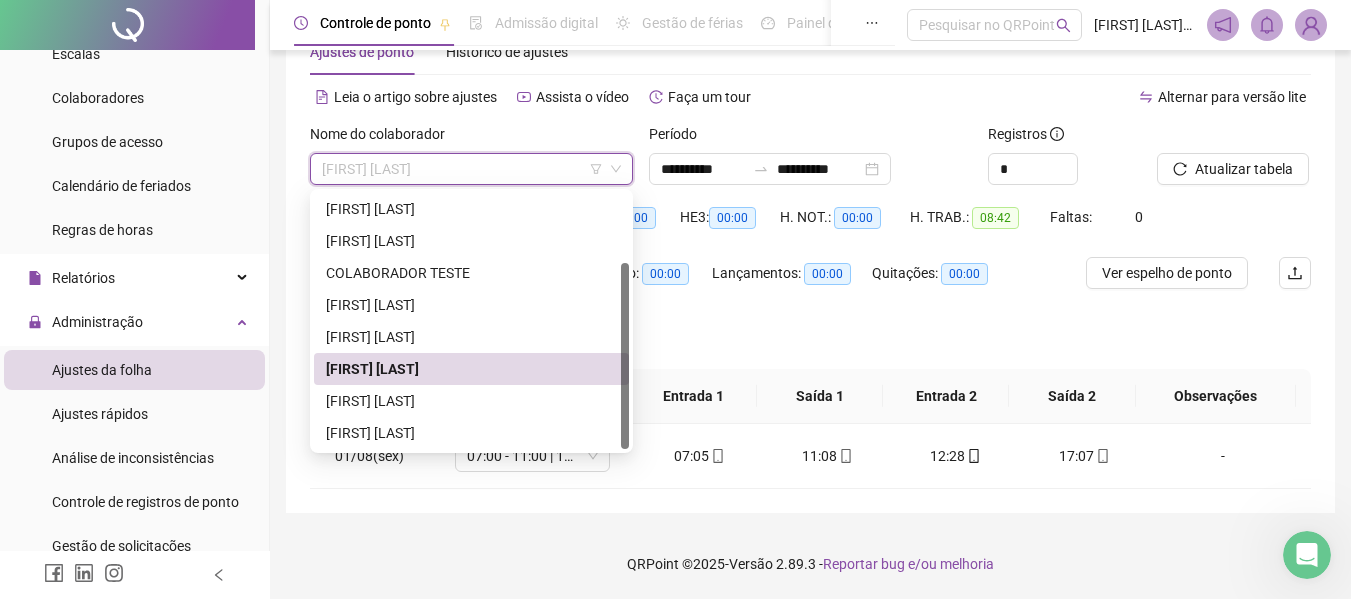 click on "[FIRST] [LAST]" at bounding box center (471, 169) 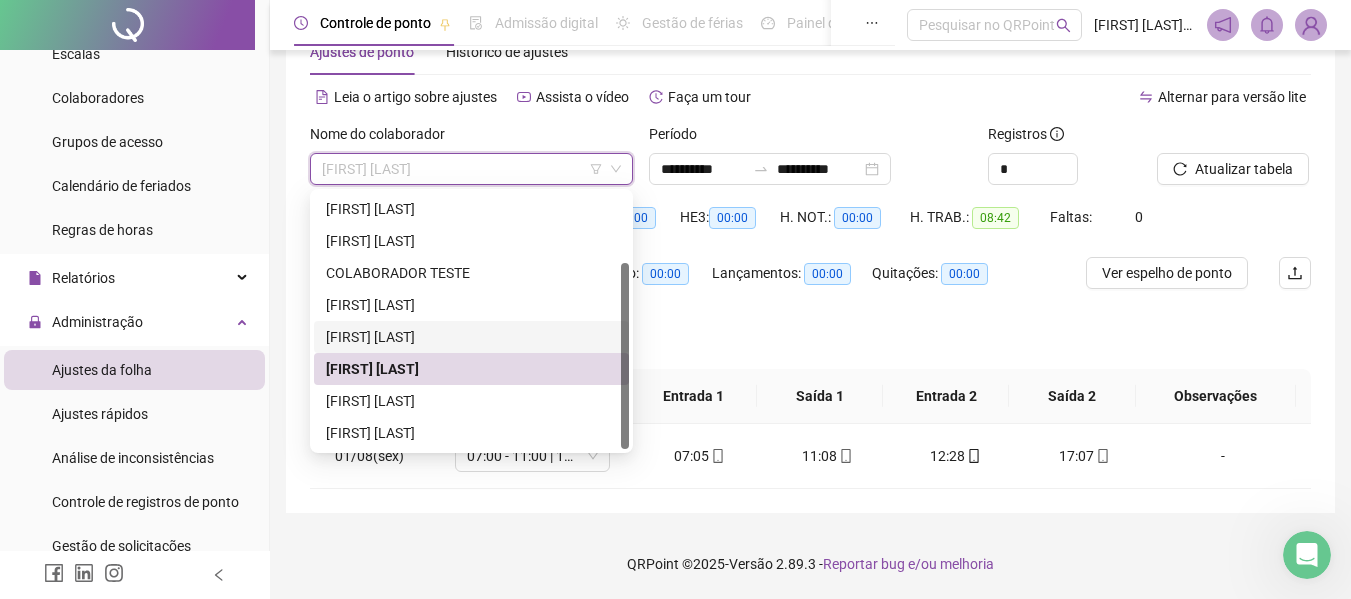 click on "[FIRST] [LAST]" at bounding box center (471, 337) 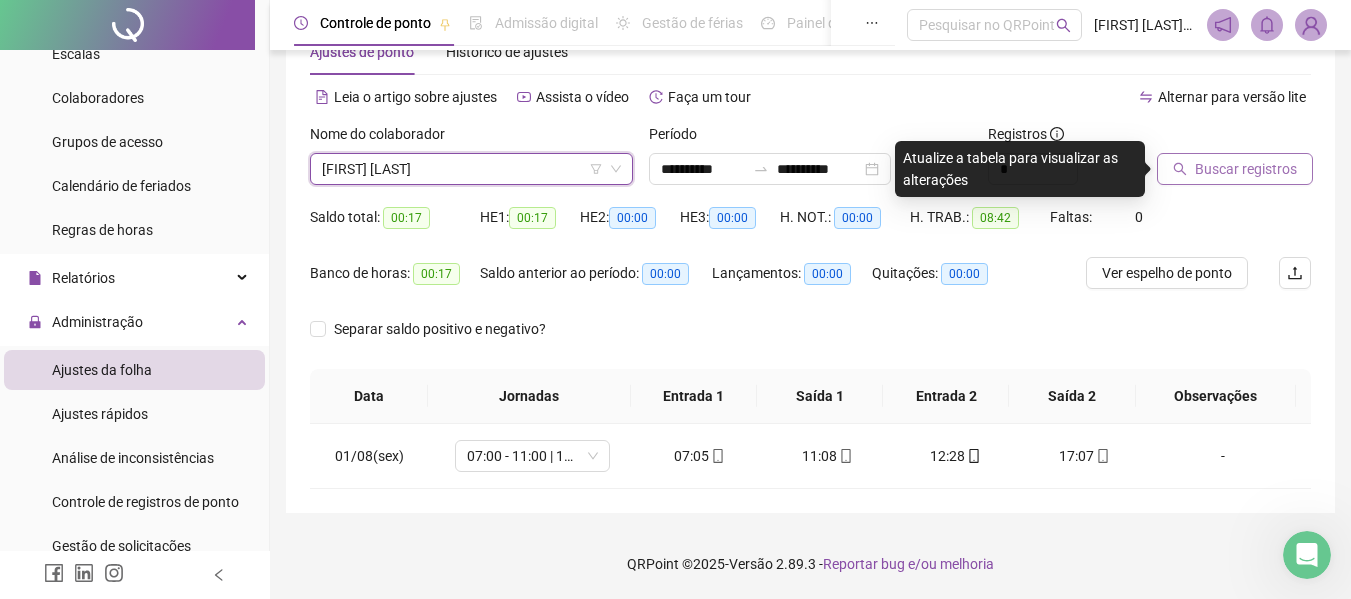 click on "Buscar registros" at bounding box center (1246, 169) 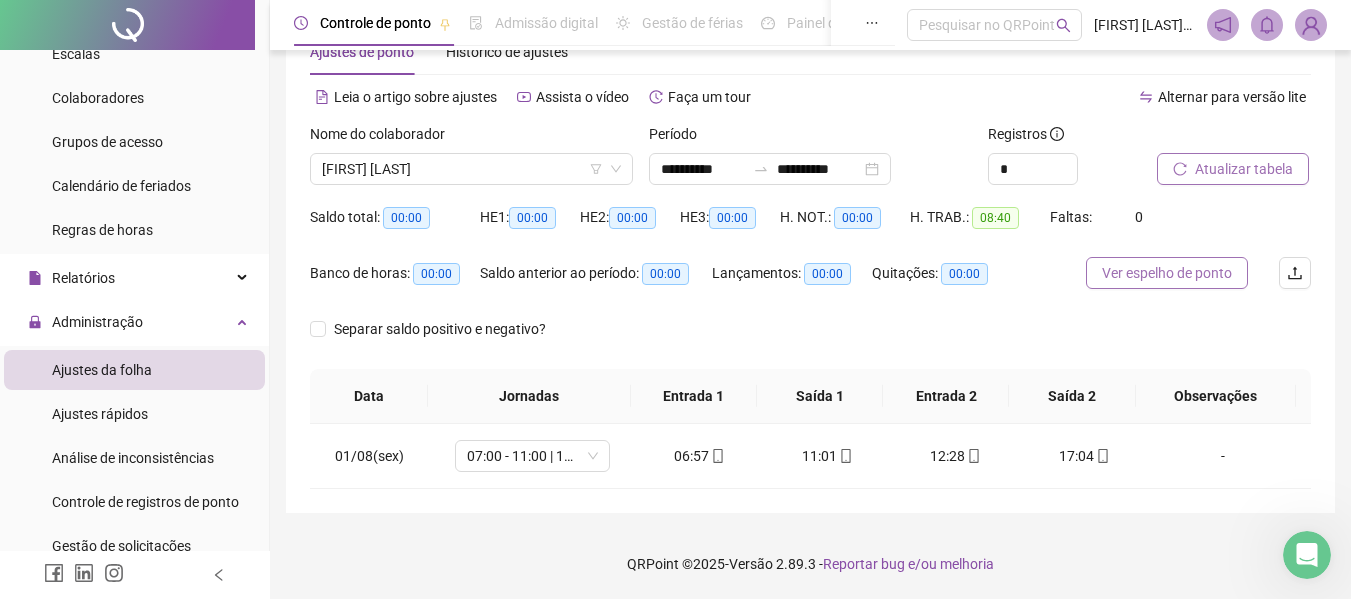 click on "Ver espelho de ponto" at bounding box center [1167, 273] 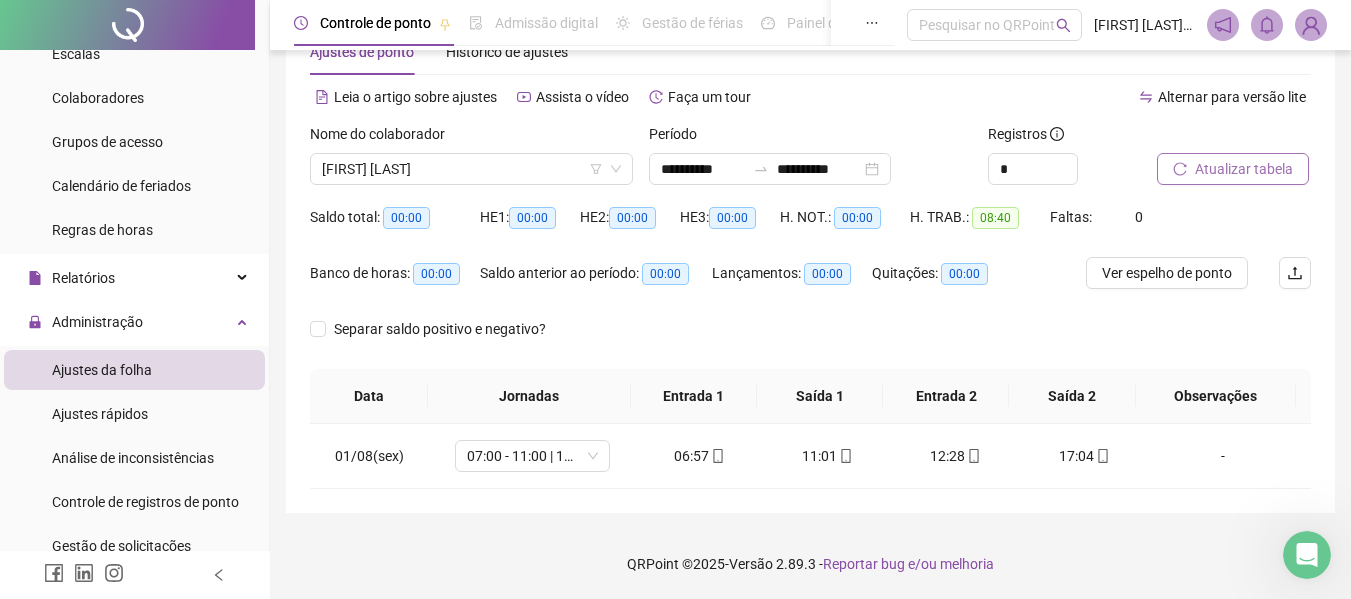 click on "Atualizar tabela" at bounding box center [1244, 169] 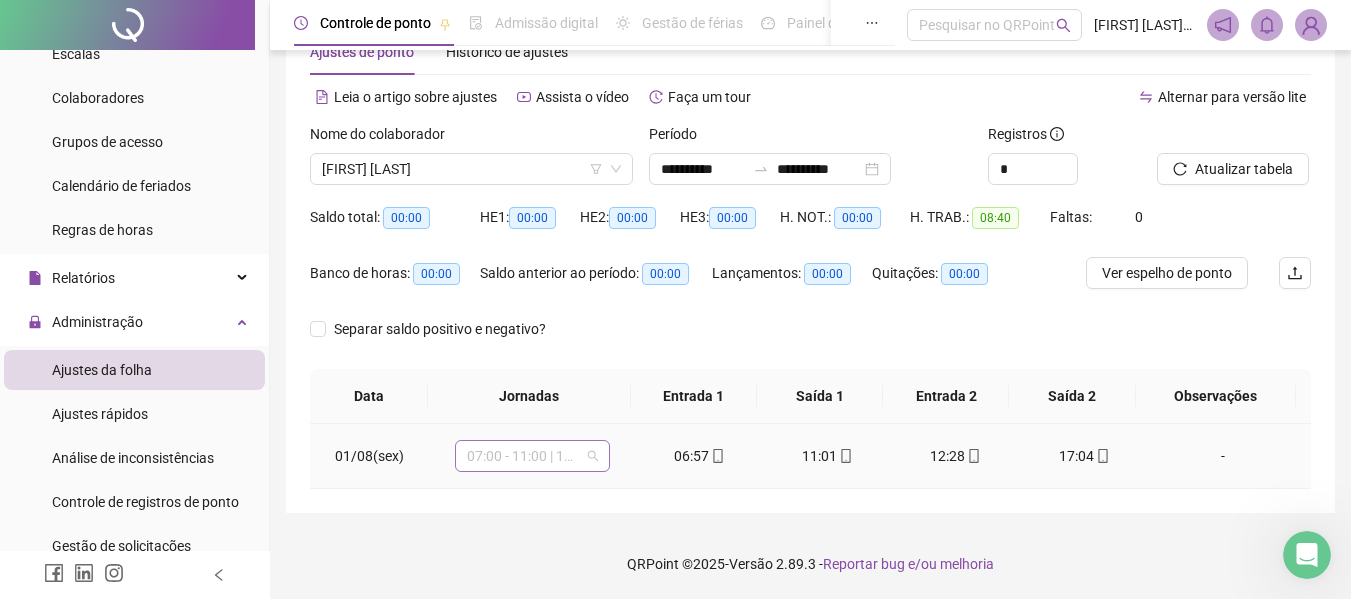 click on "07:00 - 11:00 | 12:30 - 17:00" at bounding box center (532, 456) 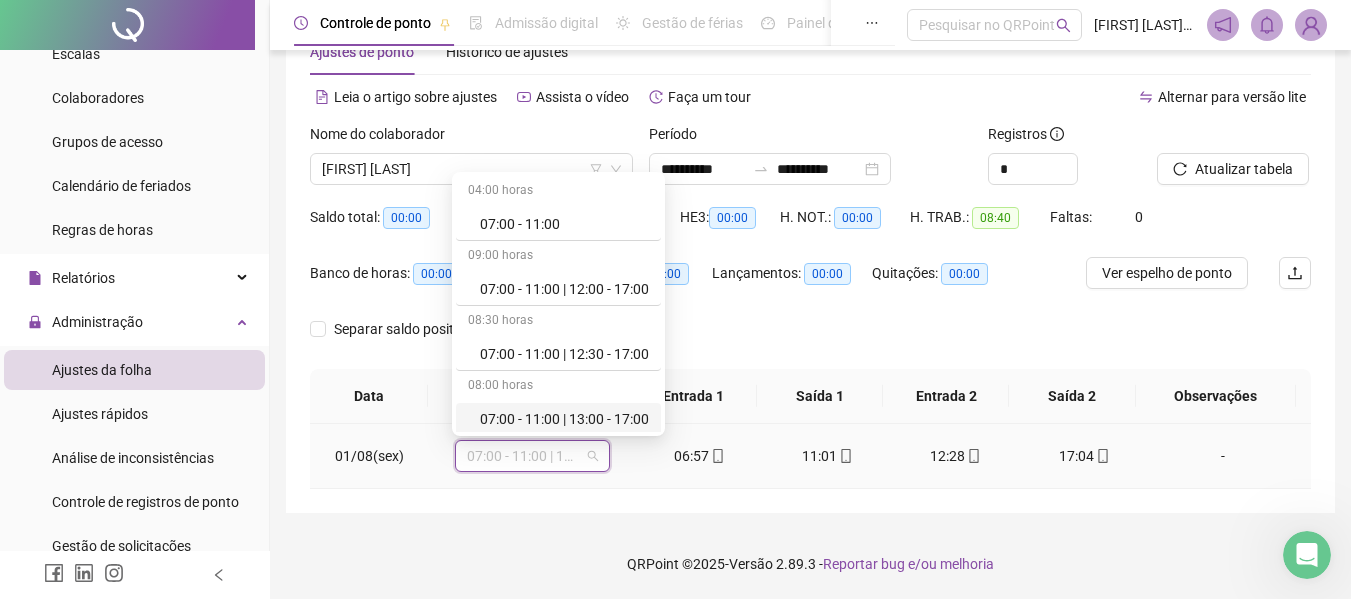 click on "07:00 - 11:00 | 13:00 - 17:00" at bounding box center (564, 419) 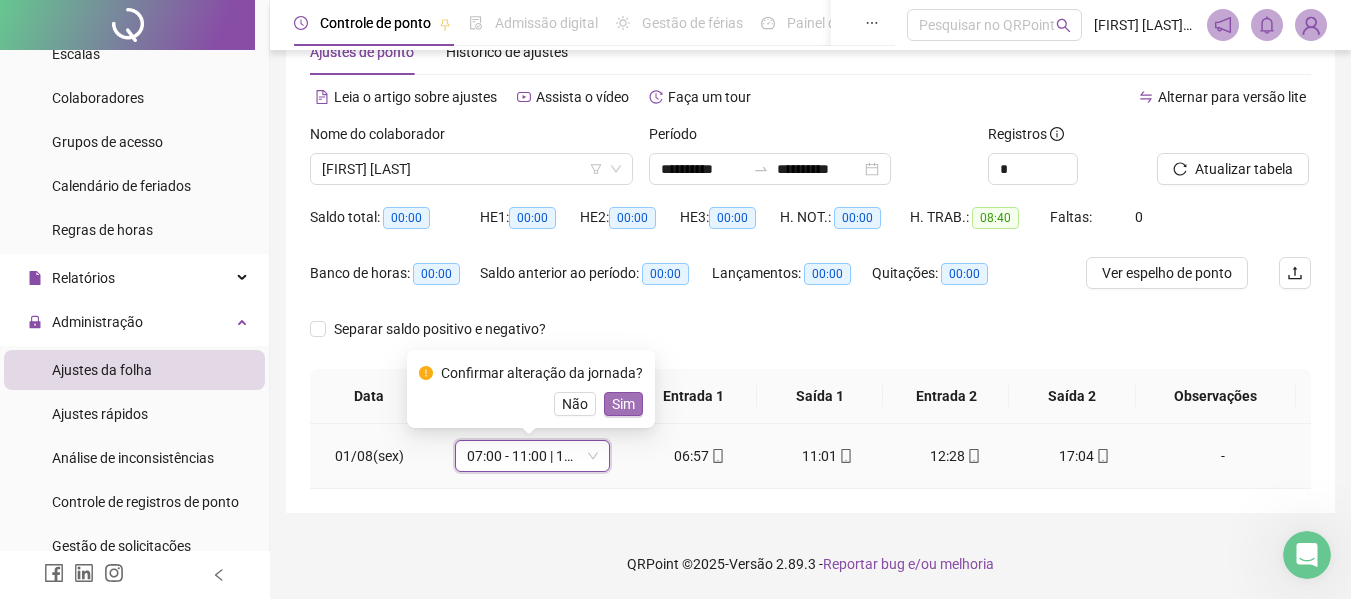 click on "Sim" at bounding box center [623, 404] 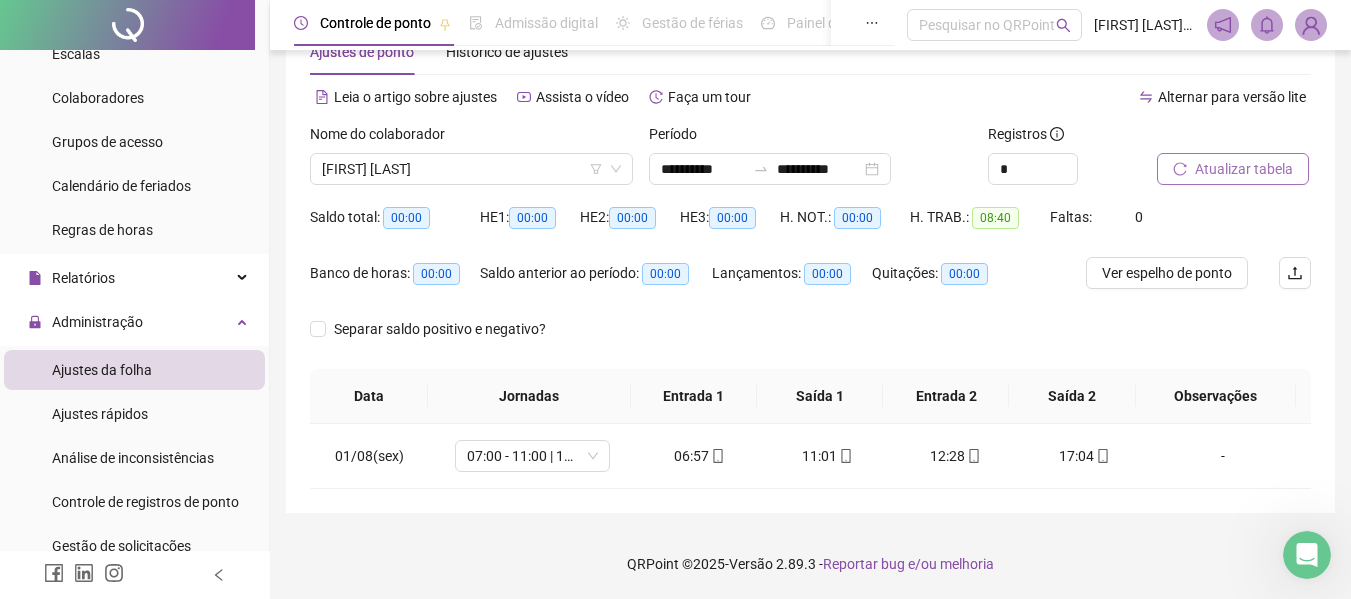 click on "Atualizar tabela" at bounding box center [1244, 169] 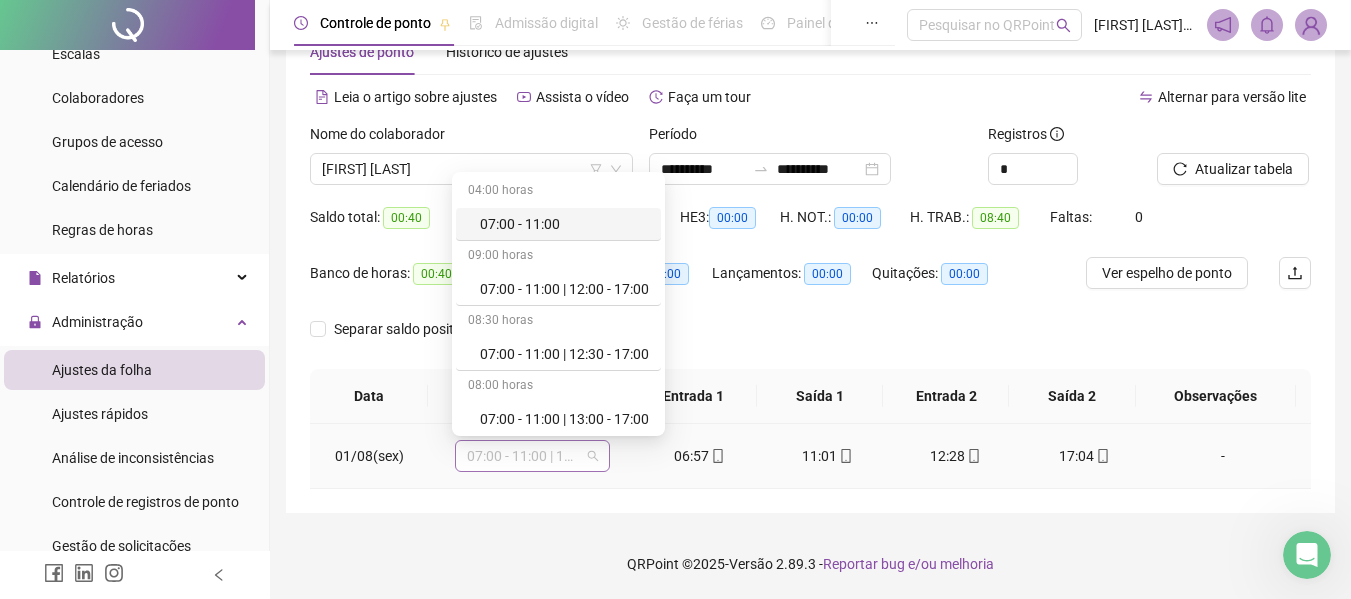 click on "07:00 - 11:00 | 13:00 - 17:00" at bounding box center [532, 456] 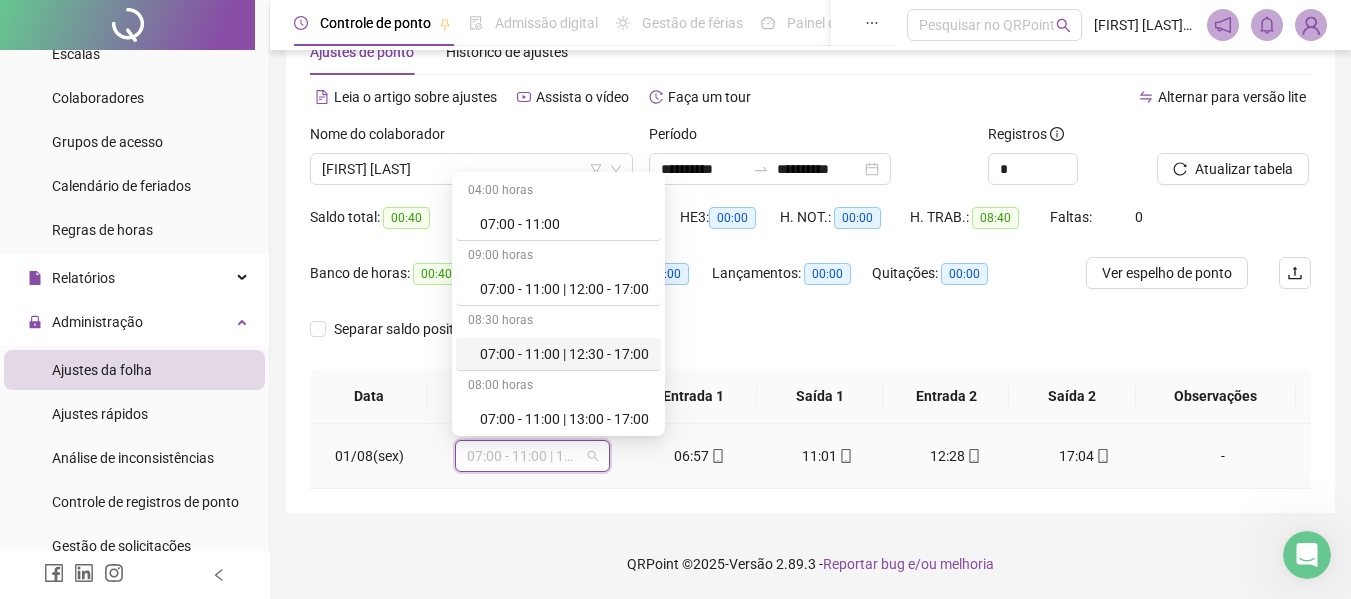 click on "07:00 - 11:00 | 12:30 - 17:00" at bounding box center [564, 354] 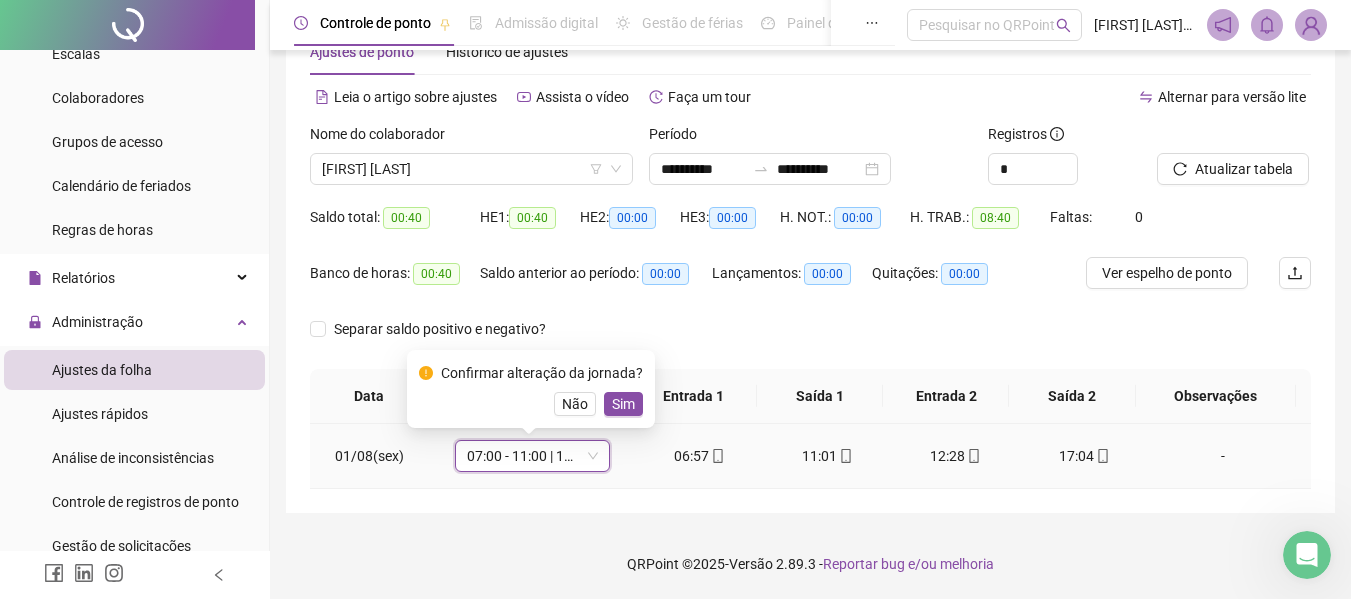 click on "Sim" at bounding box center (623, 404) 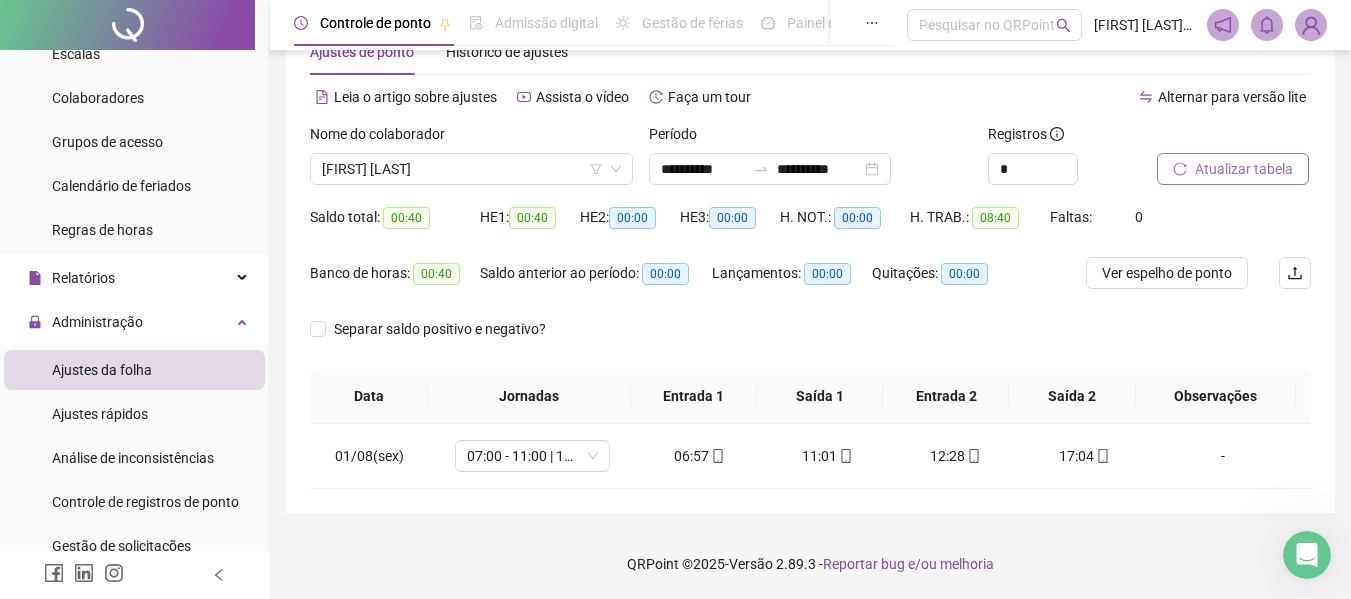 click on "Atualizar tabela" at bounding box center [1233, 169] 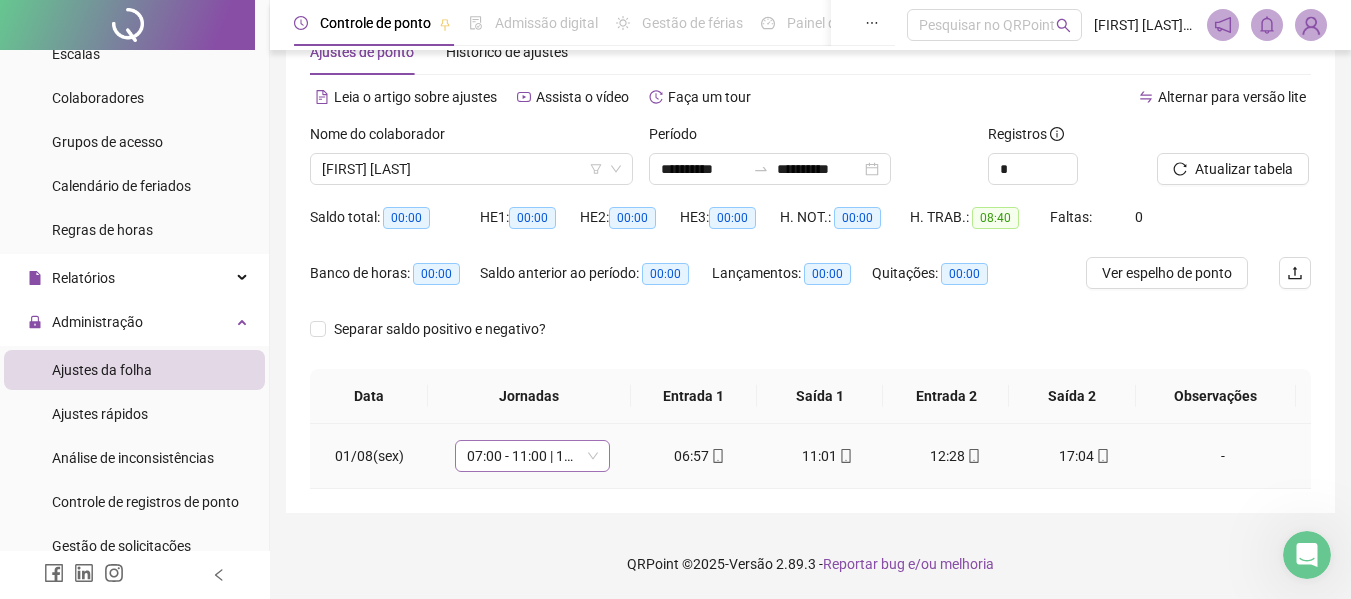 click on "07:00 - 11:00 | 12:30 - 17:00" at bounding box center [532, 456] 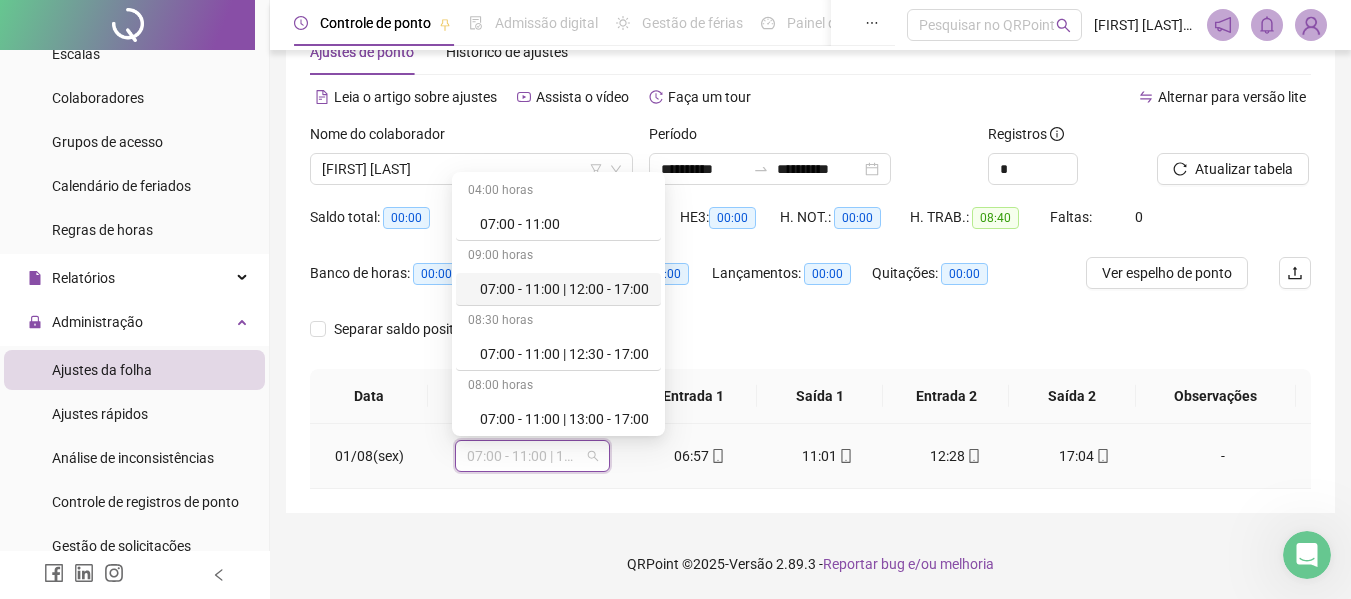 click on "07:00 - 11:00 | 12:00 - 17:00" at bounding box center [564, 289] 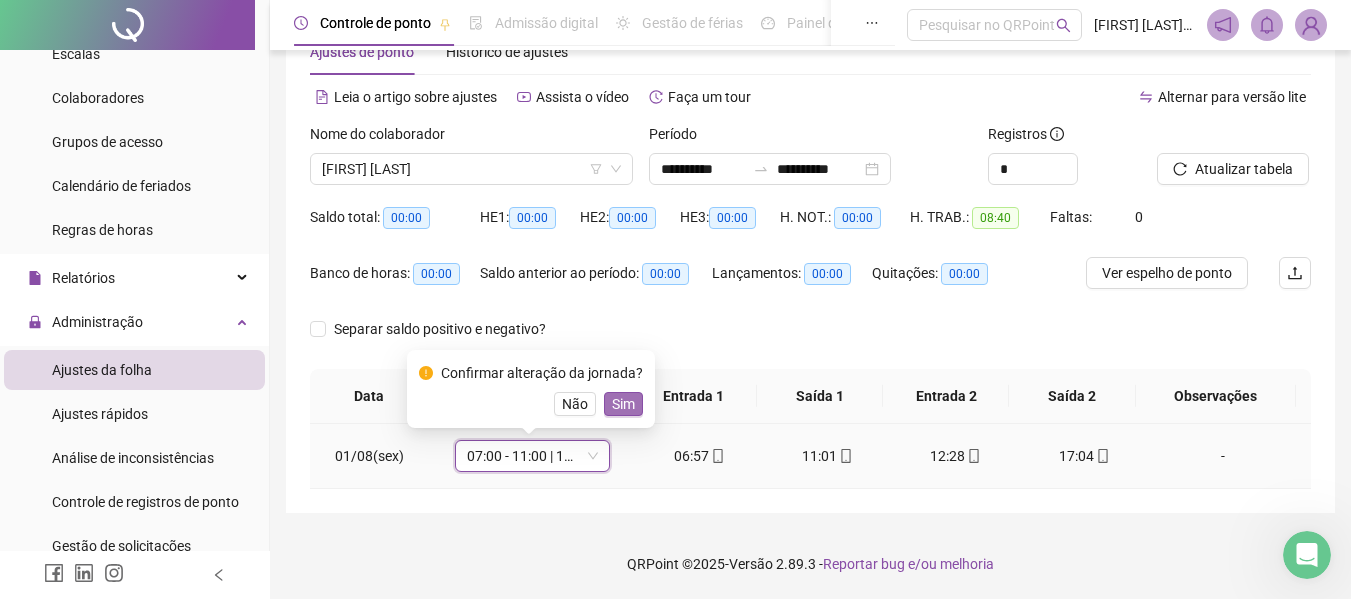 click on "Sim" at bounding box center [623, 404] 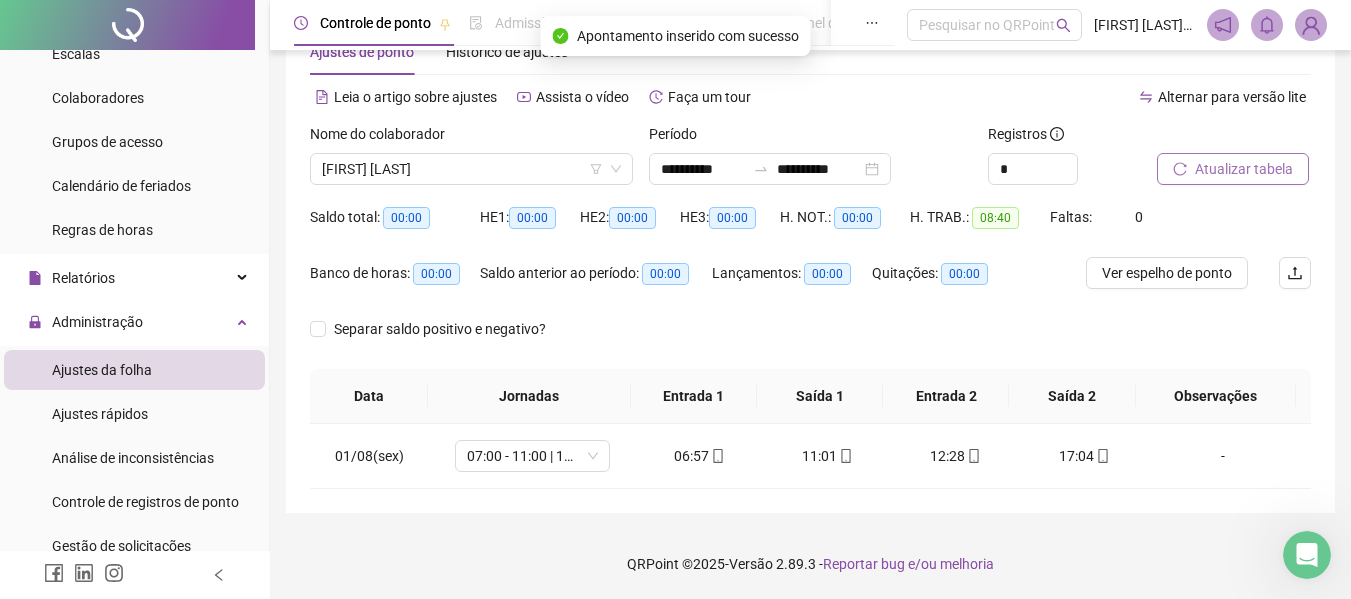 click on "Atualizar tabela" at bounding box center [1244, 169] 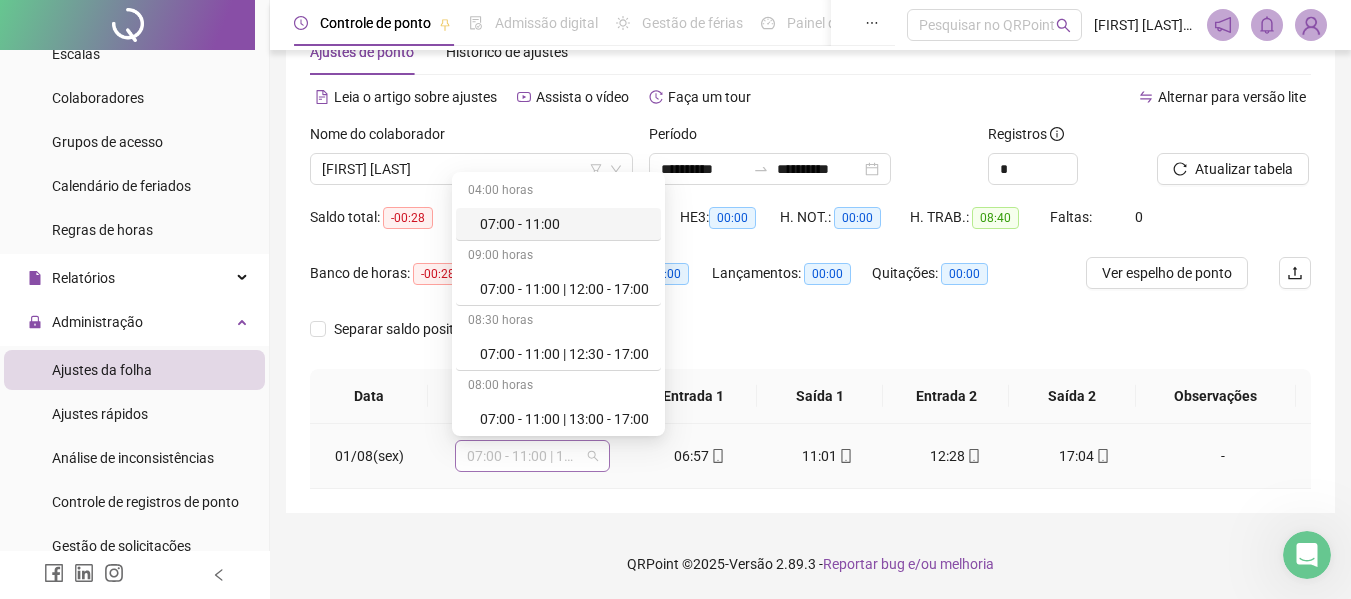 click on "07:00 - 11:00 | 12:00 - 17:00" at bounding box center (532, 456) 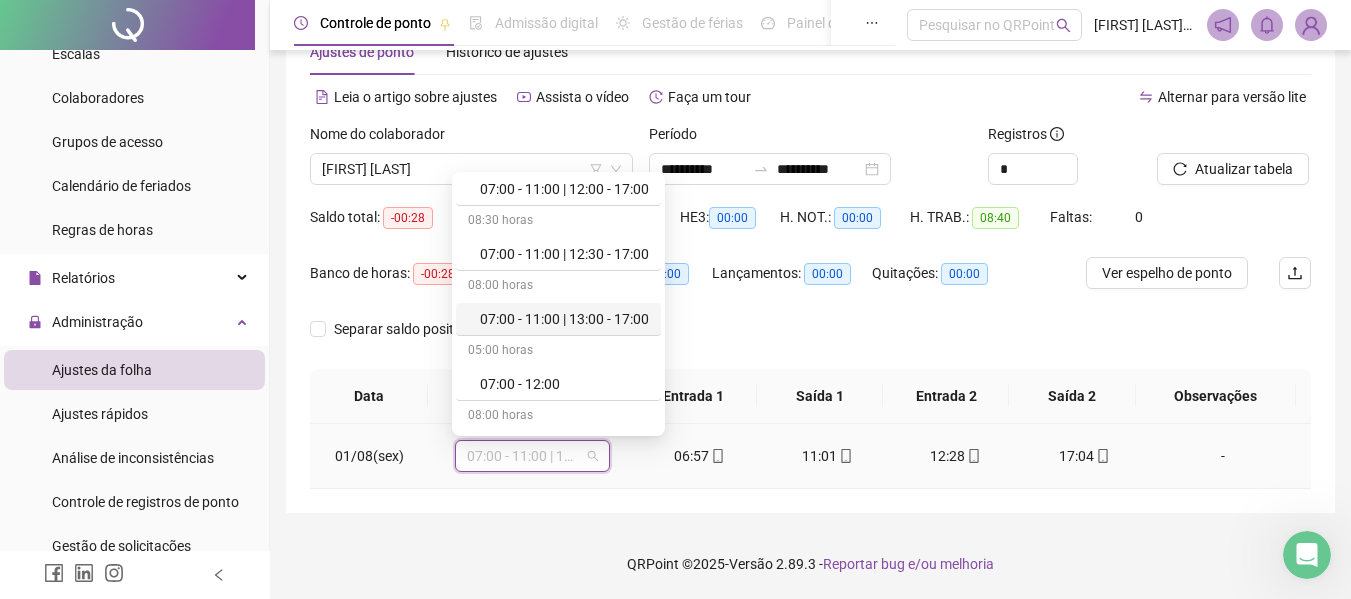 scroll, scrollTop: 0, scrollLeft: 0, axis: both 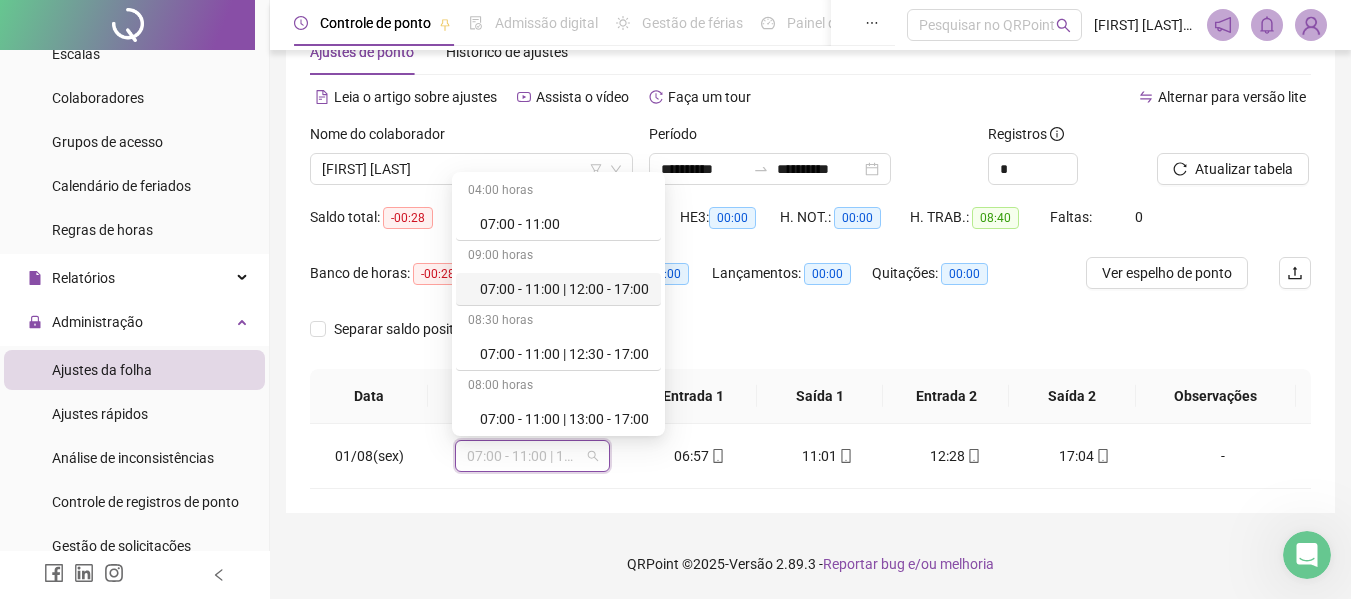 click on "Separar saldo positivo e negativo?" at bounding box center (810, 341) 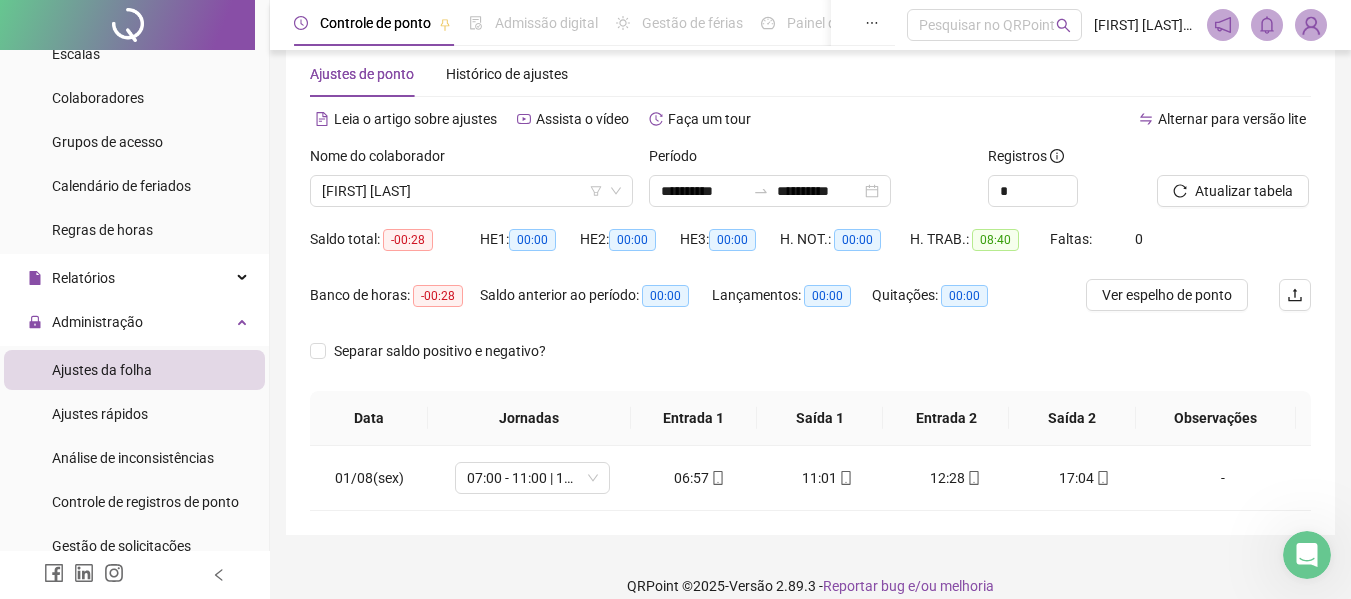 scroll, scrollTop: 61, scrollLeft: 0, axis: vertical 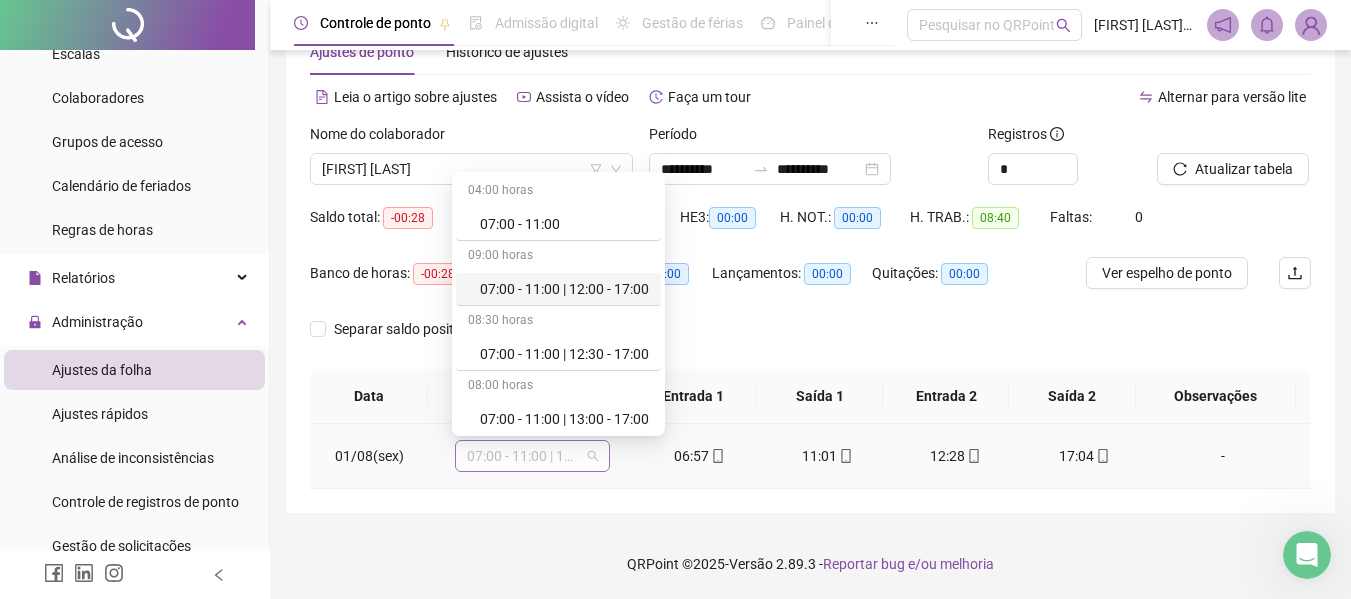 click on "07:00 - 11:00 | 12:00 - 17:00" at bounding box center [532, 456] 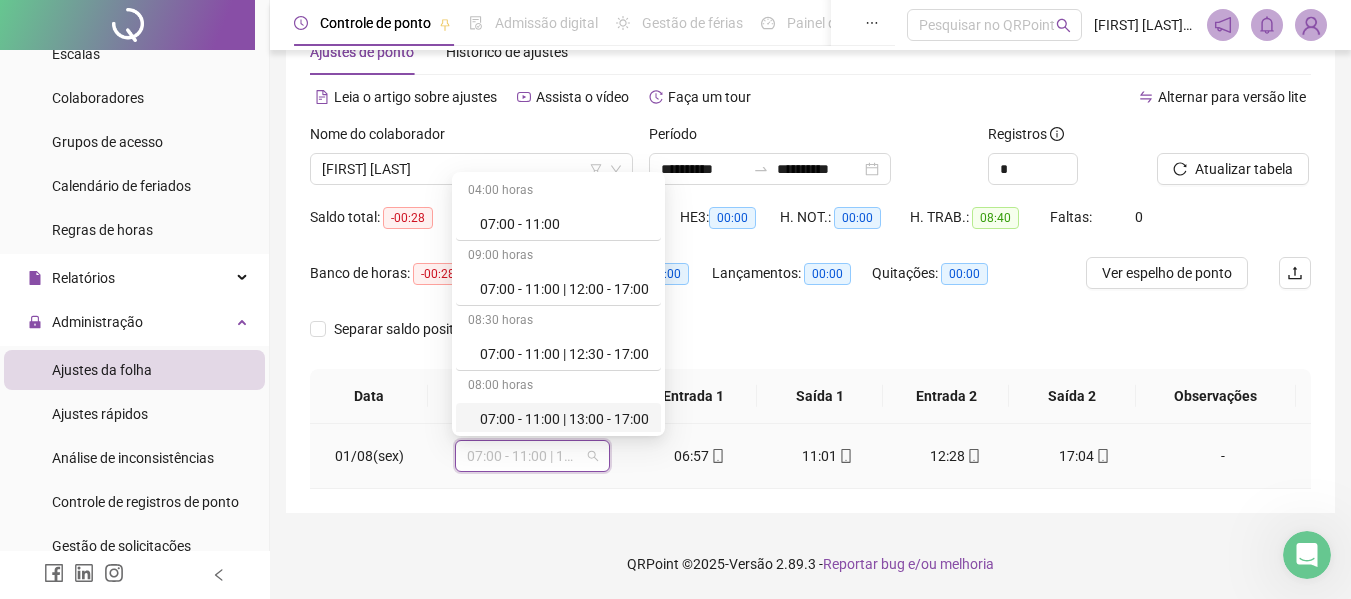 click on "07:00 - 11:00 | 13:00 - 17:00" at bounding box center [564, 419] 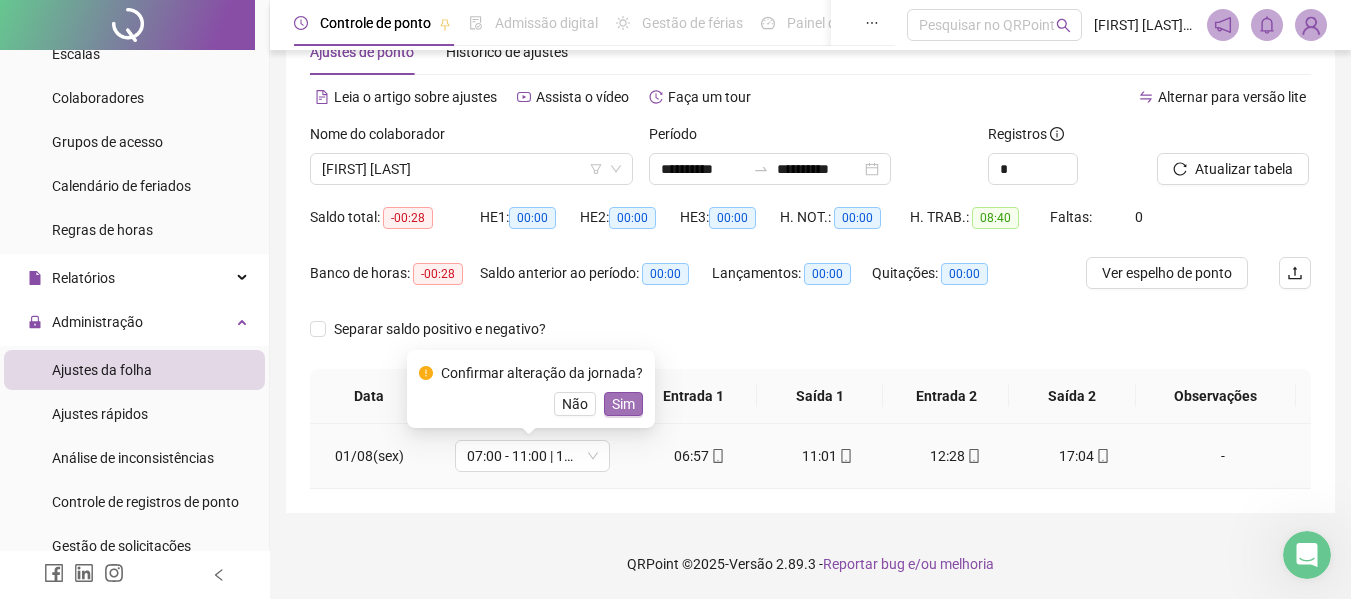 click on "Sim" at bounding box center (623, 404) 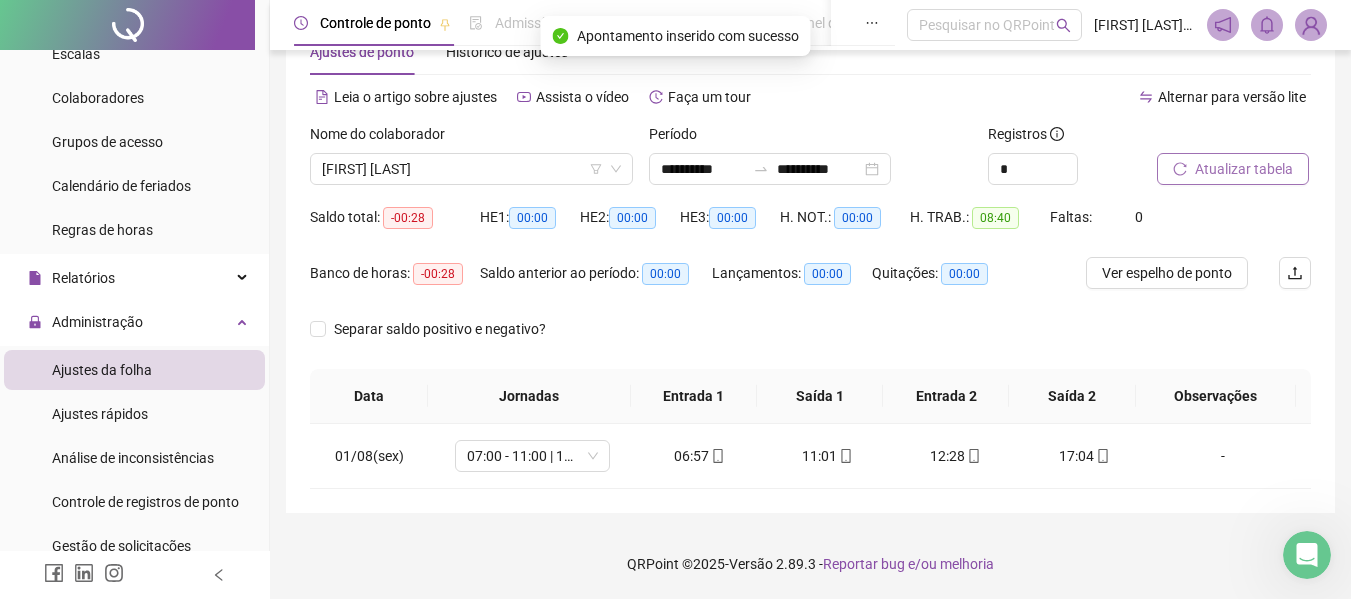 click on "Atualizar tabela" at bounding box center [1244, 169] 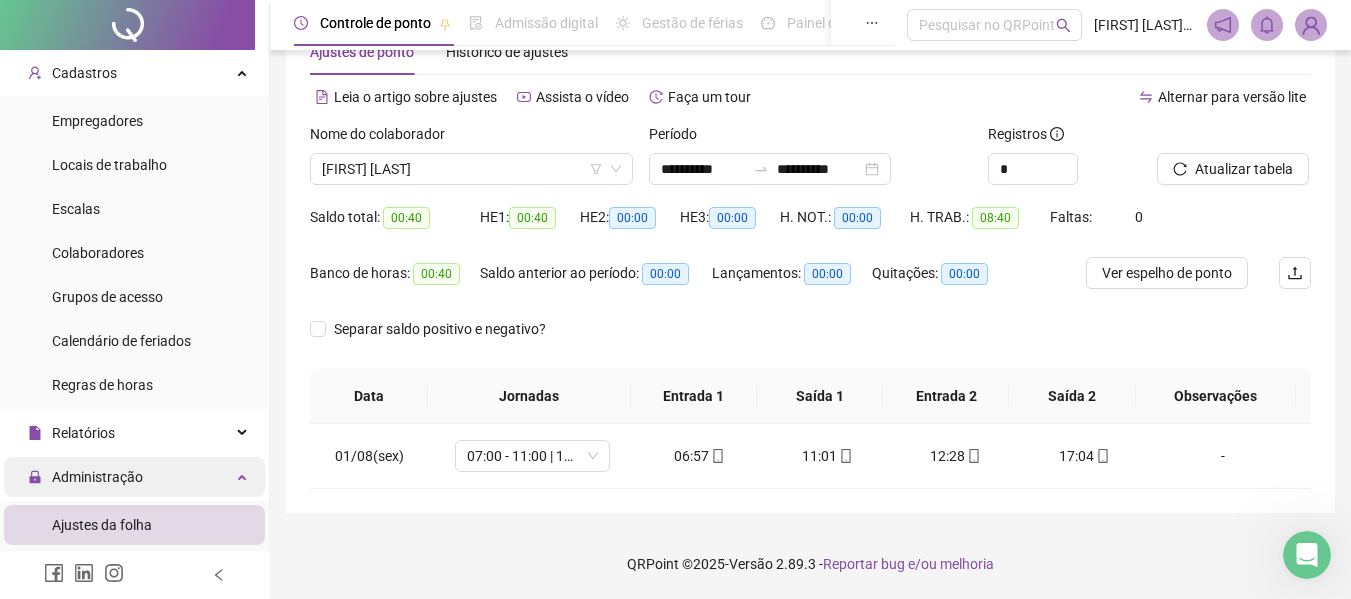 scroll, scrollTop: 0, scrollLeft: 0, axis: both 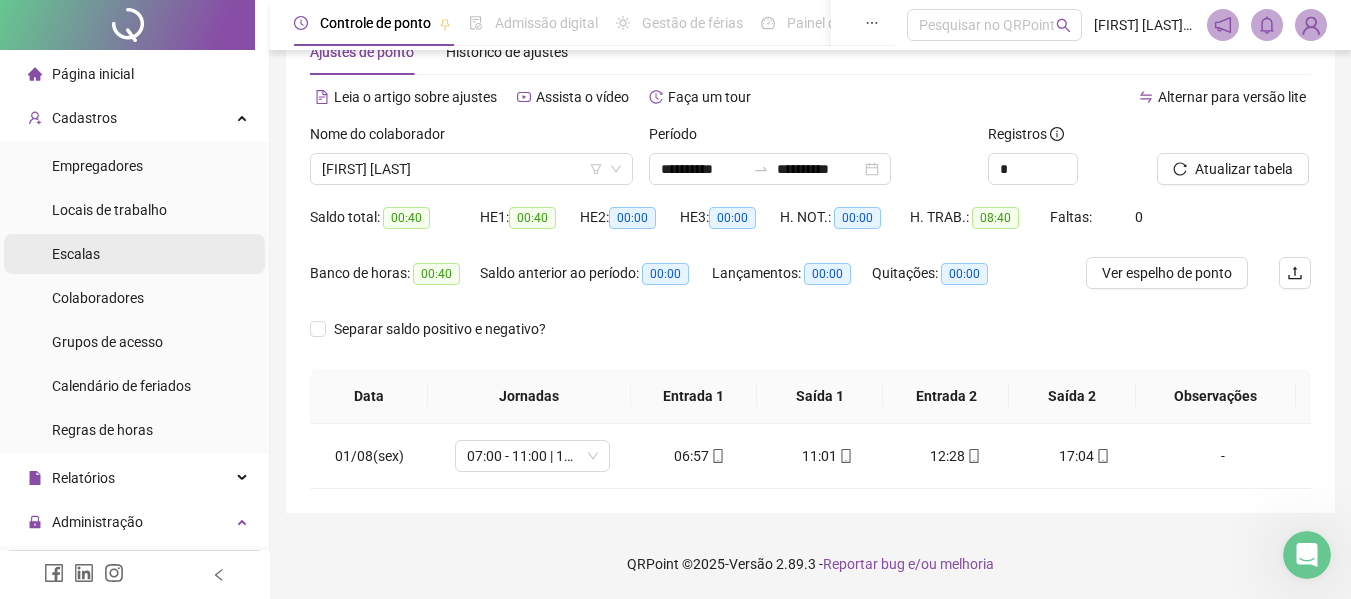 click on "Escalas" at bounding box center (134, 254) 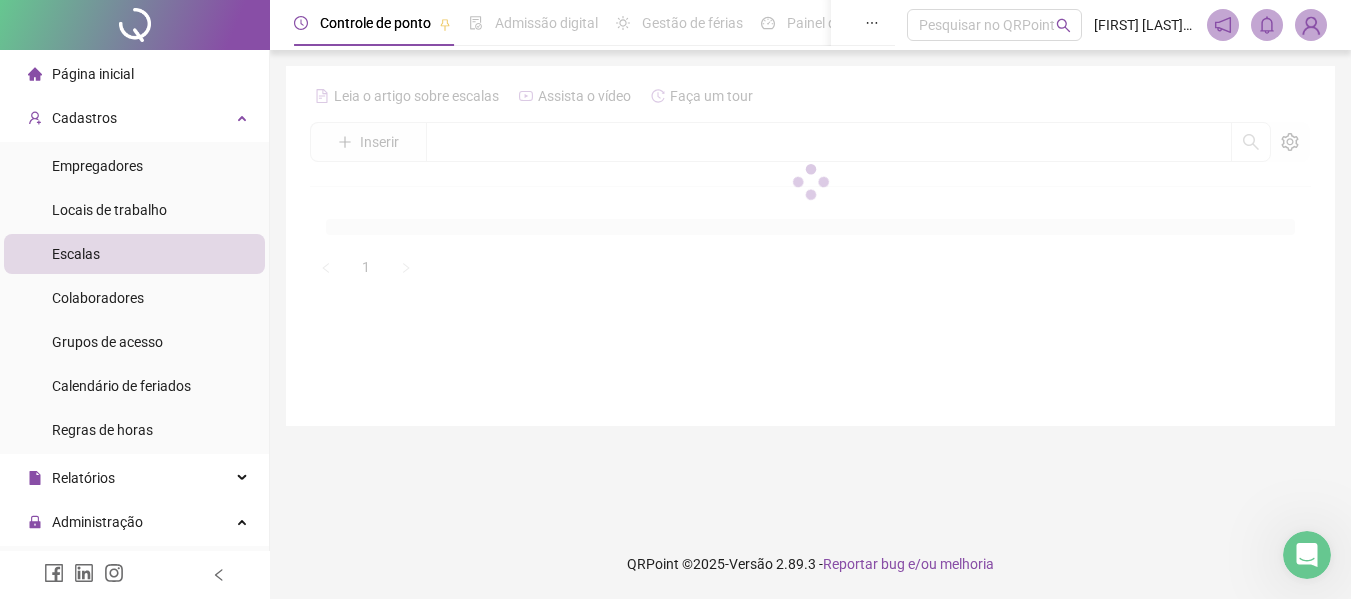 scroll, scrollTop: 0, scrollLeft: 0, axis: both 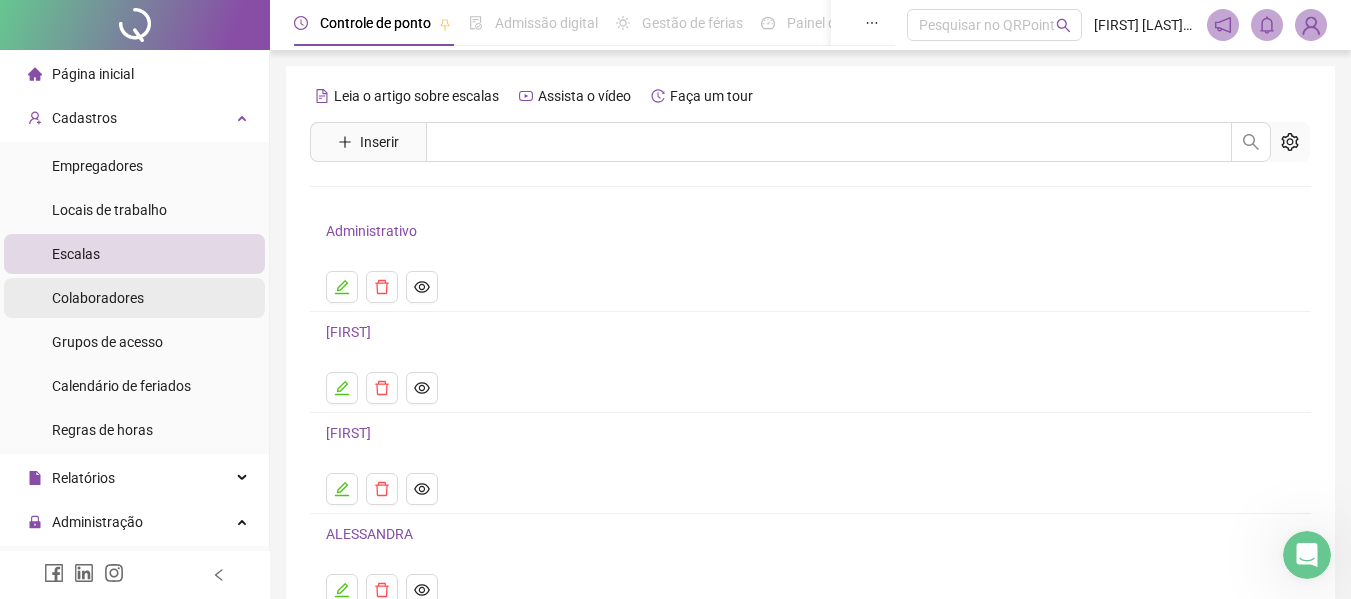 click on "Colaboradores" at bounding box center [98, 298] 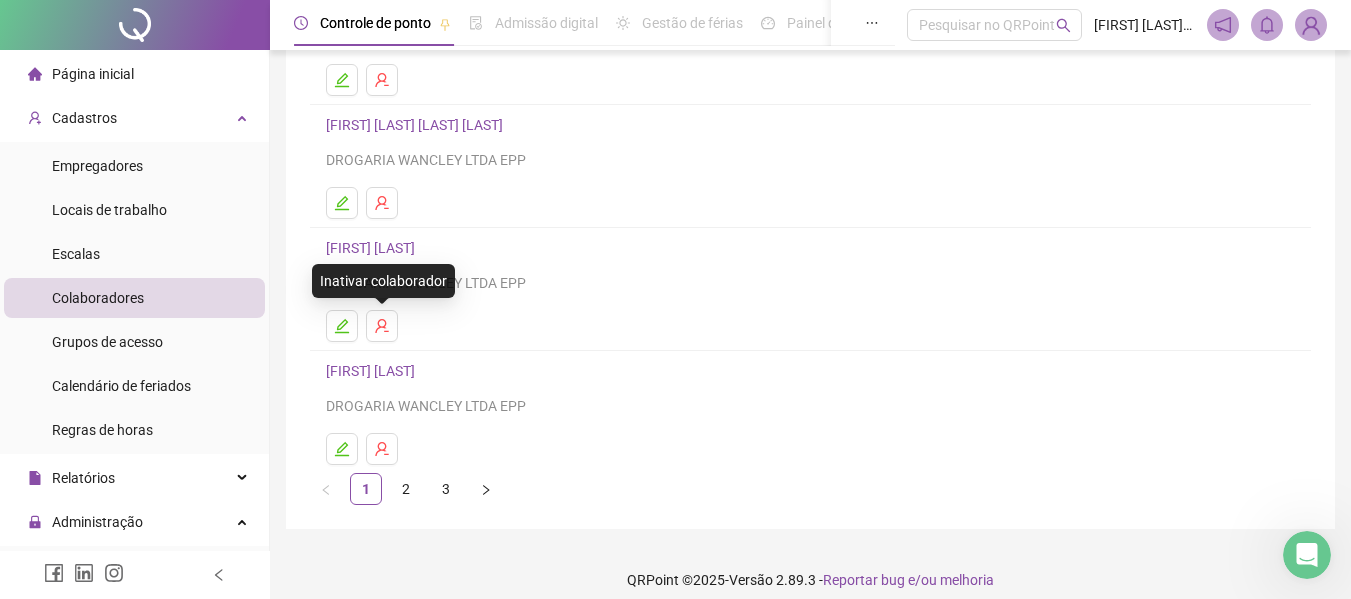 scroll, scrollTop: 368, scrollLeft: 0, axis: vertical 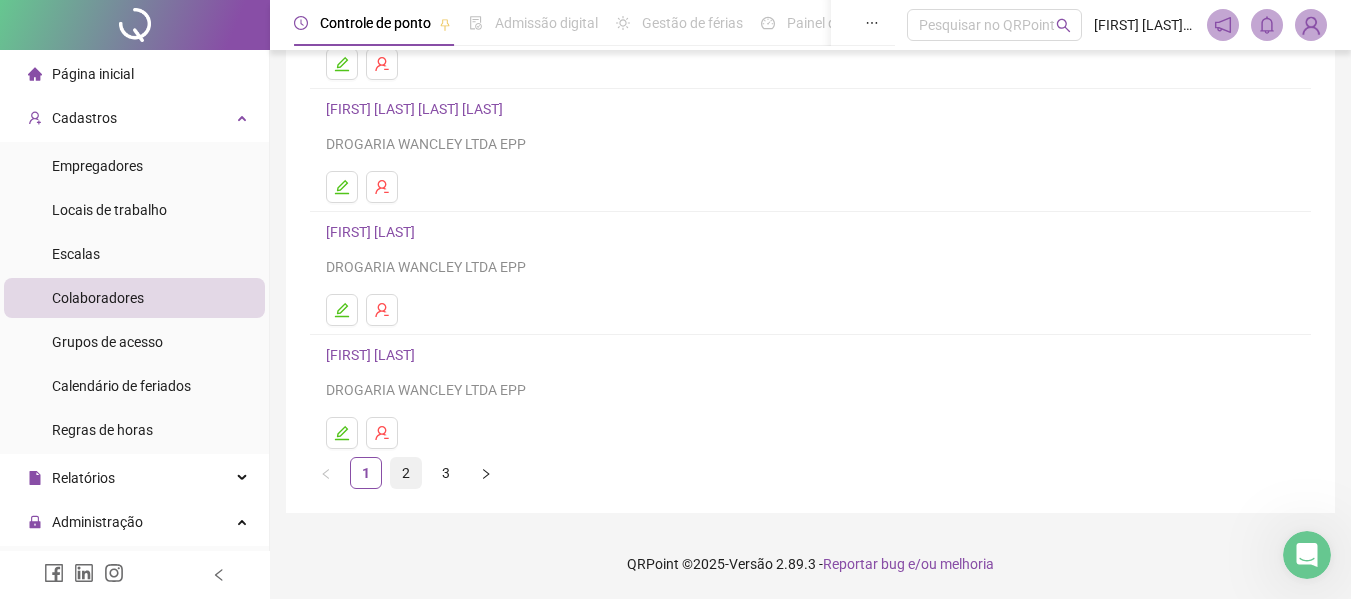 click on "2" at bounding box center (406, 473) 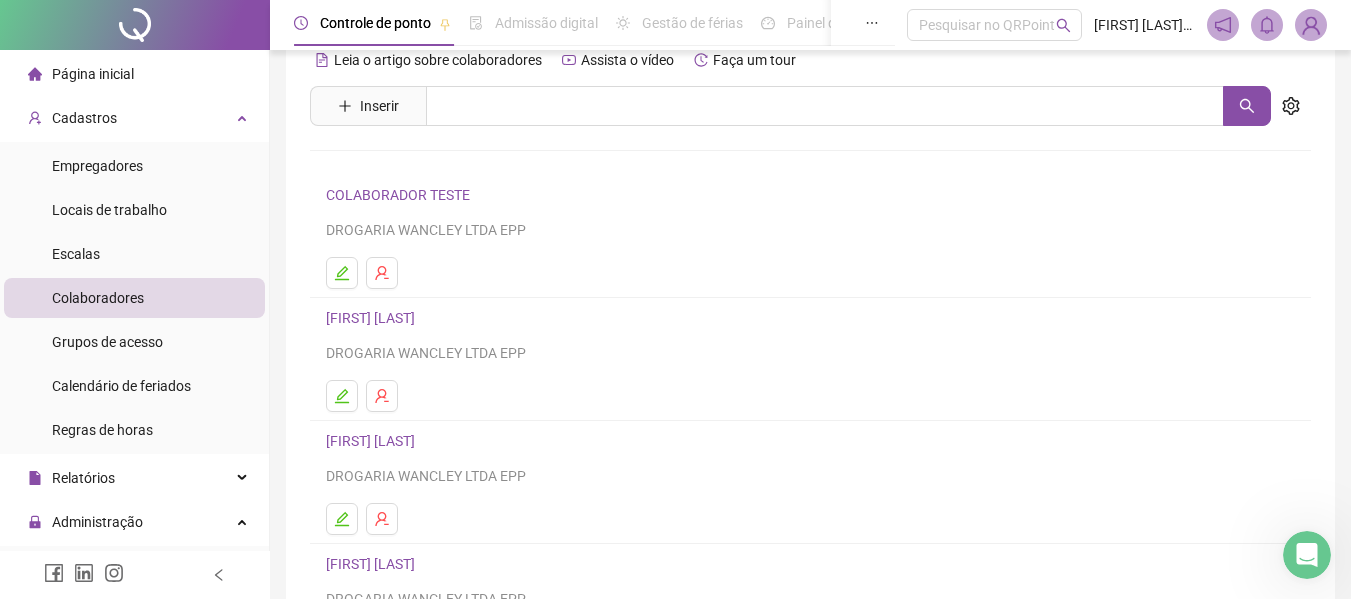 scroll, scrollTop: 100, scrollLeft: 0, axis: vertical 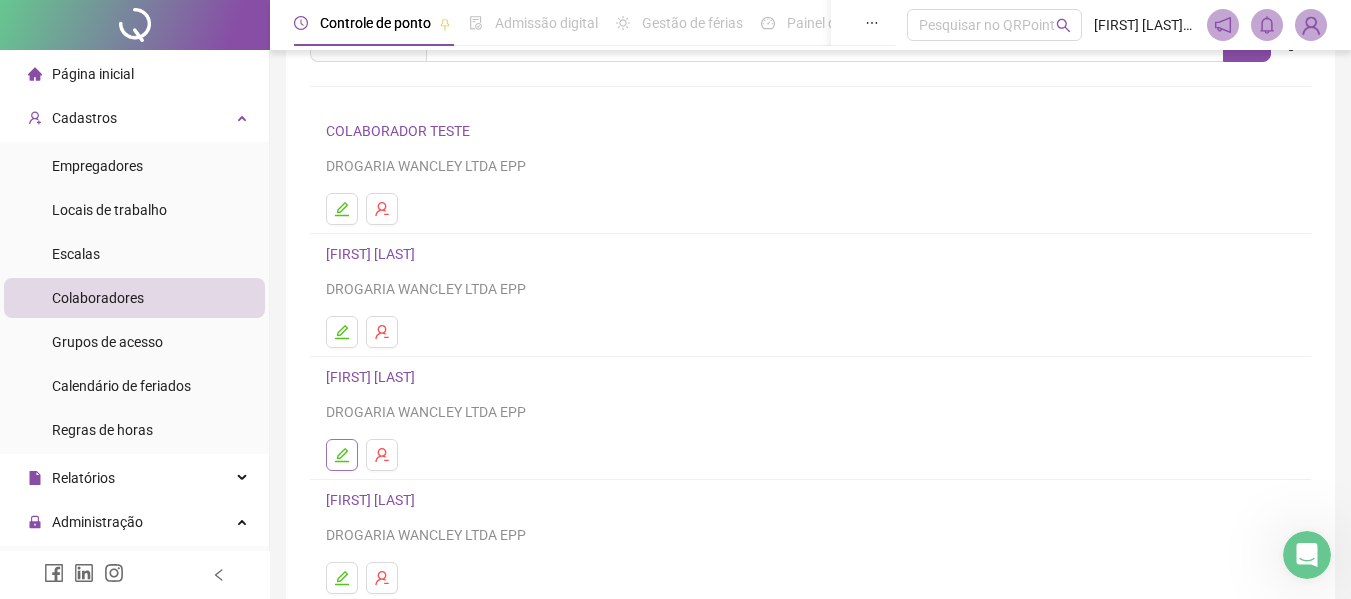 click 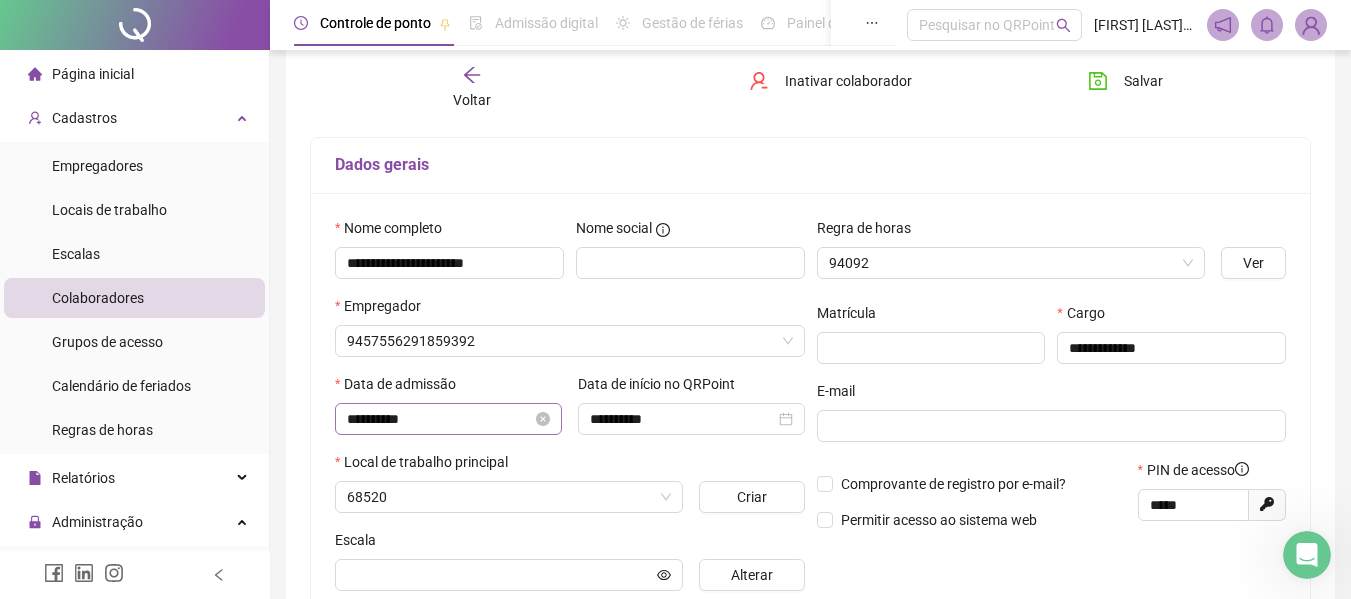 type on "******" 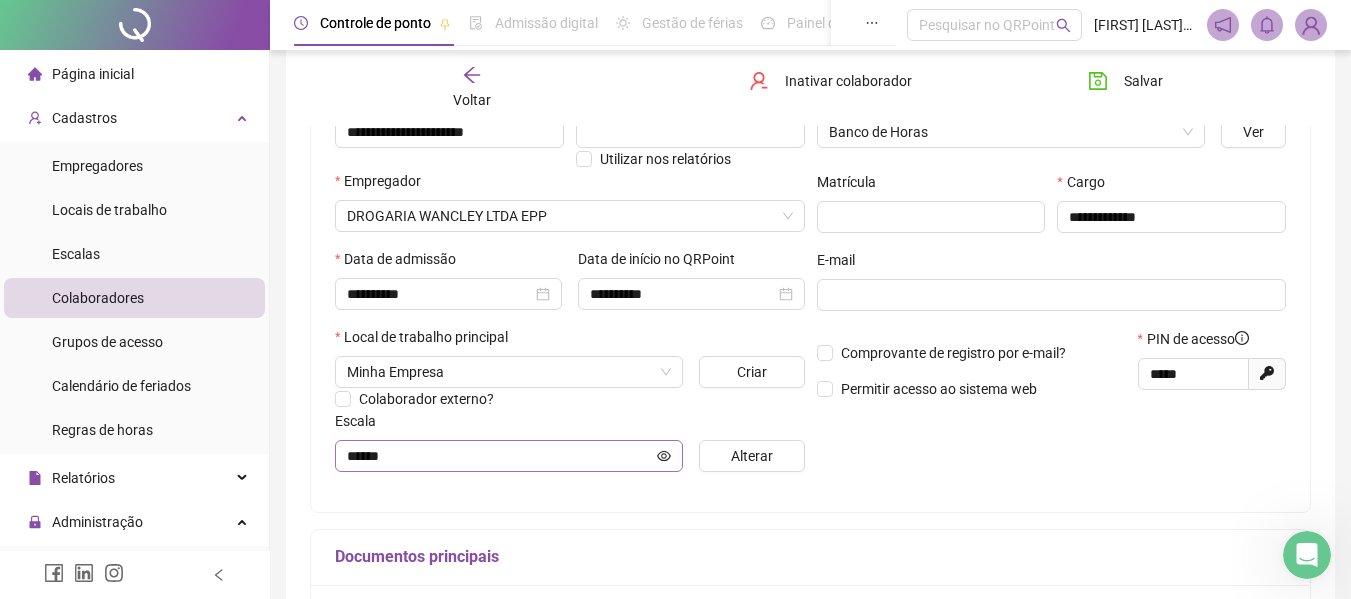 scroll, scrollTop: 242, scrollLeft: 0, axis: vertical 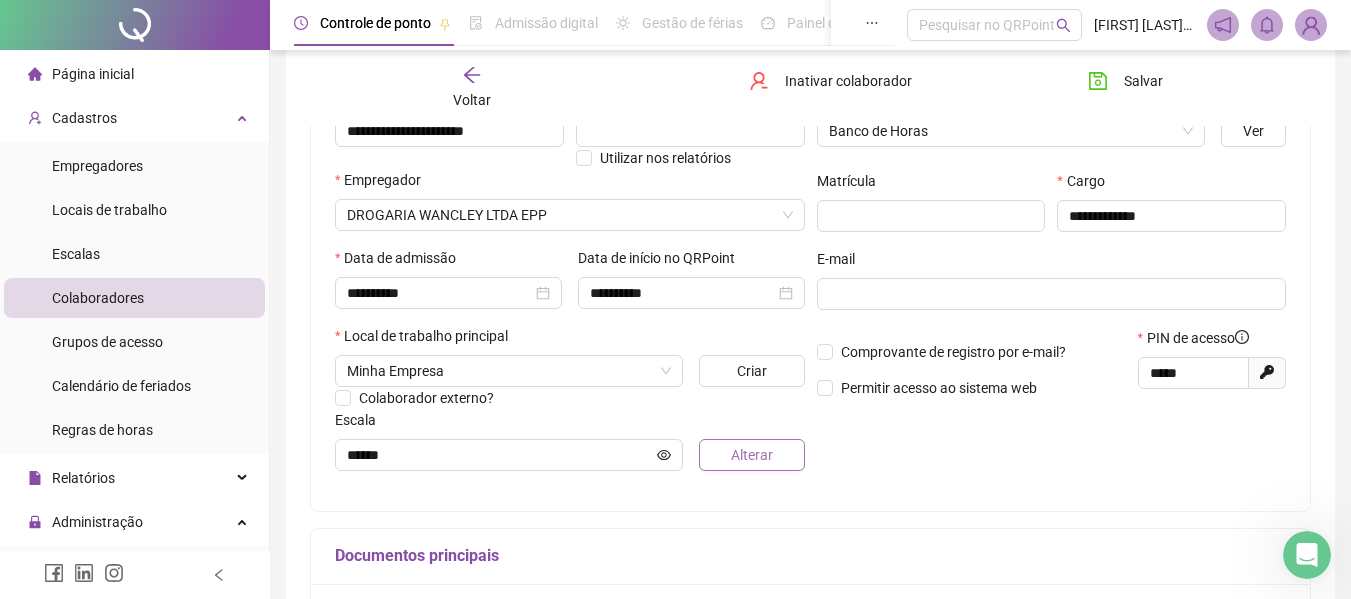 click on "Alterar" at bounding box center [752, 455] 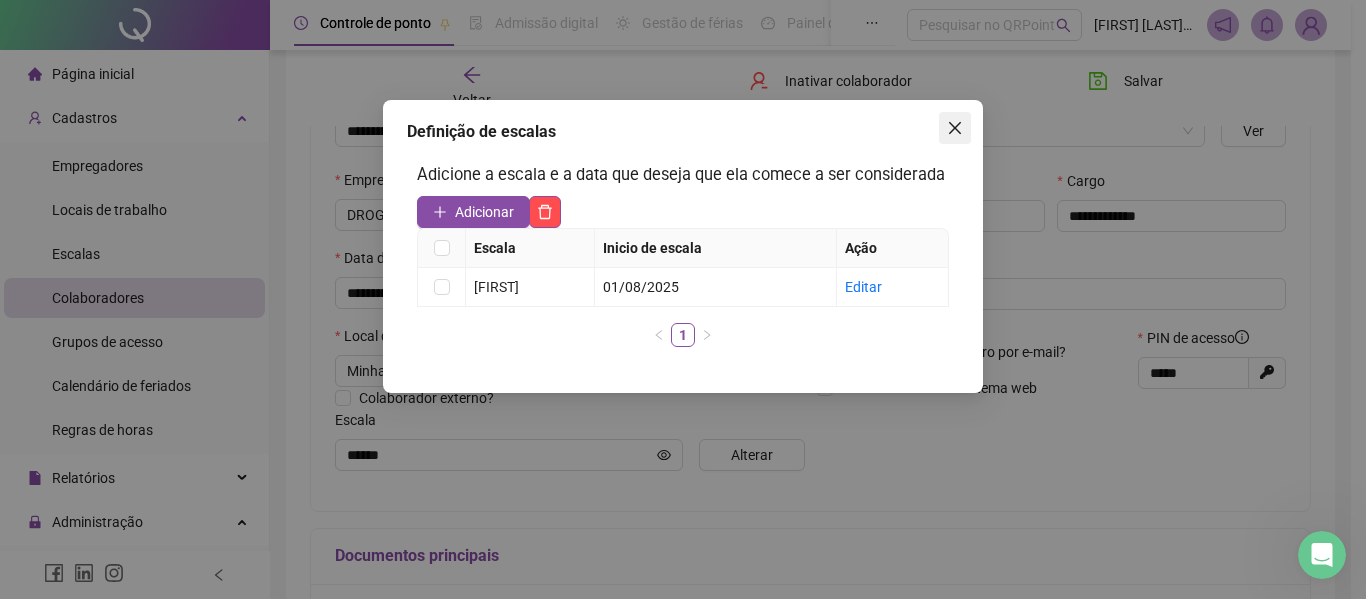 click at bounding box center [955, 128] 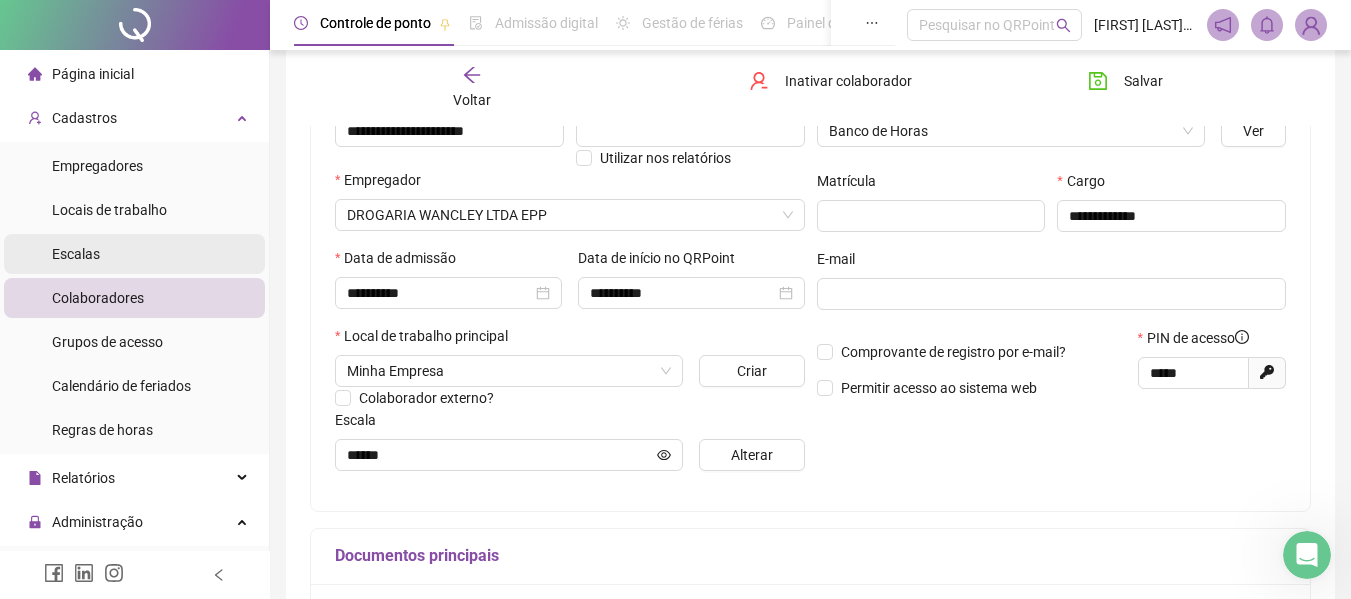 click on "Escalas" at bounding box center (134, 254) 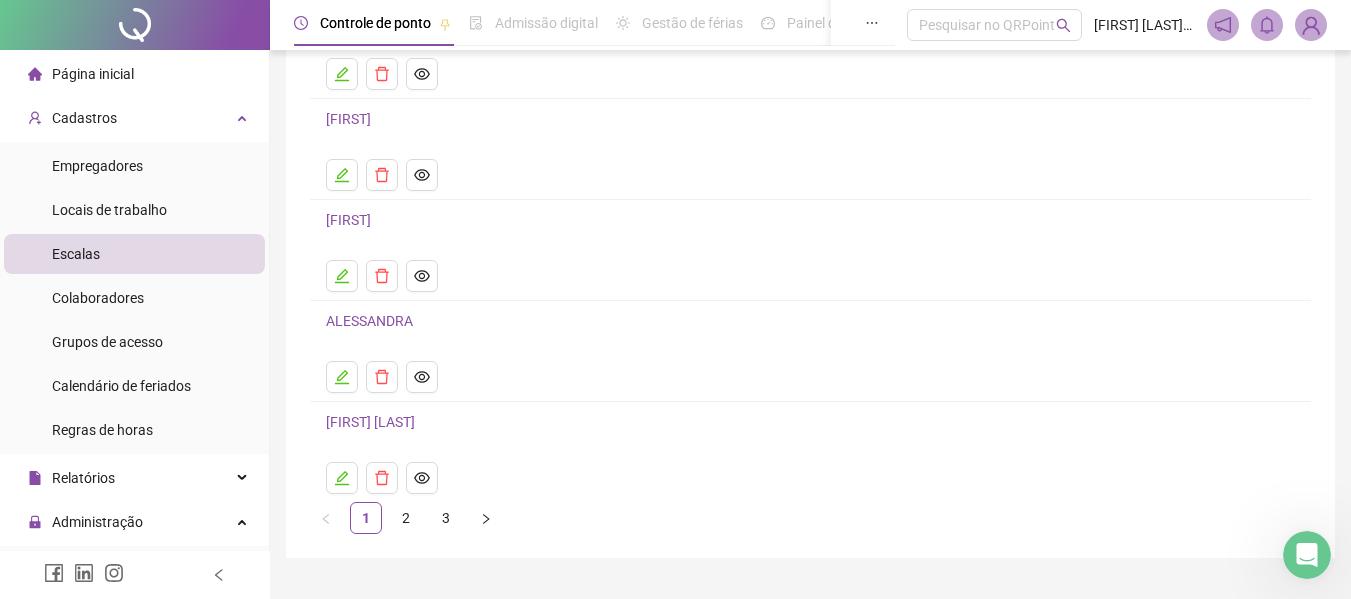 scroll, scrollTop: 258, scrollLeft: 0, axis: vertical 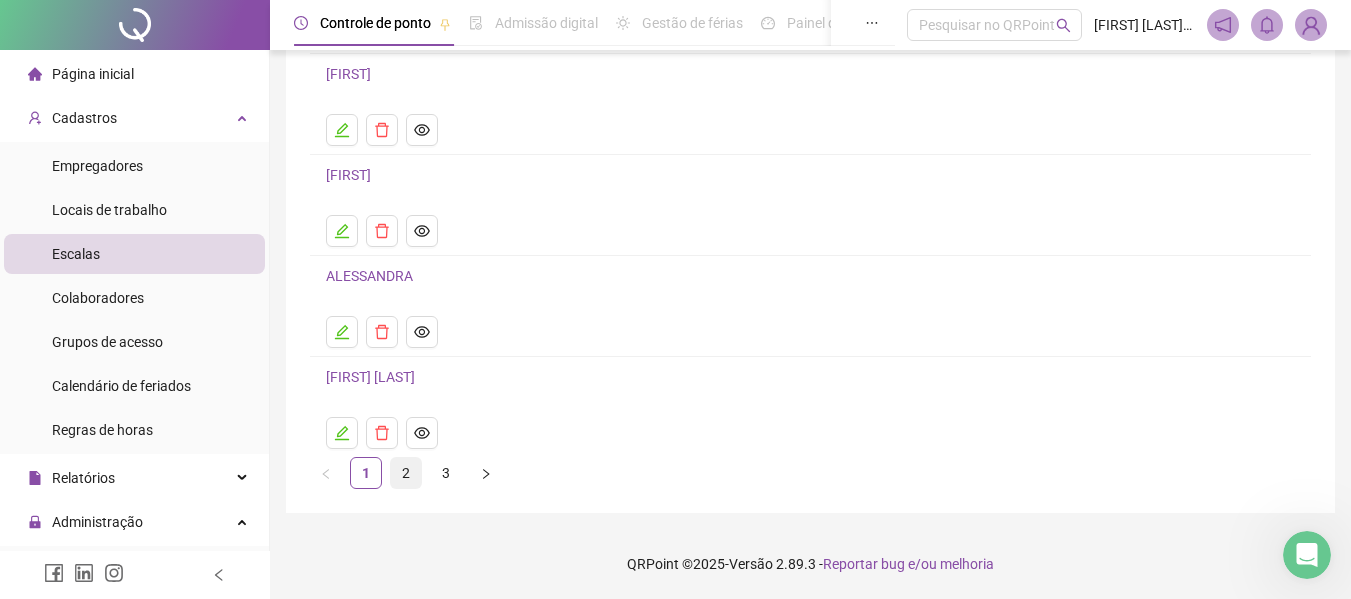 click on "2" at bounding box center (406, 473) 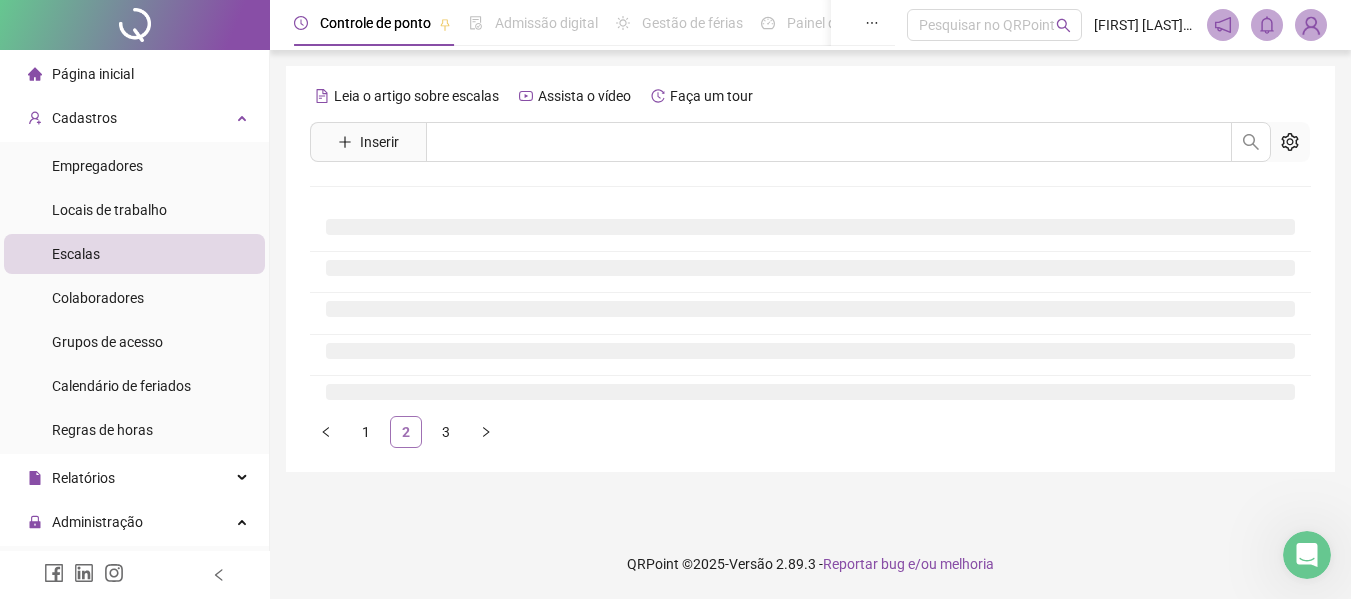 scroll, scrollTop: 0, scrollLeft: 0, axis: both 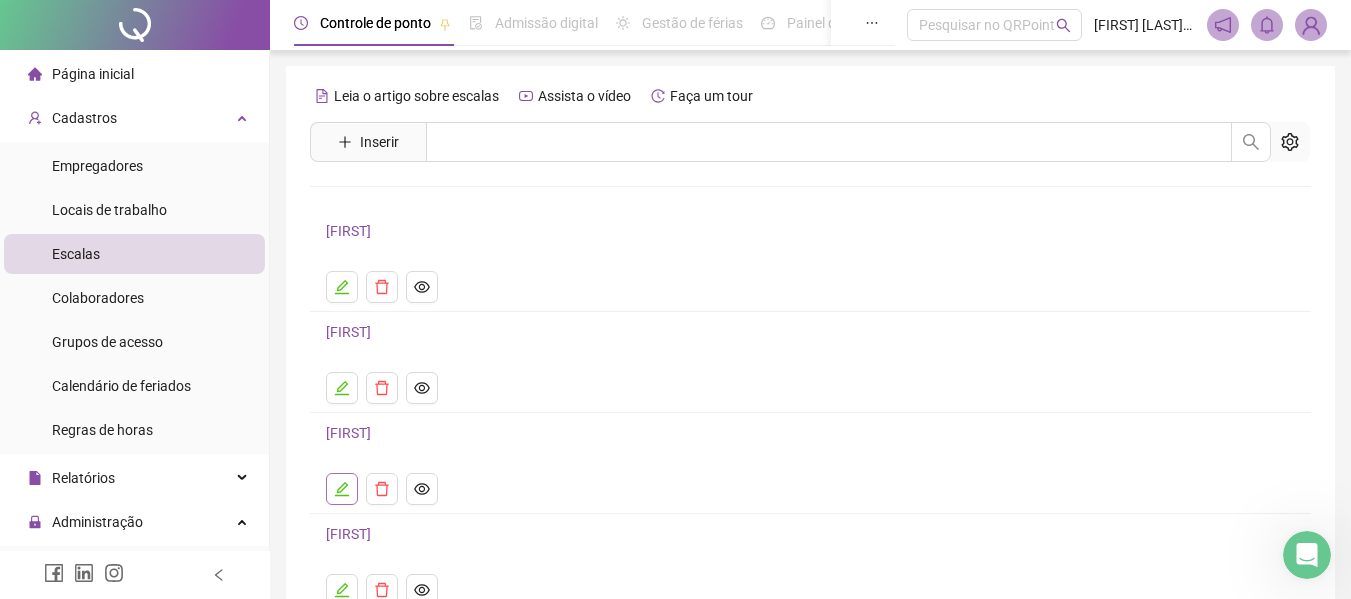 click at bounding box center [342, 489] 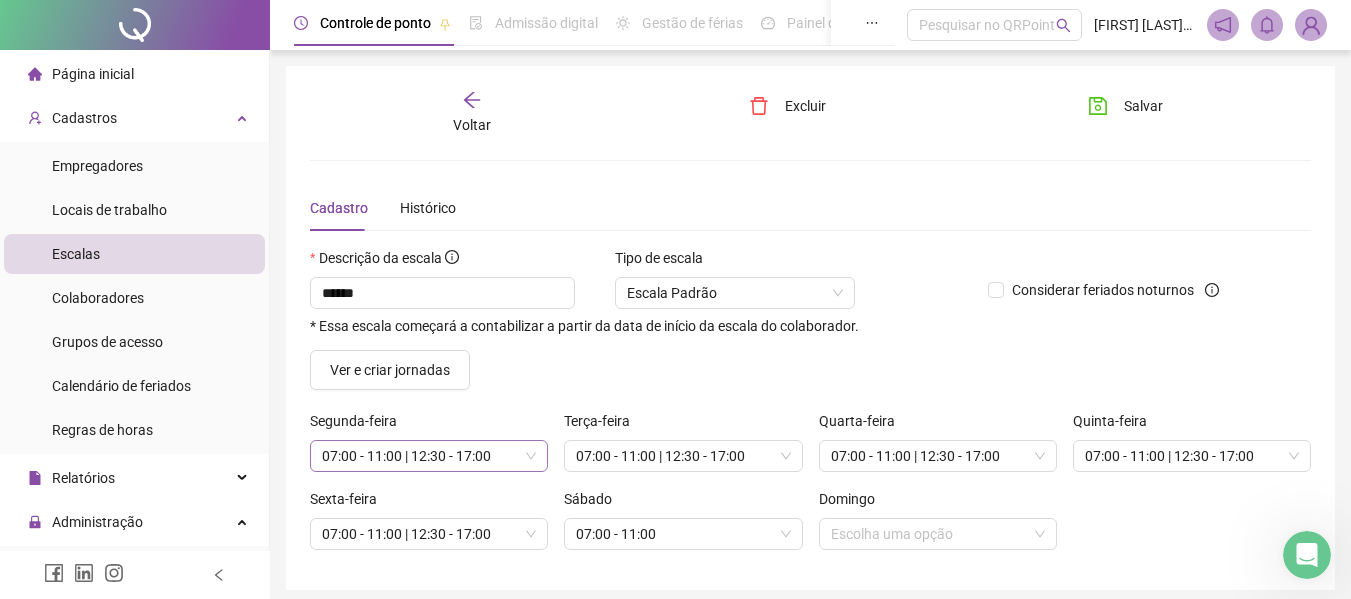 click on "07:00 - 11:00 | 12:30 - 17:00" at bounding box center (429, 456) 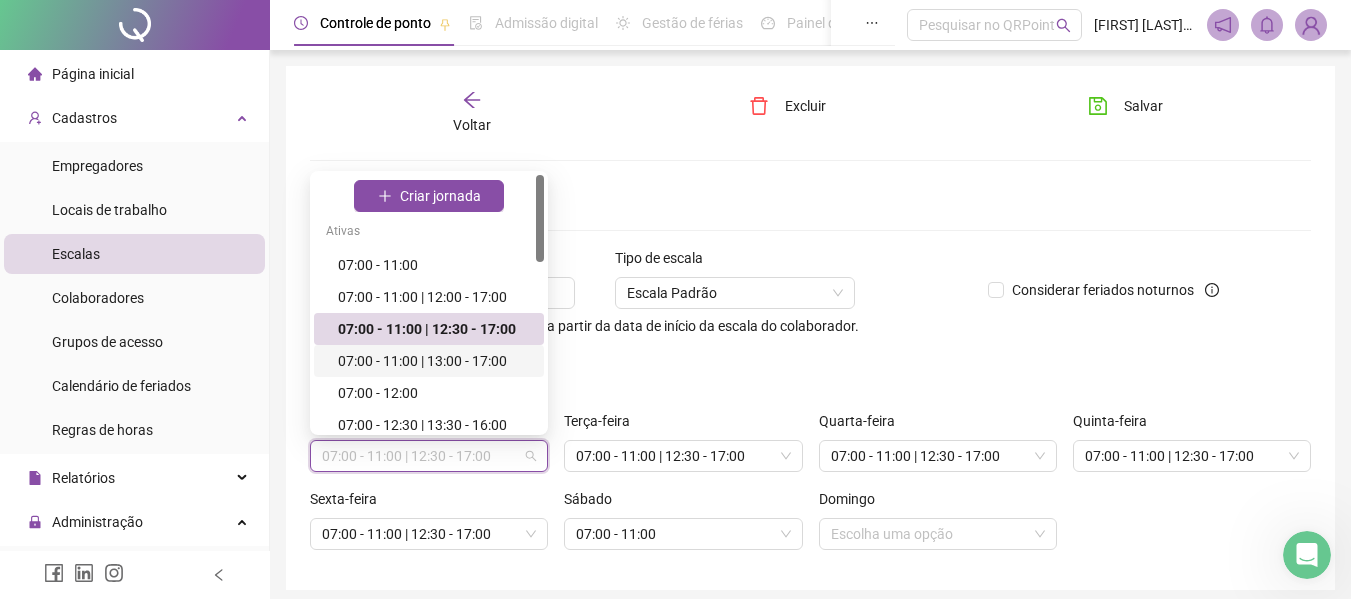 click on "07:00 - 11:00 | 13:00 - 17:00" at bounding box center [435, 361] 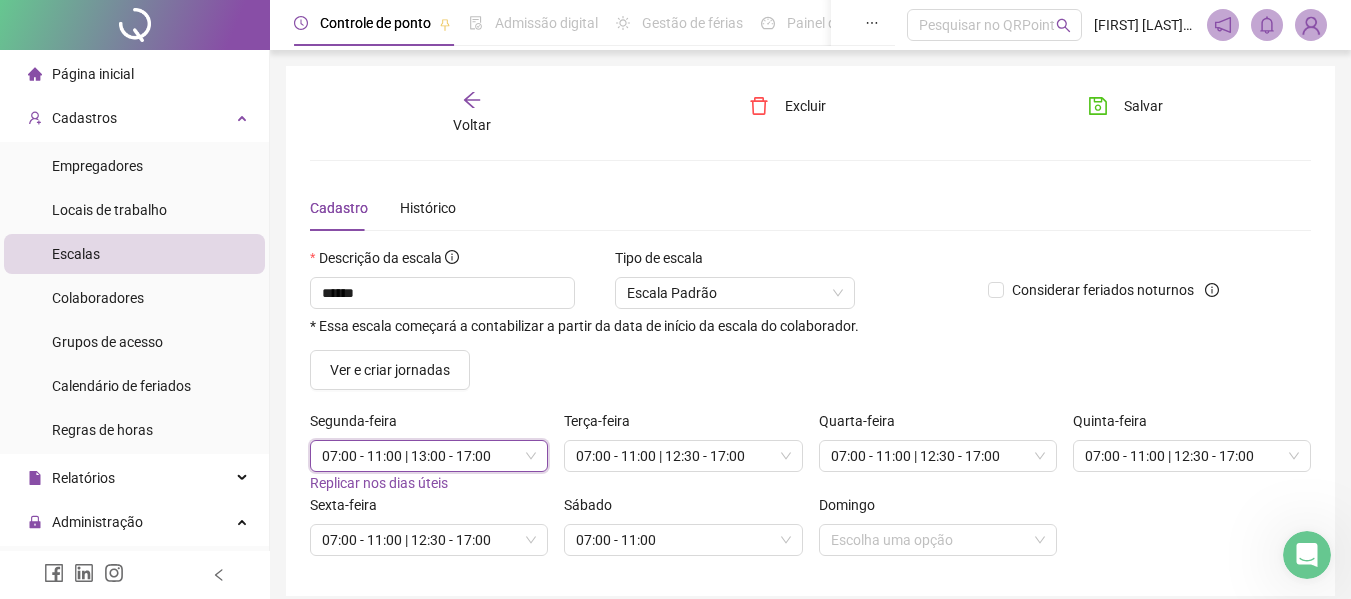 click on "Replicar nos dias úteis" at bounding box center (379, 483) 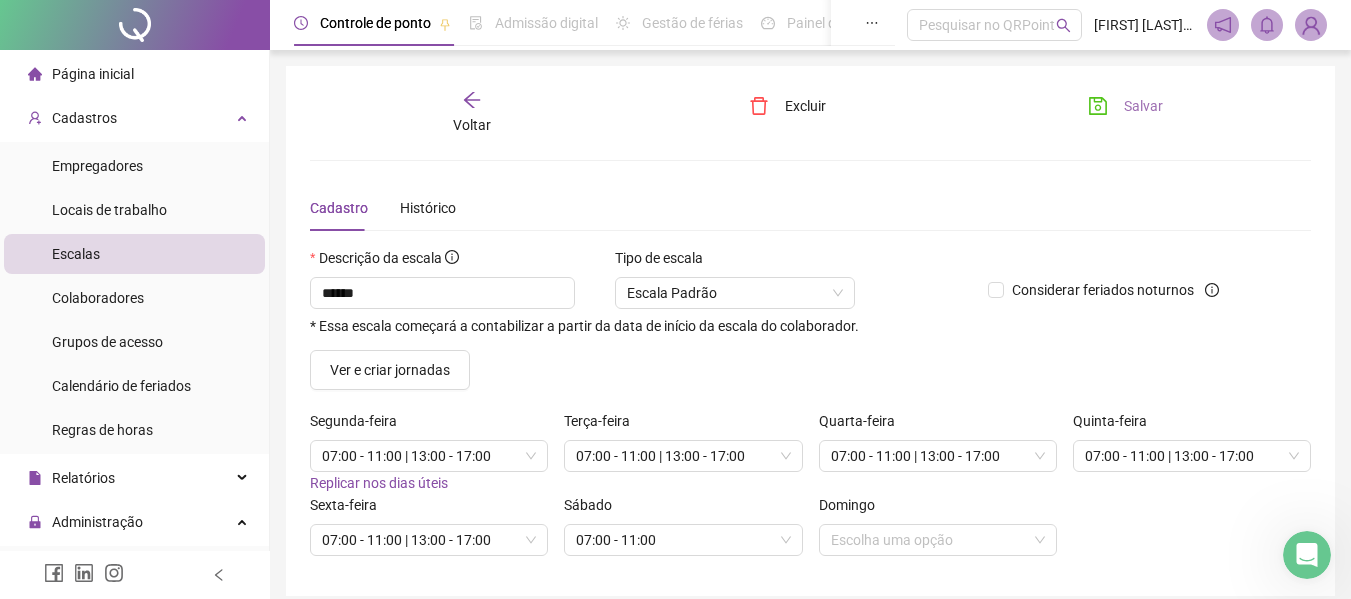 click on "Salvar" at bounding box center [1125, 106] 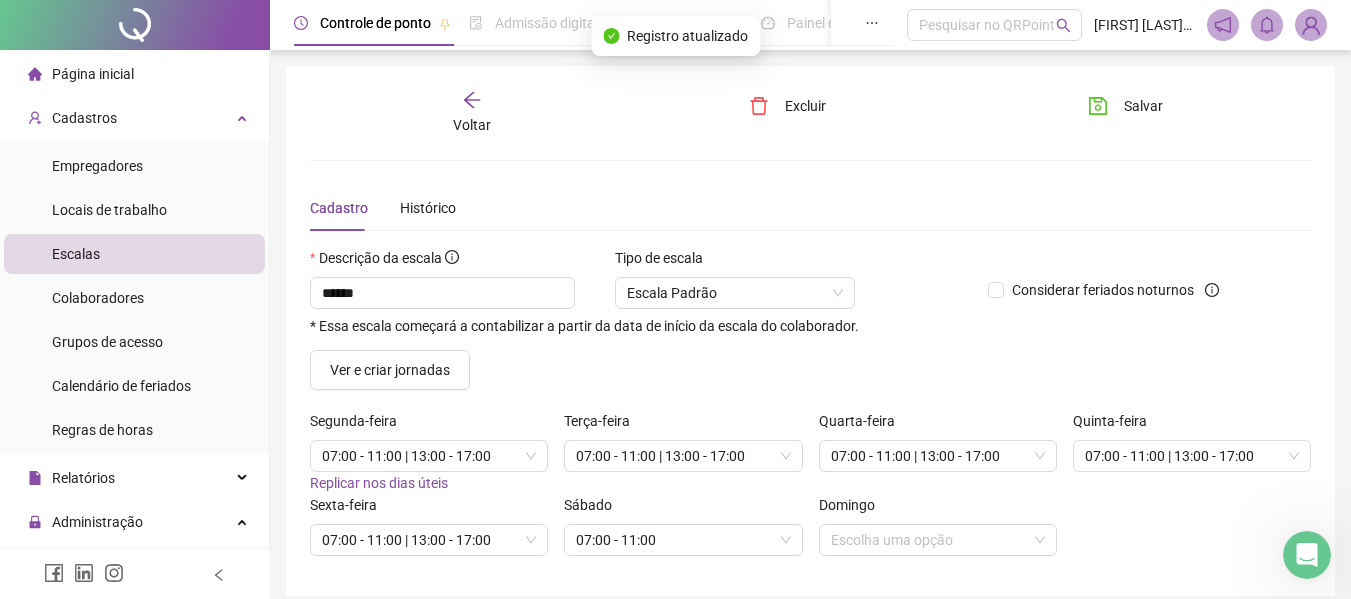click on "Voltar" at bounding box center [472, 113] 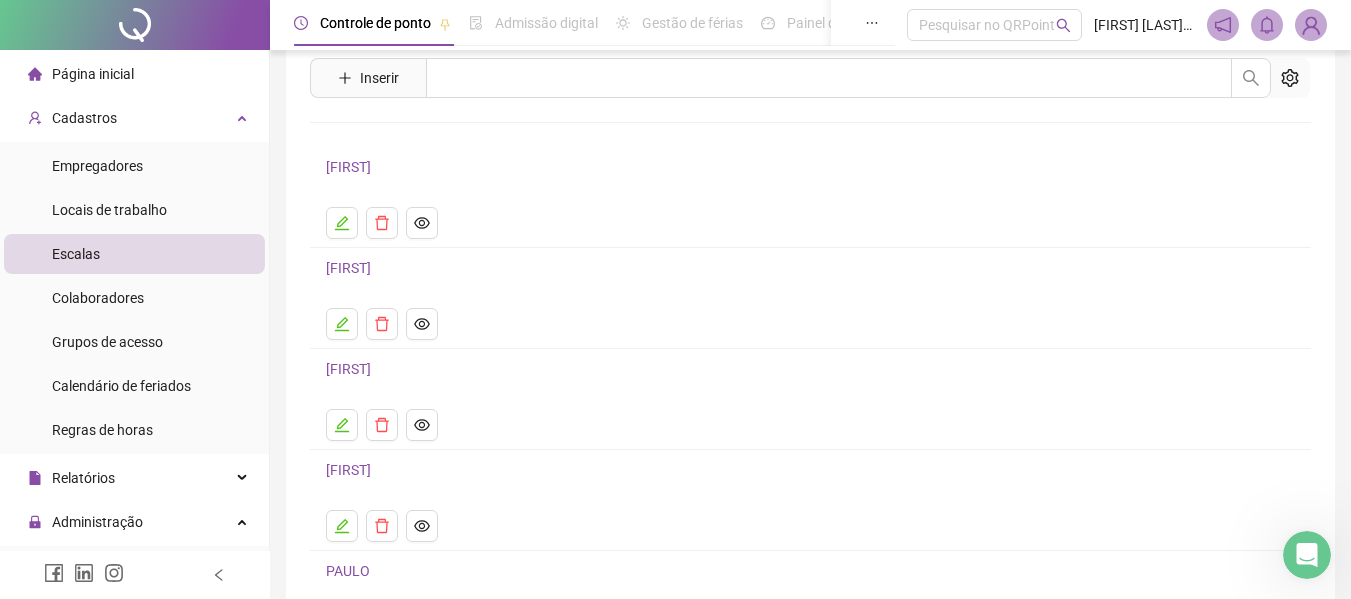 scroll, scrollTop: 100, scrollLeft: 0, axis: vertical 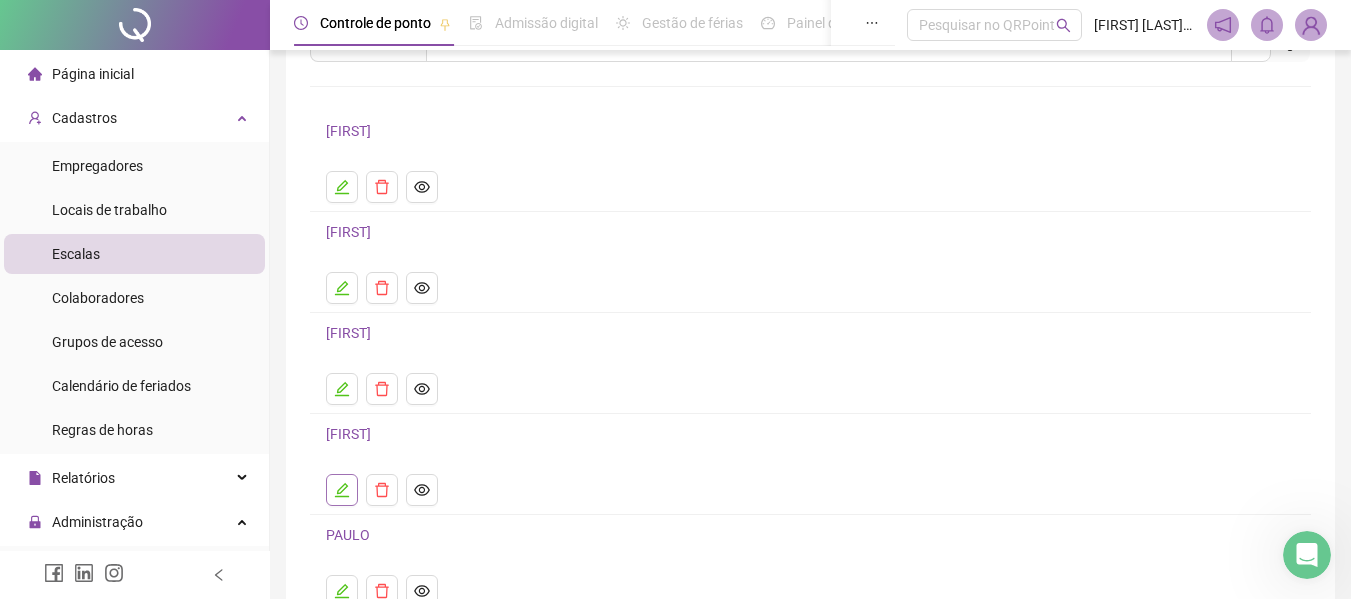 click 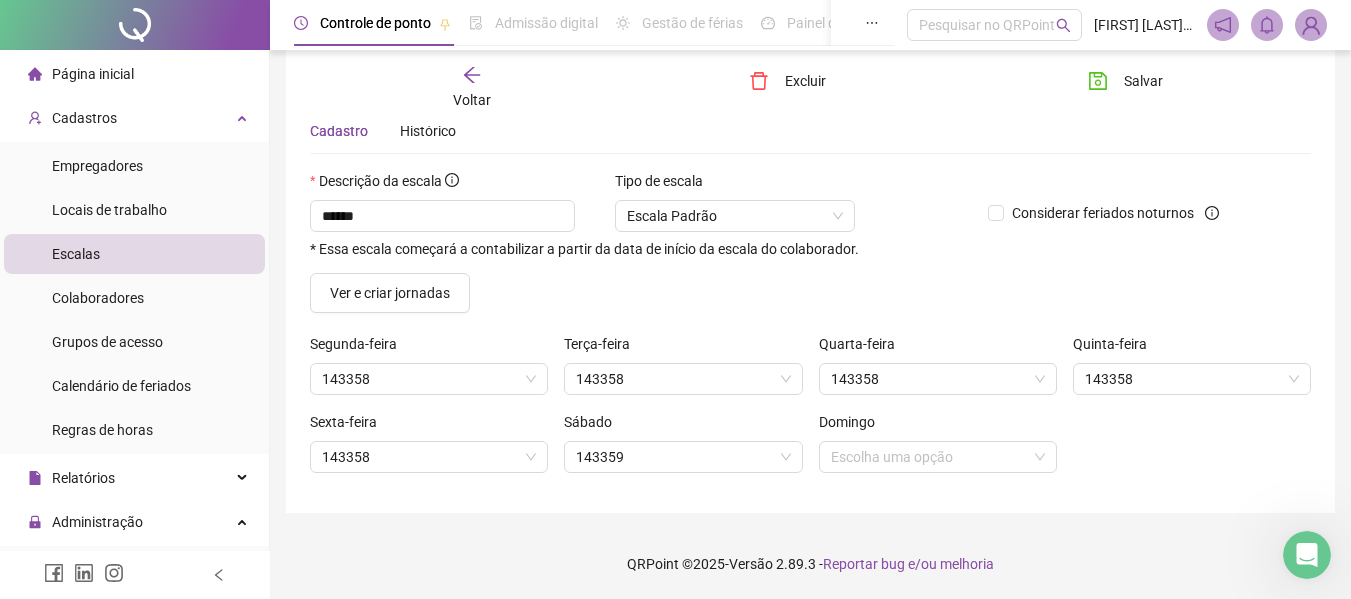 scroll, scrollTop: 77, scrollLeft: 0, axis: vertical 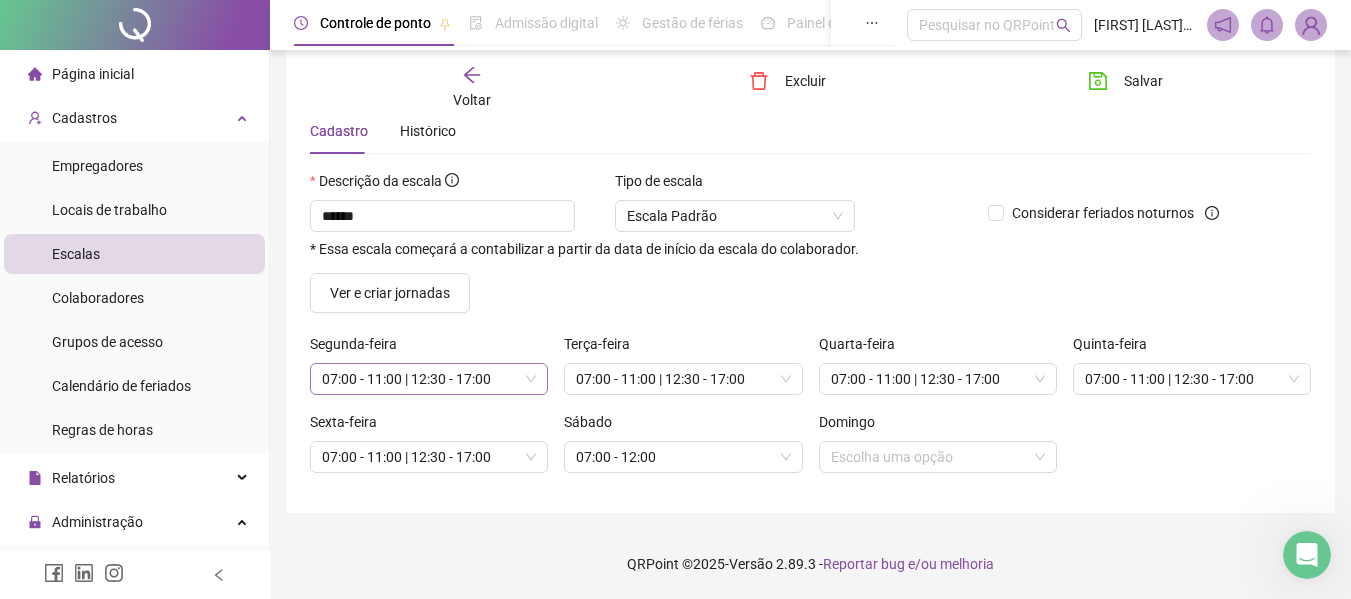 click on "07:00 - 11:00 | 12:30 - 17:00" at bounding box center [429, 379] 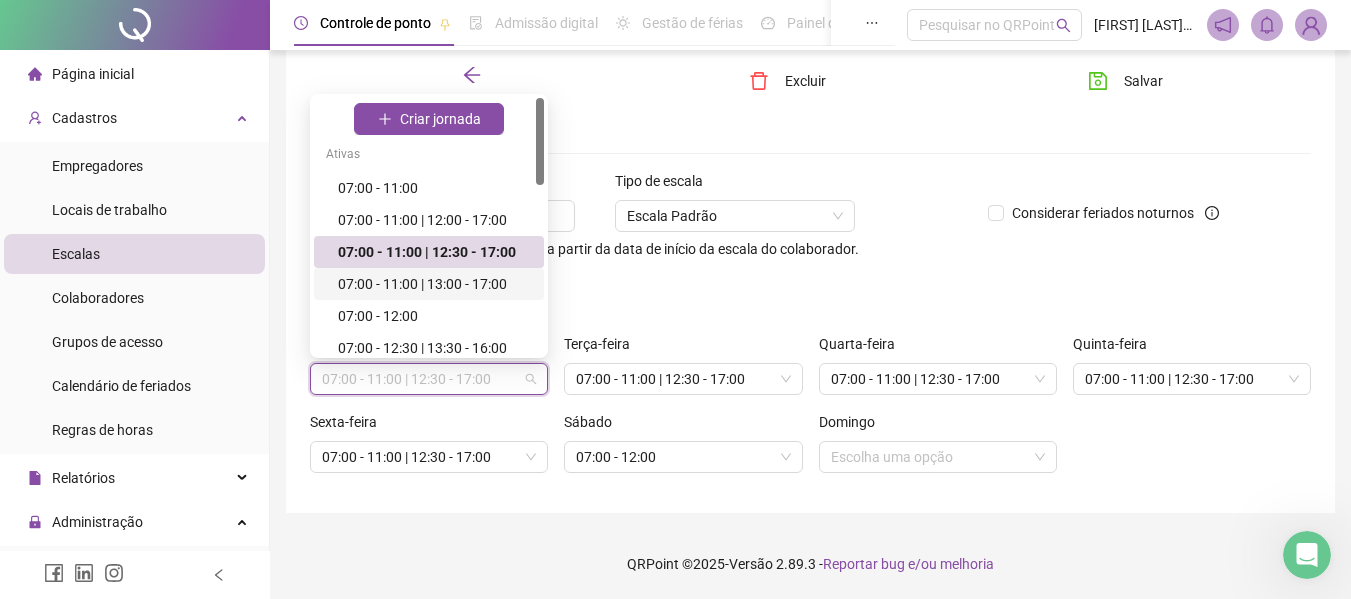 click on "07:00 - 11:00 | 13:00 - 17:00" at bounding box center (435, 284) 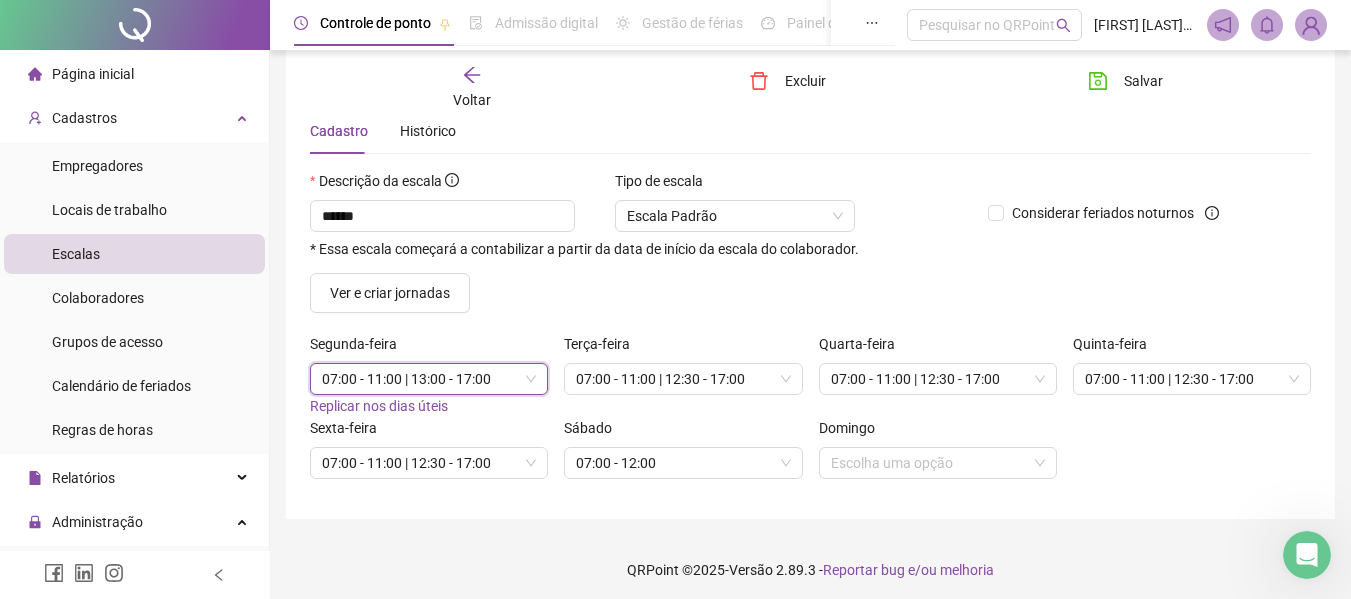 click on "Replicar nos dias úteis" at bounding box center (379, 406) 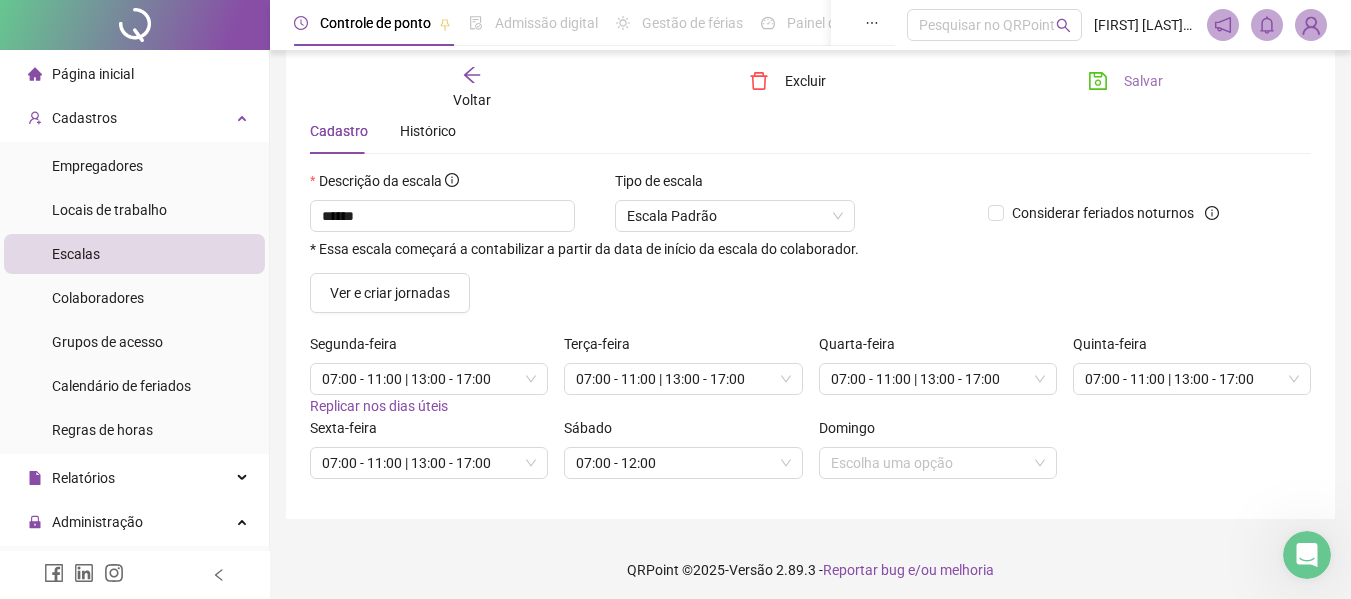 click on "Salvar" at bounding box center (1143, 81) 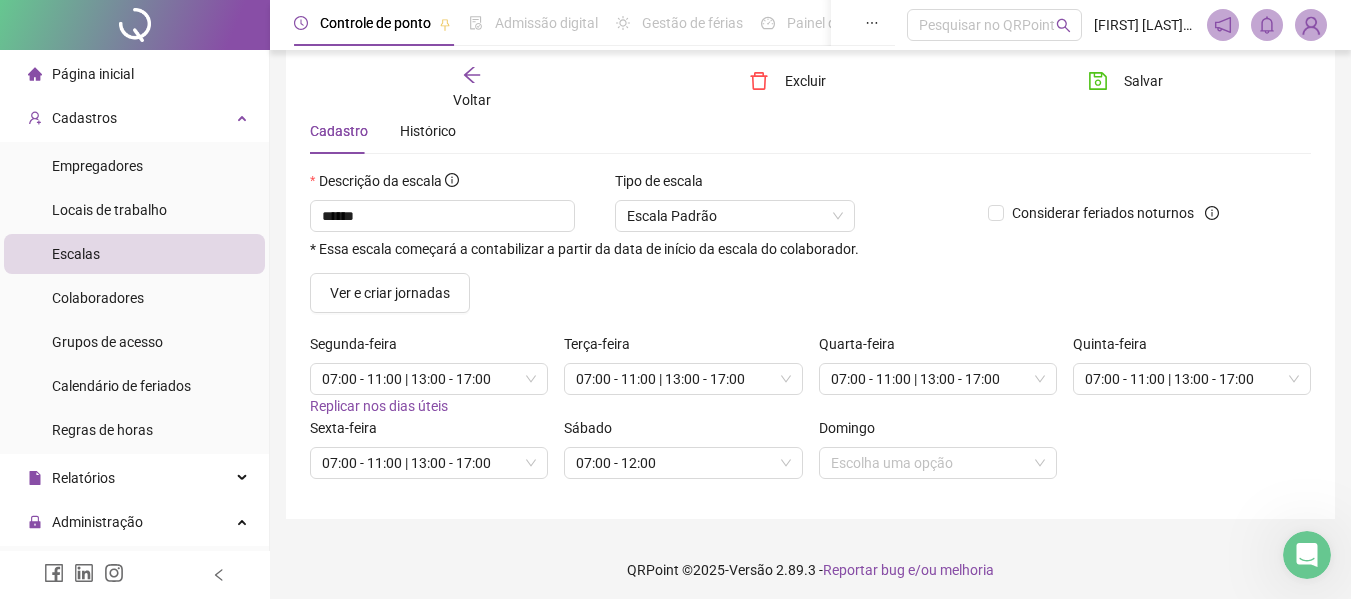 click 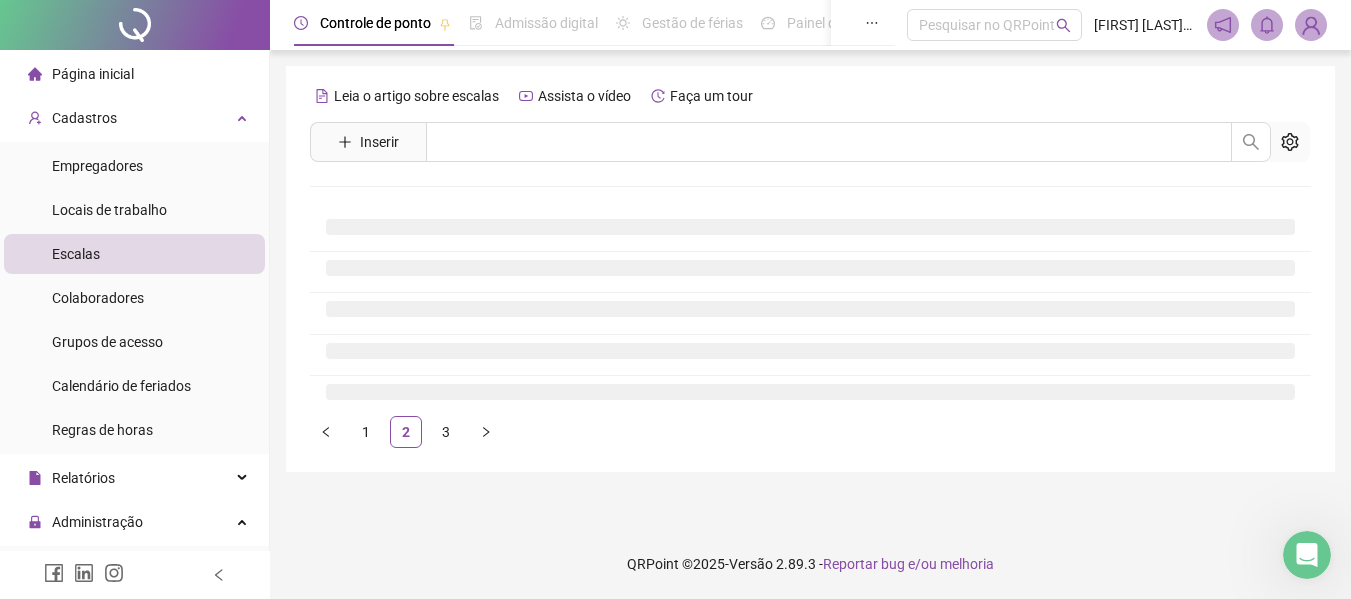 scroll, scrollTop: 0, scrollLeft: 0, axis: both 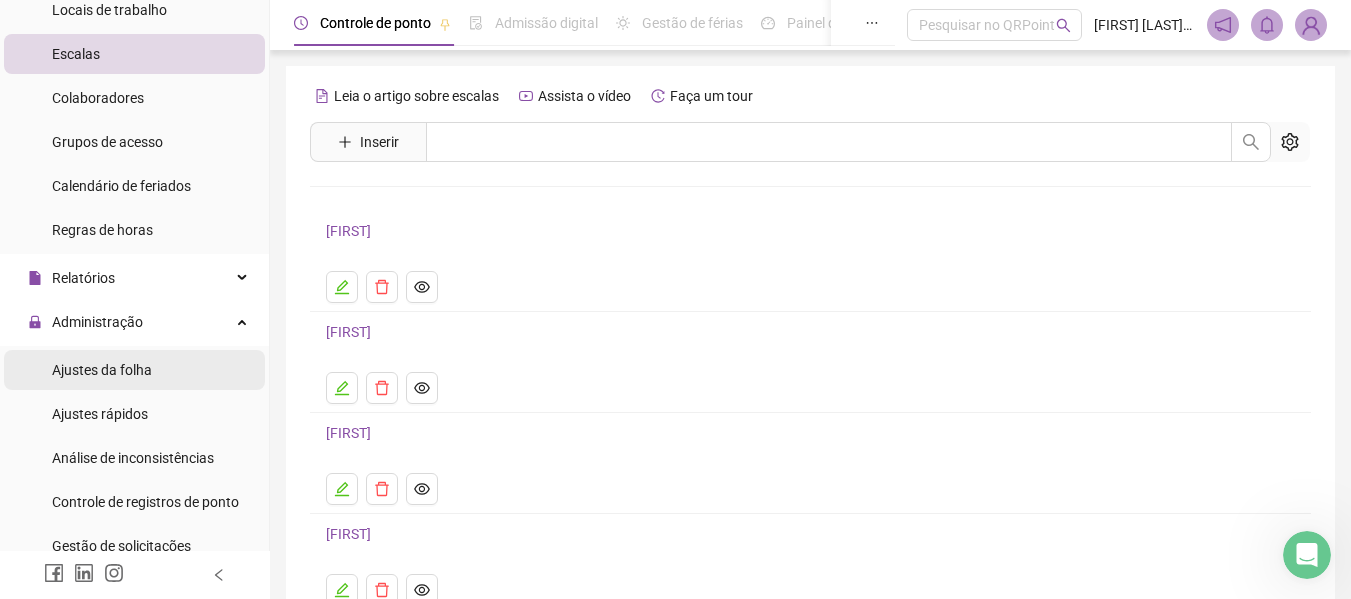 click on "Ajustes da folha" at bounding box center [134, 370] 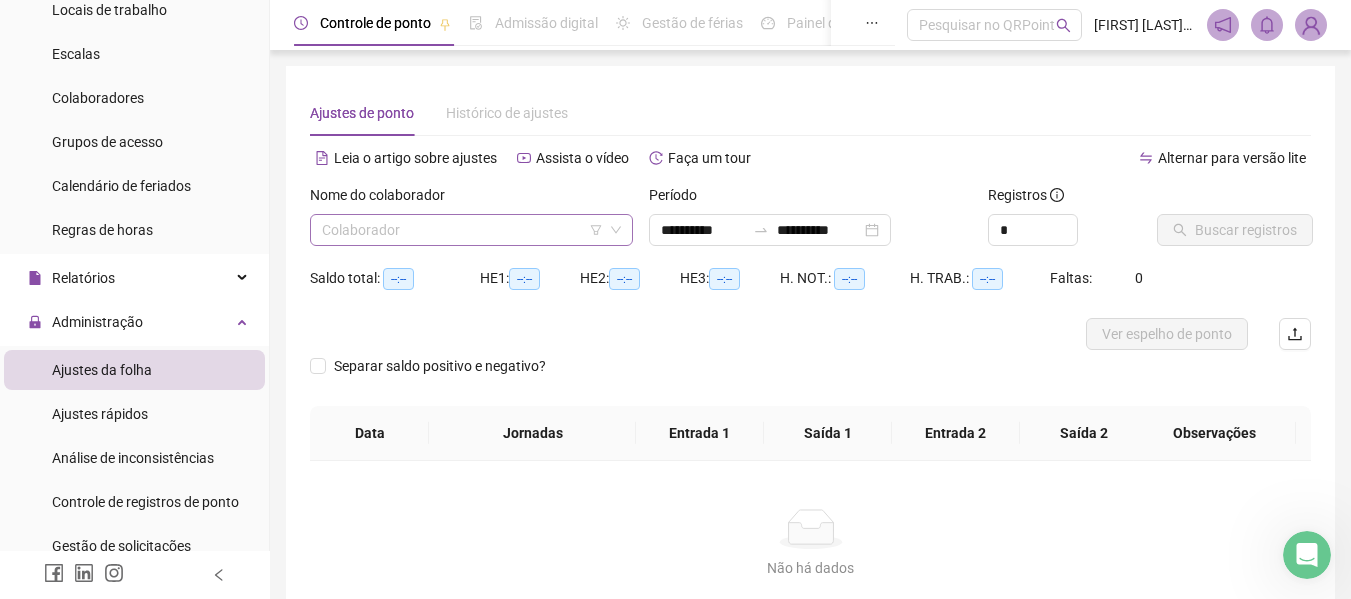 click at bounding box center (462, 230) 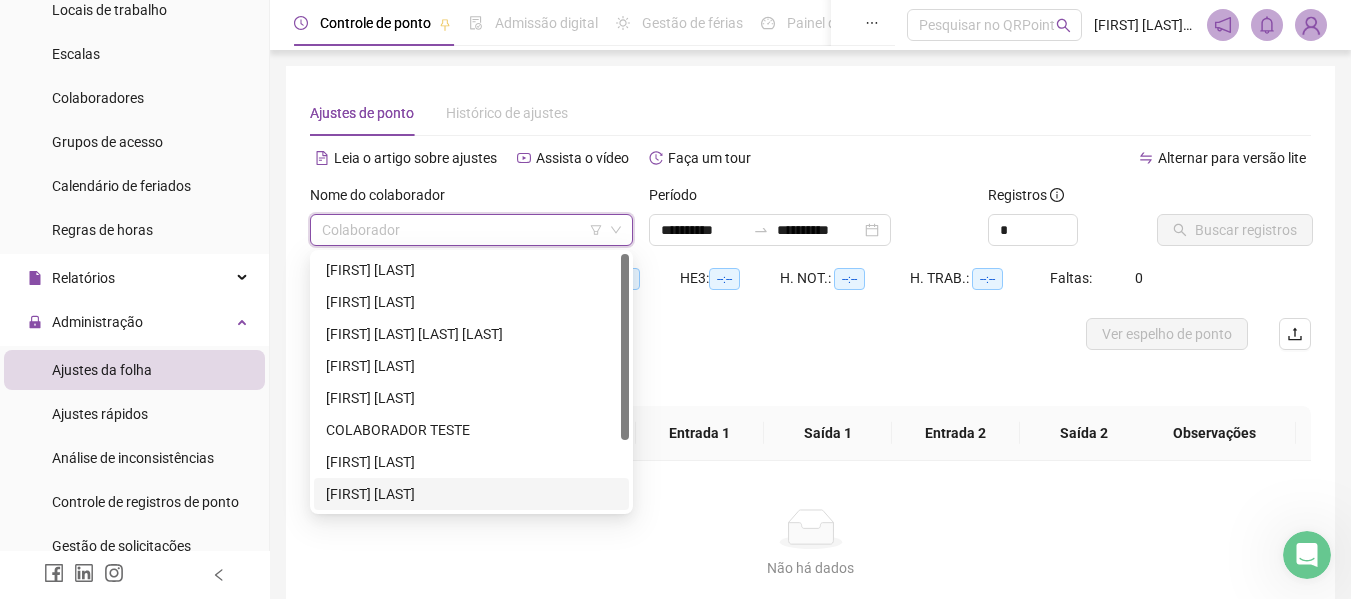 click on "[FIRST] [LAST]" at bounding box center [471, 494] 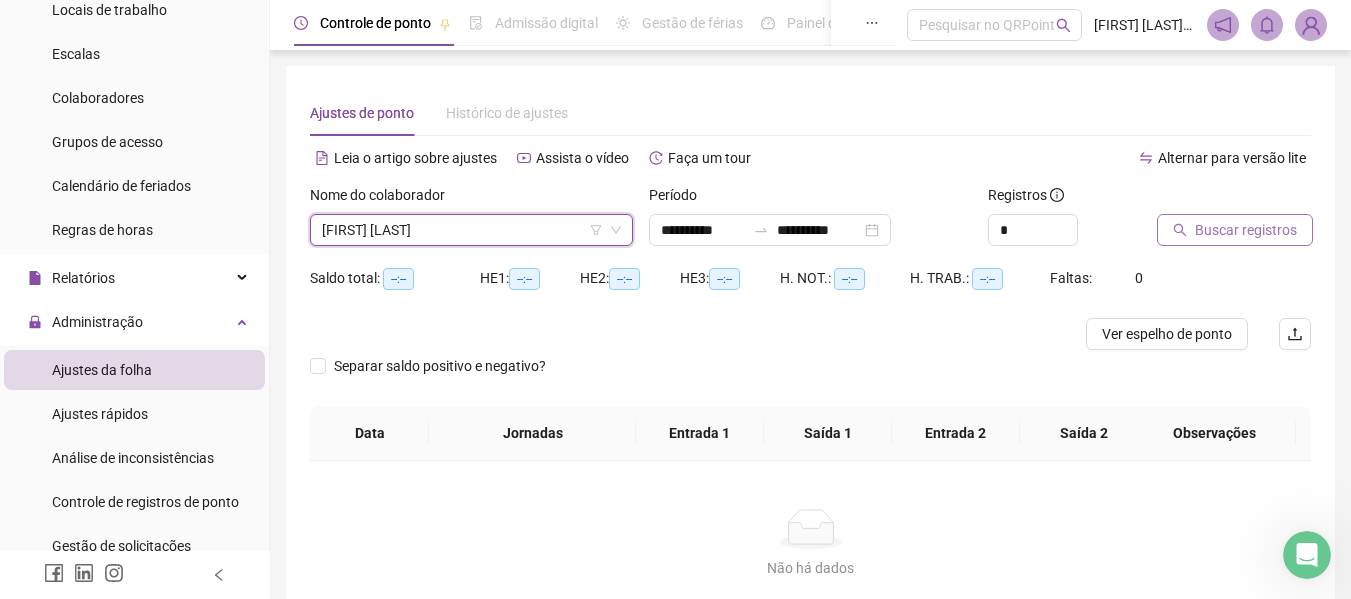 click on "Buscar registros" at bounding box center [1246, 230] 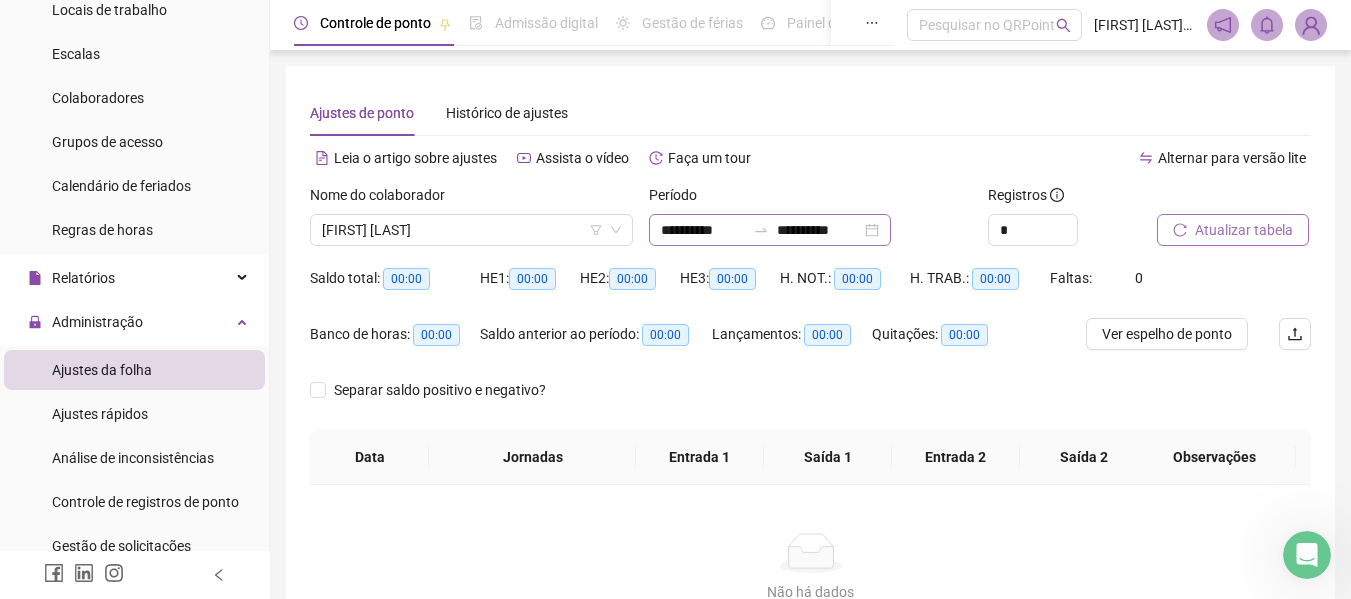 click on "**********" at bounding box center (770, 230) 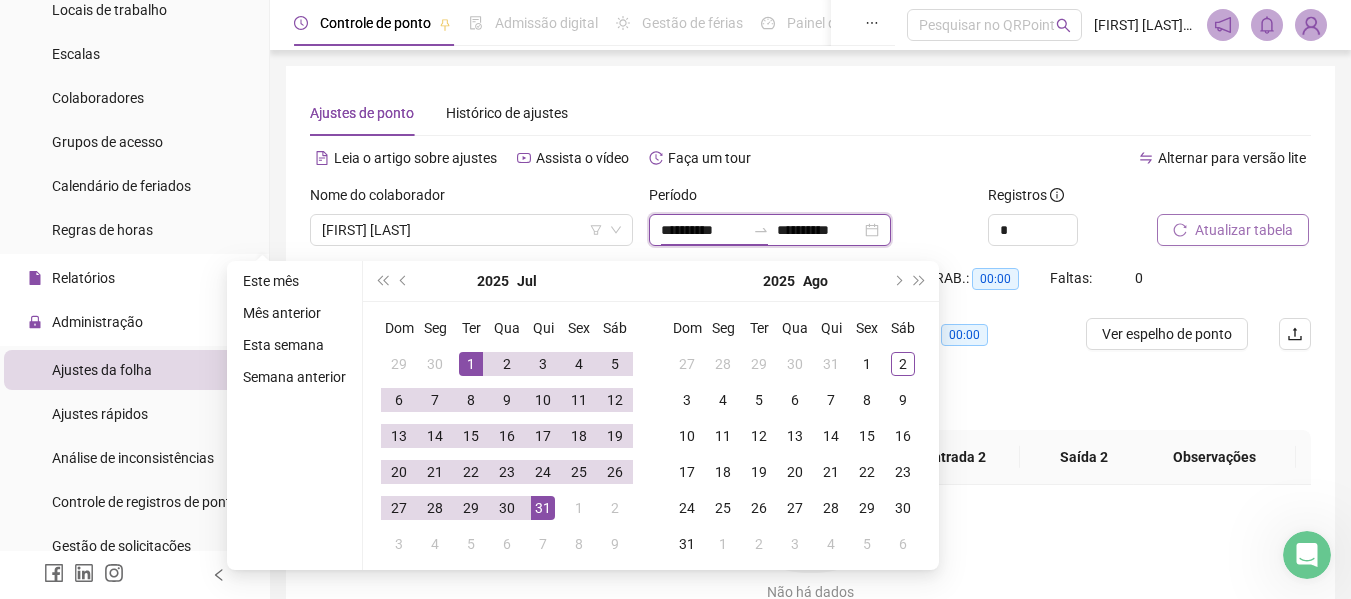 click on "**********" at bounding box center [770, 230] 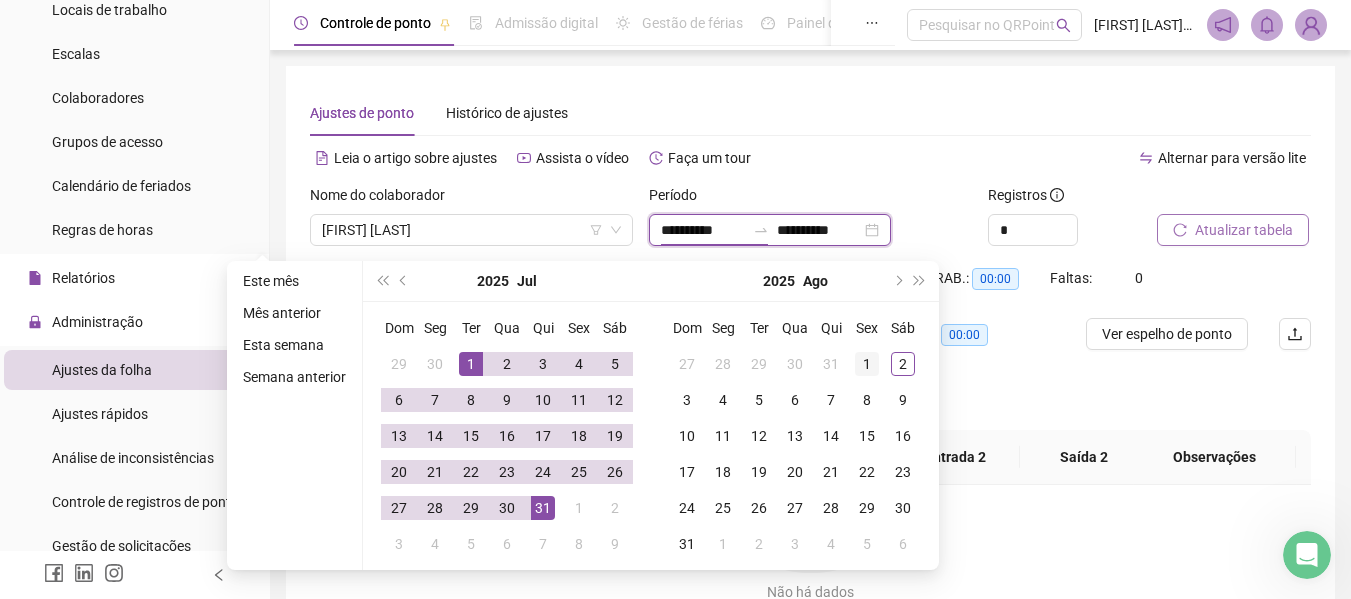 type on "**********" 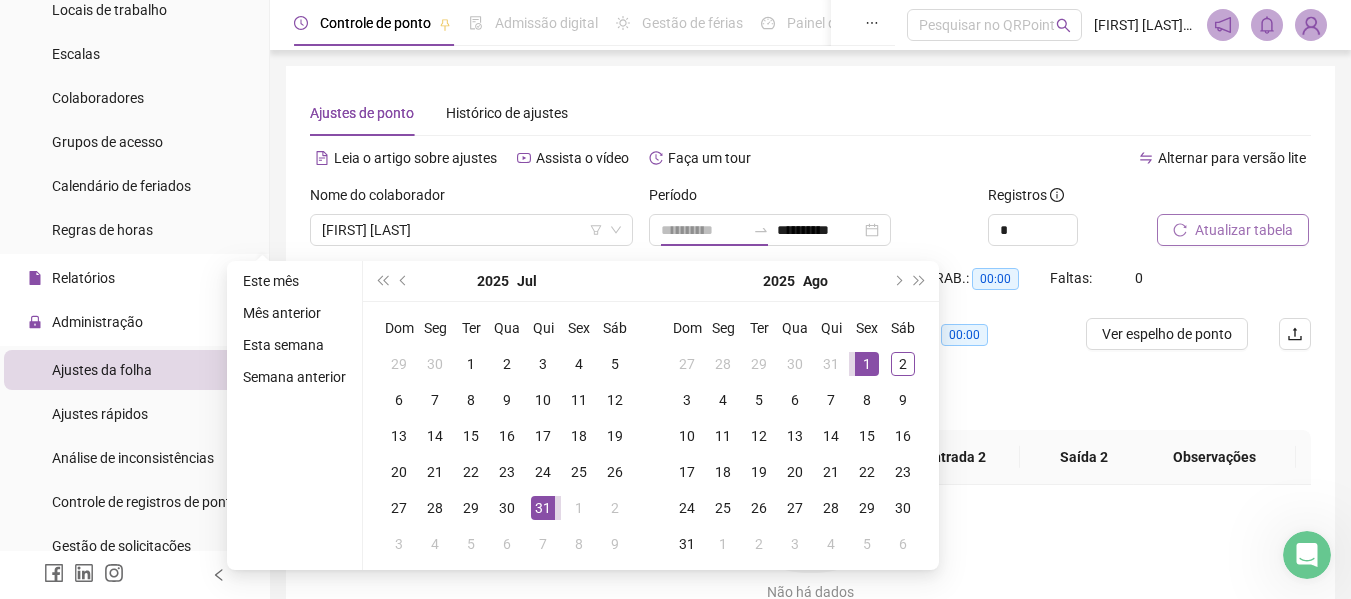 click on "1" at bounding box center (867, 364) 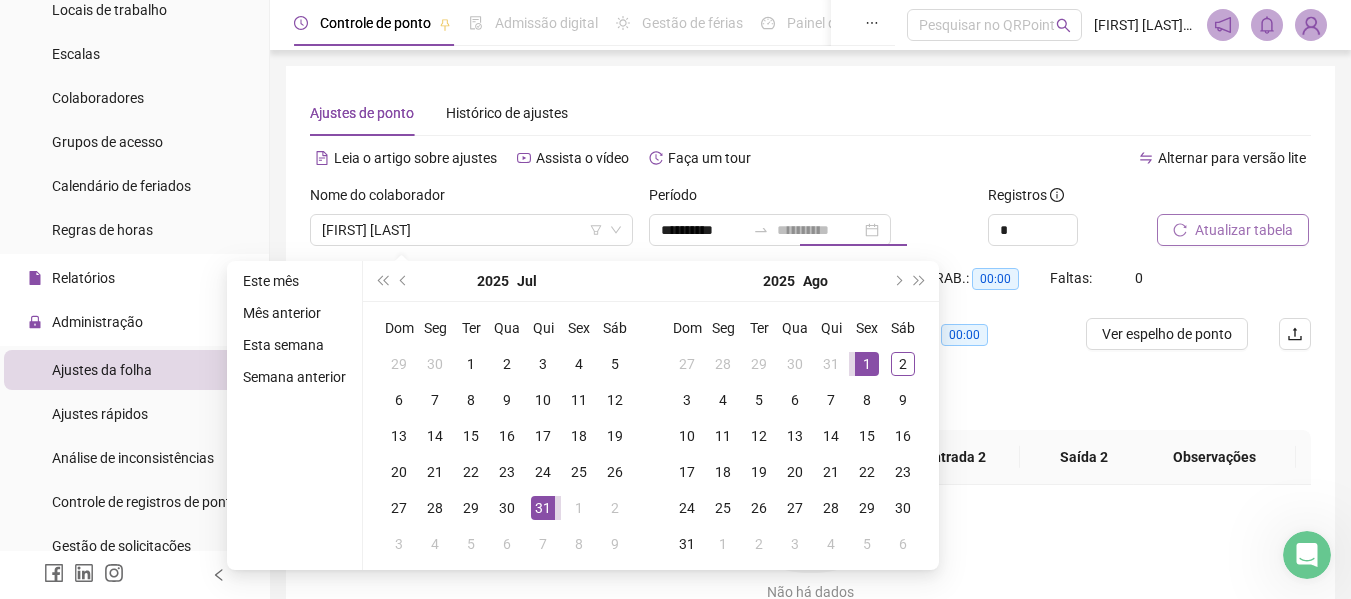 click on "1" at bounding box center (867, 364) 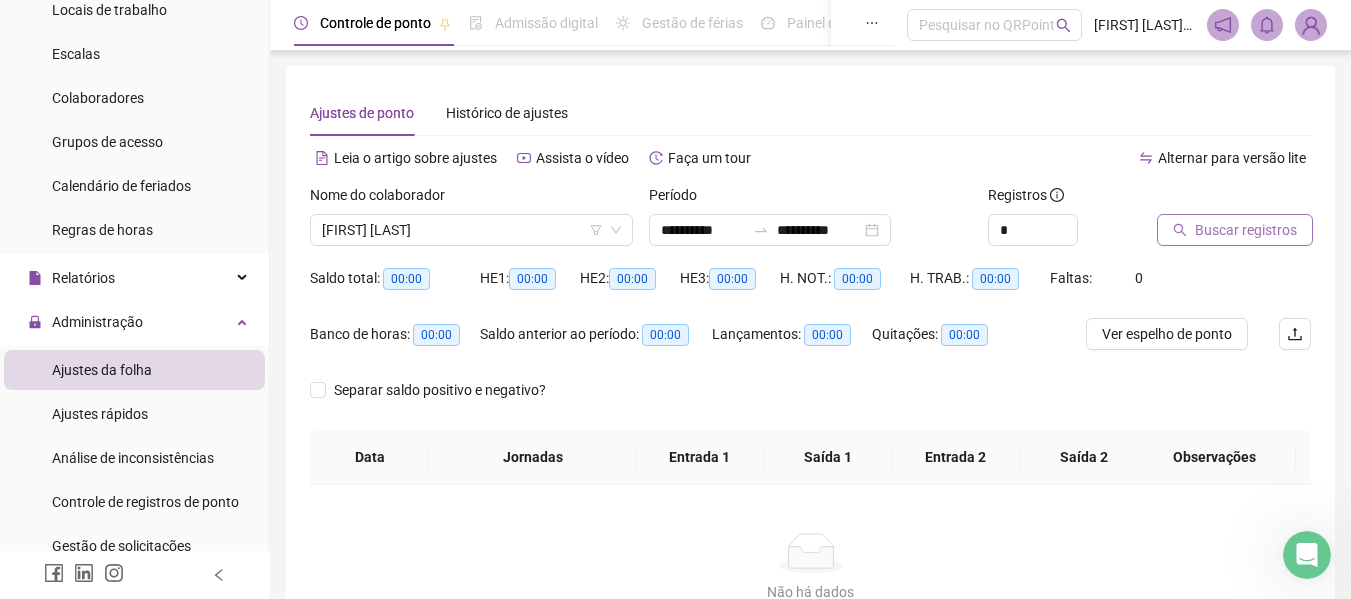 click on "Buscar registros" at bounding box center [1246, 230] 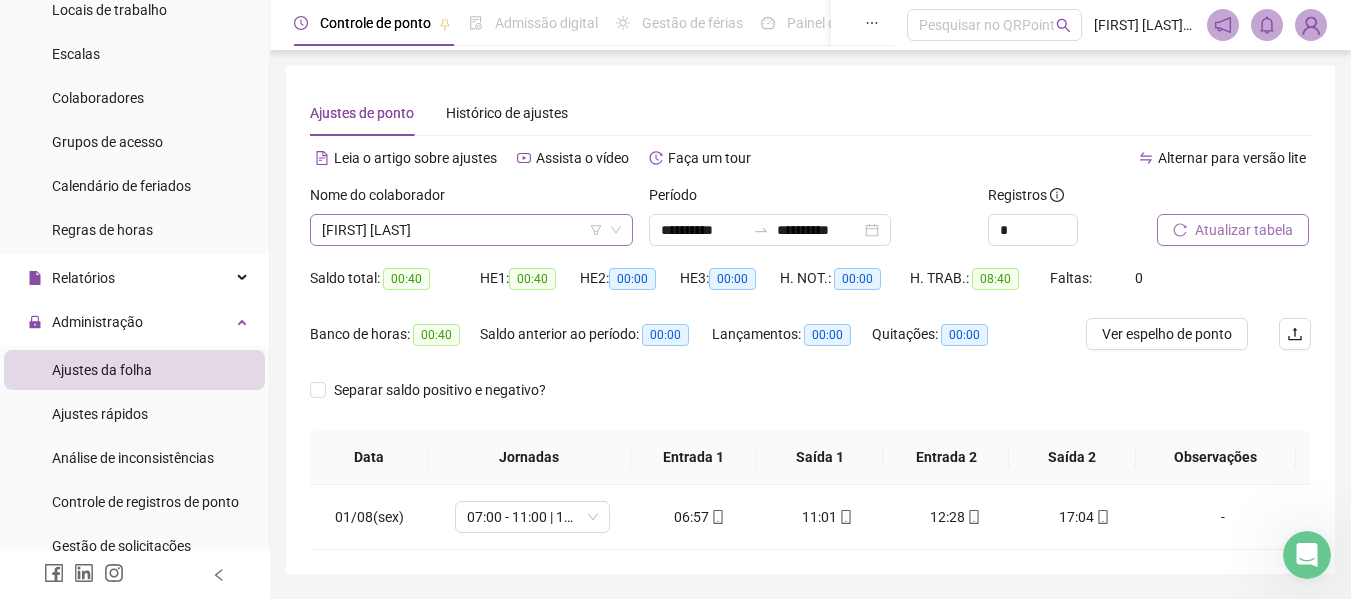 click on "[FIRST] [LAST]" at bounding box center [471, 230] 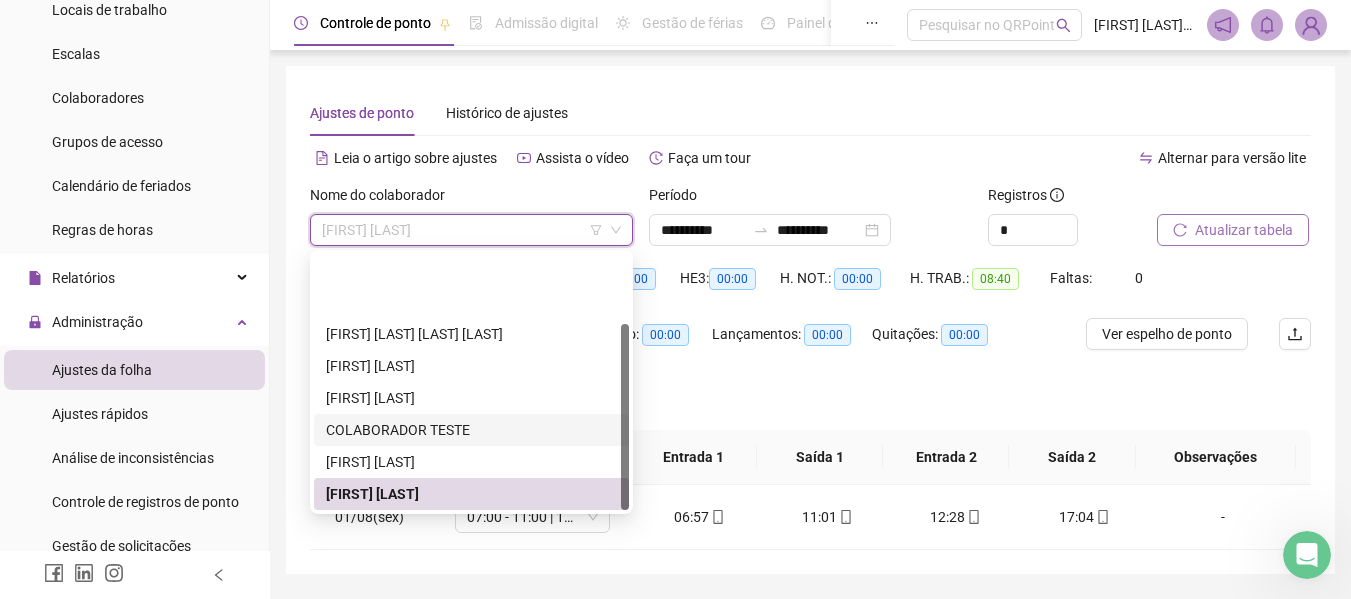 scroll, scrollTop: 96, scrollLeft: 0, axis: vertical 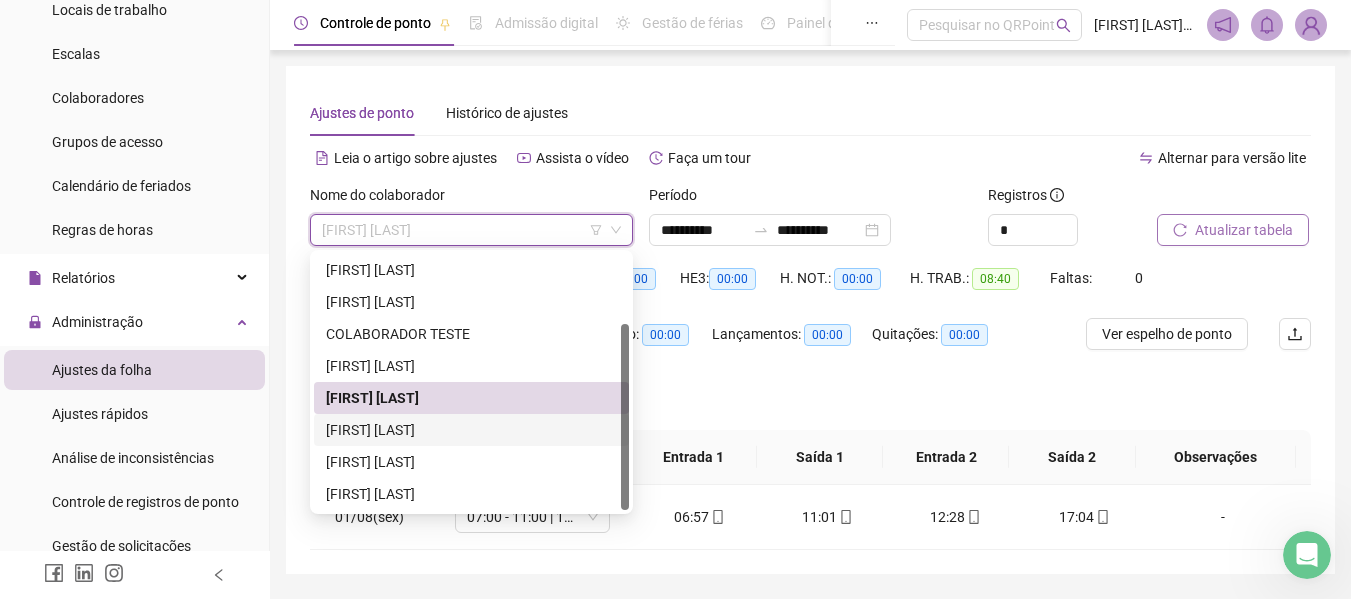click on "[FIRST] [LAST]" at bounding box center [471, 430] 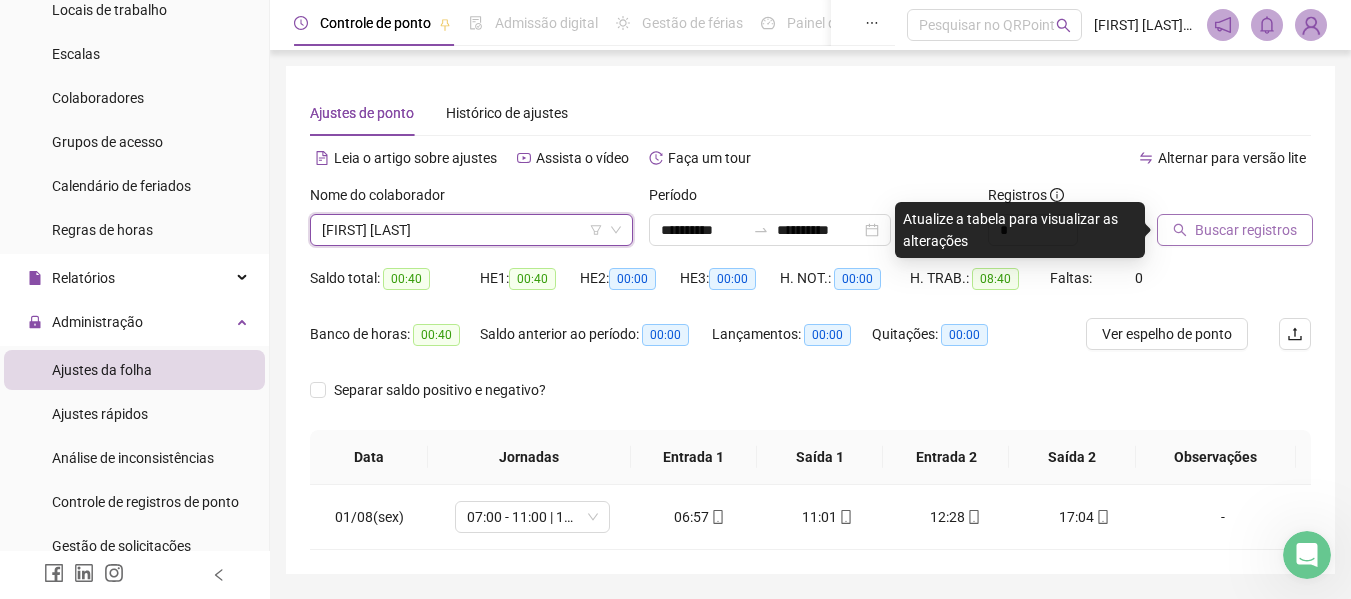 click on "Alternar para versão lite" at bounding box center (1061, 158) 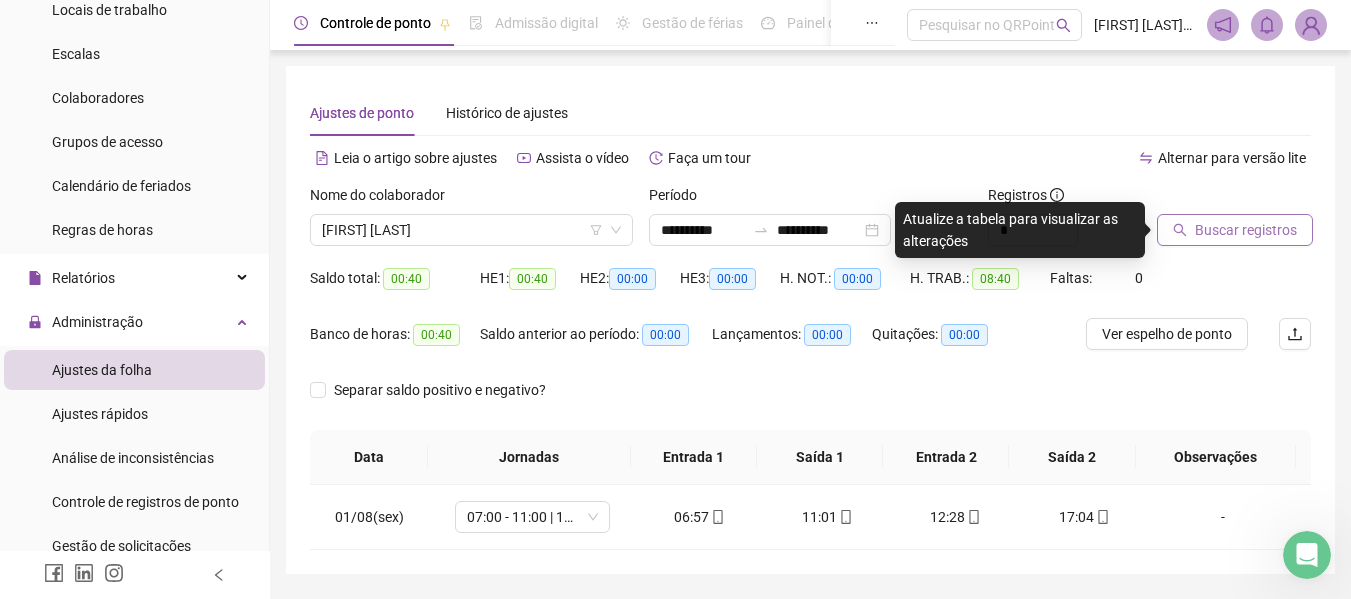 click on "Buscar registros" at bounding box center (1246, 230) 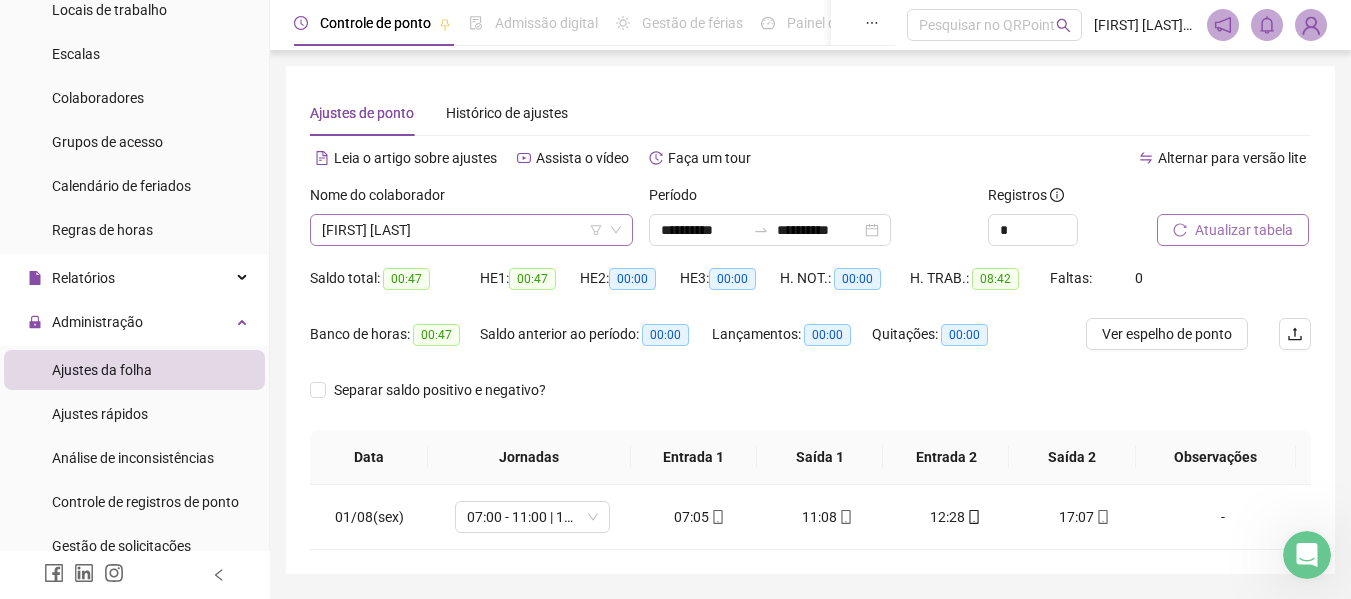 click 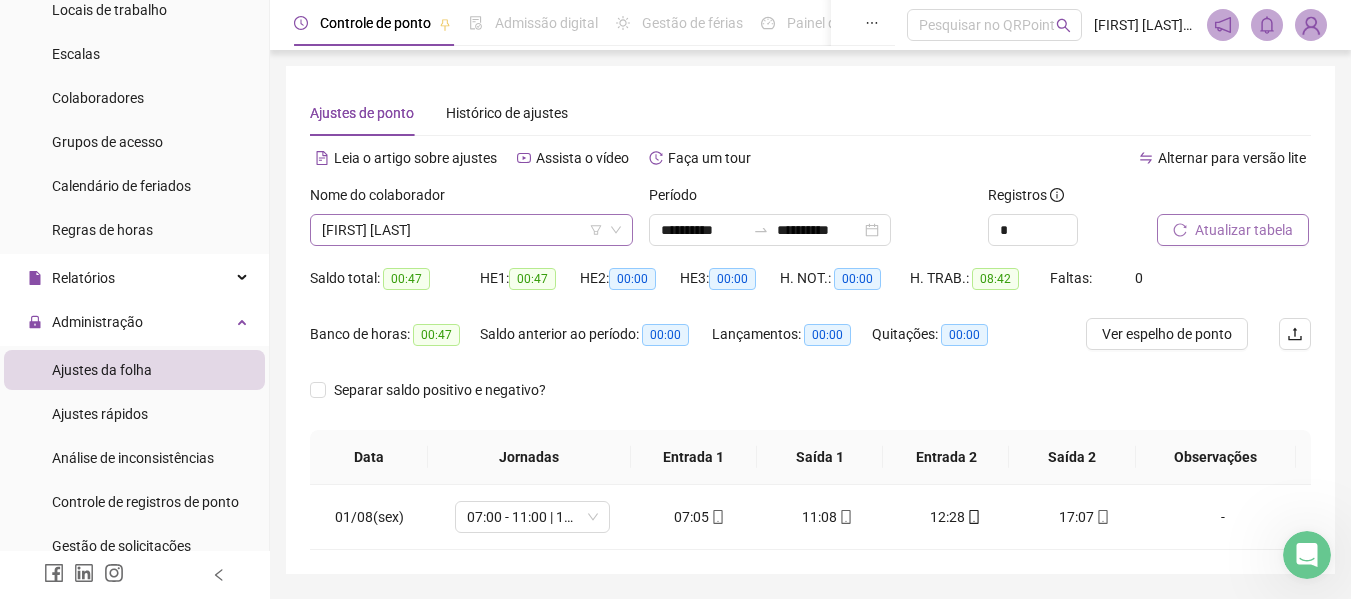 click 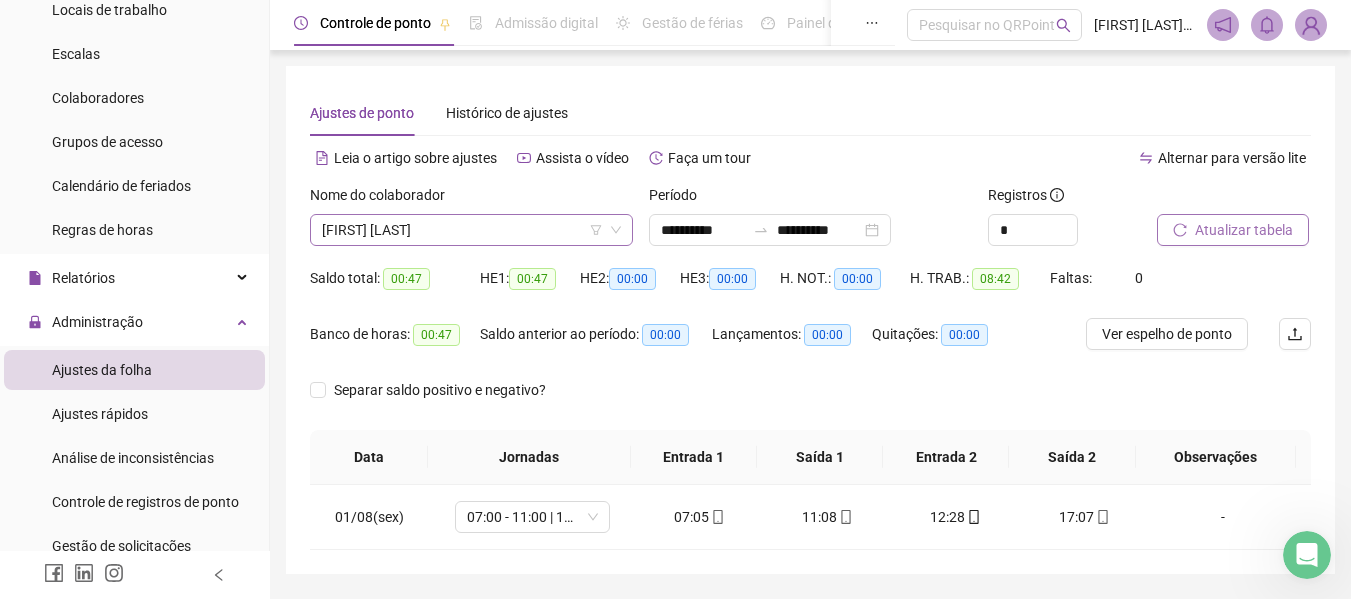 click on "[FIRST] [LAST]" at bounding box center (471, 230) 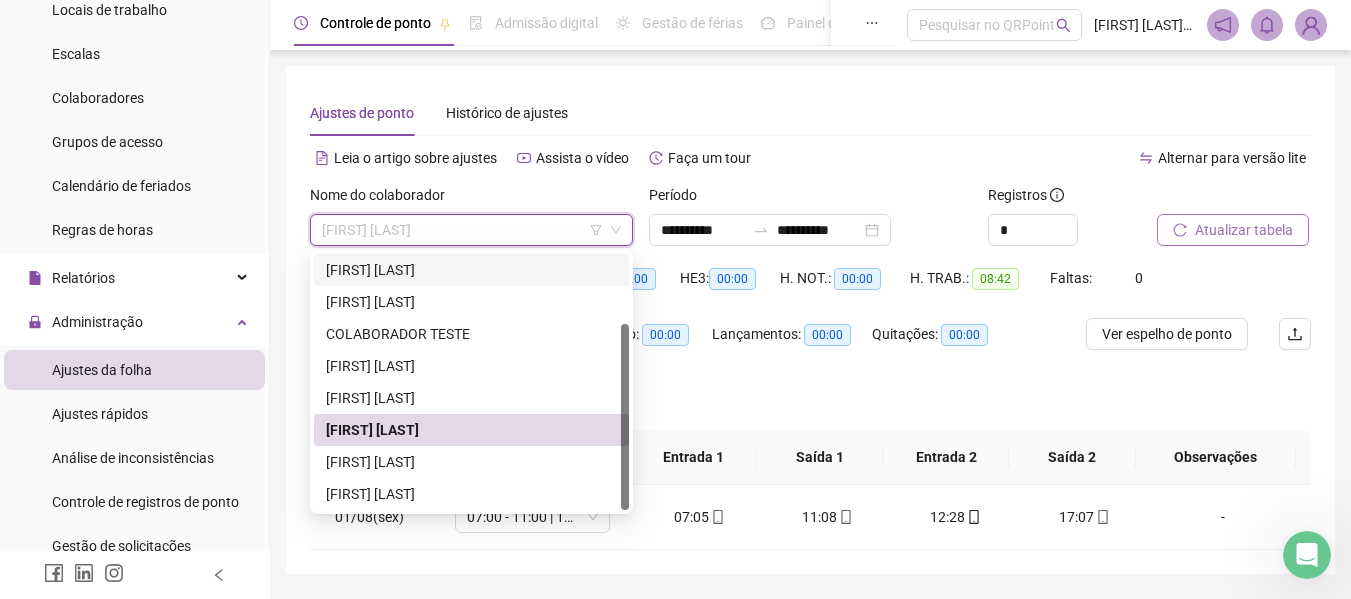 click on "[FIRST] [LAST]" at bounding box center [471, 270] 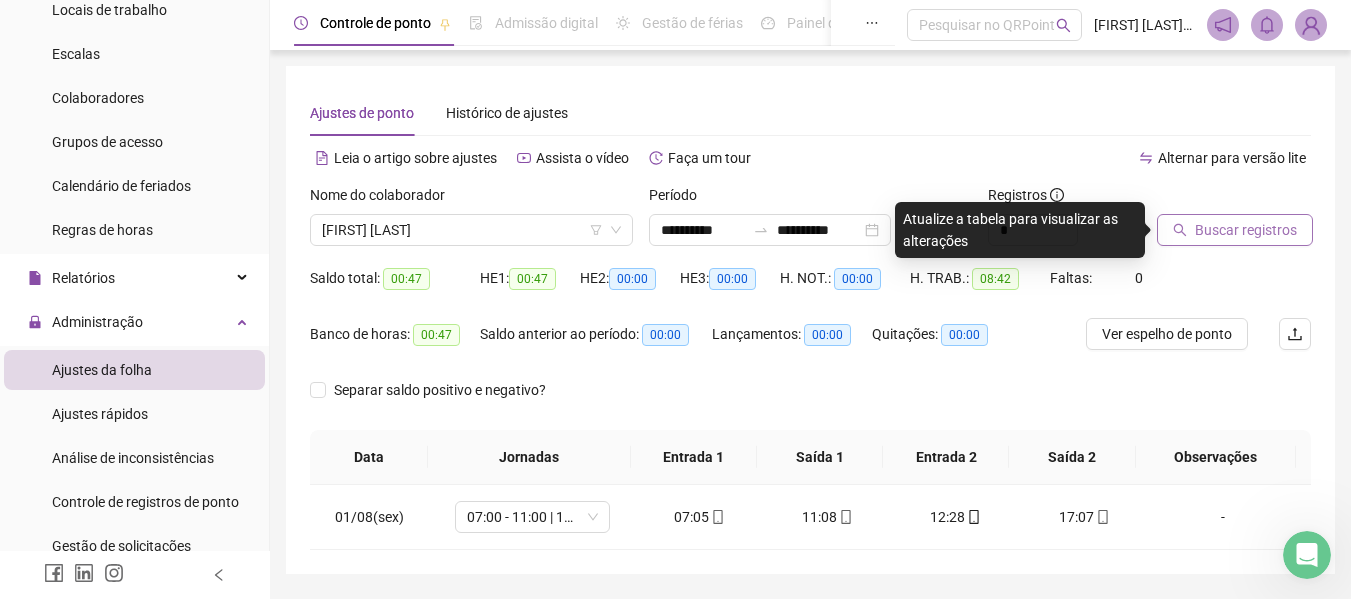 click on "Buscar registros" at bounding box center (1246, 230) 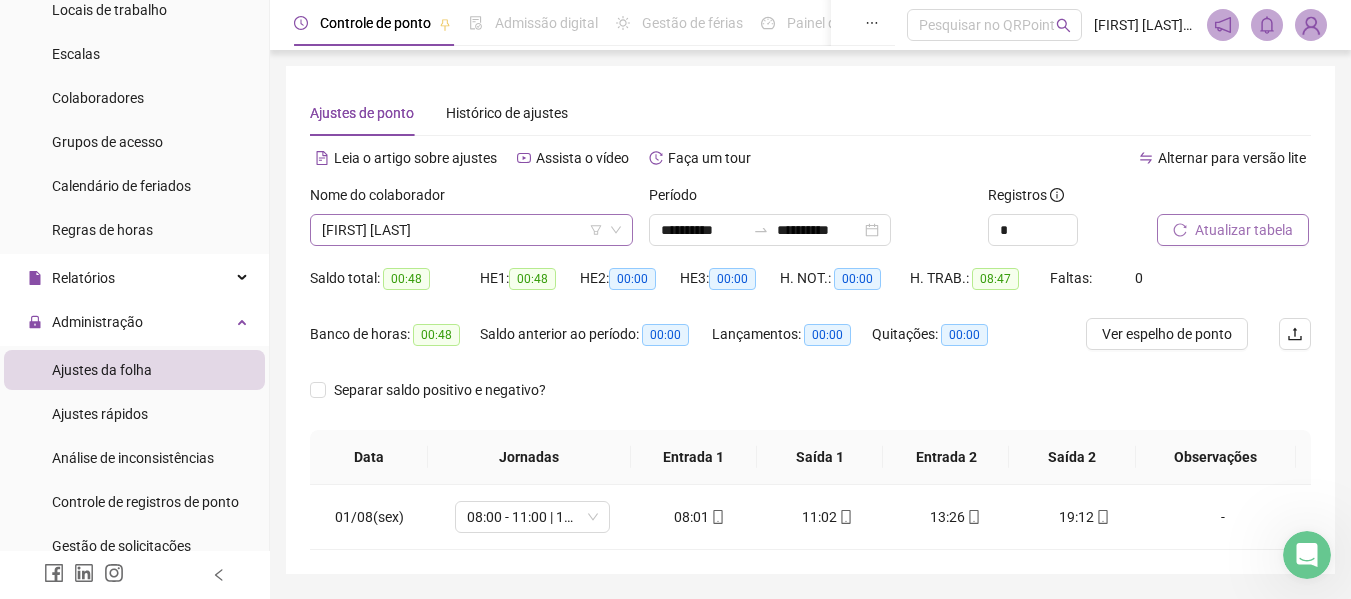 click on "[FIRST] [LAST]" at bounding box center (471, 230) 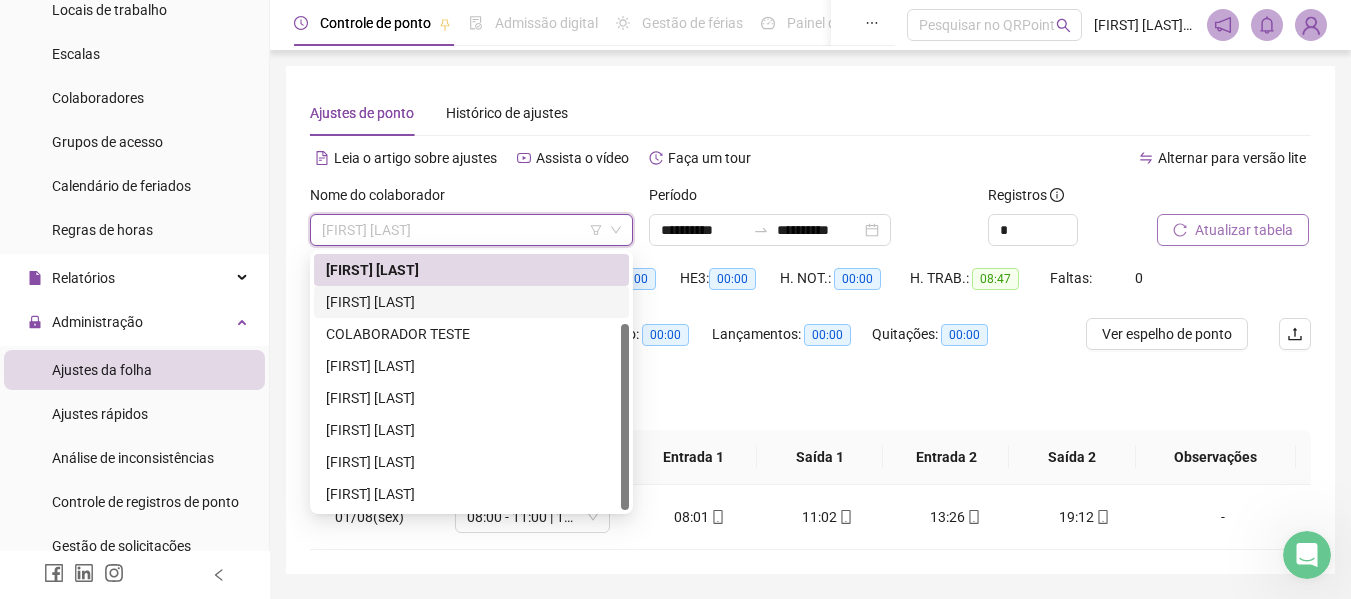 click on "[FIRST] [LAST]" at bounding box center (471, 302) 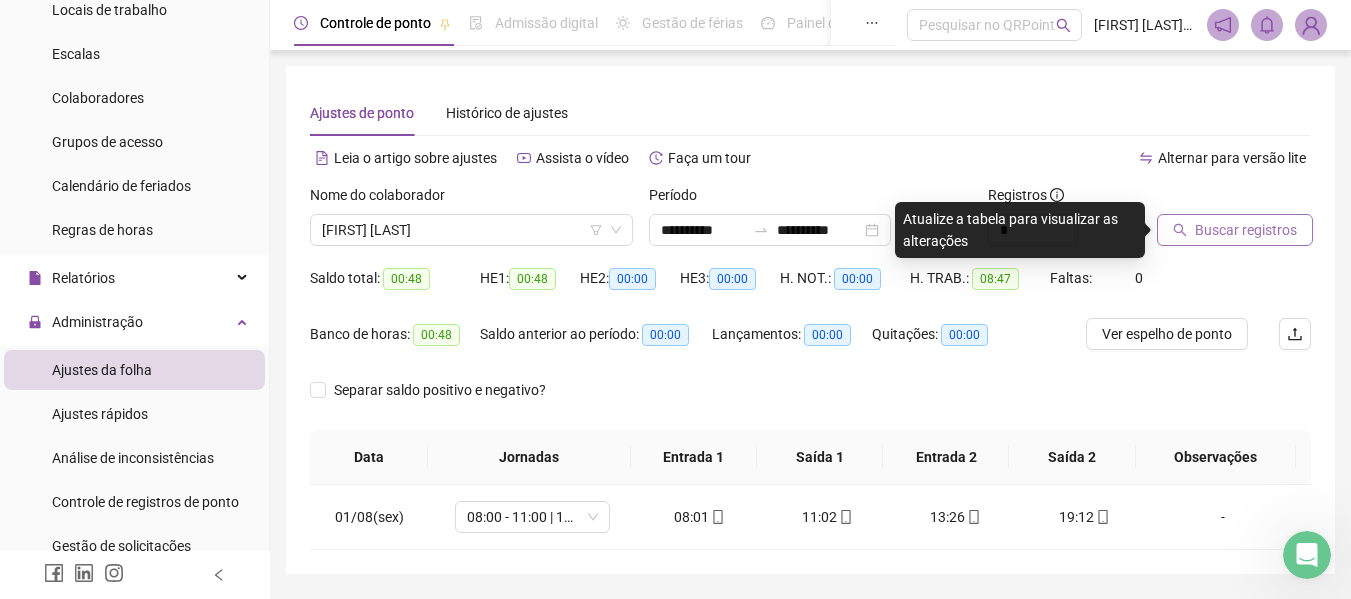 click on "Buscar registros" at bounding box center [1246, 230] 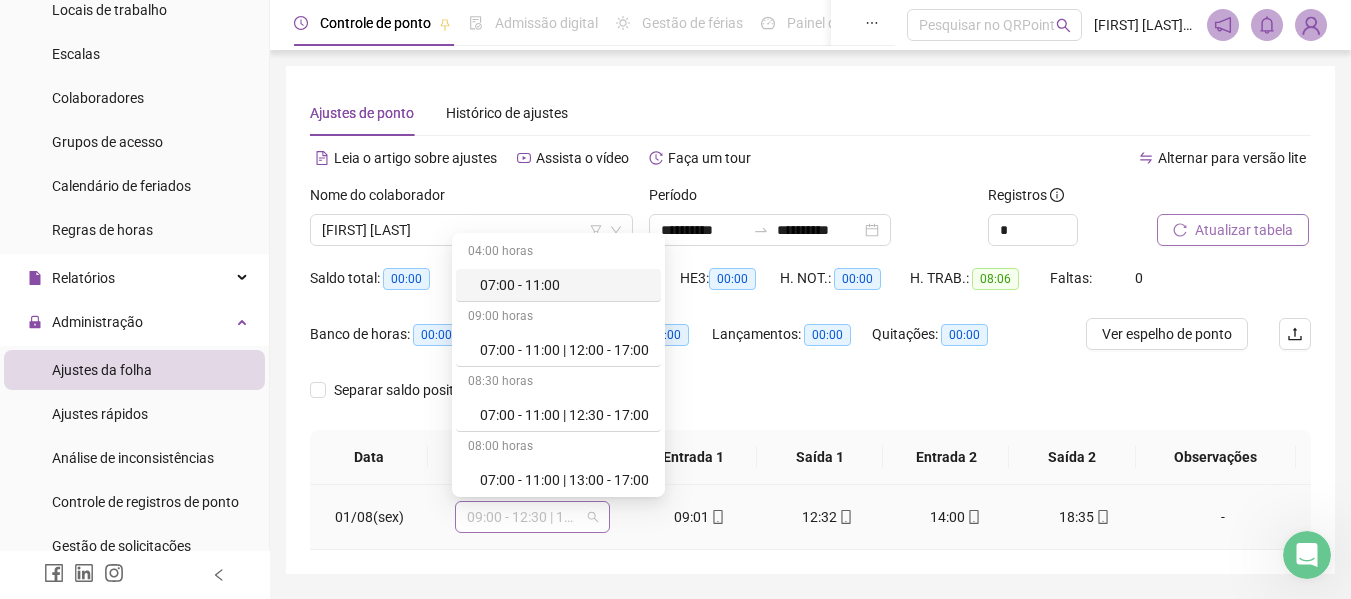 click on "09:00 - 12:30 | 14:00 - 18:30" at bounding box center [532, 517] 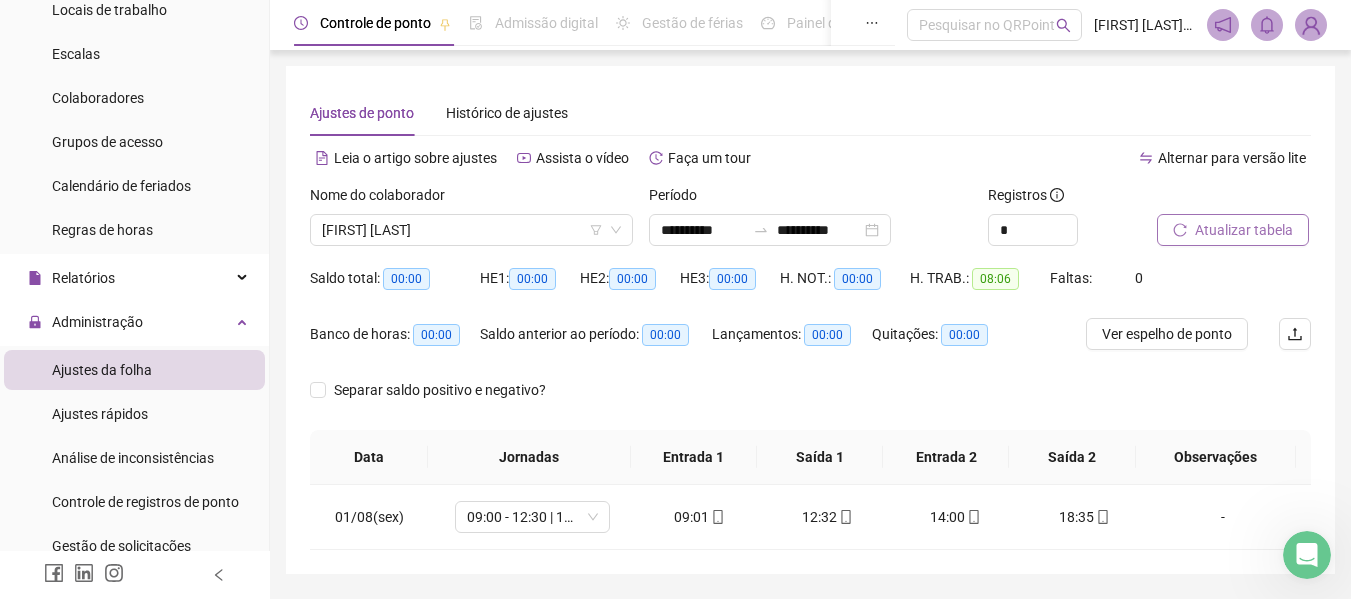 click on "Separar saldo positivo e negativo?" at bounding box center (810, 402) 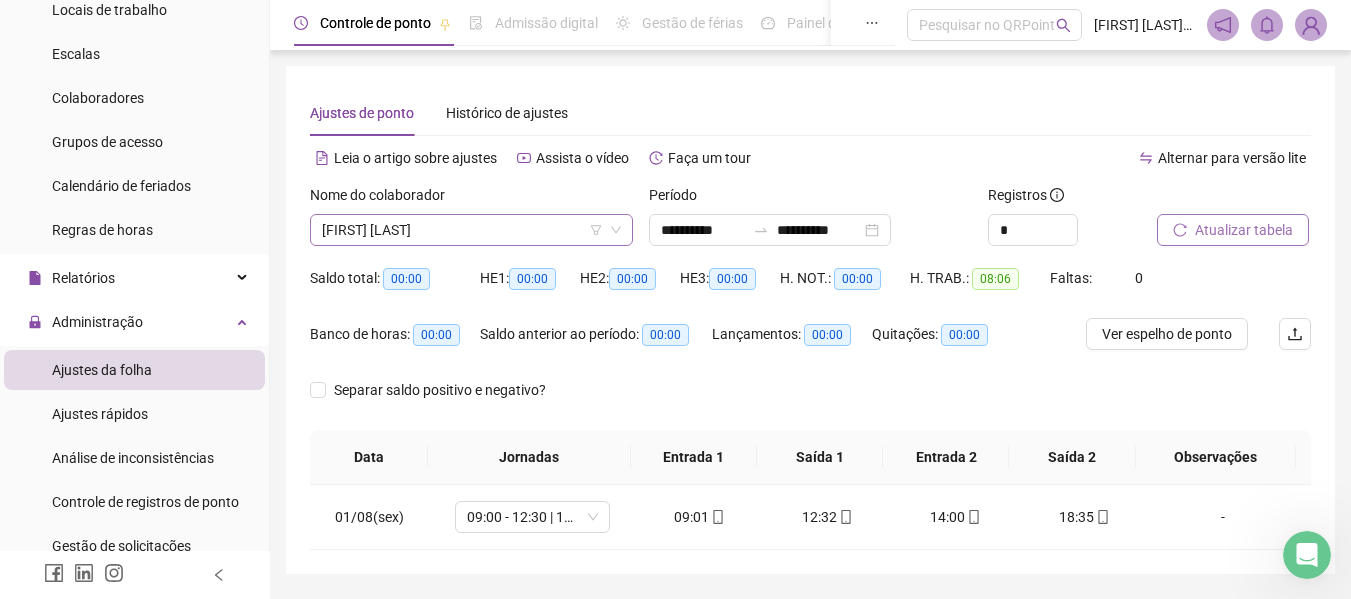 click 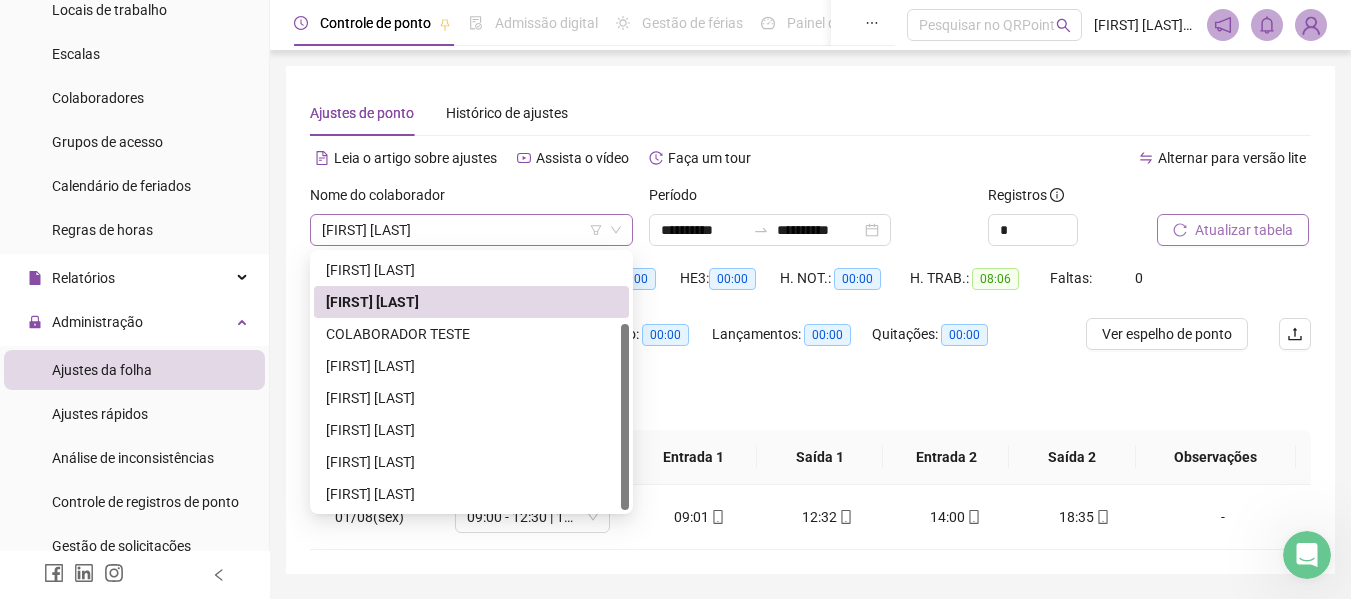 click on "[FIRST] [LAST]" at bounding box center (471, 230) 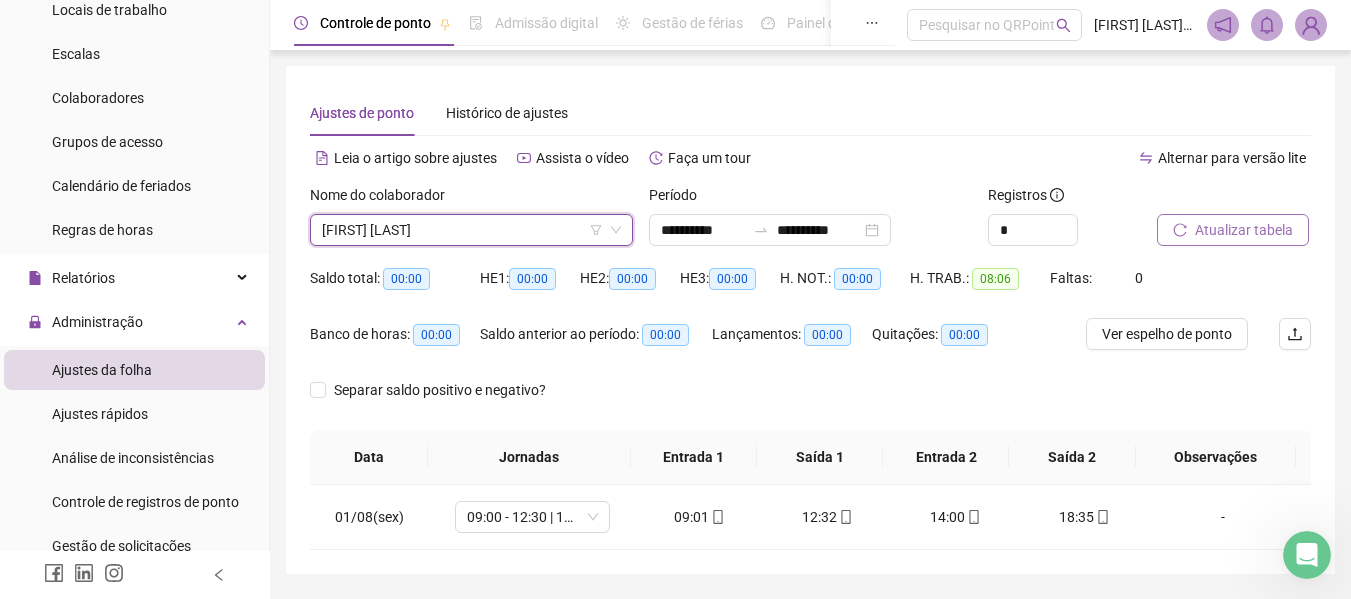 click on "[FIRST] [LAST]" at bounding box center (471, 230) 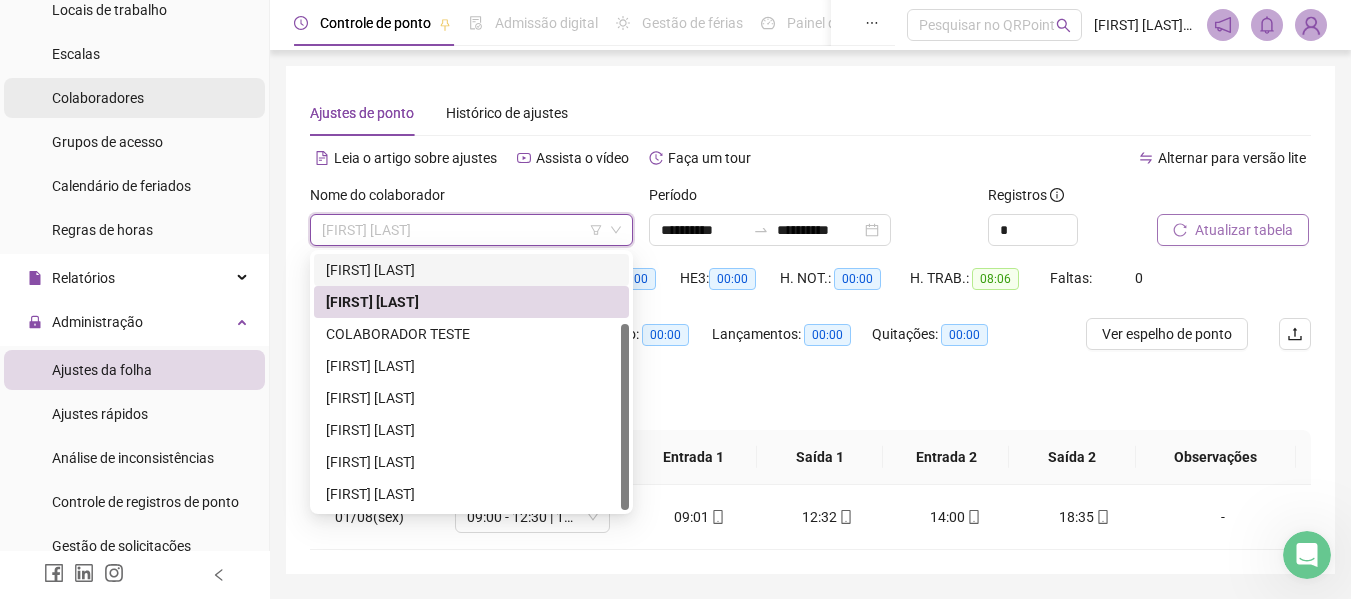 click on "Colaboradores" at bounding box center (98, 98) 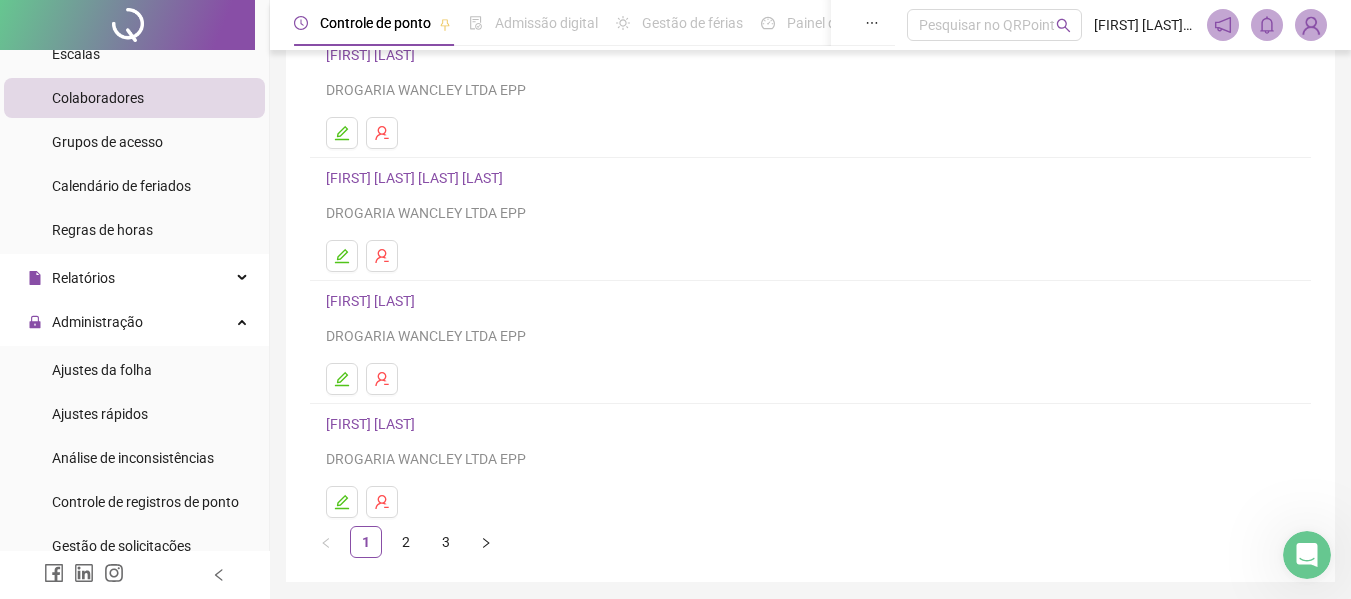 scroll, scrollTop: 300, scrollLeft: 0, axis: vertical 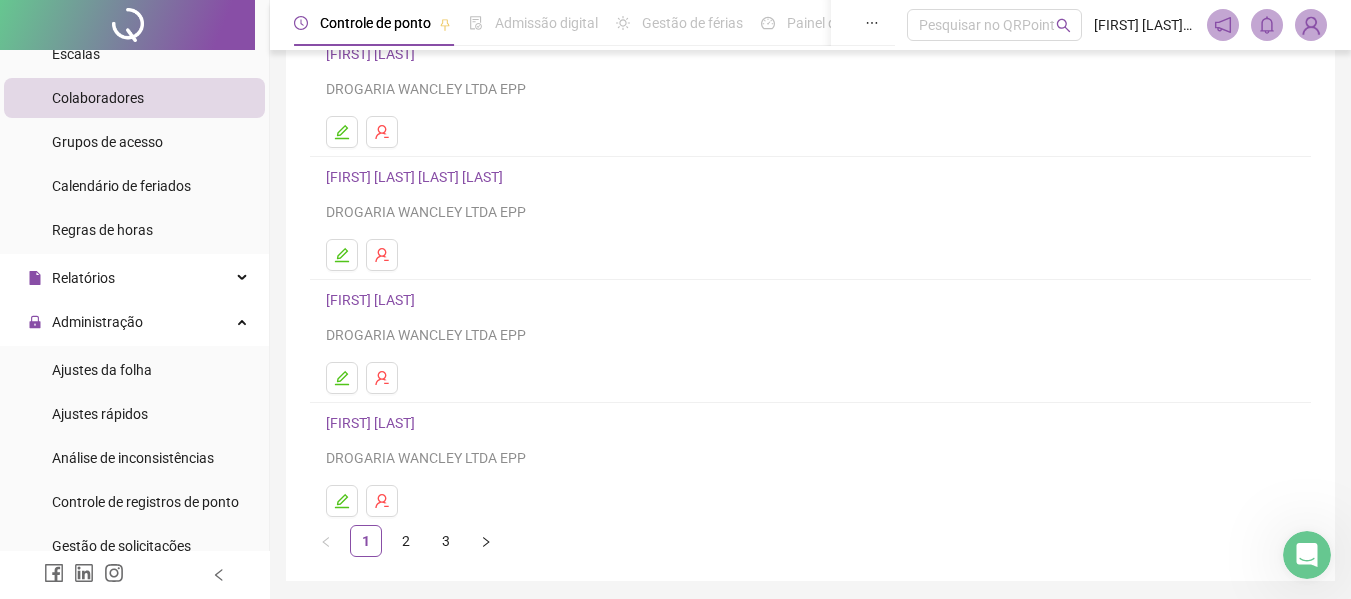 click 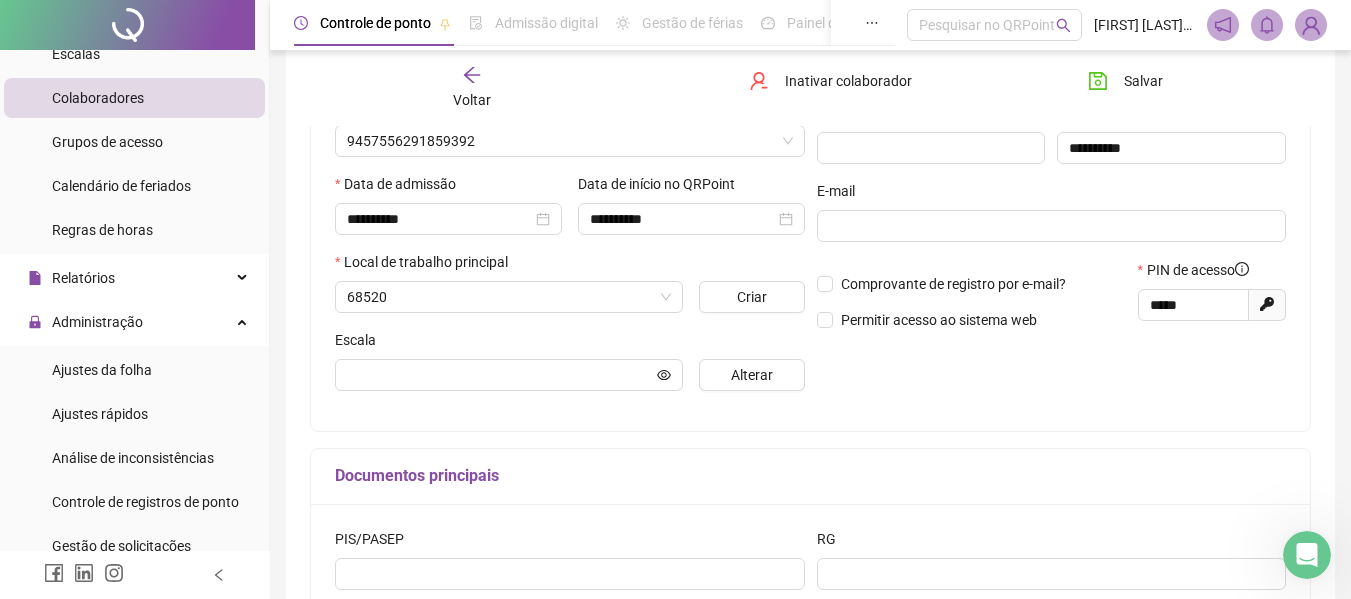 type on "*********" 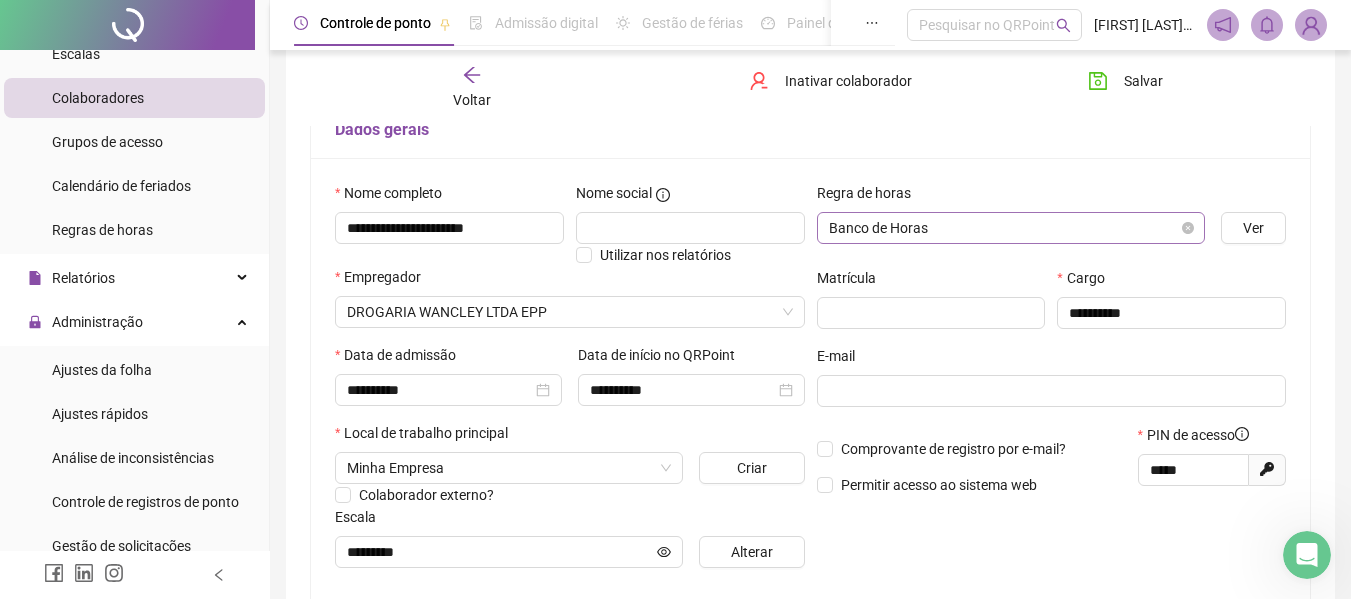 scroll, scrollTop: 110, scrollLeft: 0, axis: vertical 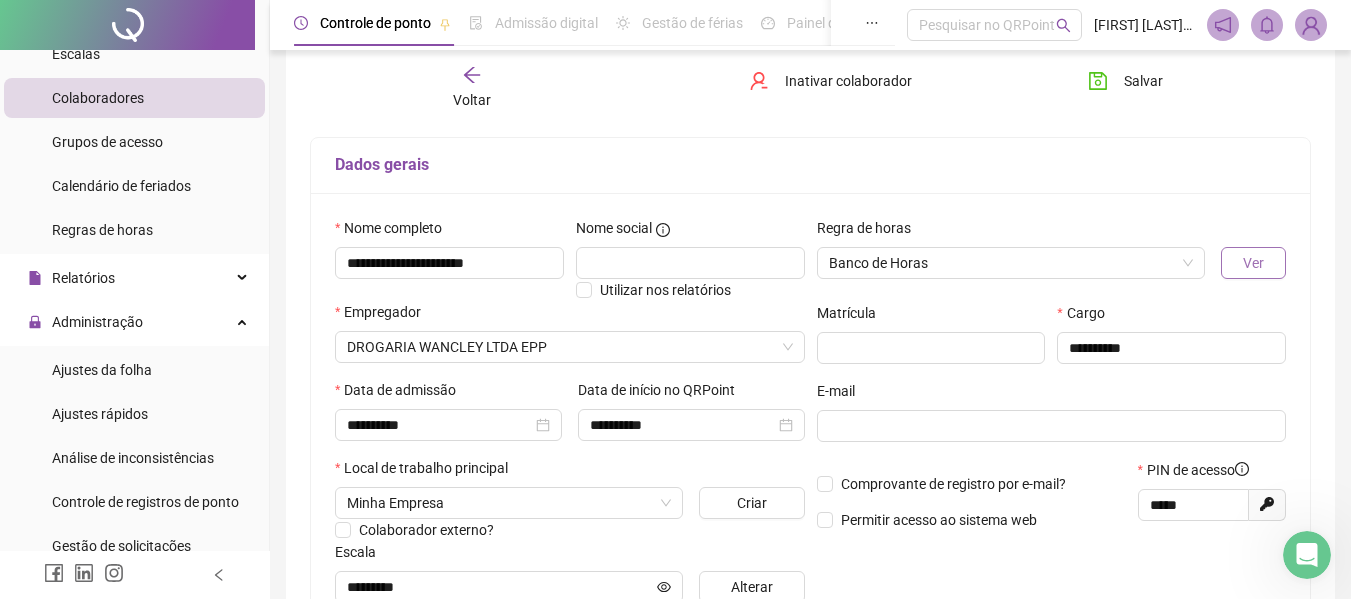click on "Ver" at bounding box center (1253, 263) 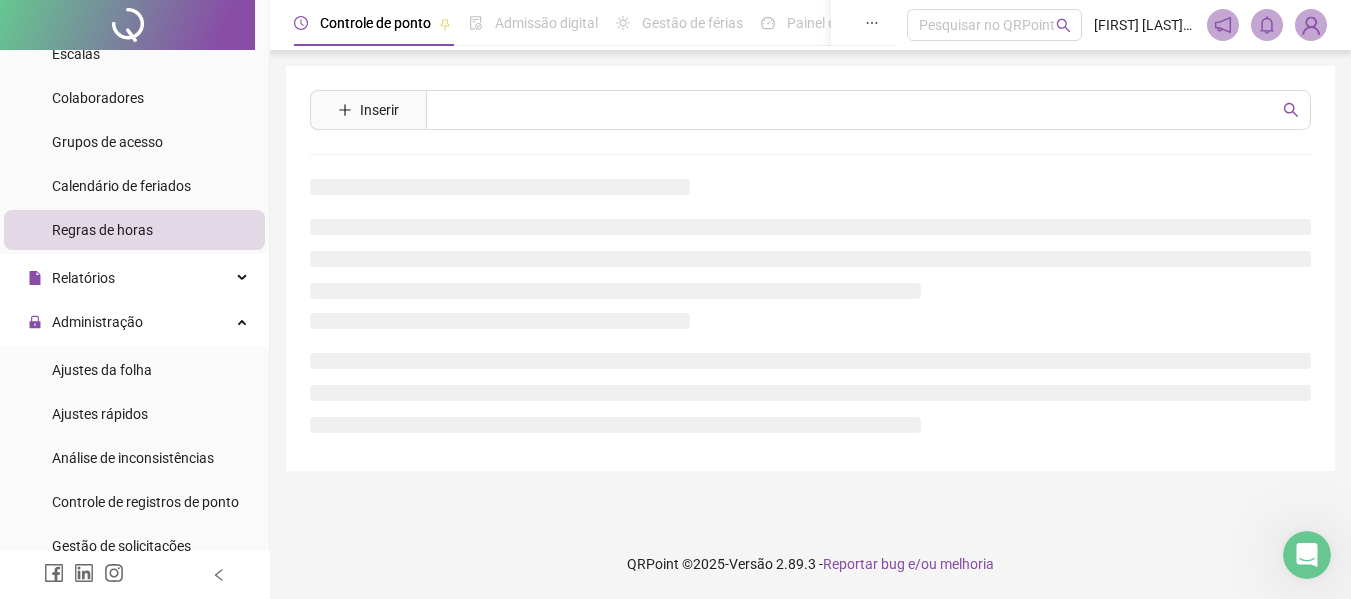 scroll, scrollTop: 0, scrollLeft: 0, axis: both 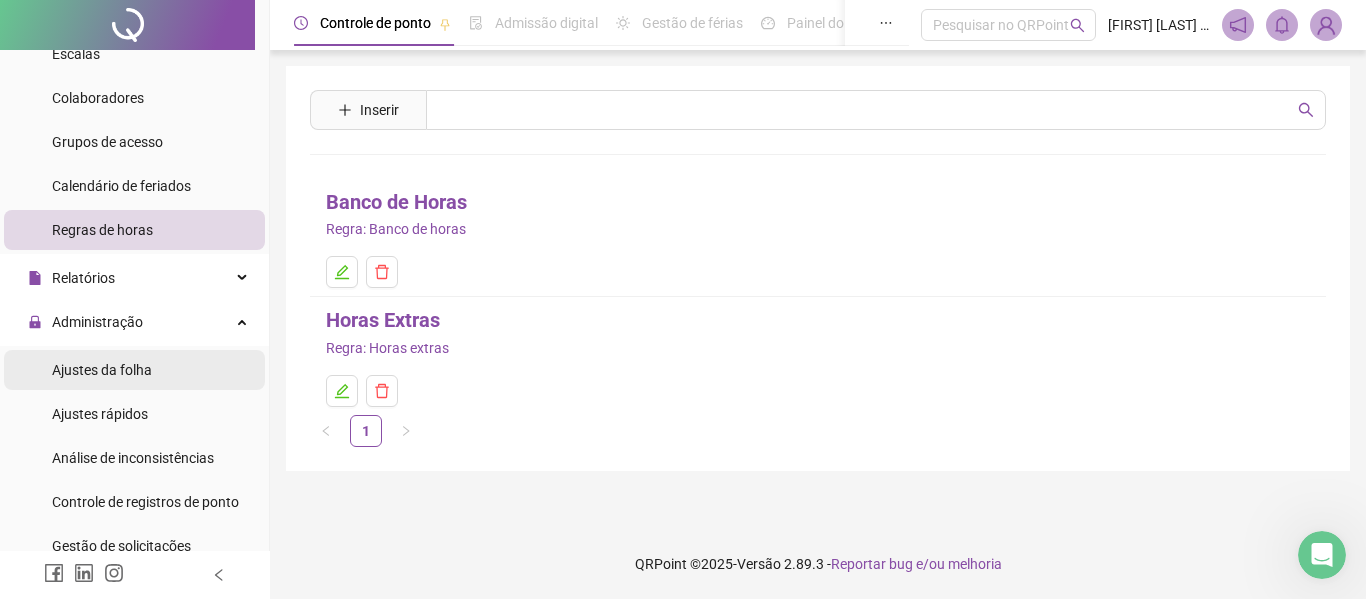 click on "Ajustes da folha" at bounding box center [102, 370] 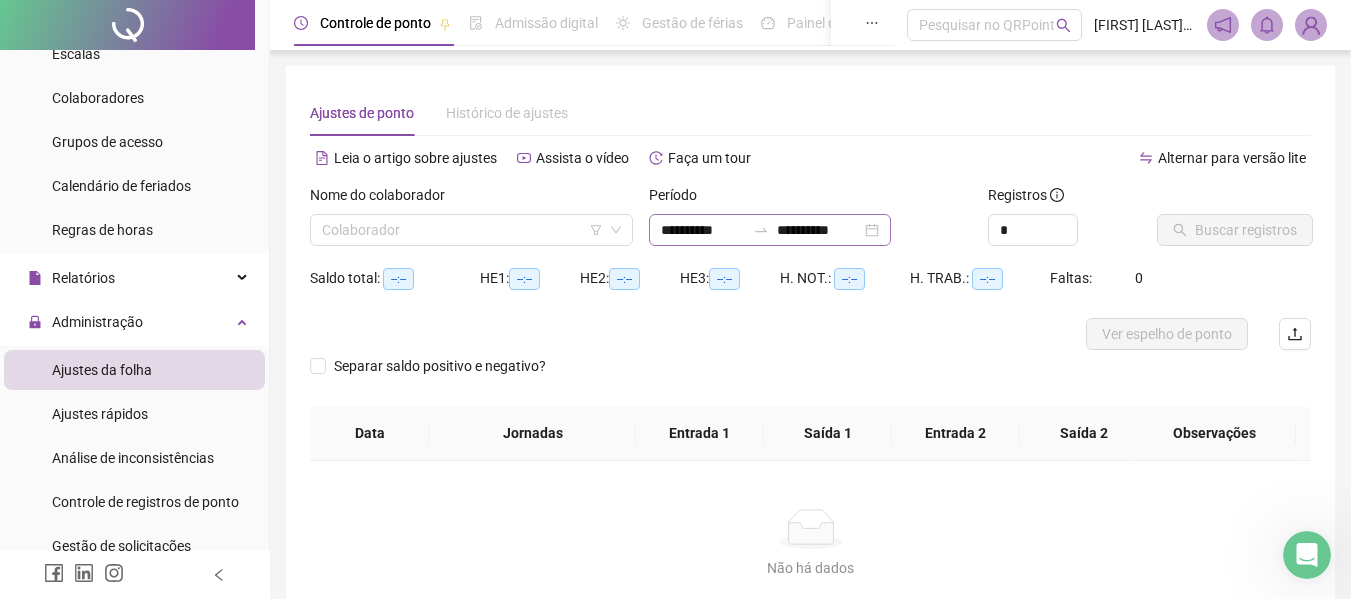 click on "**********" at bounding box center [770, 230] 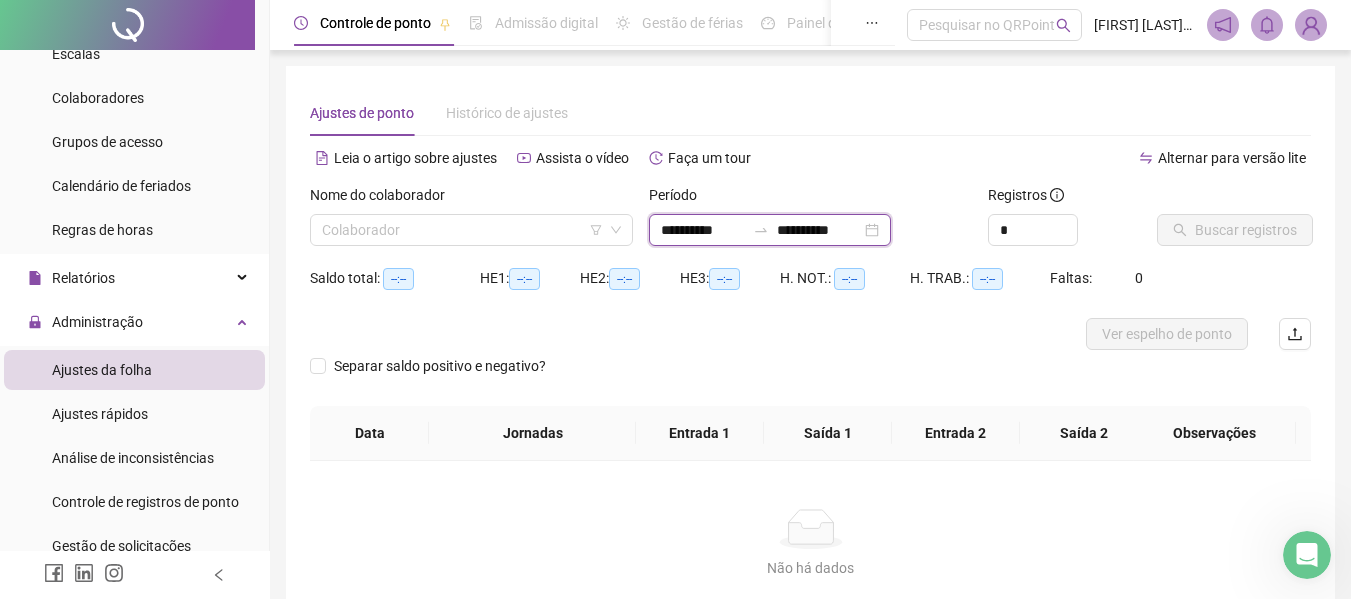 click on "**********" at bounding box center [770, 230] 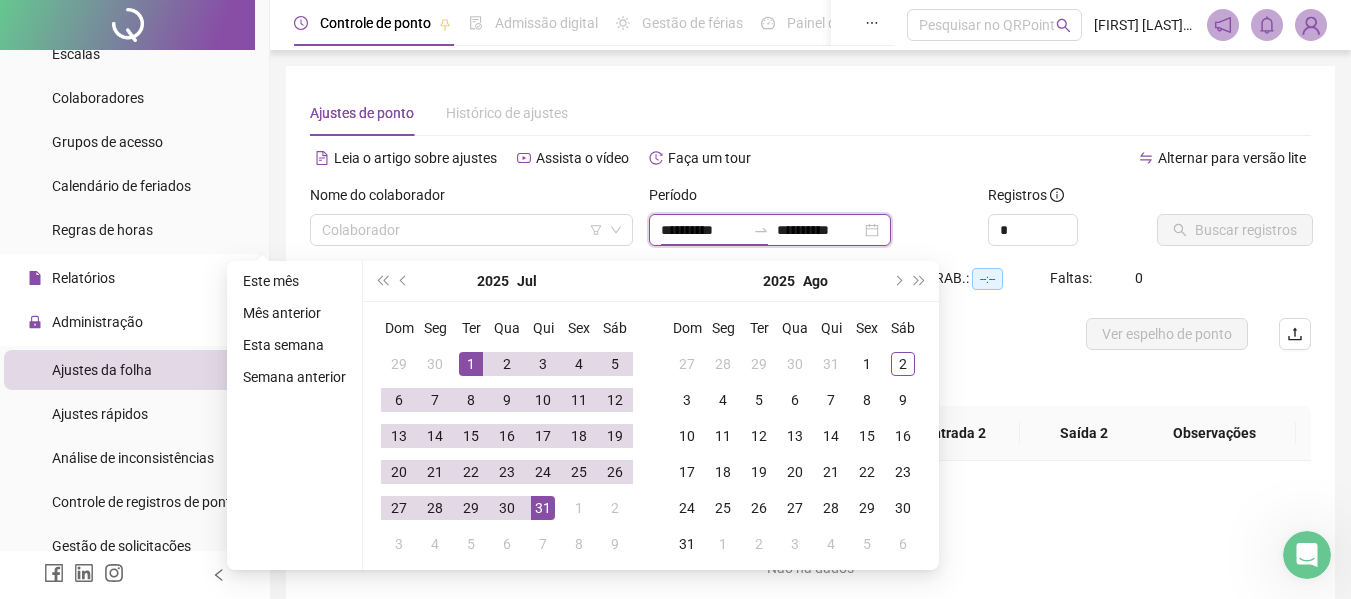 click on "**********" at bounding box center [770, 230] 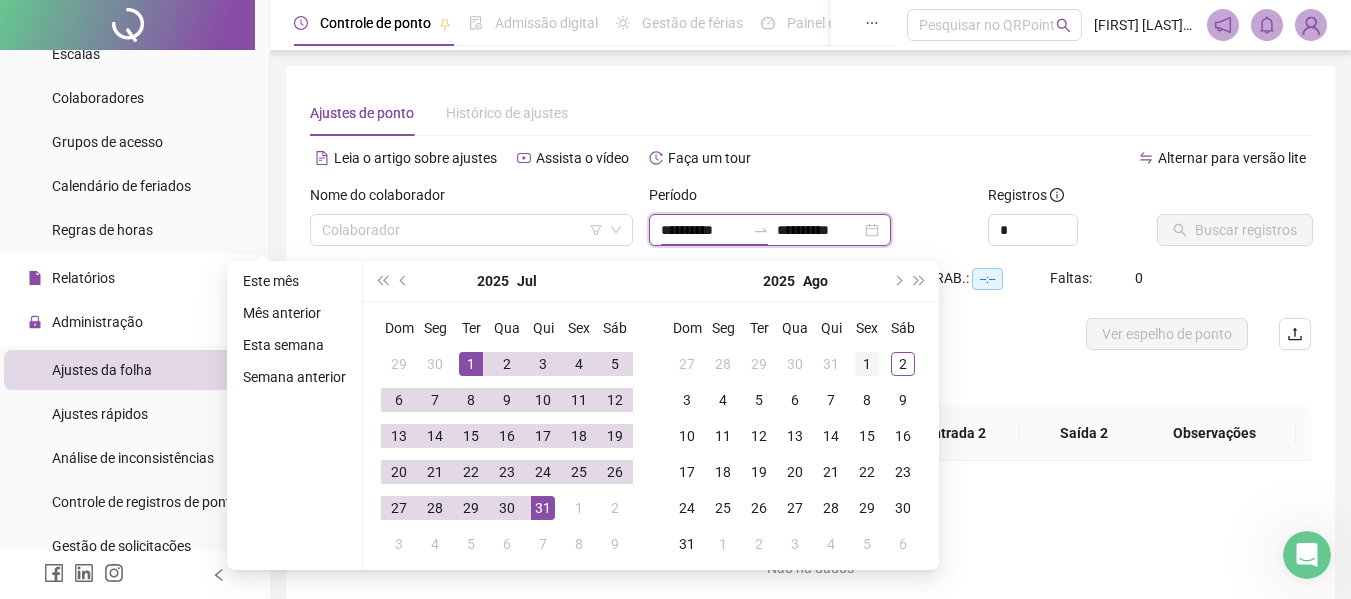 type on "**********" 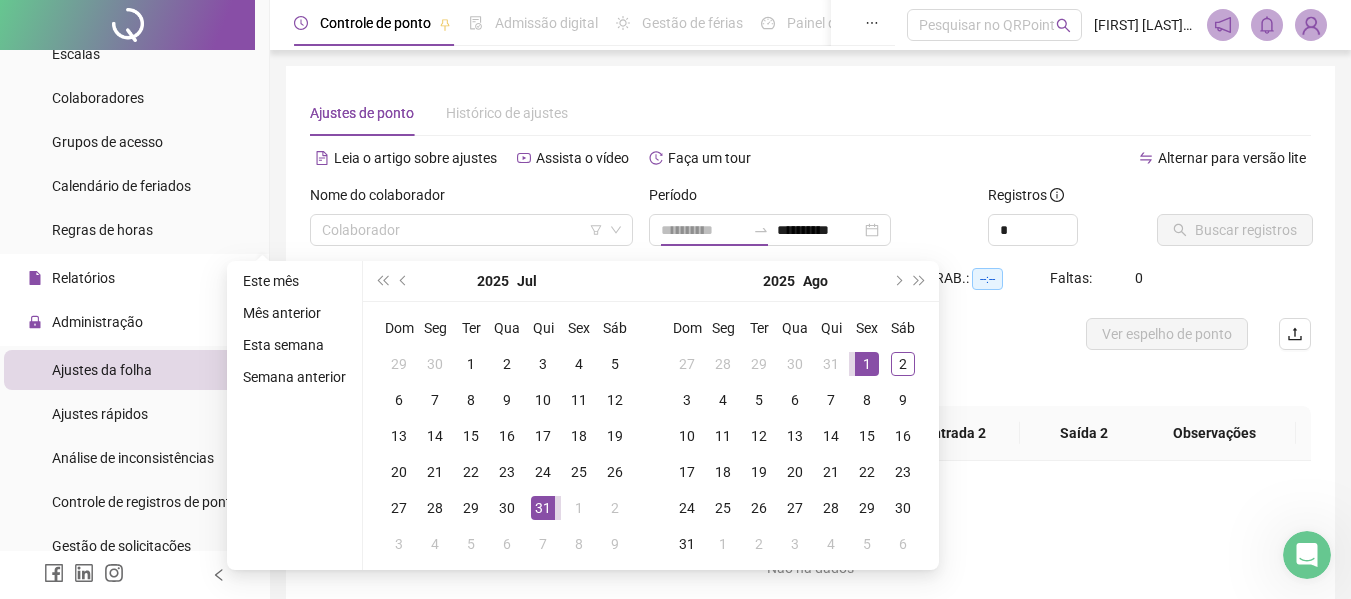 click on "1" at bounding box center [867, 364] 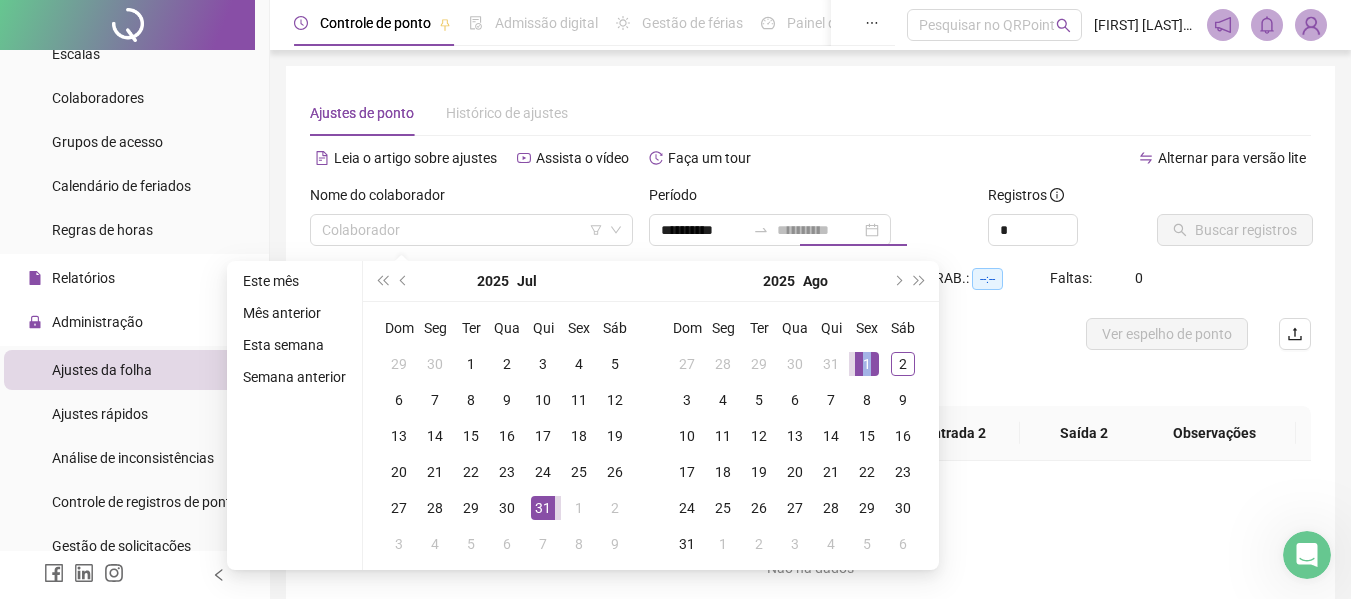 click on "1" at bounding box center (867, 364) 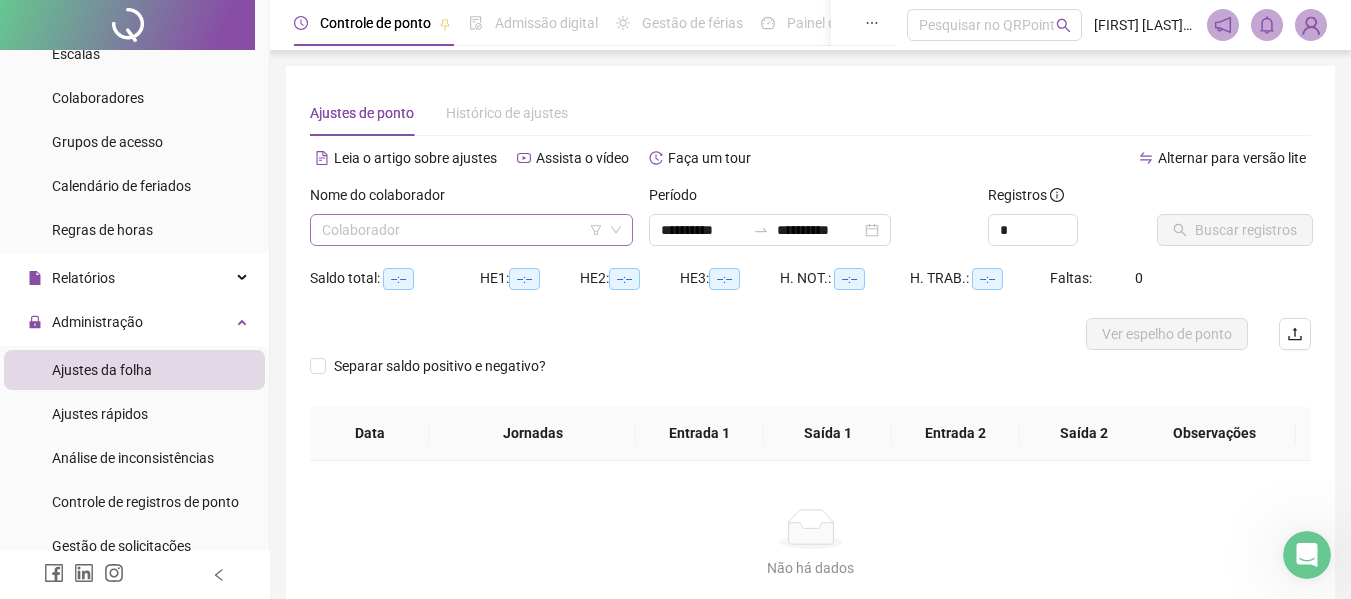 click at bounding box center (462, 230) 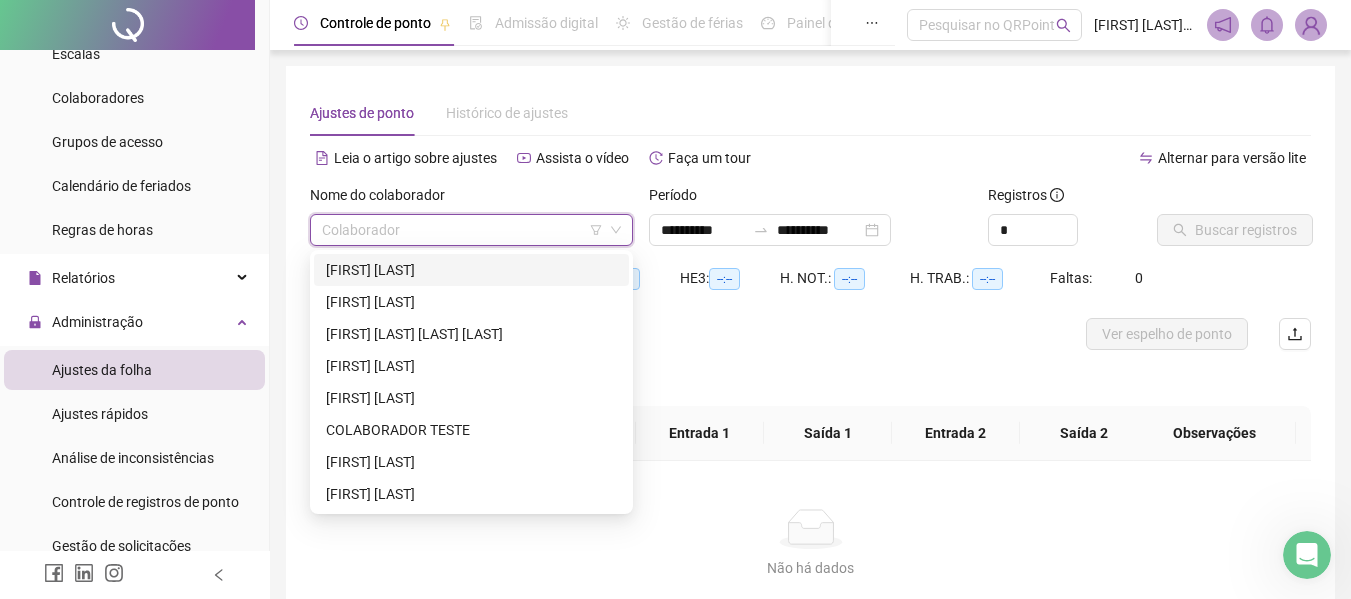 click on "[FIRST] [LAST]" at bounding box center [471, 270] 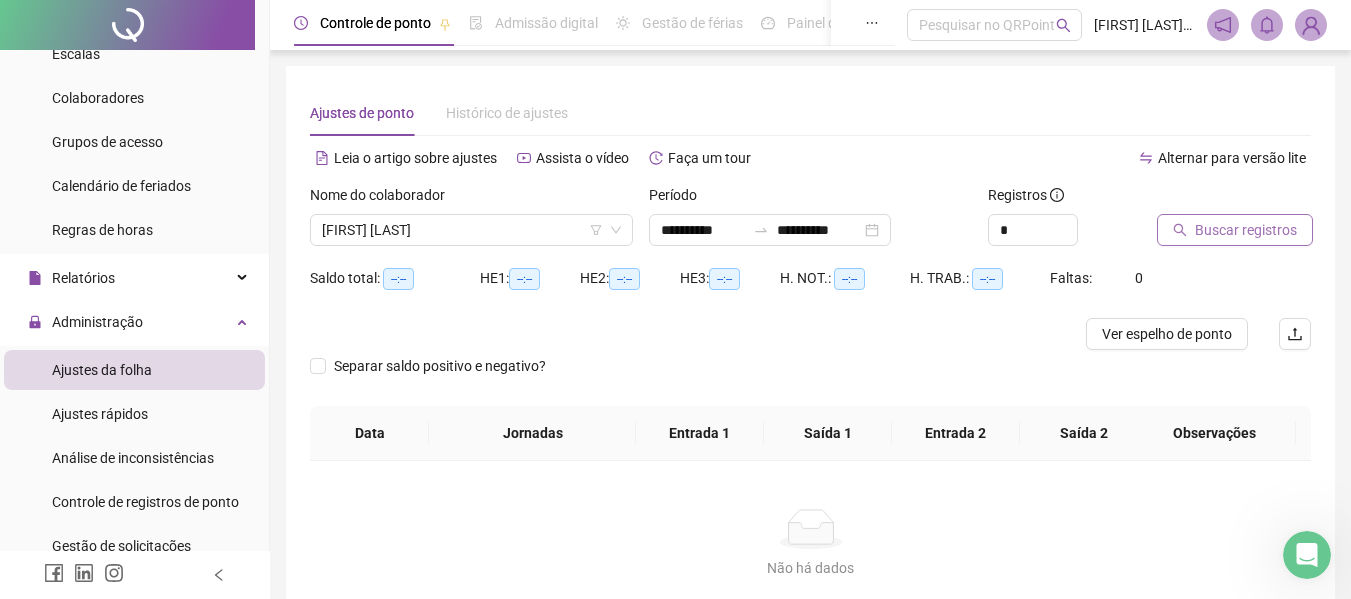 click on "Buscar registros" at bounding box center [1246, 230] 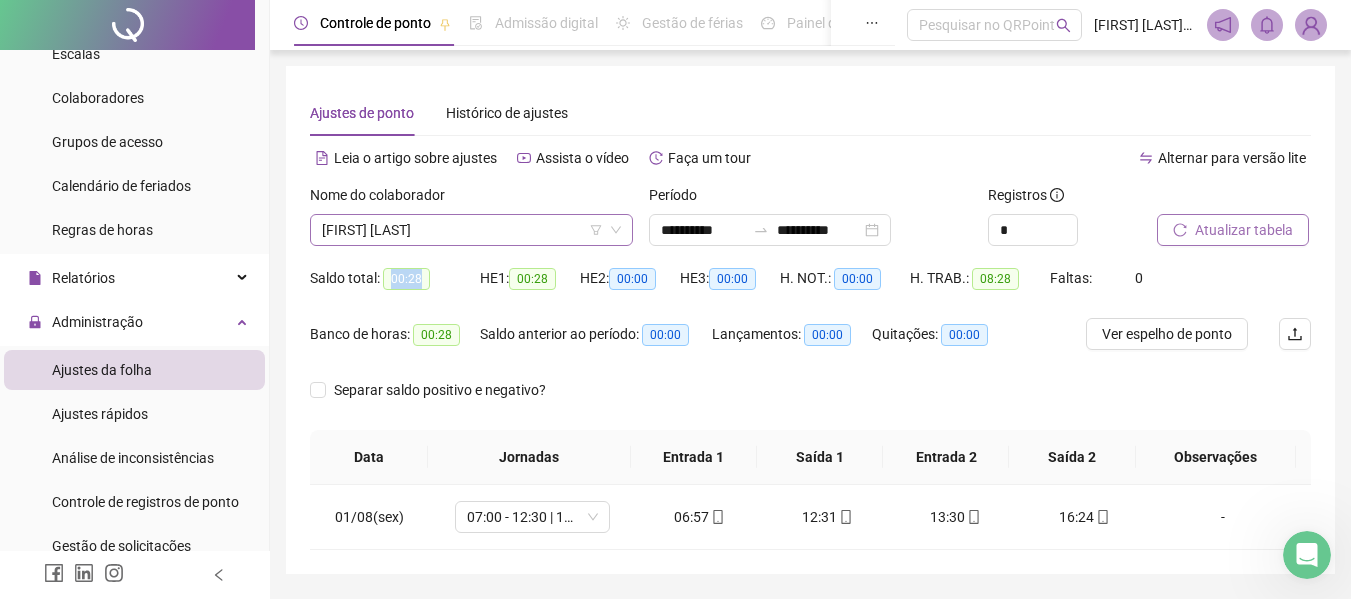 click on "[FIRST] [LAST]" at bounding box center [471, 230] 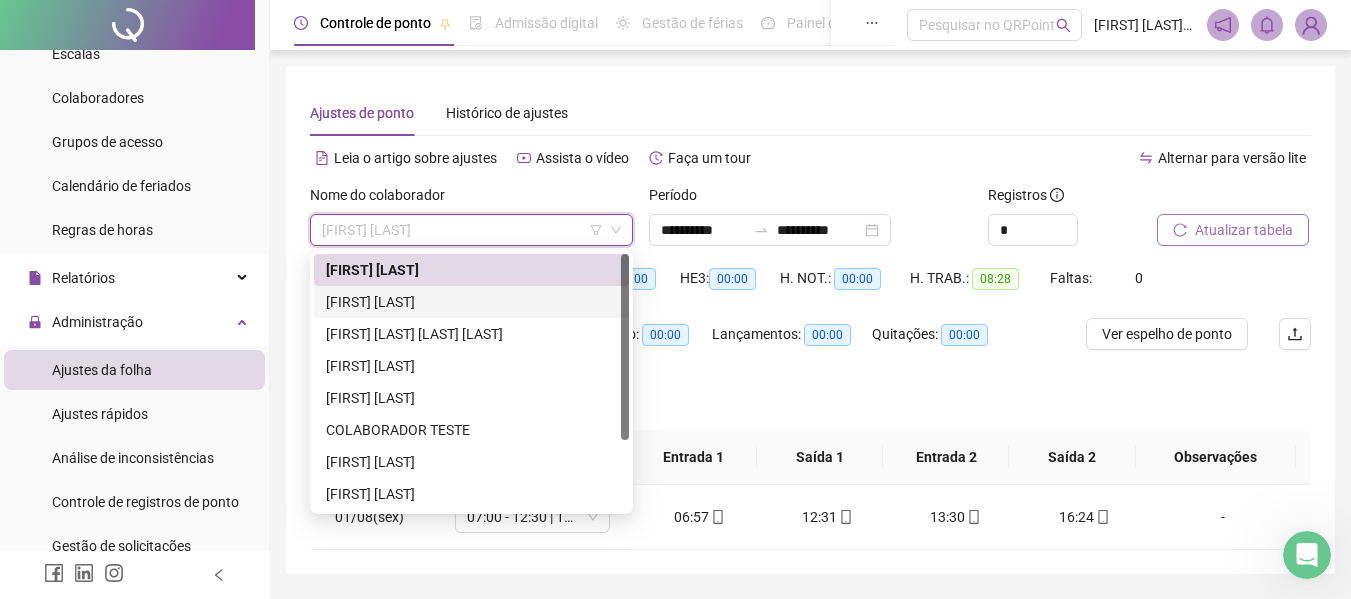 click on "[FIRST] [LAST]" at bounding box center (471, 302) 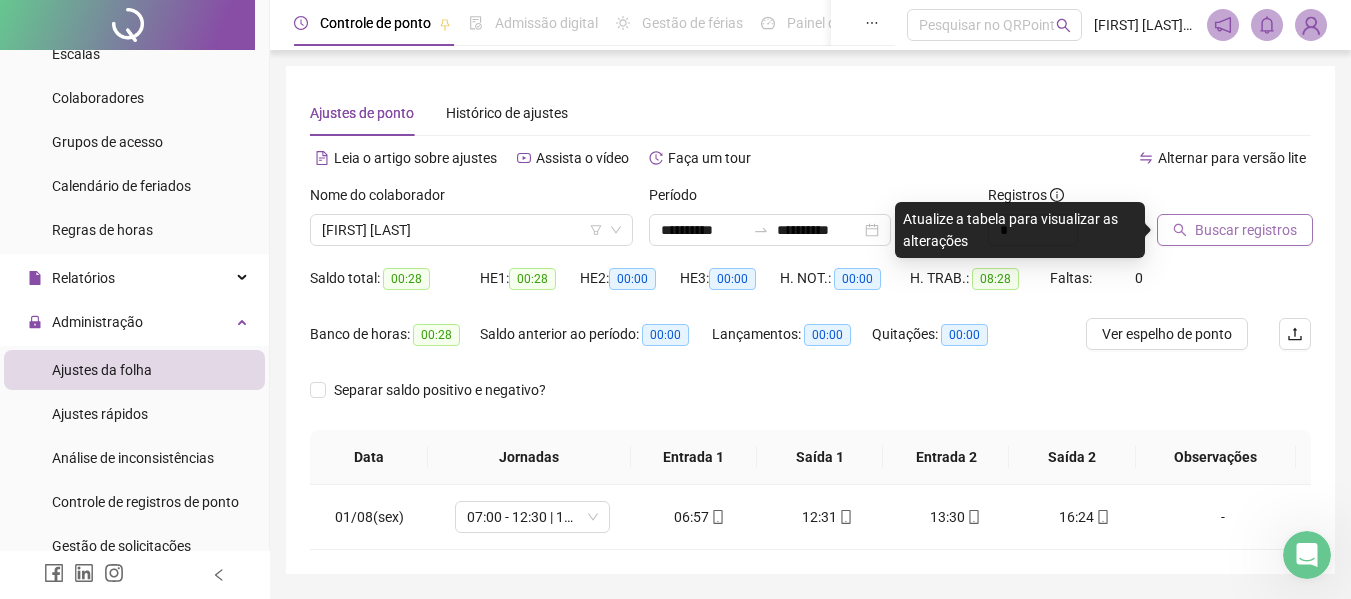 click on "Buscar registros" at bounding box center [1246, 230] 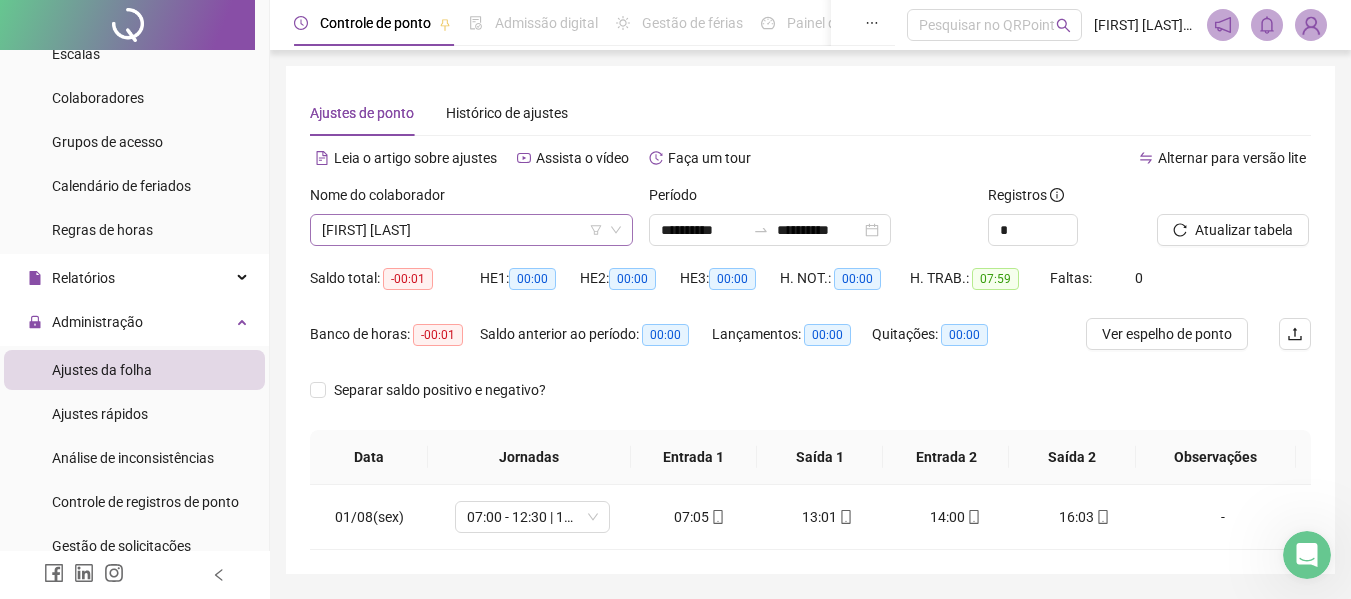 click on "[FIRST] [LAST]" at bounding box center (471, 230) 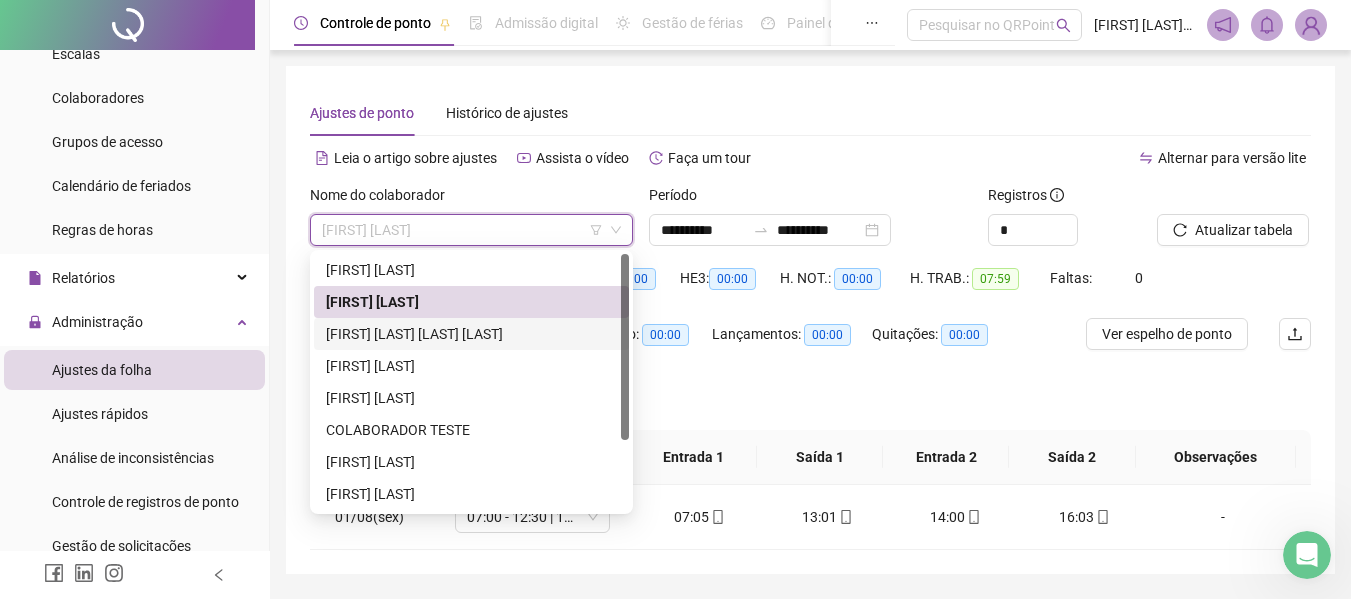 click on "[FIRST] [LAST] [LAST] [LAST]" at bounding box center (471, 334) 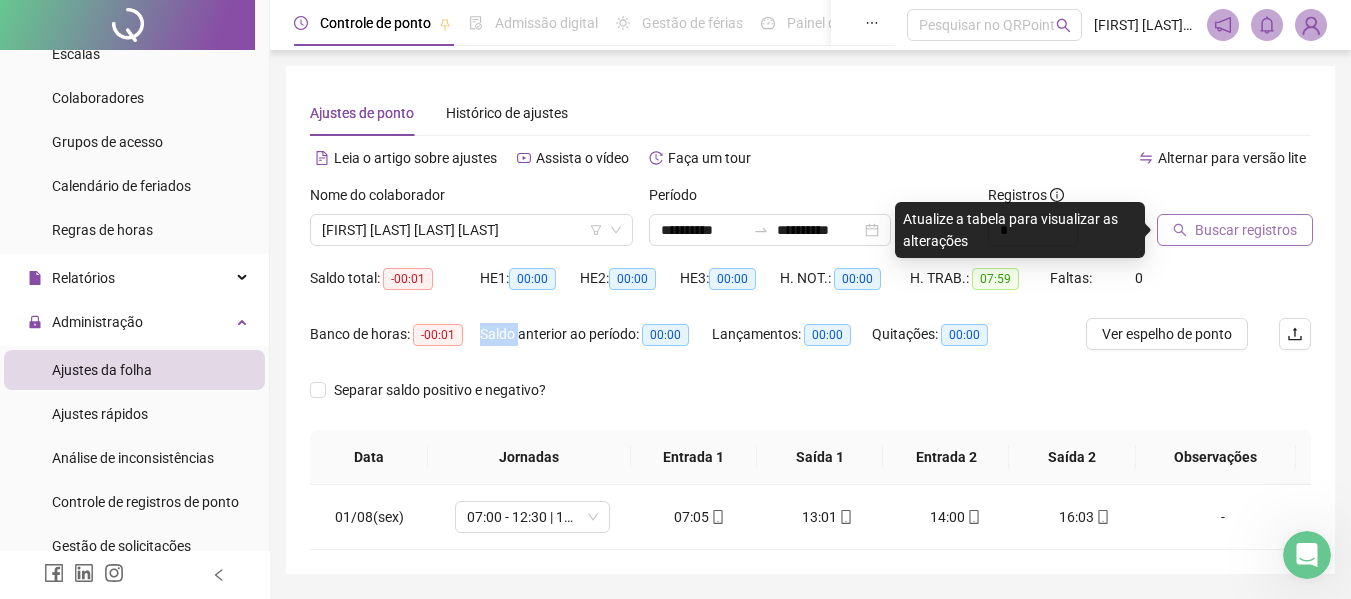 click on "Buscar registros" at bounding box center [1246, 230] 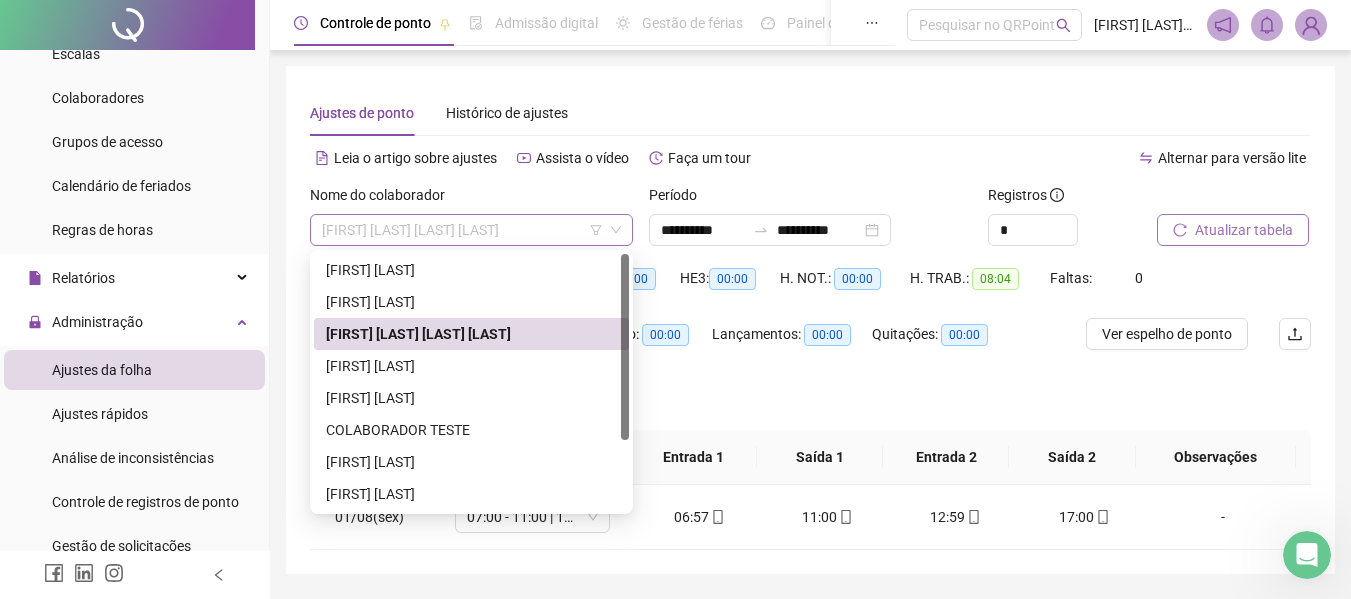 click on "[FIRST] [LAST] [LAST] [LAST]" at bounding box center (471, 230) 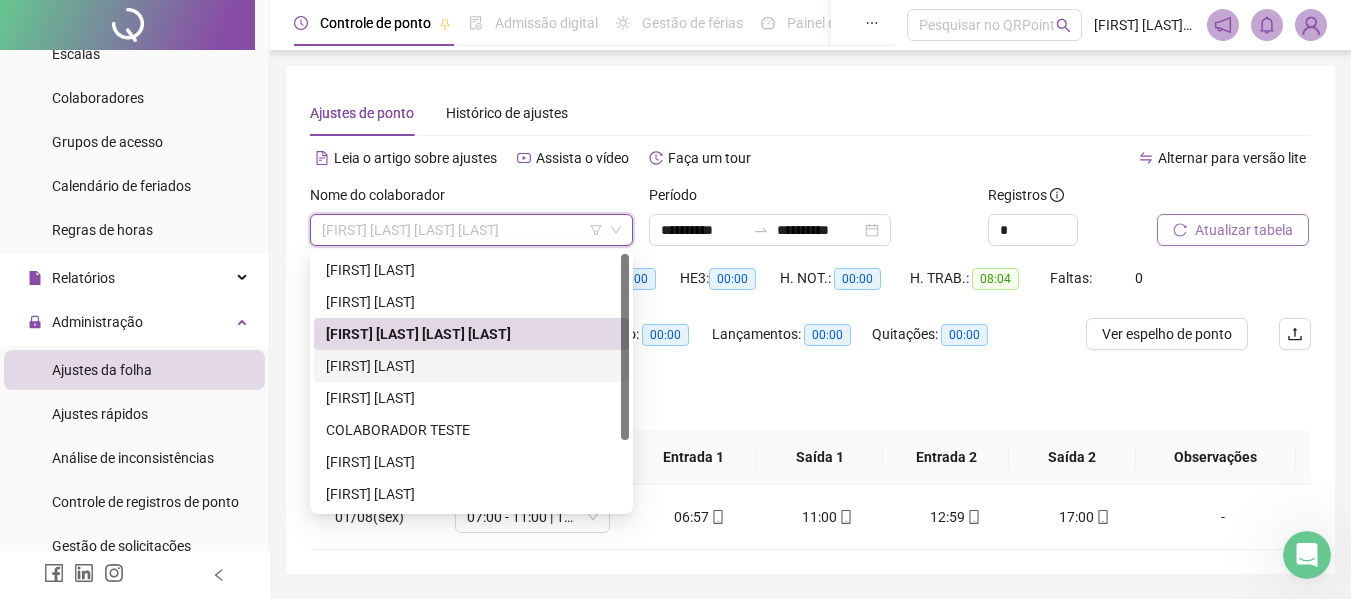 click on "[FIRST] [LAST]" at bounding box center [471, 366] 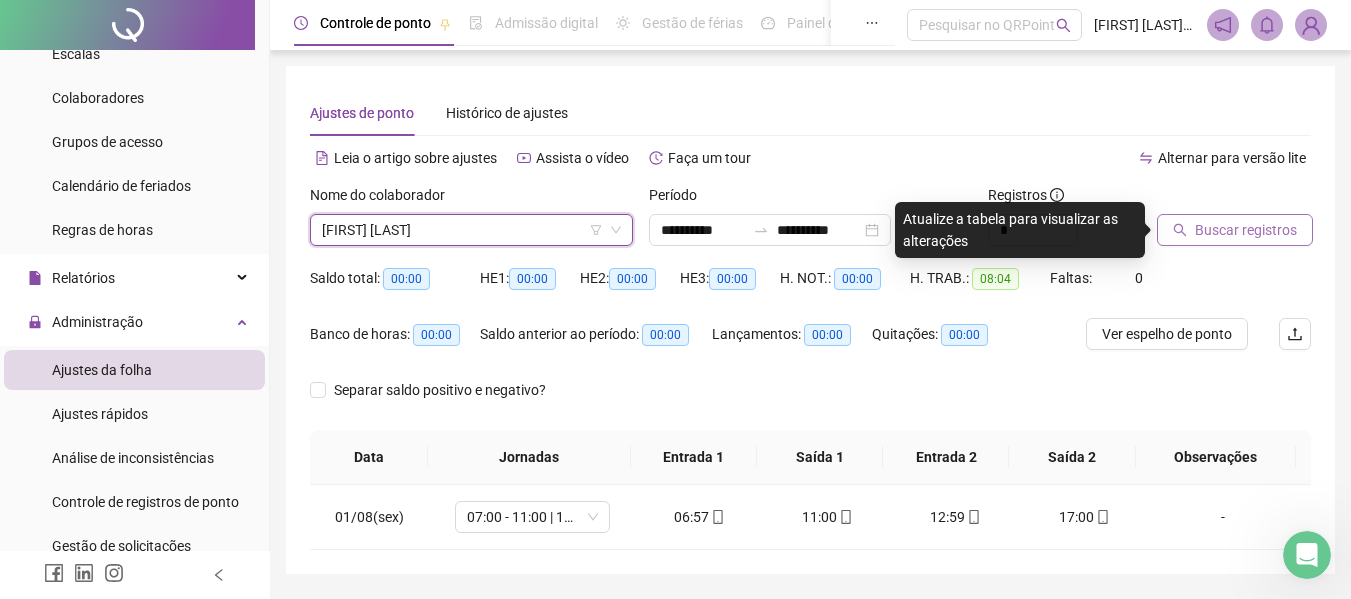click on "Buscar registros" at bounding box center (1246, 230) 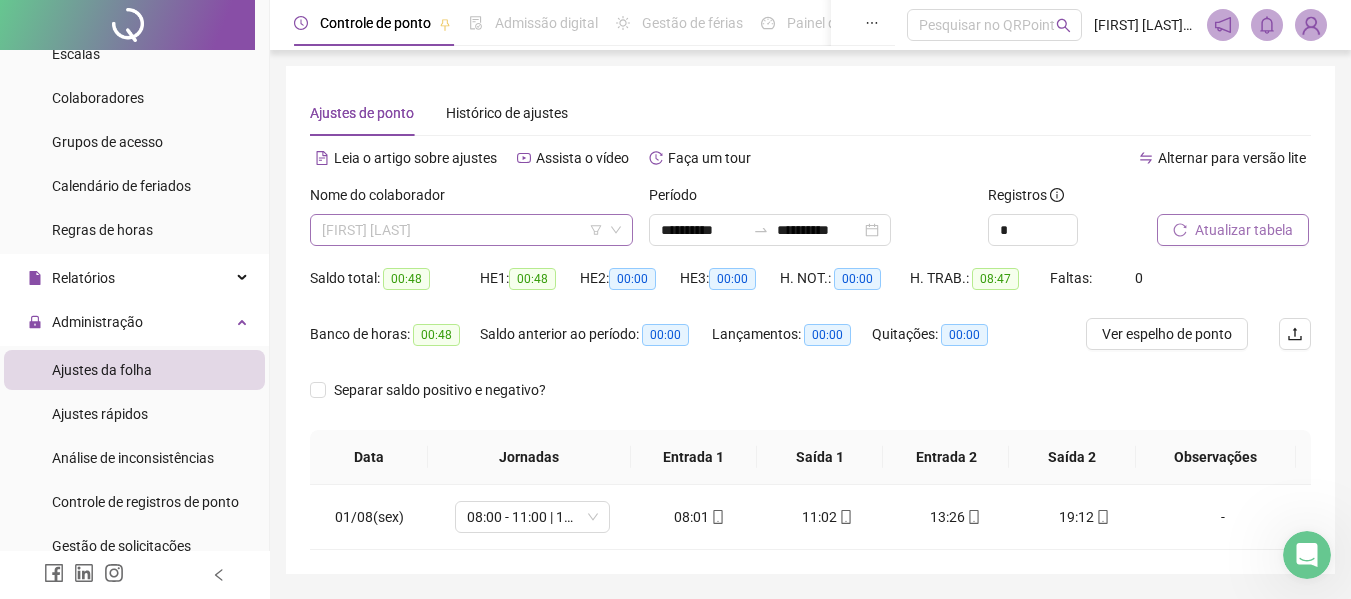 click on "[FIRST] [LAST]" at bounding box center [471, 230] 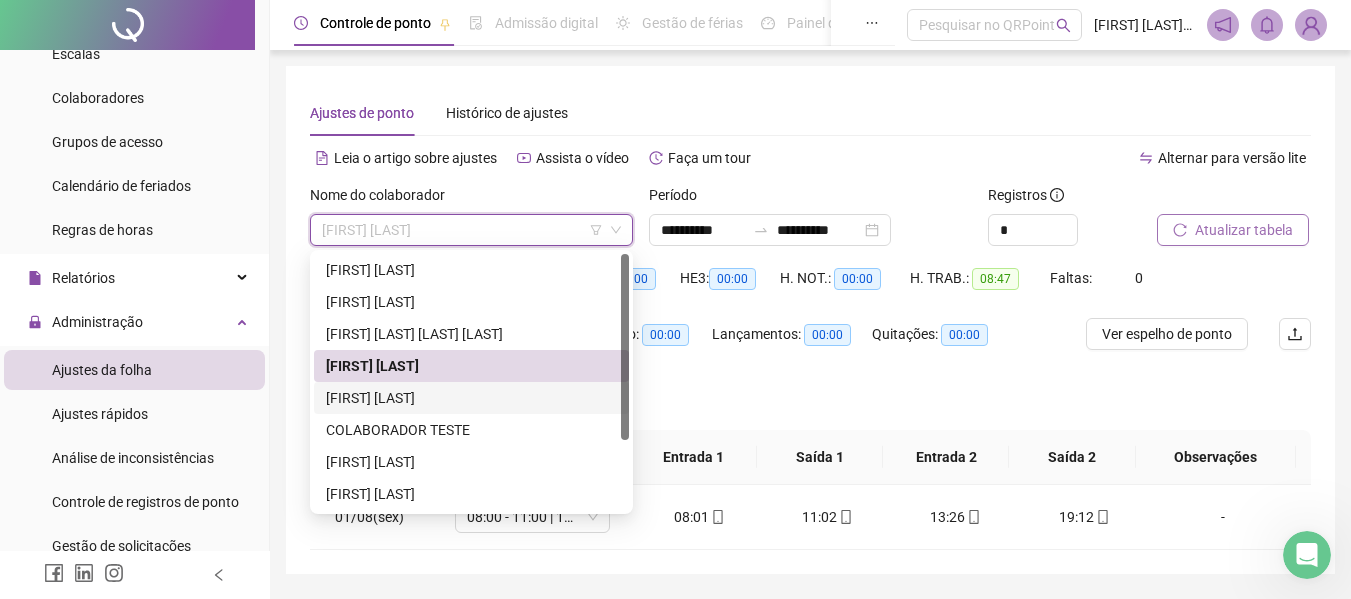 click on "[FIRST] [LAST]" at bounding box center [471, 398] 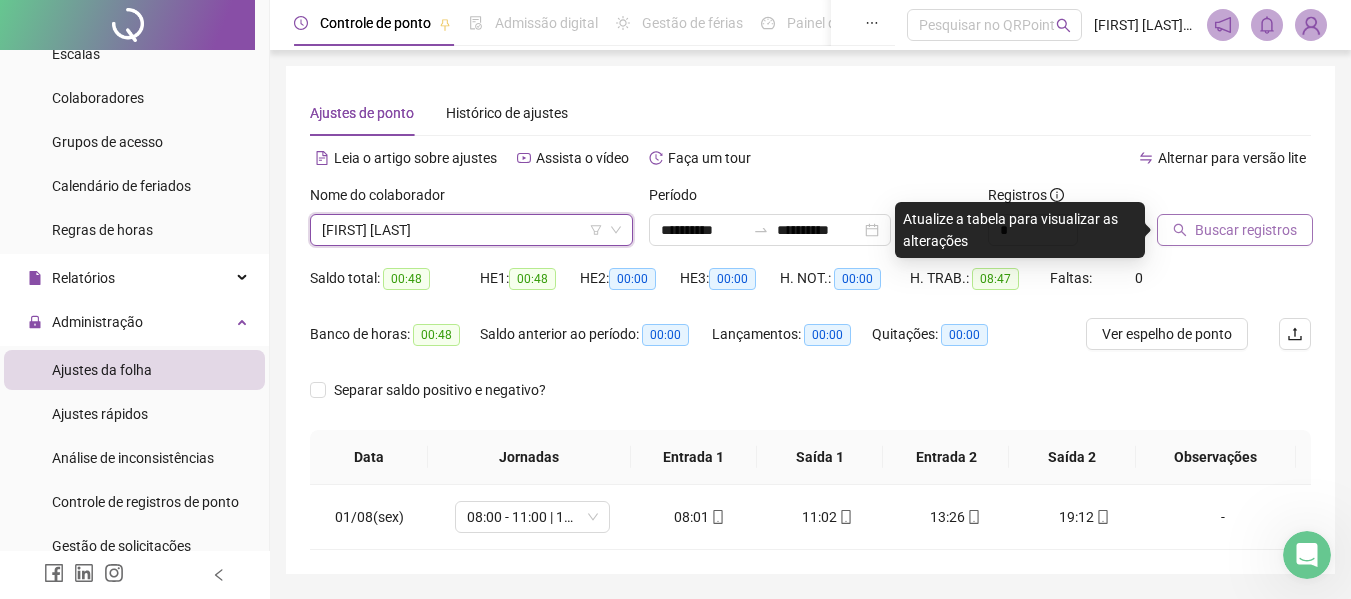 click on "Buscar registros" at bounding box center [1246, 230] 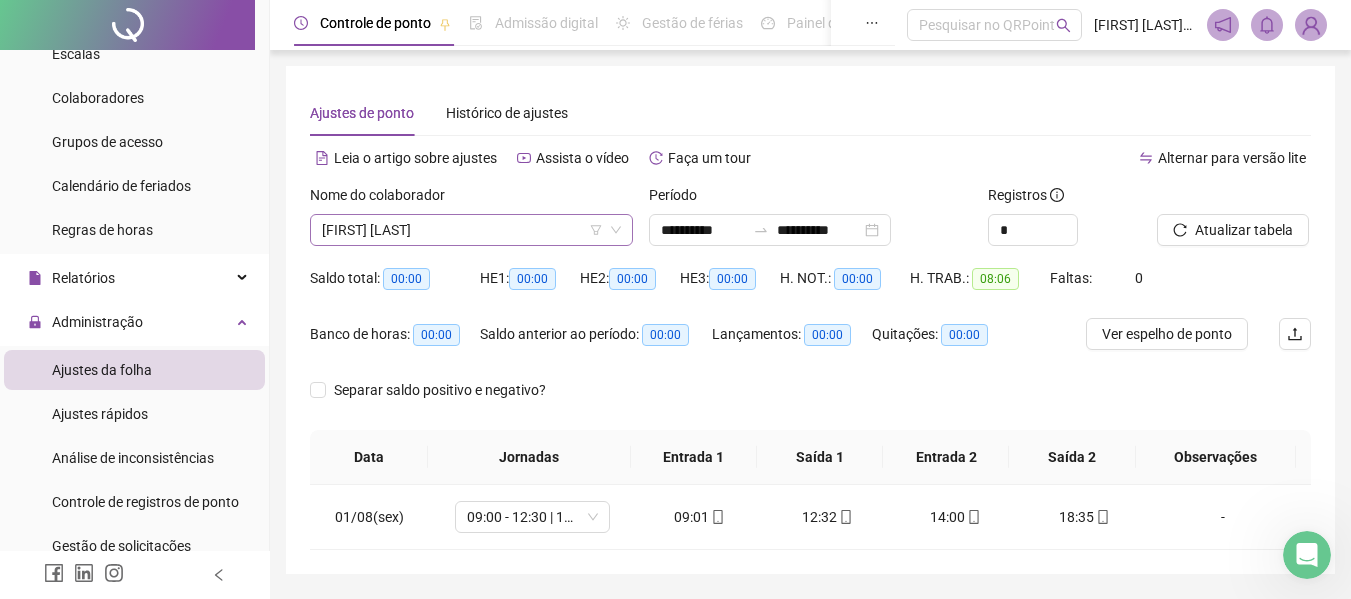 click on "[FIRST] [LAST]" at bounding box center [471, 230] 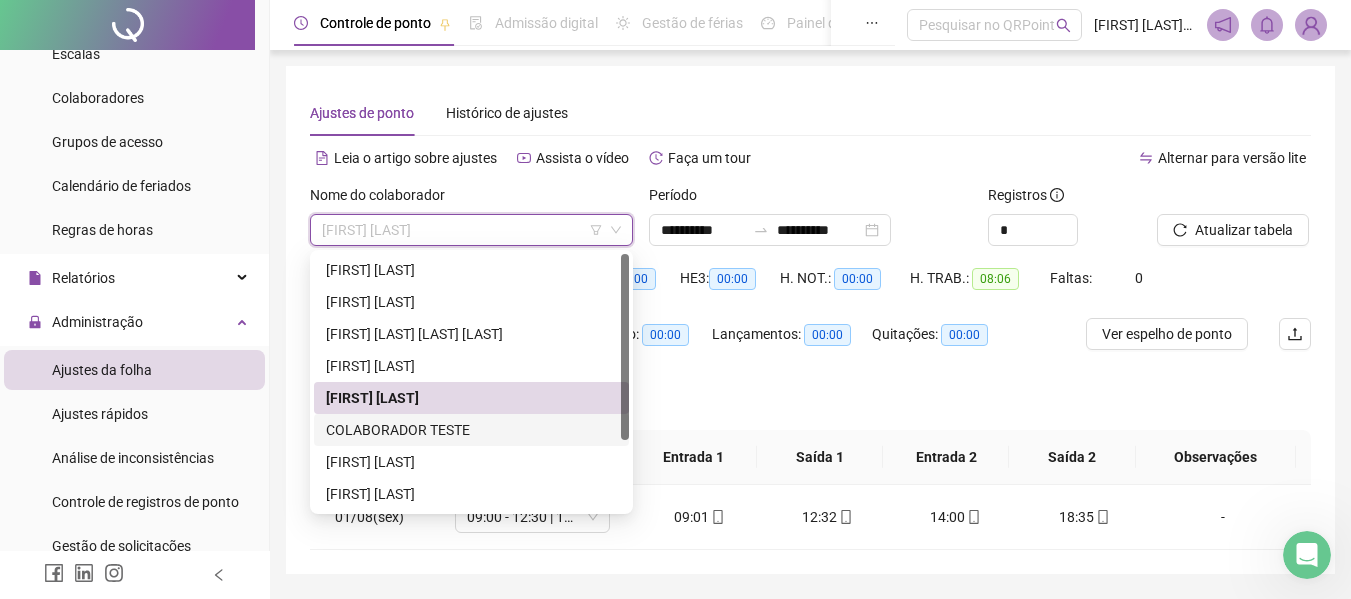 click on "COLABORADOR TESTE" at bounding box center [471, 430] 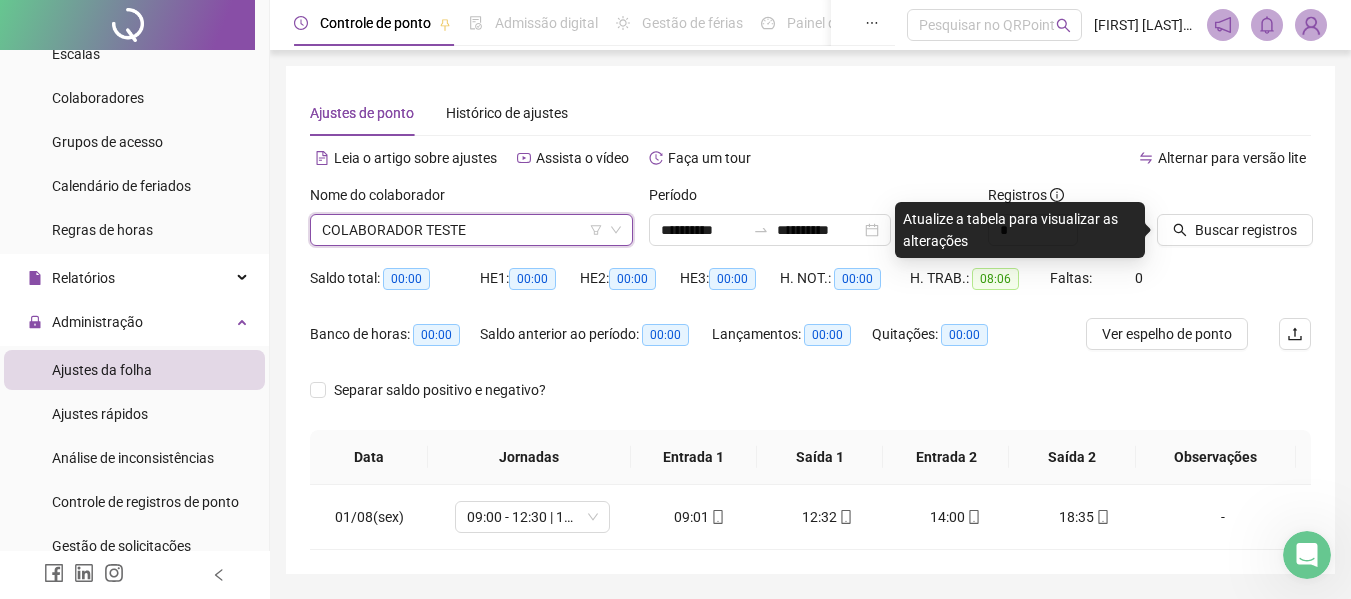 click on "COLABORADOR TESTE" at bounding box center (471, 230) 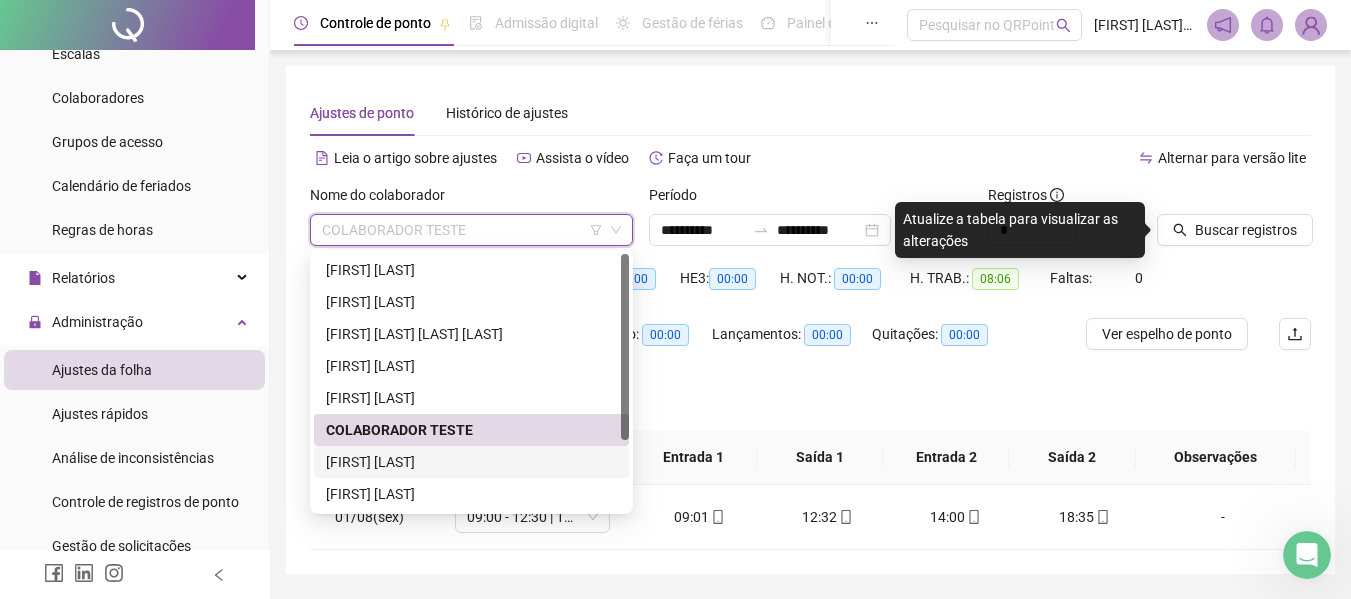 click on "[FIRST] [LAST]" at bounding box center [471, 462] 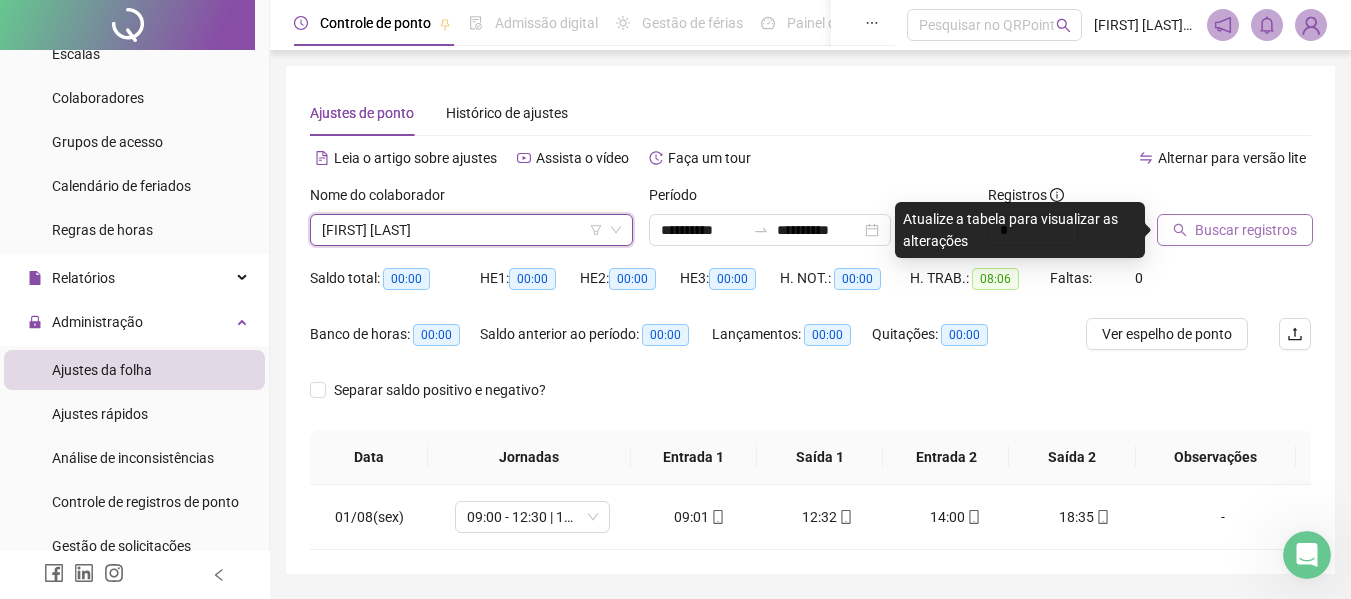 click on "Buscar registros" at bounding box center (1246, 230) 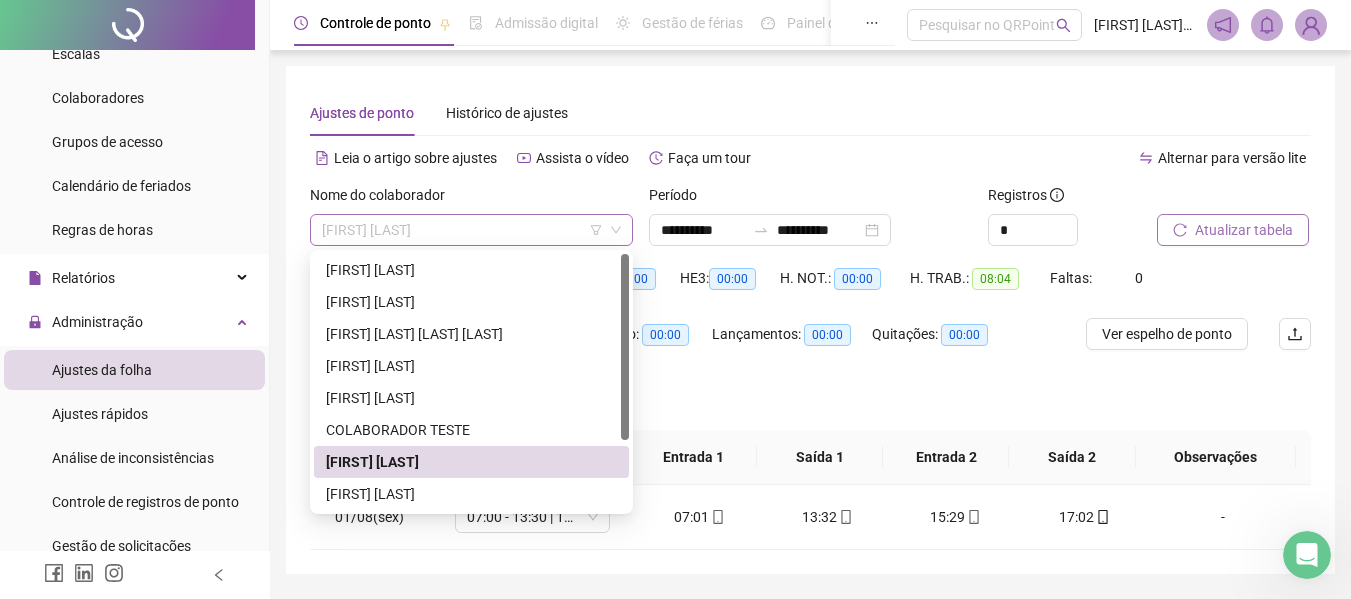 click on "[FIRST] [LAST]" at bounding box center [471, 230] 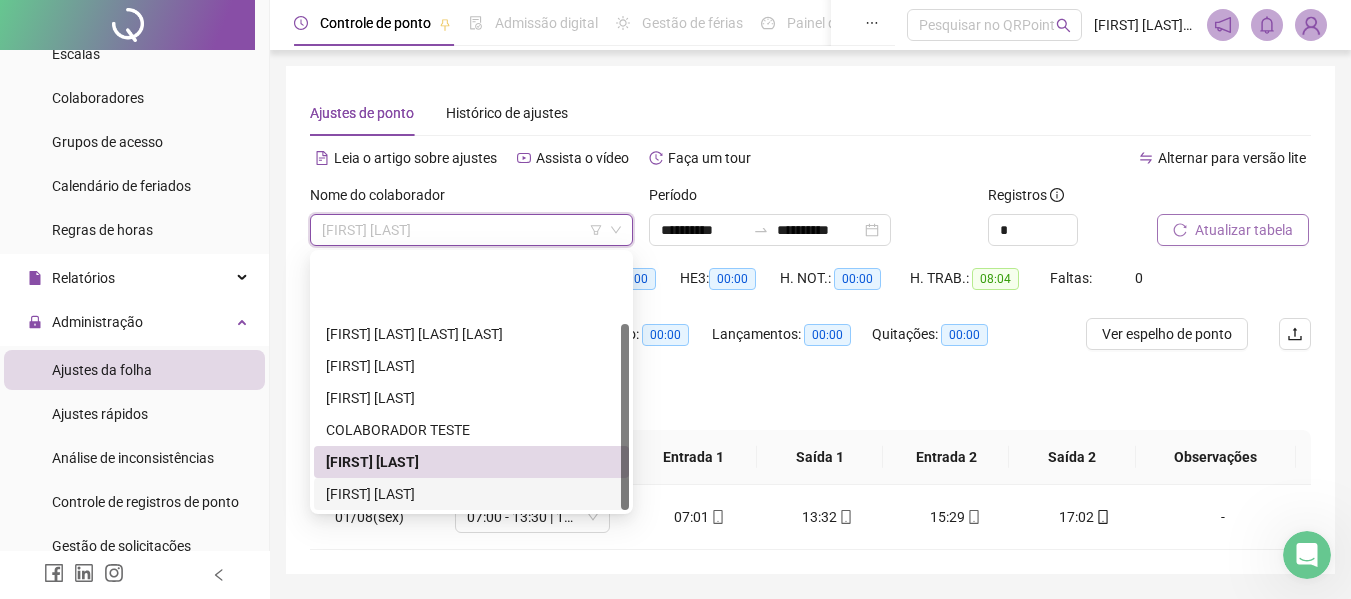 scroll, scrollTop: 96, scrollLeft: 0, axis: vertical 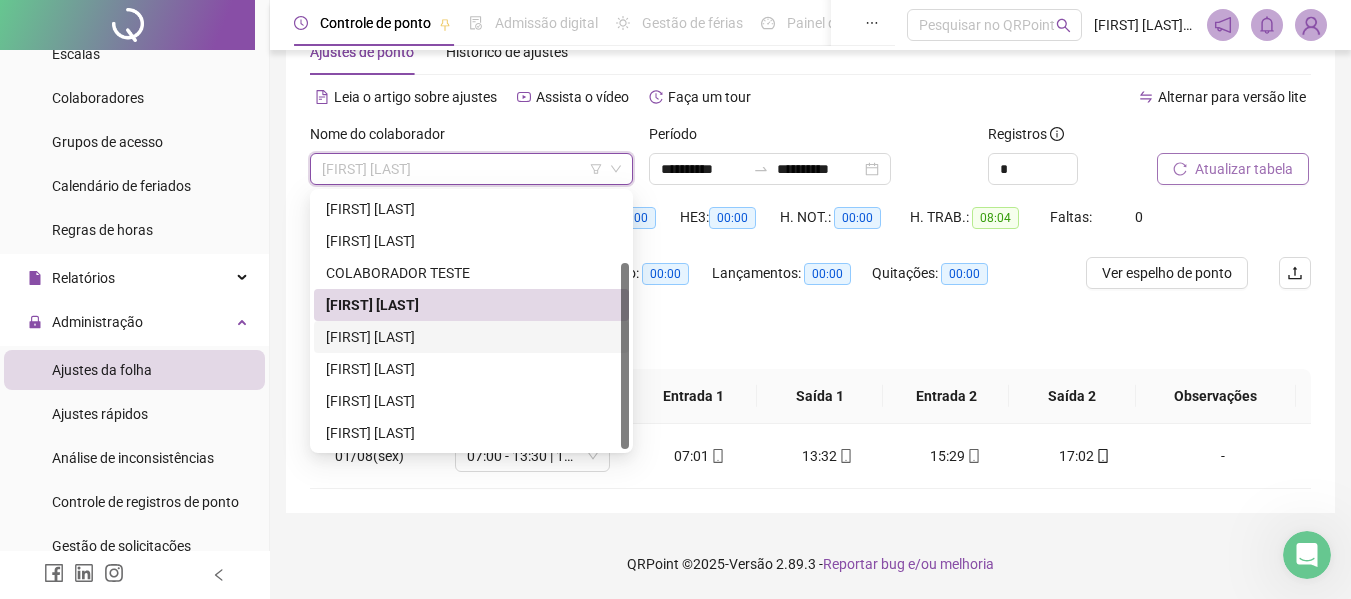 click on "[FIRST] [LAST]" at bounding box center [471, 337] 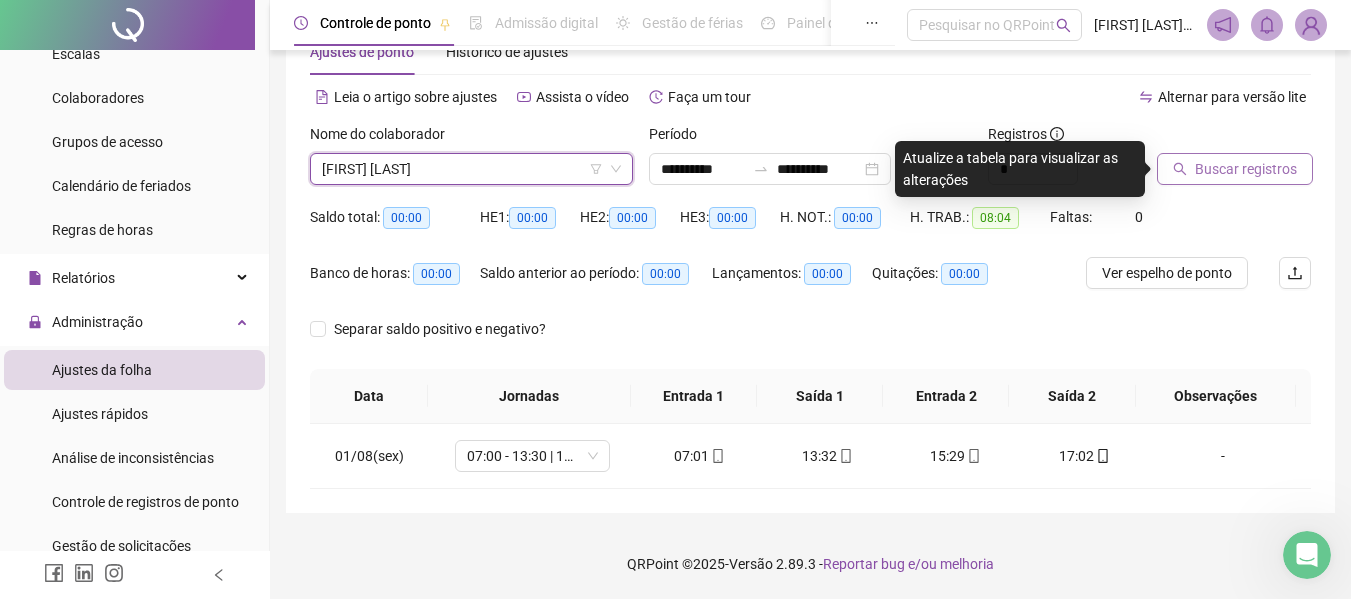 click on "Buscar registros" at bounding box center (1246, 169) 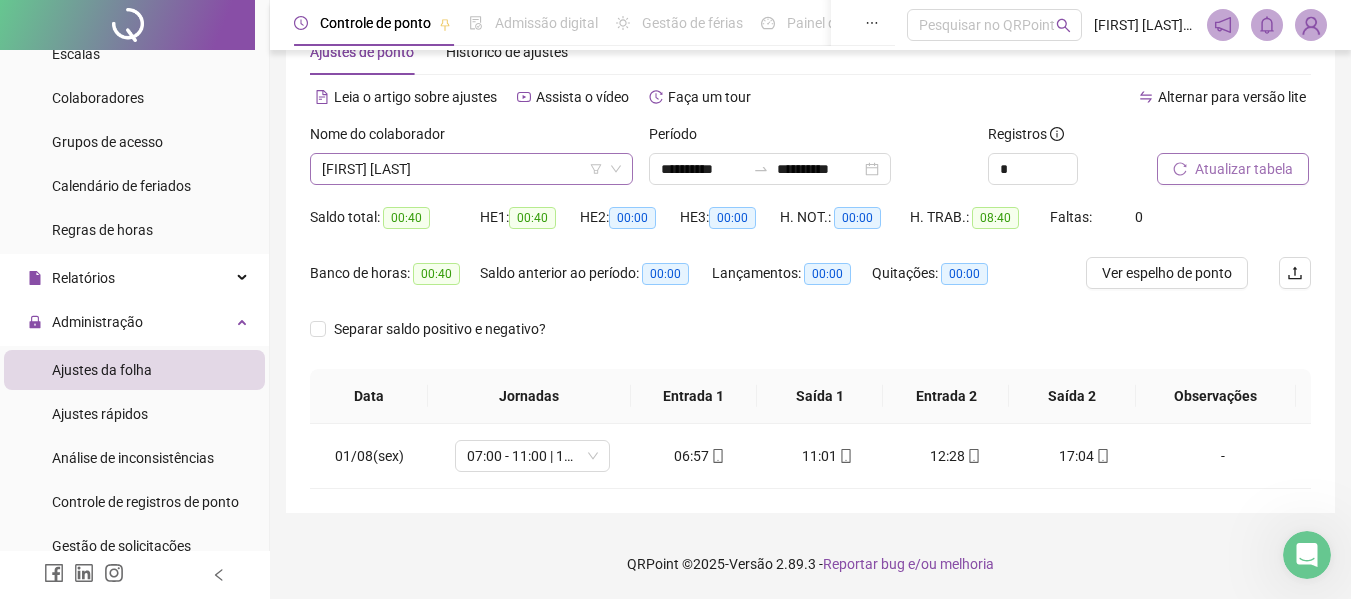 click on "[FIRST] [LAST]" at bounding box center [471, 169] 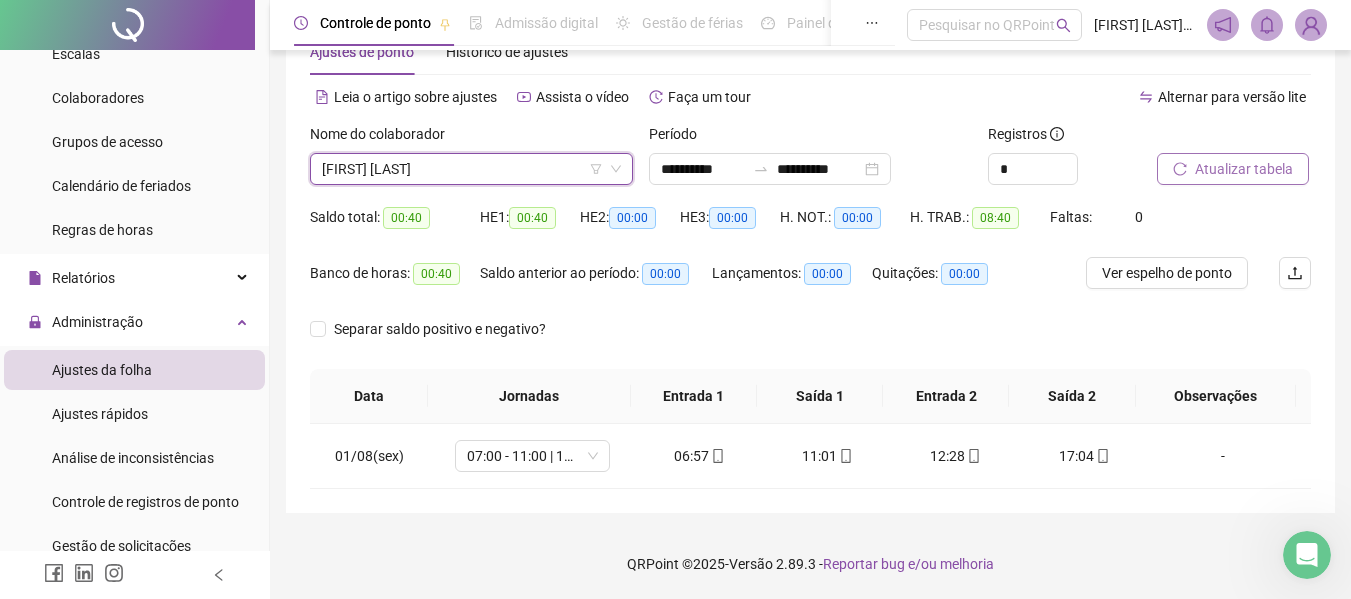 click on "[FIRST] [LAST]" at bounding box center [471, 169] 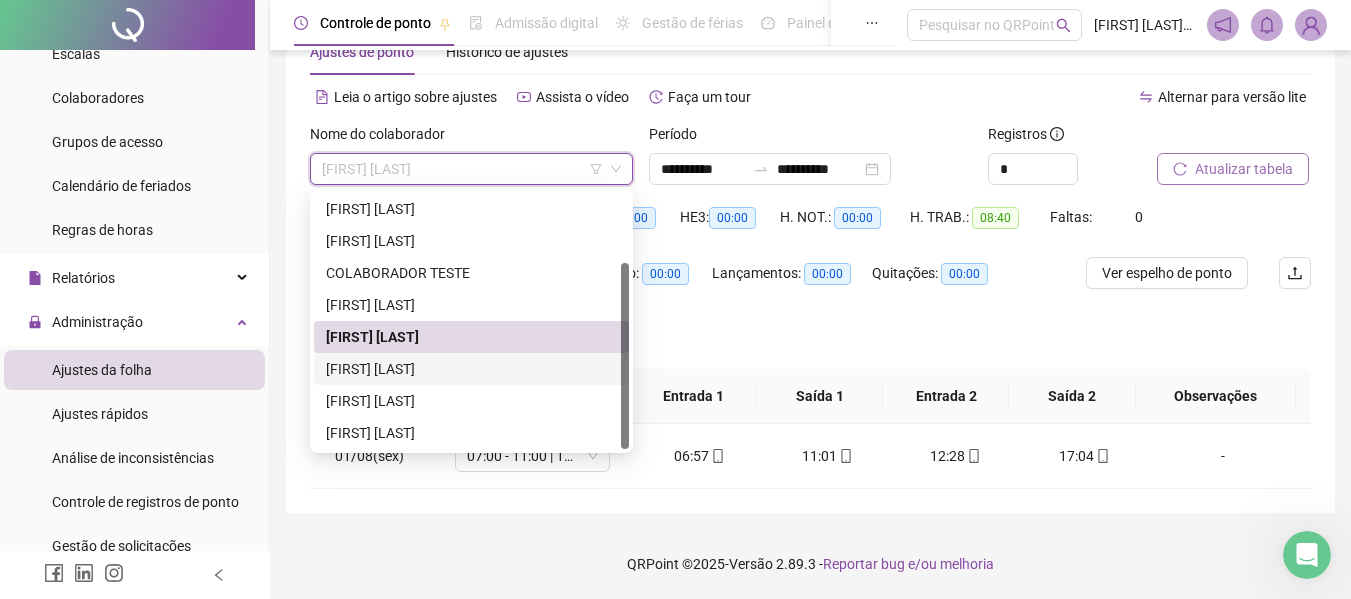click on "[FIRST] [LAST]" at bounding box center [471, 369] 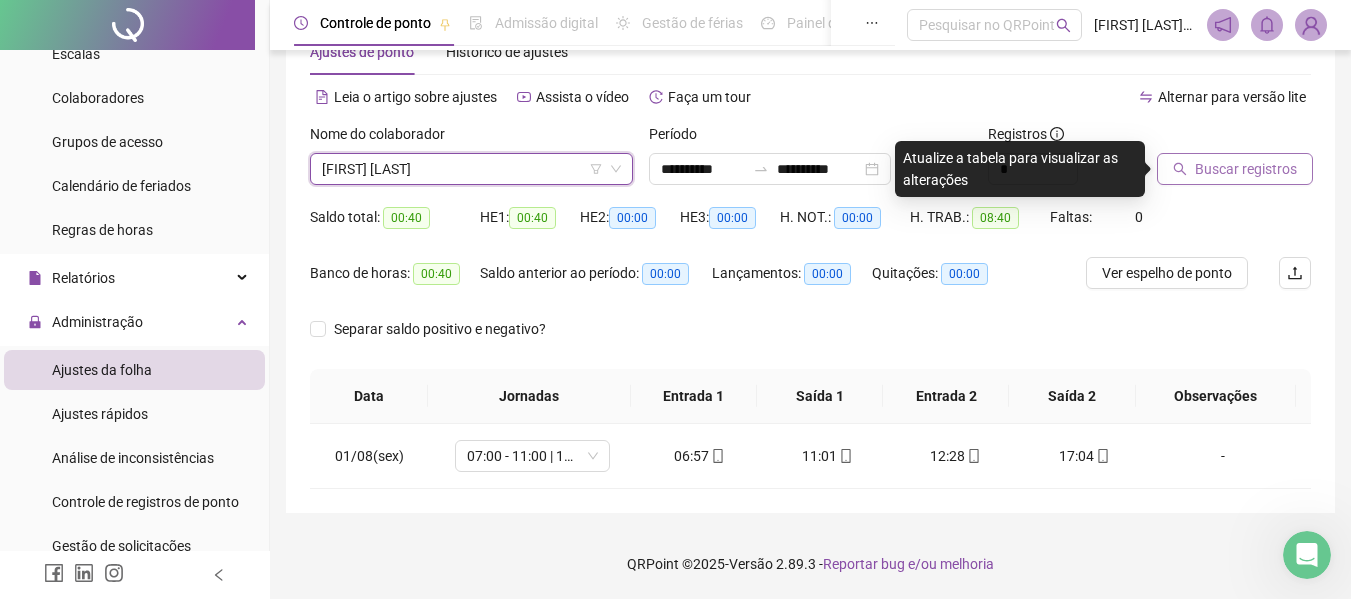 click on "Buscar registros" at bounding box center (1246, 169) 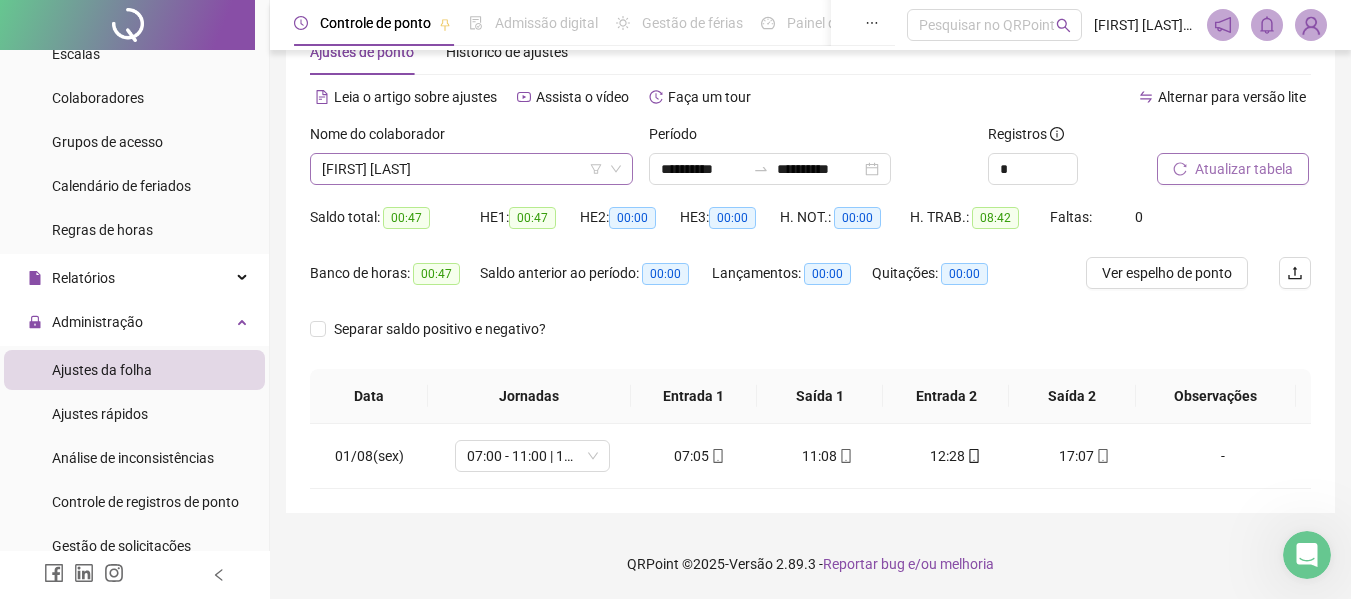 click on "[FIRST] [LAST]" at bounding box center (471, 169) 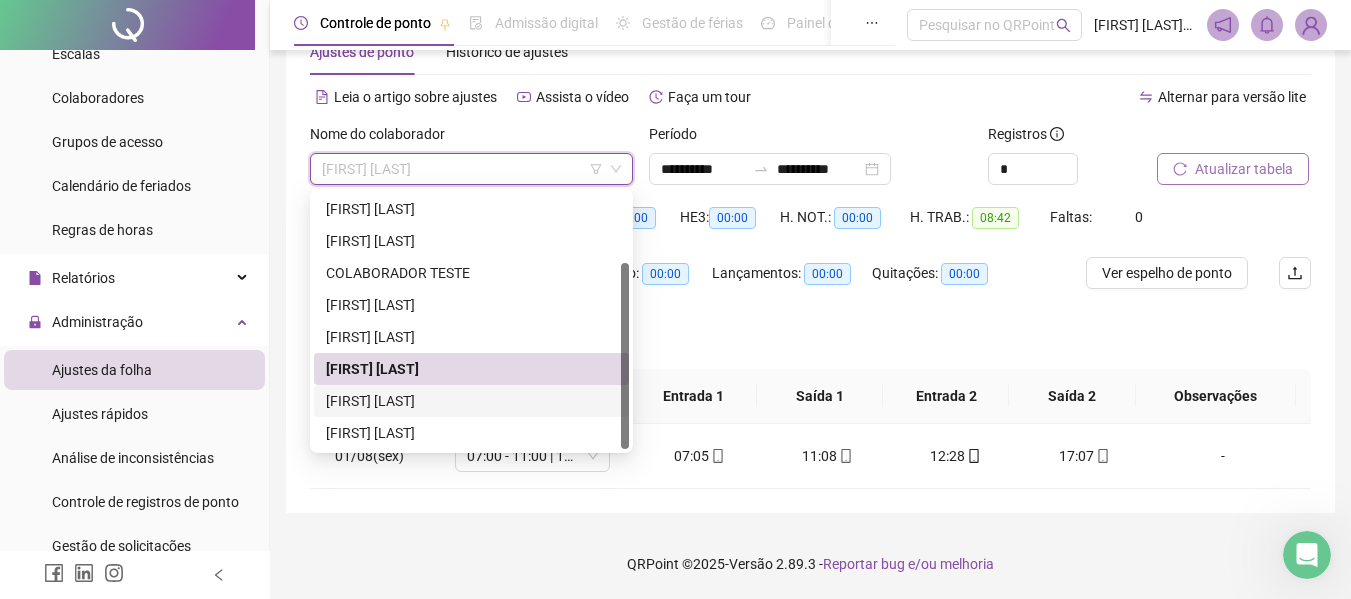 click on "[FIRST] [LAST]" at bounding box center [471, 401] 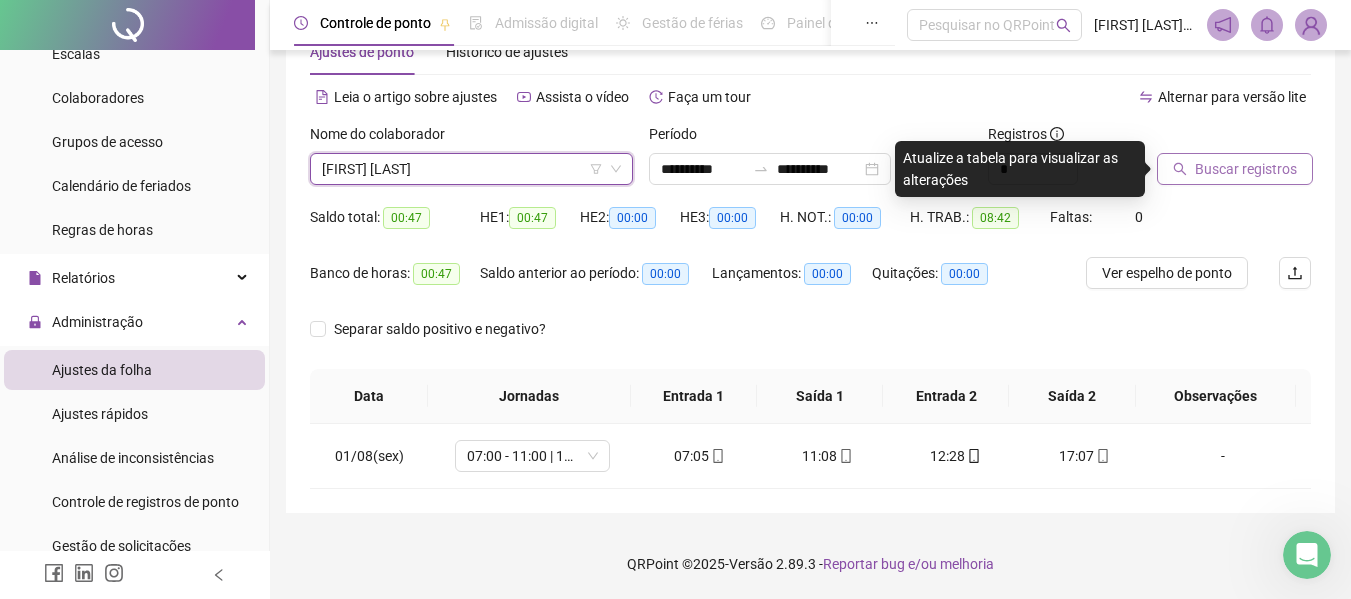 click on "Buscar registros" at bounding box center (1246, 169) 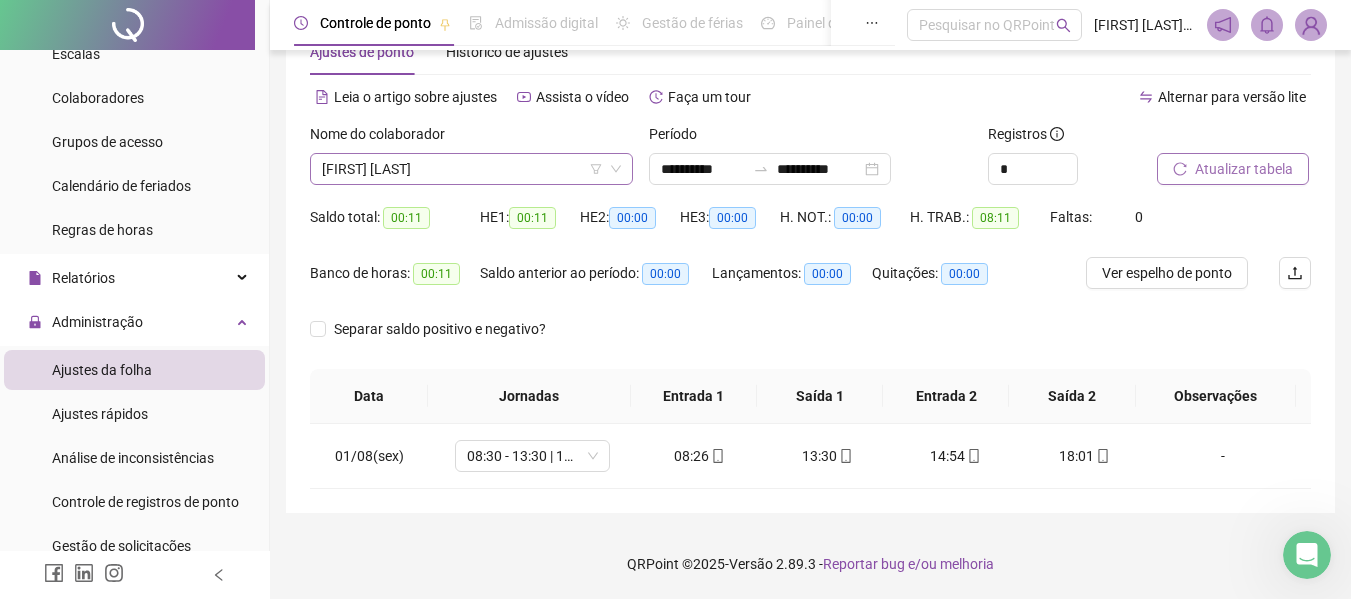 click on "[FIRST] [LAST]" at bounding box center [471, 169] 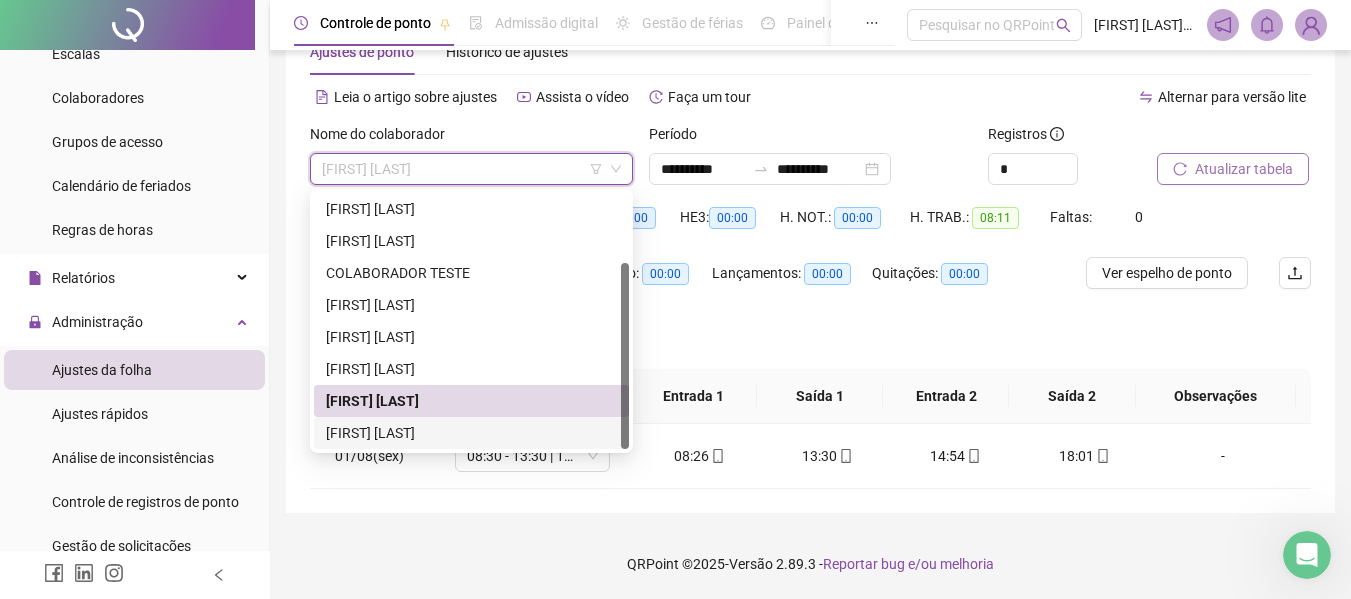 click on "[FIRST] [LAST]" at bounding box center (471, 433) 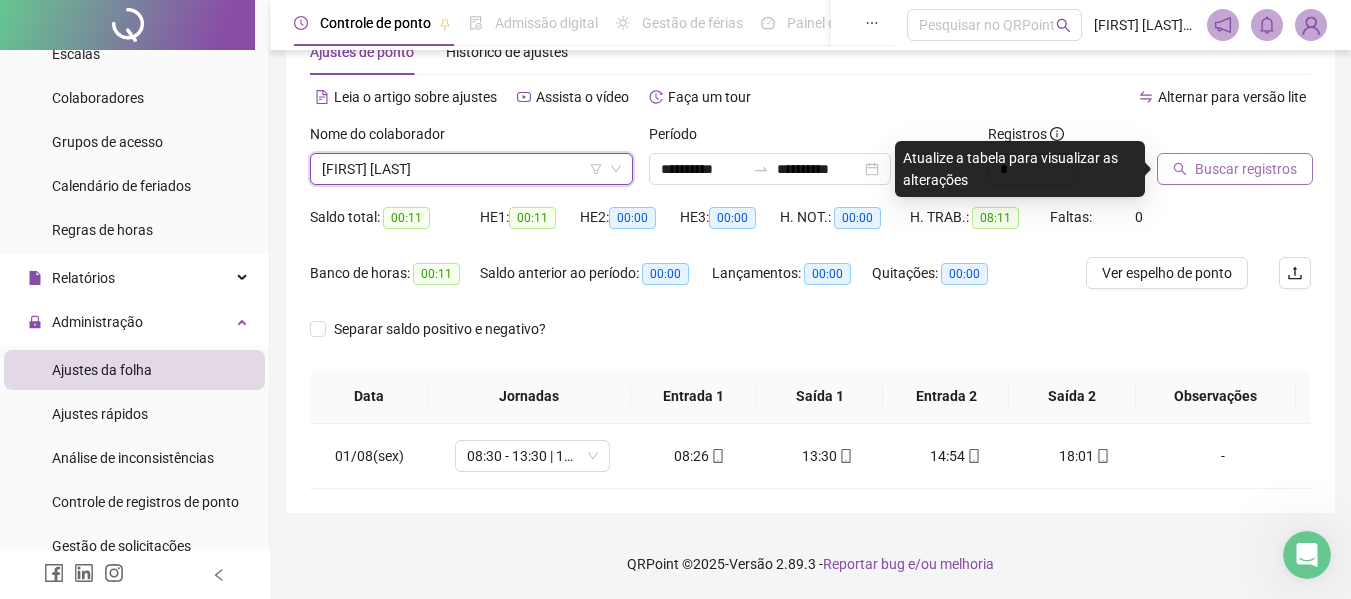 click on "Buscar registros" at bounding box center (1246, 169) 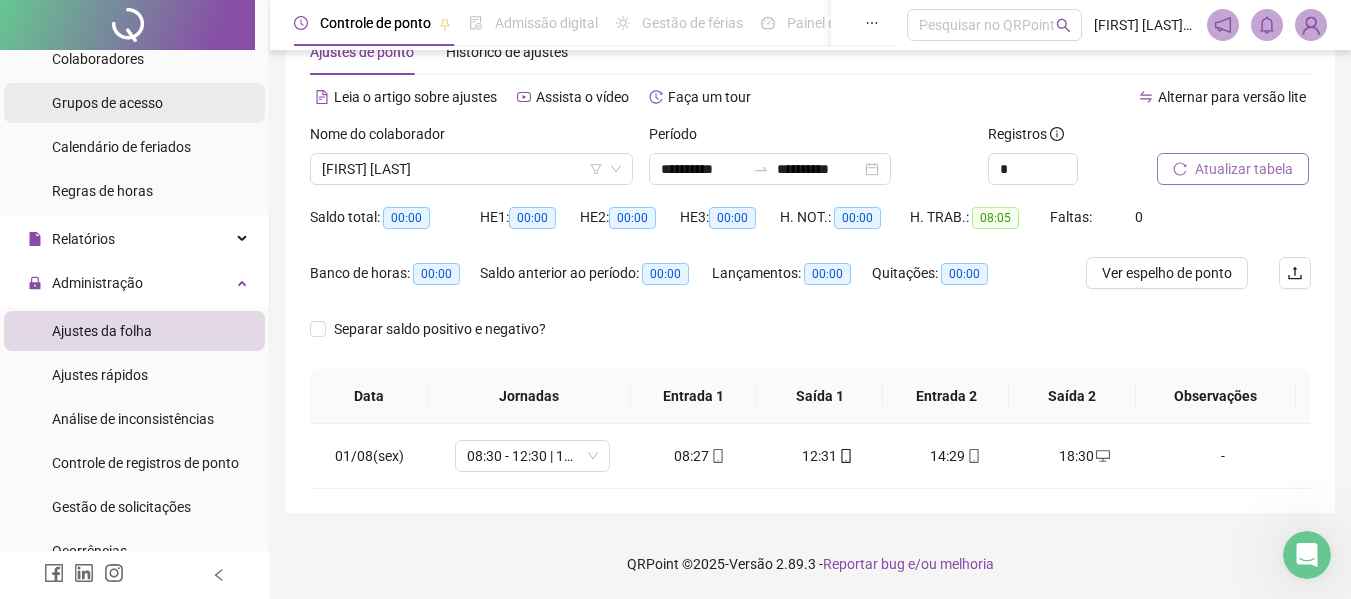 scroll, scrollTop: 300, scrollLeft: 0, axis: vertical 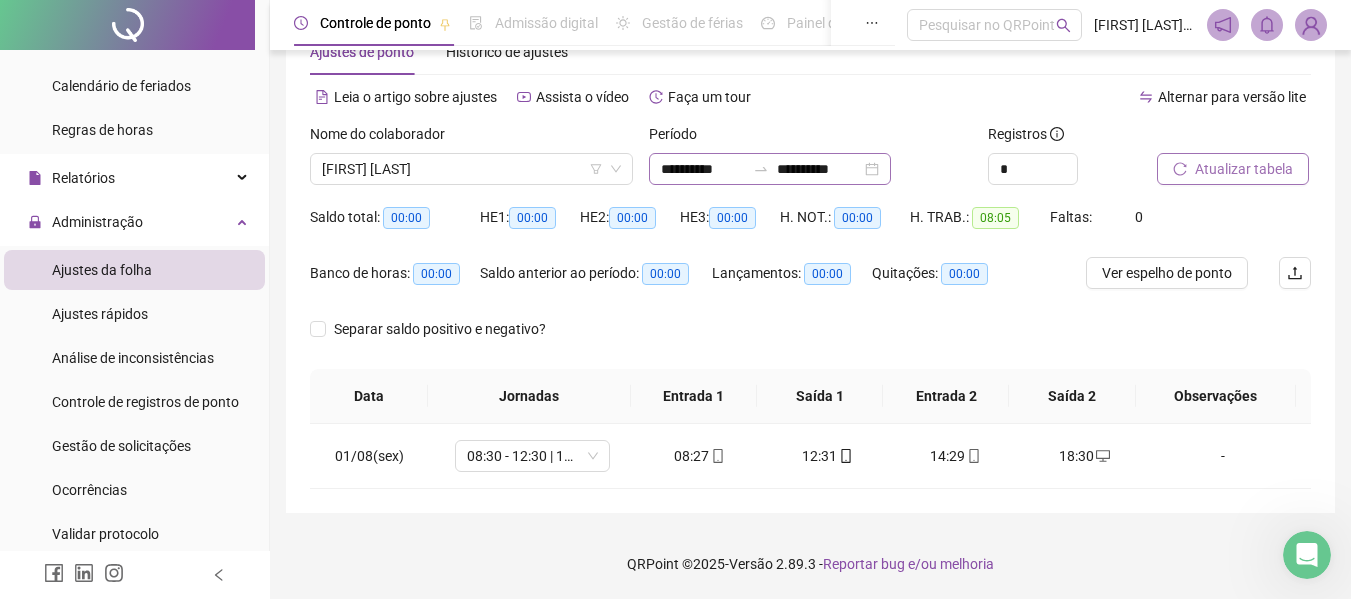 click on "**********" at bounding box center (770, 169) 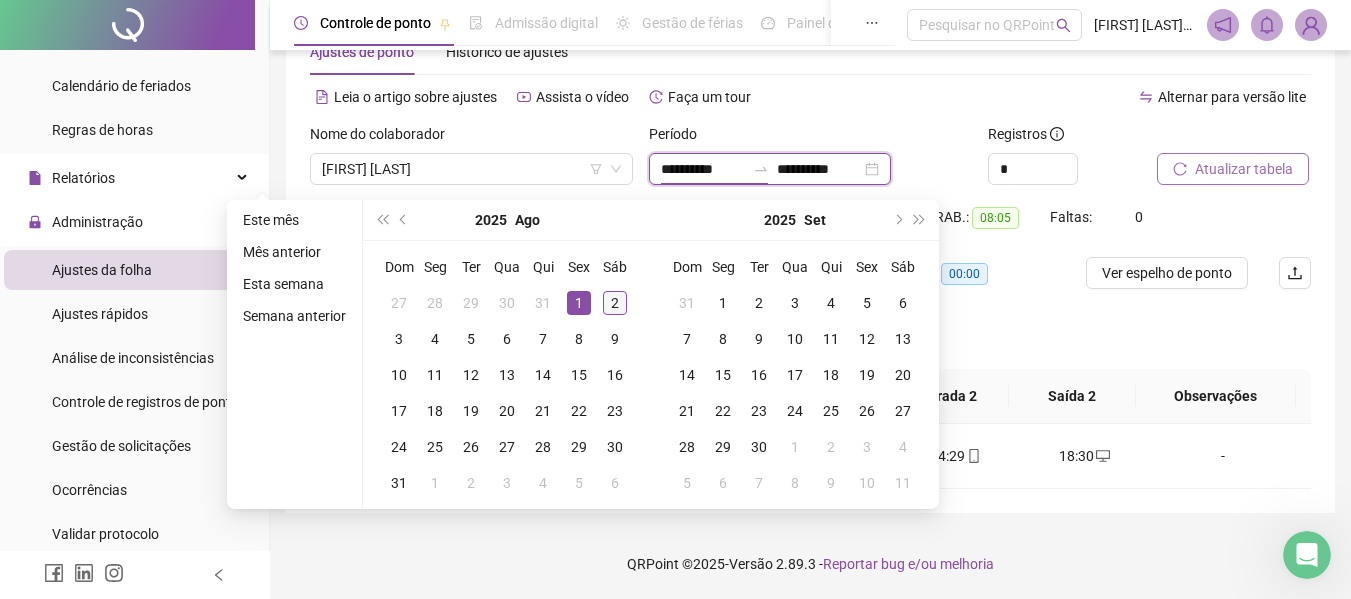 type on "**********" 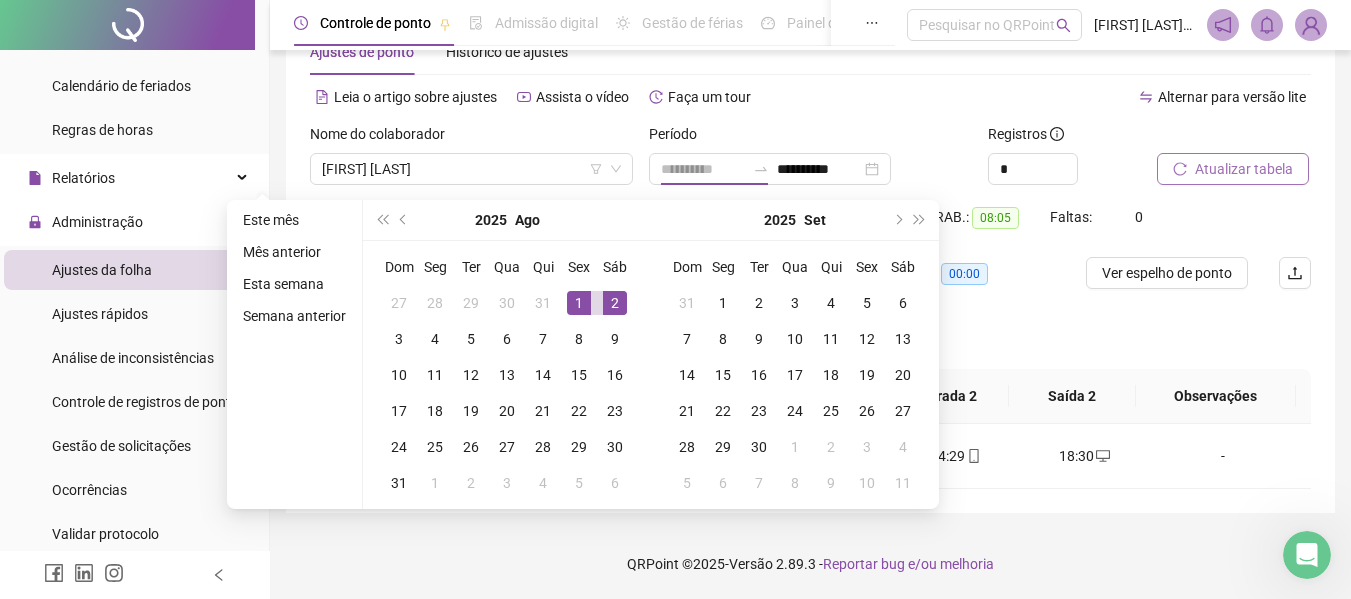 click on "2" at bounding box center [615, 303] 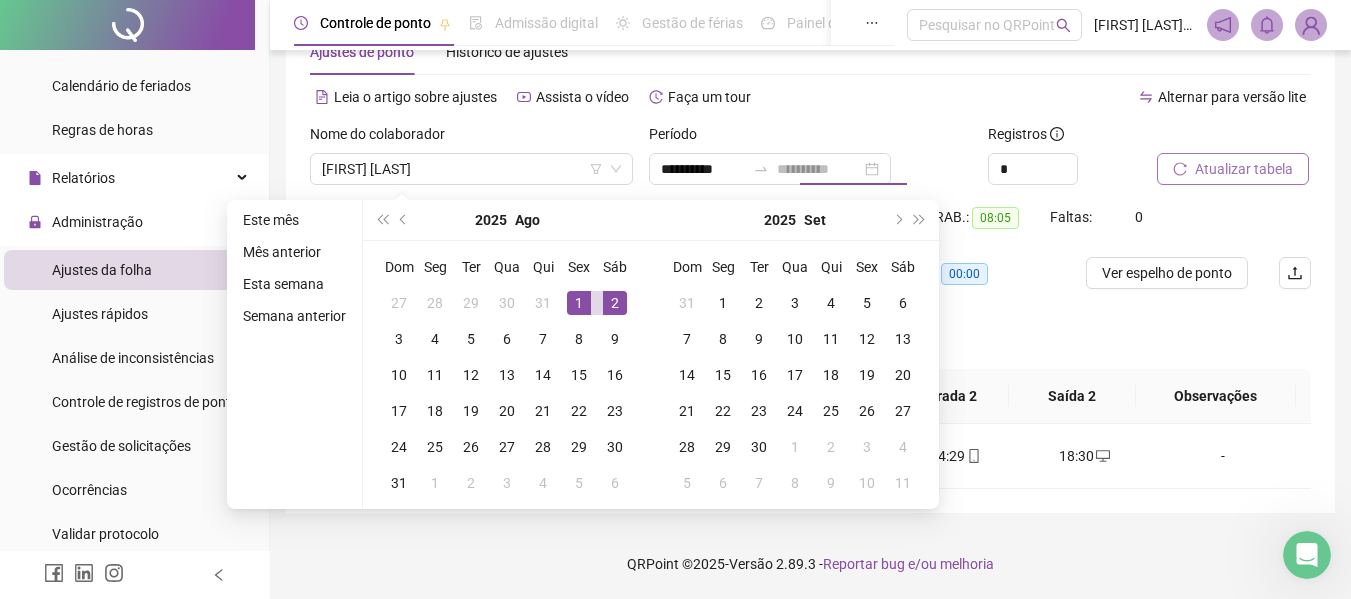 click on "2" at bounding box center [615, 303] 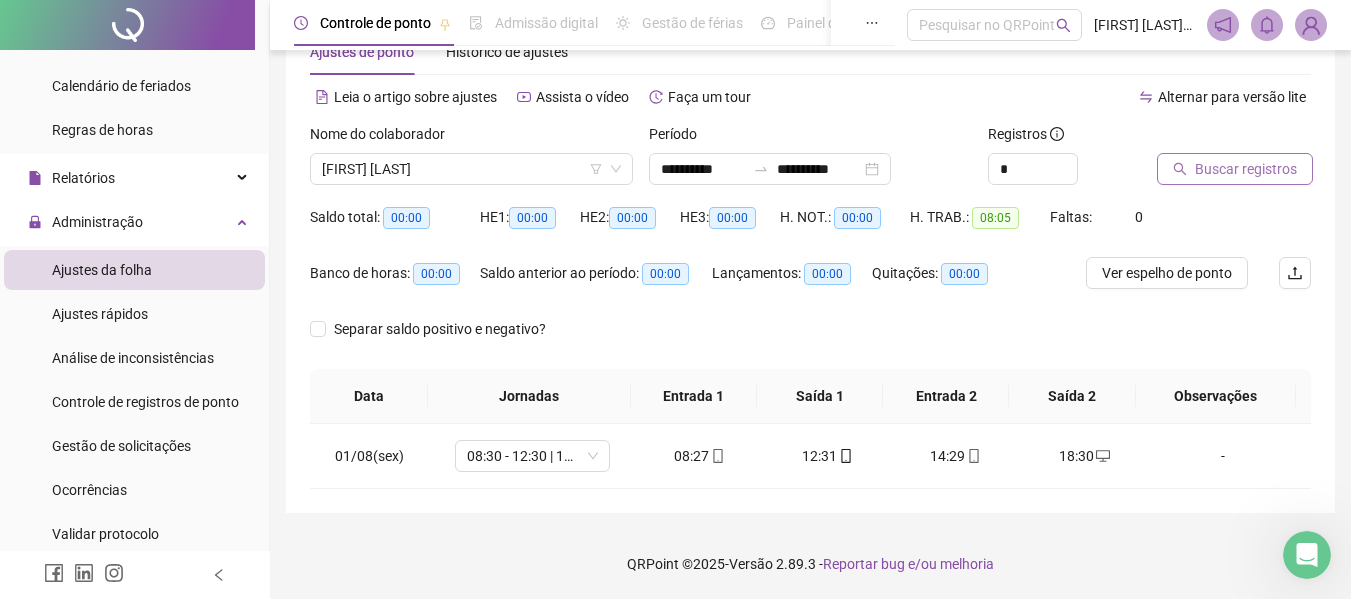 click on "Buscar registros" at bounding box center (1235, 169) 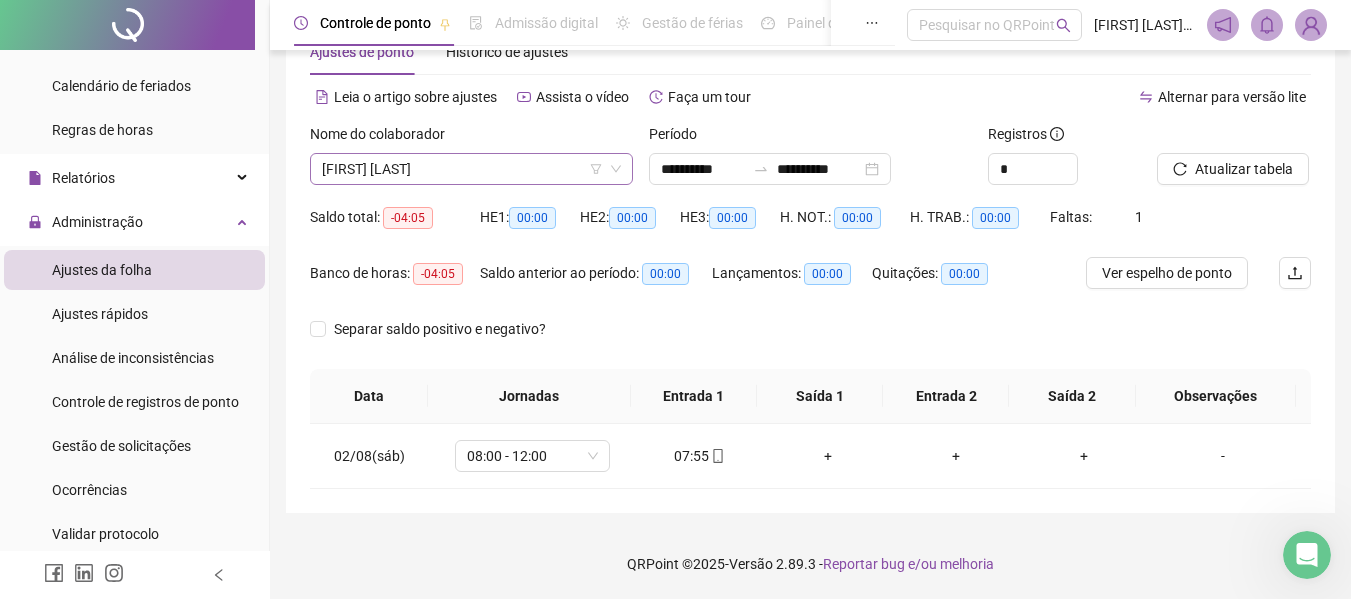 click 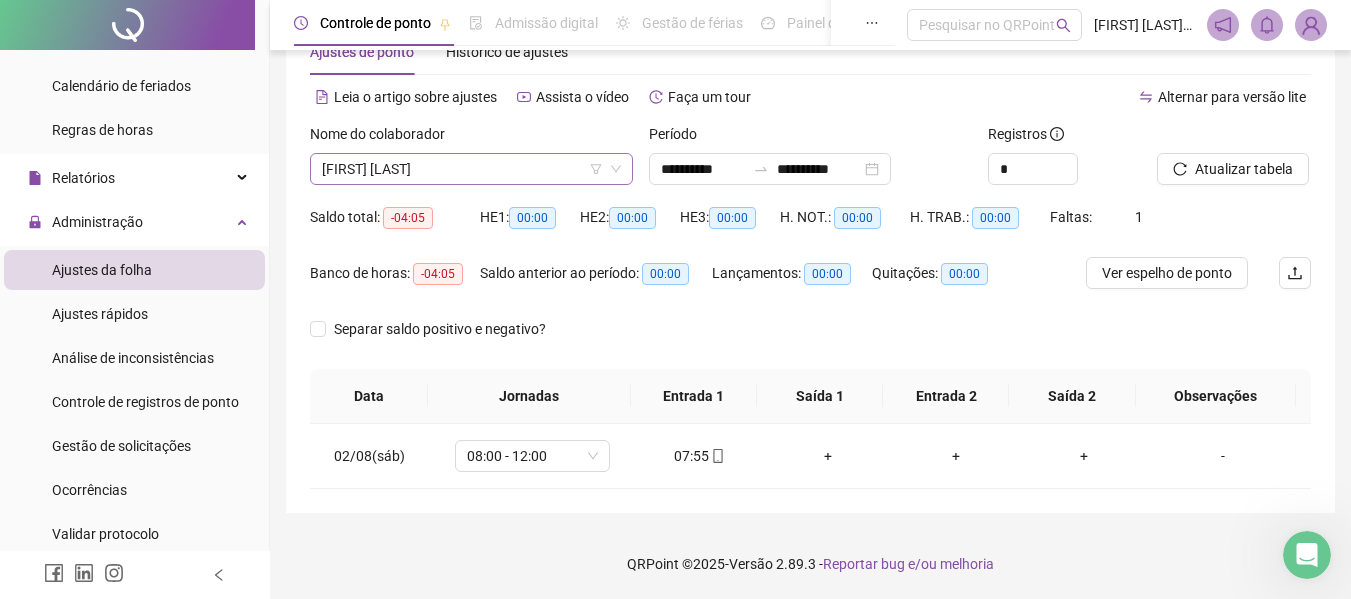 click 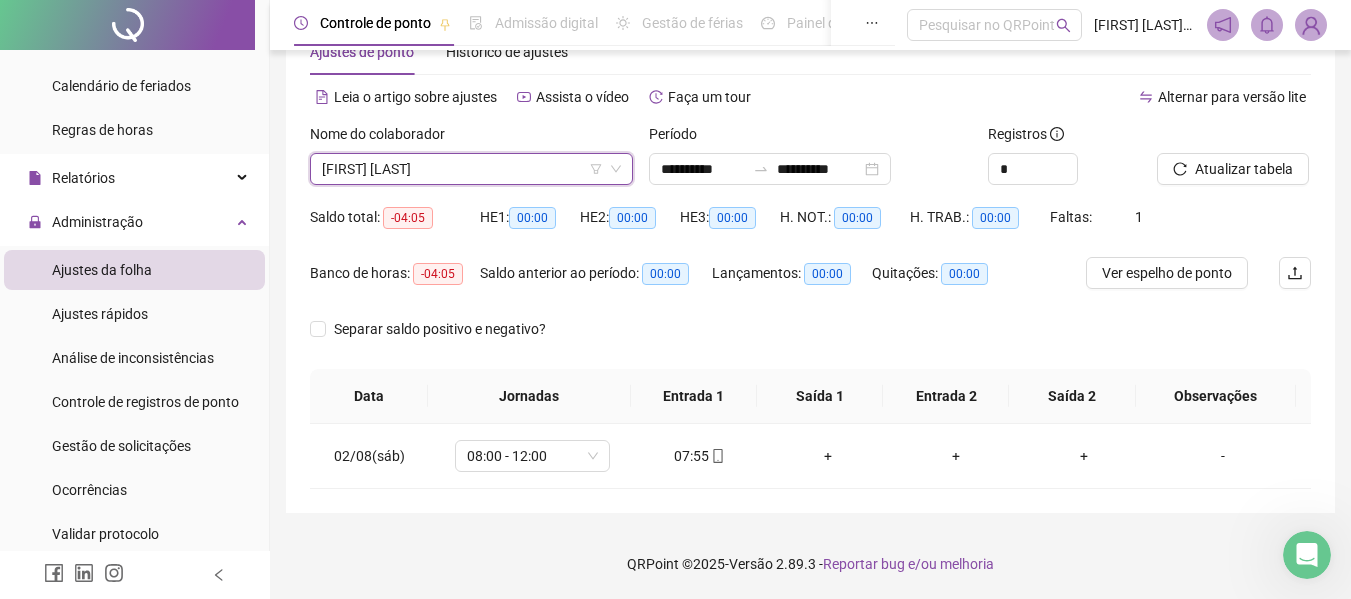 click on "[FIRST] [LAST]" at bounding box center [471, 169] 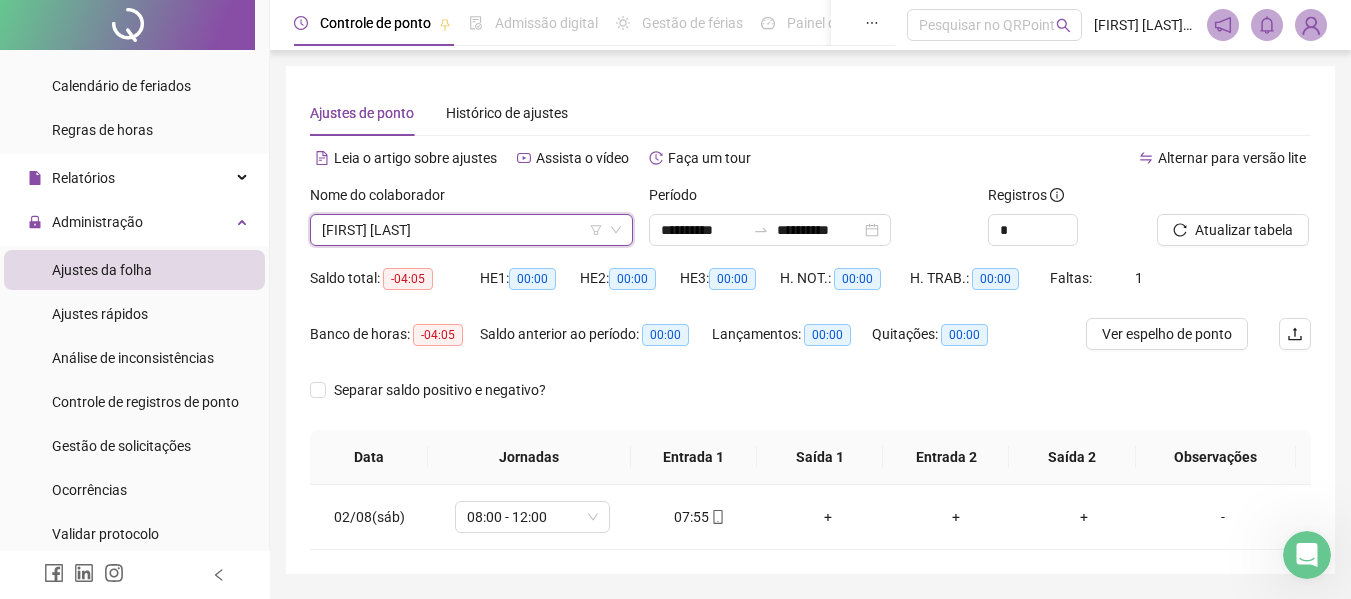 click on "[FIRST] [LAST]" at bounding box center (471, 230) 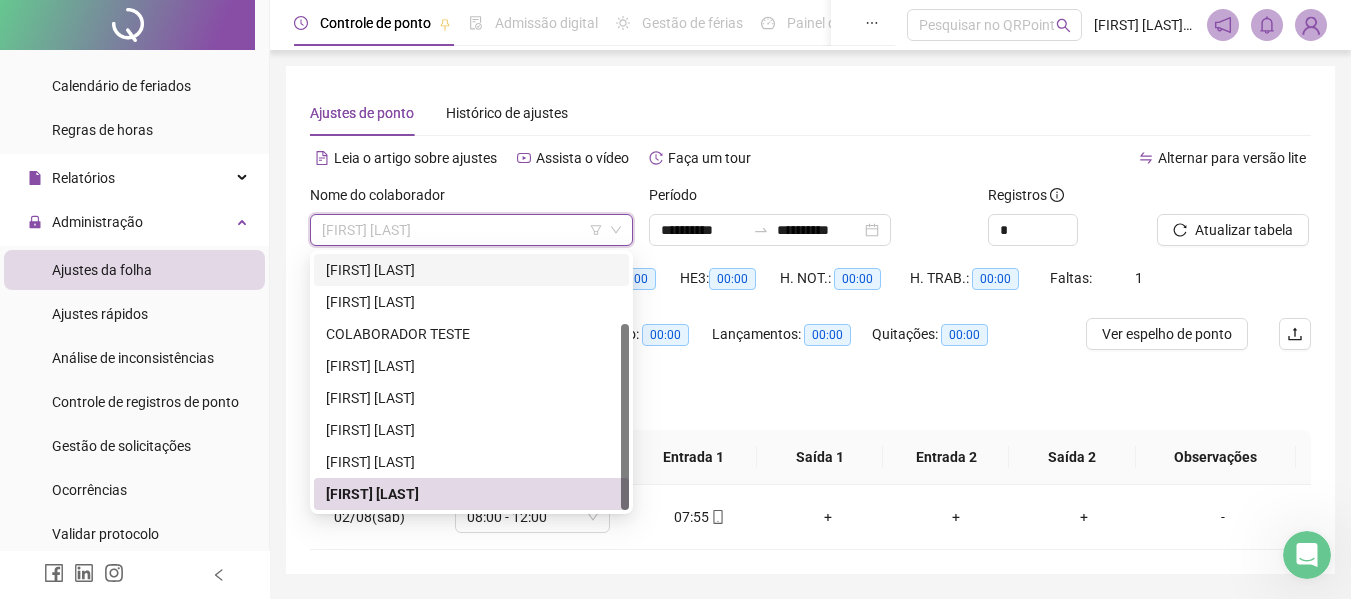 click on "[FIRST] [LAST]" at bounding box center [471, 270] 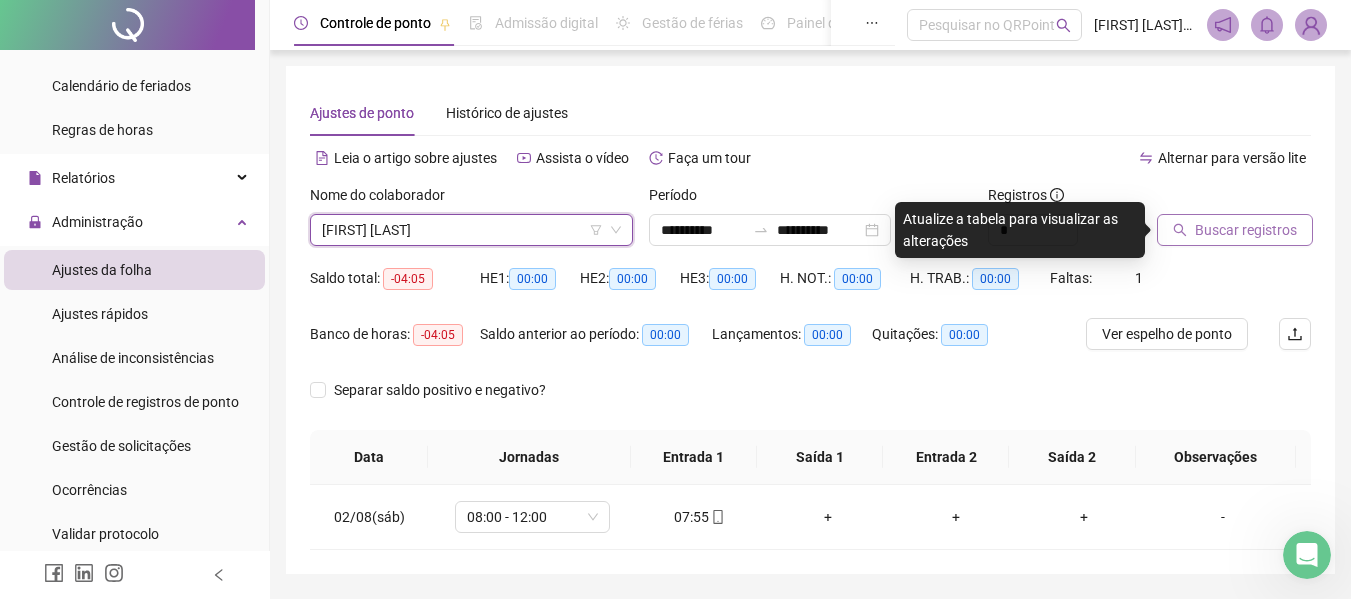 click on "Buscar registros" at bounding box center (1246, 230) 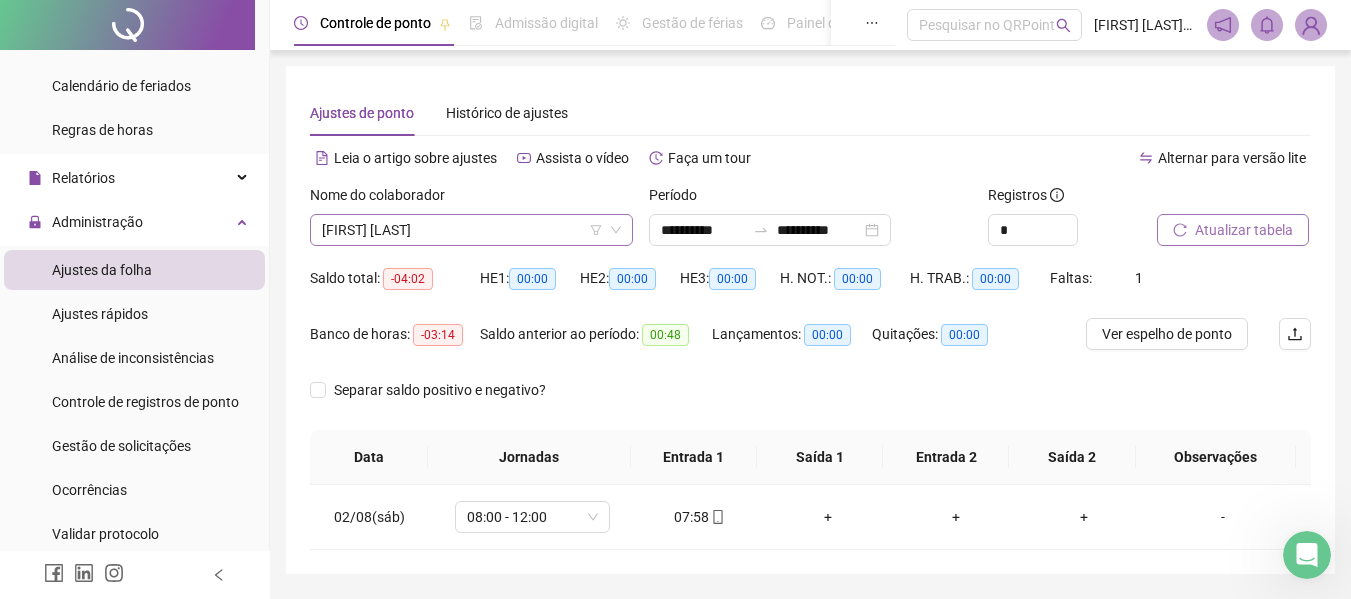 click on "[FIRST] [LAST]" at bounding box center [471, 230] 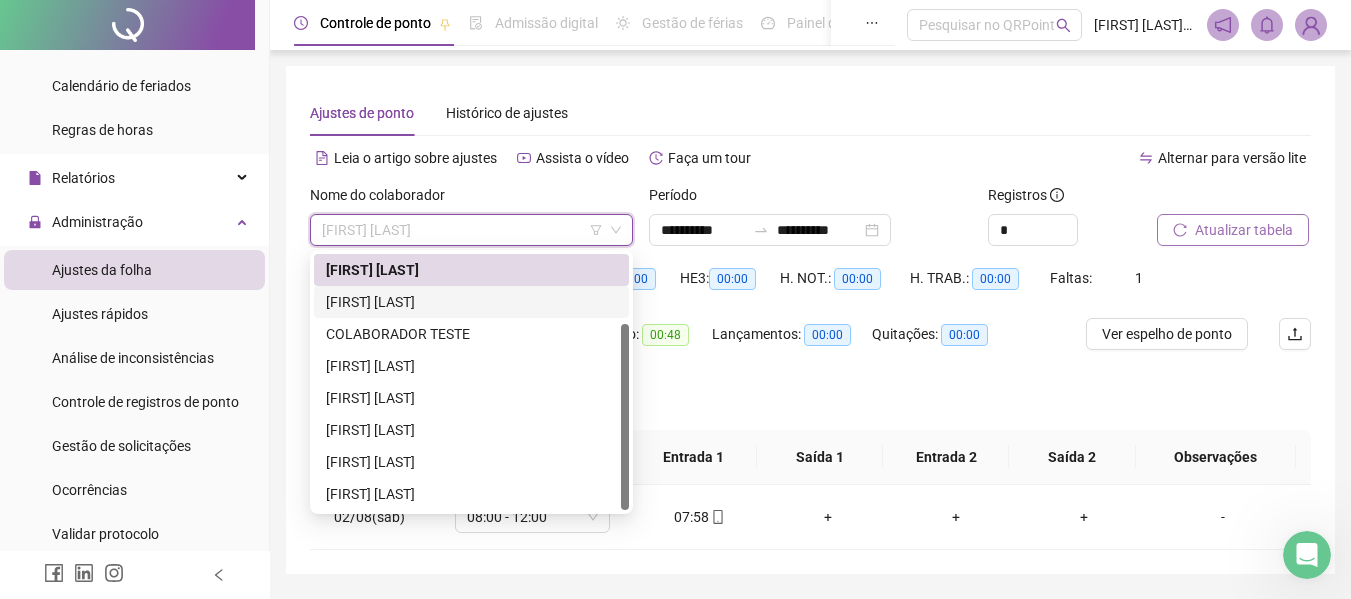 click on "[FIRST] [LAST]" at bounding box center [471, 302] 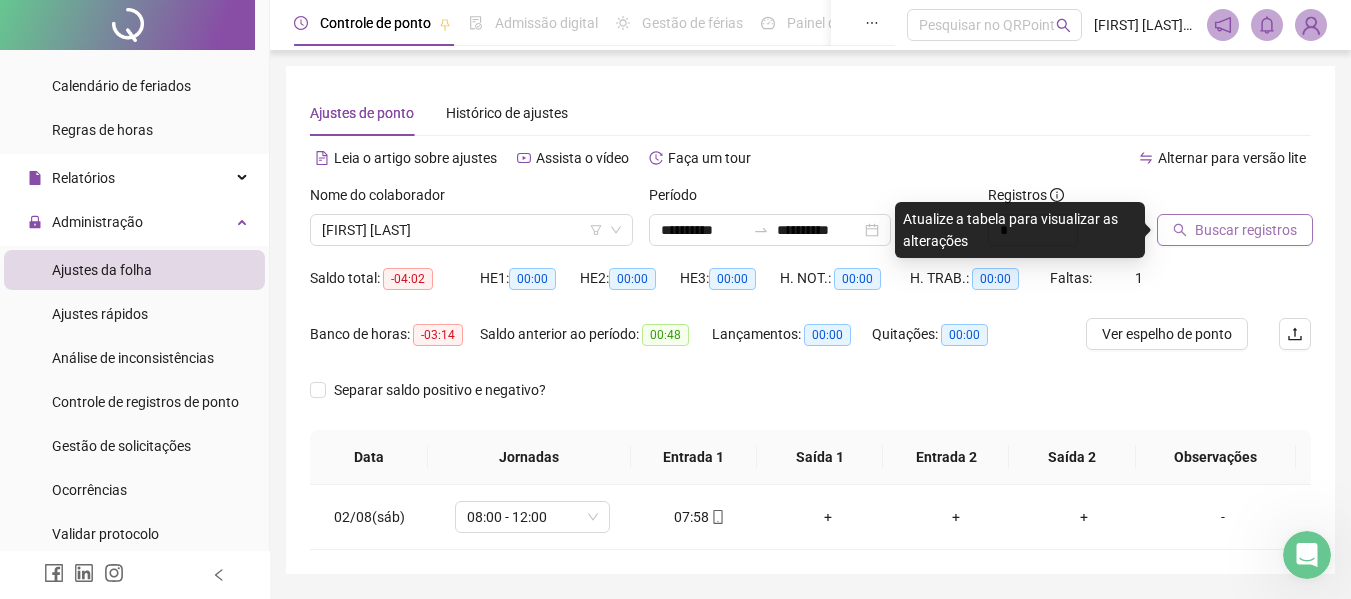 click on "Buscar registros" at bounding box center [1246, 230] 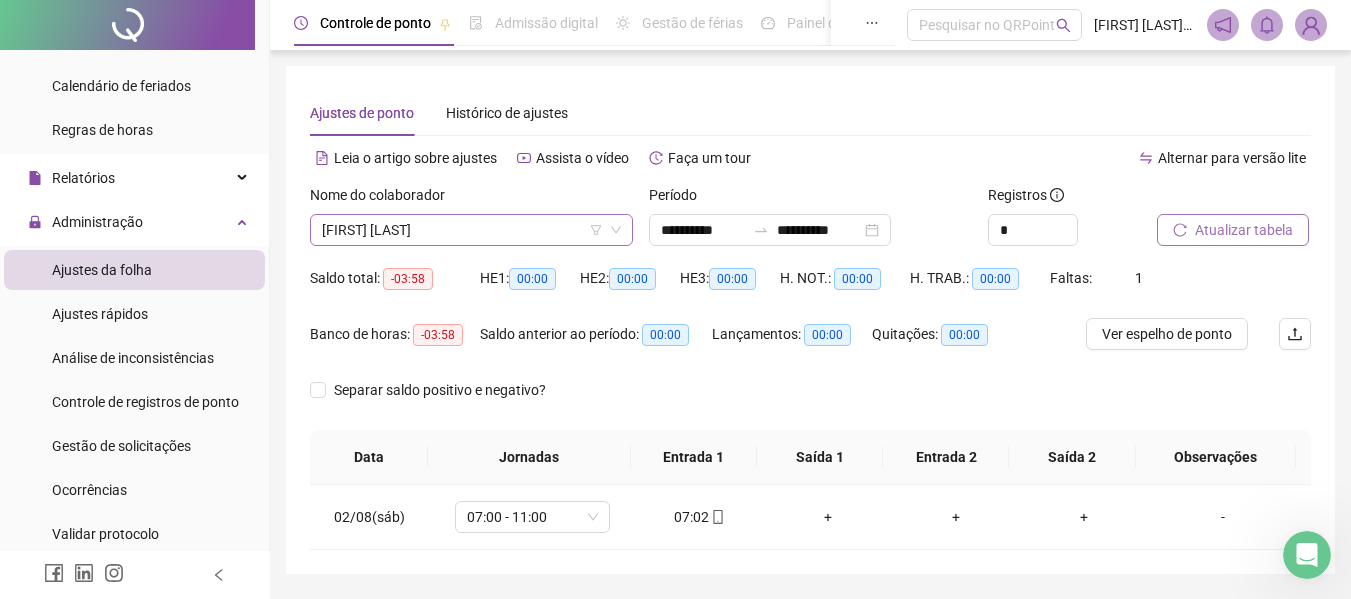 click on "[FIRST] [LAST]" at bounding box center [471, 230] 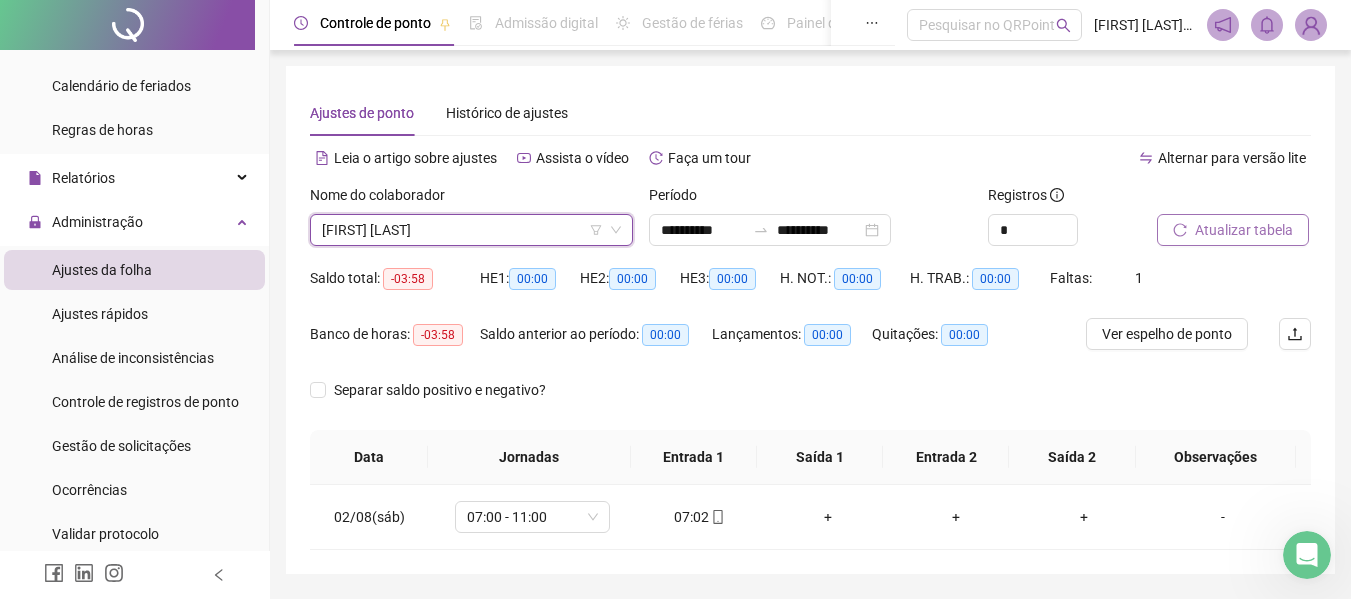 click on "[FIRST] [LAST]" at bounding box center (471, 230) 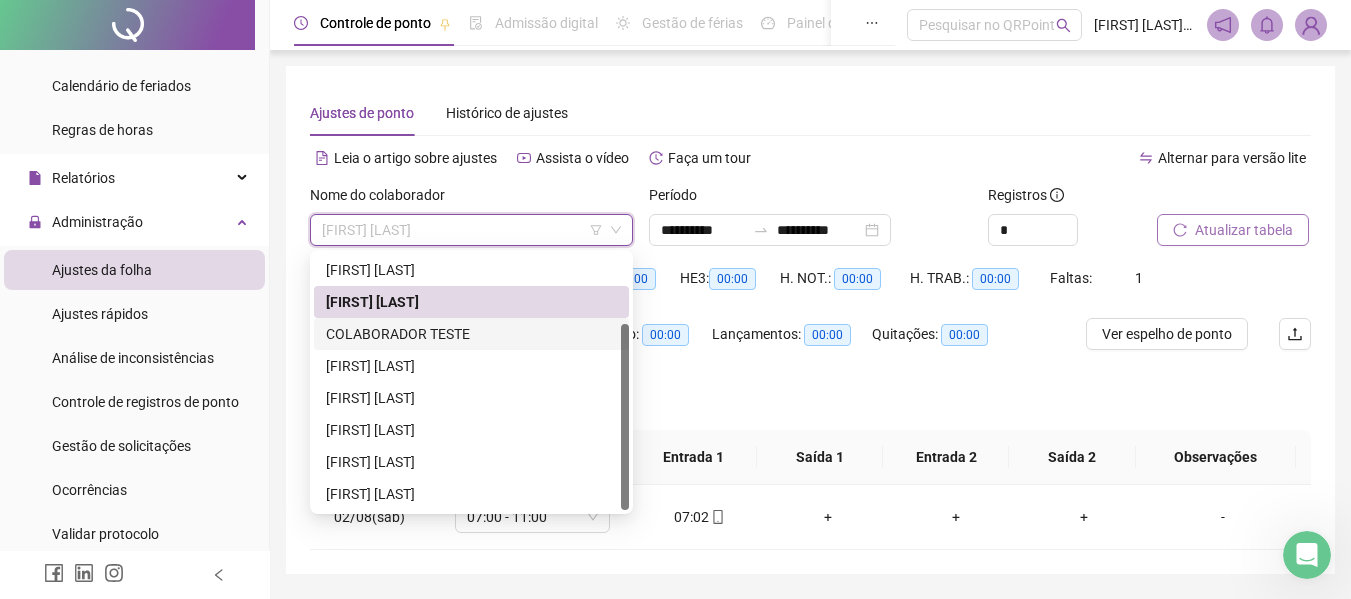 click on "COLABORADOR TESTE" at bounding box center (471, 334) 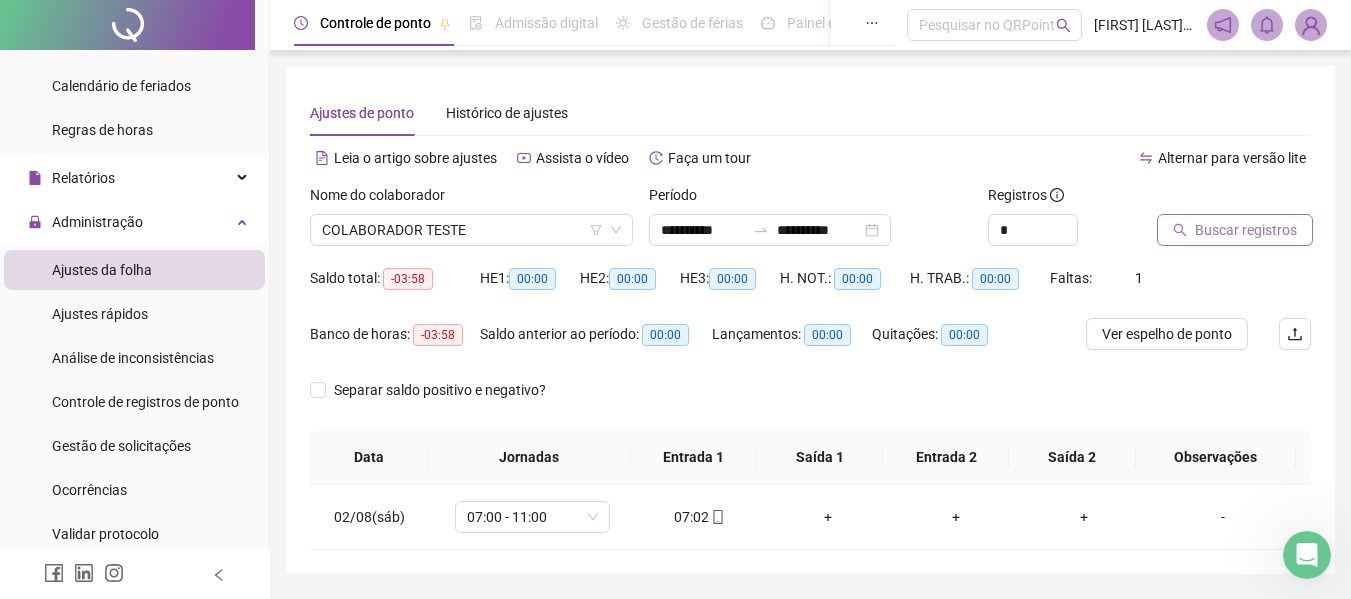 click on "-03:58" at bounding box center [438, 335] 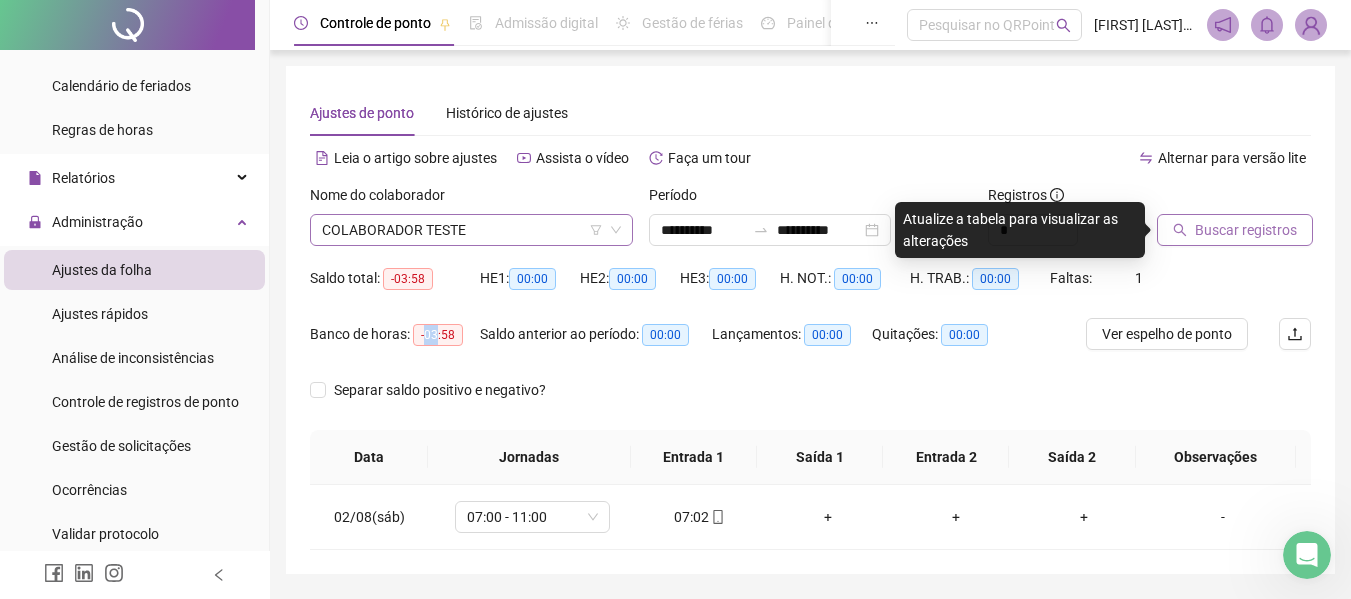click on "COLABORADOR TESTE" at bounding box center [471, 230] 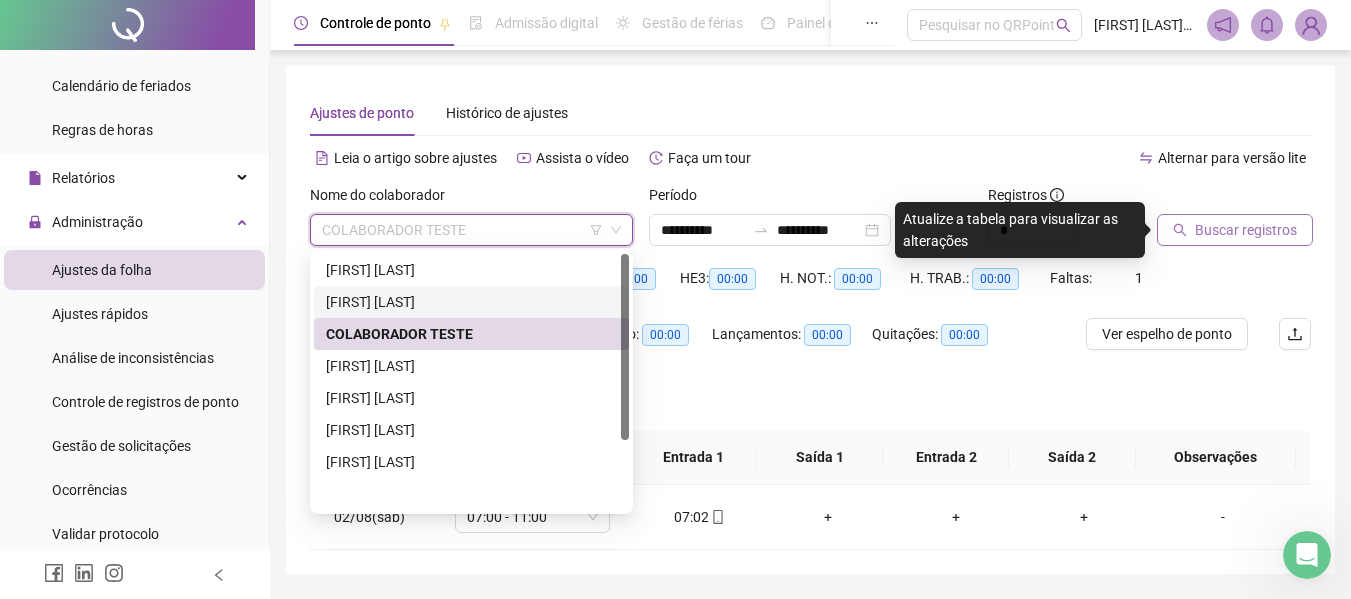 scroll, scrollTop: 0, scrollLeft: 0, axis: both 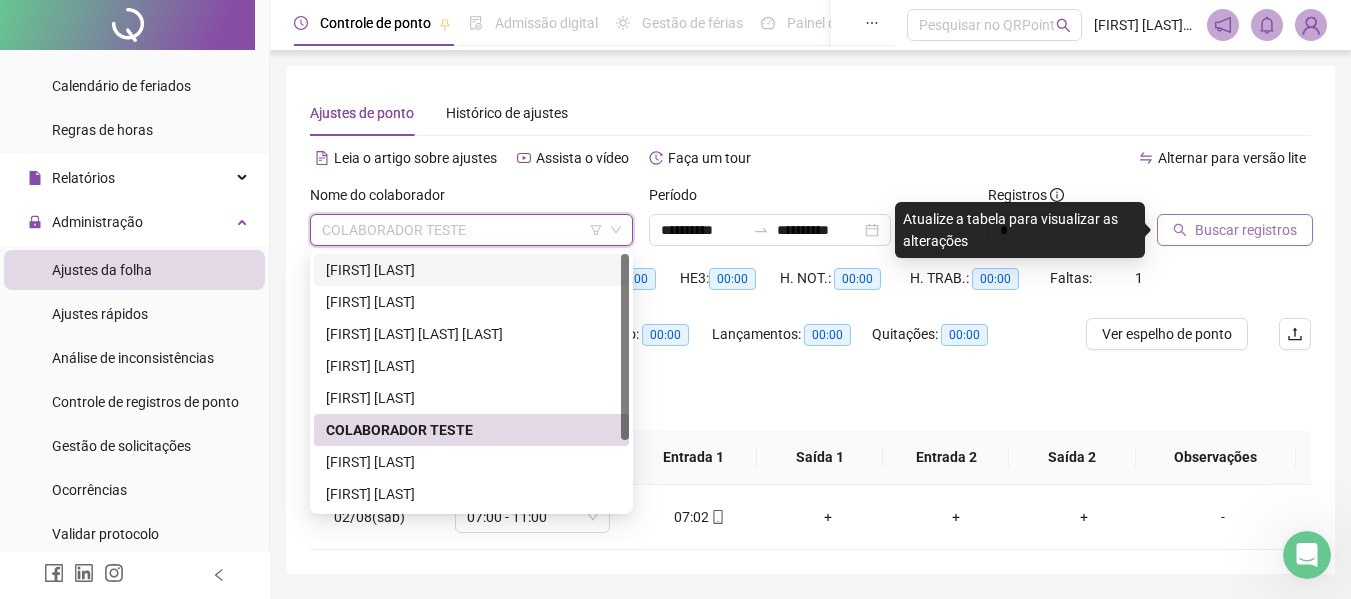 click on "[FIRST] [LAST]" at bounding box center [471, 270] 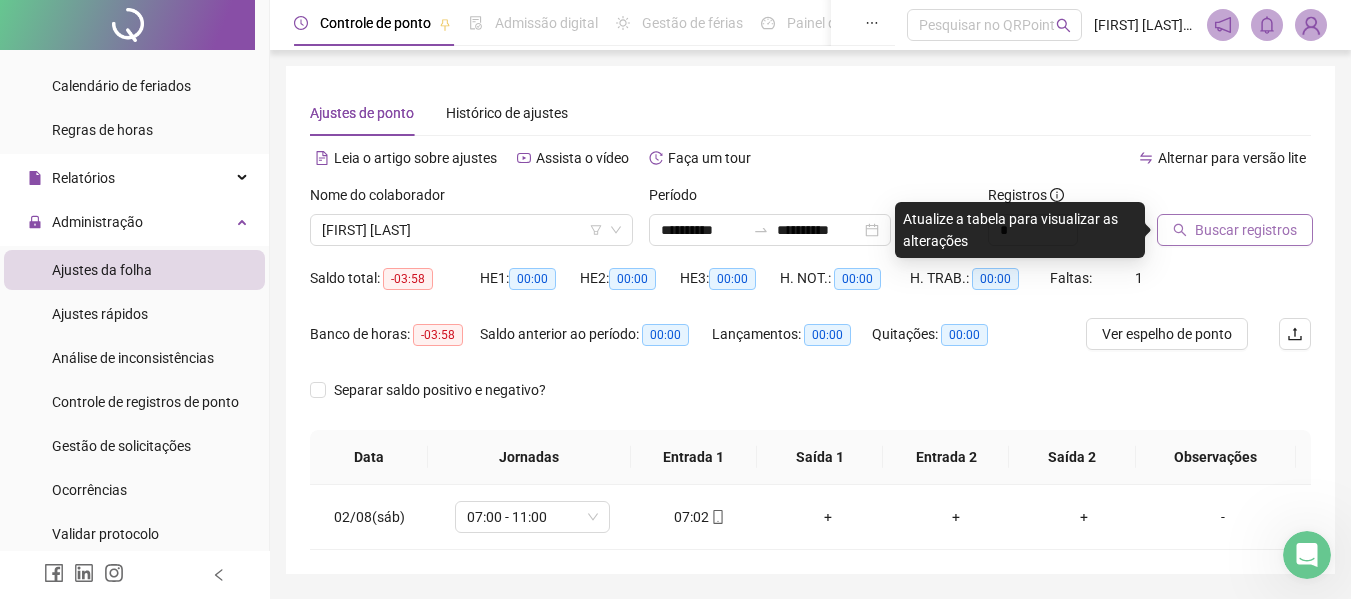 click on "Buscar registros" at bounding box center [1246, 230] 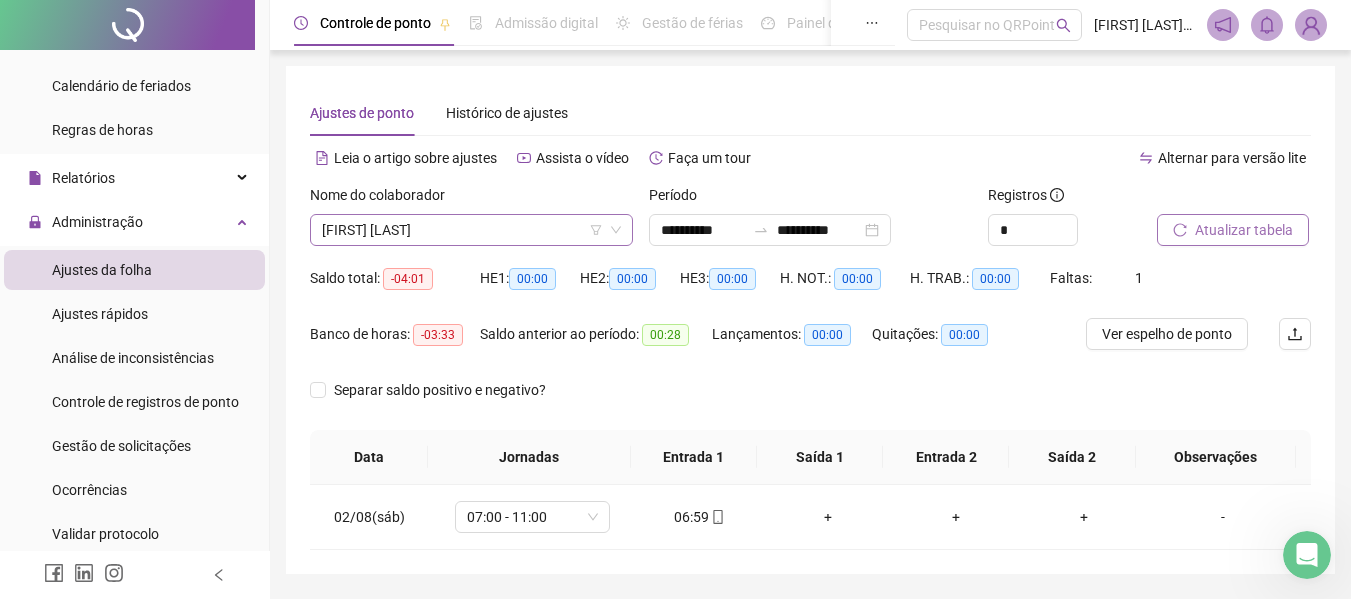 click on "[FIRST] [LAST]" at bounding box center [471, 230] 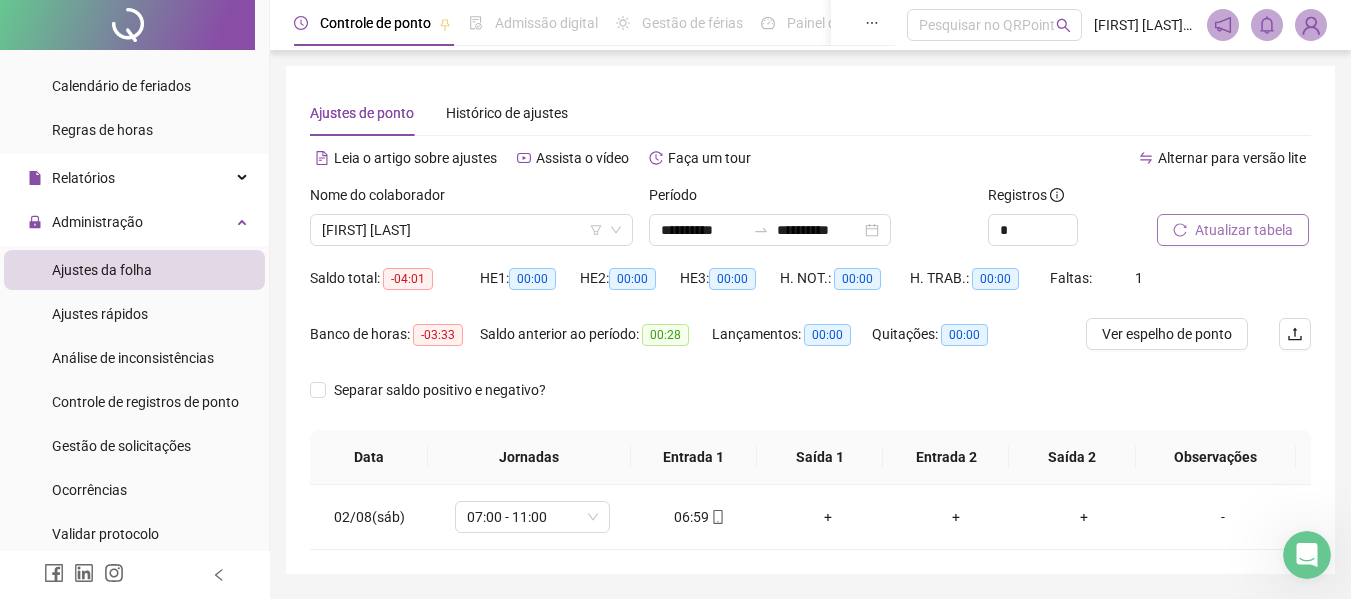 click on "Ajustes de ponto Histórico de ajustes" at bounding box center (810, 113) 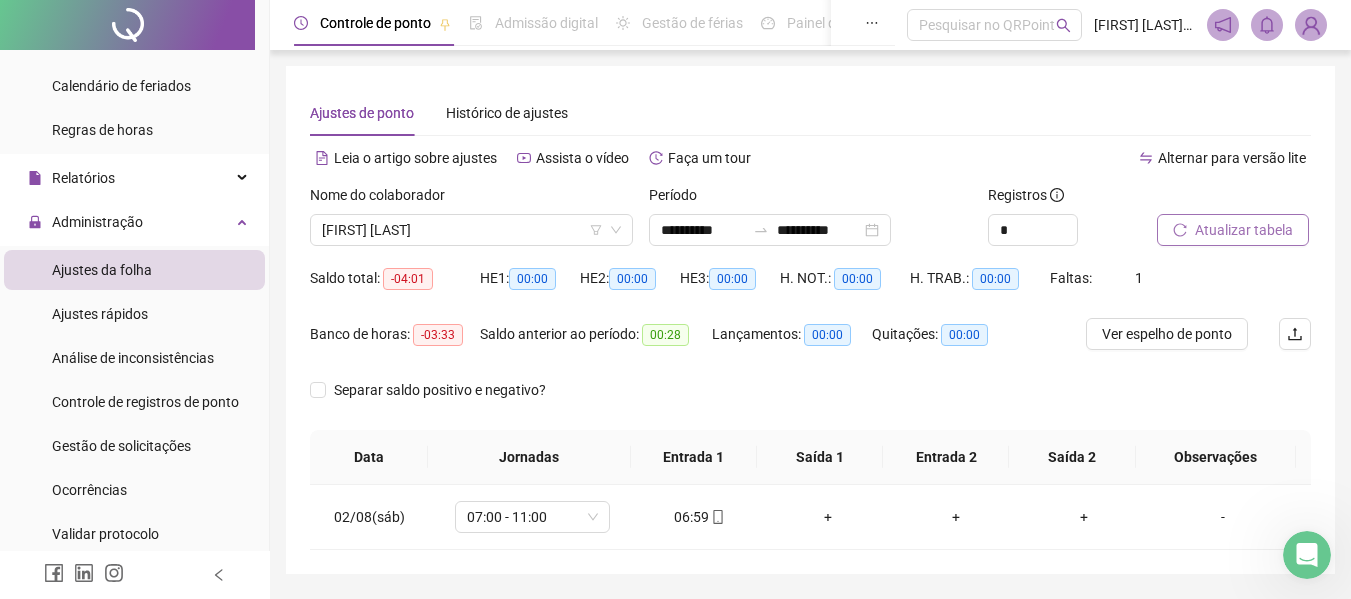 click on "**********" at bounding box center [810, 320] 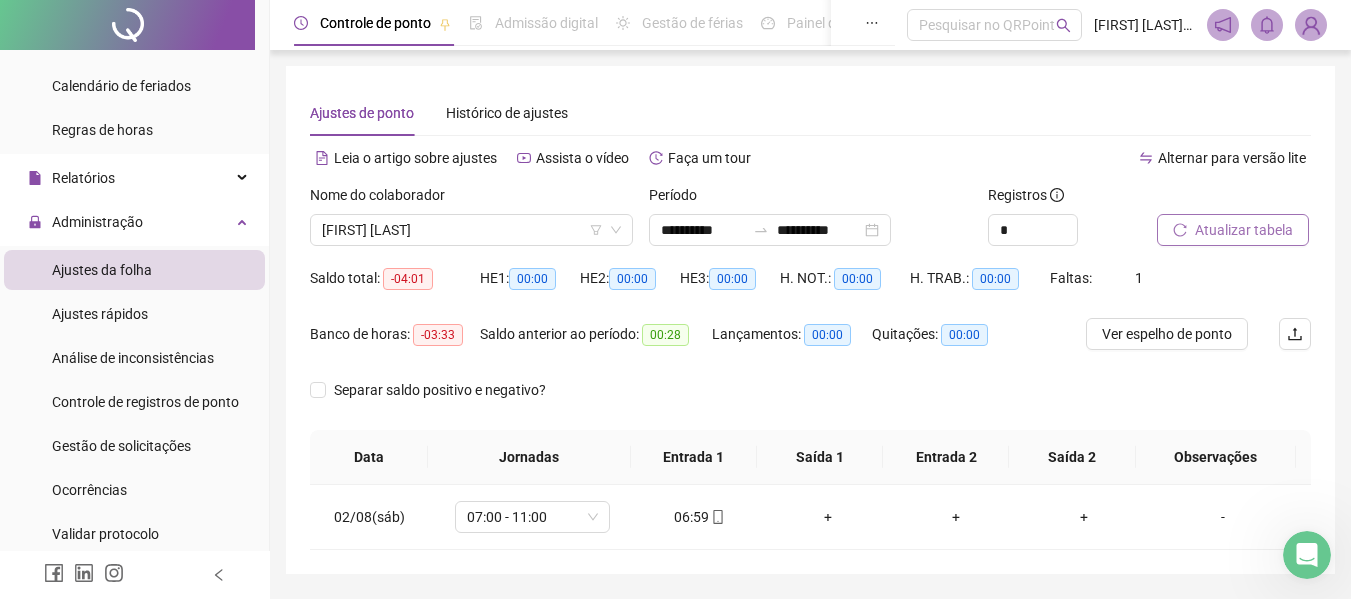 click on "Controle de ponto" at bounding box center (375, 23) 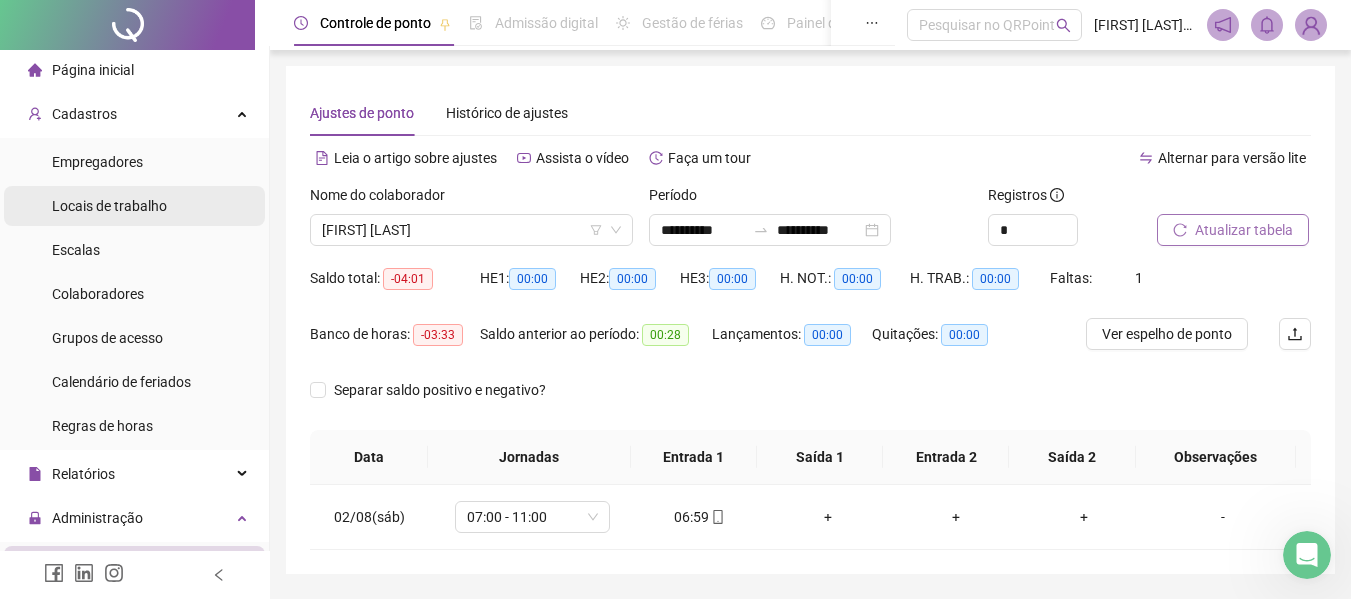 scroll, scrollTop: 0, scrollLeft: 0, axis: both 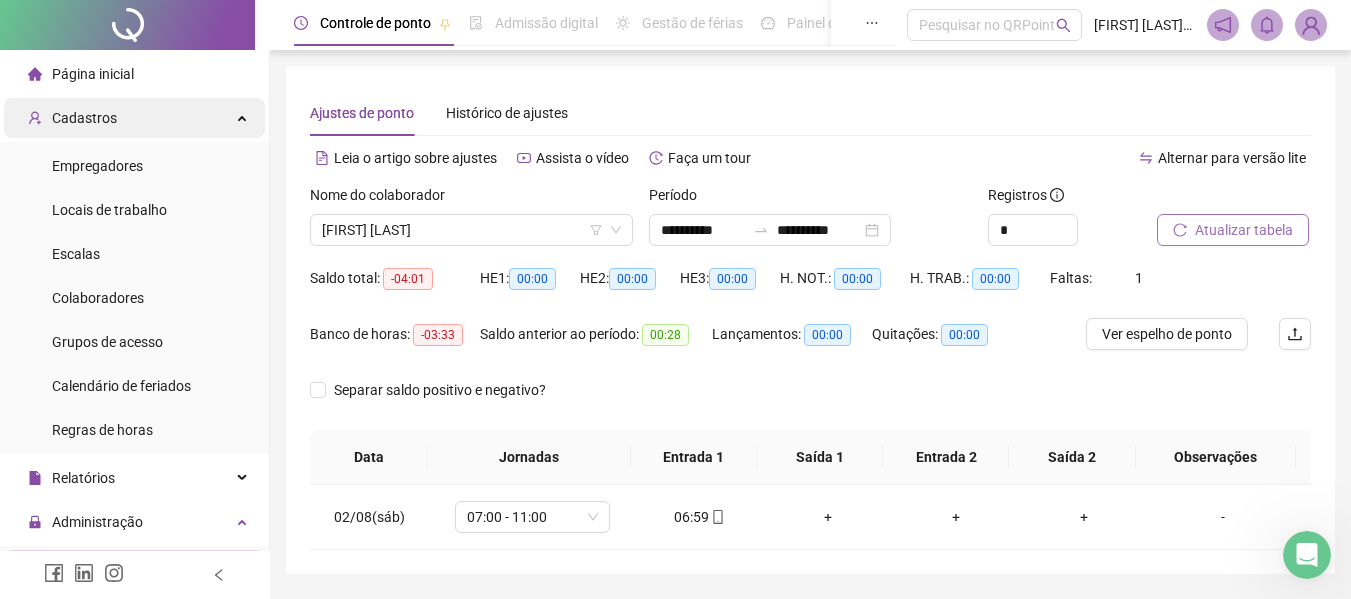 click on "Cadastros" at bounding box center [134, 118] 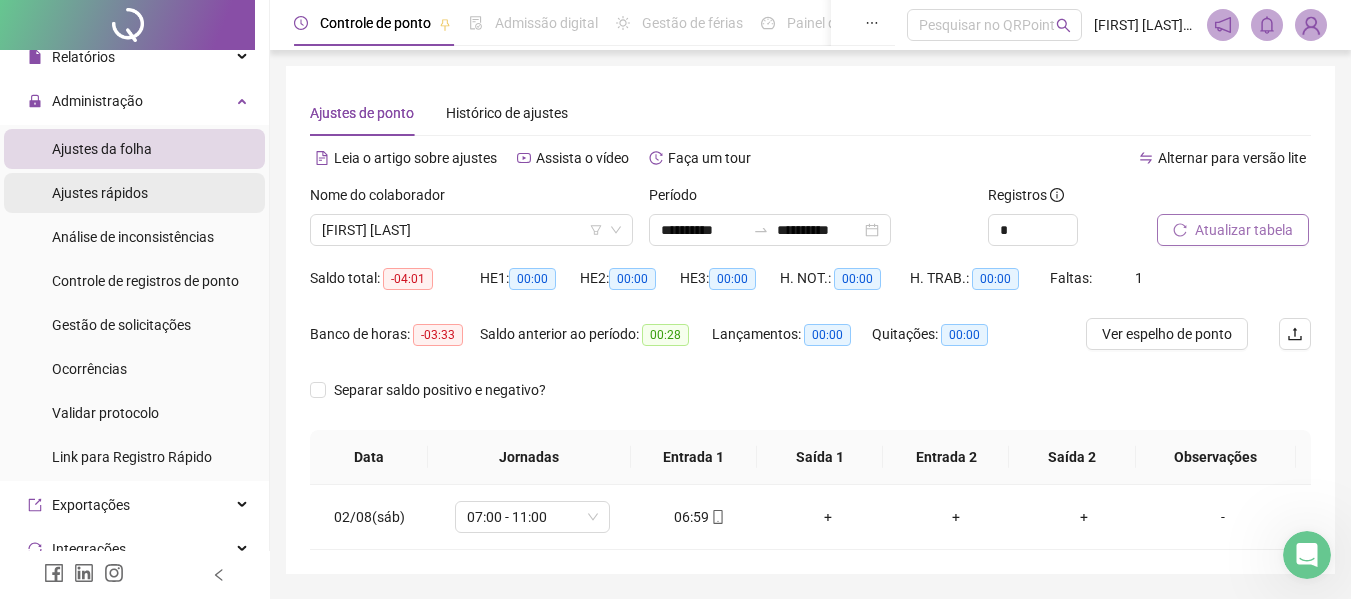 scroll, scrollTop: 0, scrollLeft: 0, axis: both 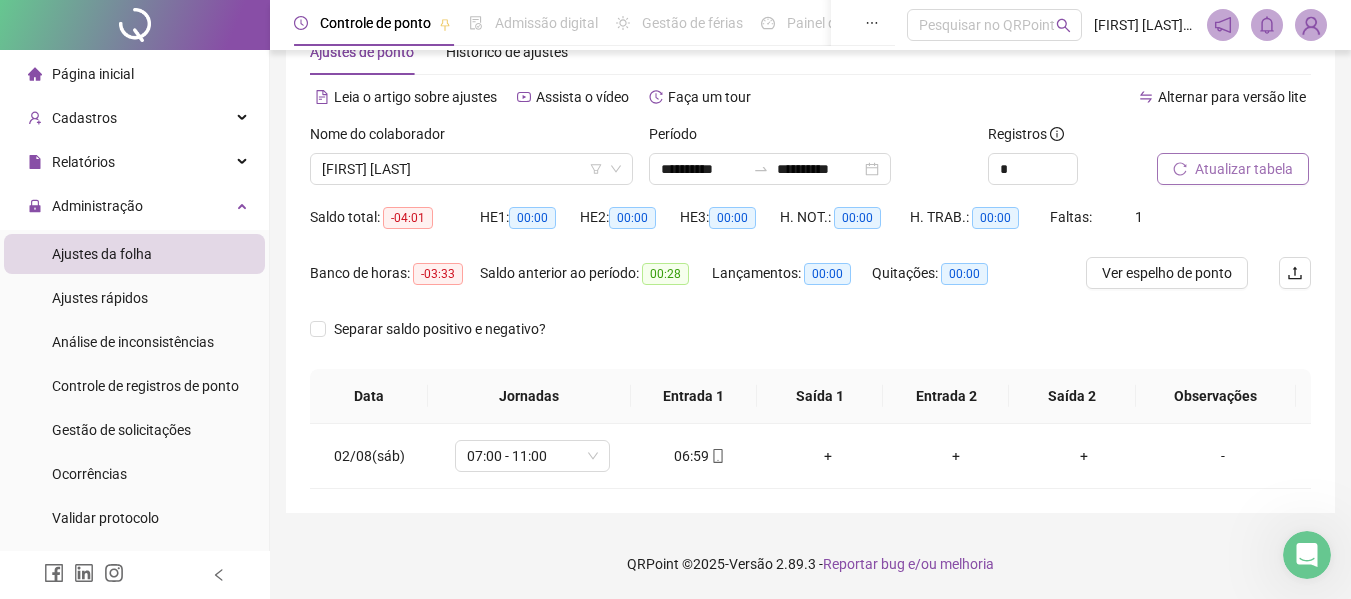 click on "Página inicial" at bounding box center (93, 74) 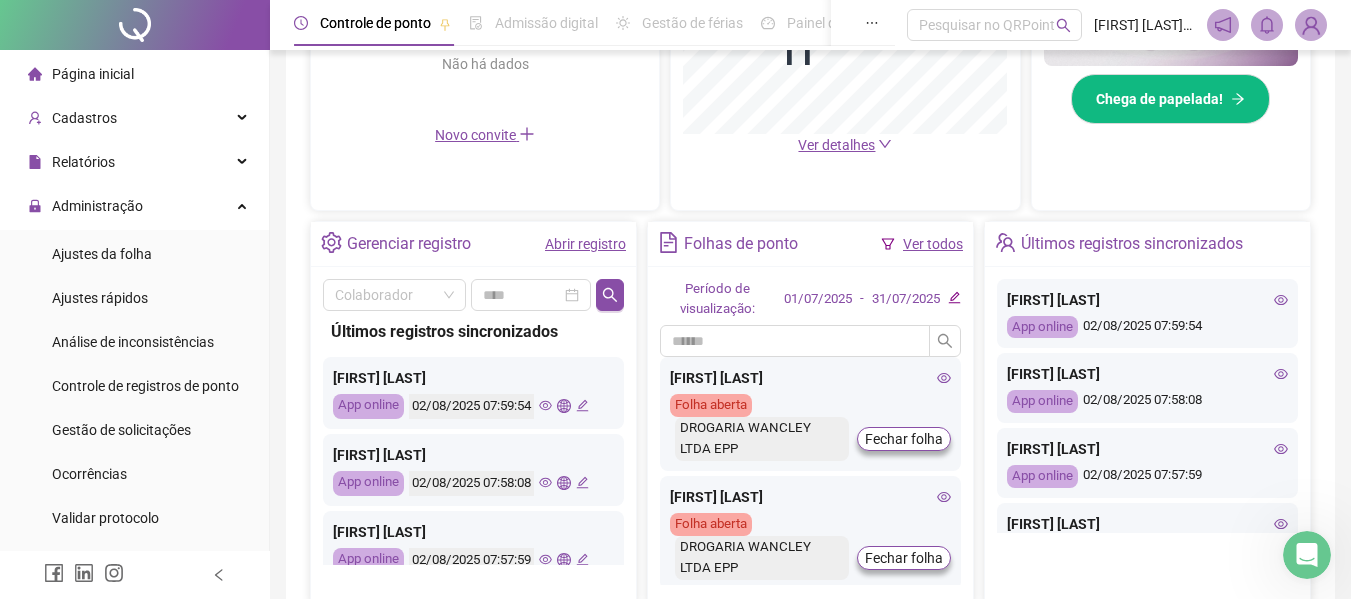 scroll, scrollTop: 700, scrollLeft: 0, axis: vertical 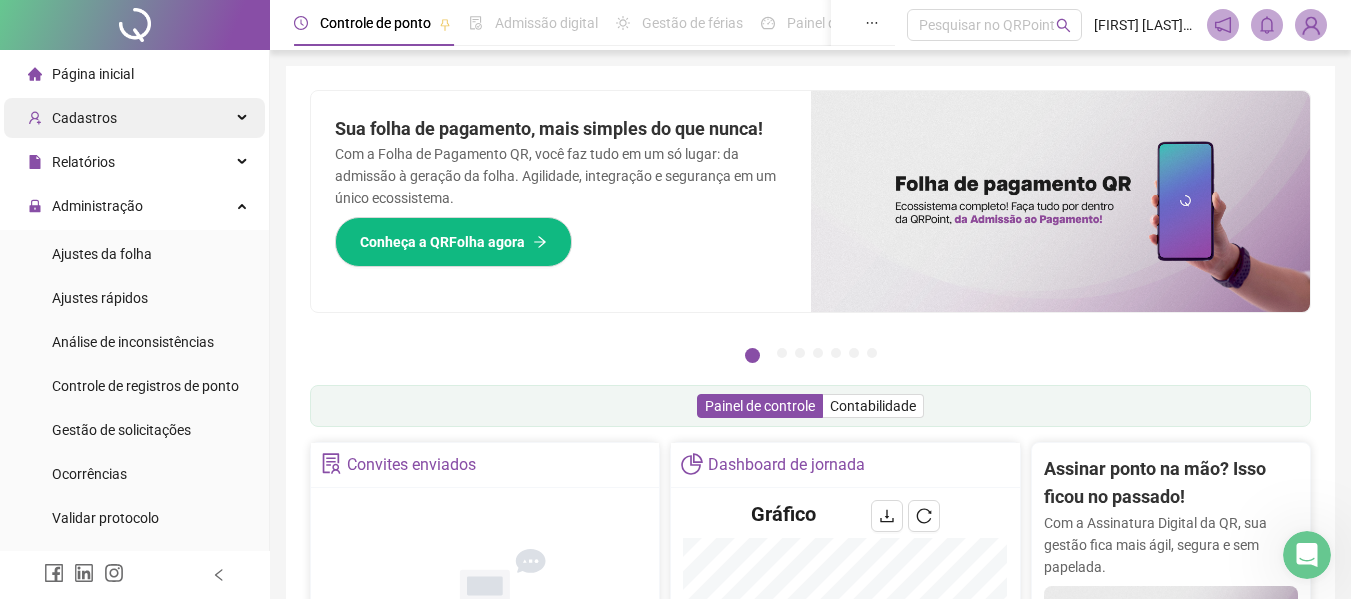 click on "Cadastros" at bounding box center (84, 118) 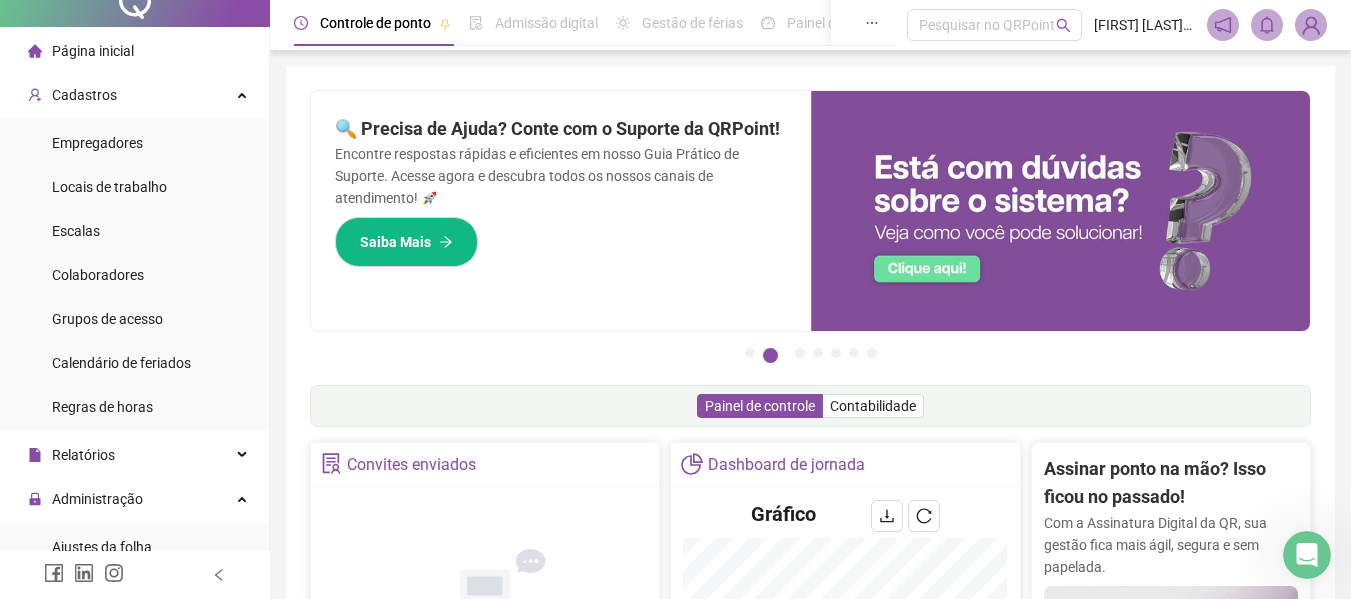 scroll, scrollTop: 0, scrollLeft: 0, axis: both 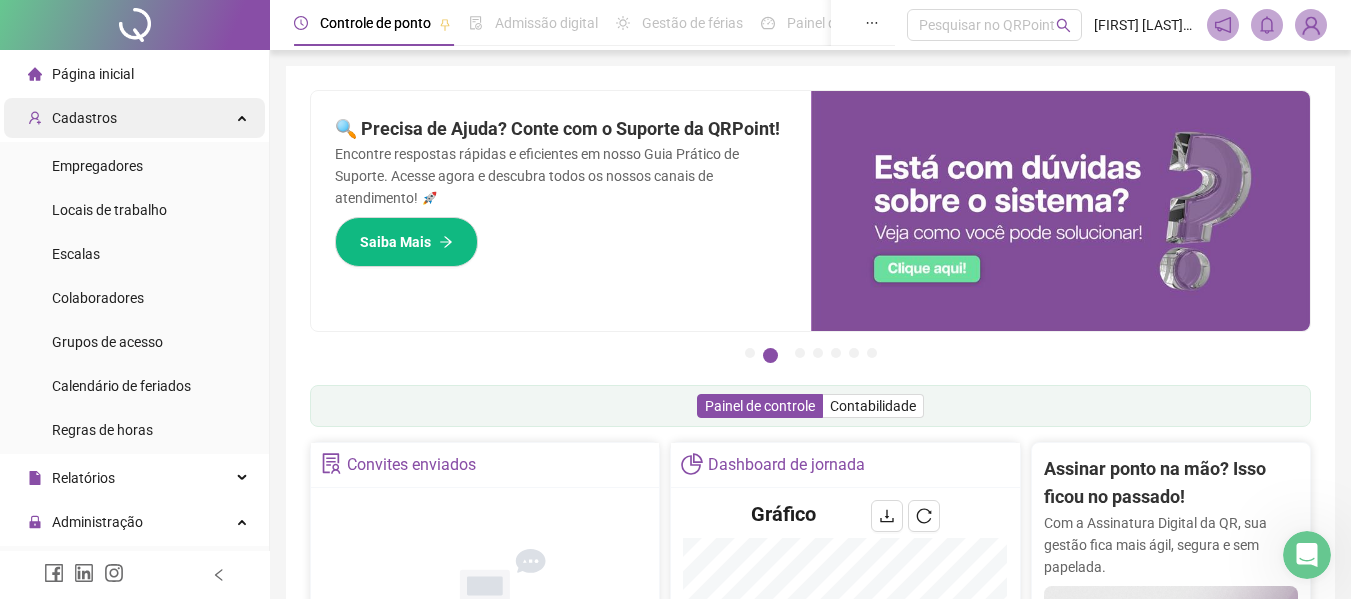 click on "Cadastros" at bounding box center (134, 118) 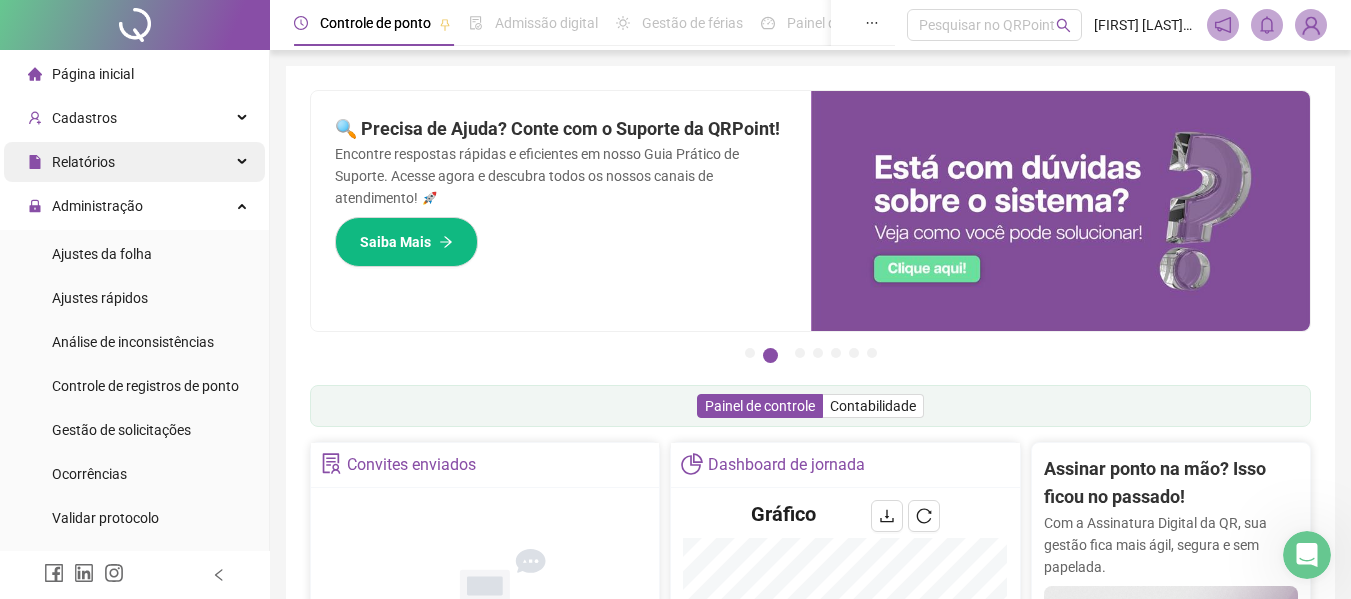 click on "Relatórios" at bounding box center [134, 162] 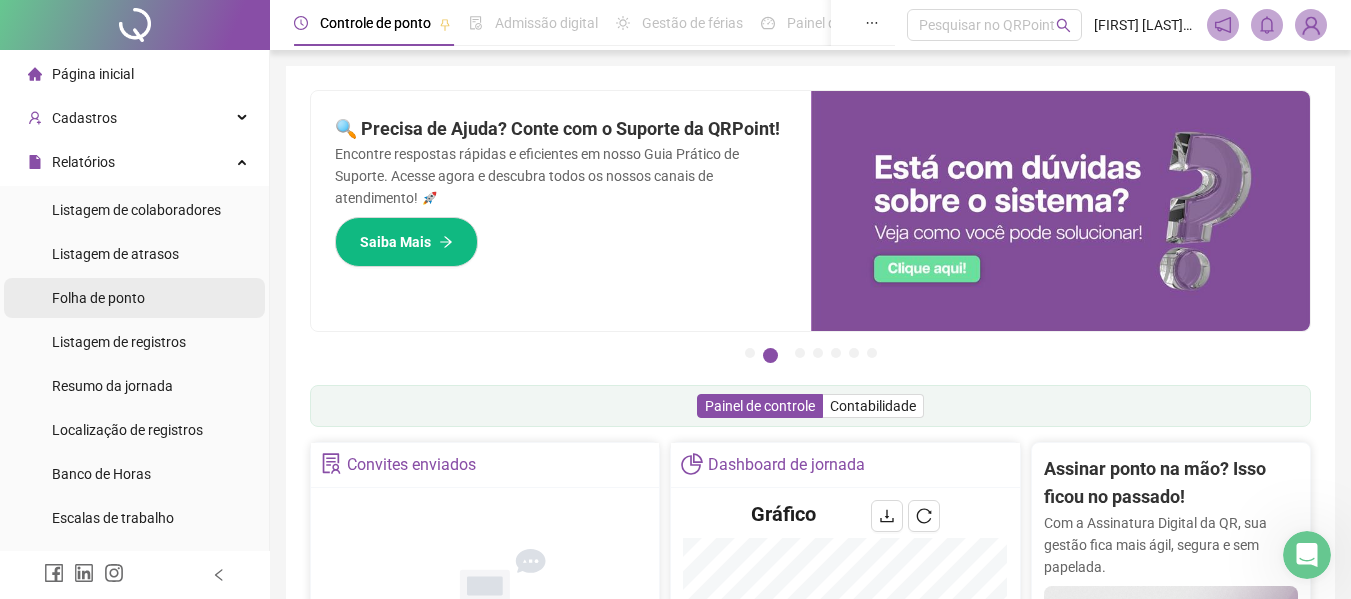 click on "Folha de ponto" at bounding box center (98, 298) 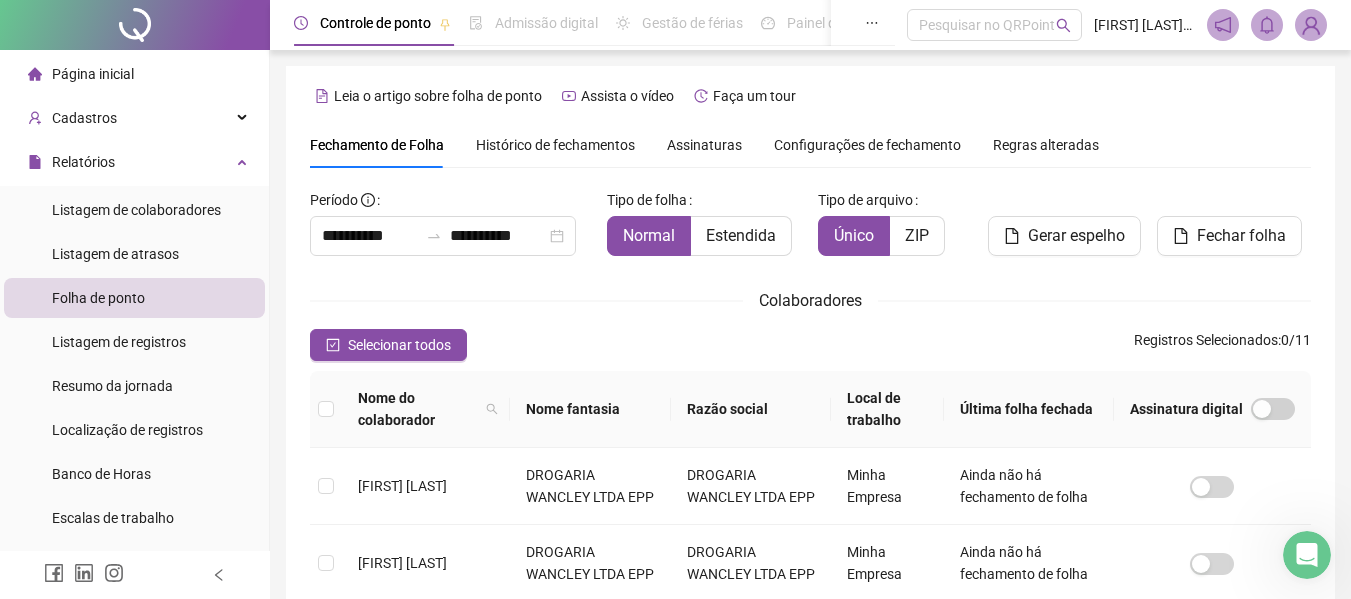 scroll, scrollTop: 110, scrollLeft: 0, axis: vertical 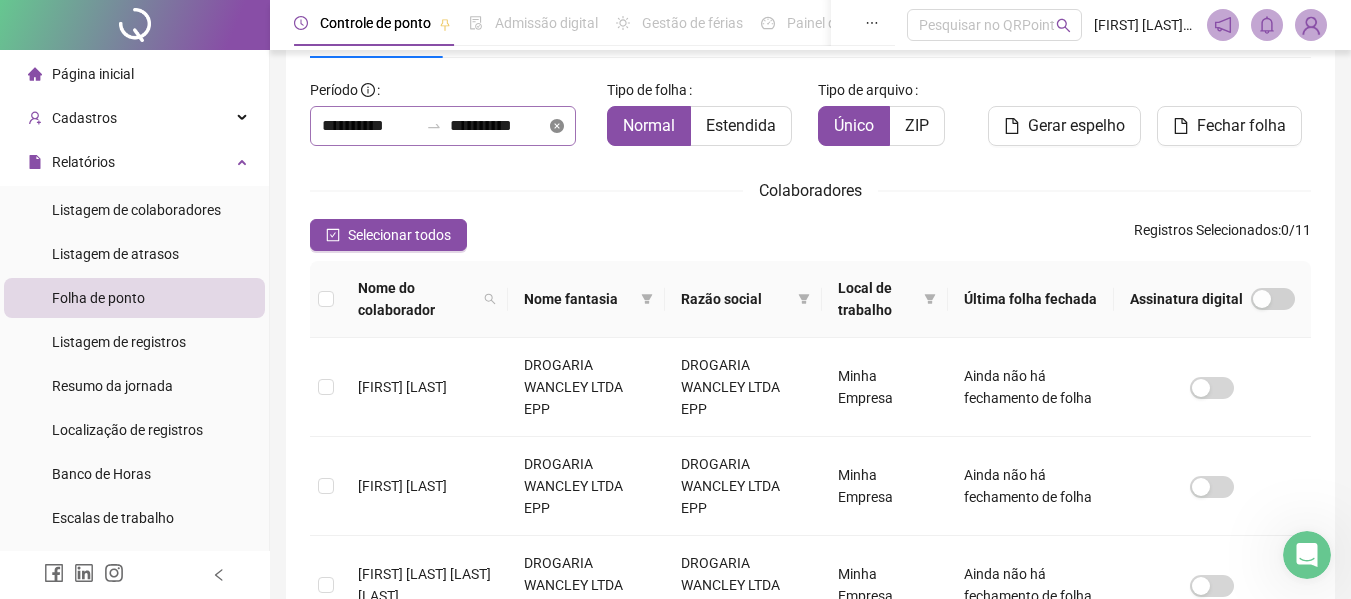 click 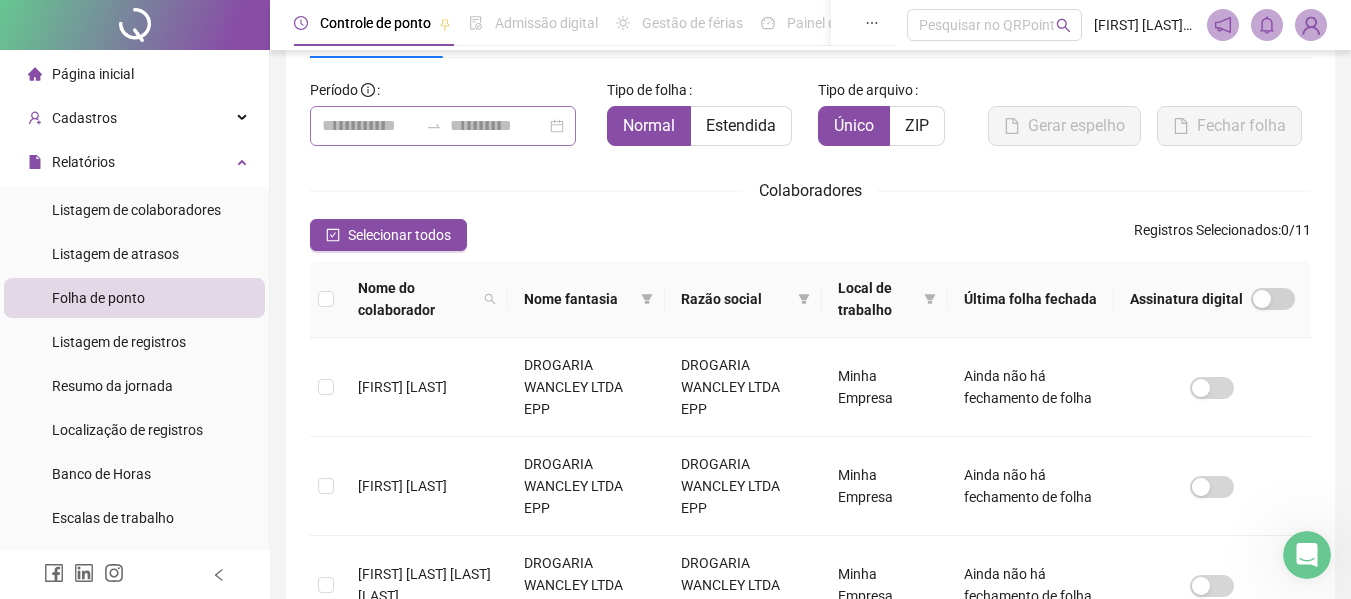 click at bounding box center [443, 126] 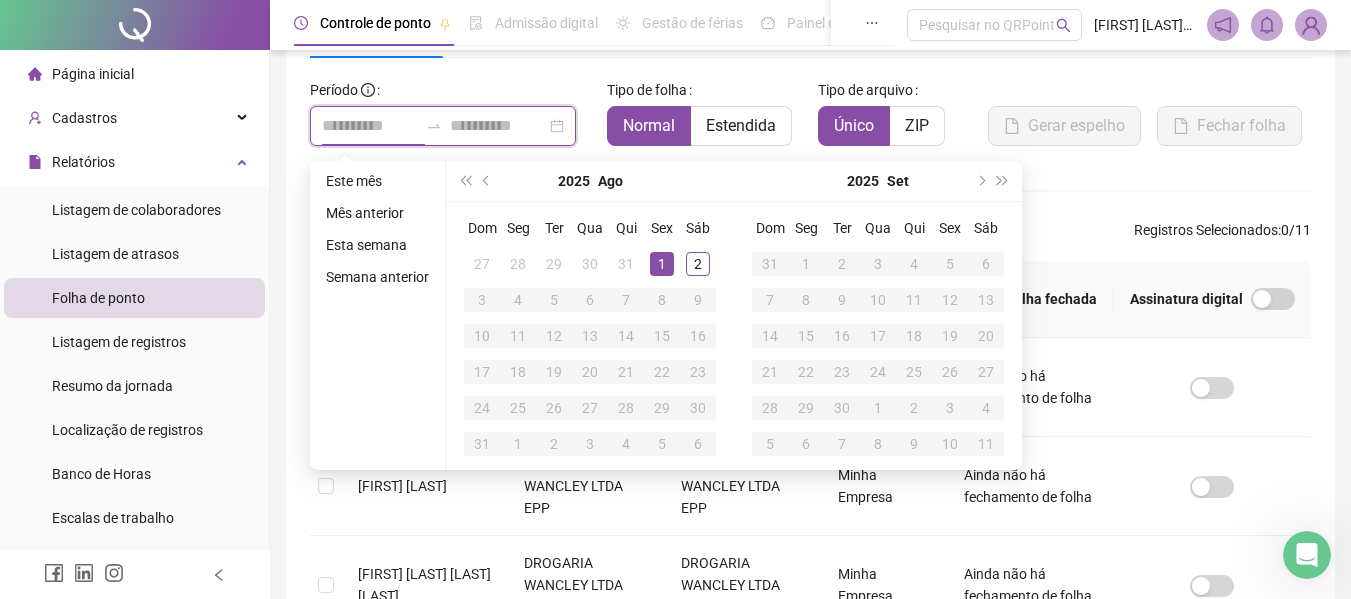 type on "**********" 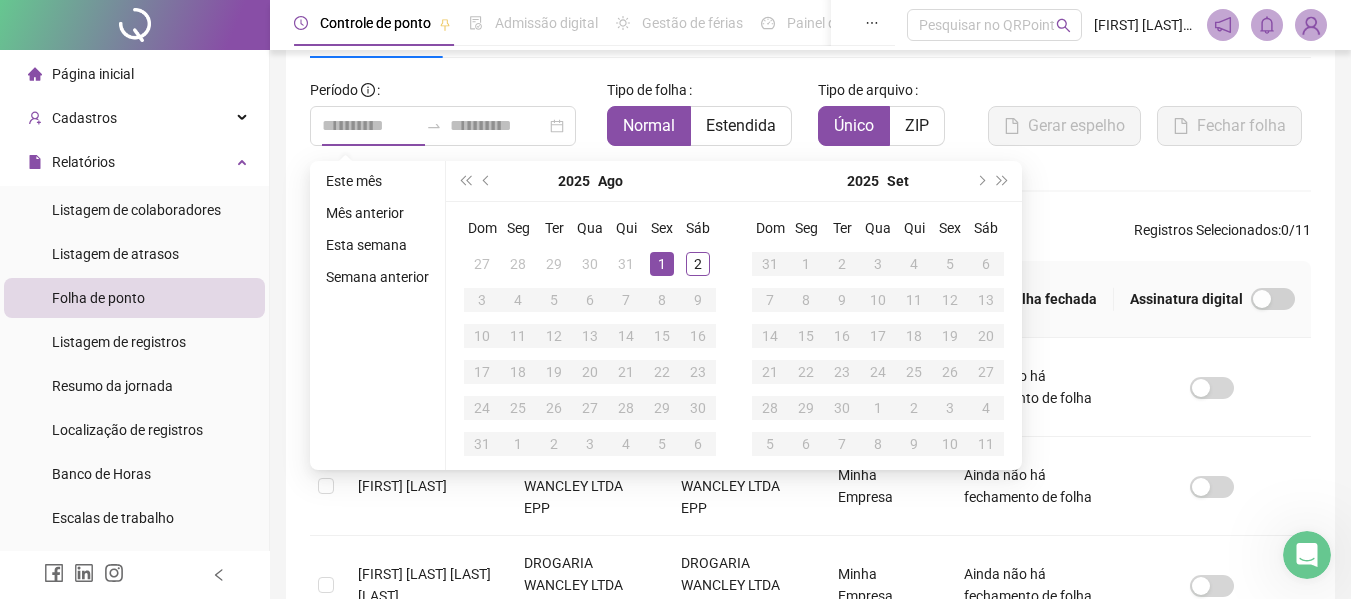 click on "1" at bounding box center (662, 264) 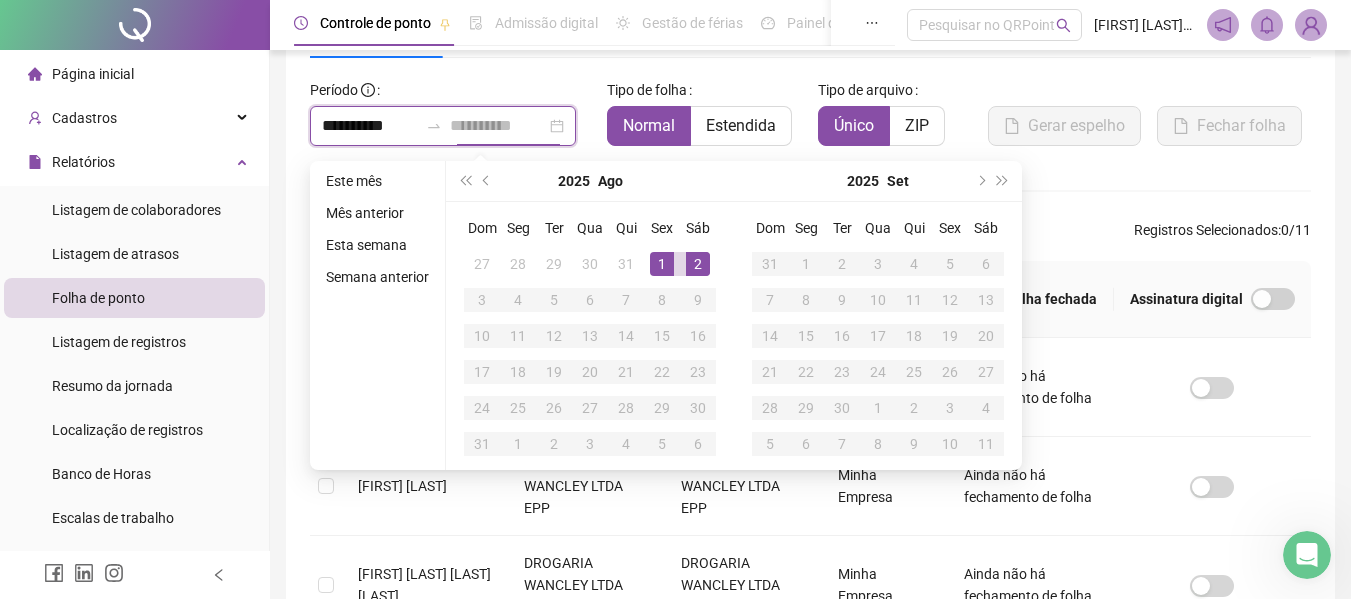 type on "**********" 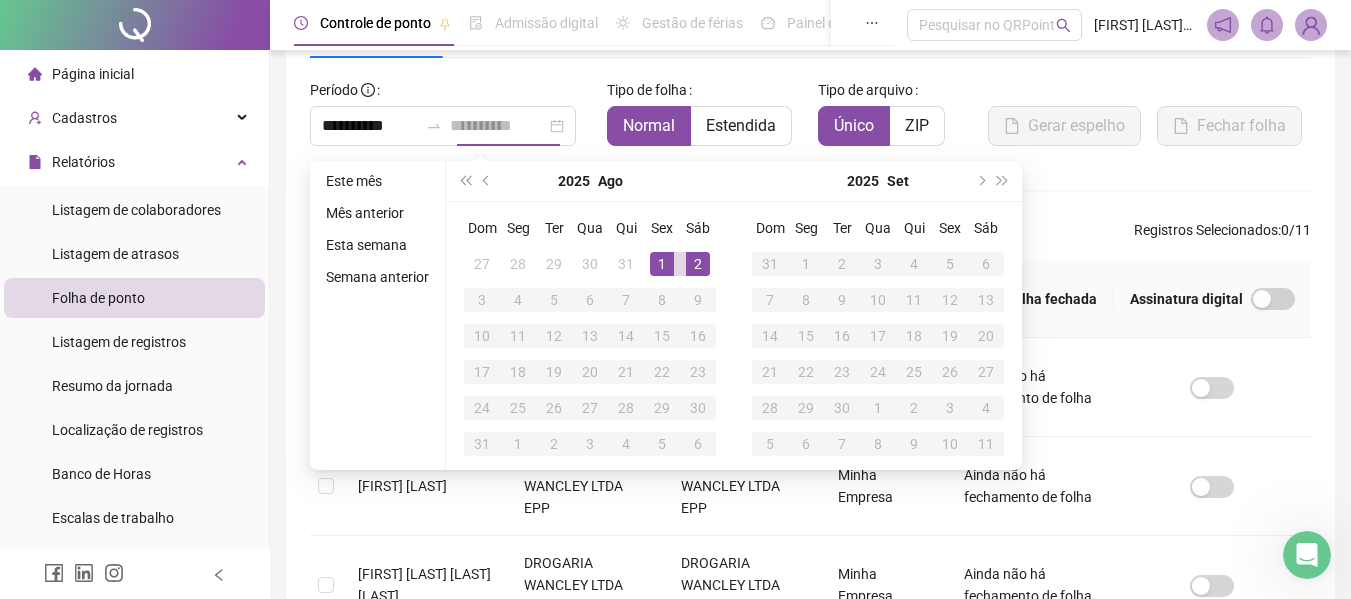 click on "2" at bounding box center [698, 264] 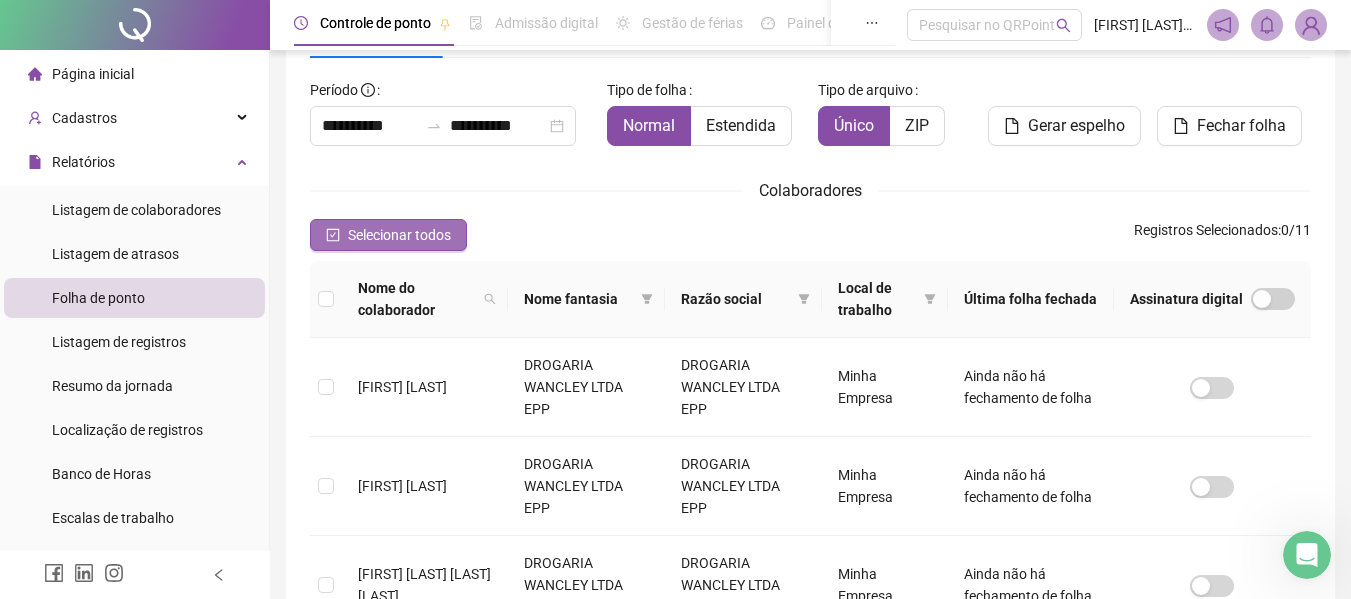 click on "Selecionar todos" at bounding box center (388, 235) 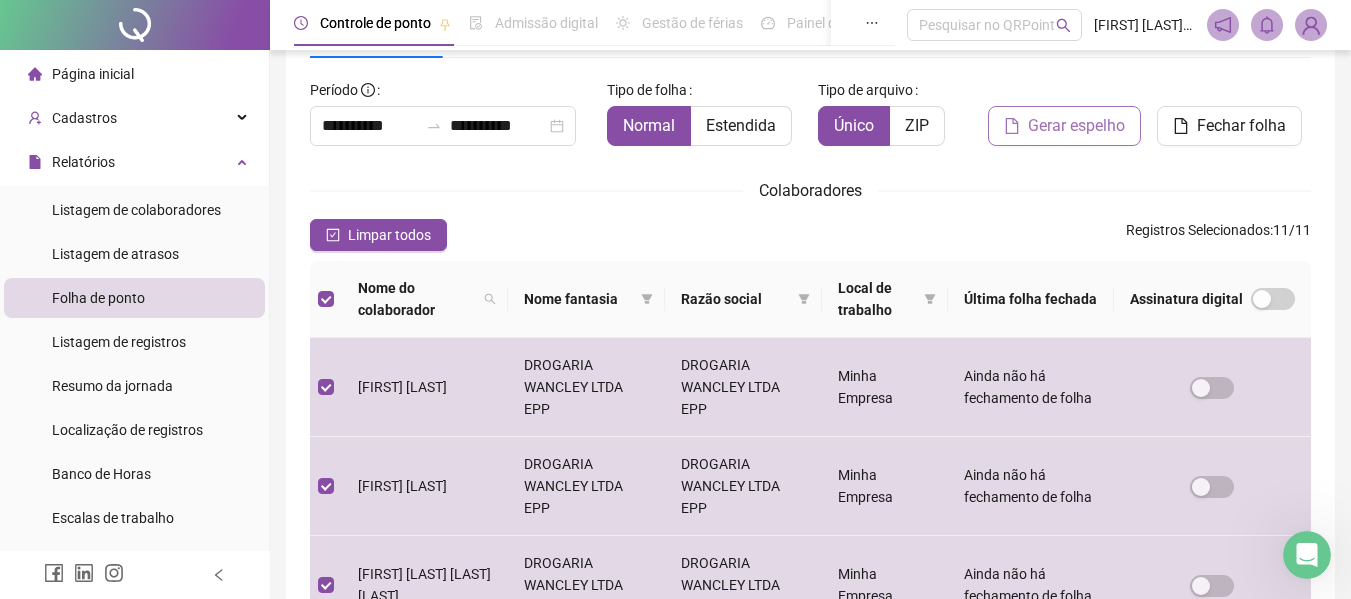 click on "Gerar espelho" at bounding box center [1064, 126] 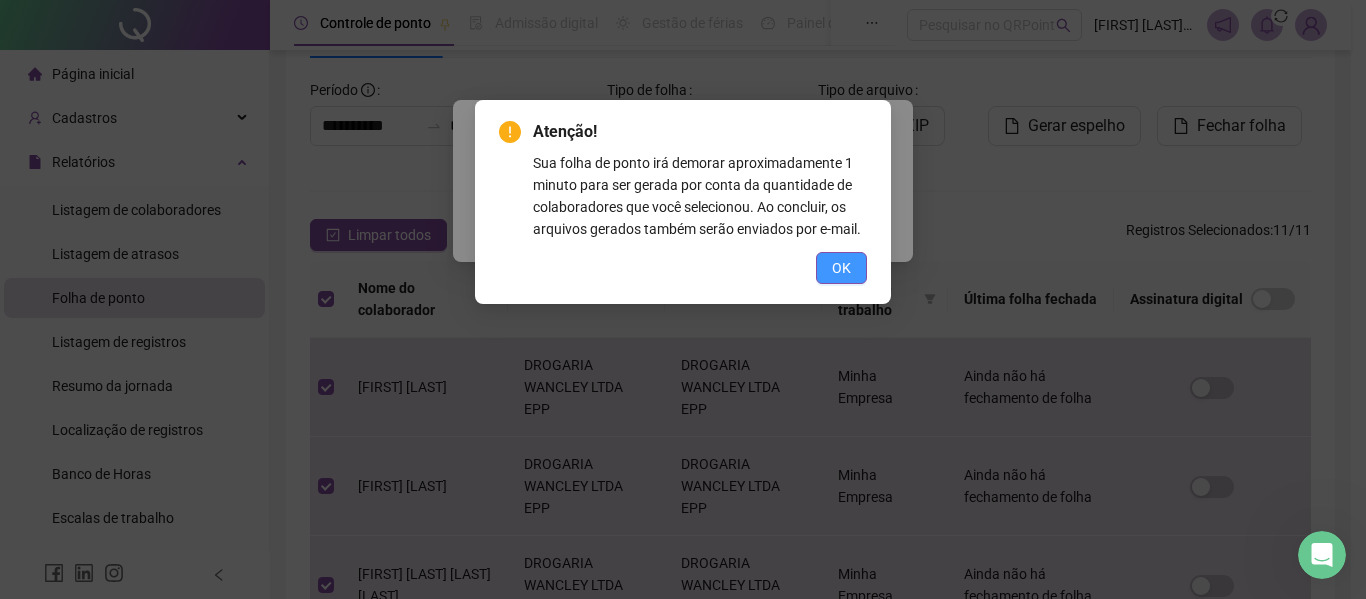 click on "OK" at bounding box center (841, 268) 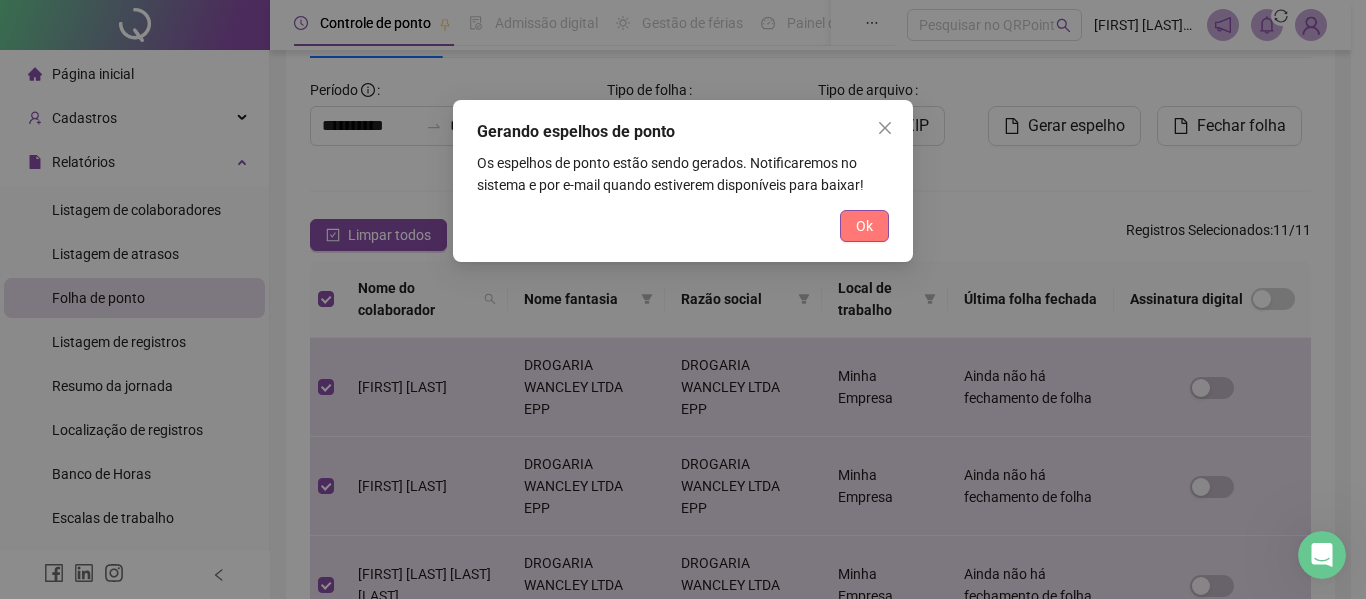 click on "Ok" at bounding box center [864, 226] 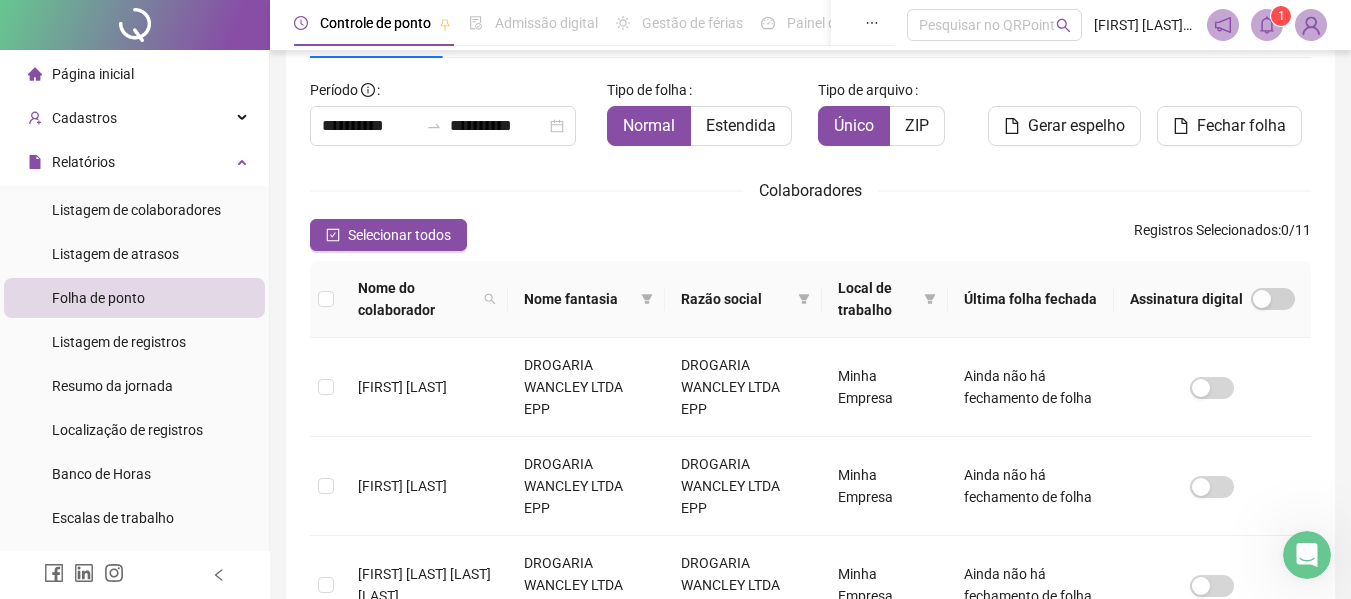 click at bounding box center (1267, 25) 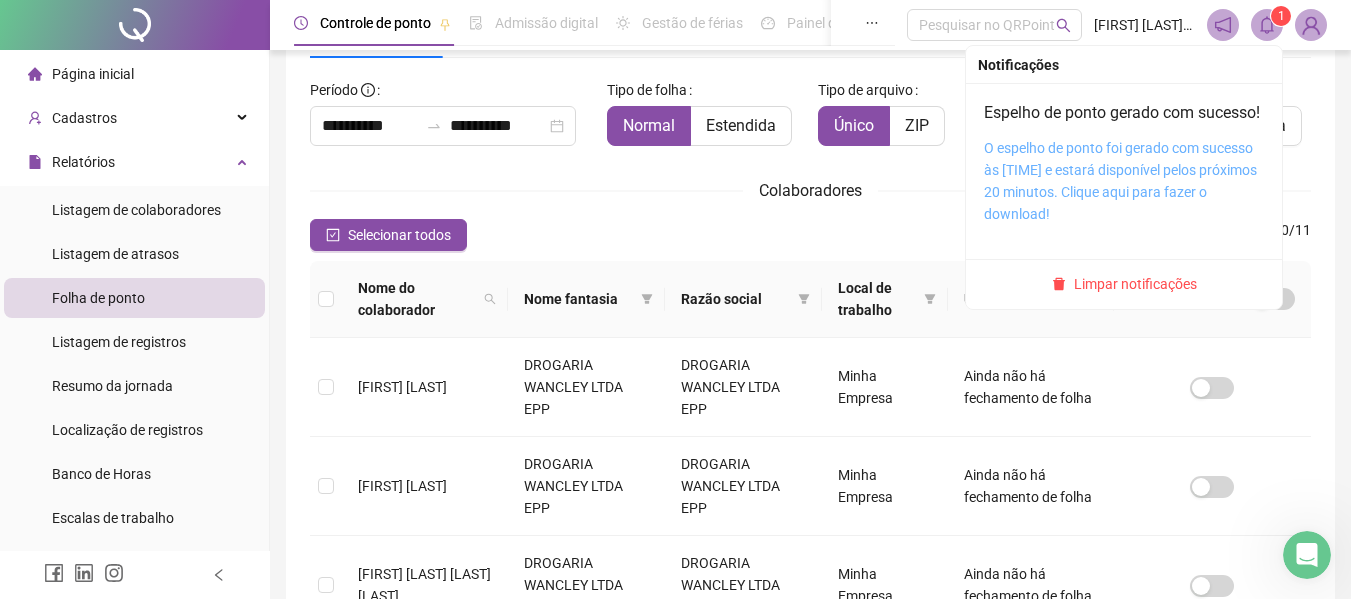 click on "O espelho de ponto foi gerado com sucesso às [TIME] e estará disponível pelos próximos 20 minutos.
Clique aqui para fazer o download!" at bounding box center [1120, 181] 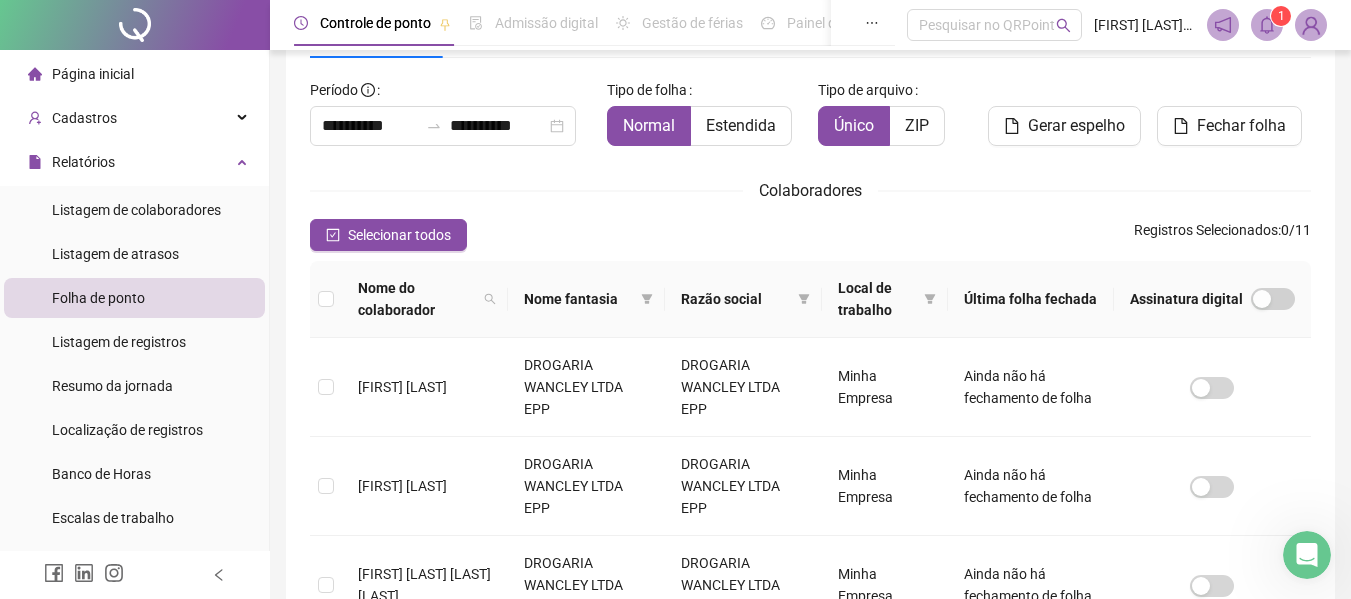 click on "Gerar espelho" at bounding box center (1061, 110) 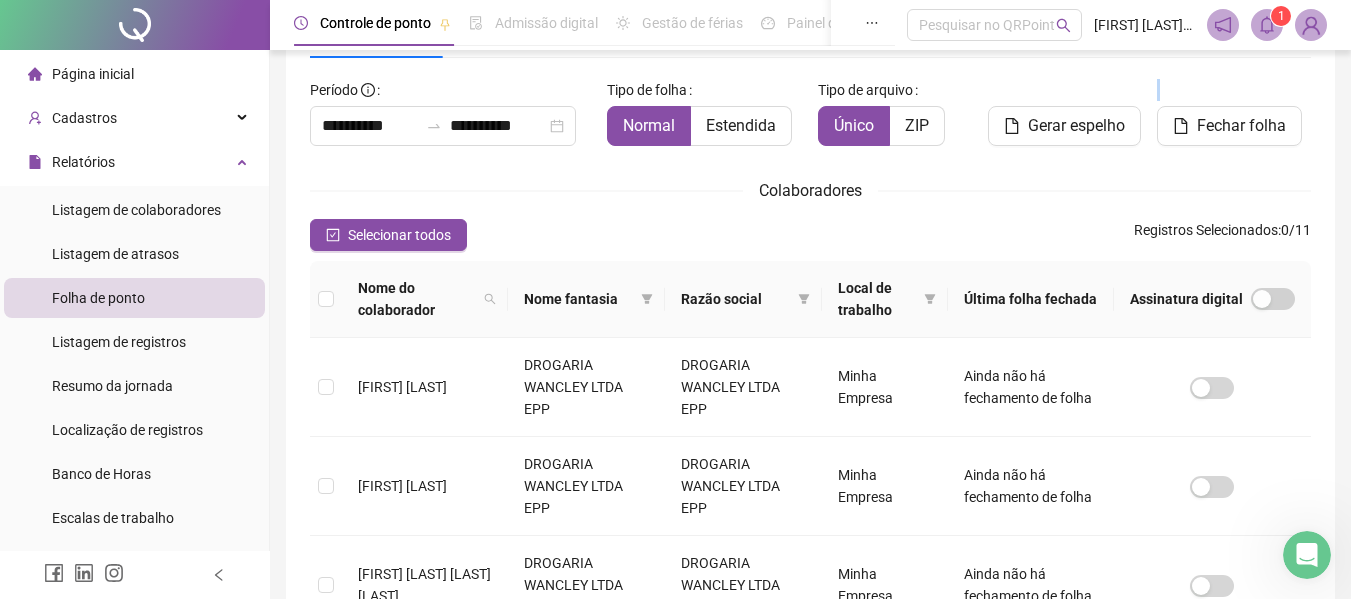 click on "Gerar espelho" at bounding box center (1061, 110) 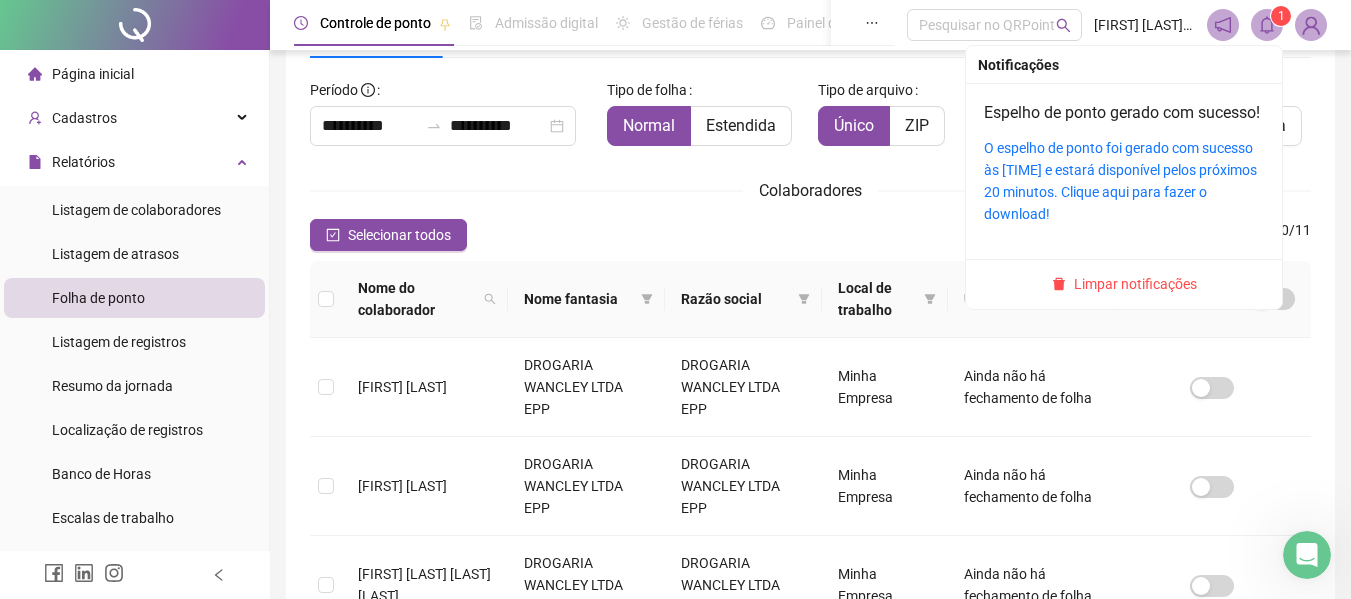 click at bounding box center (1267, 25) 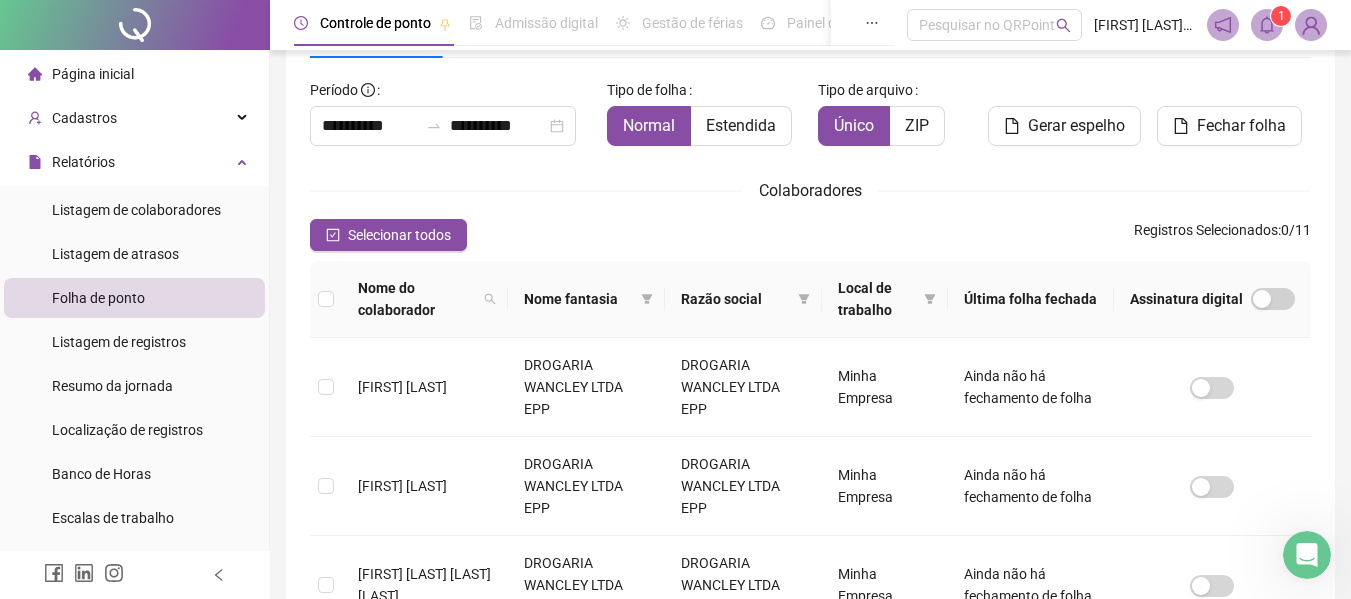 click on "**********" at bounding box center (810, 733) 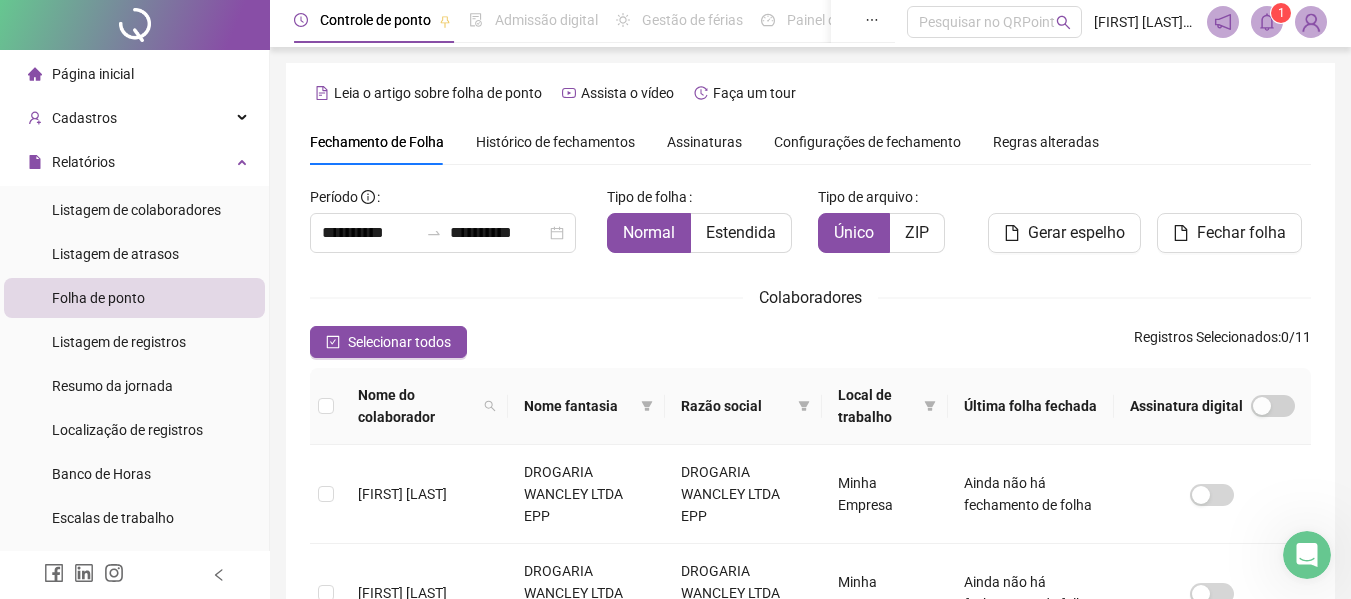 scroll, scrollTop: 0, scrollLeft: 0, axis: both 